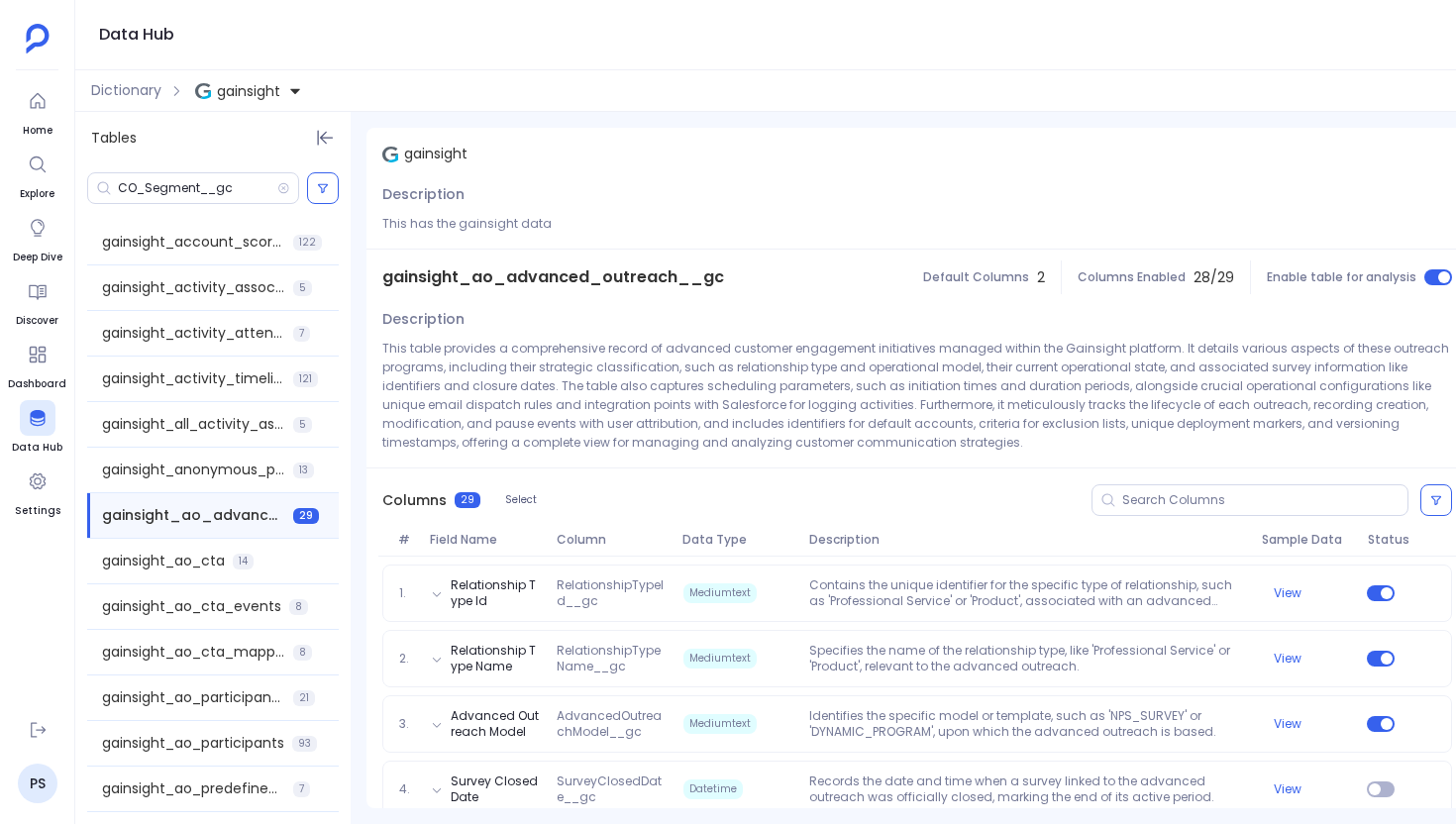scroll, scrollTop: 0, scrollLeft: 0, axis: both 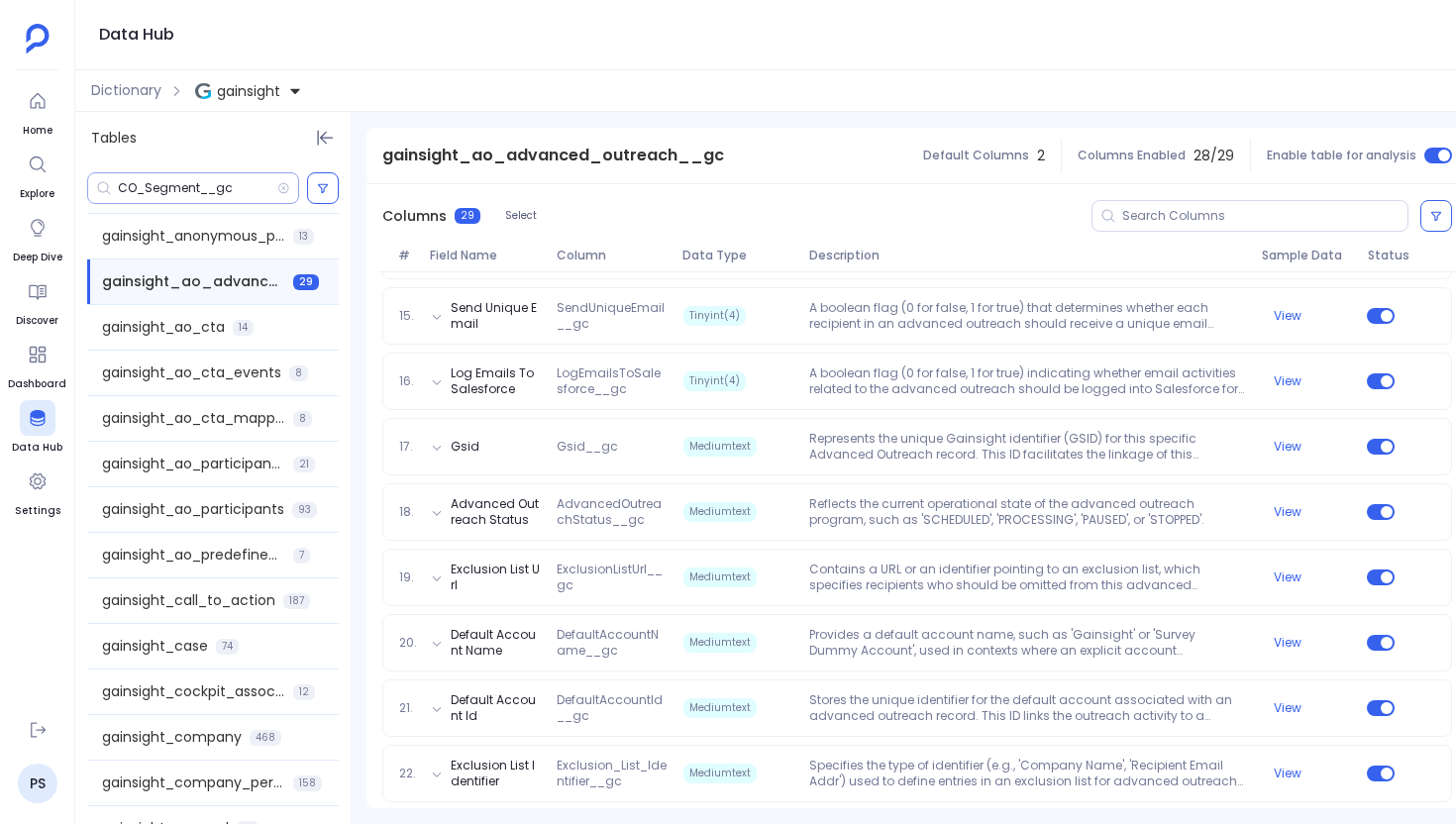 click on "CO_Segment__gc" at bounding box center [197, 188] 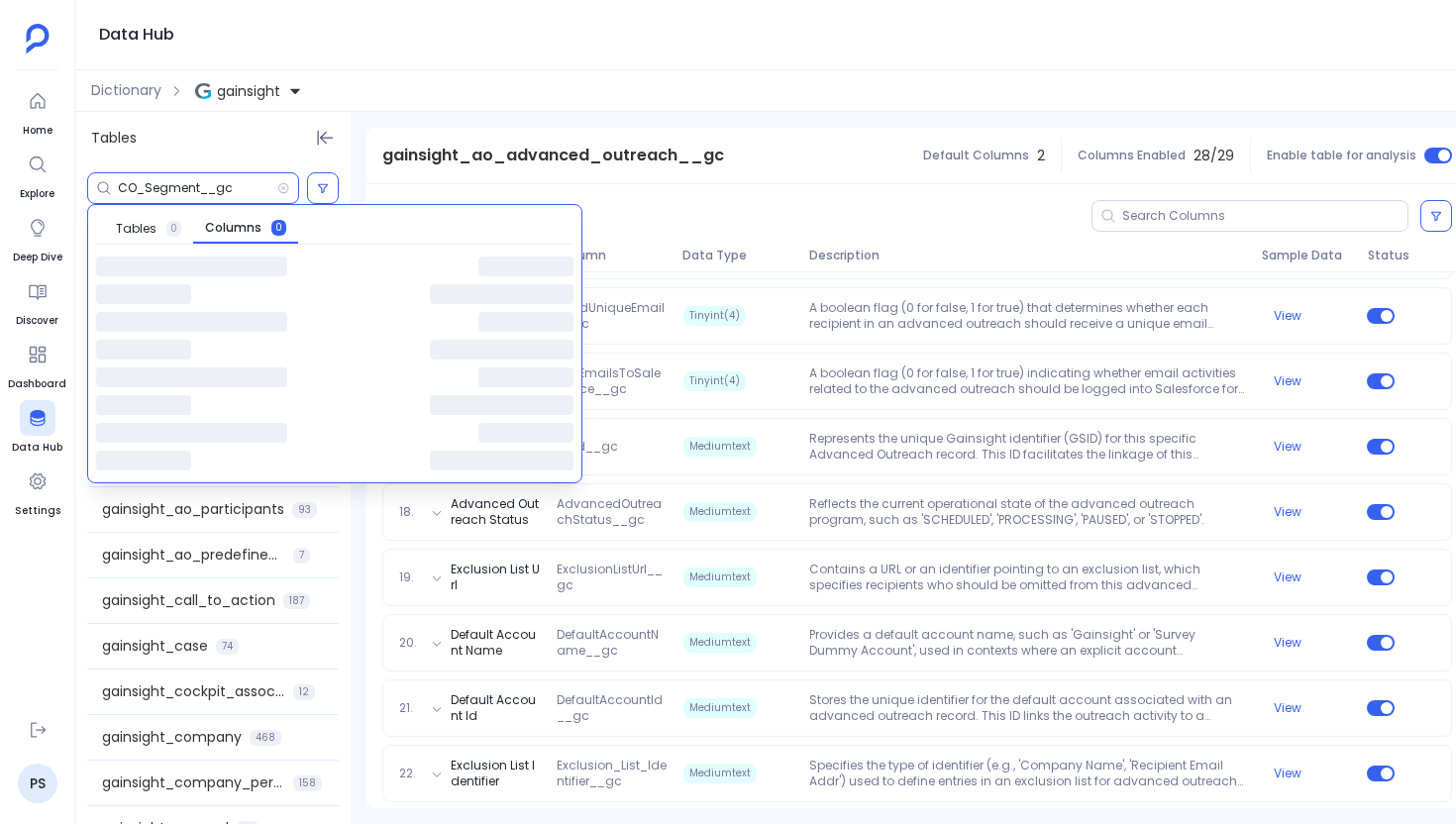 click on "gainsight_ao_advanced_outreach__gc" at bounding box center (553, 155) 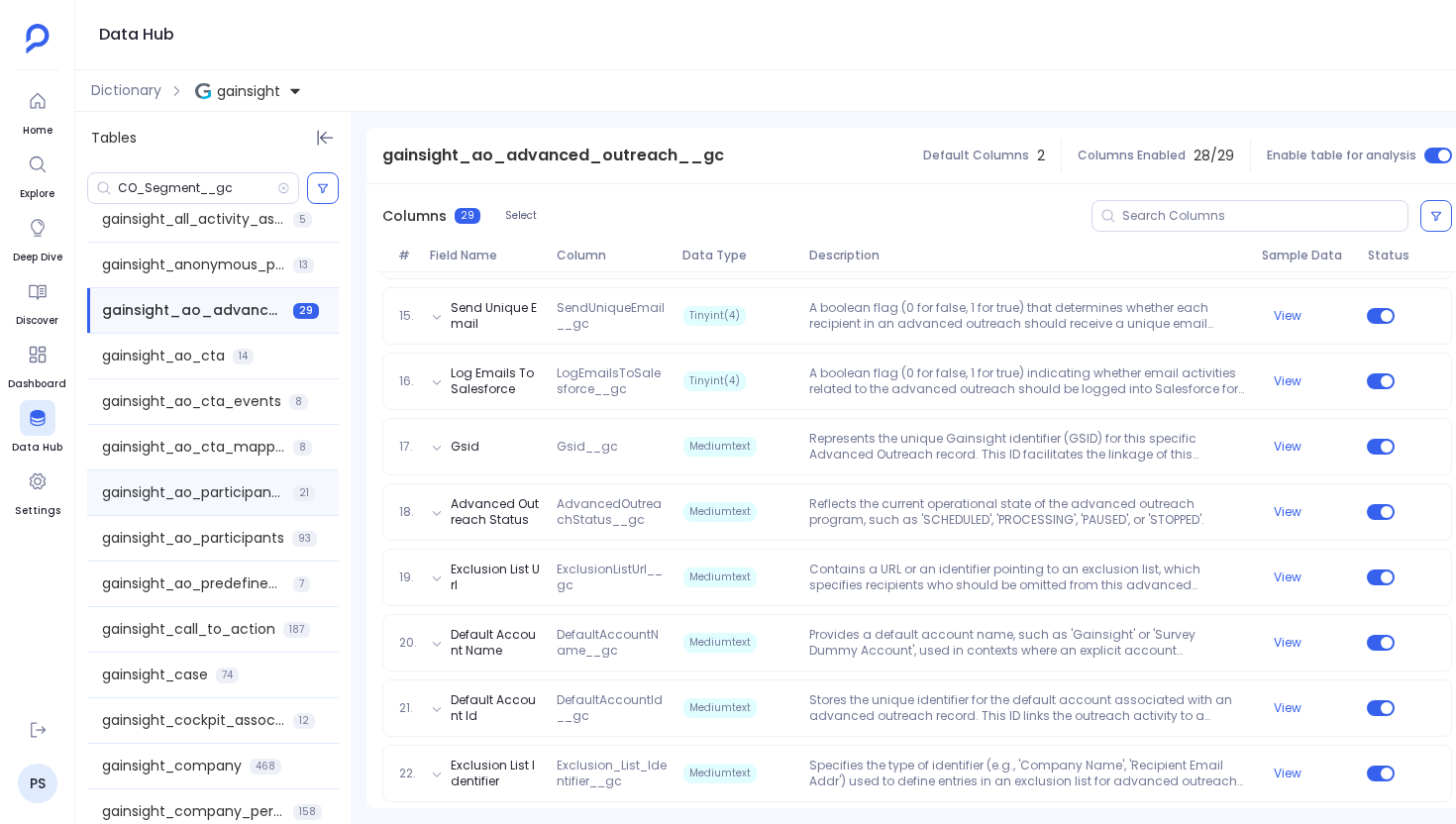 scroll, scrollTop: 197, scrollLeft: 0, axis: vertical 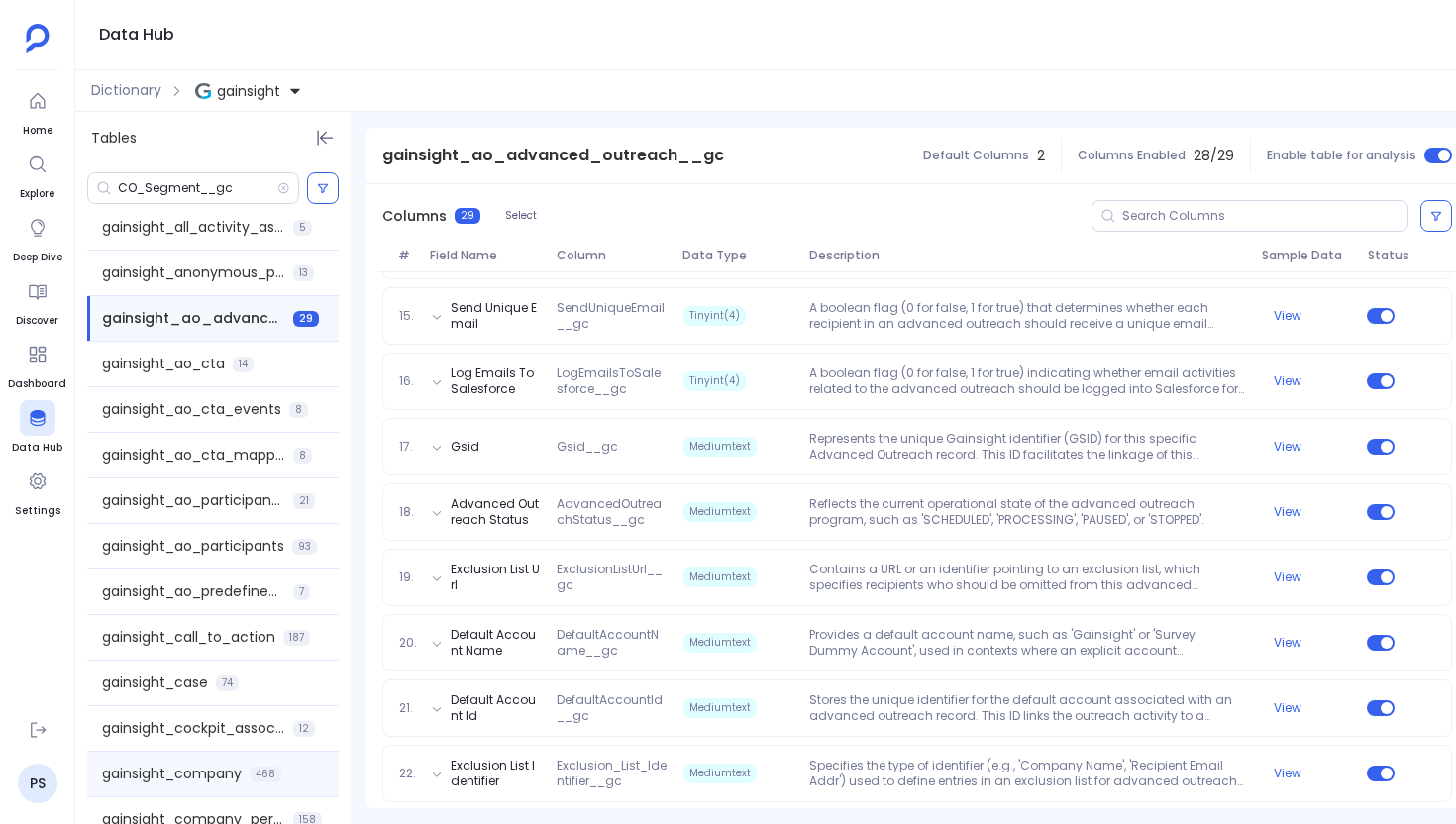 click on "gainsight_company" at bounding box center [171, 773] 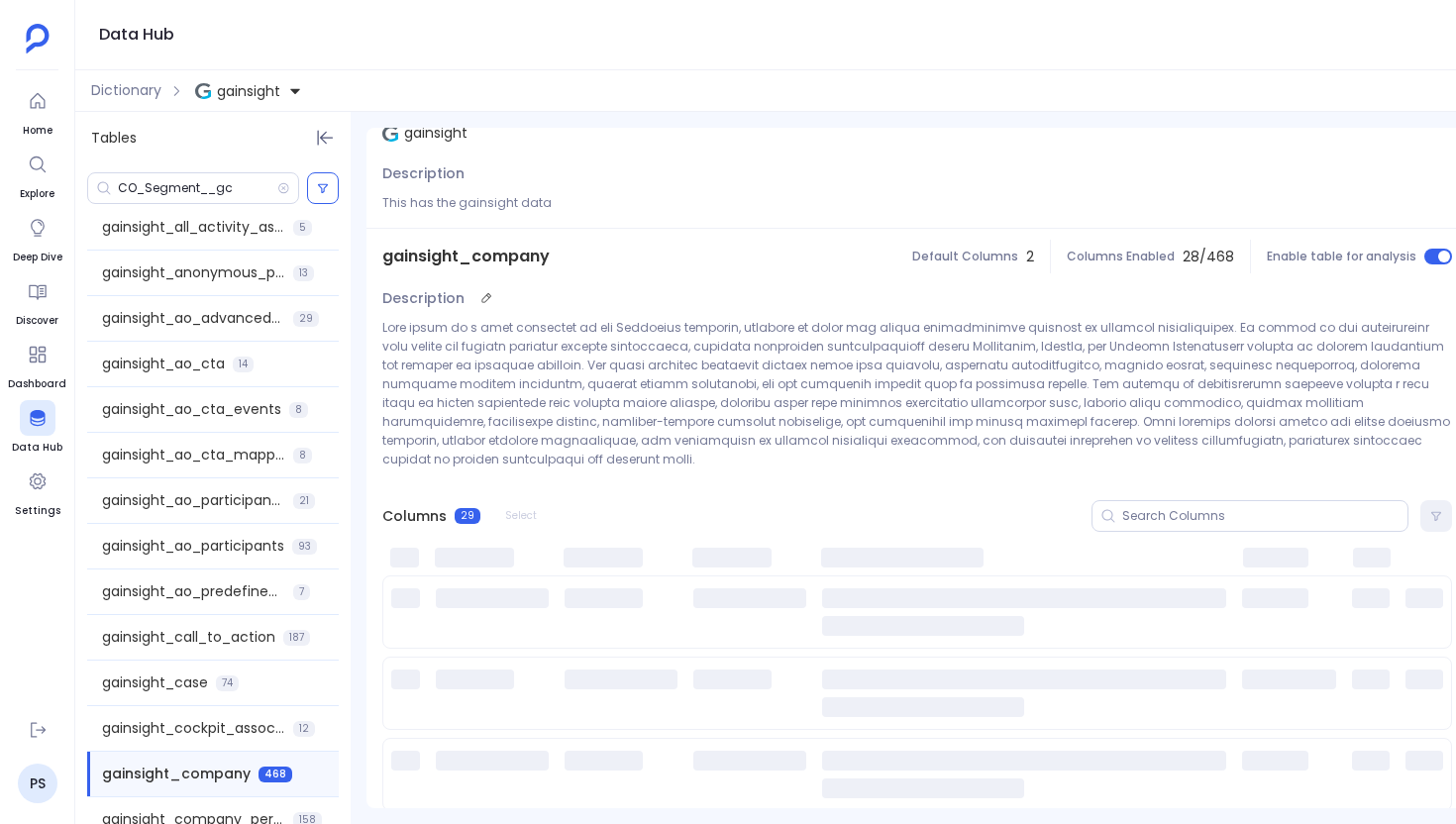 scroll, scrollTop: 0, scrollLeft: 0, axis: both 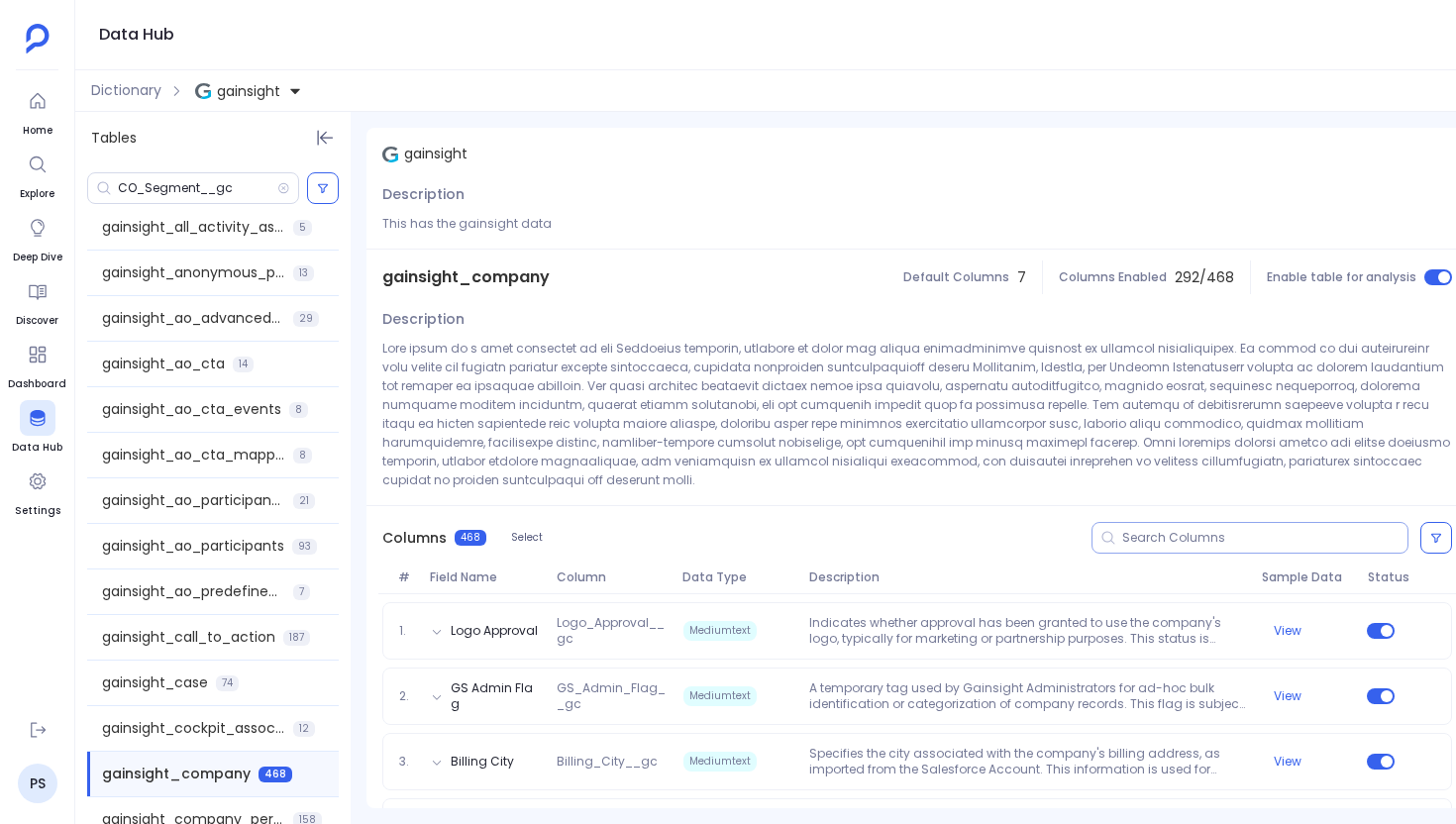 click at bounding box center [1265, 538] 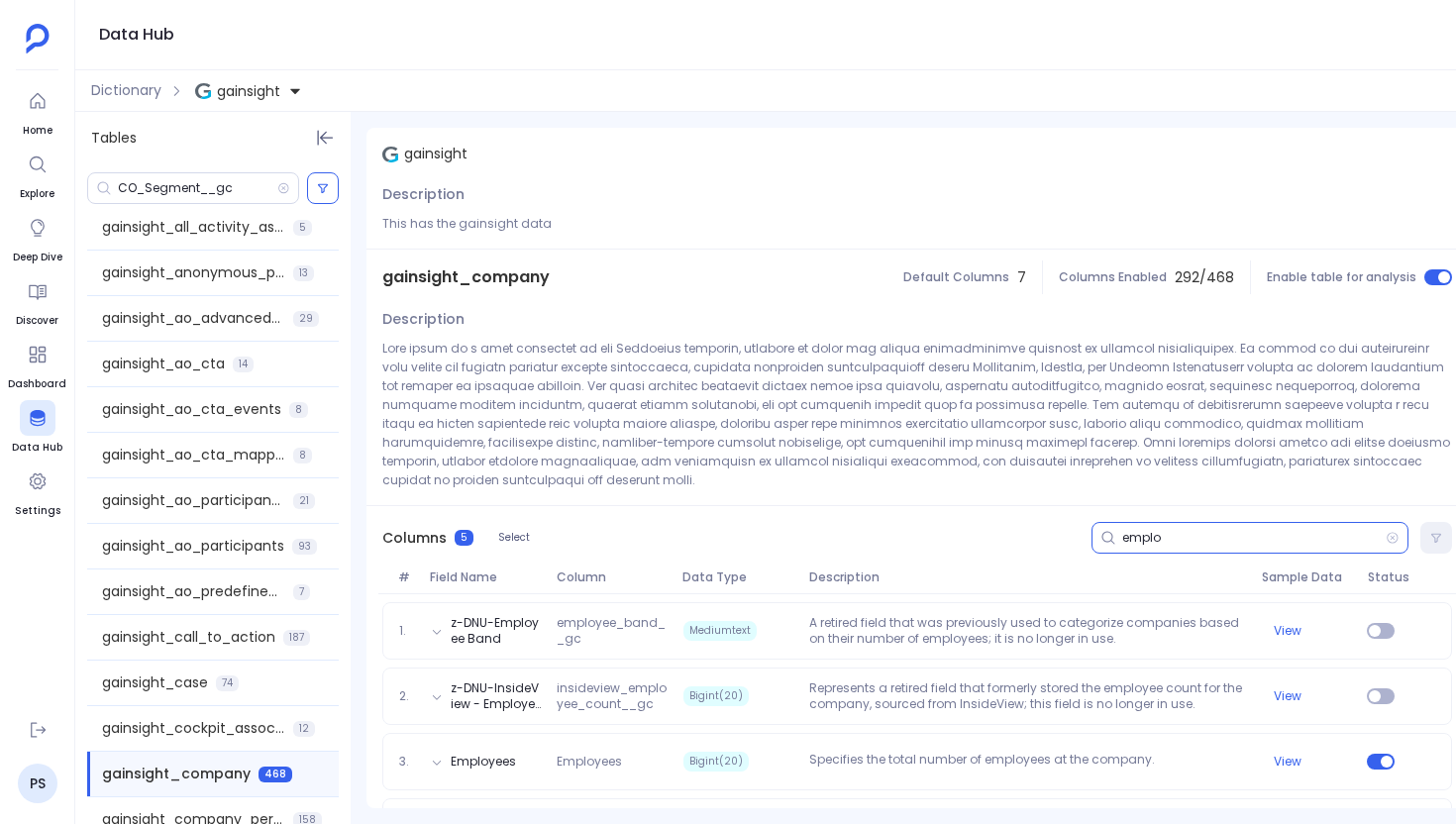 scroll, scrollTop: 110, scrollLeft: 0, axis: vertical 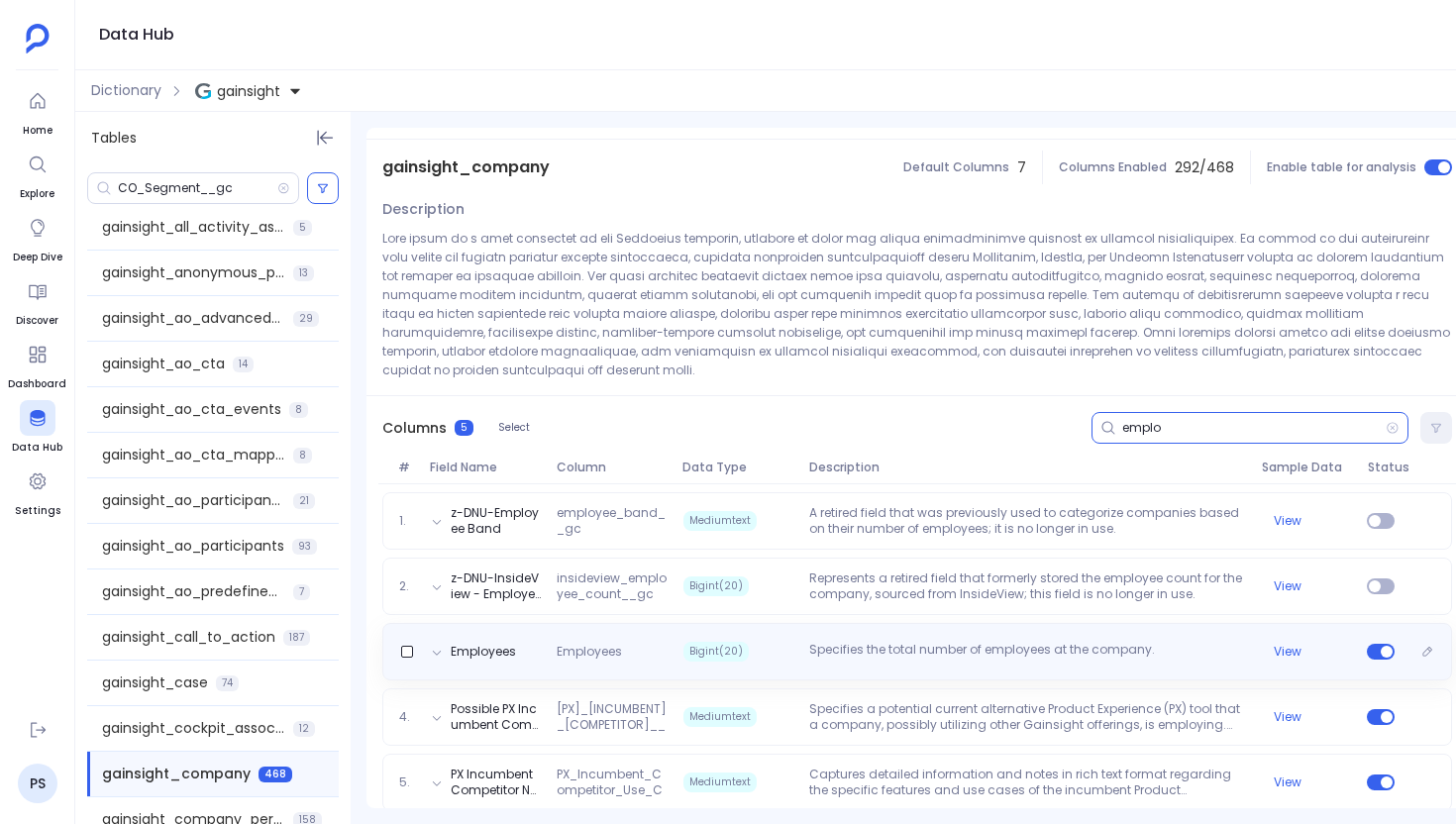 type on "emplo" 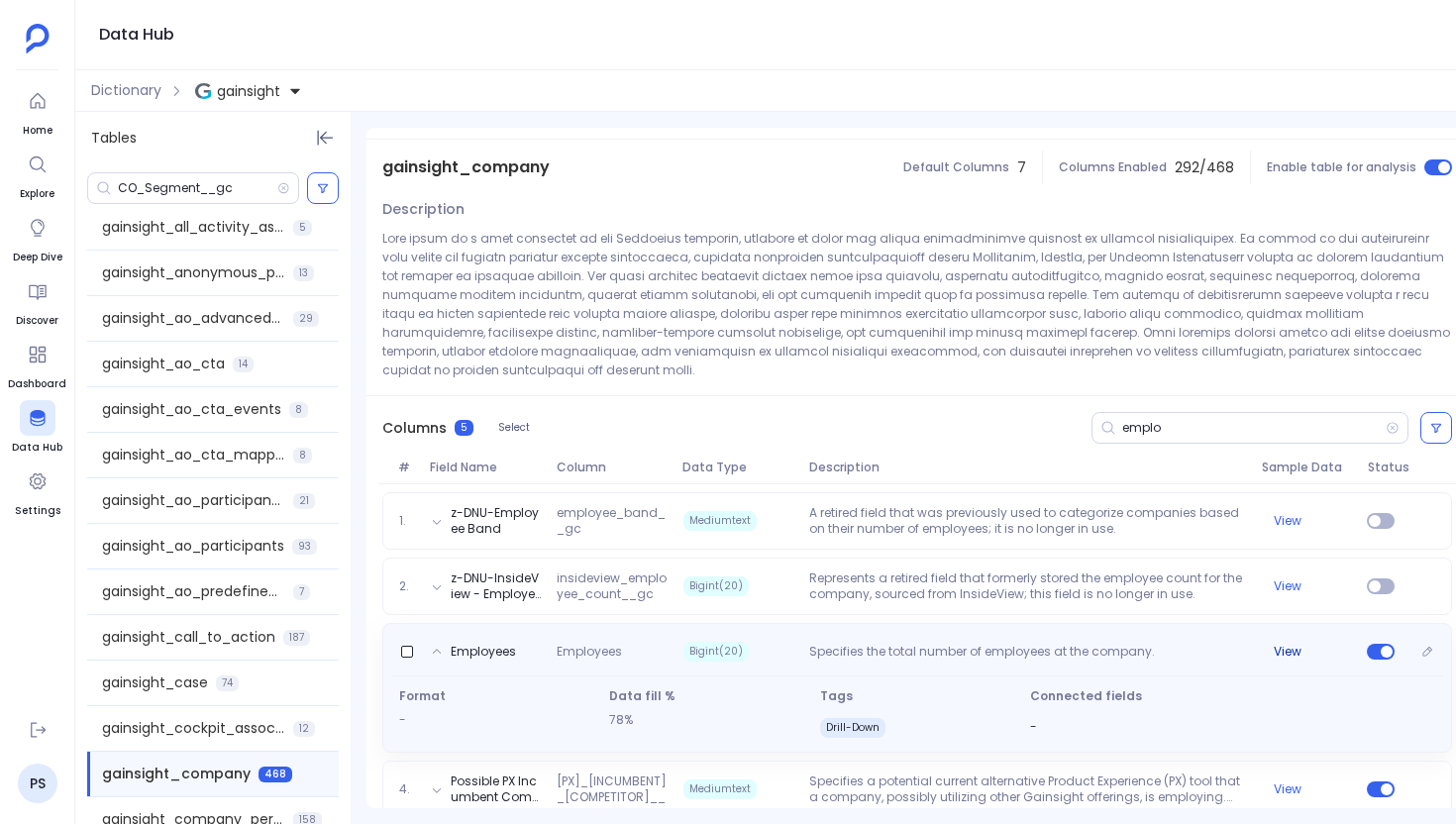 click on "View" at bounding box center [1306, 652] 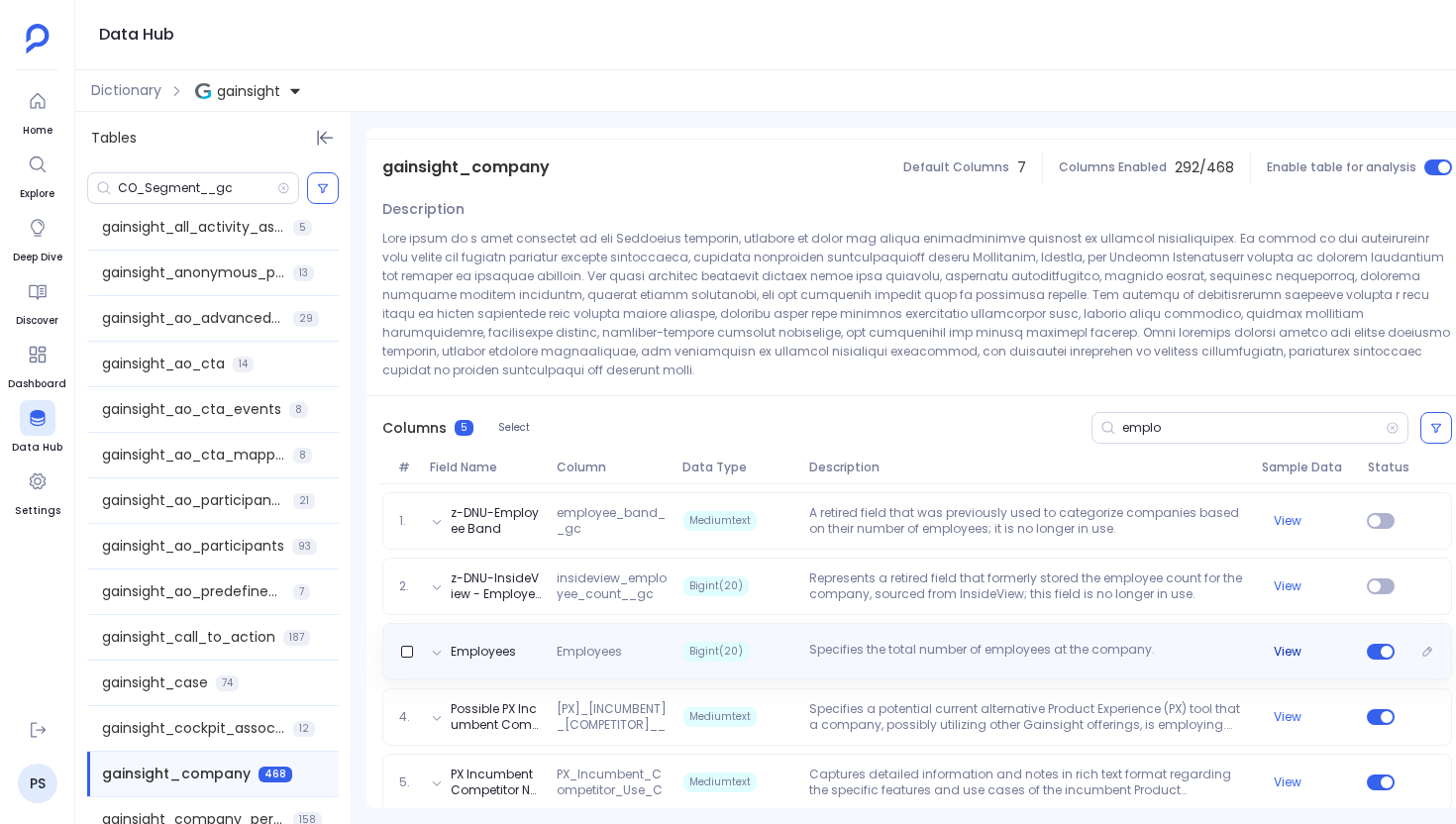 click on "View" at bounding box center [1288, 652] 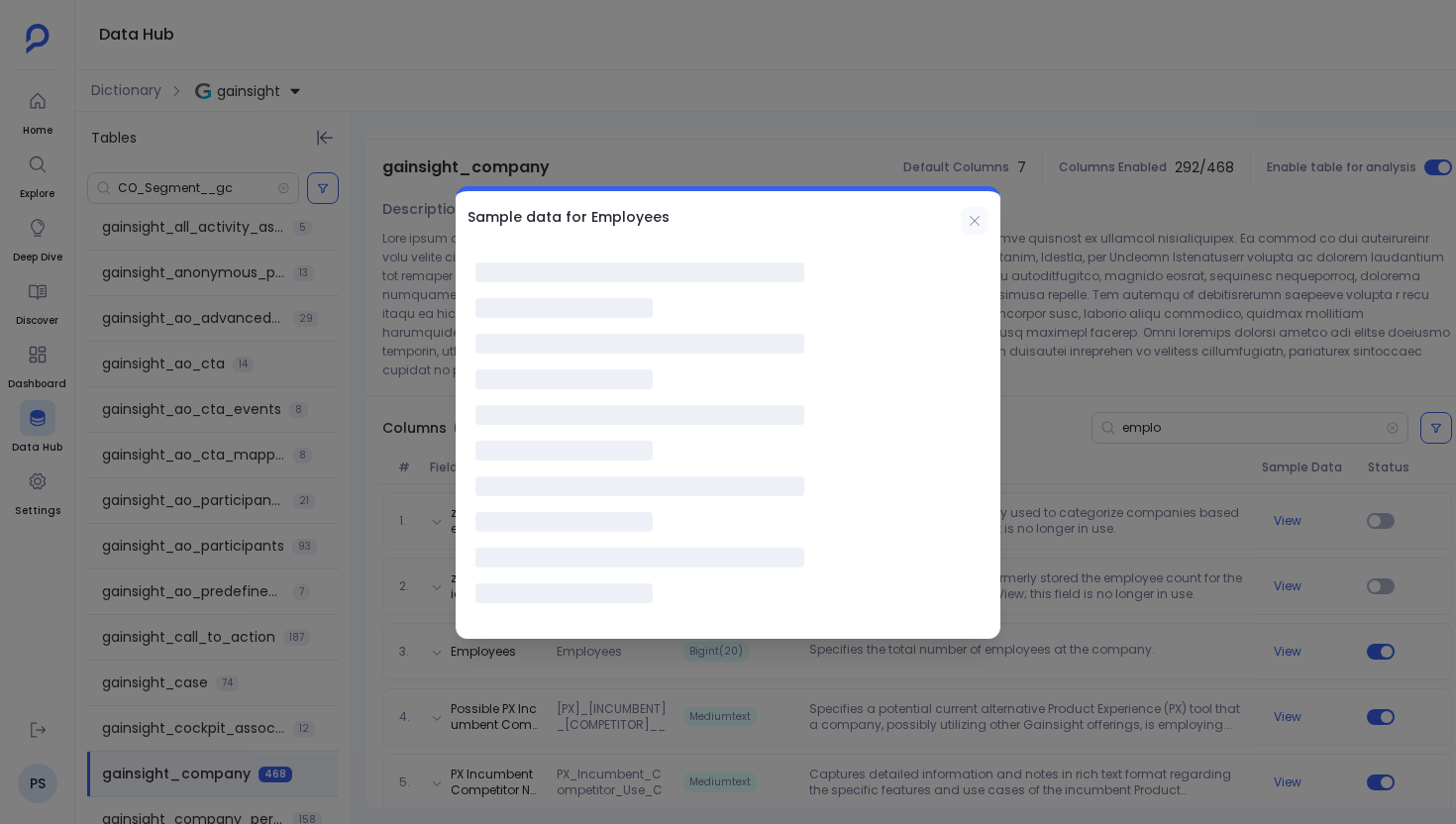 click at bounding box center [975, 221] 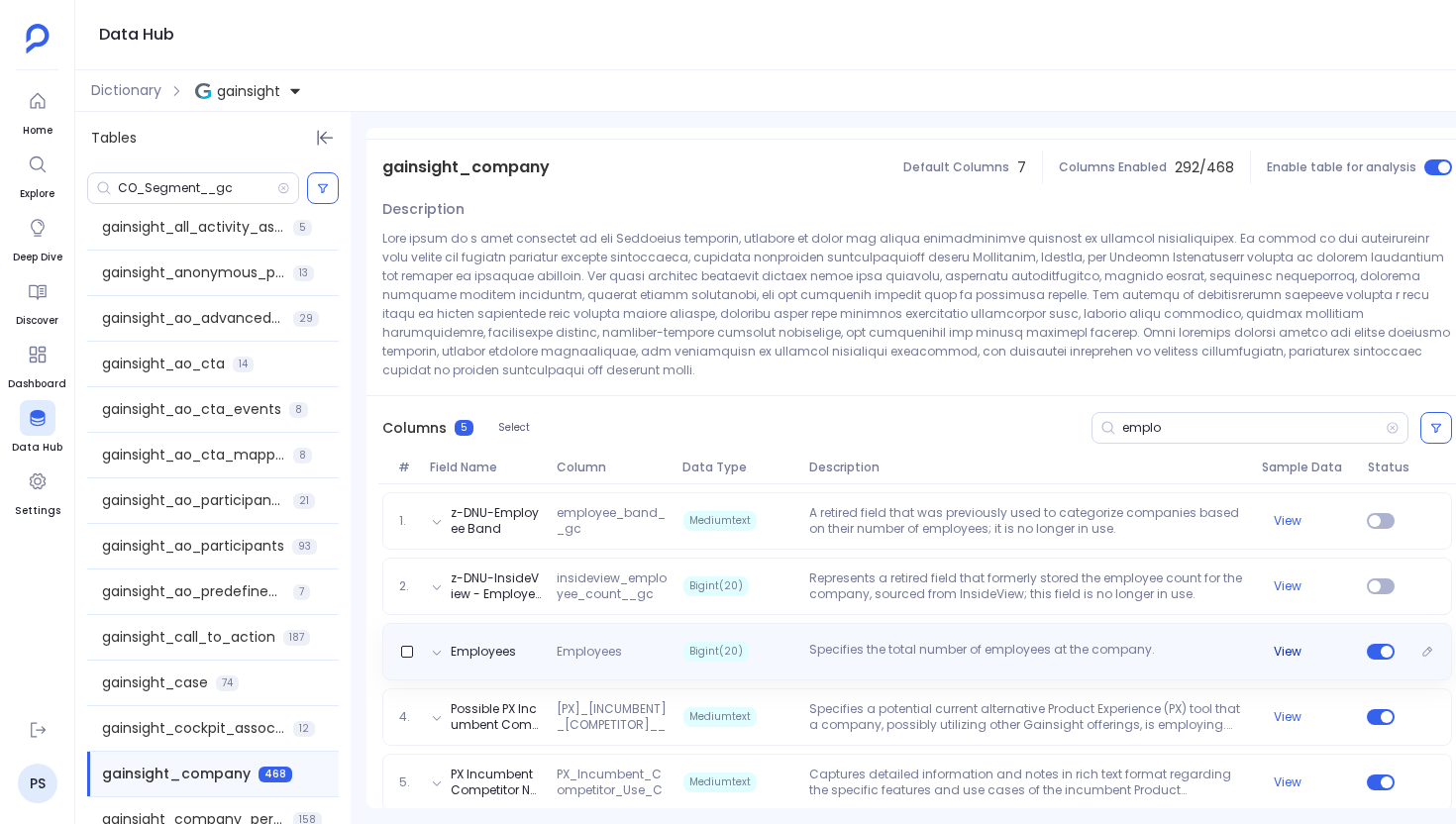 click on "View" at bounding box center (1288, 652) 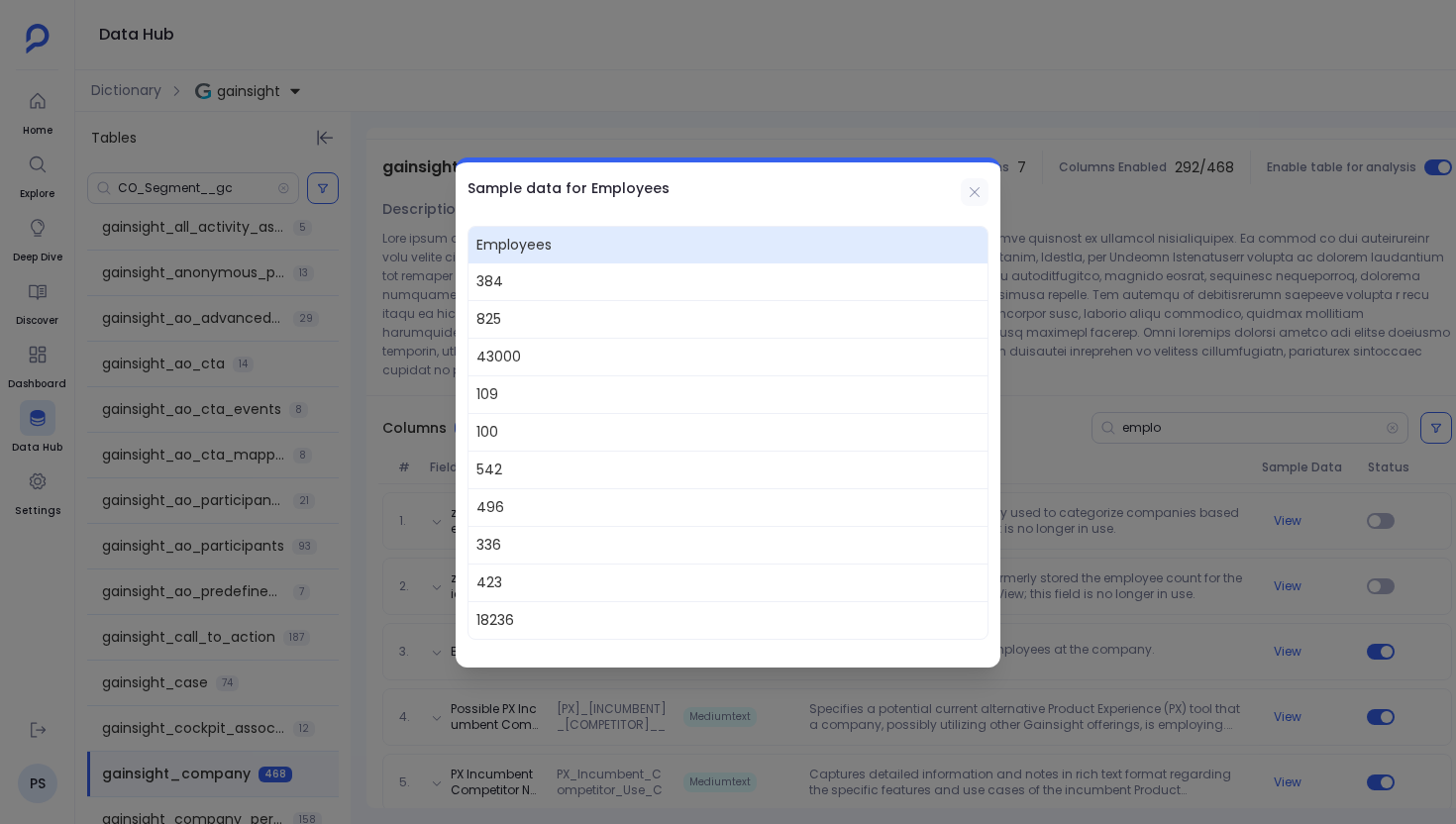click 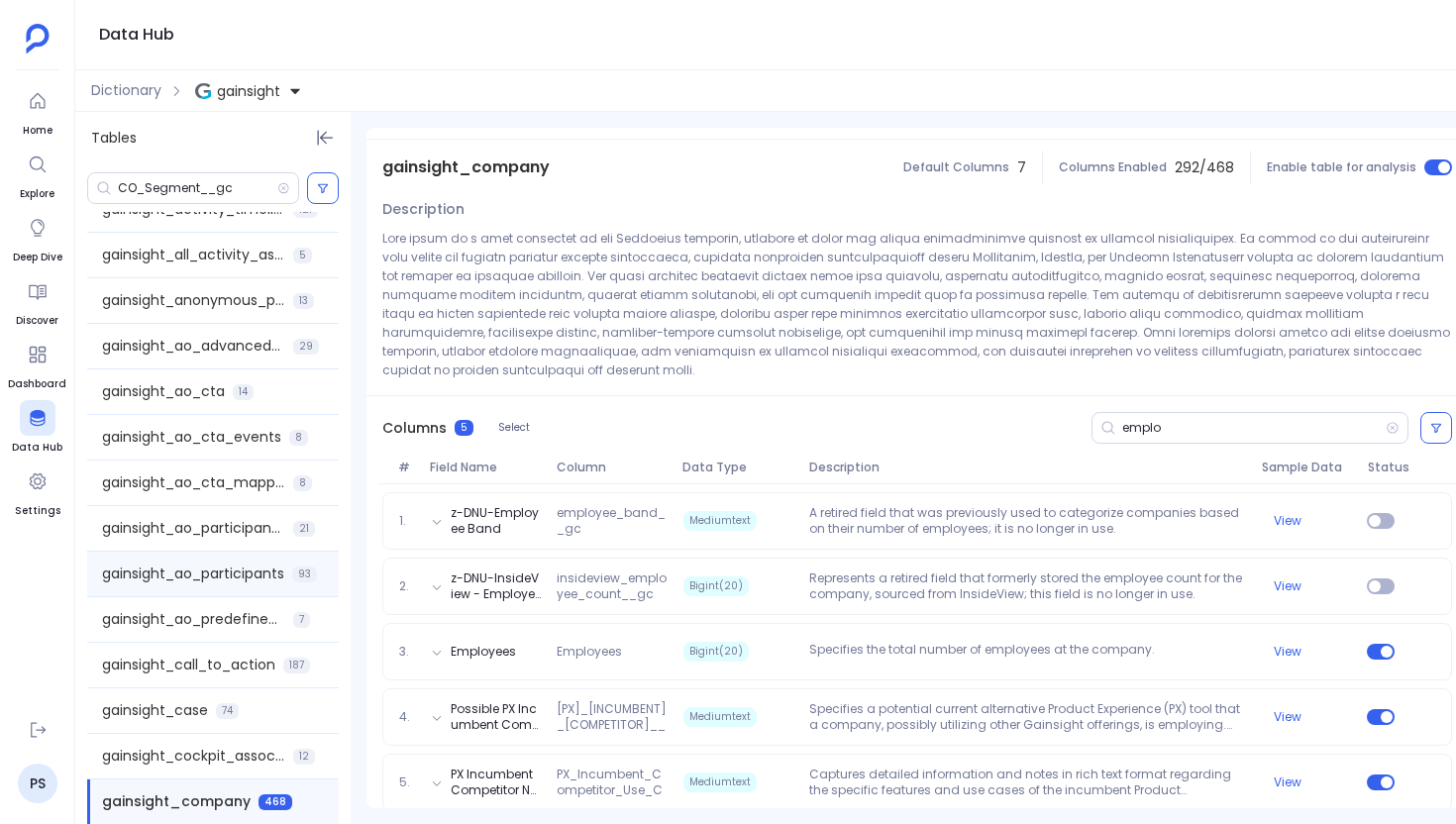 scroll, scrollTop: 153, scrollLeft: 0, axis: vertical 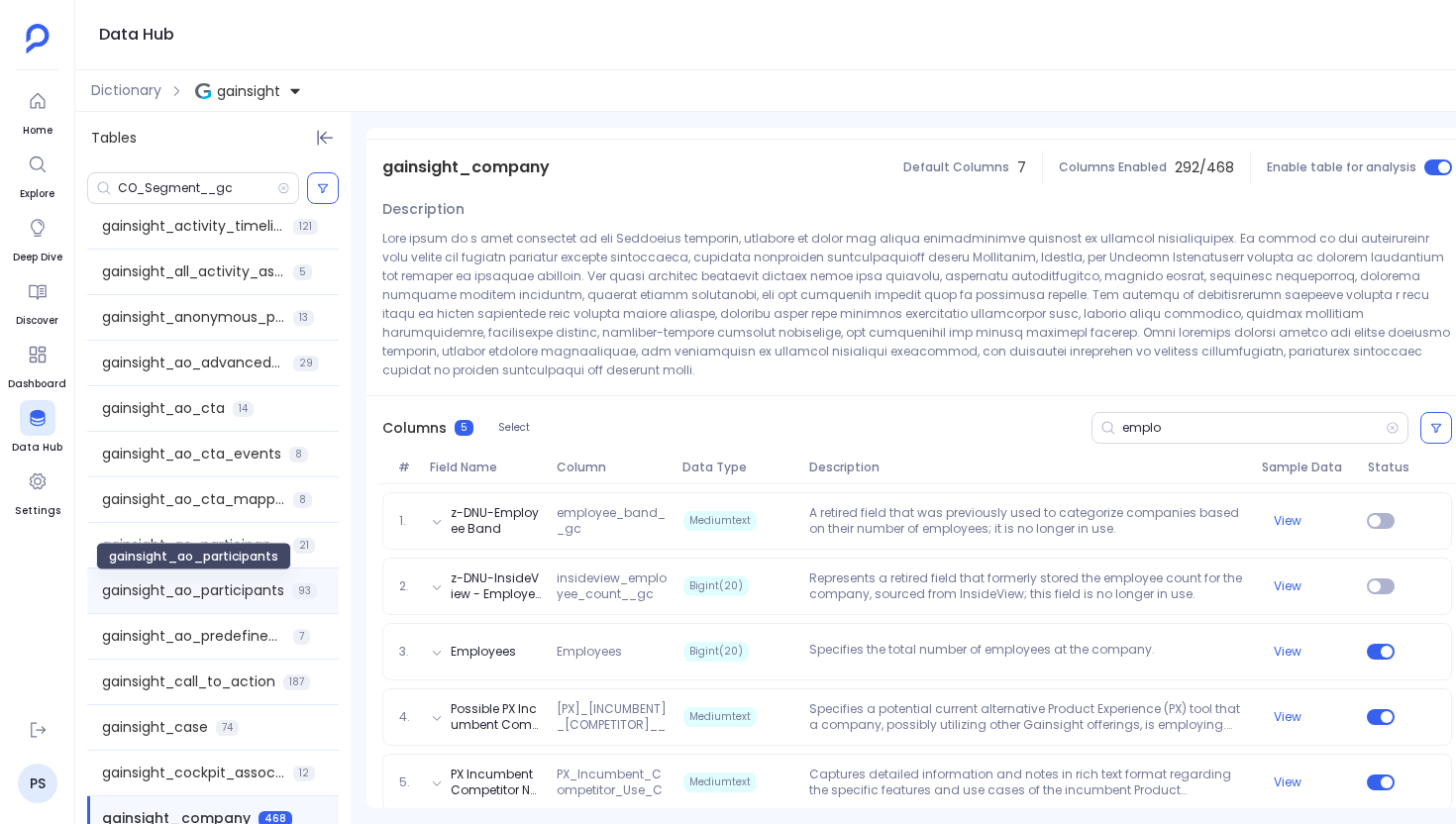 click on "gainsight_ao_participants" at bounding box center [193, 590] 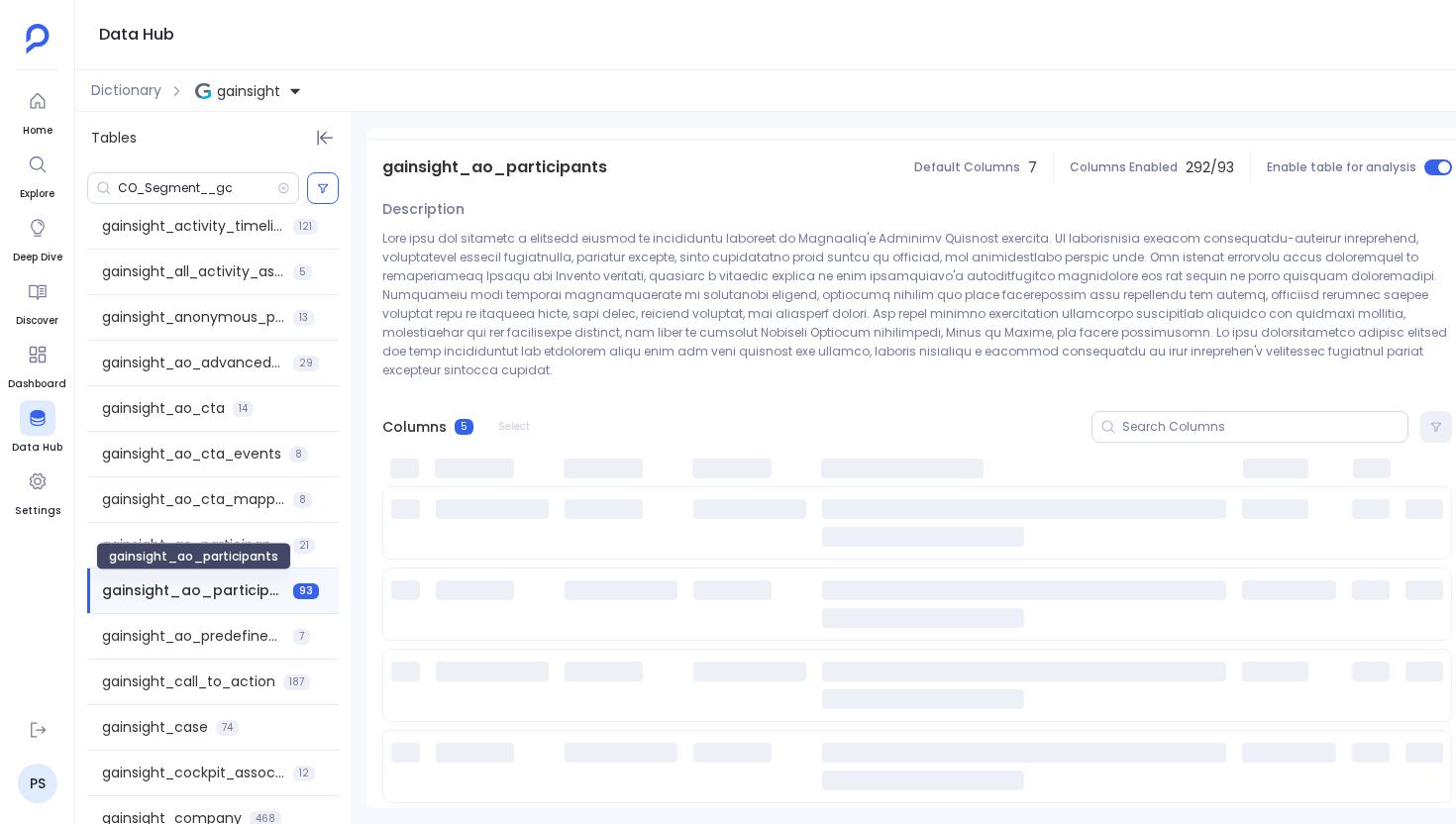 scroll, scrollTop: 0, scrollLeft: 0, axis: both 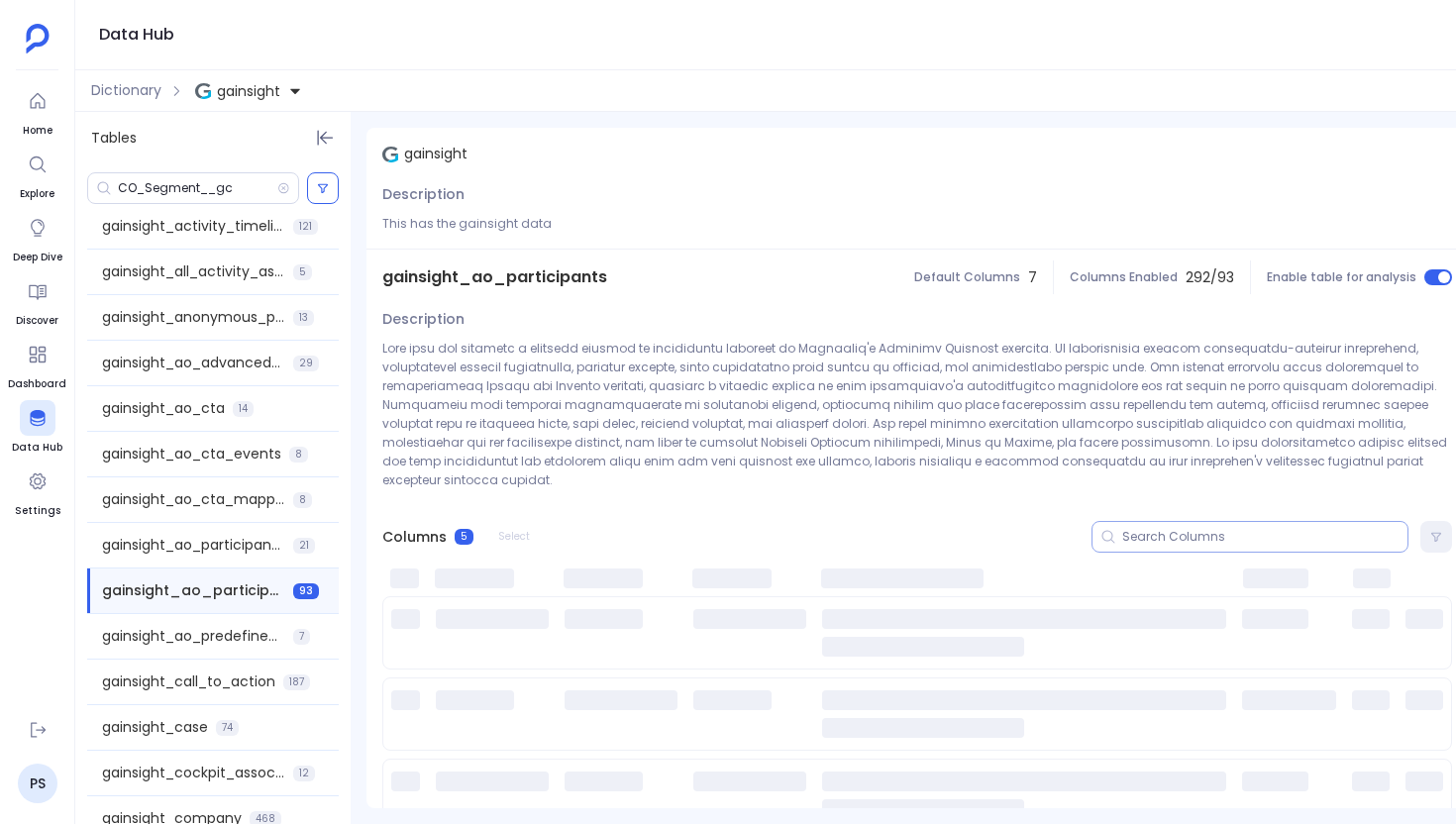 click at bounding box center (1265, 537) 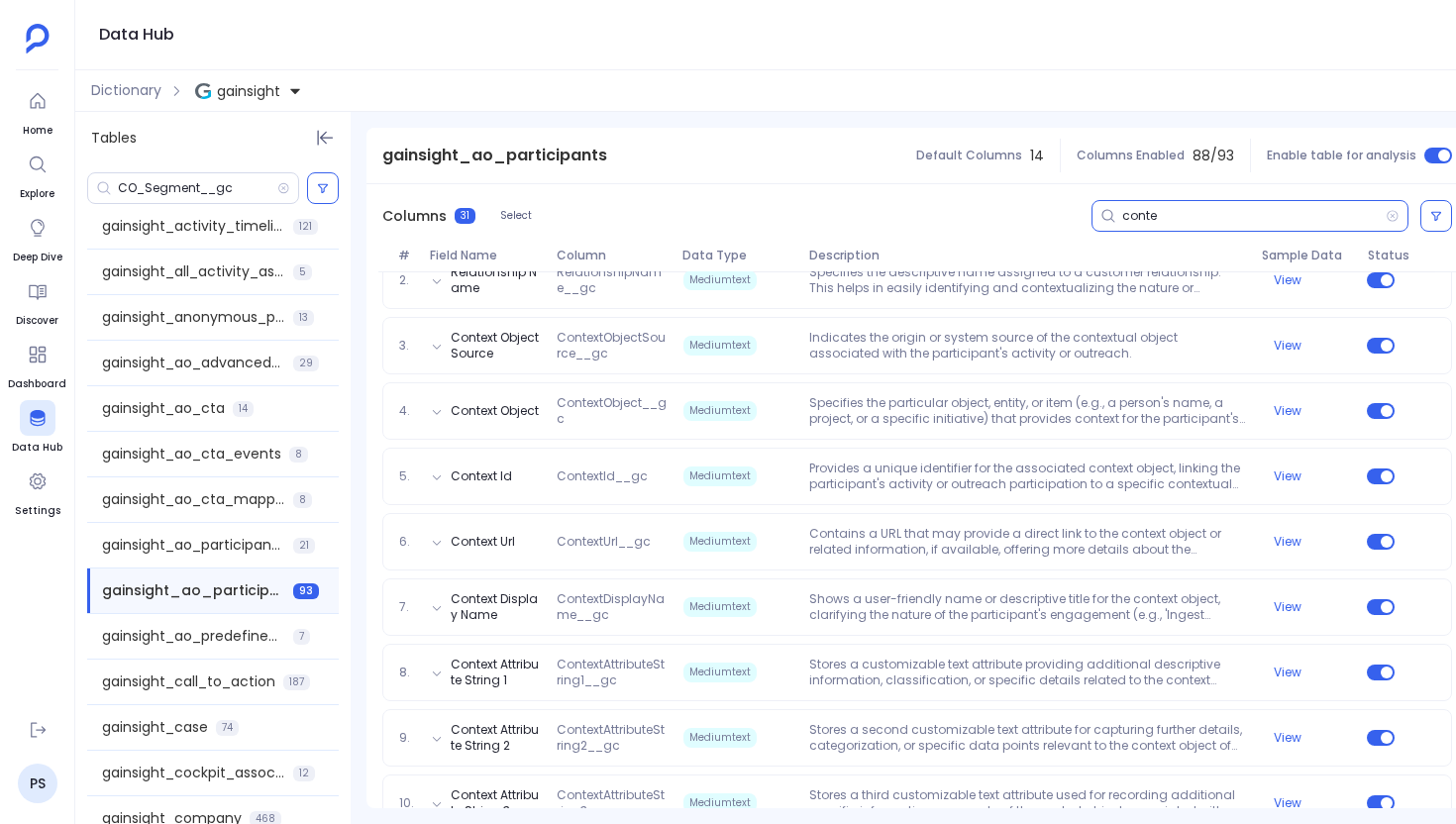 scroll, scrollTop: 422, scrollLeft: 0, axis: vertical 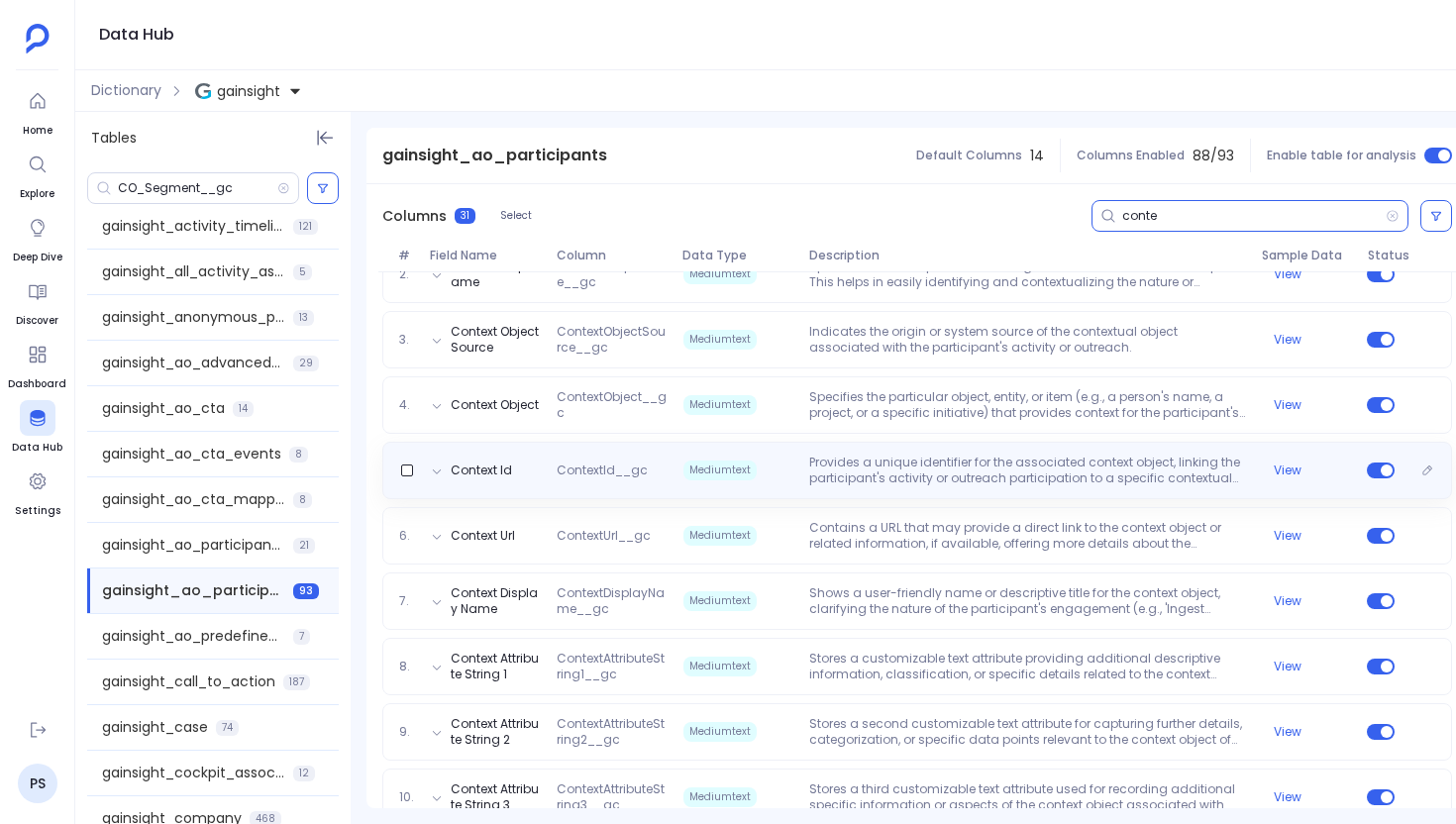 click on "Provides a unique identifier for the associated context object, linking the participant's activity or outreach participation to a specific contextual record or entity." at bounding box center [1027, 470] 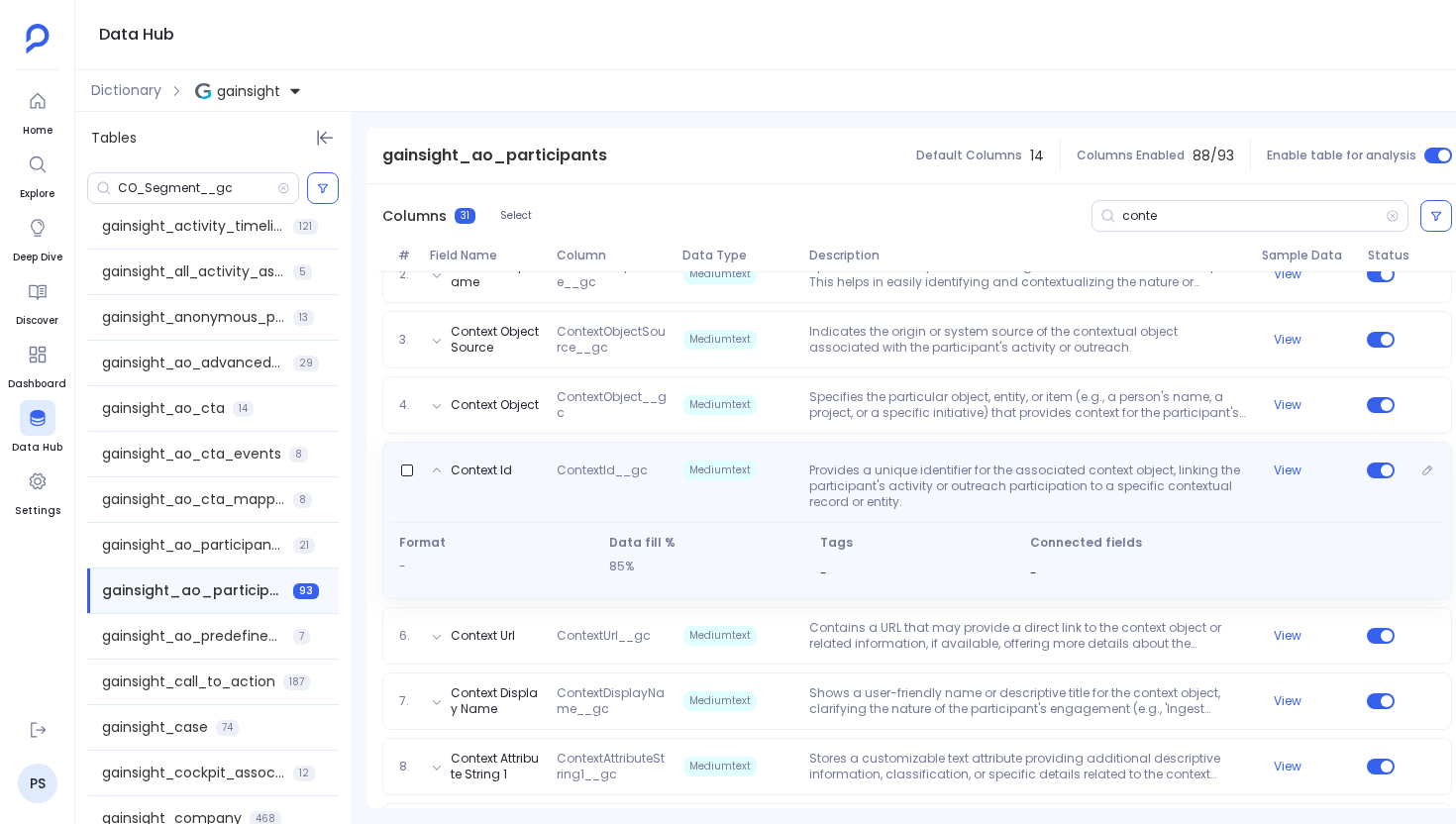 click on "Provides a unique identifier for the associated context object, linking the participant's activity or outreach participation to a specific contextual record or entity." at bounding box center (1027, 486) 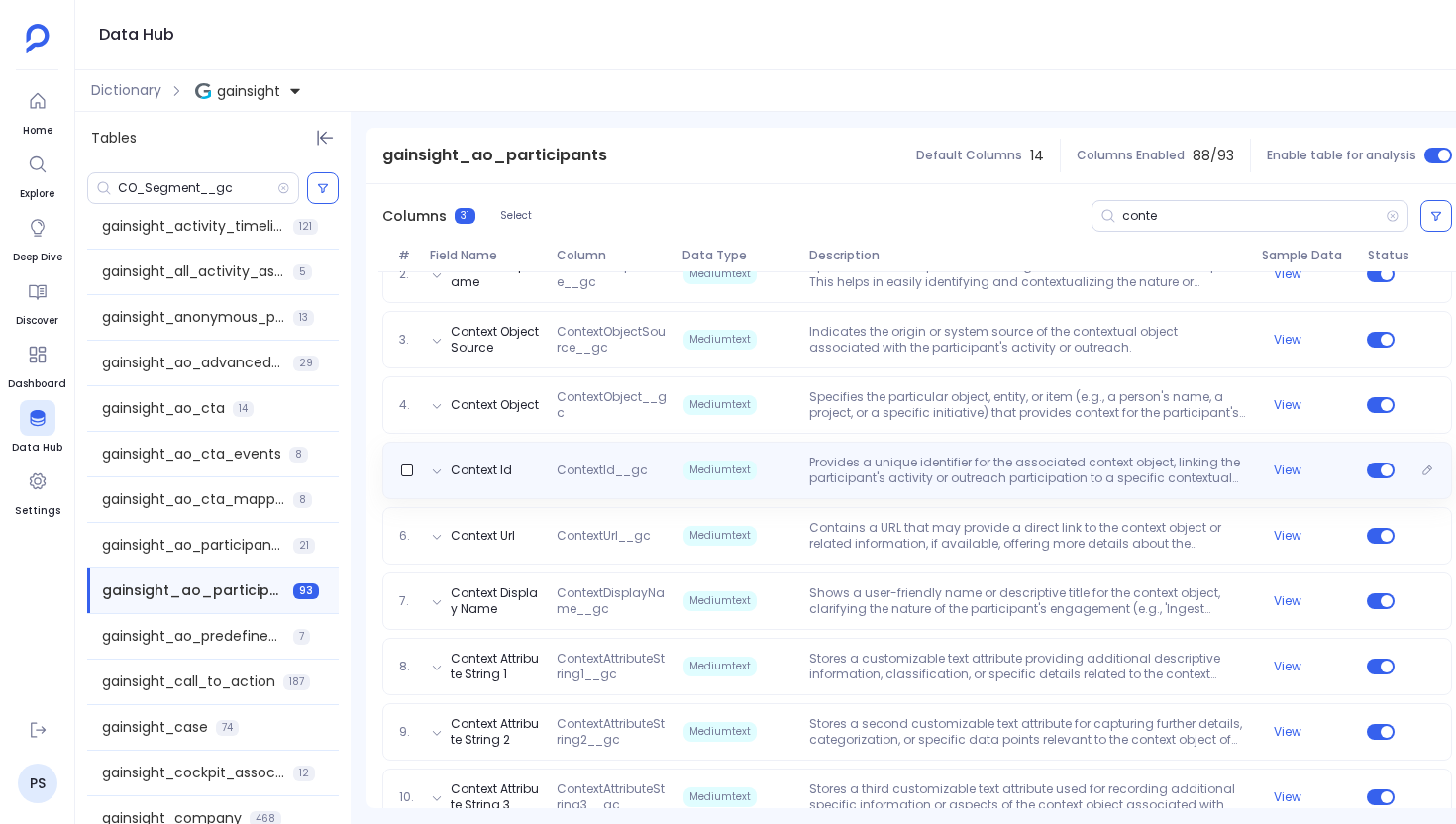click on "Context Id ContextId__gc Mediumtext Provides a unique identifier for the associated context object, linking the participant's activity or outreach participation to a specific contextual record or entity. View" at bounding box center [917, 470] 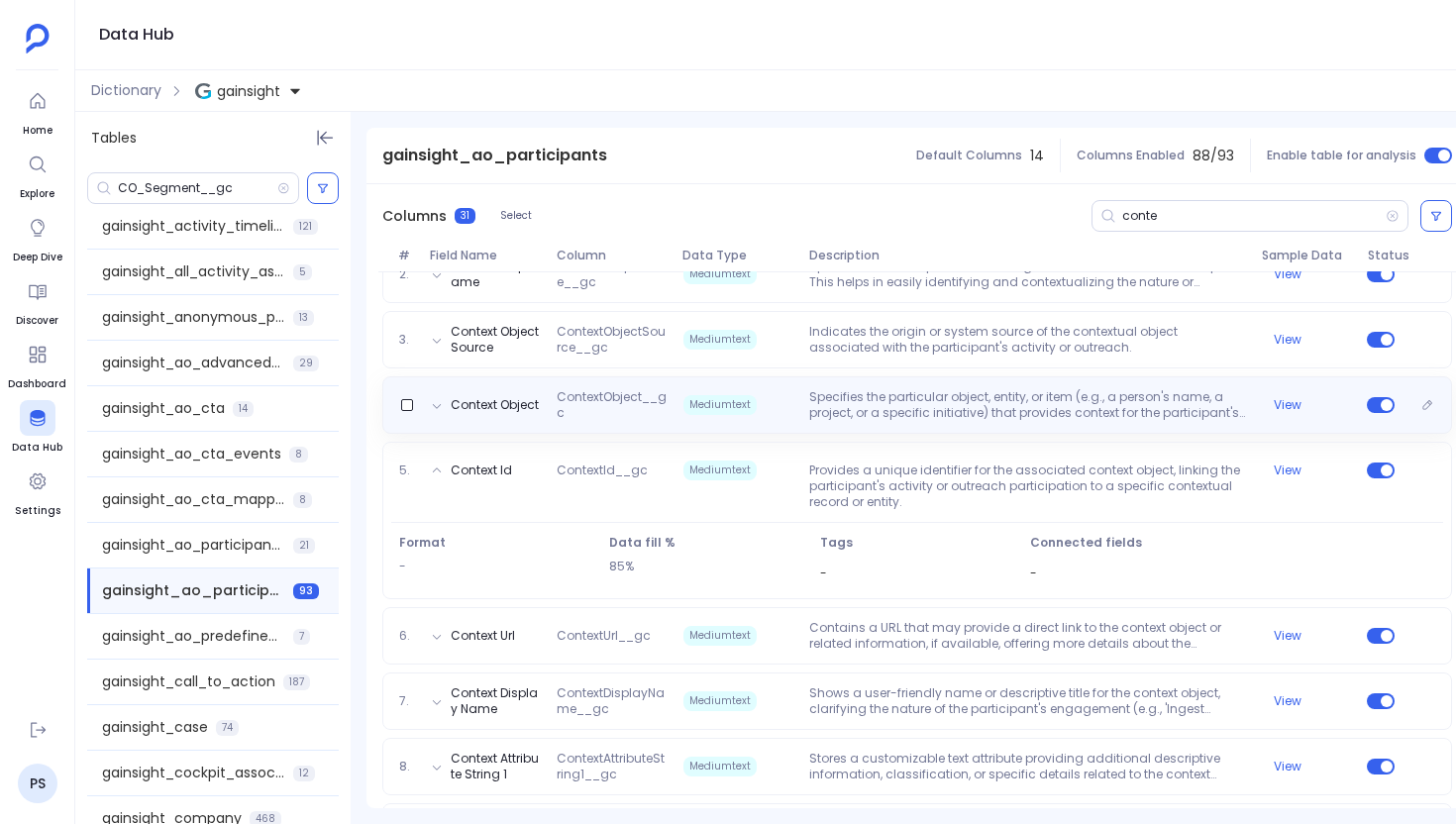 click on "Context Object ContextObject__gc Mediumtext Specifies the particular object, entity, or item (e.g., a person's name, a project, or a specific initiative) that provides context for the participant's engagement within an outreach. View" at bounding box center (917, 405) 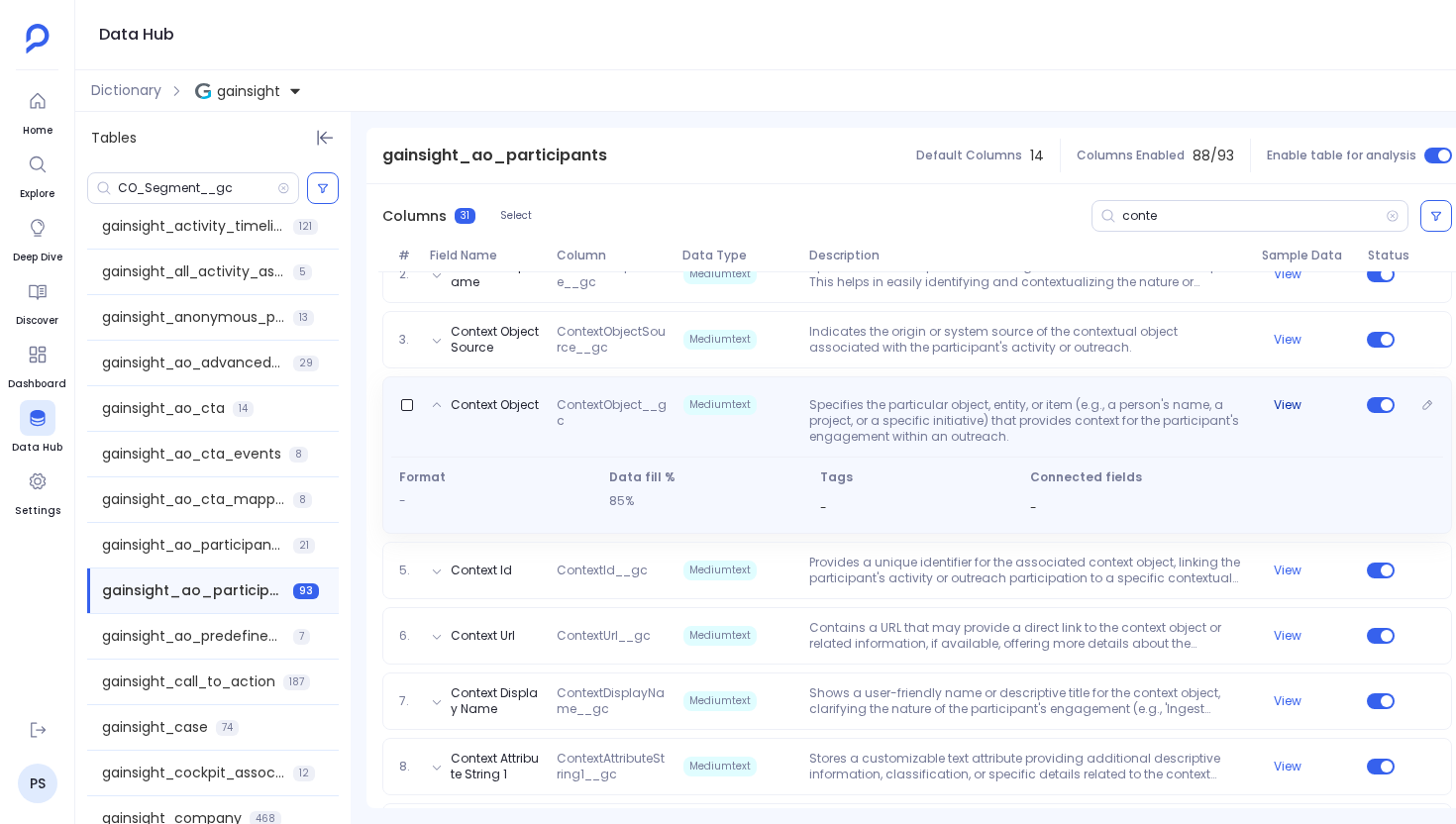 click on "View" at bounding box center [1288, 405] 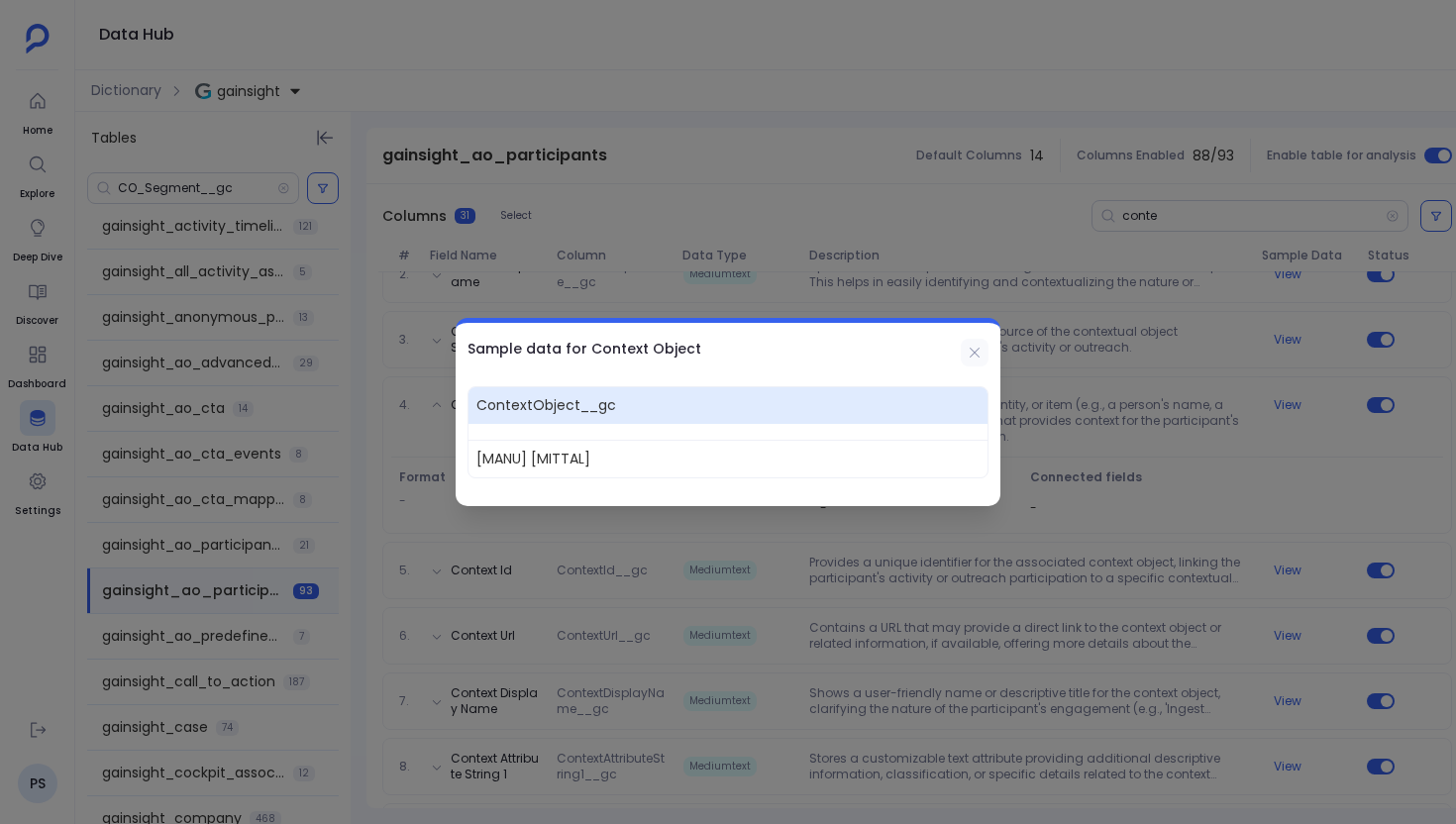 click 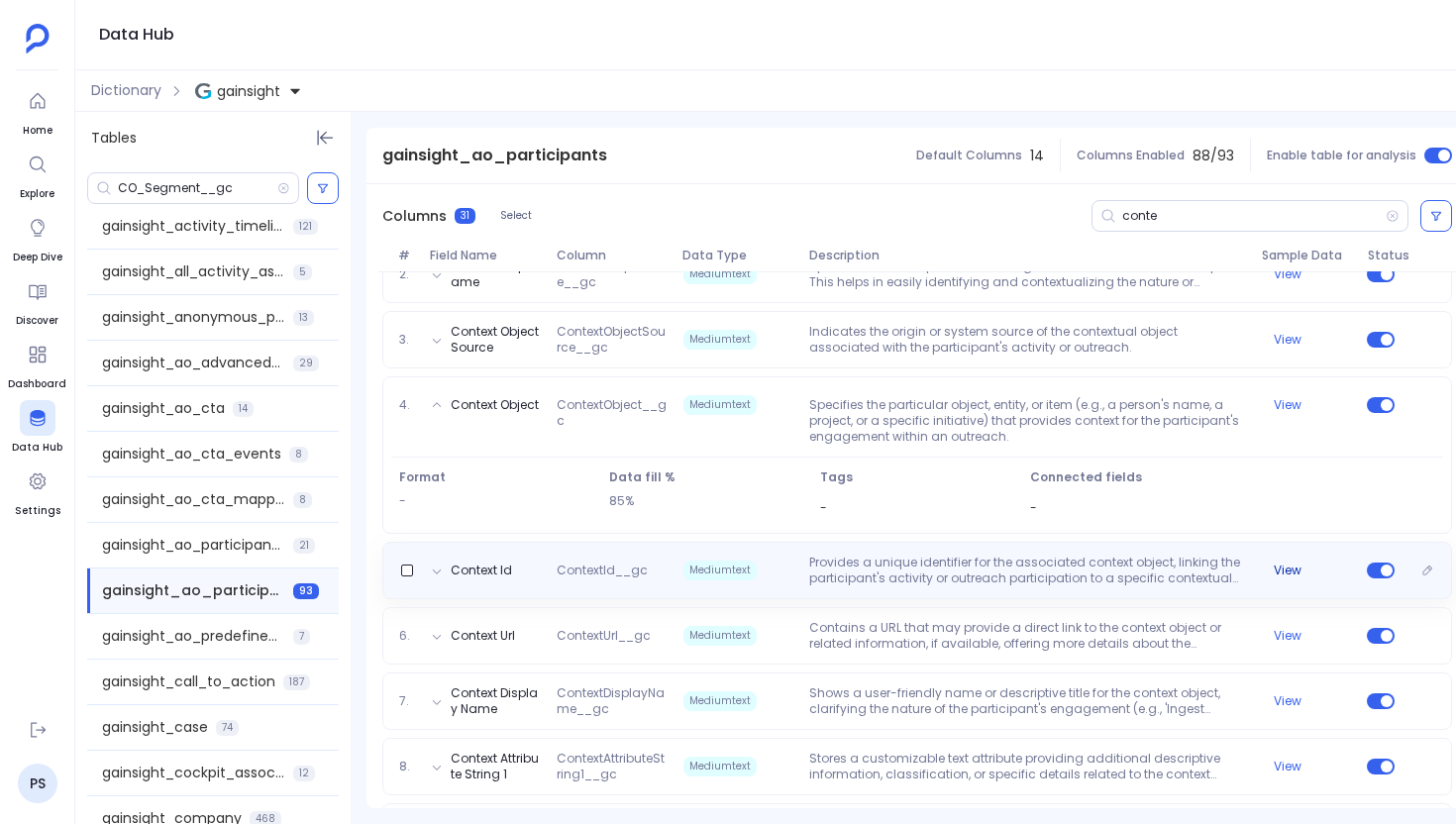 click on "View" at bounding box center [1288, 570] 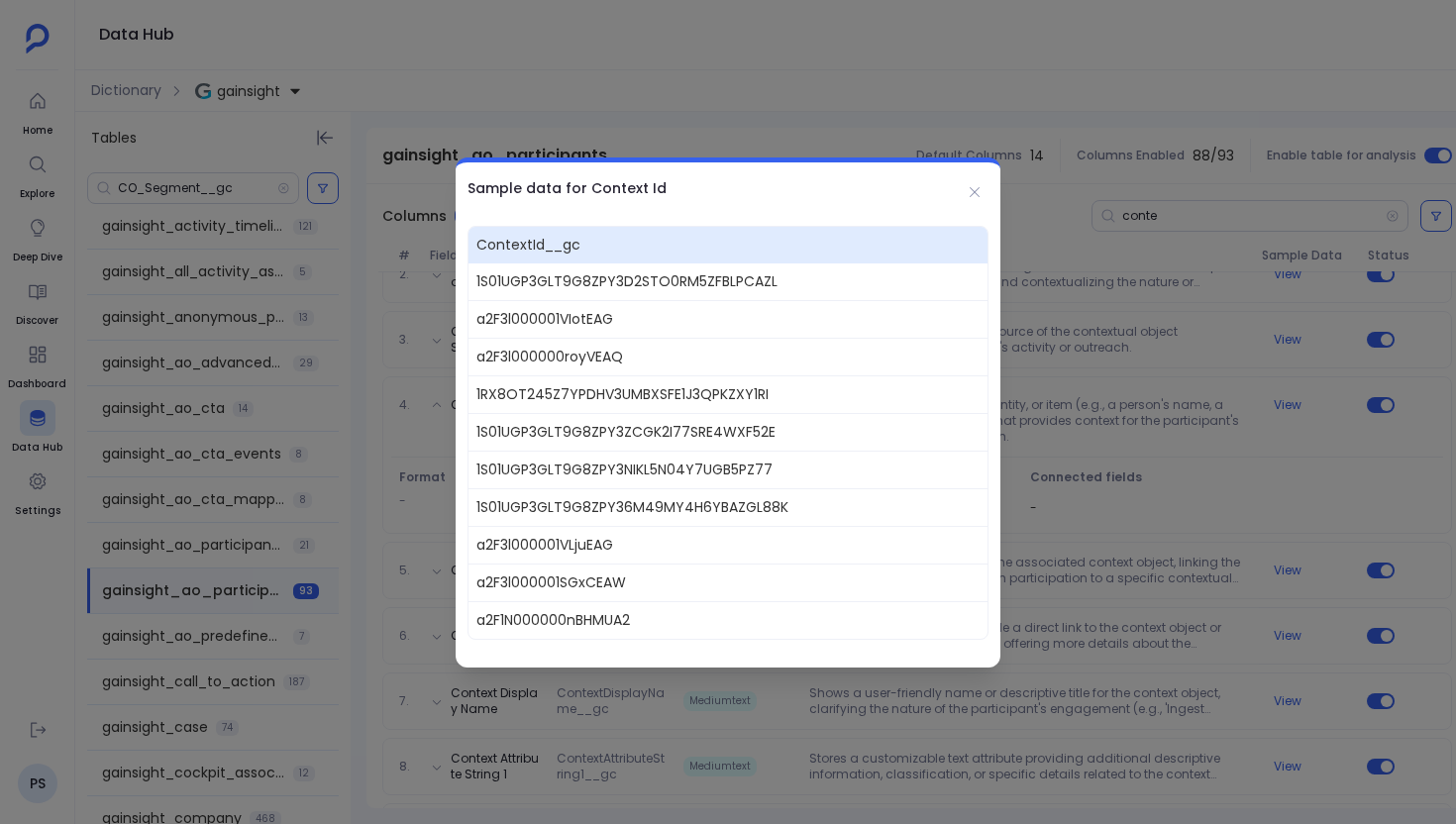 click at bounding box center (728, 412) 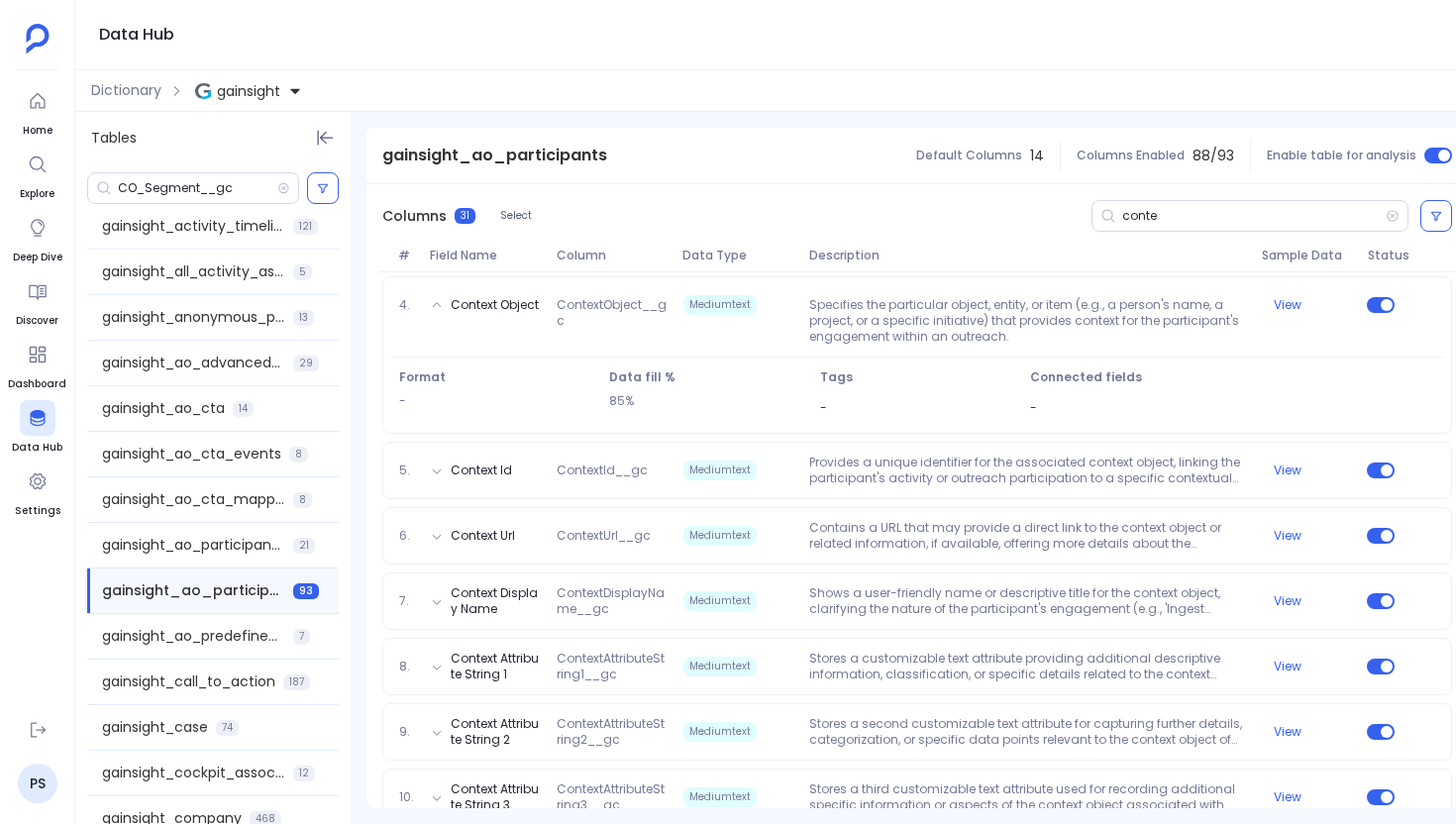 scroll, scrollTop: 557, scrollLeft: 0, axis: vertical 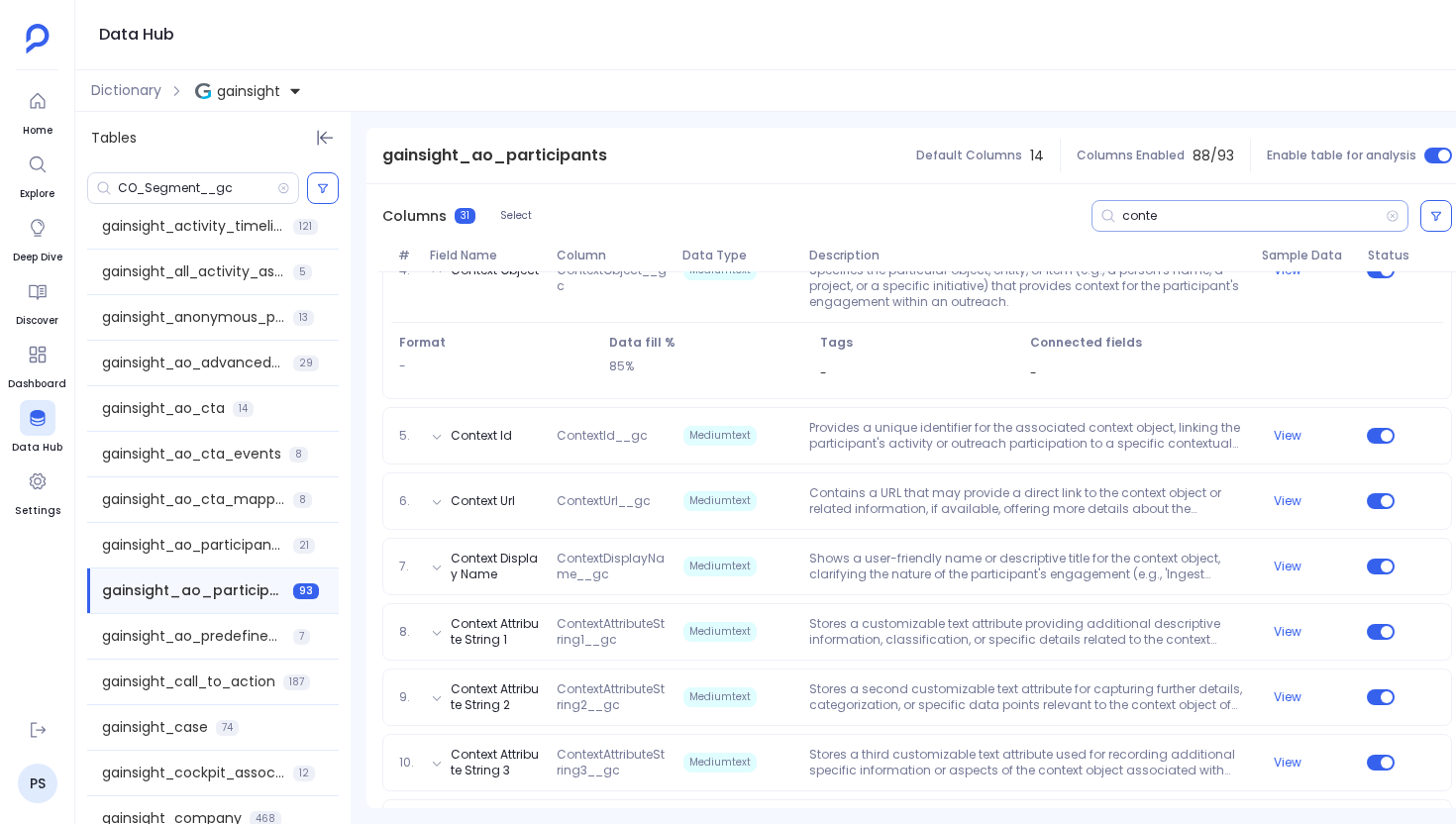 click on "conte" at bounding box center [1254, 216] 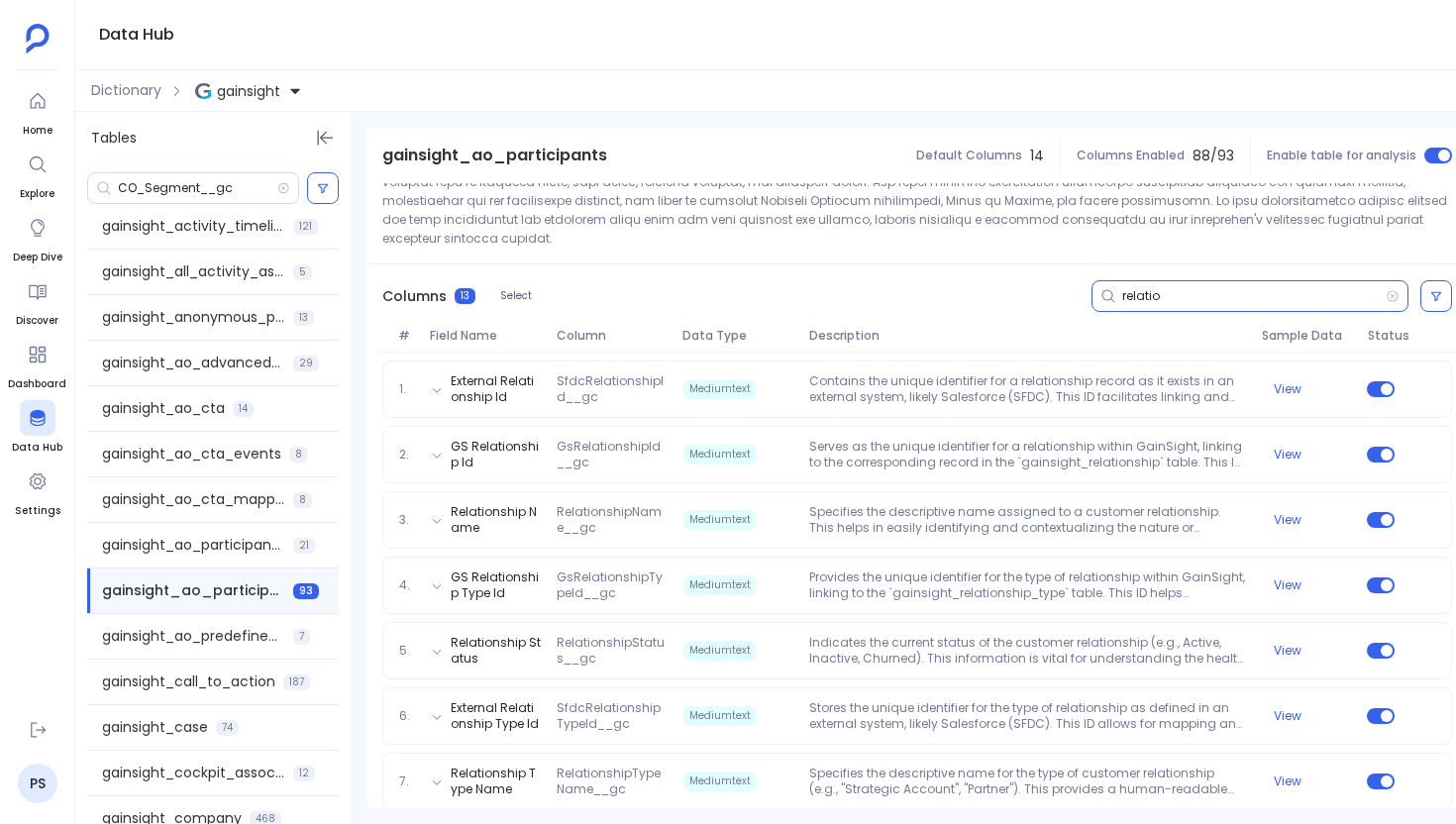 scroll, scrollTop: 246, scrollLeft: 0, axis: vertical 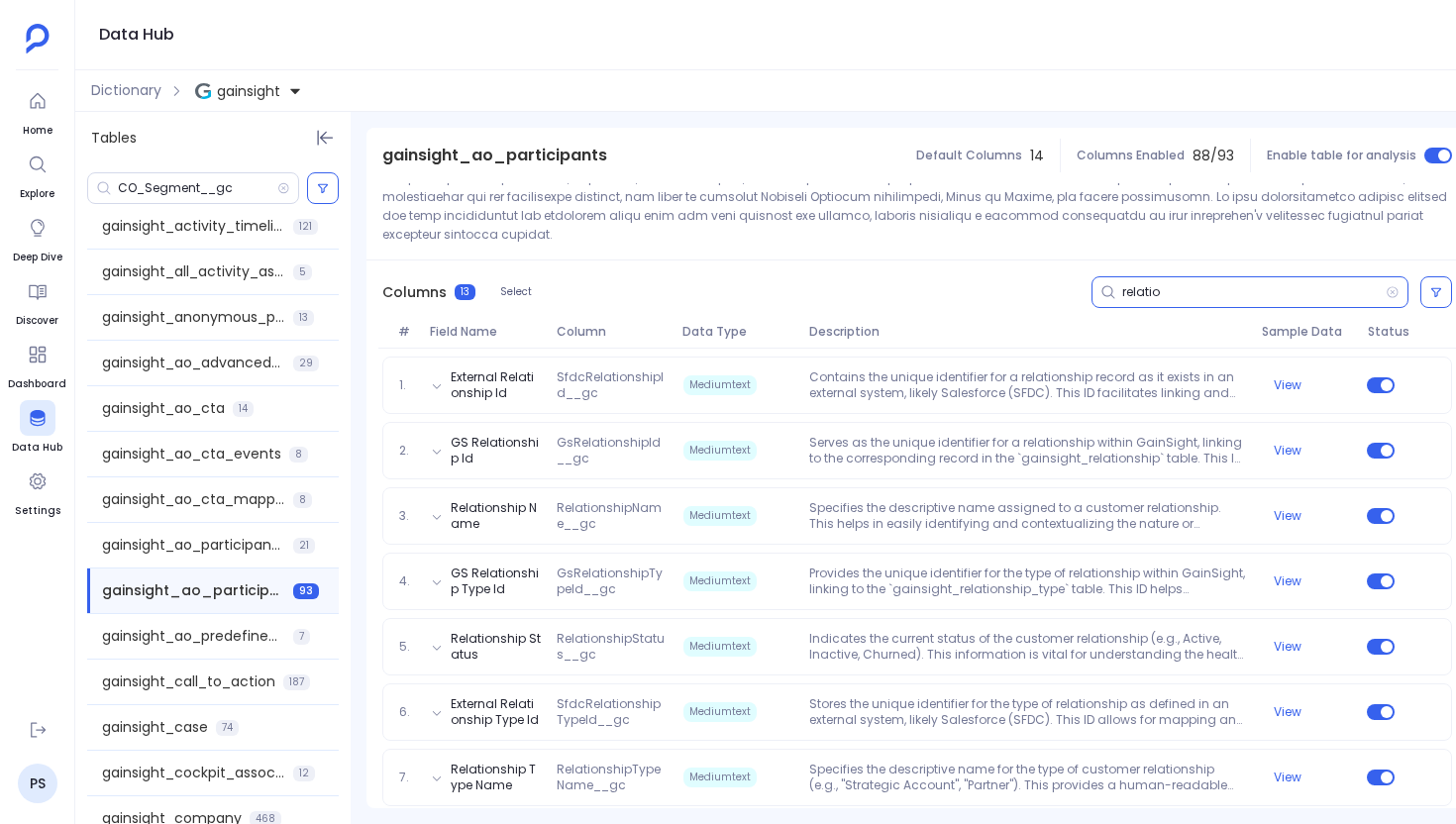 type on "relatio" 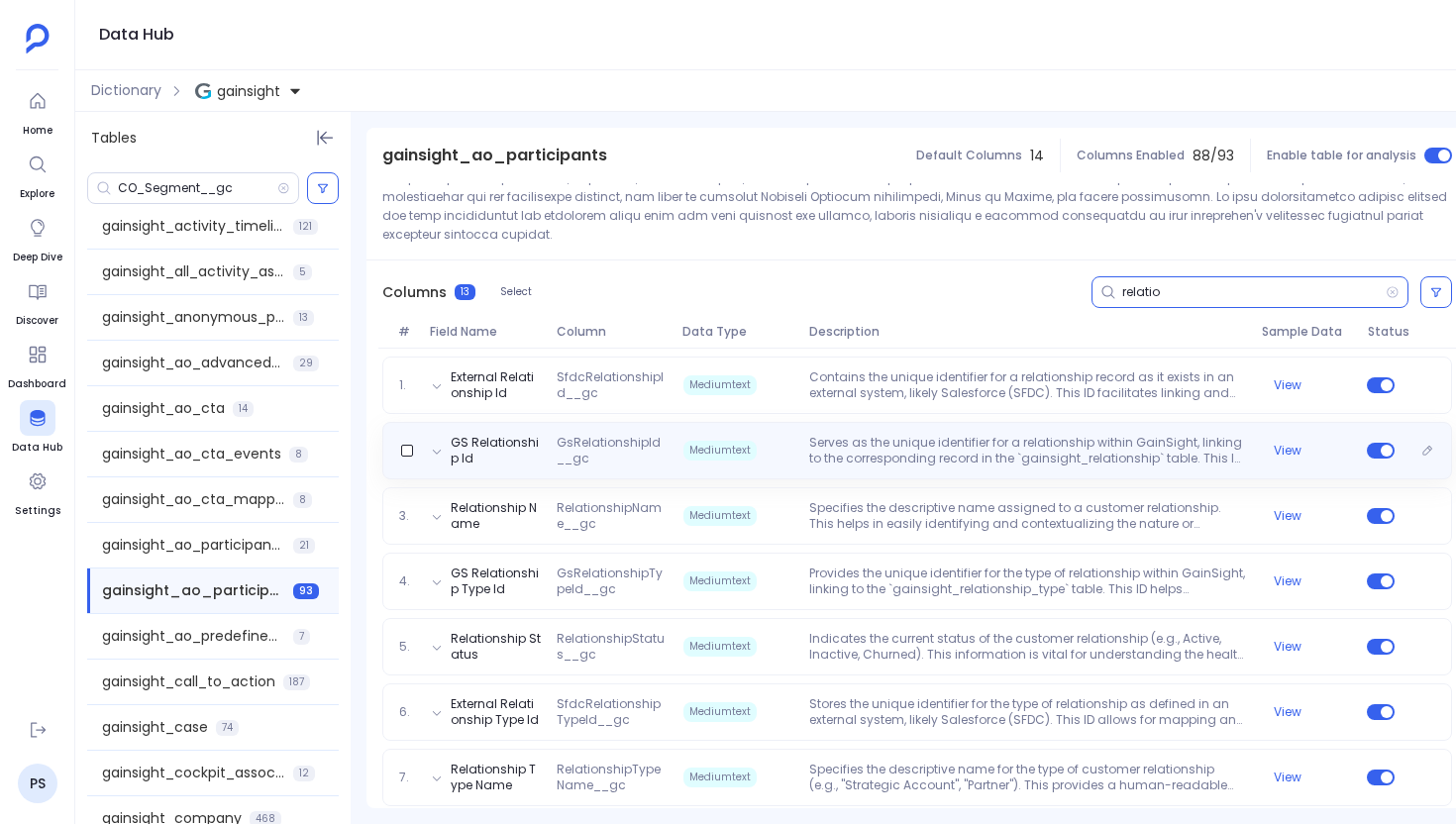 click on "Serves as the unique identifier for a relationship within GainSight, linking to the corresponding record in the `gainsight_relationship` table. This ID is essential for associating participants with specific customer relationships managed in GainSight." at bounding box center [1027, 451] 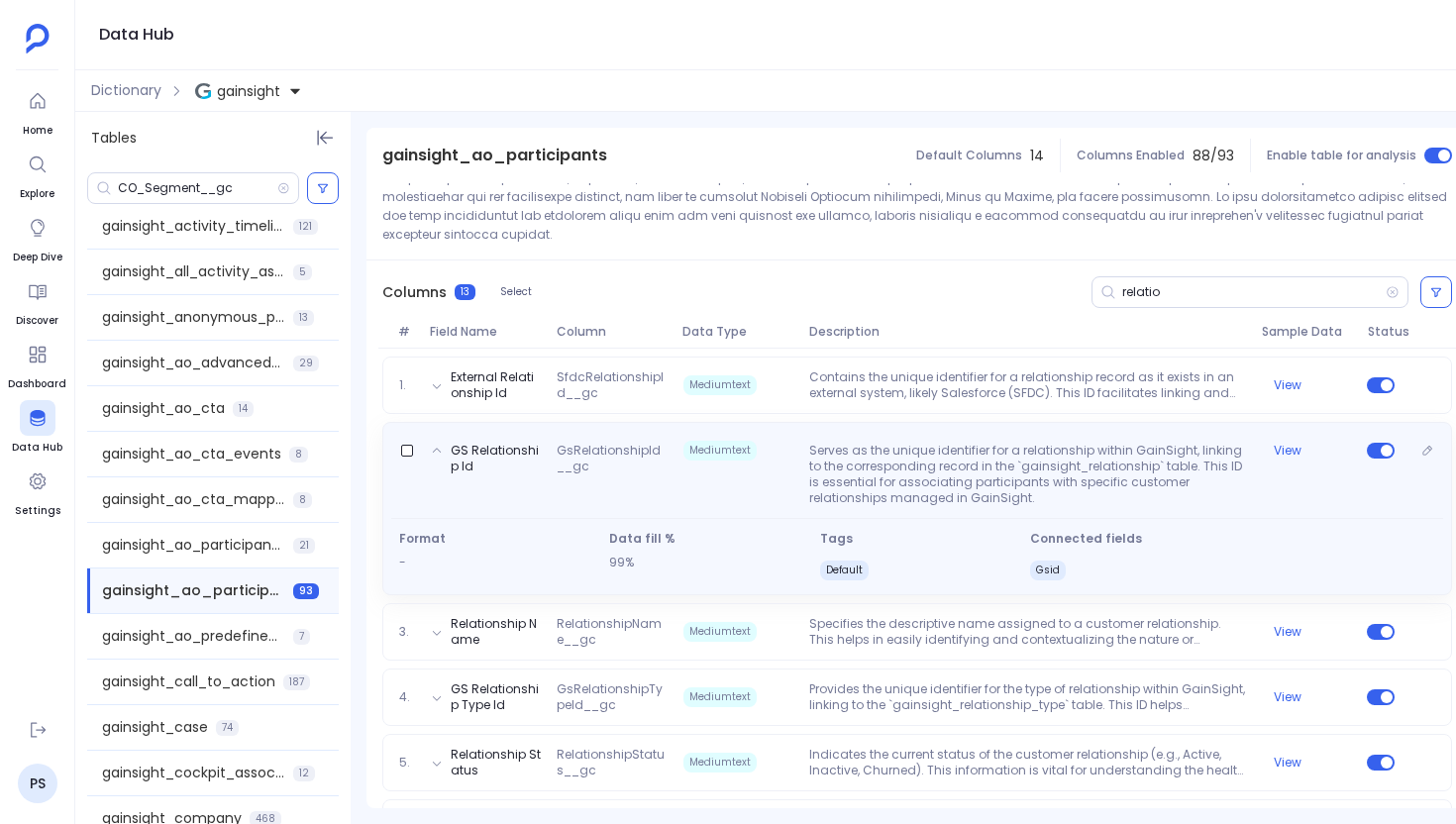 click on "Serves as the unique identifier for a relationship within GainSight, linking to the corresponding record in the `gainsight_relationship` table. This ID is essential for associating participants with specific customer relationships managed in GainSight." at bounding box center (1027, 474) 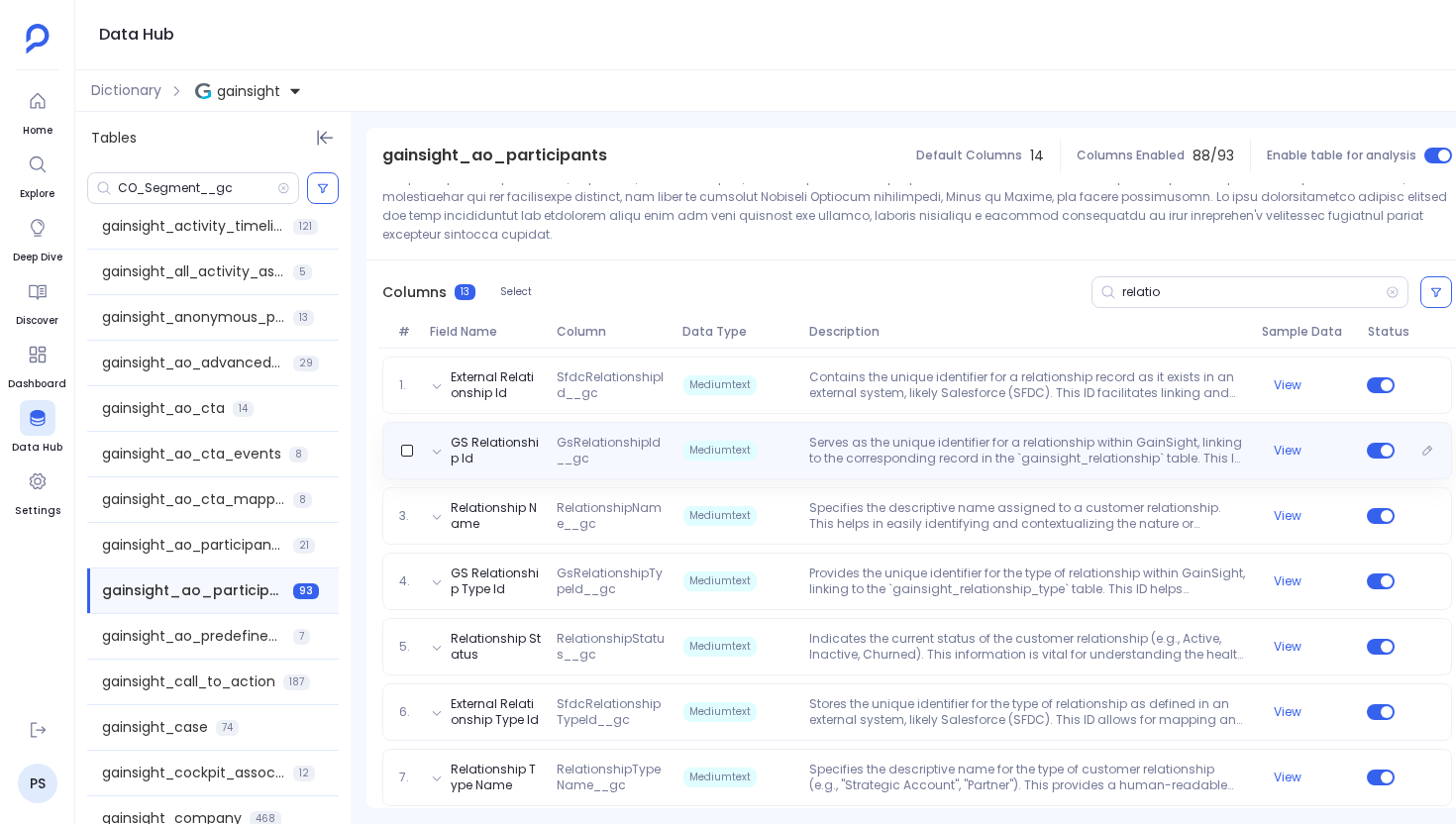 click on "Serves as the unique identifier for a relationship within GainSight, linking to the corresponding record in the `gainsight_relationship` table. This ID is essential for associating participants with specific customer relationships managed in GainSight." at bounding box center [1027, 451] 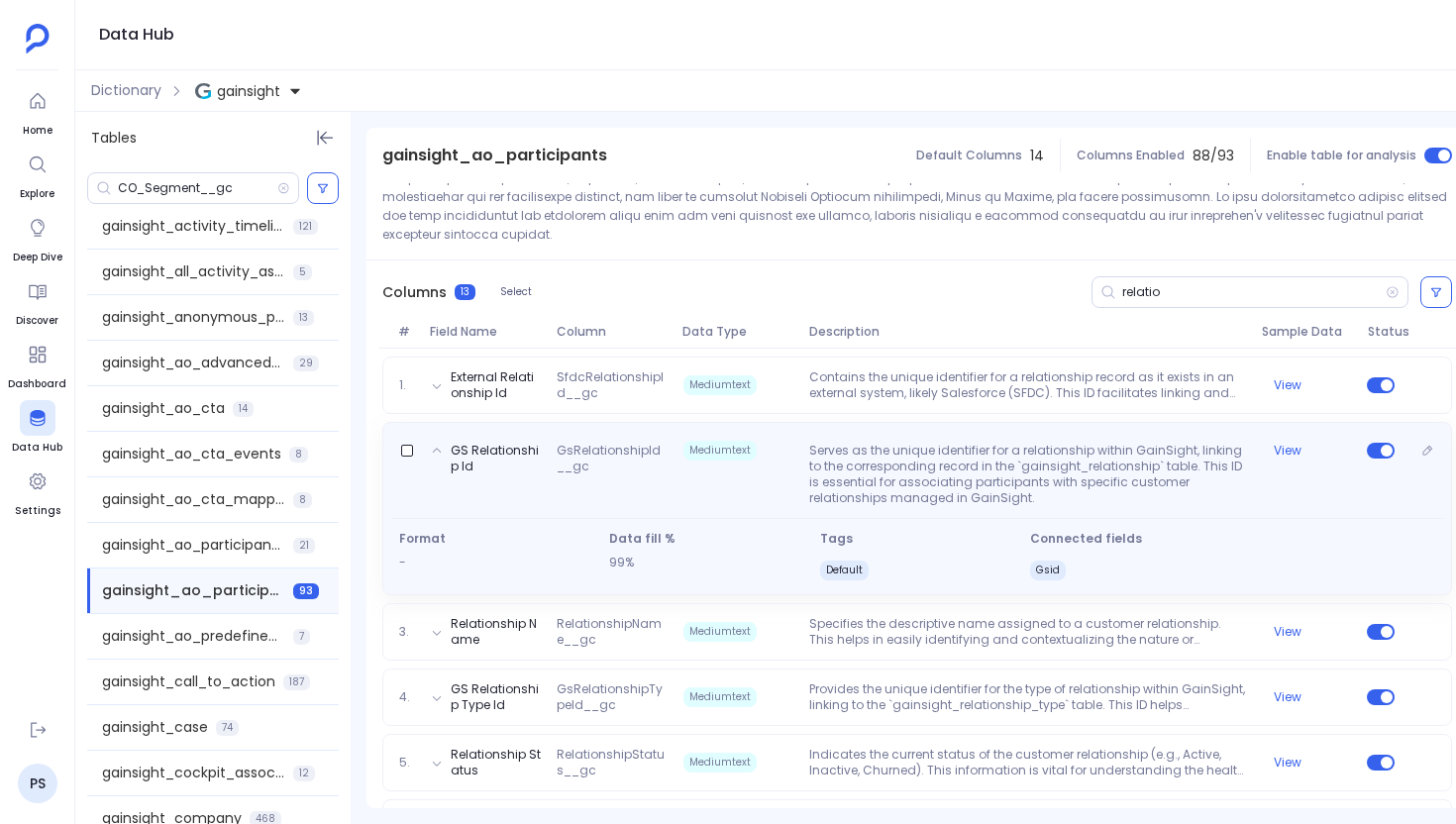 click on "GS Relationship Id" at bounding box center (485, 474) 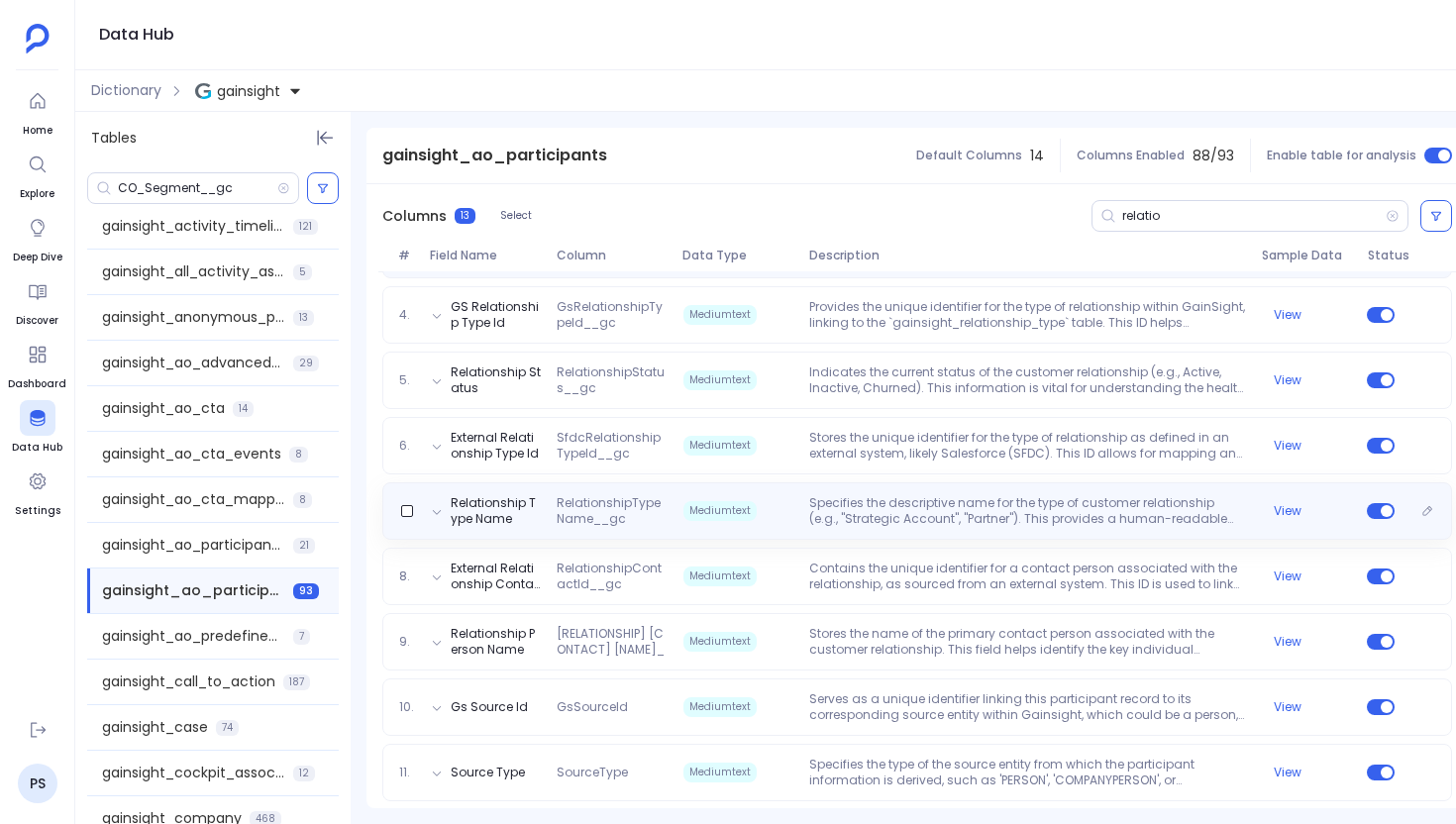 scroll, scrollTop: 524, scrollLeft: 0, axis: vertical 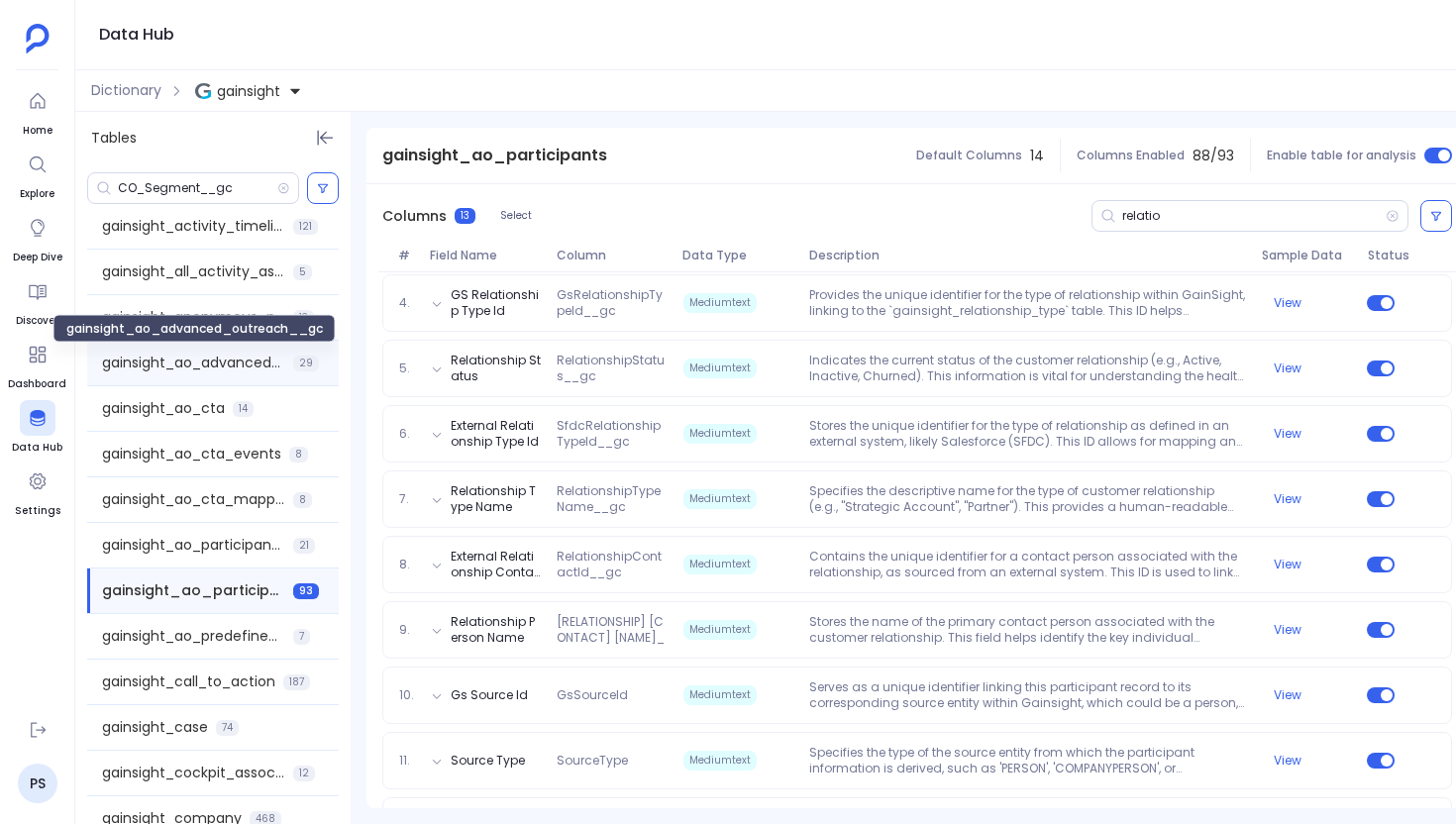 click on "gainsight_ao_advanced_outreach__gc" at bounding box center [193, 362] 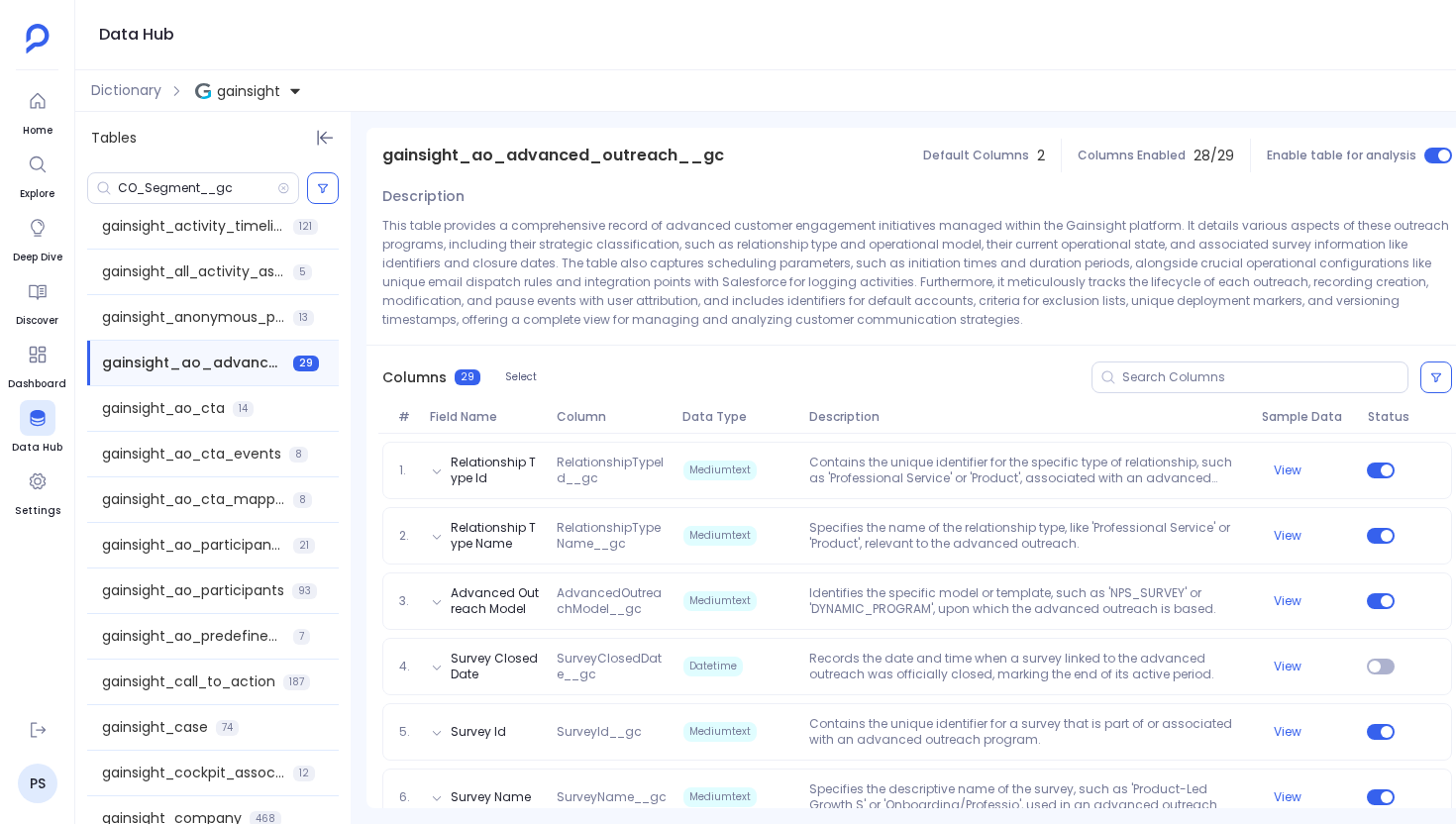 scroll, scrollTop: 529, scrollLeft: 0, axis: vertical 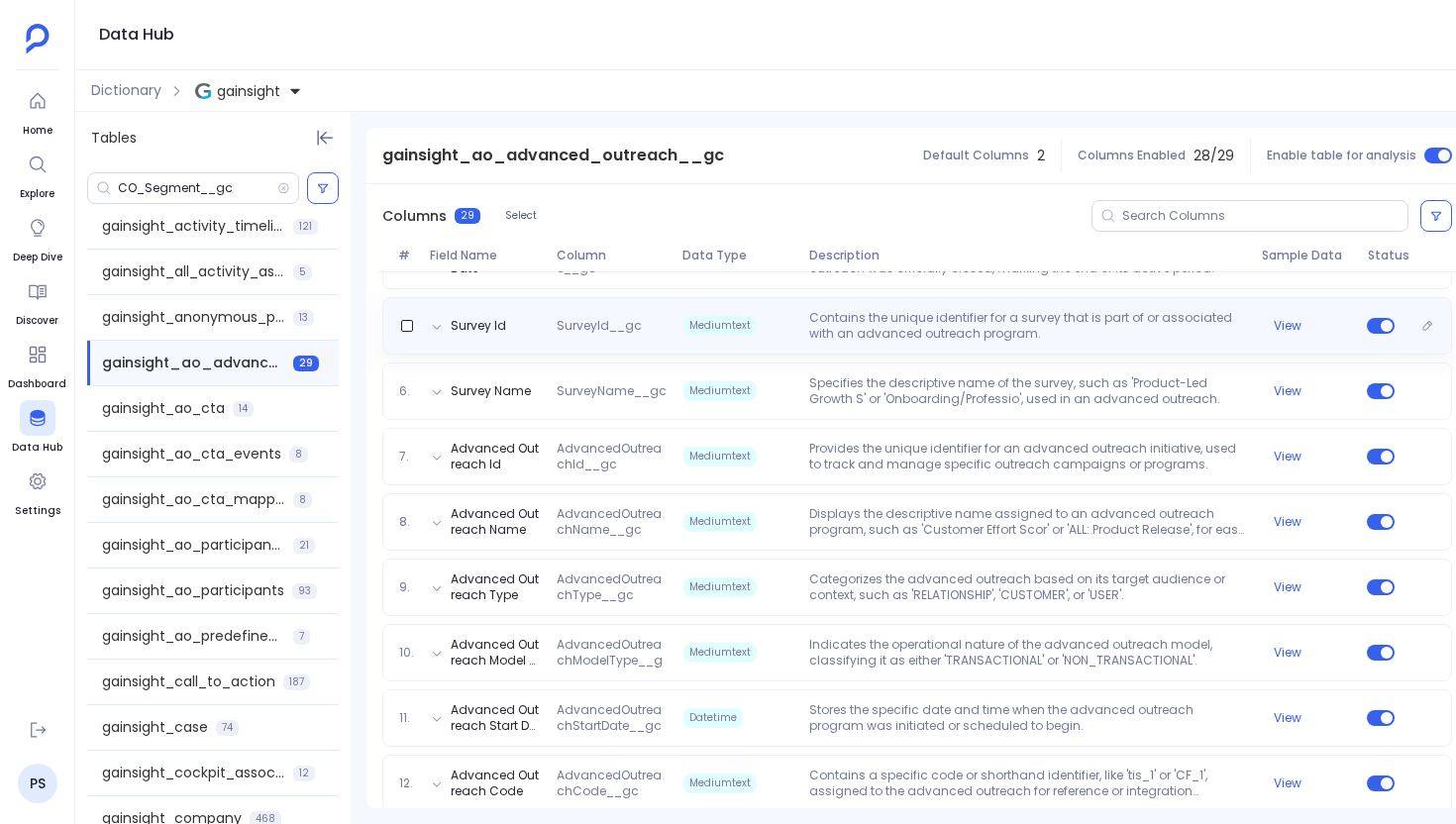 click on "Contains the unique identifier for a survey that is part of or associated with an advanced outreach program." at bounding box center (1027, 326) 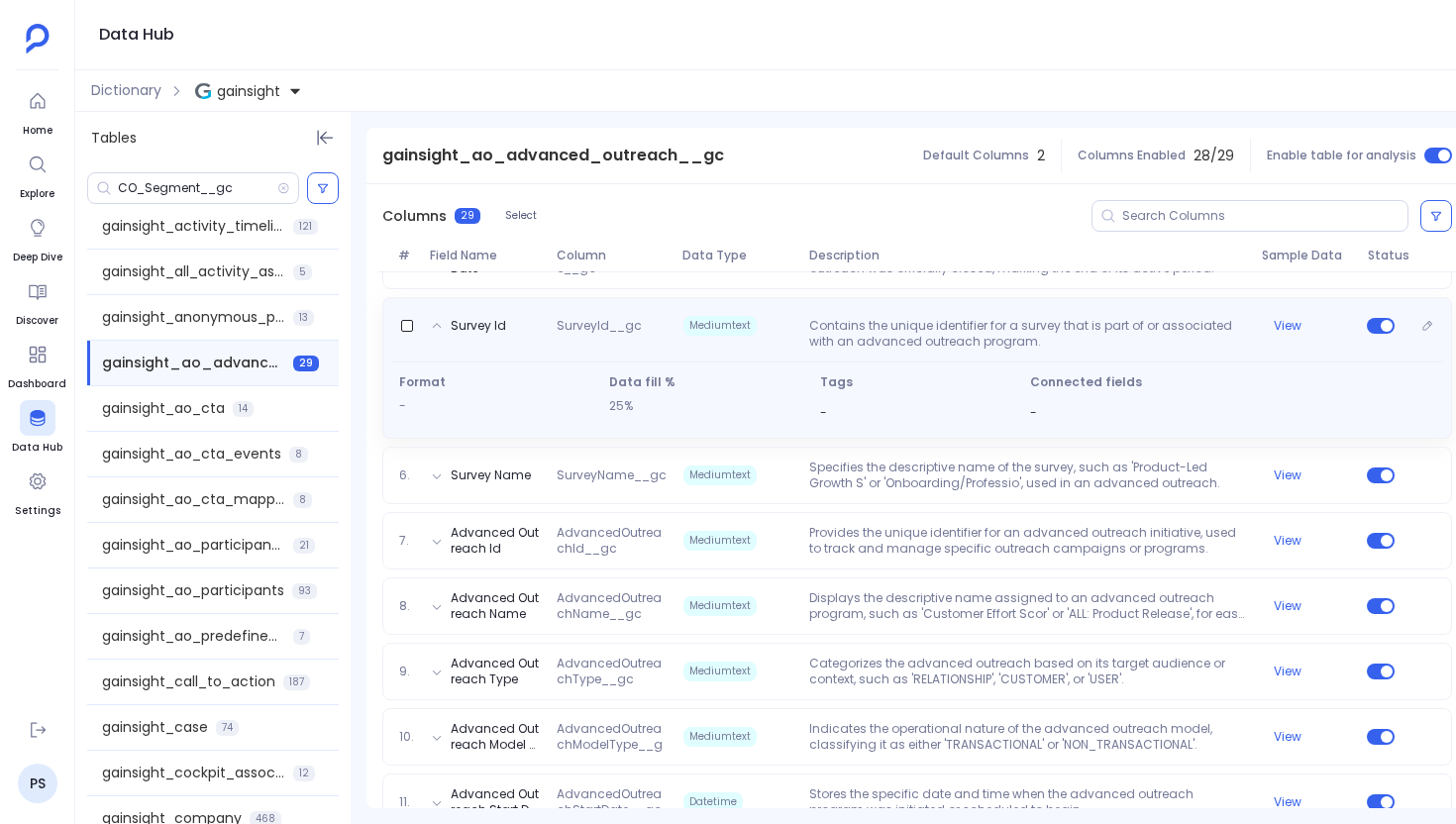 click on "Survey Id SurveyId__gc Mediumtext Contains the unique identifier for a survey that is part of or associated with an advanced outreach program. View Format - Data fill % 25% Tags - Connected fields -" at bounding box center [917, 367] 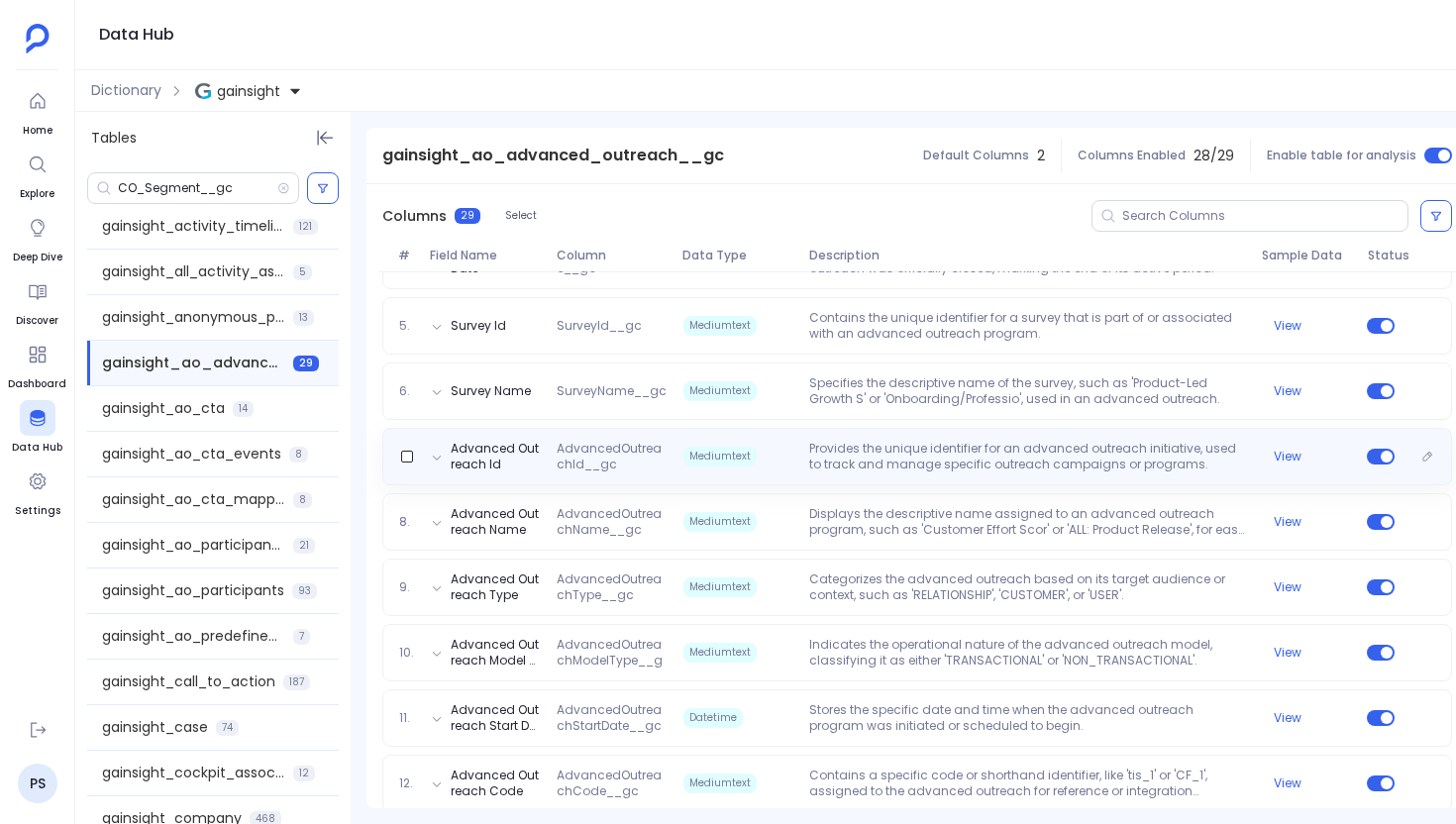 click on "Advanced Outreach Id AdvancedOutreachId__gc Mediumtext Provides the unique identifier for an advanced outreach initiative, used to track and manage specific outreach campaigns or programs. View" at bounding box center (917, 457) 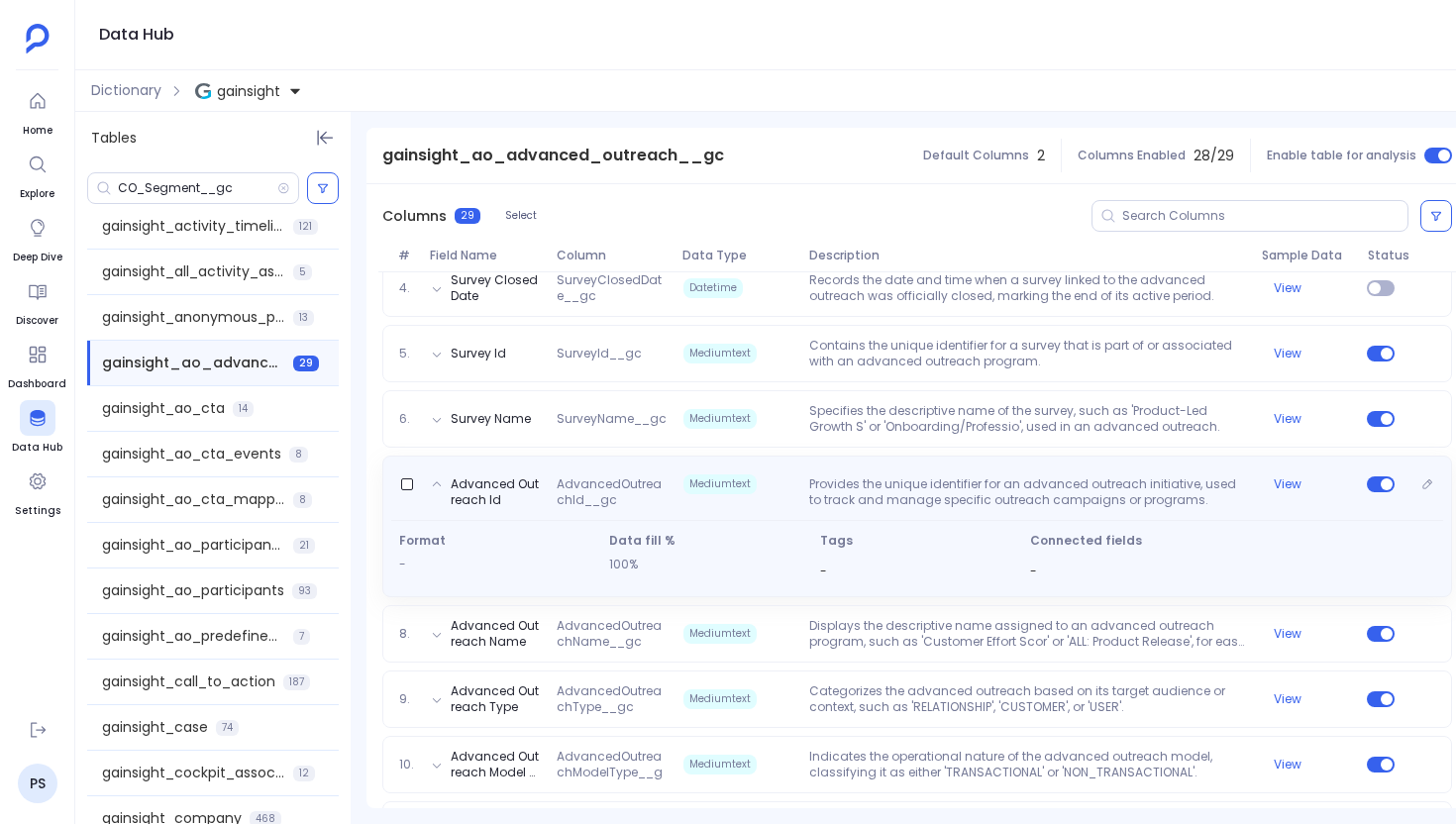 scroll, scrollTop: 495, scrollLeft: 0, axis: vertical 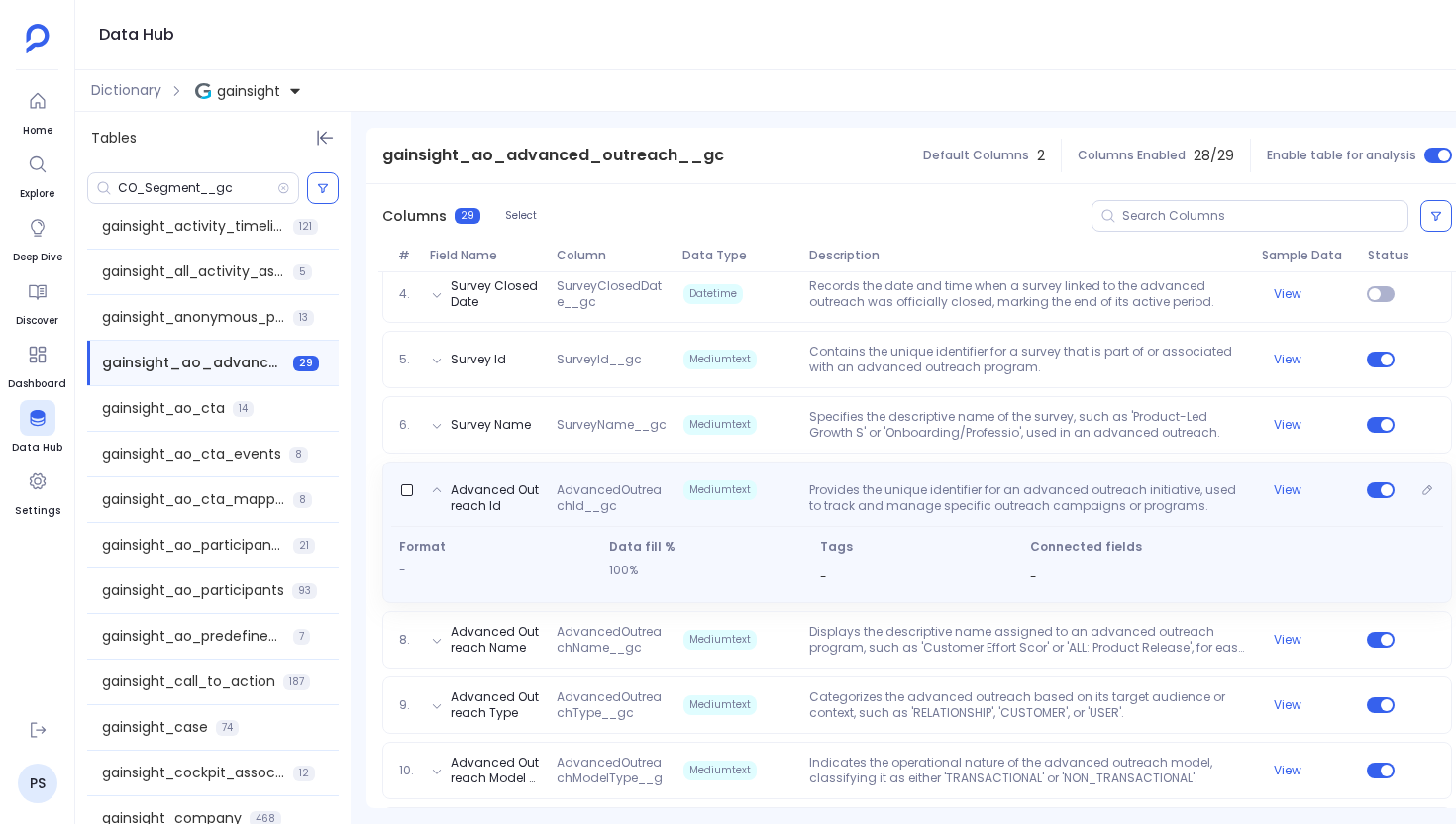 click on "Advanced Outreach Id AdvancedOutreachId__gc Mediumtext Provides the unique identifier for an advanced outreach initiative, used to track and manage specific outreach campaigns or programs. View Format - Data fill % 100% Tags - Connected fields -" at bounding box center (917, 532) 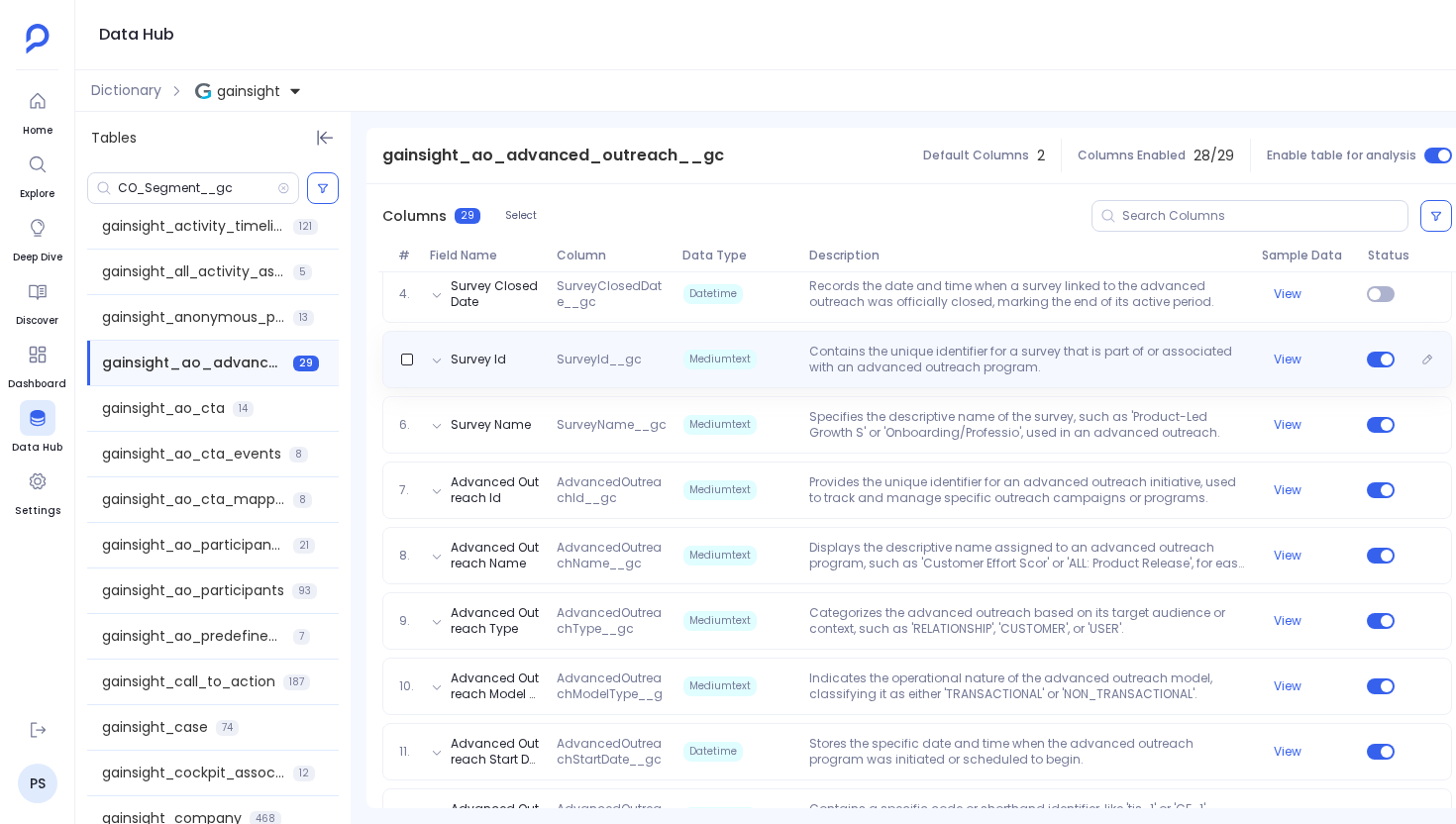 click on "Contains the unique identifier for a survey that is part of or associated with an advanced outreach program." at bounding box center (1027, 360) 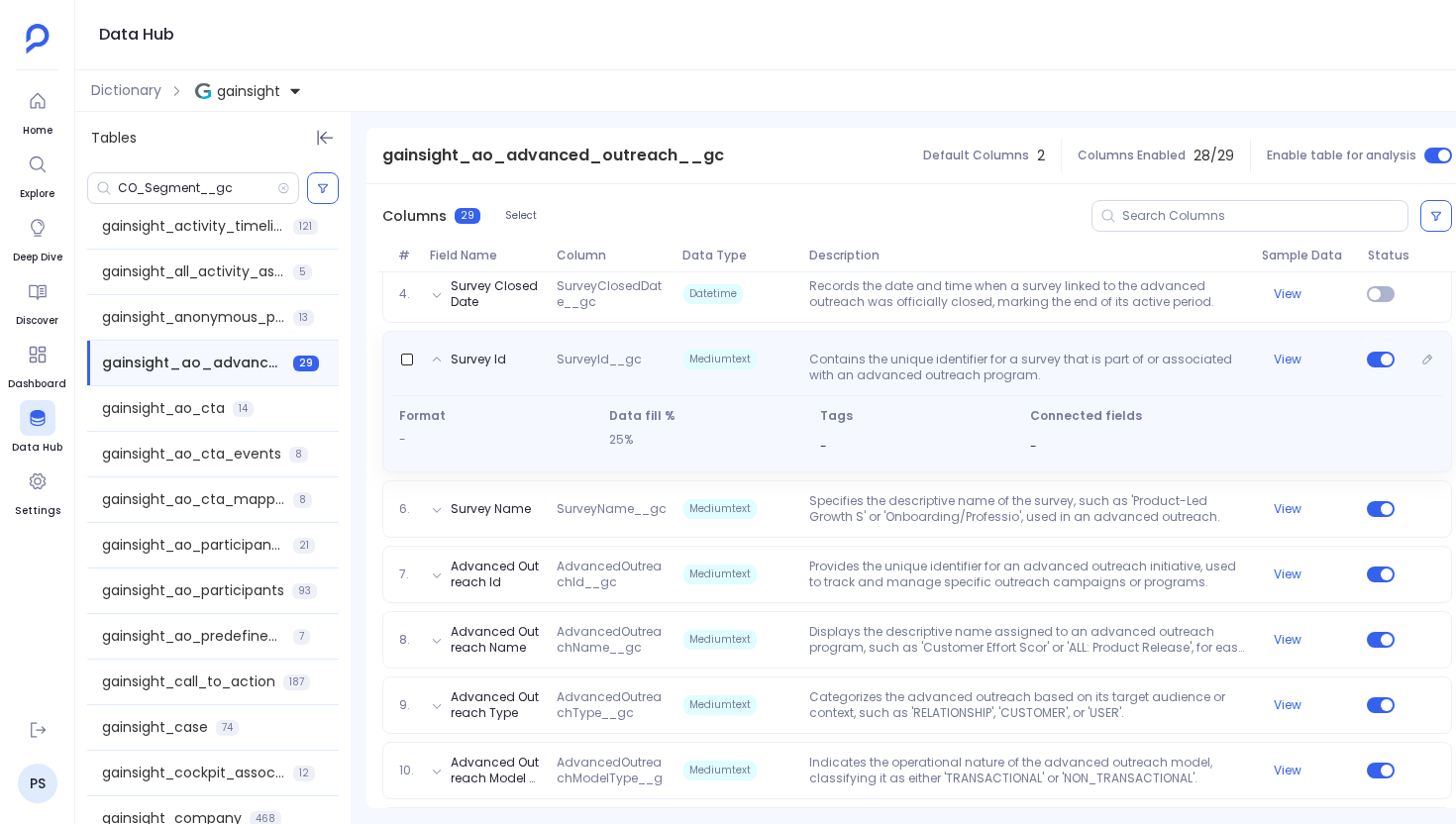 click on "Survey Id SurveyId__gc Mediumtext Contains the unique identifier for a survey that is part of or associated with an advanced outreach program. View Format - Data fill % 25% Tags - Connected fields -" at bounding box center [917, 401] 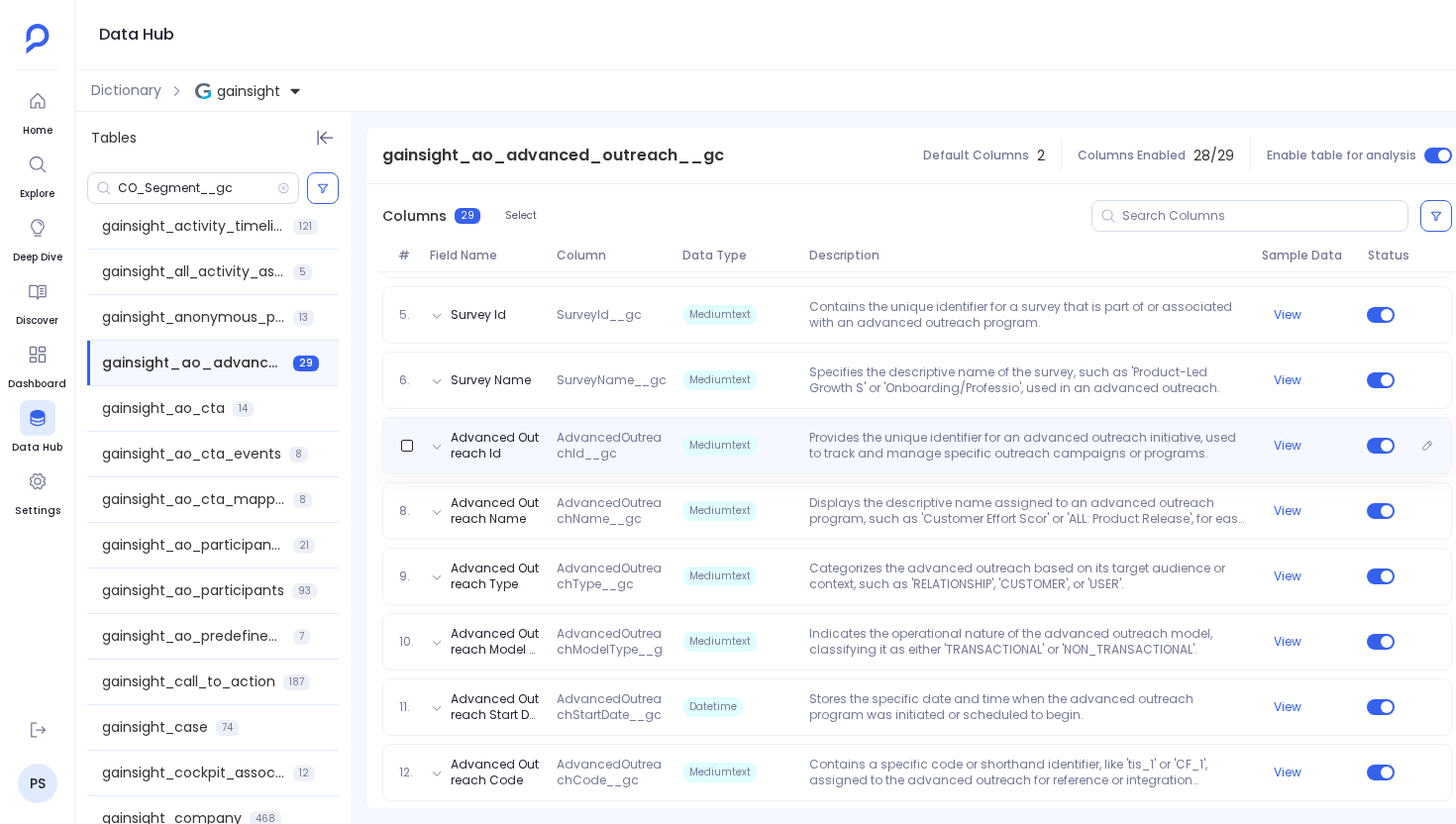 scroll, scrollTop: 543, scrollLeft: 0, axis: vertical 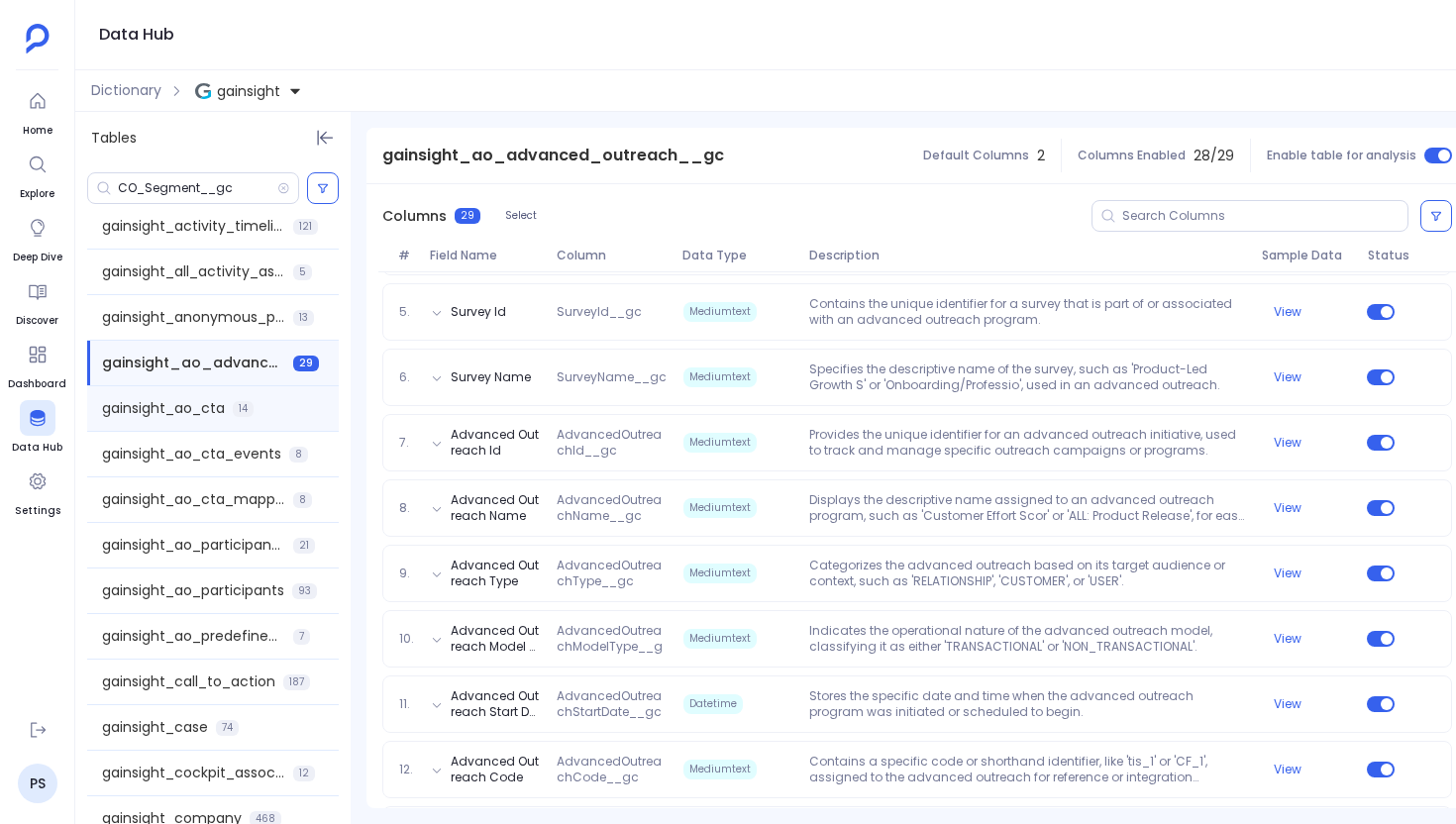 click on "gainsight_ao_cta" at bounding box center (163, 408) 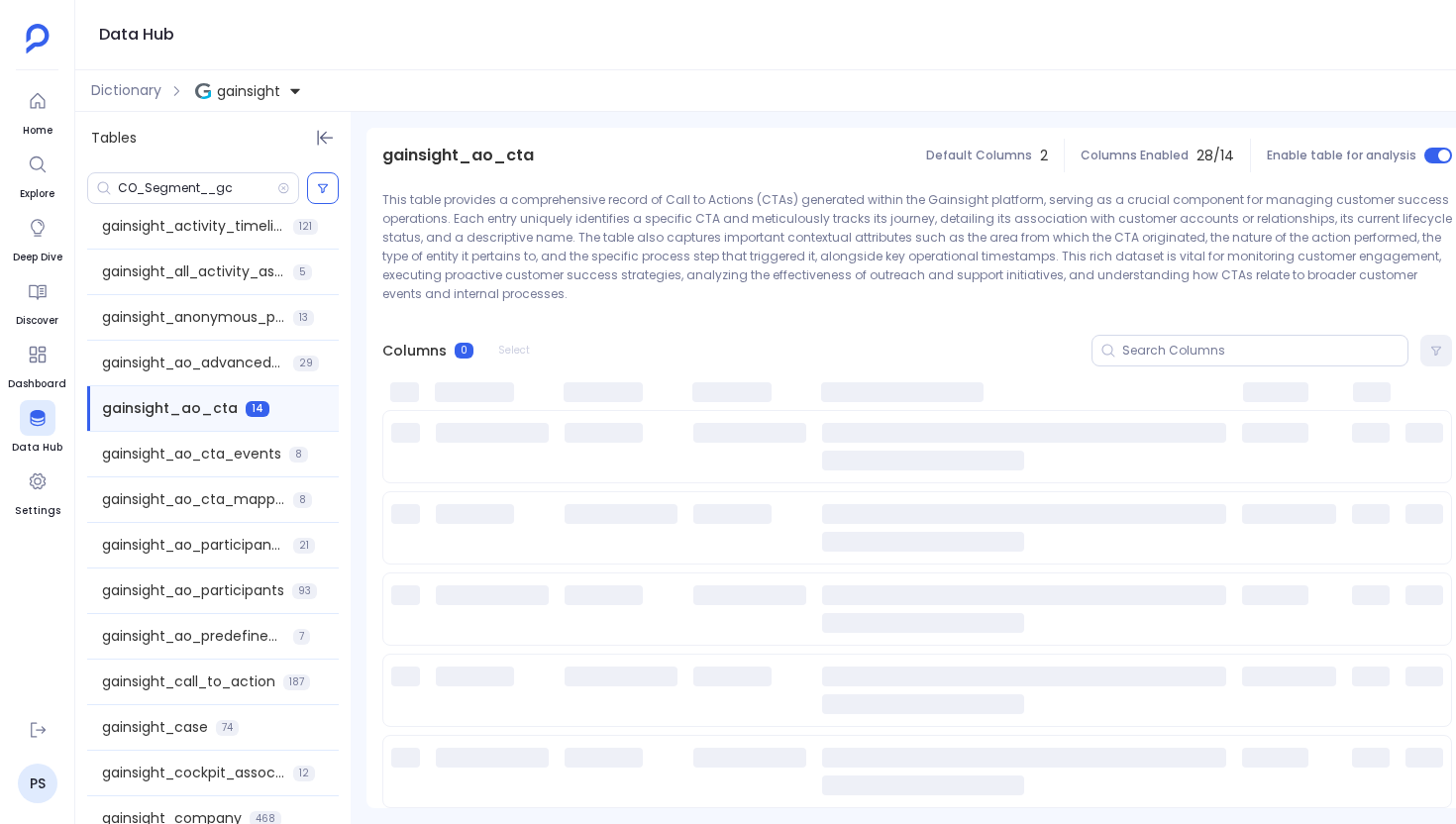 scroll, scrollTop: 0, scrollLeft: 0, axis: both 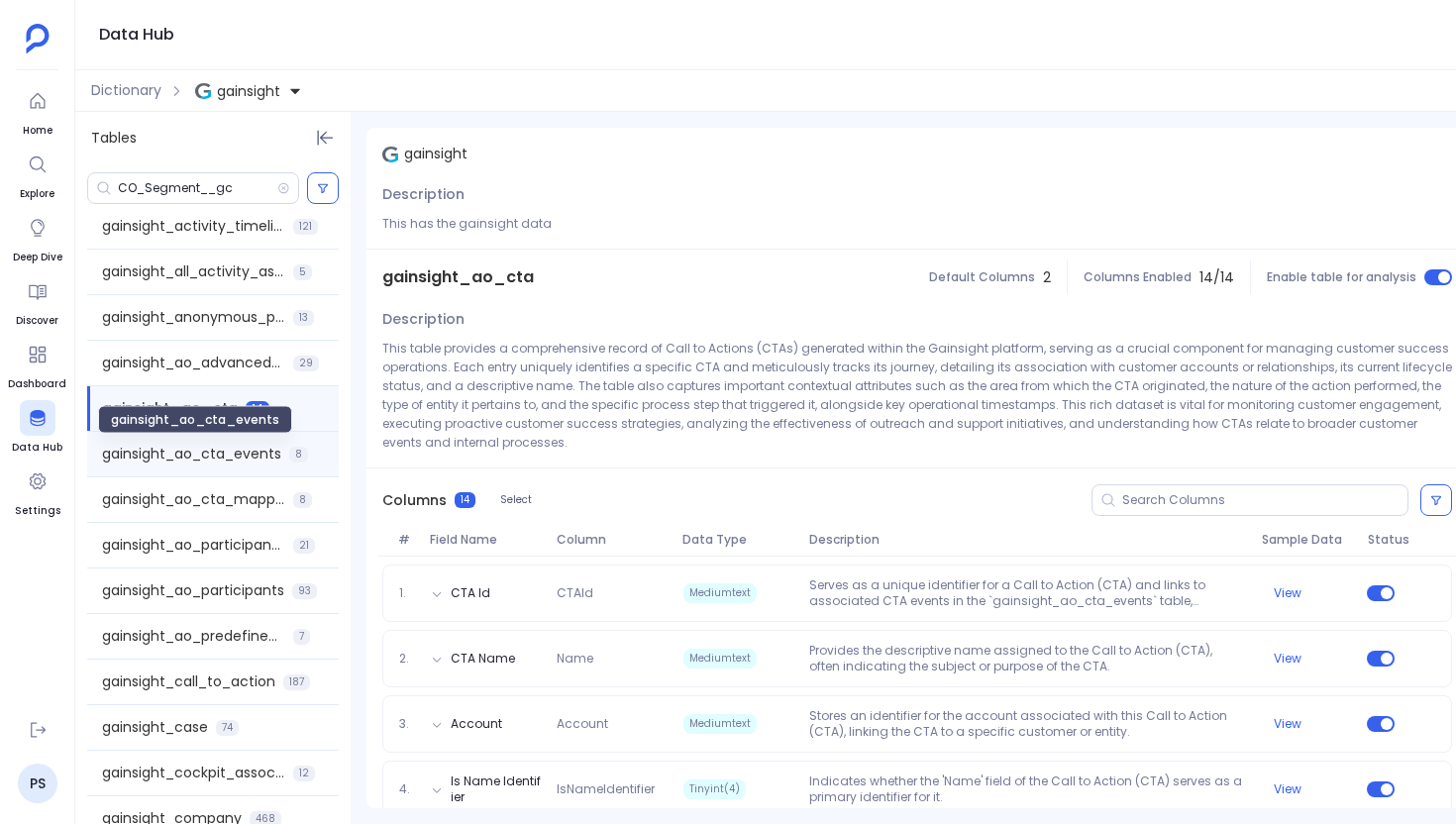 click on "gainsight_ao_cta_events" at bounding box center [191, 454] 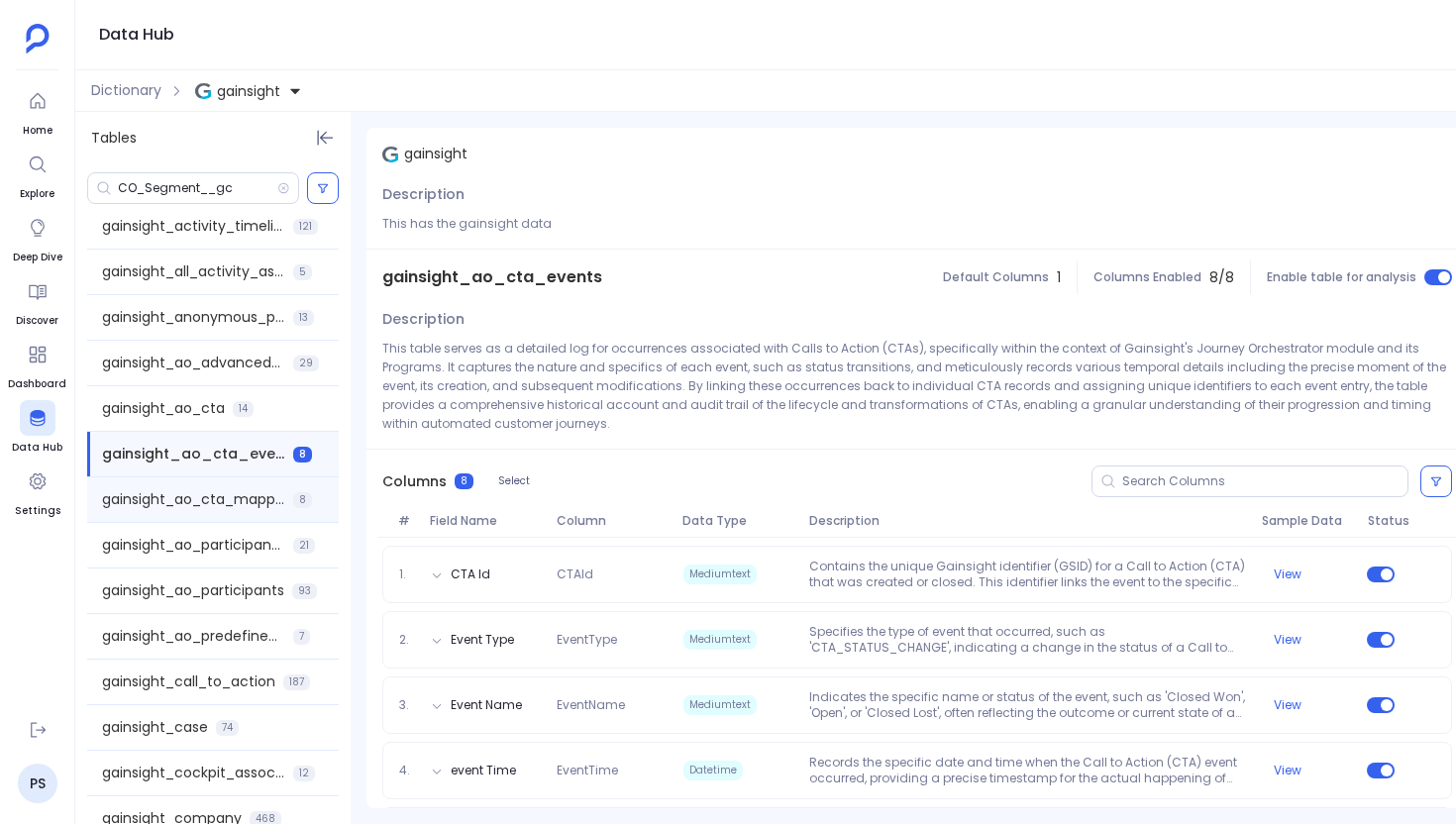 click on "gainsight_ao_cta_mapping 8" at bounding box center [213, 499] 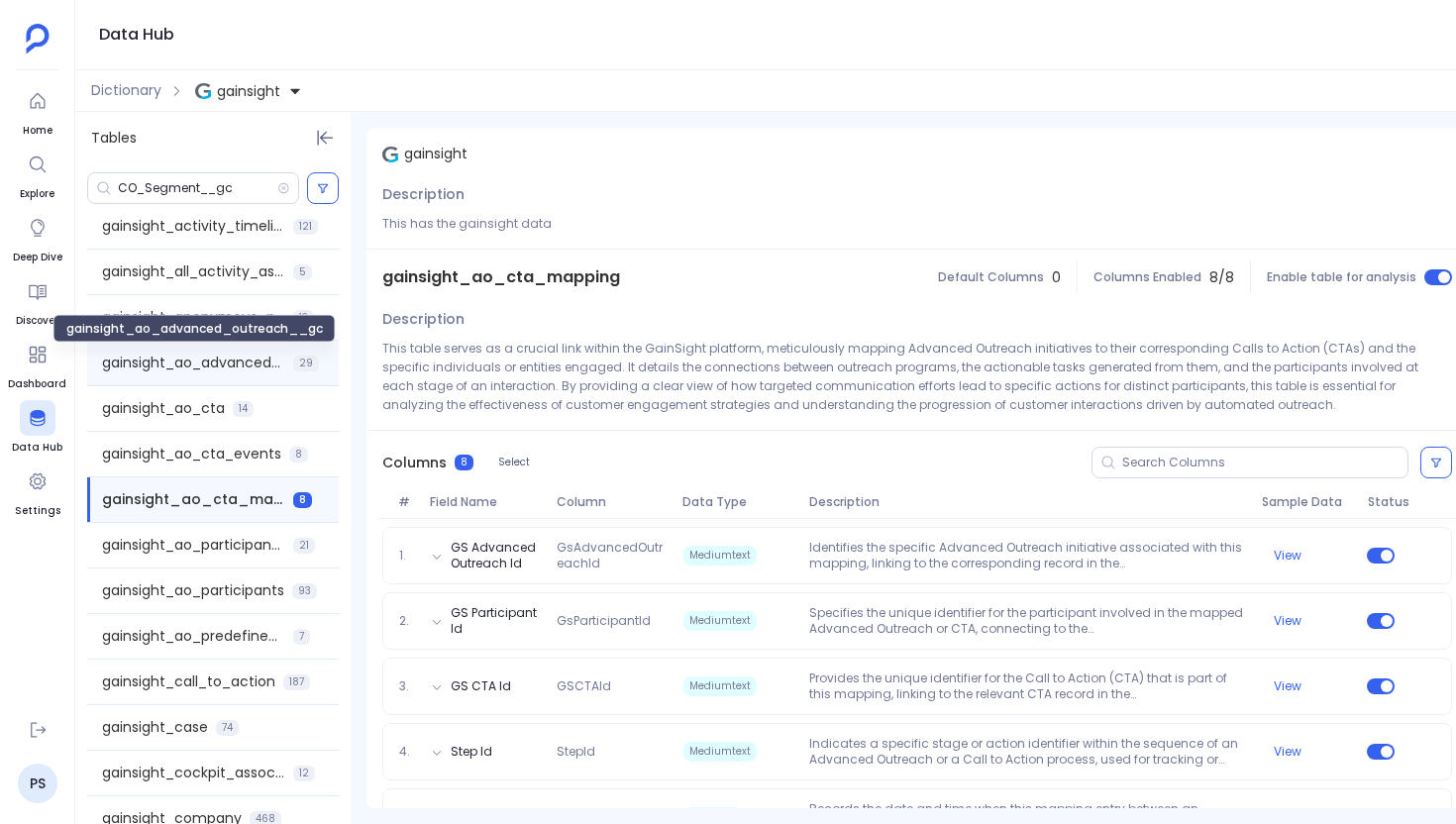 click on "gainsight_ao_advanced_outreach__gc" at bounding box center (193, 362) 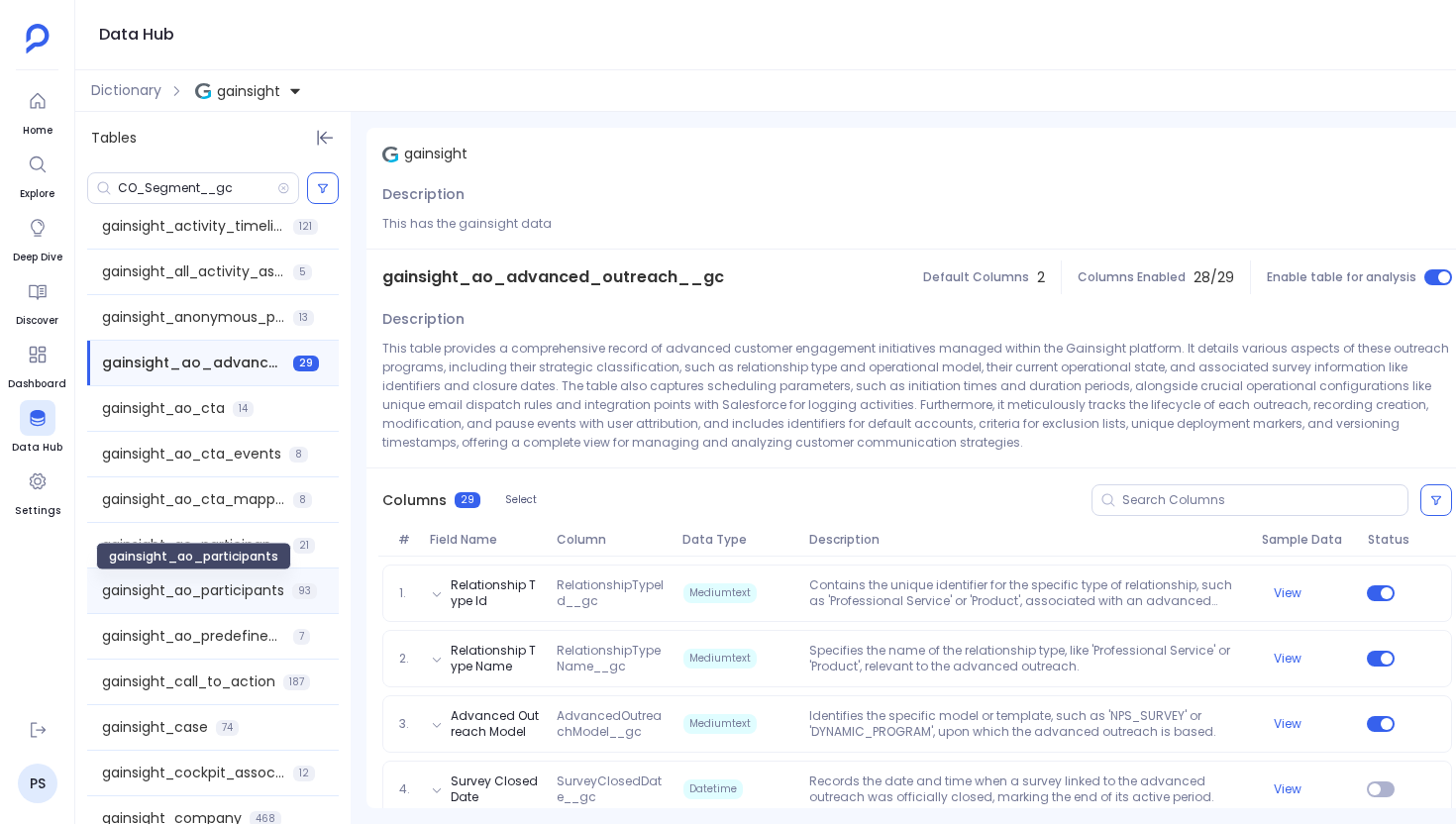 click on "gainsight_ao_participants" at bounding box center (193, 590) 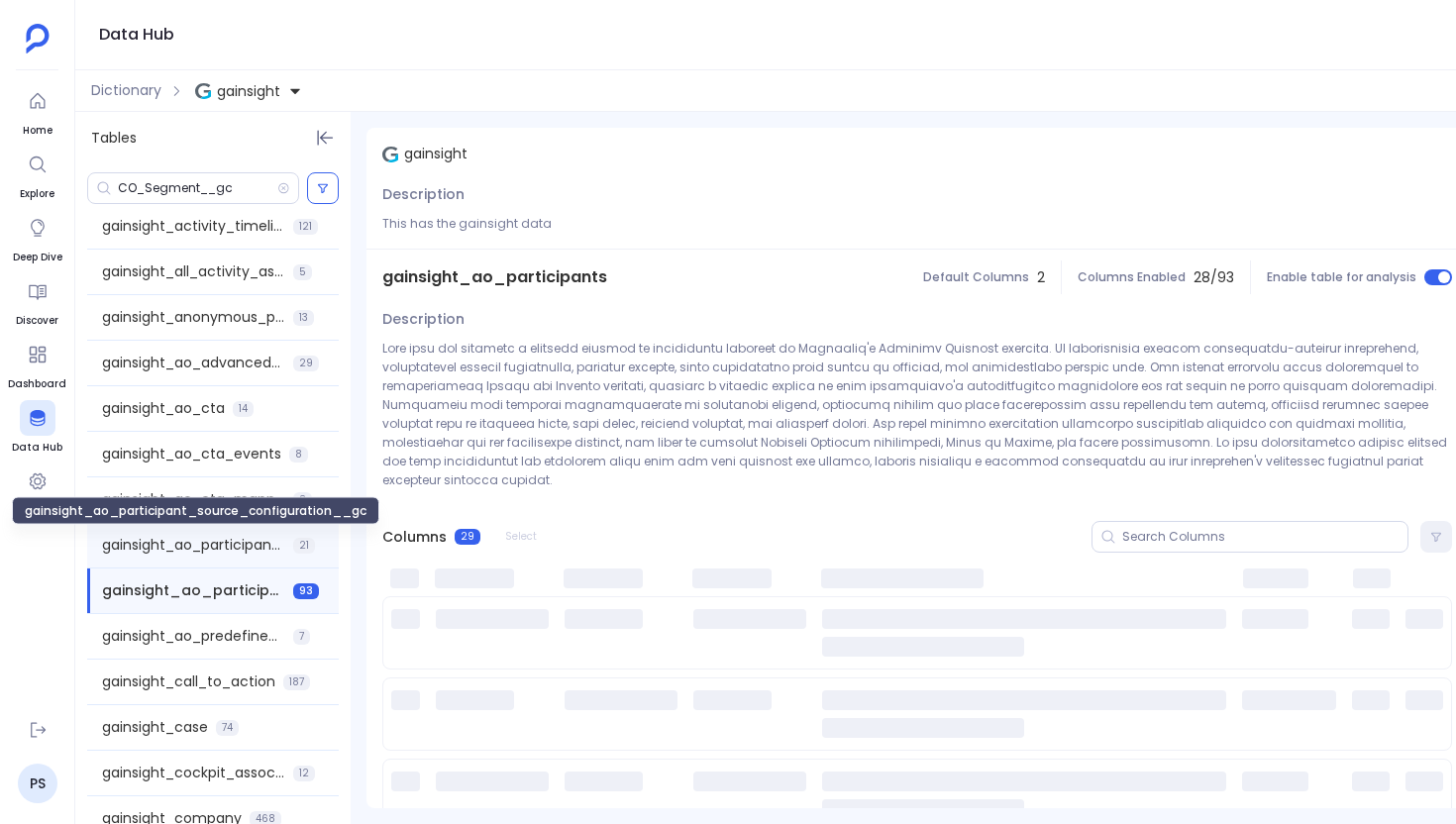 click on "gainsight_ao_participant_source_configuration__gc" at bounding box center (193, 545) 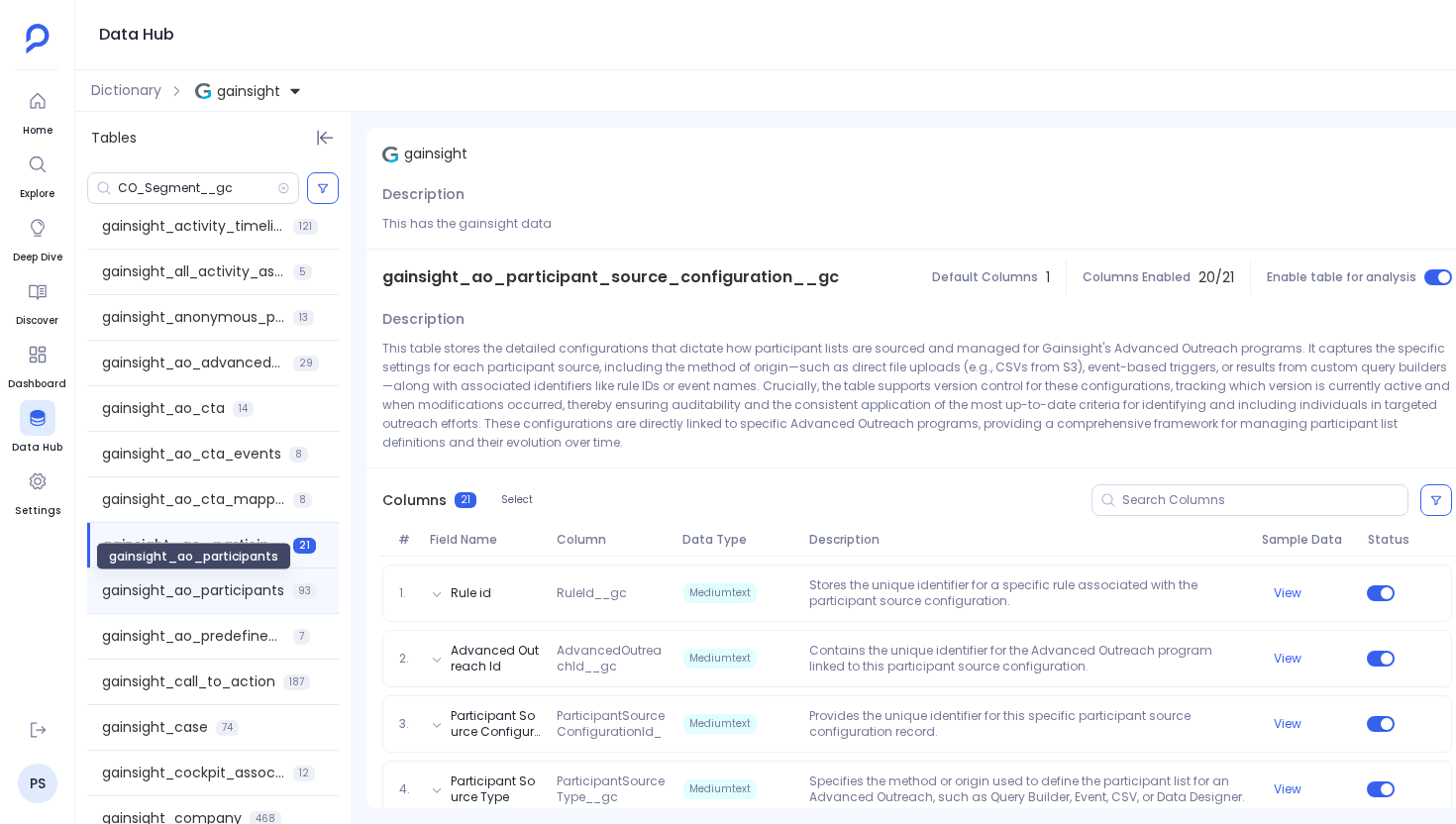 click on "gainsight_ao_participants" at bounding box center [193, 590] 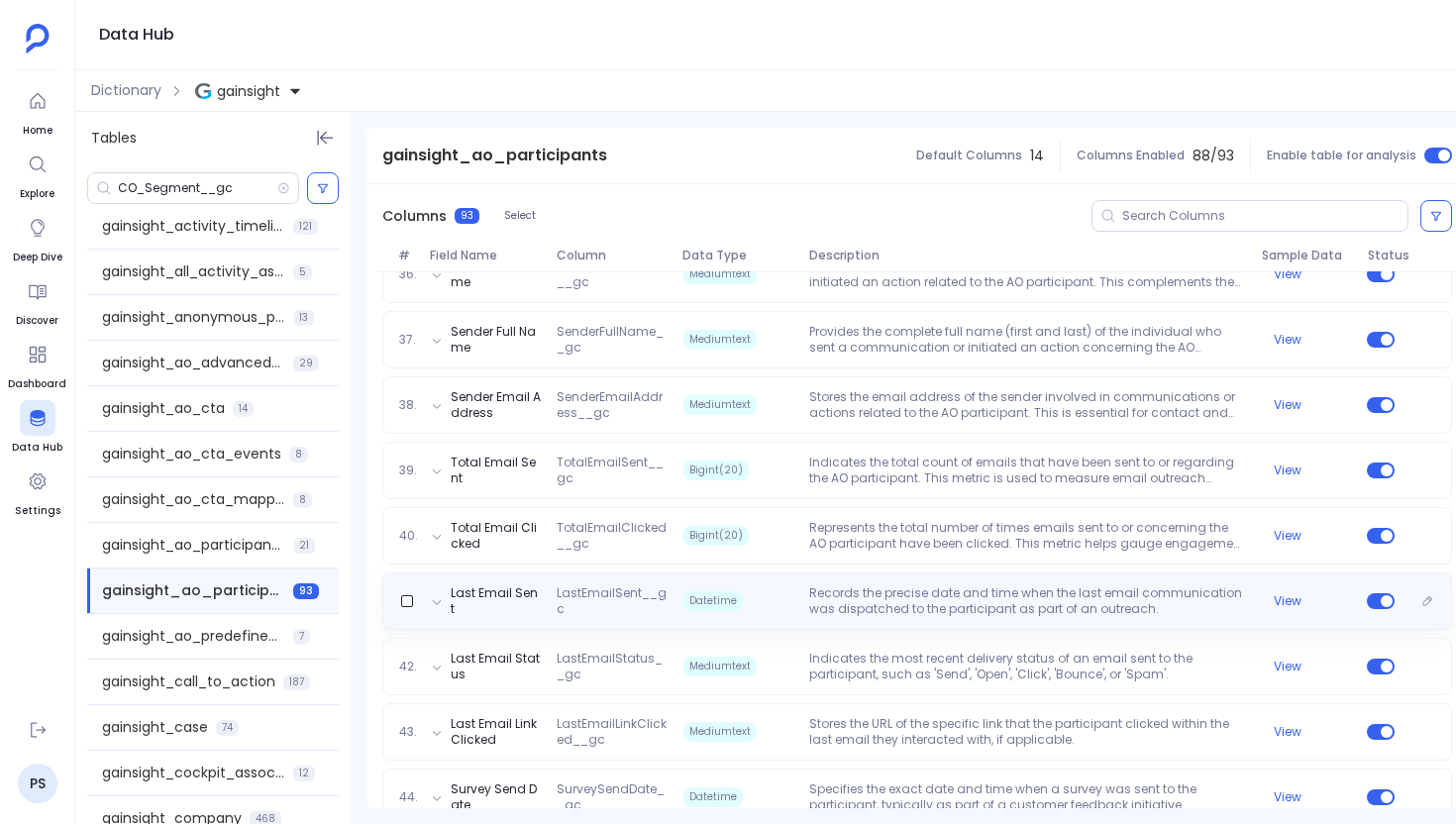 scroll, scrollTop: 2648, scrollLeft: 0, axis: vertical 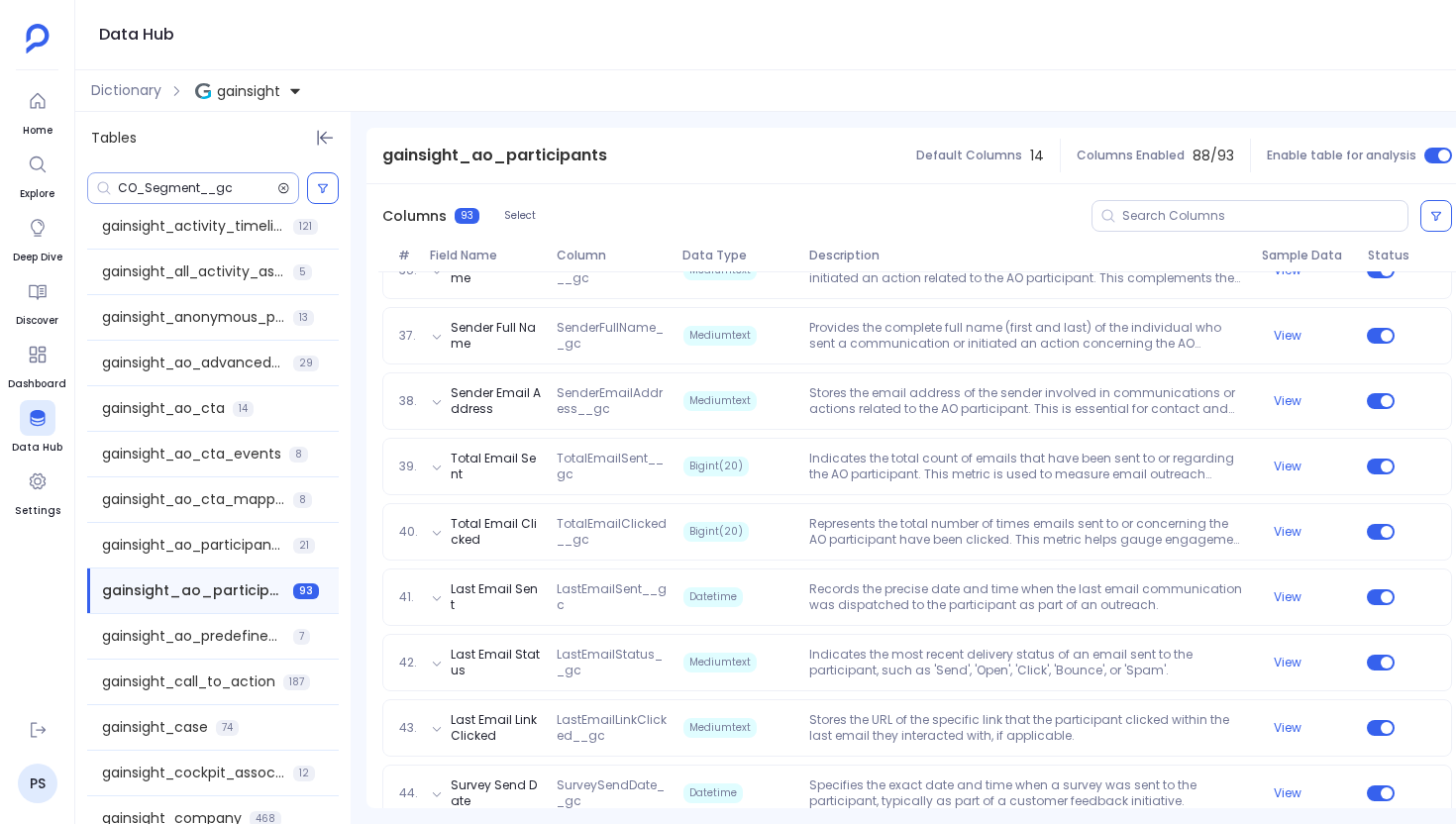 click 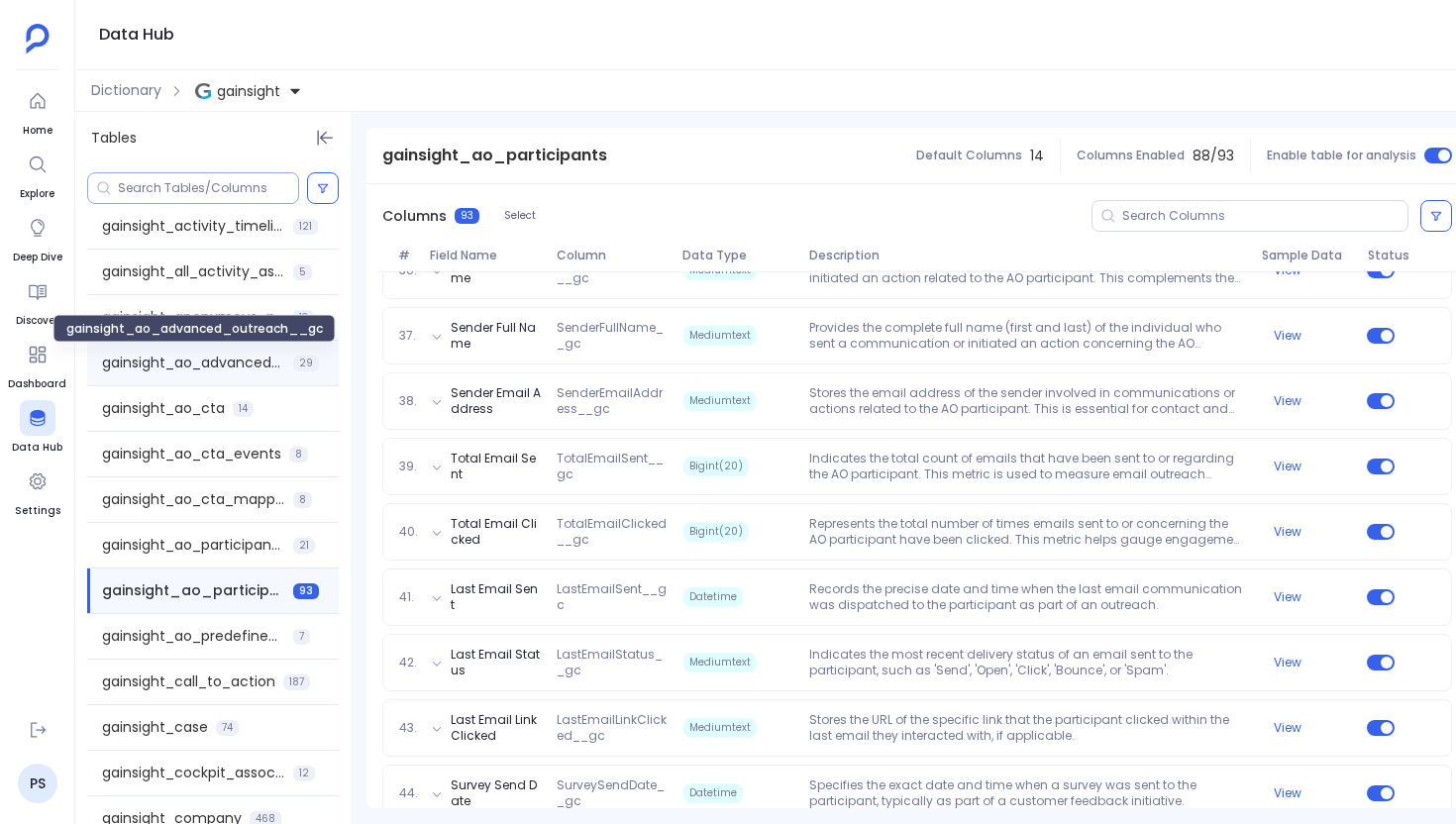 click on "gainsight_ao_advanced_outreach__gc" at bounding box center (193, 362) 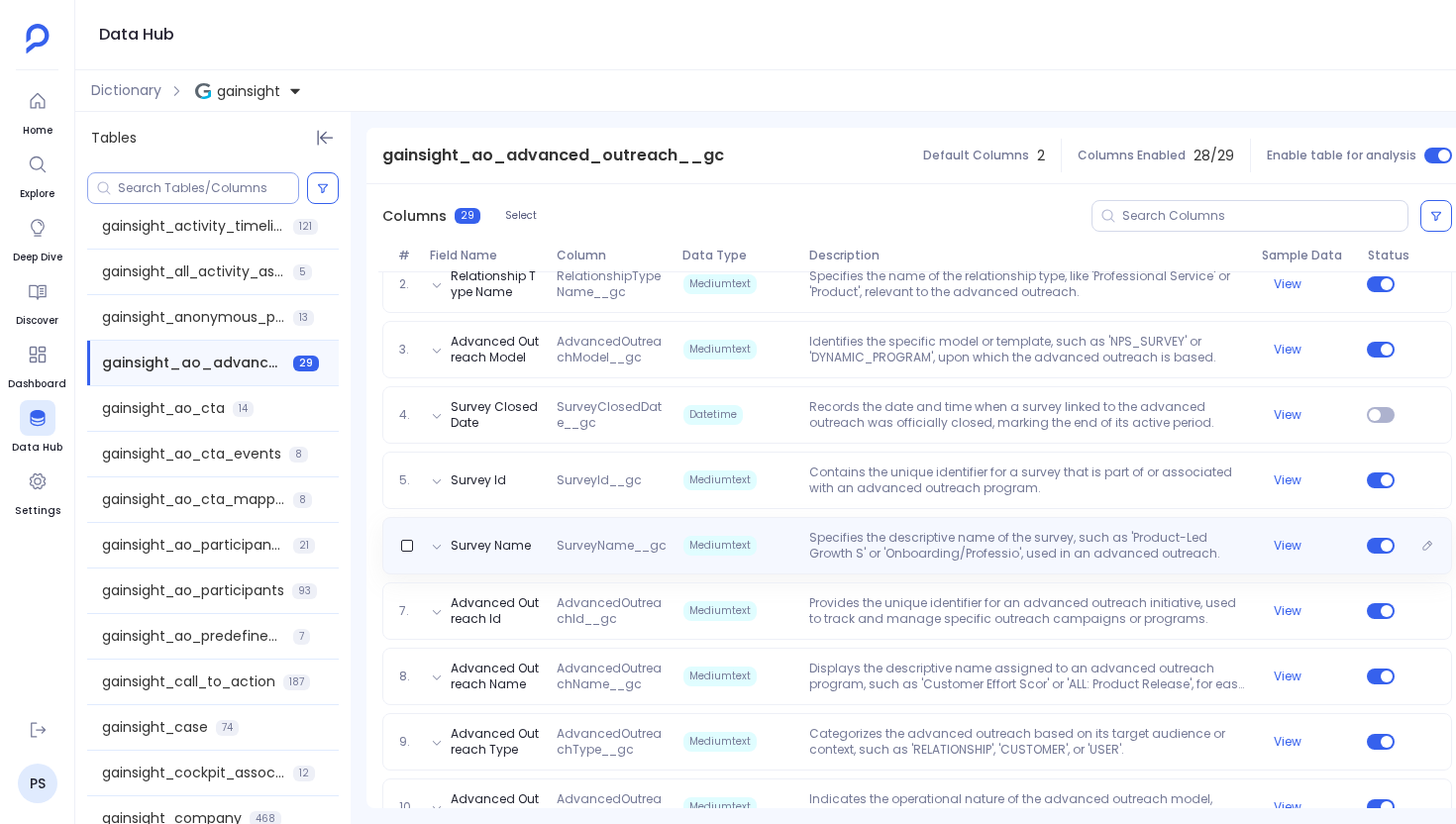scroll, scrollTop: 414, scrollLeft: 0, axis: vertical 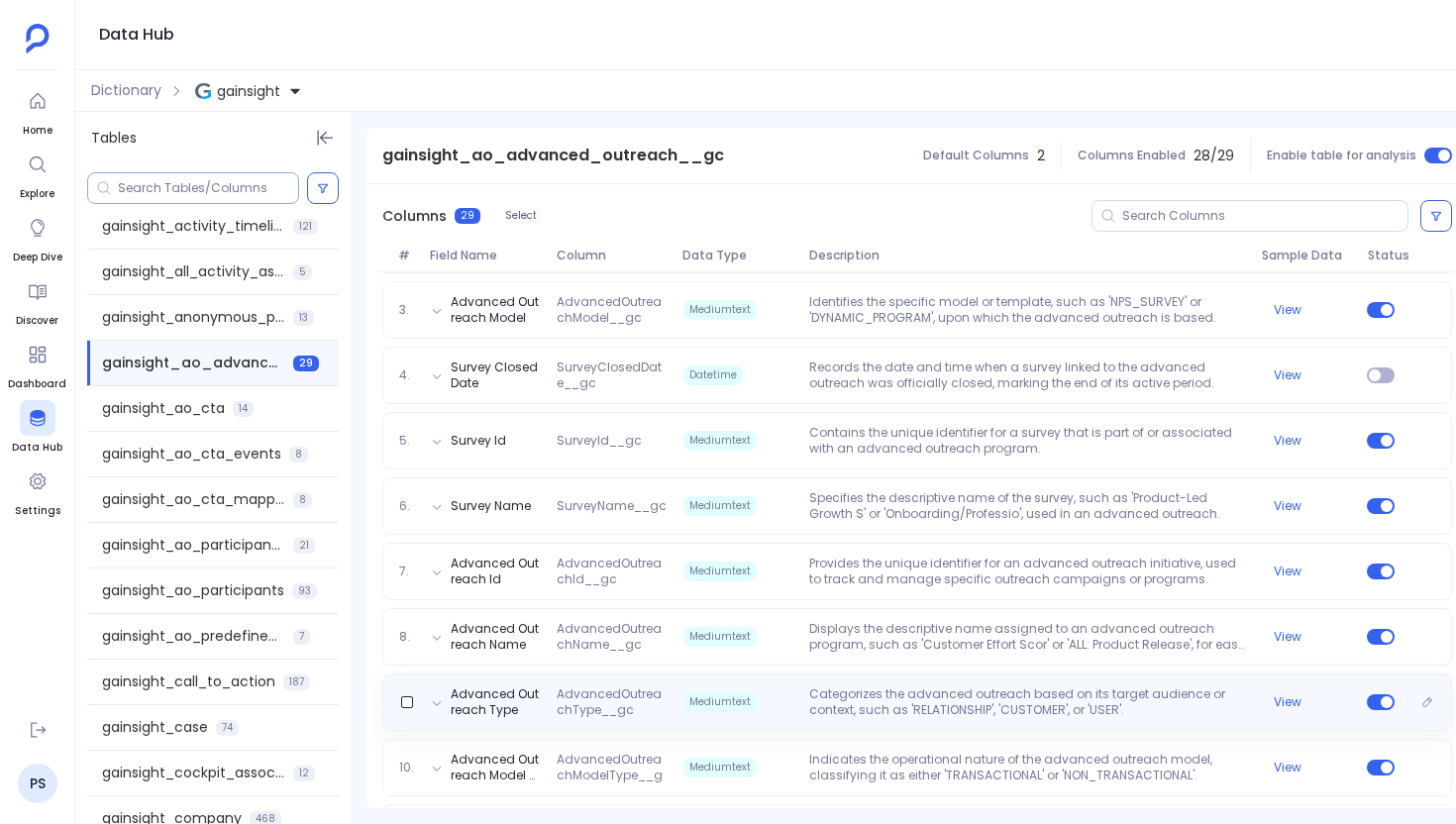 click on "AdvancedOutreachType__gc" at bounding box center (611, 702) 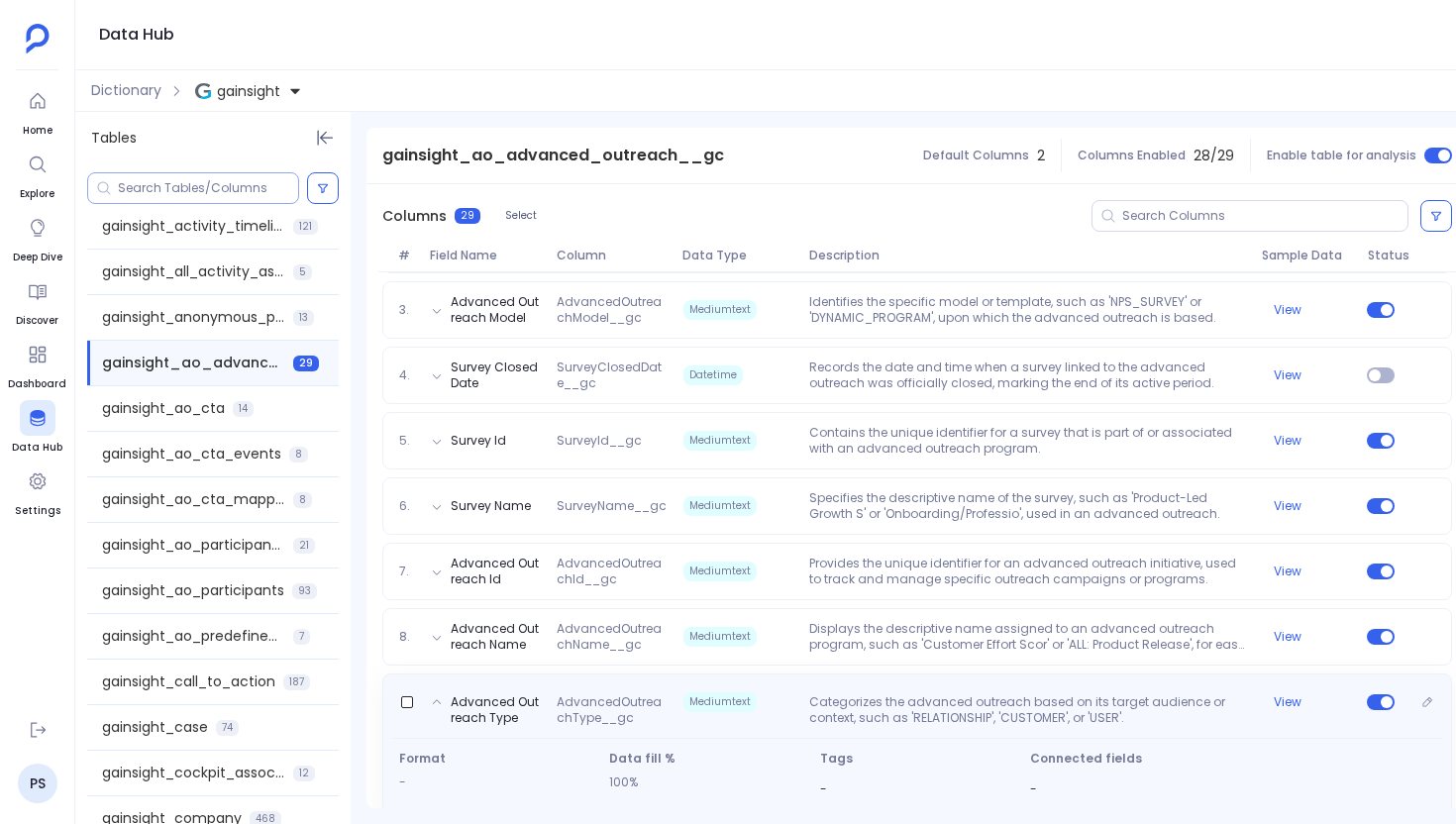 click on "AdvancedOutreachType__gc" at bounding box center [611, 710] 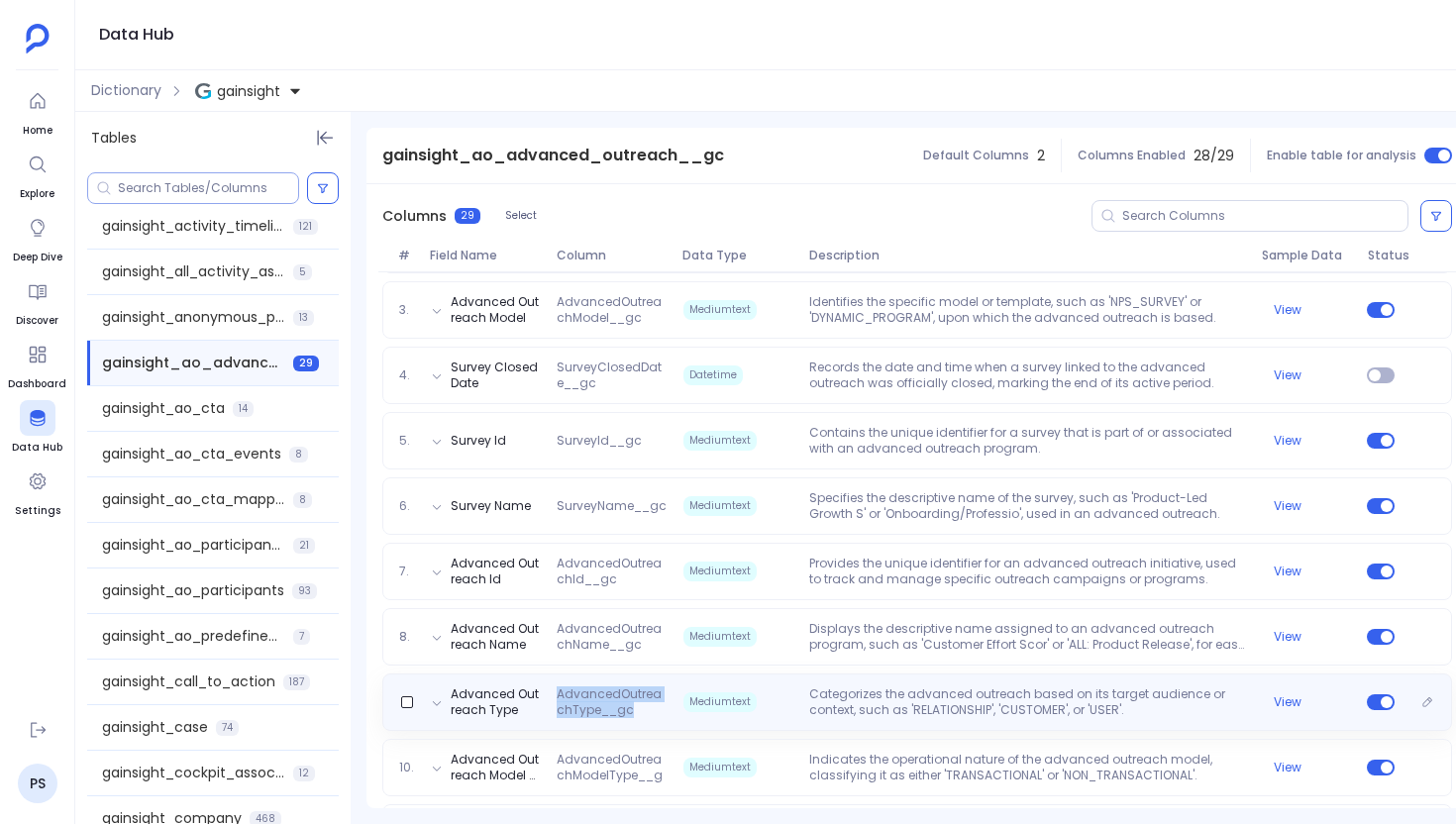 copy on "AdvancedOutreachType__gc" 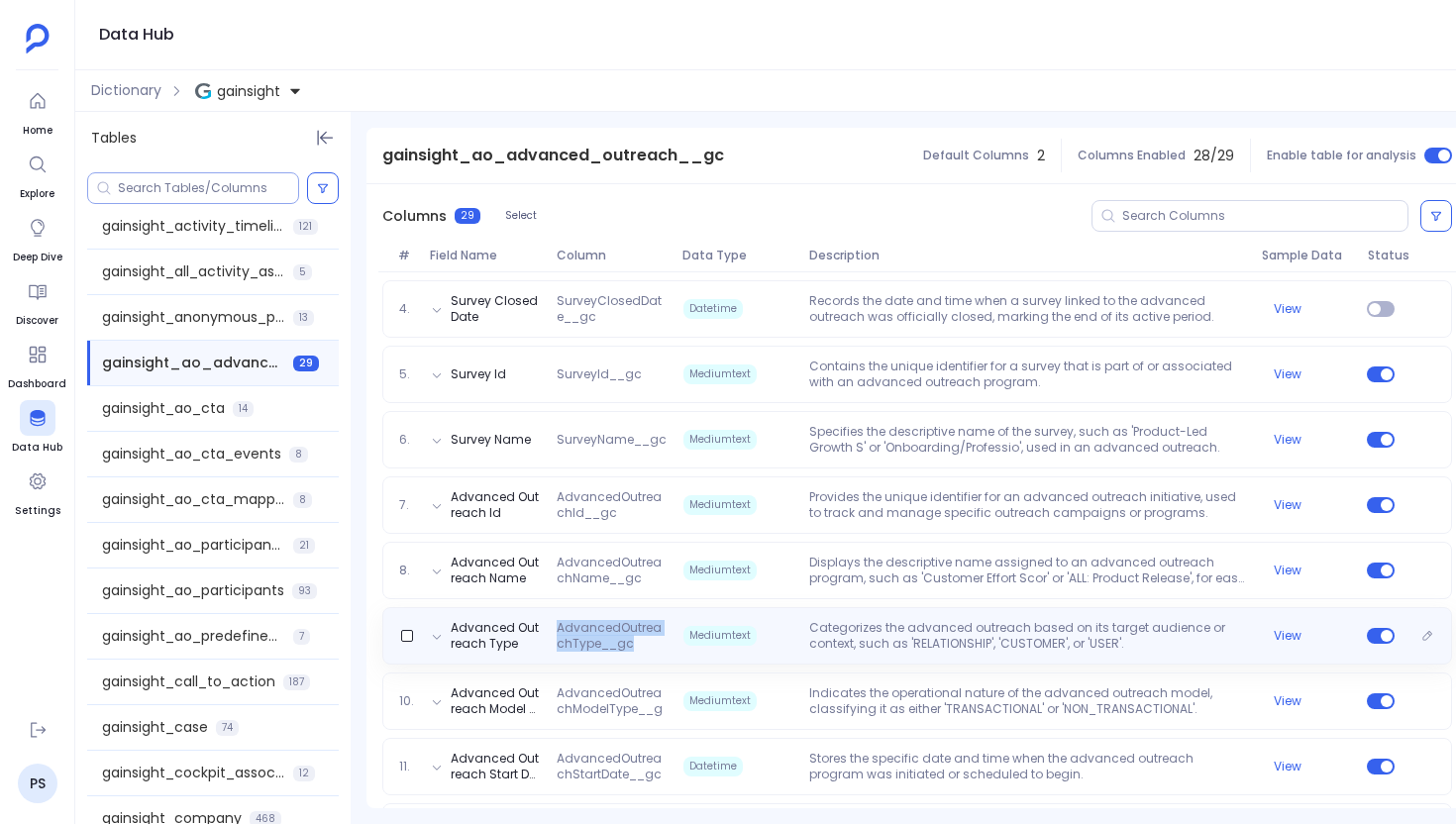 scroll, scrollTop: 488, scrollLeft: 0, axis: vertical 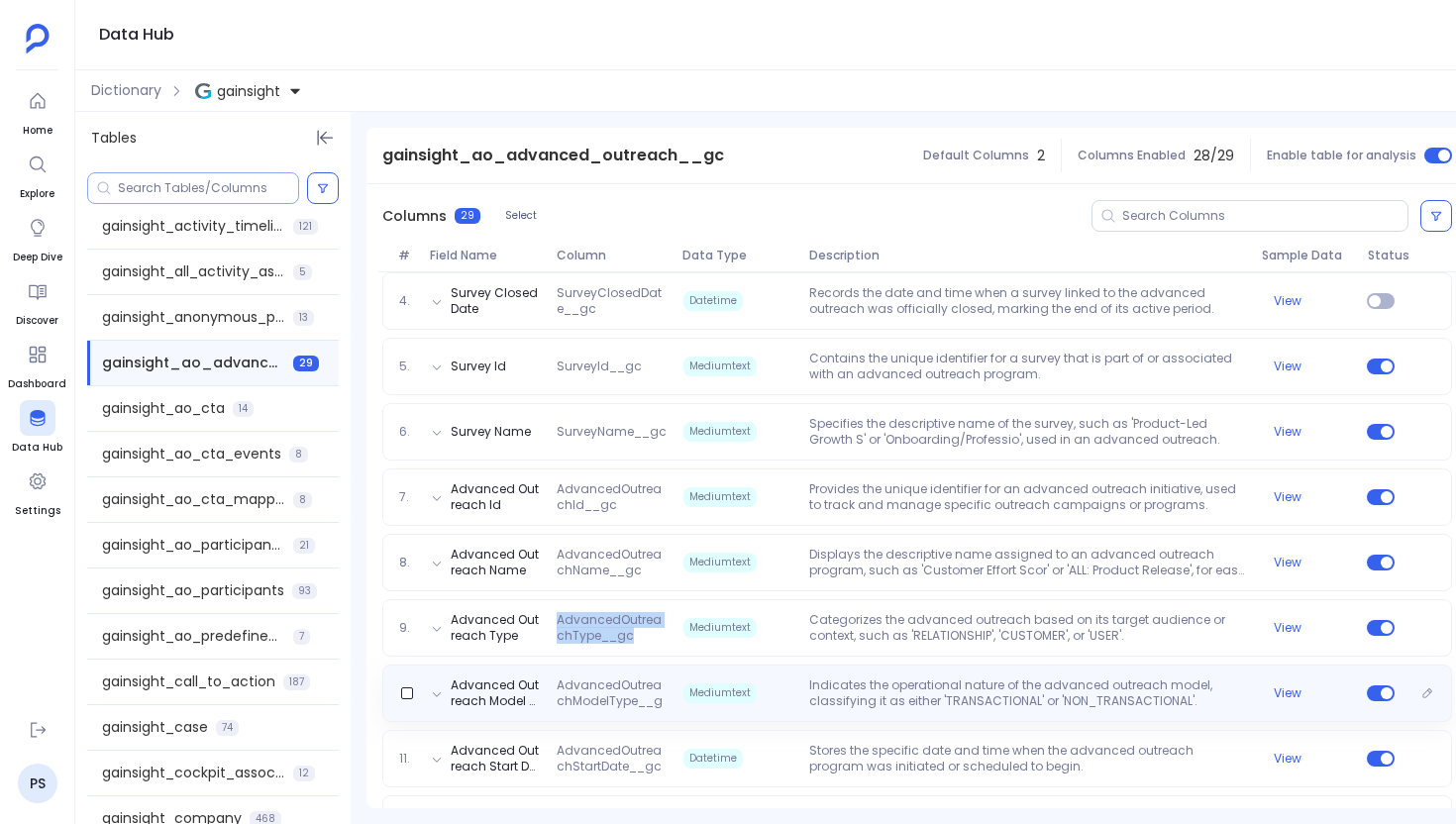 click on "AdvancedOutreachModelType__gc" at bounding box center (611, 693) 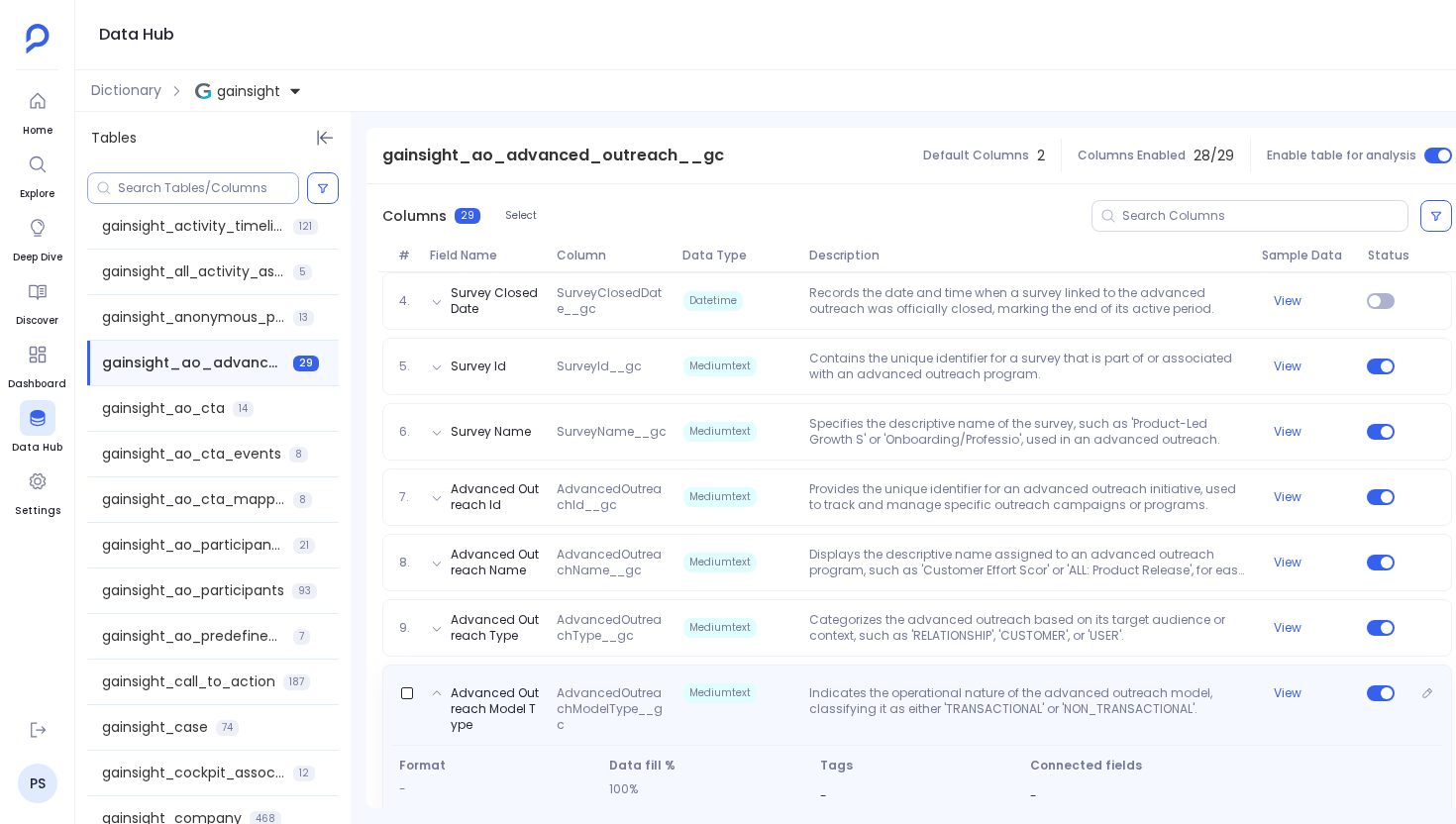 click on "AdvancedOutreachModelType__gc" at bounding box center (611, 709) 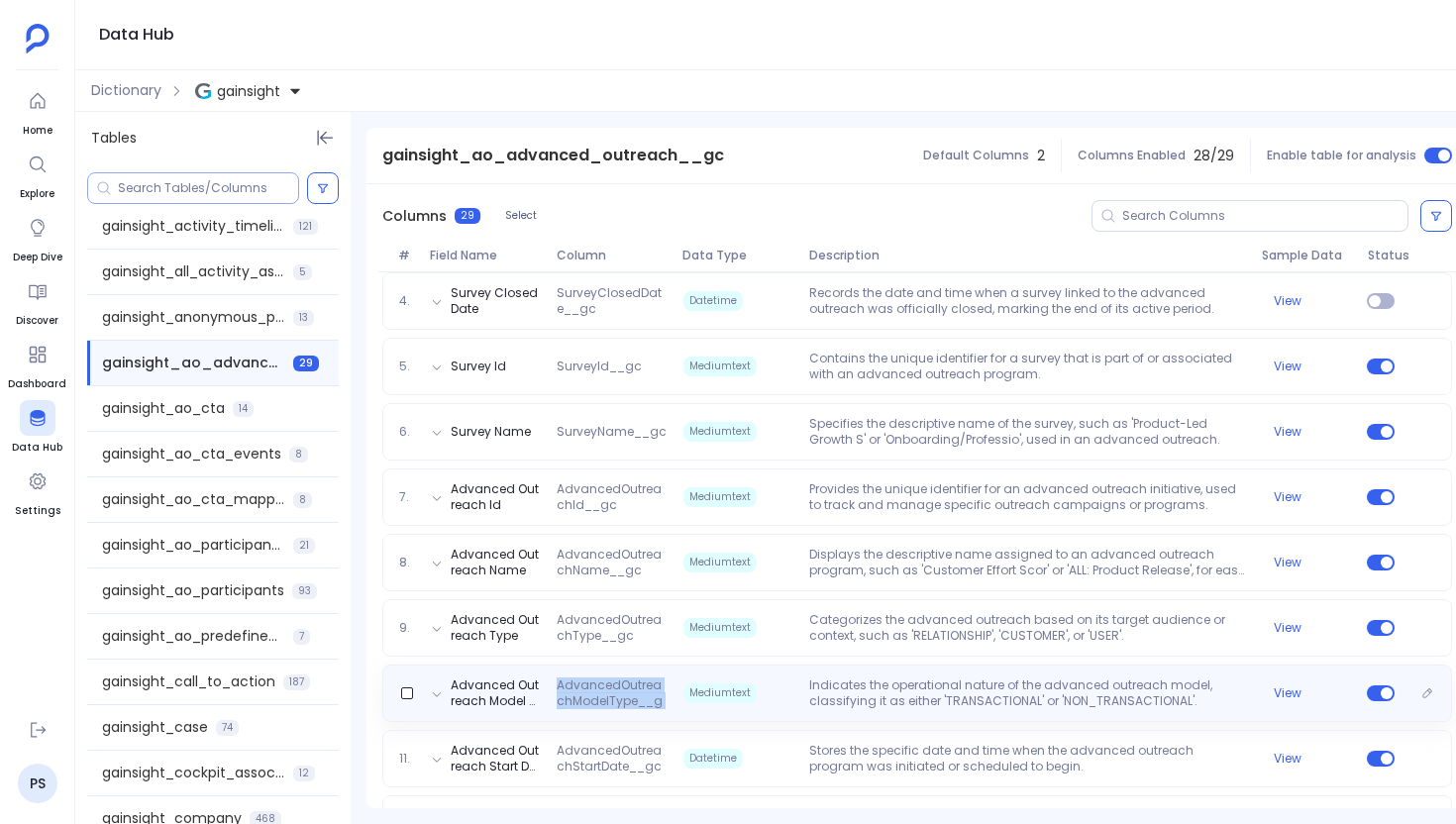 copy on "AdvancedOutreachModelType__gc" 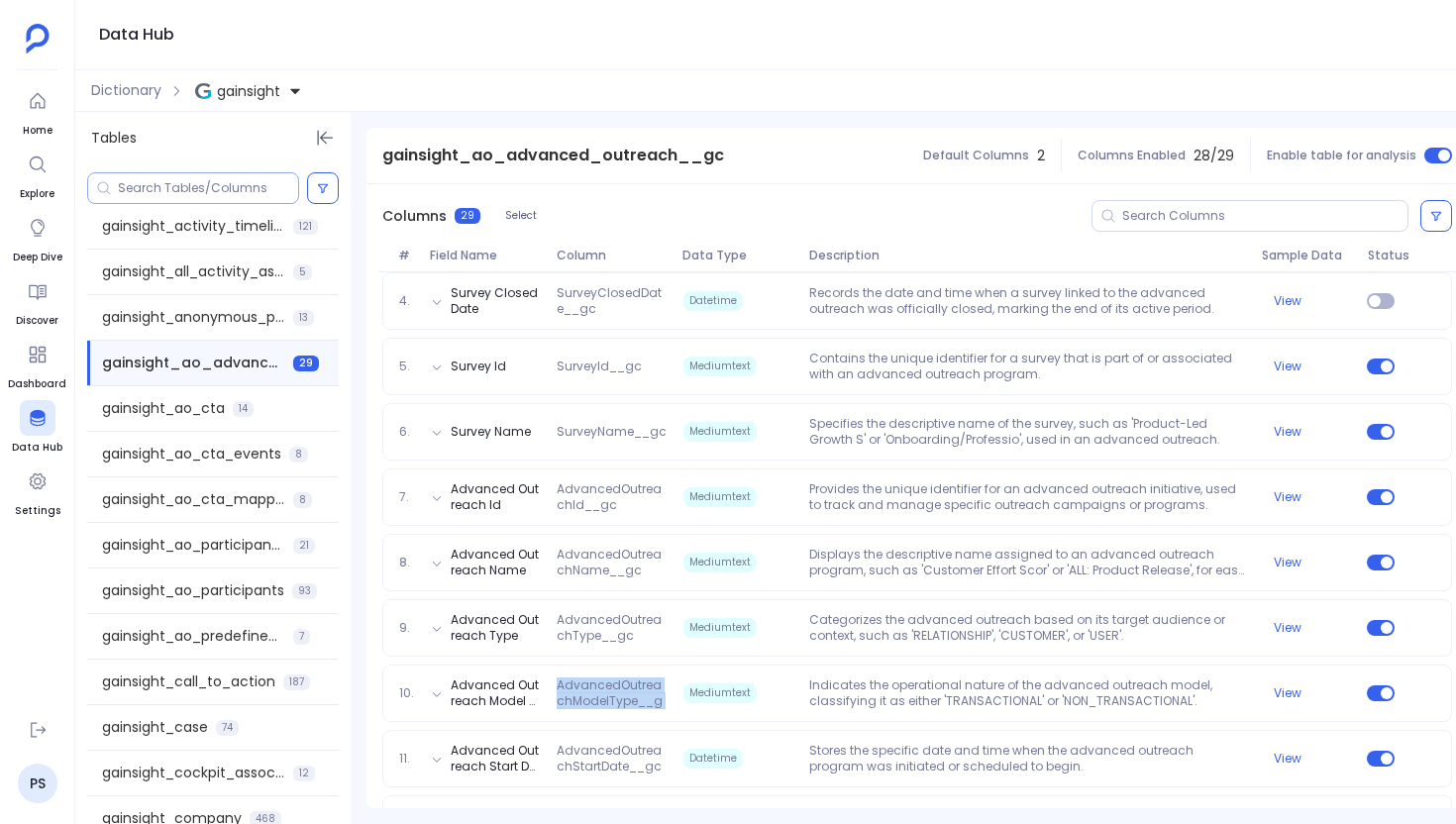 click on "Tables gainsight_account_scorecard_history 122 gainsight_activity_associated_records 5 gainsight_activity_attendee 7 gainsight_activity_timeline 121 gainsight_all_activity_associated_records 5 gainsight_anonymous_person 13 gainsight_ao_advanced_outreach__gc 29 gainsight_ao_cta 14 gainsight_ao_cta_events 8 gainsight_ao_cta_mapping 8 gainsight_ao_participant_source_configuration__gc 21 gainsight_ao_participants 93 gainsight_ao_predefined_advanced_outreach_model__gc 7 gainsight_call_to_action 187 gainsight_case 74 gainsight_cockpit_associated_records 12 gainsight_company 468 gainsight_company_person 158 gainsight_cs_goal 18 gainsight_cs_goal_association 10 gainsight_cs_goal_metric 11 gainsight_cs_goal_metric_actual_values 11 gainsight_cs_goal_metric_values 13 gainsight_cs_goal_template 12 gainsight_cs_task 63 gainsight_csat_survey_response 26 gainsight_cta_group 70 gainsight_da_picklist 18 gainsight_email_log_v2 64 gainsight_enhancement_request 23 gainsight_enhancement_request_status 16 16 24 10 36 9 133 17 10 8" at bounding box center [780, 467] 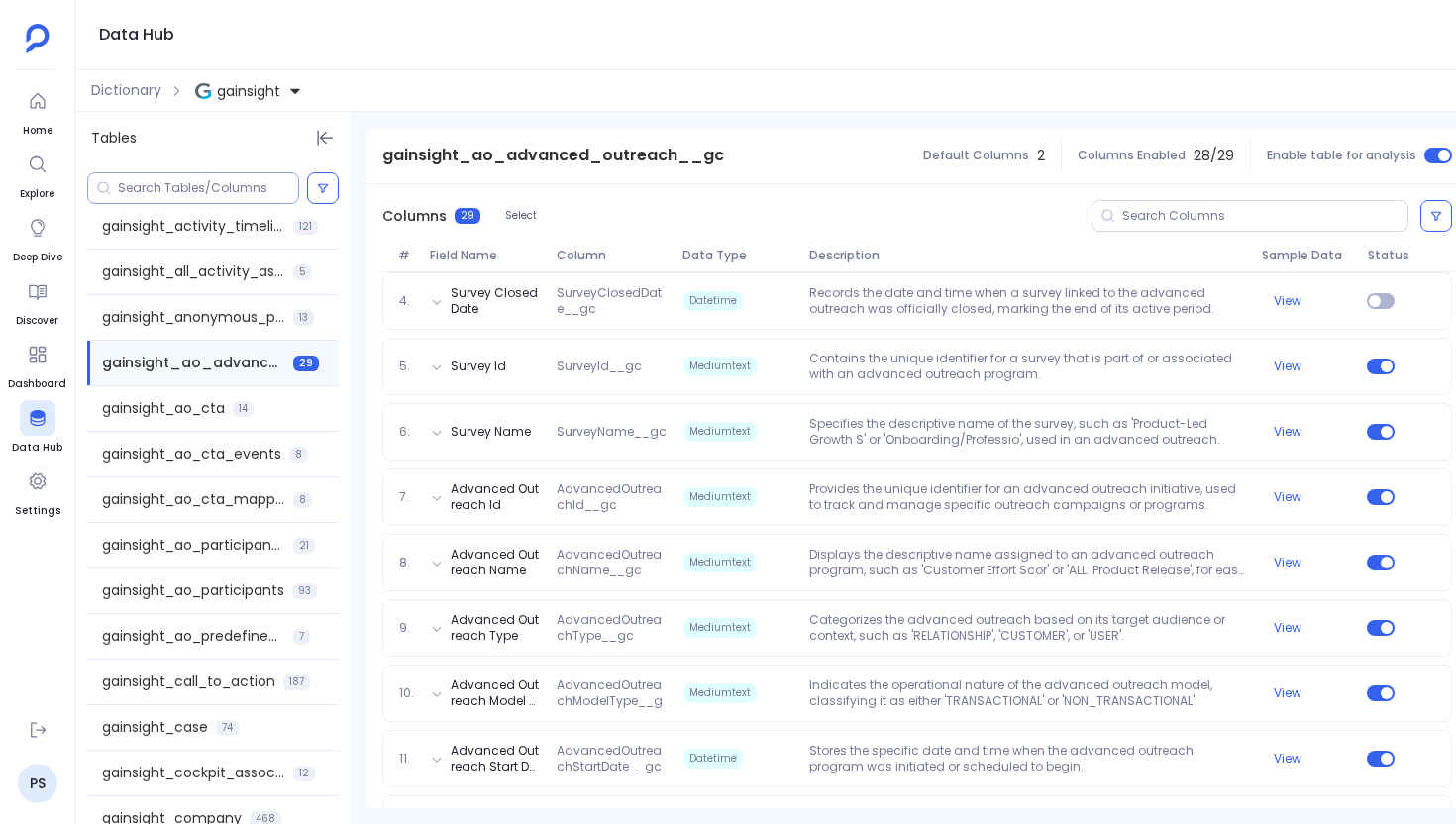 click at bounding box center [208, 188] 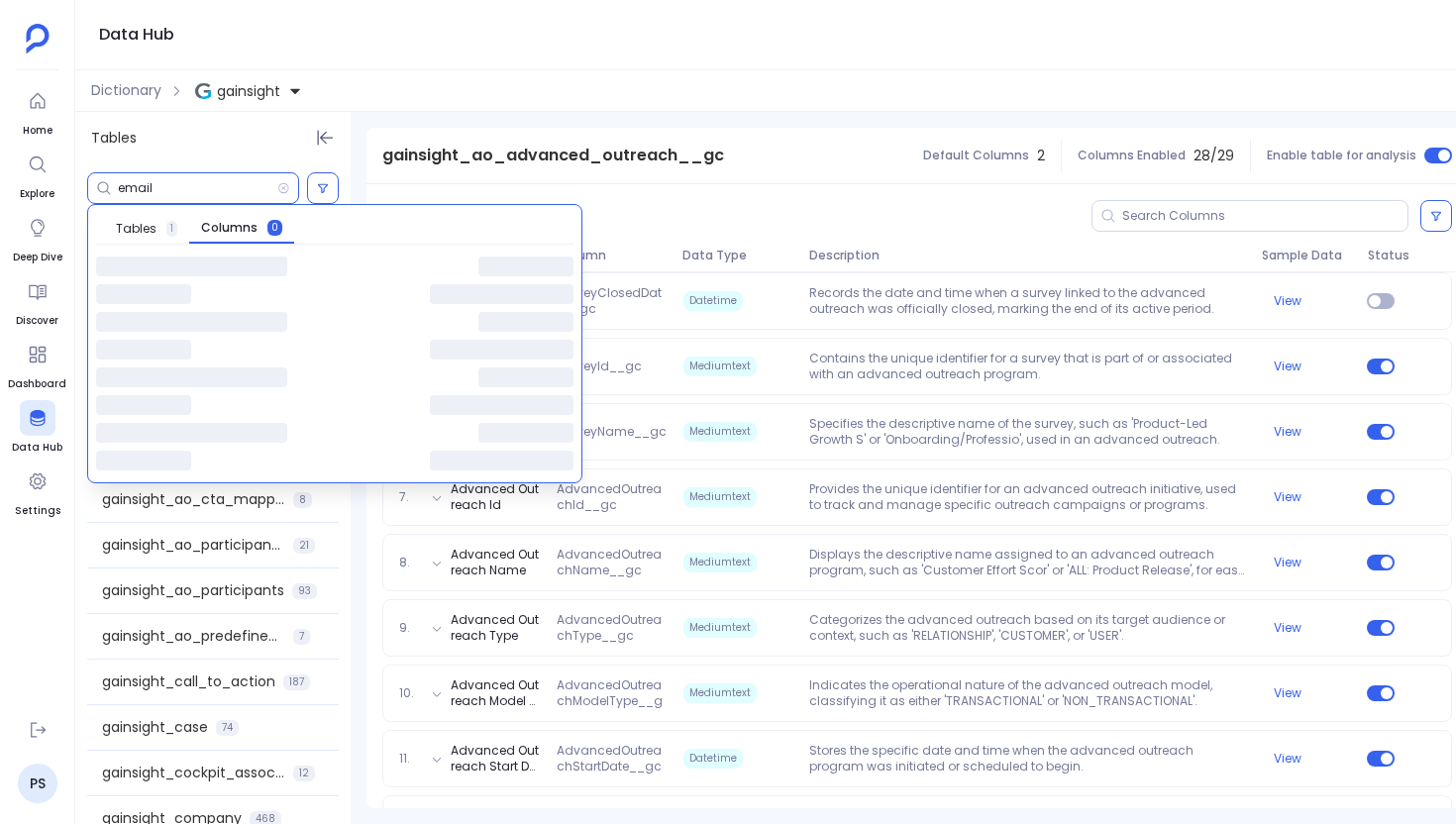 type on "email" 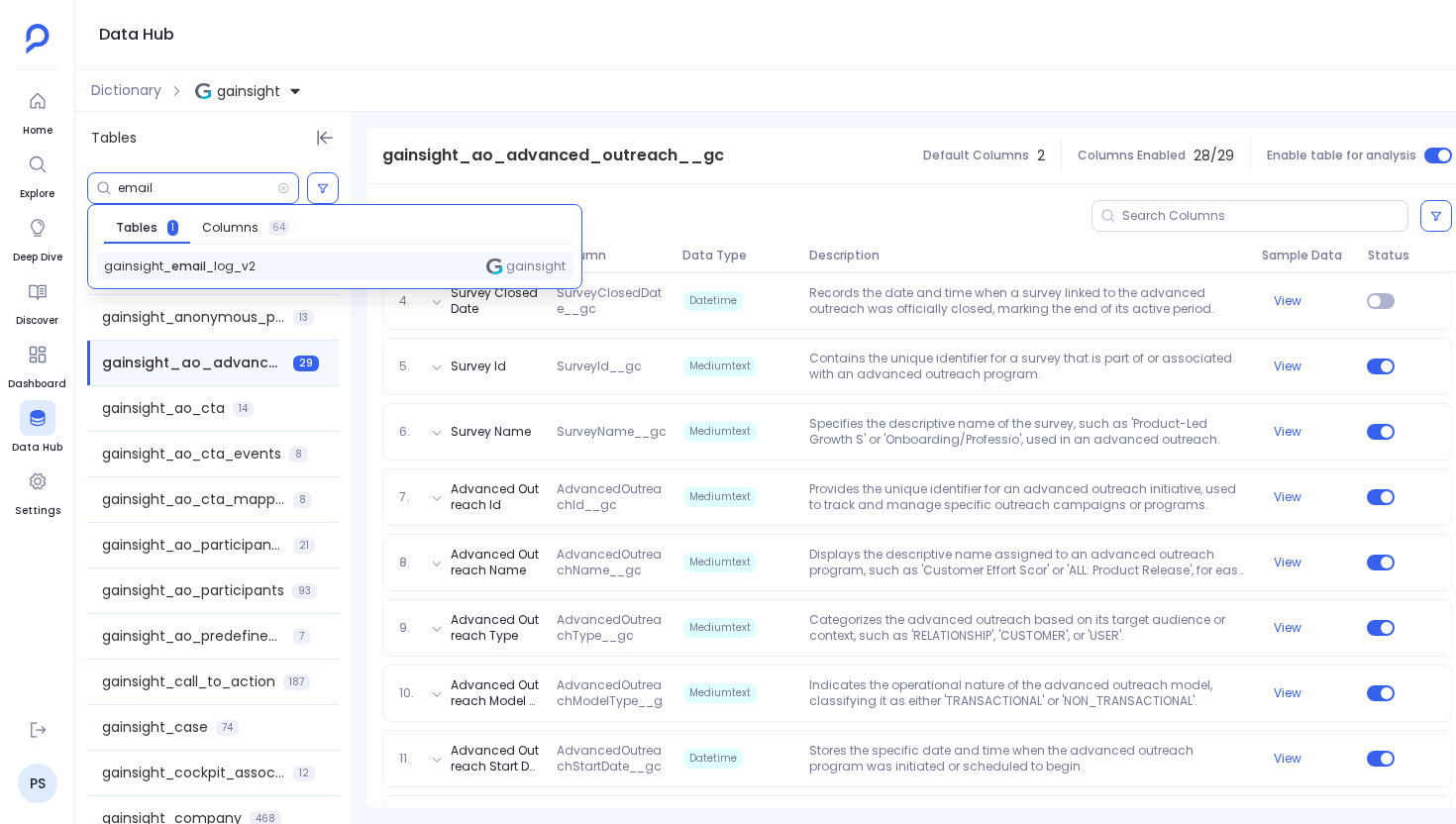 click on "gainsight_ email _log_v2" at bounding box center [179, 266] 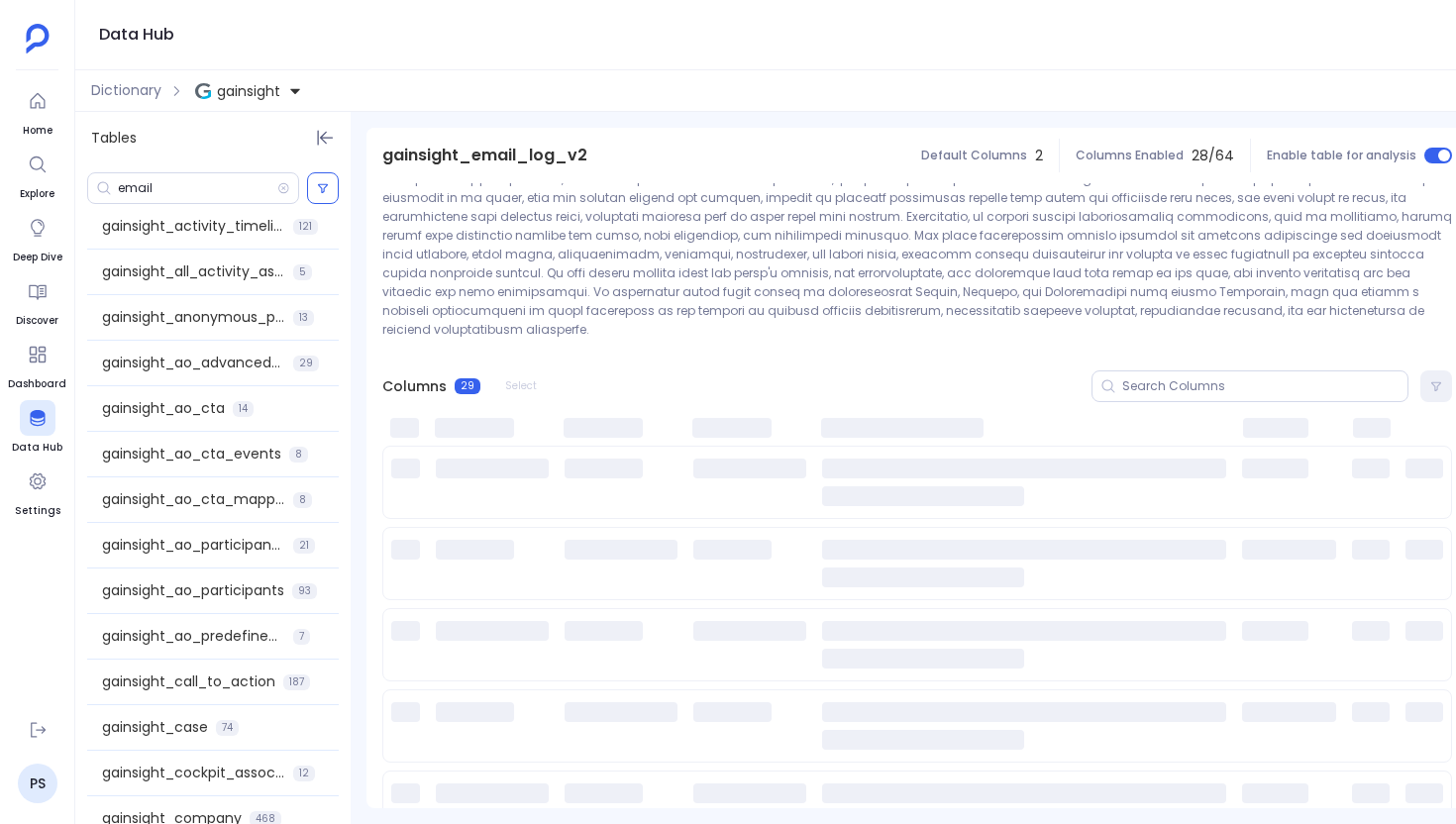scroll, scrollTop: 273, scrollLeft: 0, axis: vertical 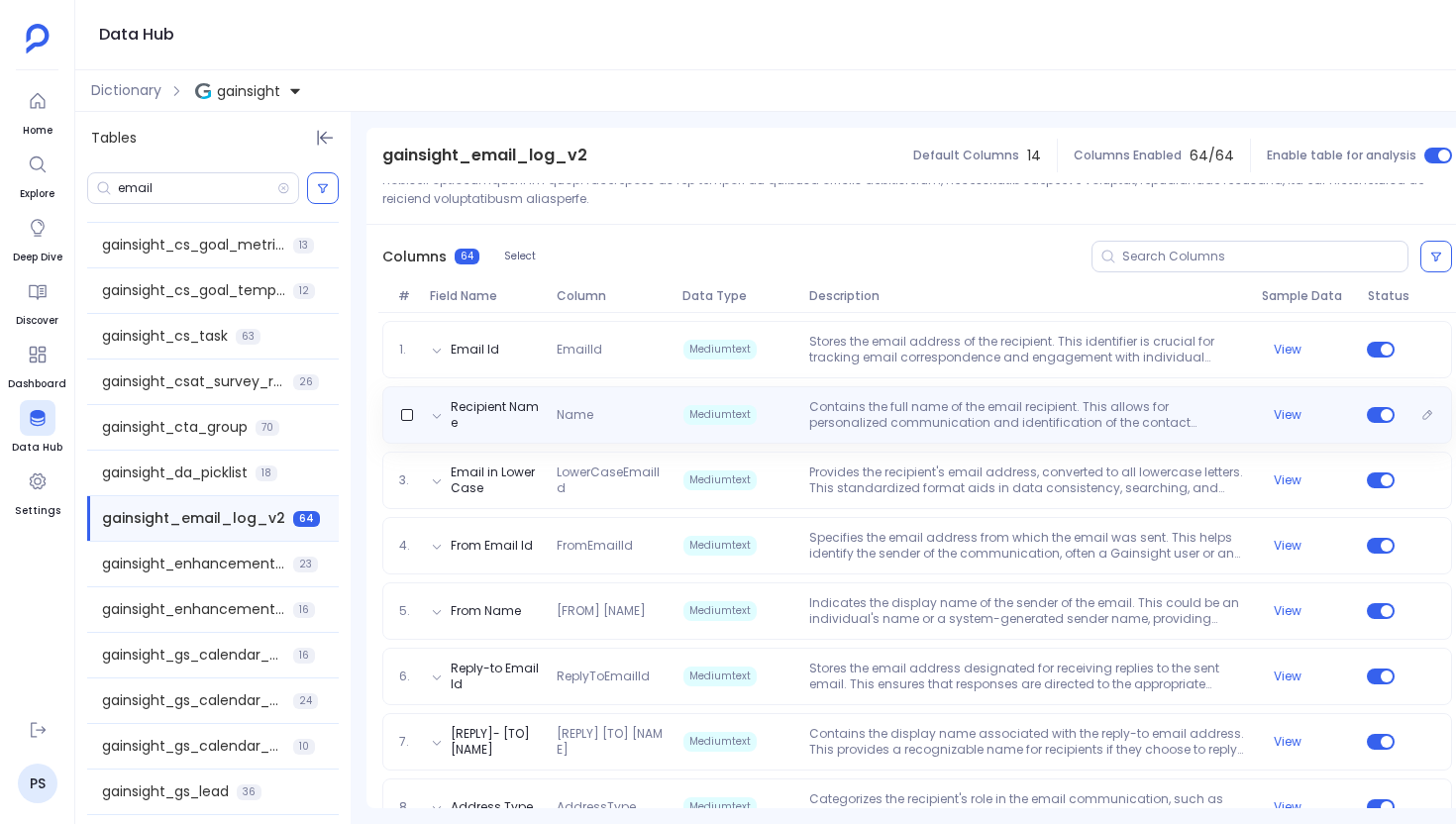 click on "1. Email Id EmailId Mediumtext Stores the email address of the recipient. This identifier is crucial for tracking email correspondence and engagement with individual contacts. View Recipient Name Name Mediumtext Contains the full name of the email recipient. This allows for personalized communication and identification of the contact associated with the email log entry. View 3. Email in Lower Case LowerCaseEmailId Mediumtext Provides the recipient's email address, converted to all lowercase letters. This standardized format aids in data consistency, searching, and matching email records, preventing issues related to case sensitivity. View 4. From Email Id FromEmailId Mediumtext Specifies the email address from which the email was sent. This helps identify the sender of the communication, often a Gainsight user or an automated system address. View 5. From Name FromName Mediumtext View 6. Reply-to Email Id ReplyToEmailId Mediumtext View 7. Reply-to Name ReplyToName Mediumtext View 8. Address Type AddressType 9." at bounding box center (917, 2413) 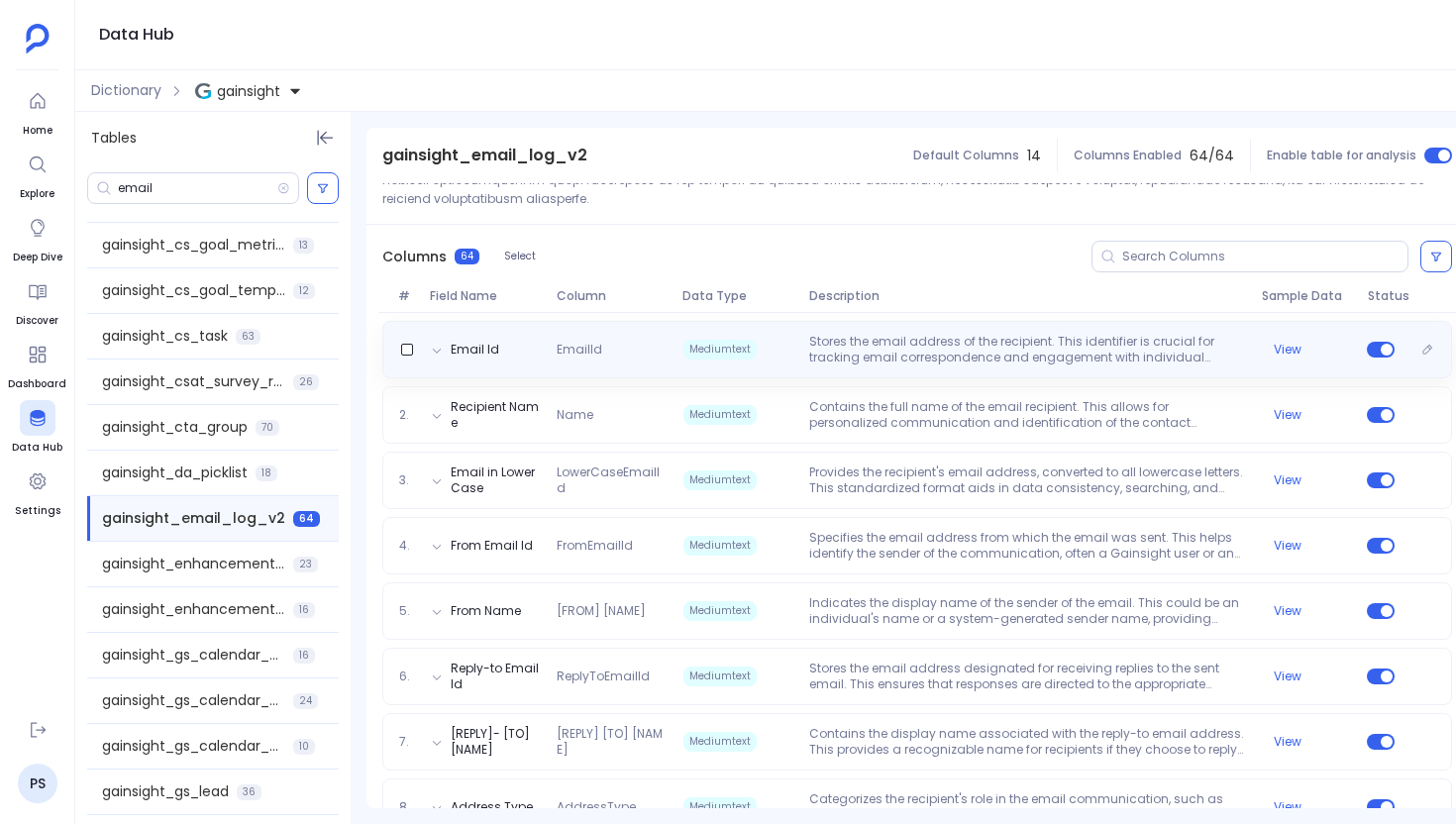 click on "Email Id EmailId Mediumtext Stores the email address of the recipient. This identifier is crucial for tracking email correspondence and engagement with individual contacts. View" at bounding box center [917, 350] 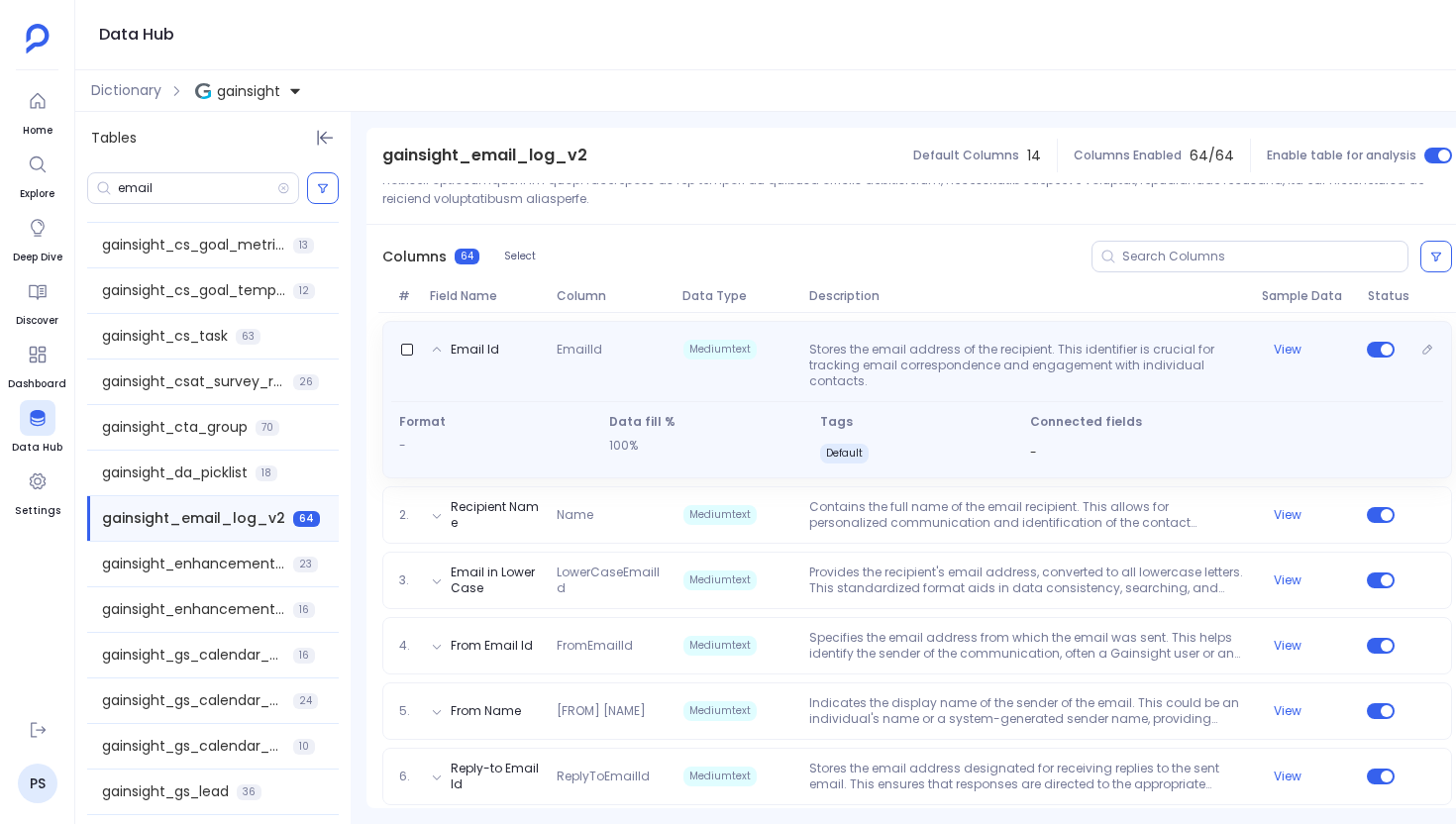 click on "EmailId" at bounding box center [611, 365] 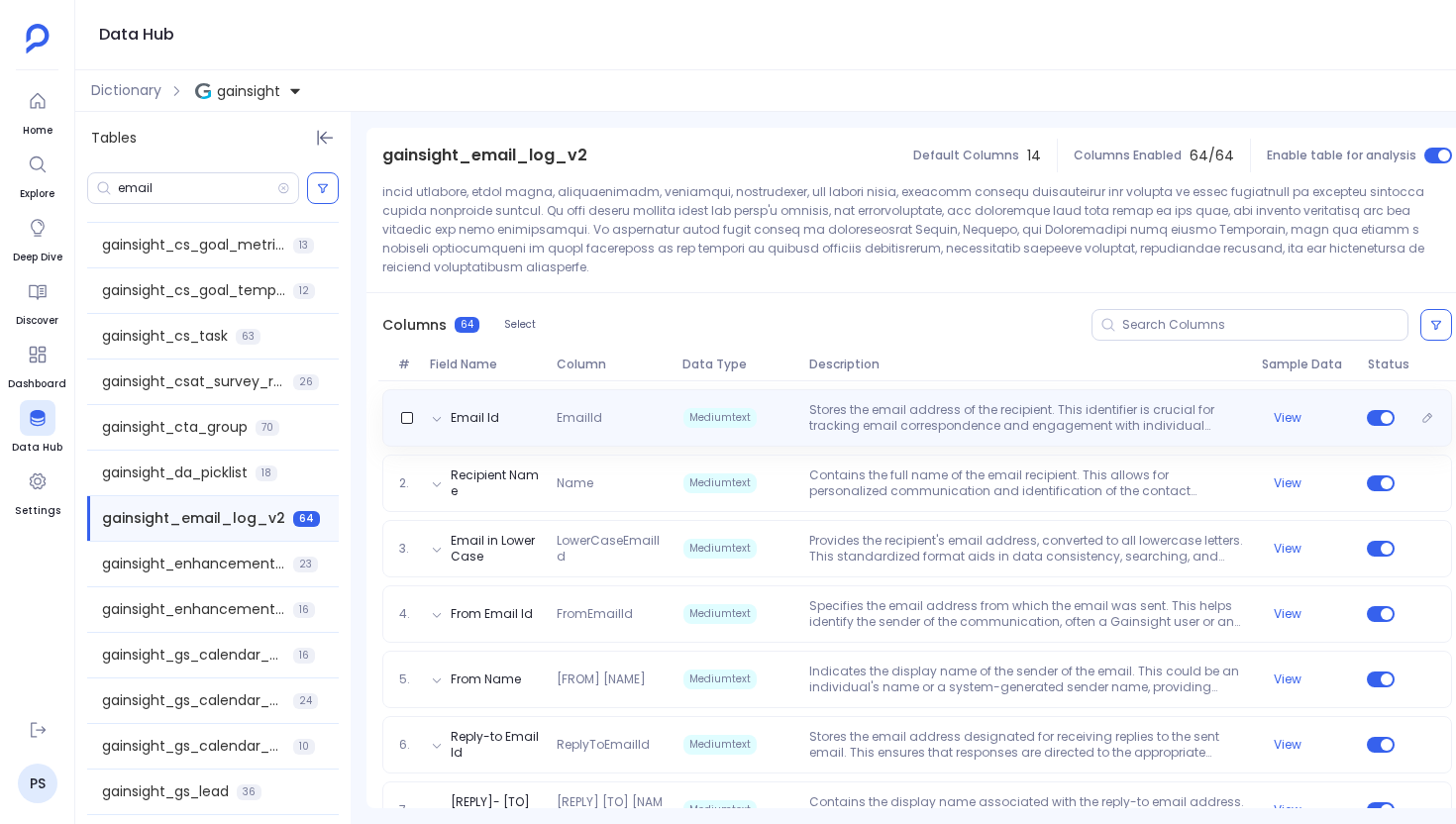 scroll, scrollTop: 258, scrollLeft: 0, axis: vertical 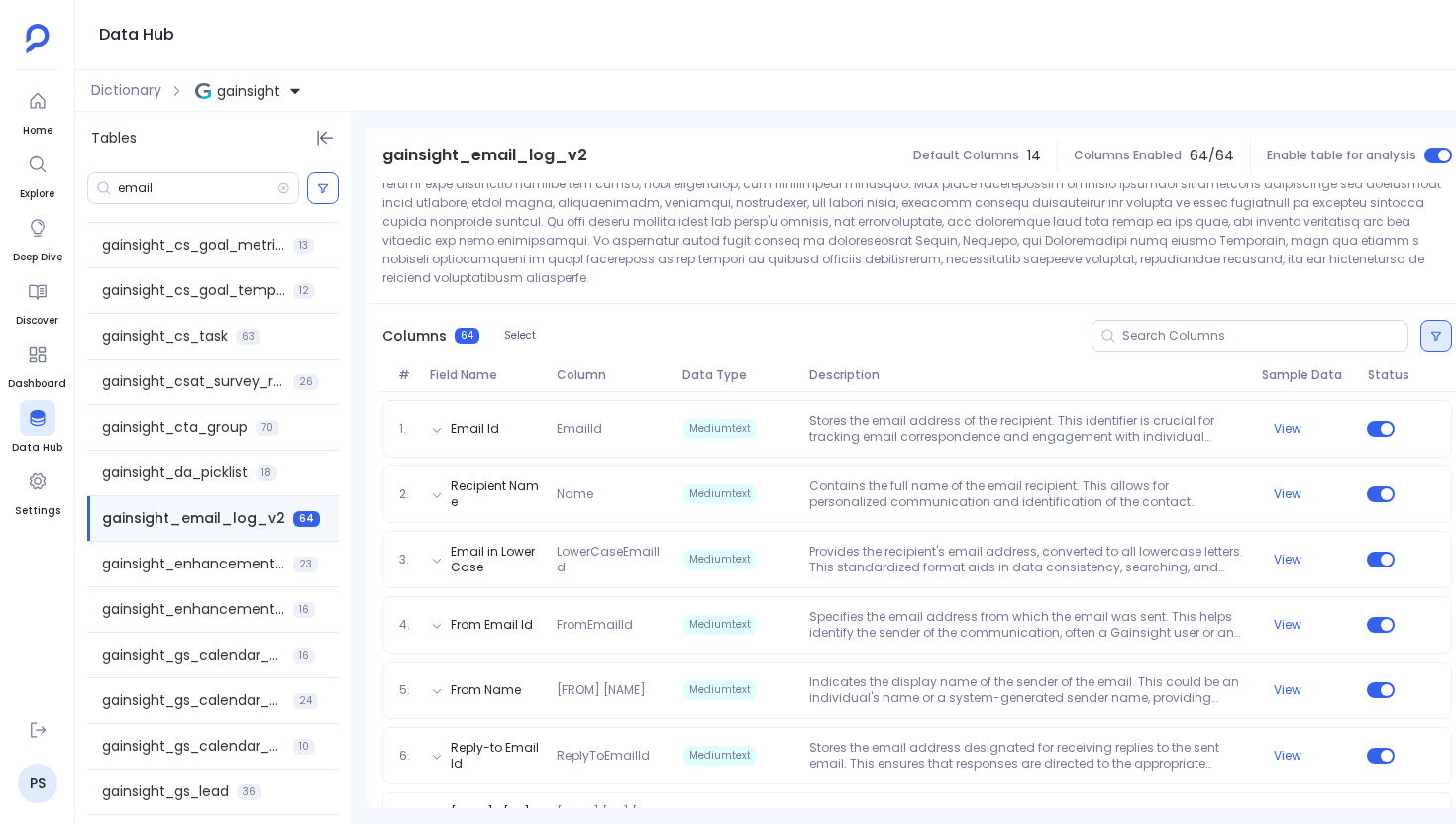click 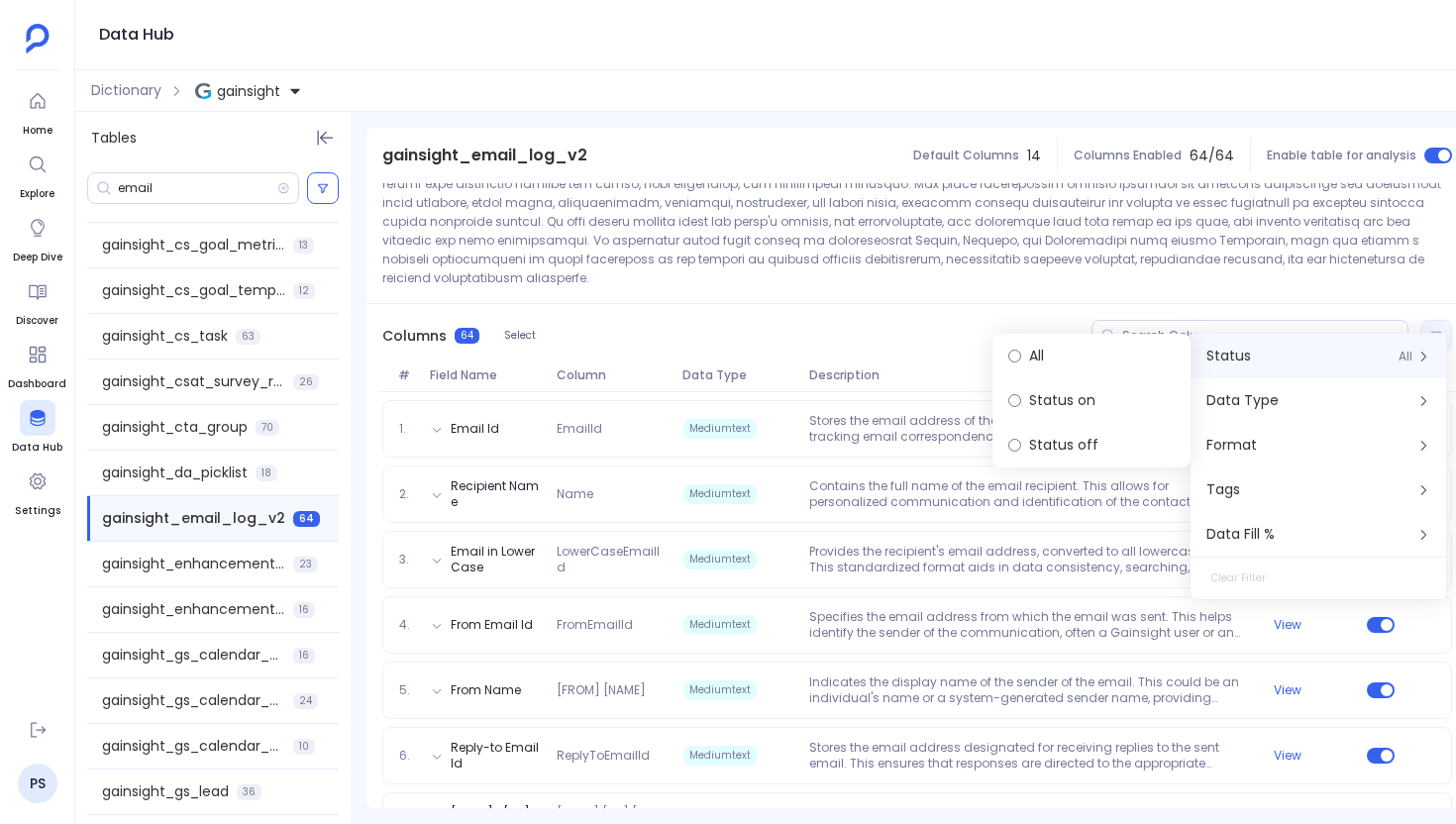 click on "Description" at bounding box center (917, 174) 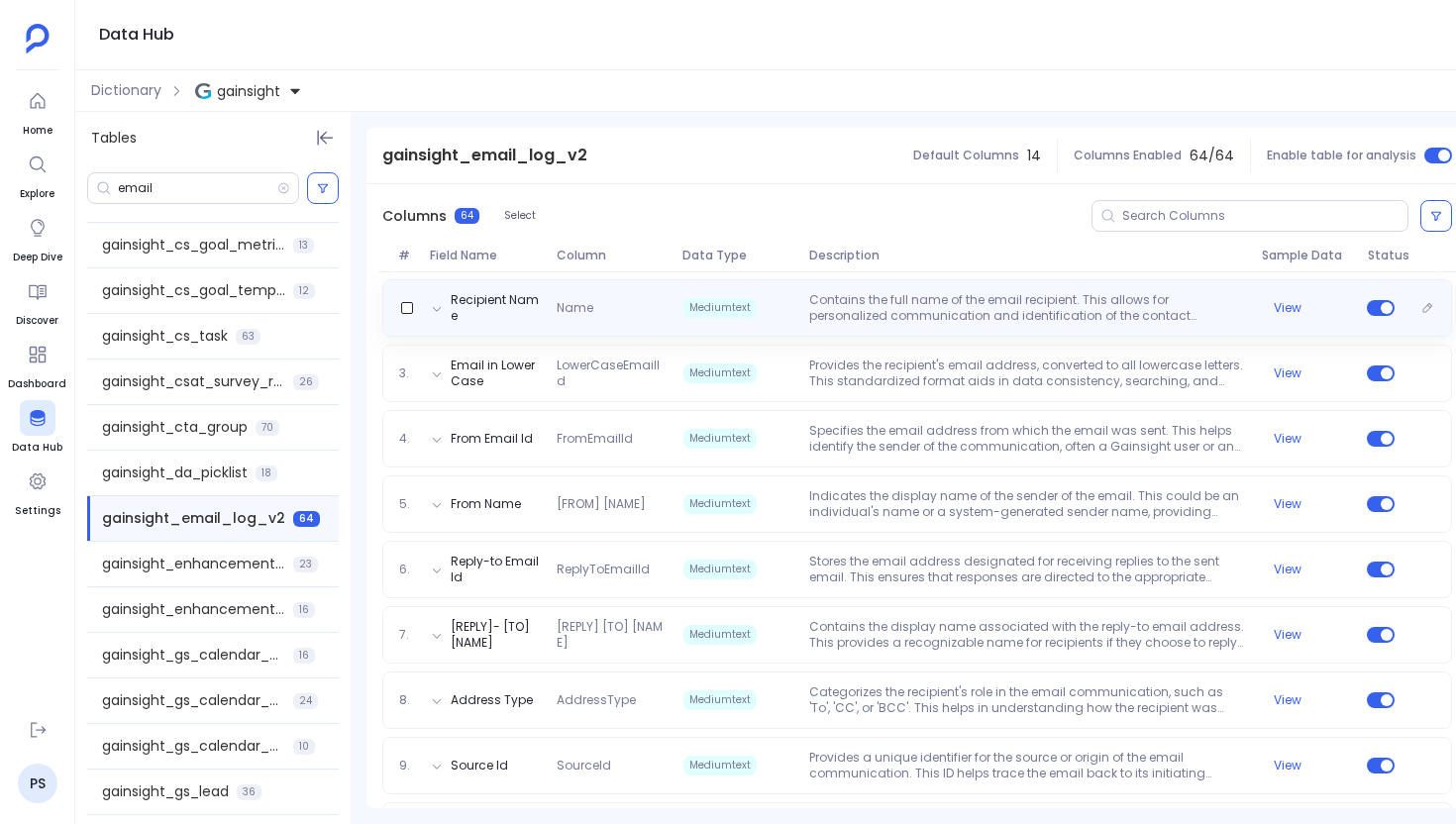 scroll, scrollTop: 449, scrollLeft: 0, axis: vertical 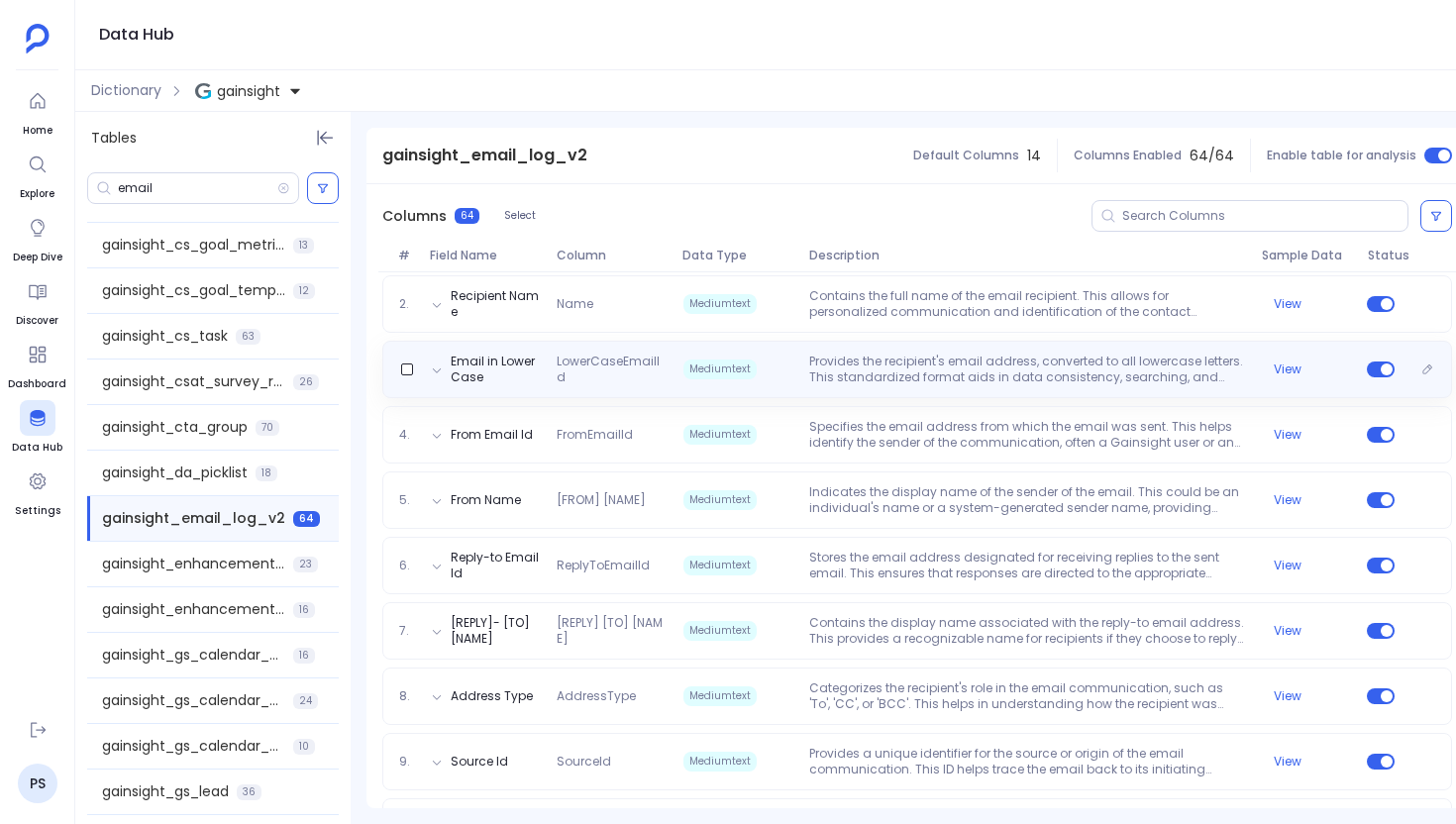 click on "Email in Lower Case LowerCaseEmailId Mediumtext Provides the recipient's email address, converted to all lowercase letters. This standardized format aids in data consistency, searching, and matching email records, preventing issues related to case sensitivity. View" at bounding box center [917, 369] 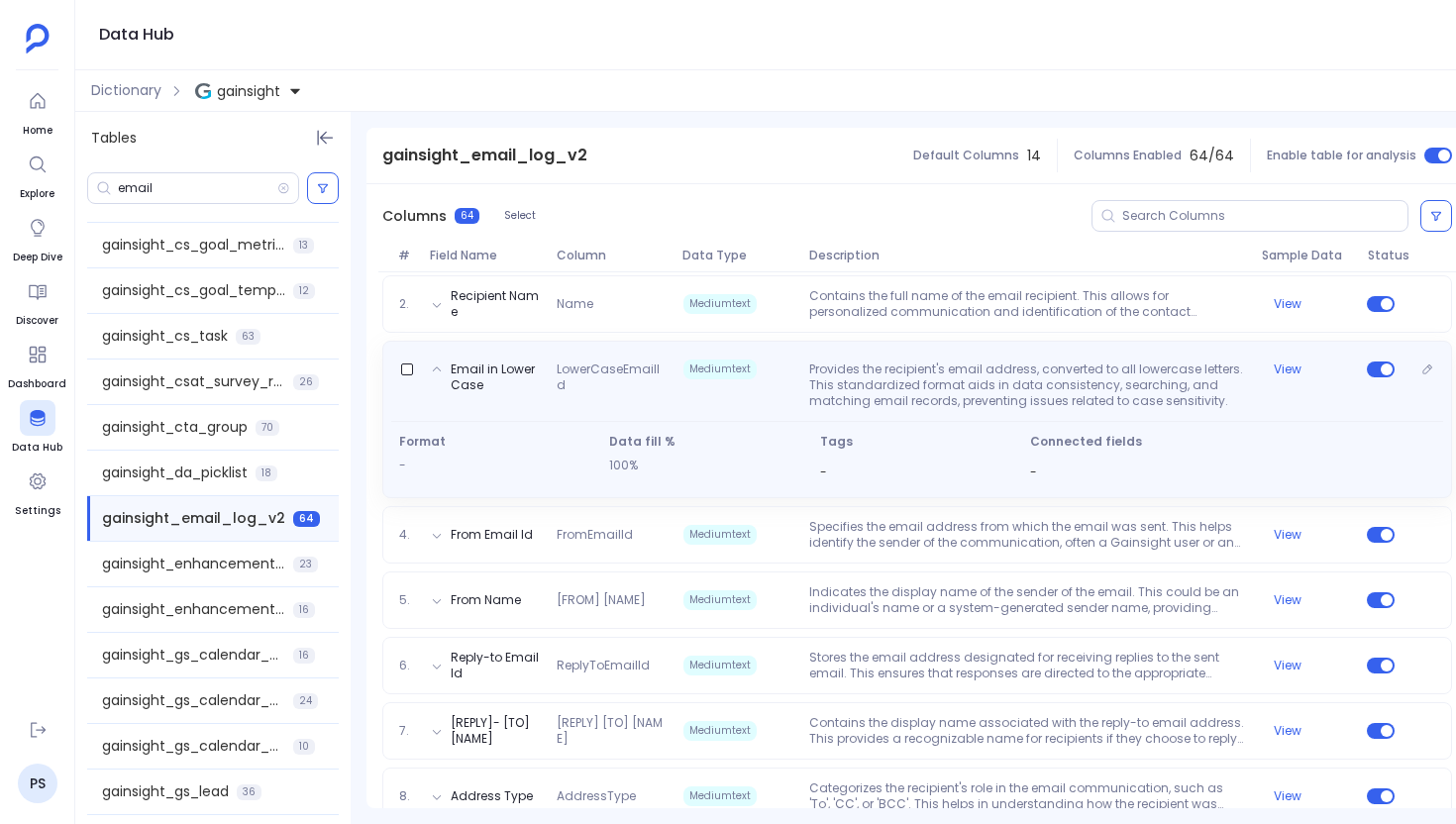 click on "Provides the recipient's email address, converted to all lowercase letters. This standardized format aids in data consistency, searching, and matching email records, preventing issues related to case sensitivity." at bounding box center (1027, 385) 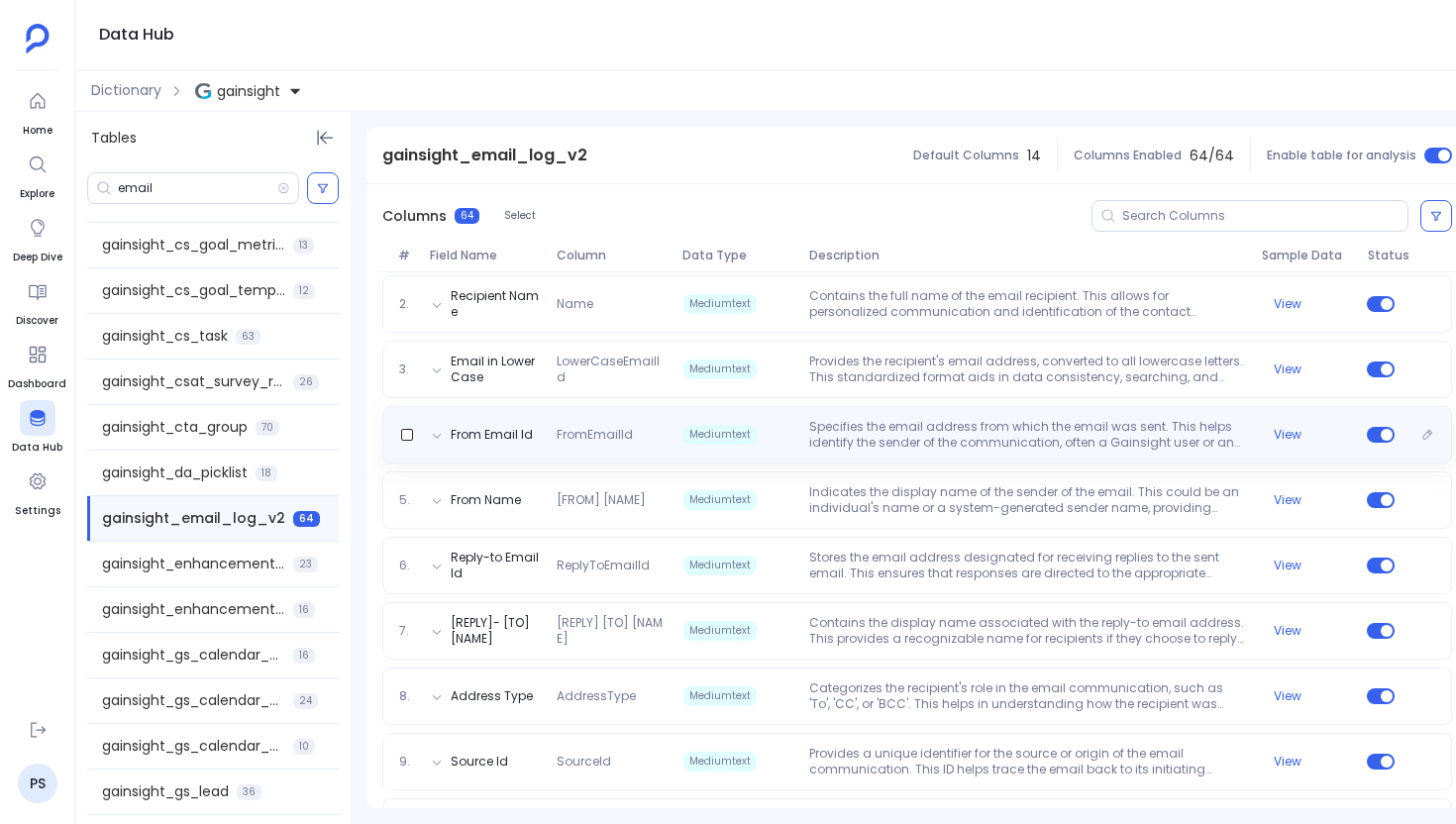 click on "Specifies the email address from which the email was sent. This helps identify the sender of the communication, often a Gainsight user or an automated system address." at bounding box center [1027, 435] 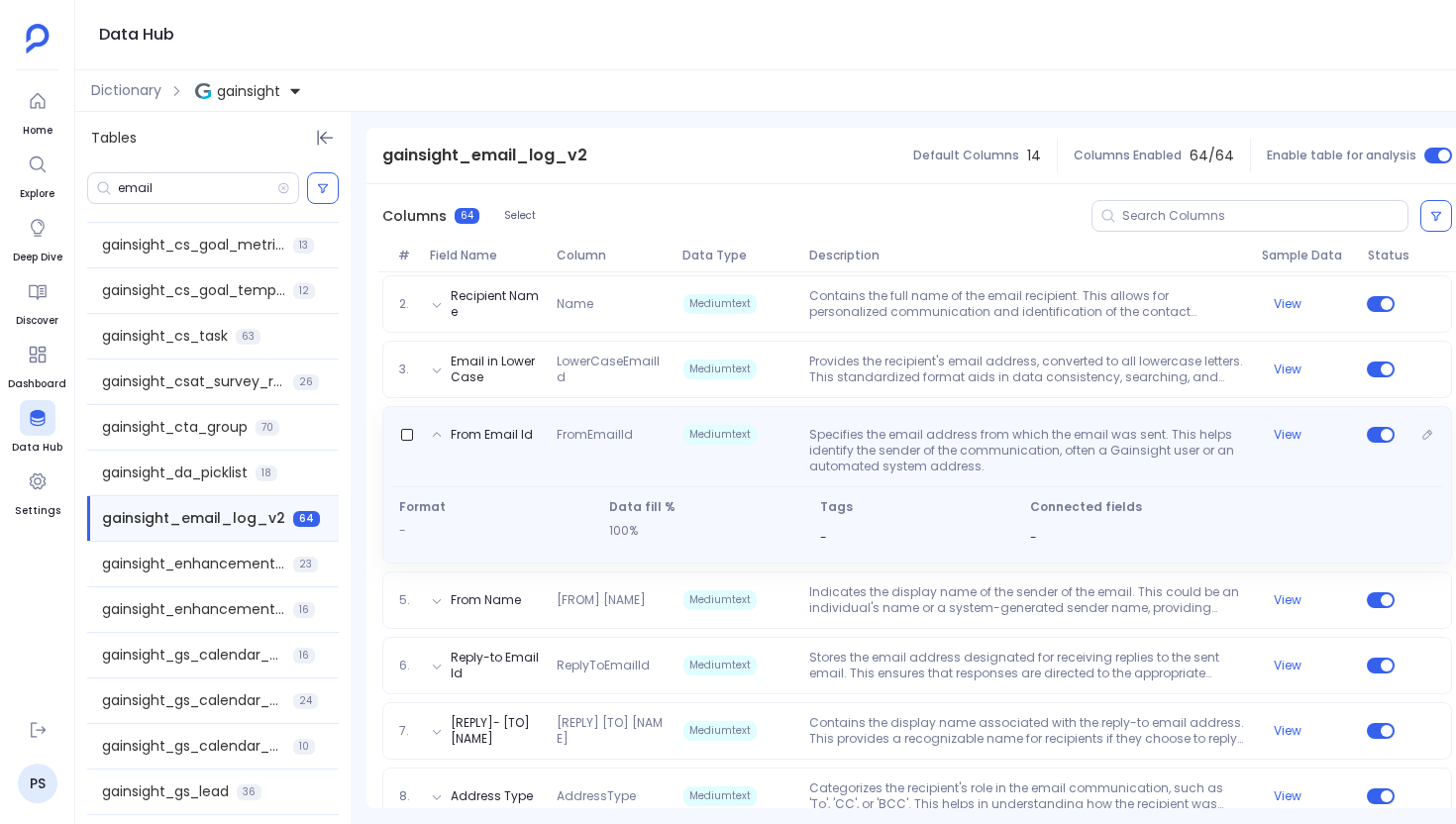 click on "From Email Id FromEmailId Mediumtext Specifies the email address from which the email was sent. This helps identify the sender of the communication, often a Gainsight user or an automated system address. View" at bounding box center [917, 447] 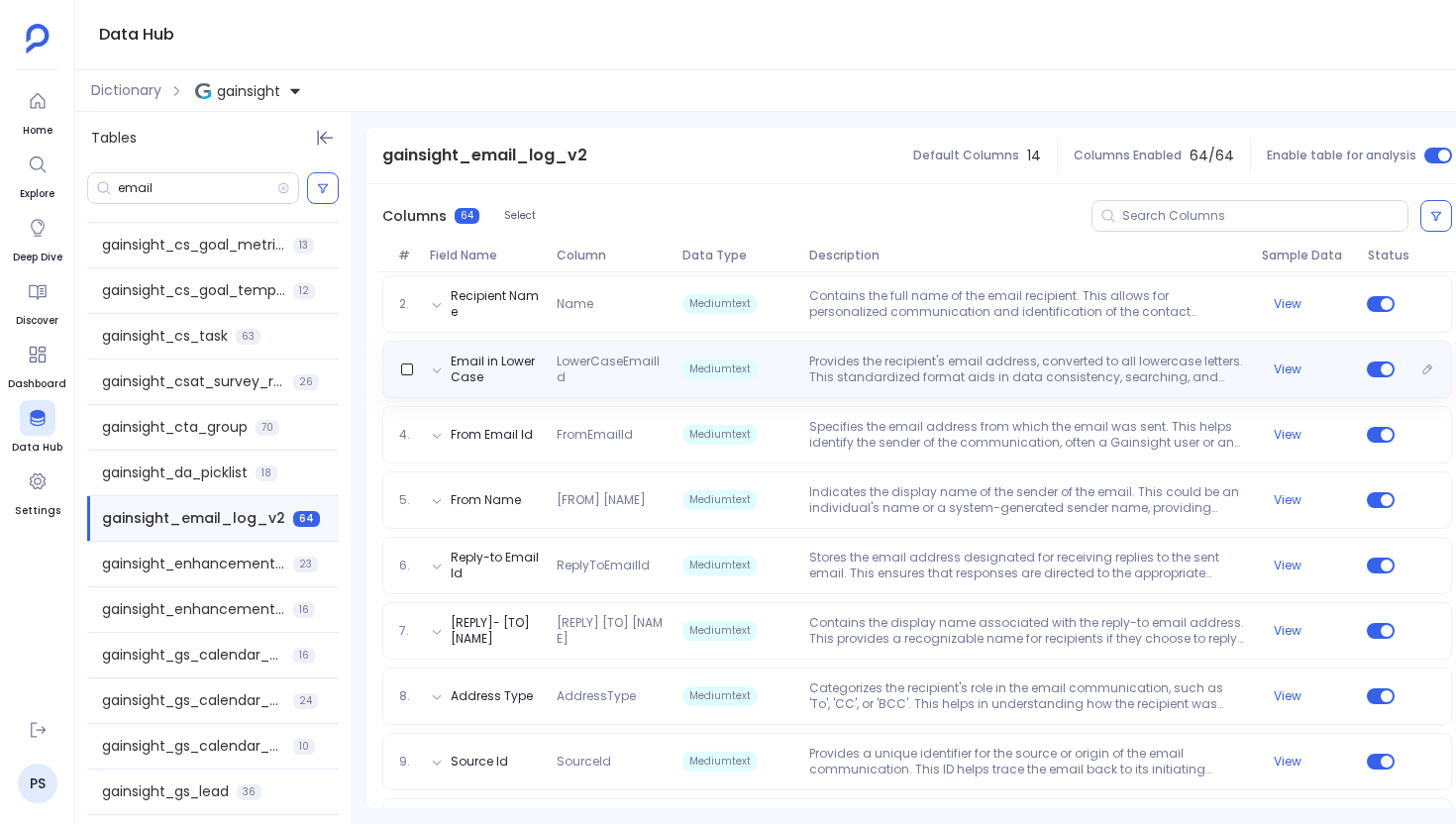 click on "Provides the recipient's email address, converted to all lowercase letters. This standardized format aids in data consistency, searching, and matching email records, preventing issues related to case sensitivity." at bounding box center (1027, 369) 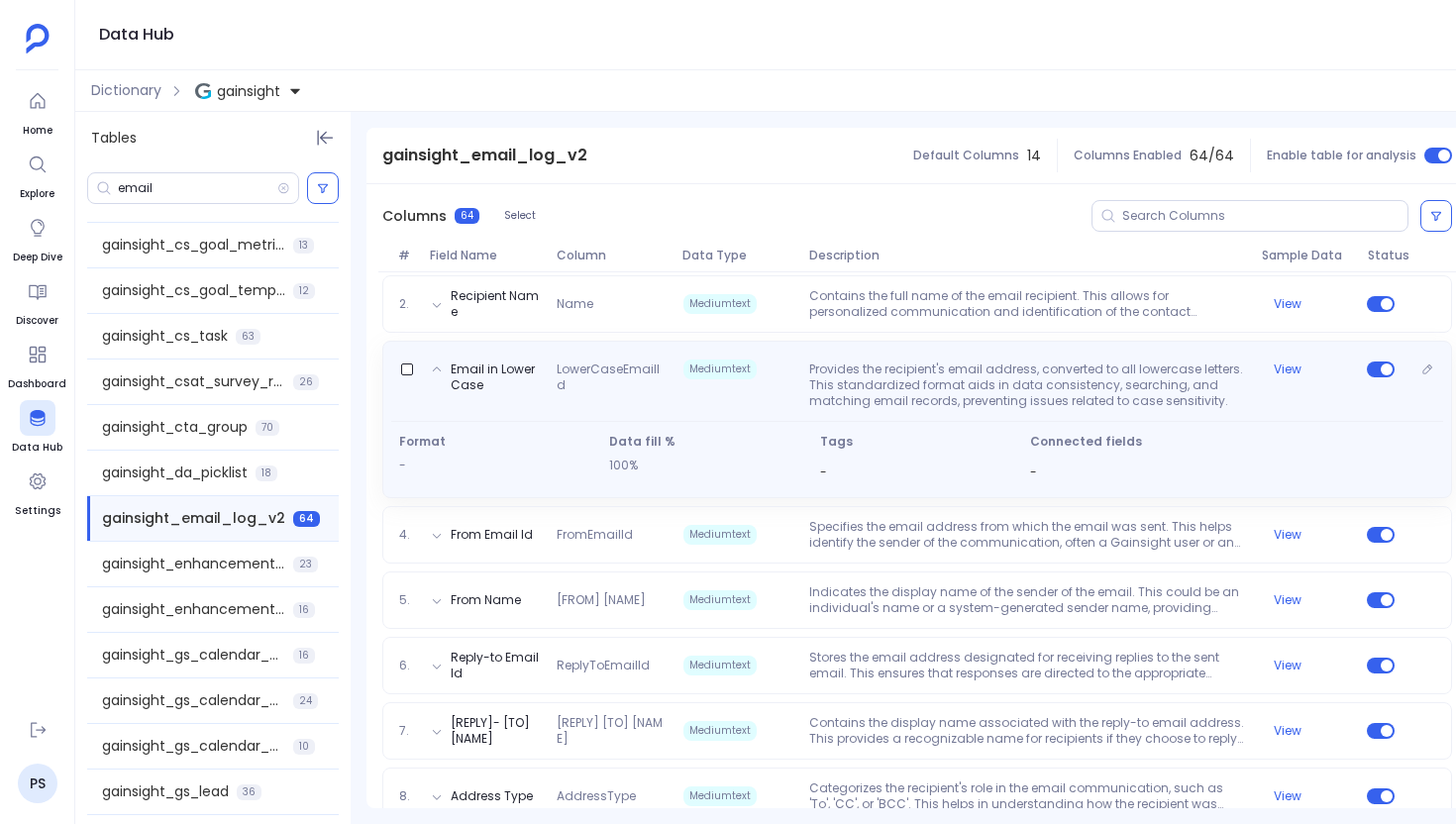 click on "Provides the recipient's email address, converted to all lowercase letters. This standardized format aids in data consistency, searching, and matching email records, preventing issues related to case sensitivity." at bounding box center (1027, 385) 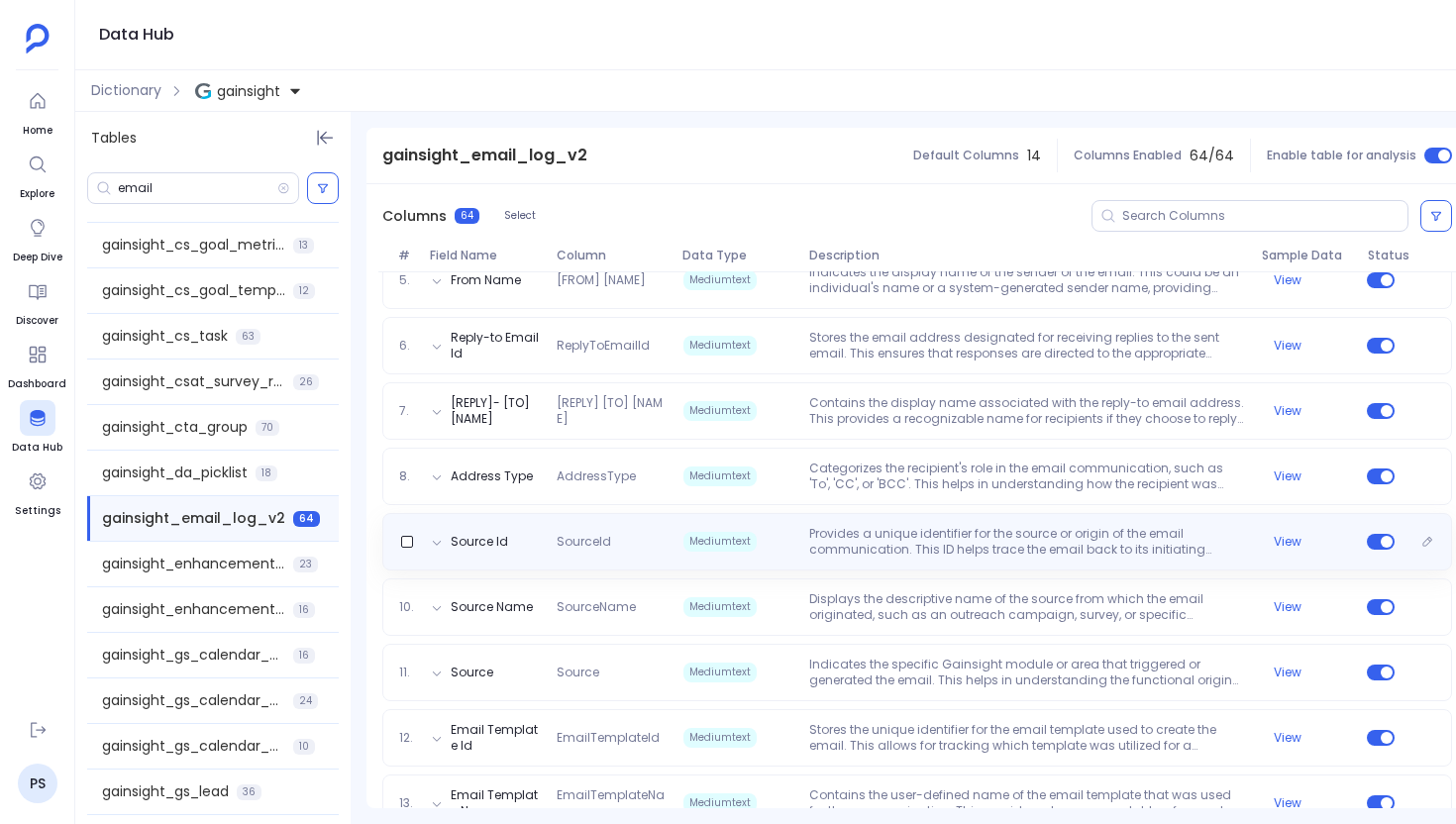 scroll, scrollTop: 717, scrollLeft: 0, axis: vertical 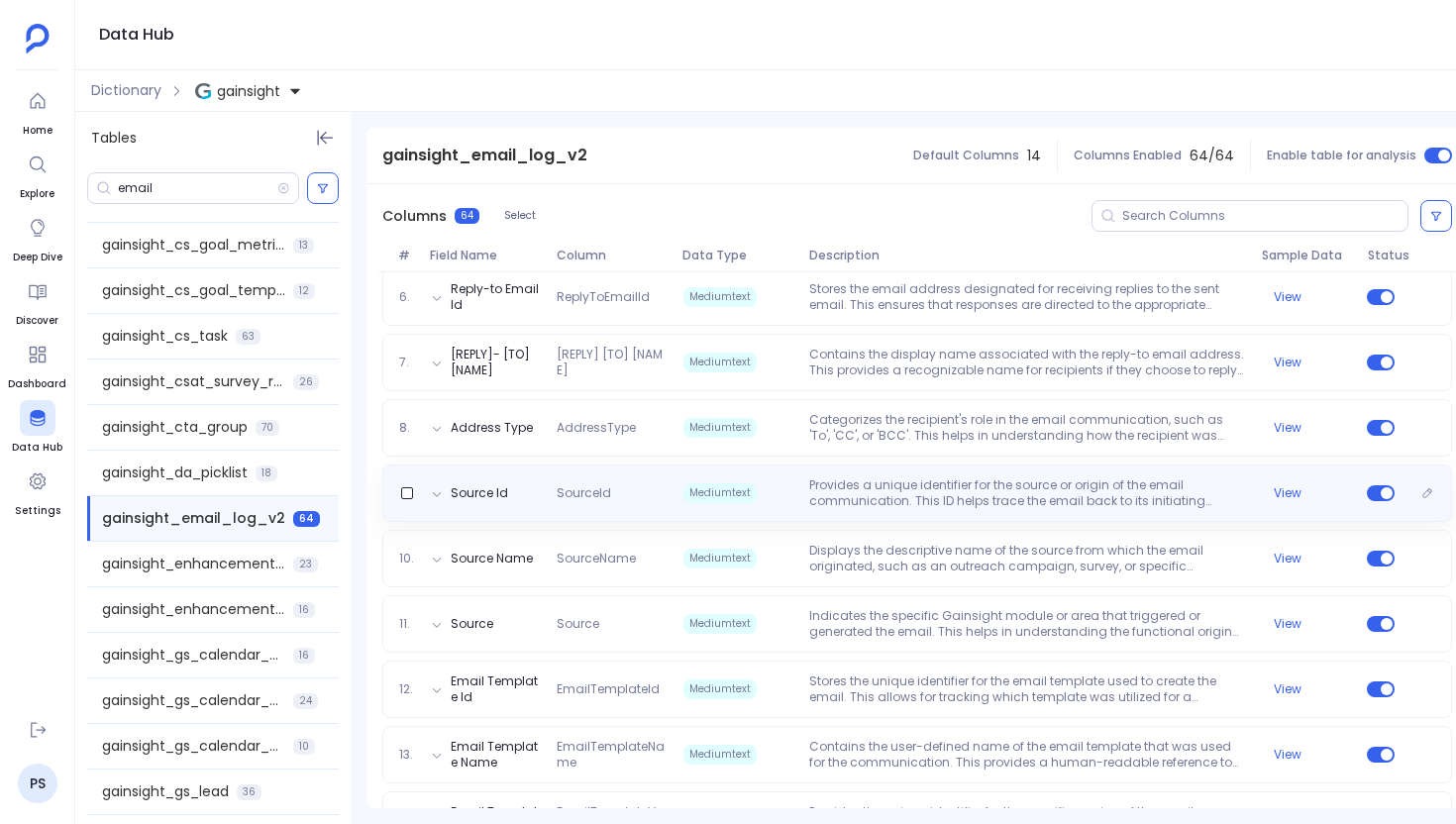 click on "Source Id SourceId Mediumtext Provides a unique identifier for the source or origin of the email communication. This ID helps trace the email back to its initiating process or campaign within Gainsight. View" at bounding box center [917, 493] 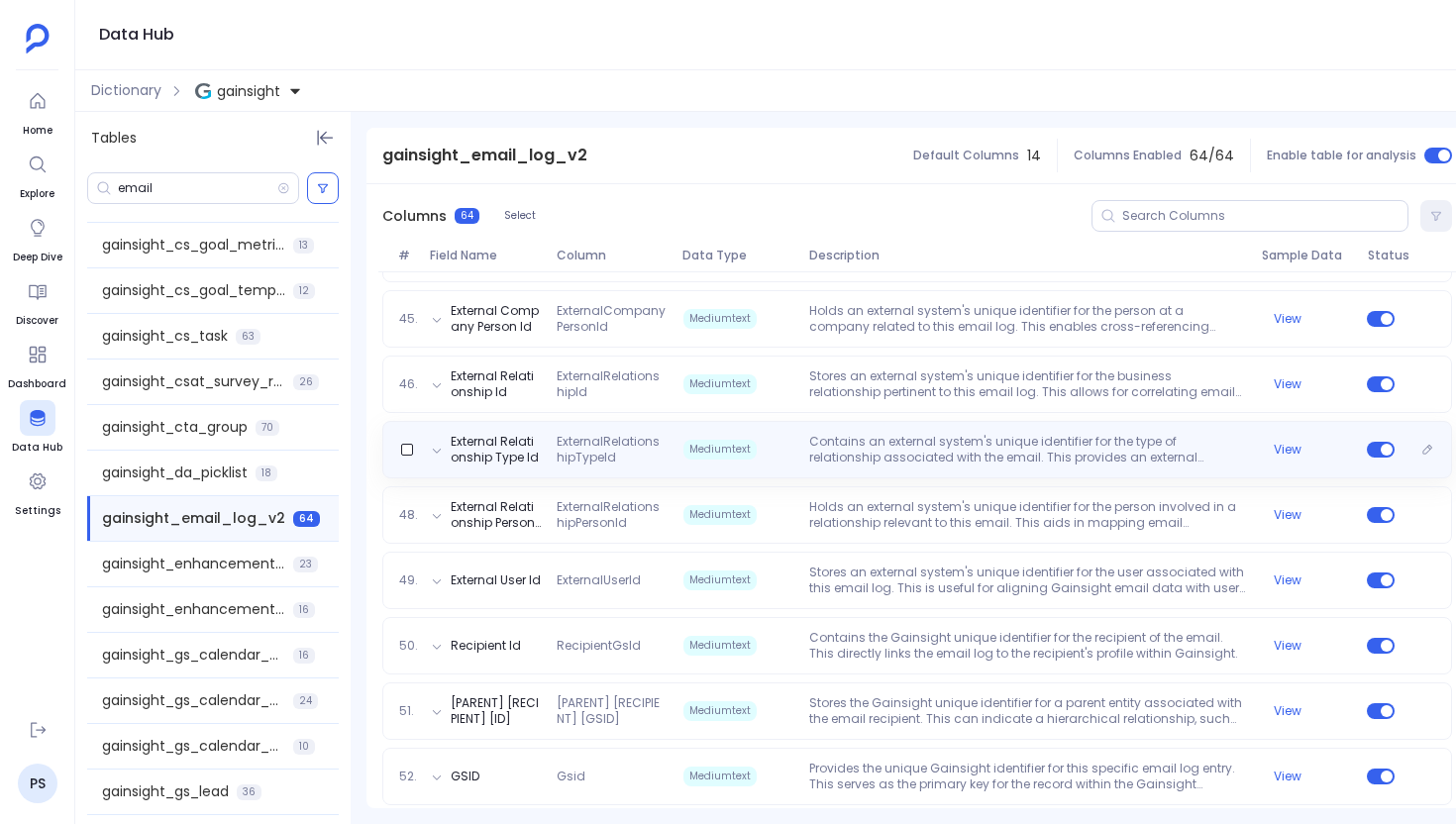 scroll, scrollTop: 3520, scrollLeft: 0, axis: vertical 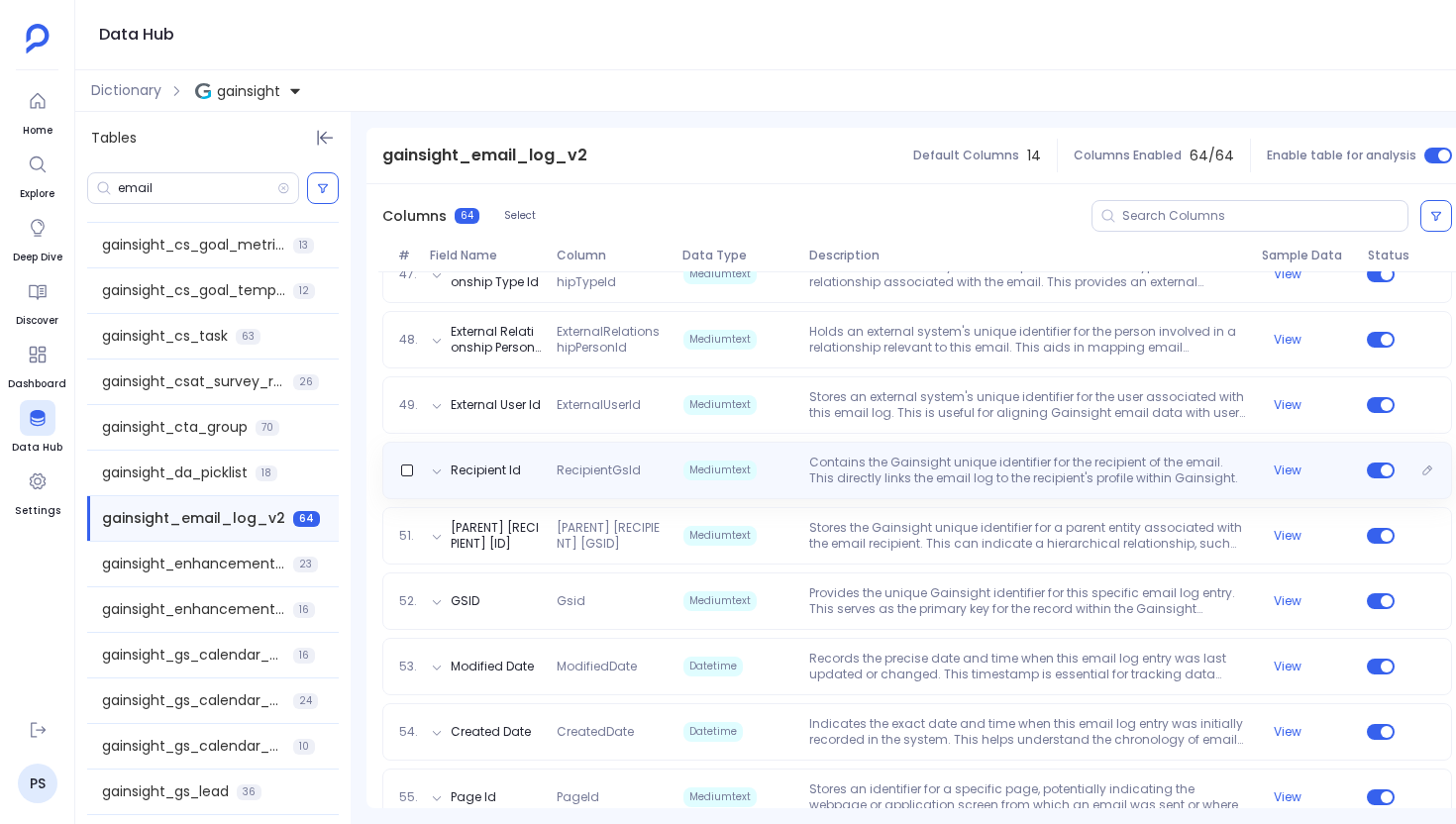 click on "Contains the Gainsight unique identifier for the recipient of the email. This directly links the email log to the recipient's profile within Gainsight." at bounding box center (1027, 470) 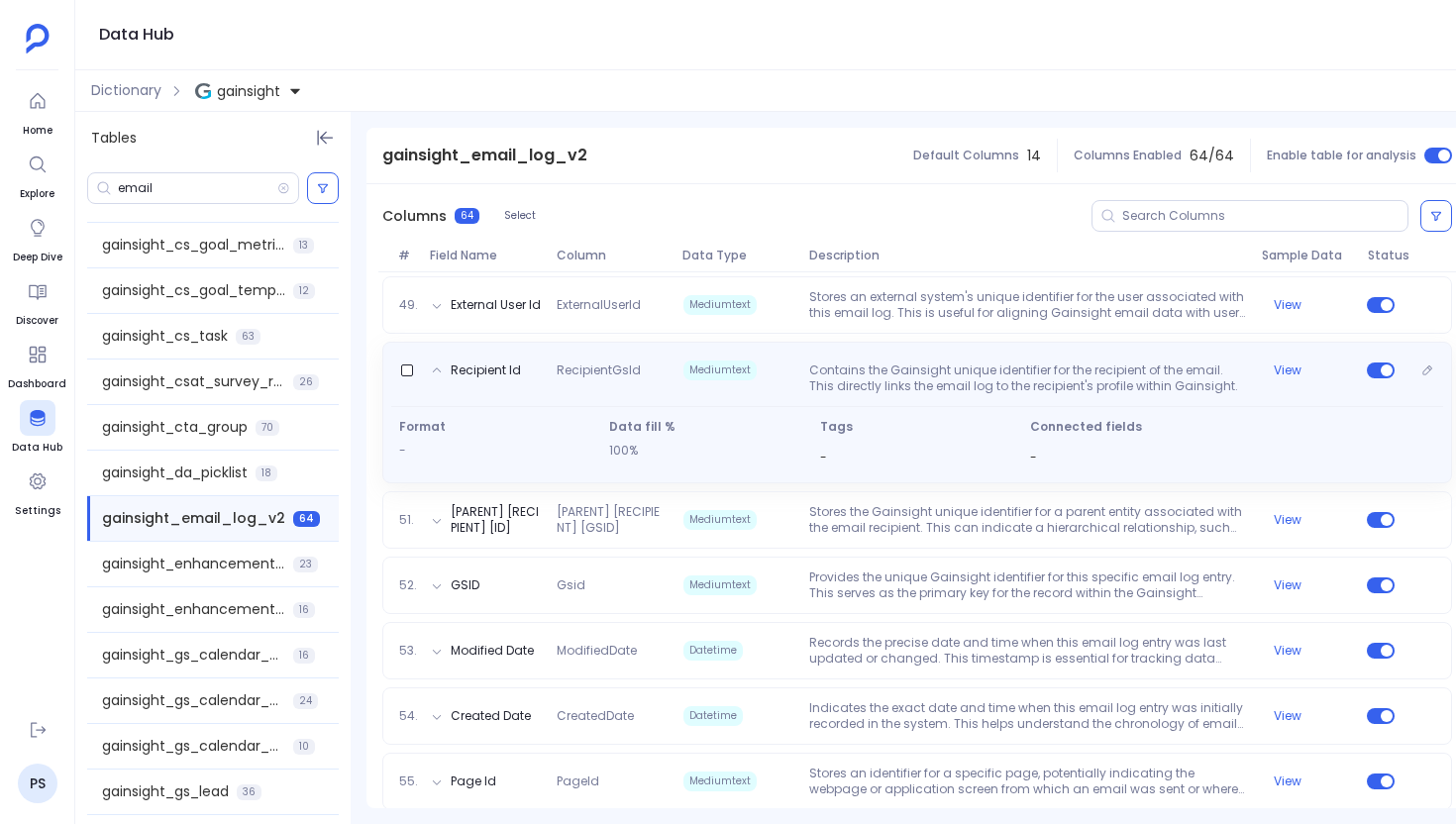 scroll, scrollTop: 3420, scrollLeft: 0, axis: vertical 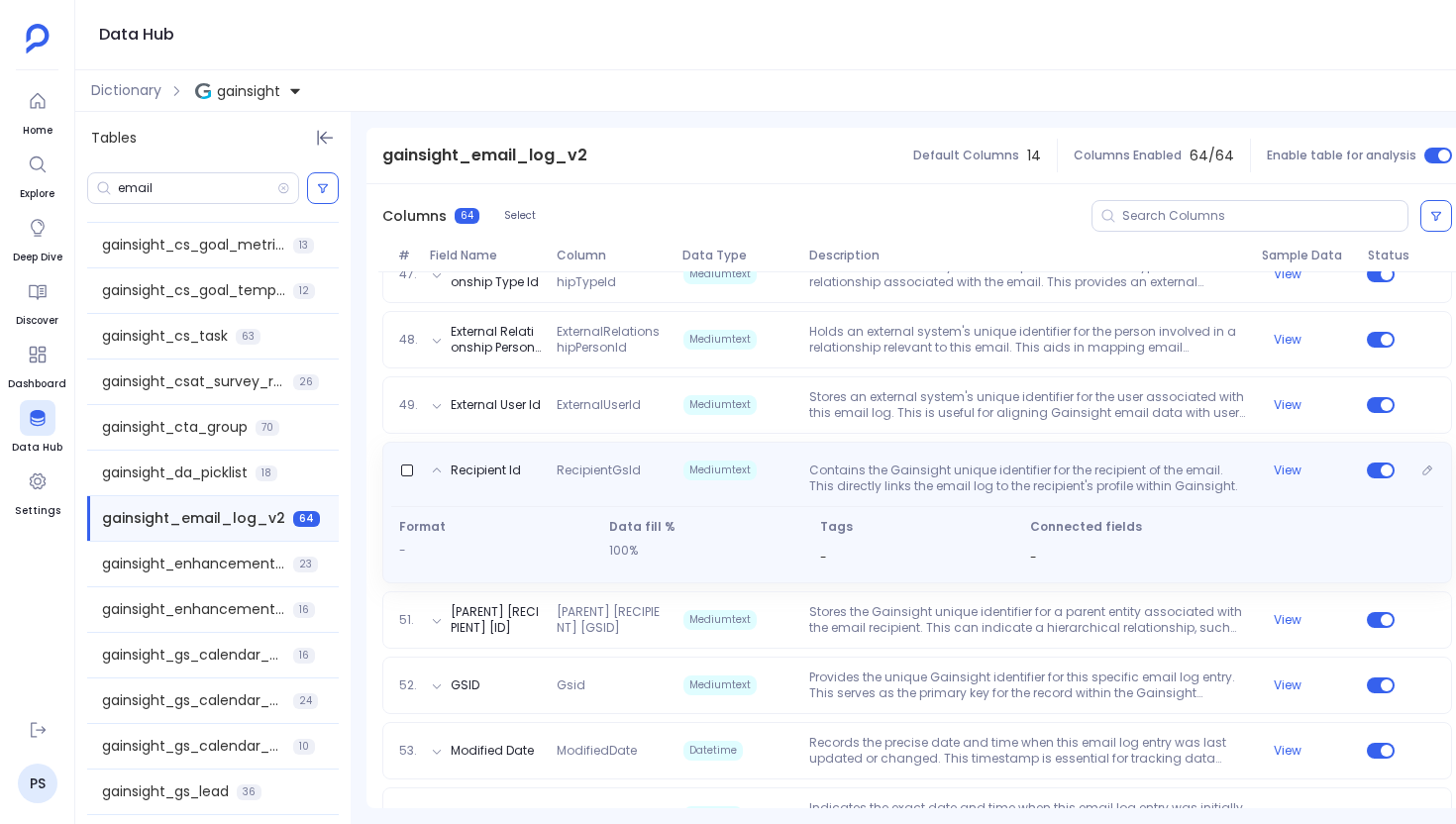 click on "Contains the Gainsight unique identifier for the recipient of the email. This directly links the email log to the recipient's profile within Gainsight." at bounding box center (1027, 478) 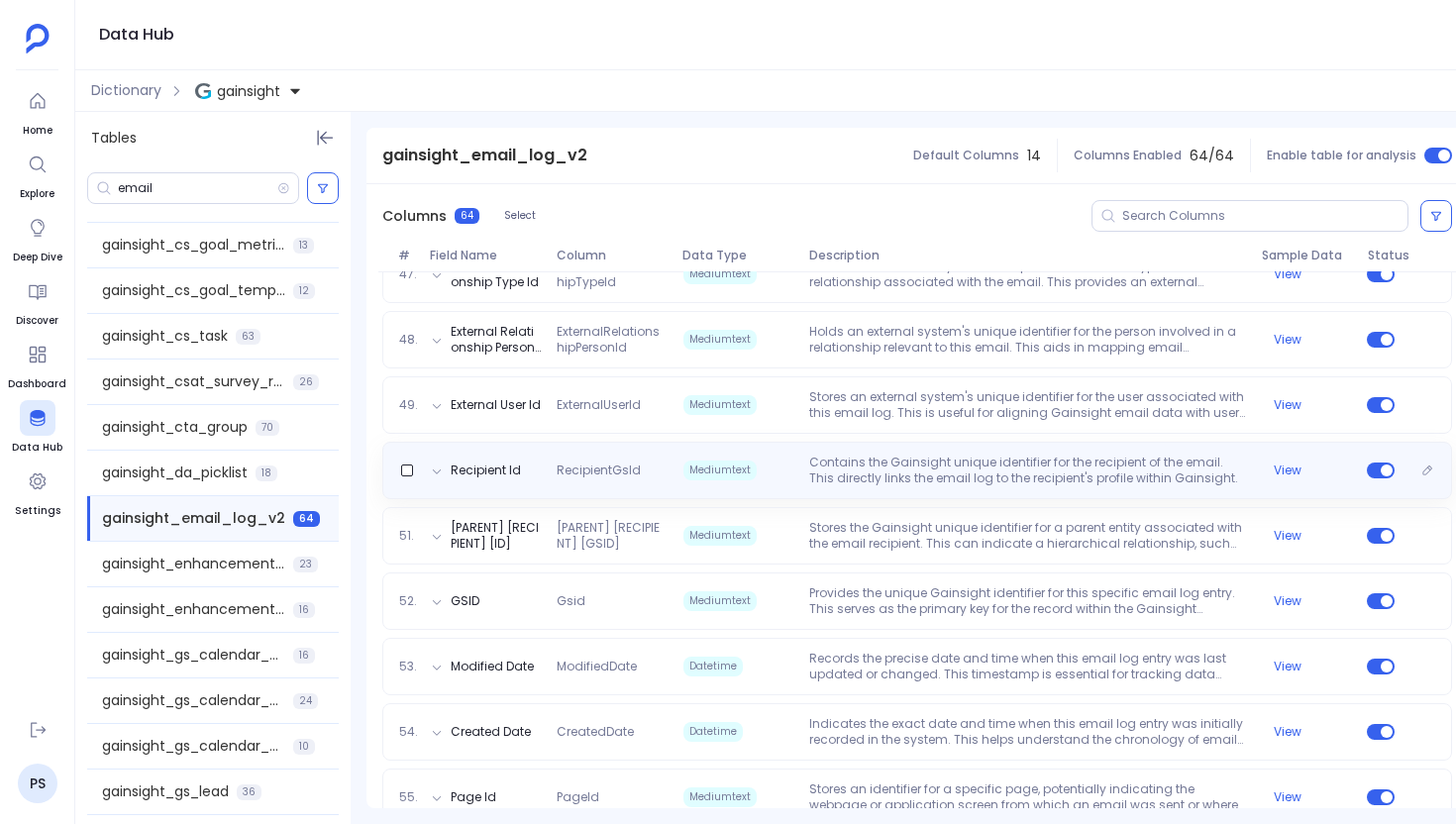 click on "Contains the Gainsight unique identifier for the recipient of the email. This directly links the email log to the recipient's profile within Gainsight." at bounding box center [1027, 470] 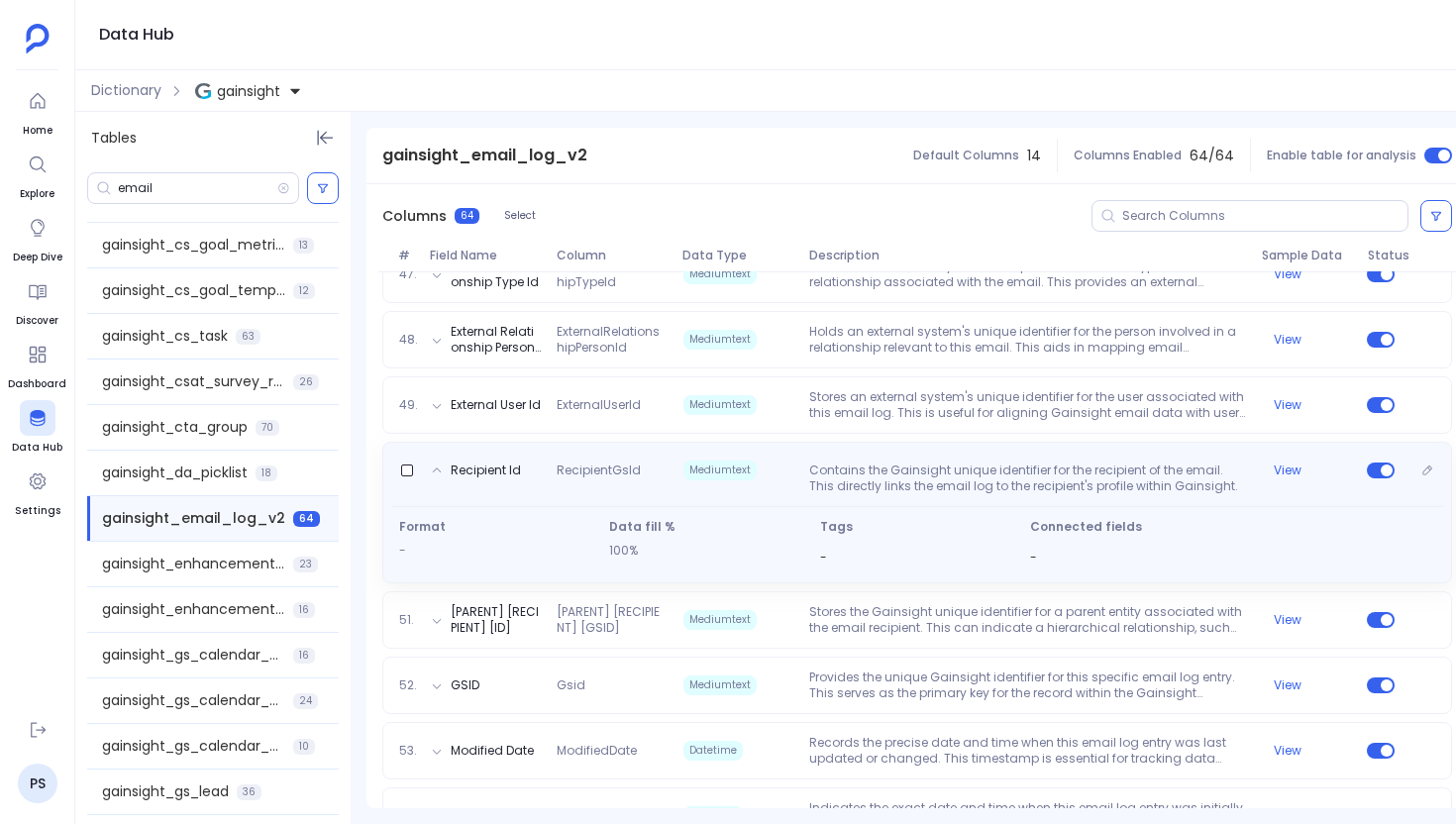 click on "Contains the Gainsight unique identifier for the recipient of the email. This directly links the email log to the recipient's profile within Gainsight." at bounding box center (1027, 478) 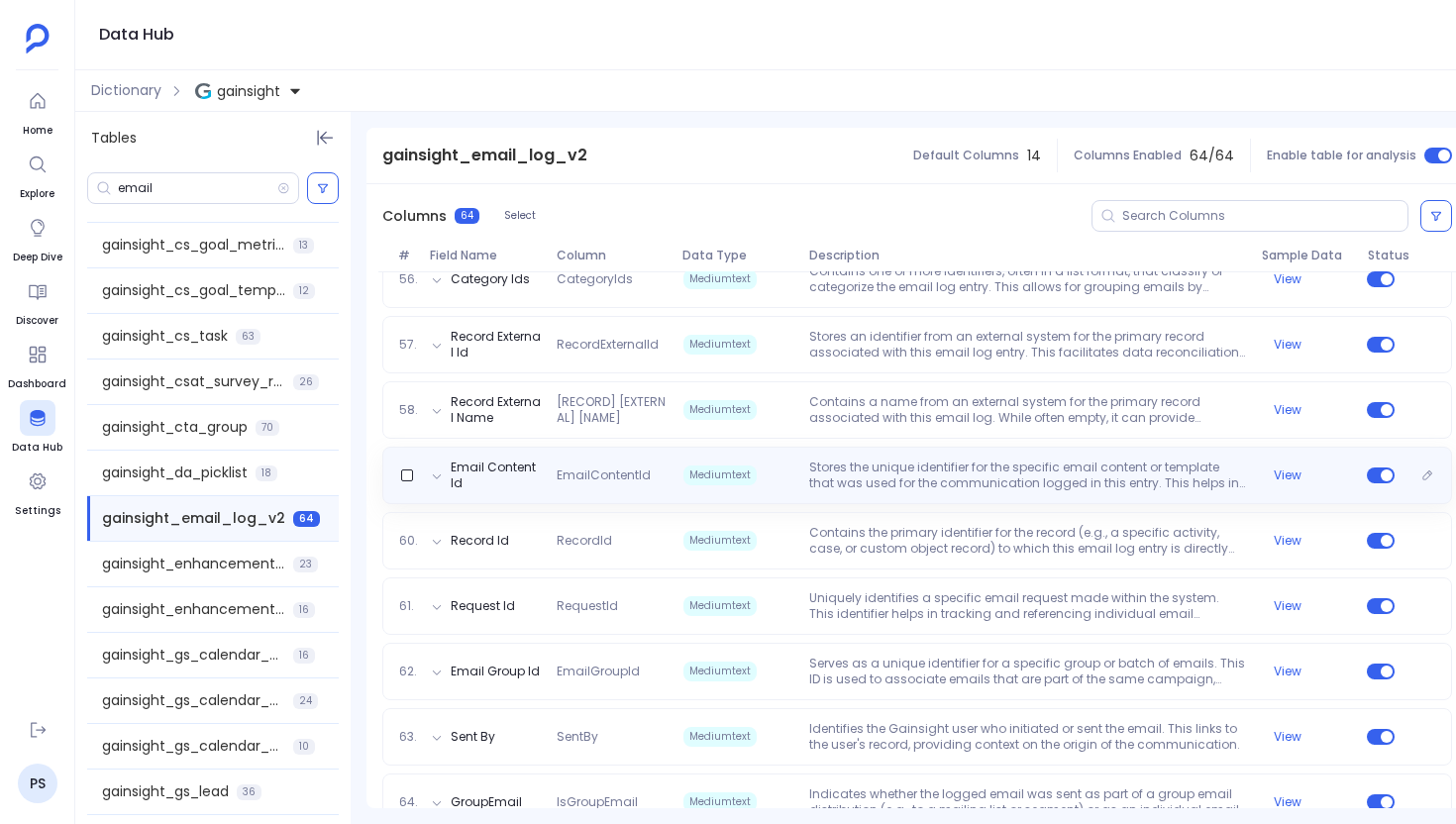 scroll, scrollTop: 4023, scrollLeft: 0, axis: vertical 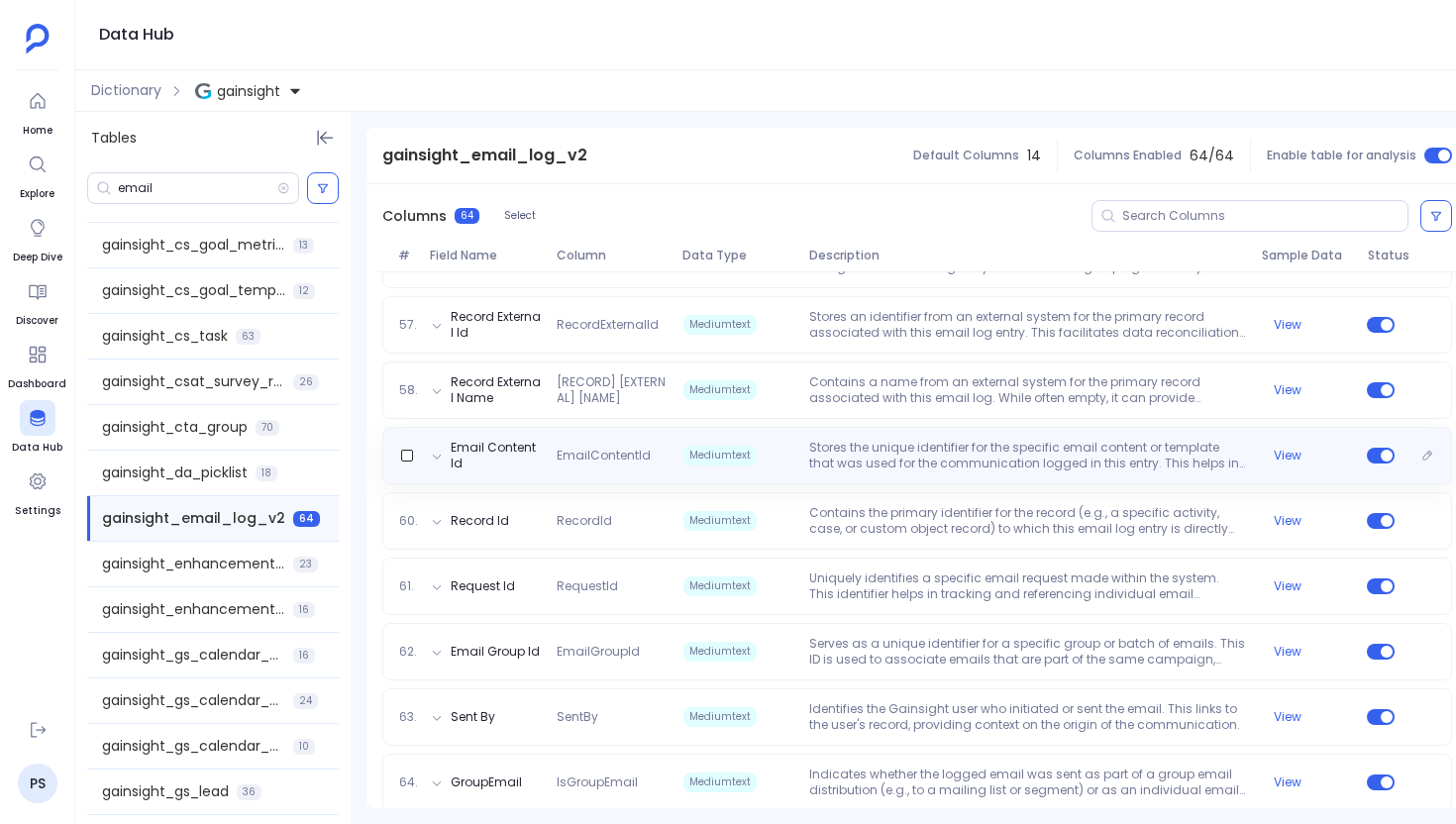 click on "Stores the unique identifier for the specific email content or template that was used for the communication logged in this entry. This helps in analyzing the performance and usage of different email templates." at bounding box center (1027, 456) 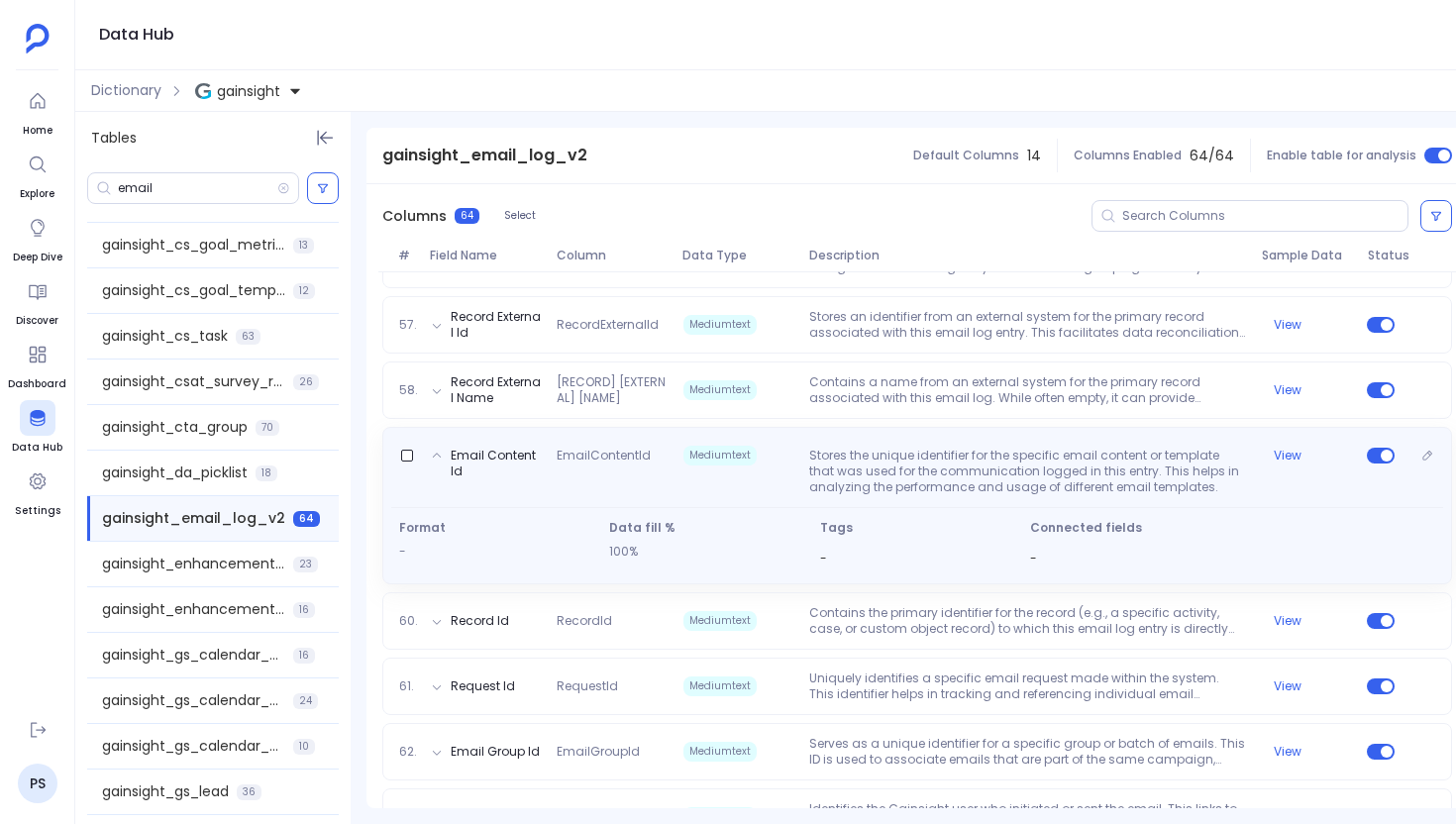 click on "Email Content Id EmailContentId Mediumtext Stores the unique identifier for the specific email content or template that was used for the communication logged in this entry. This helps in analyzing the performance and usage of different email templates. View" at bounding box center (917, 467) 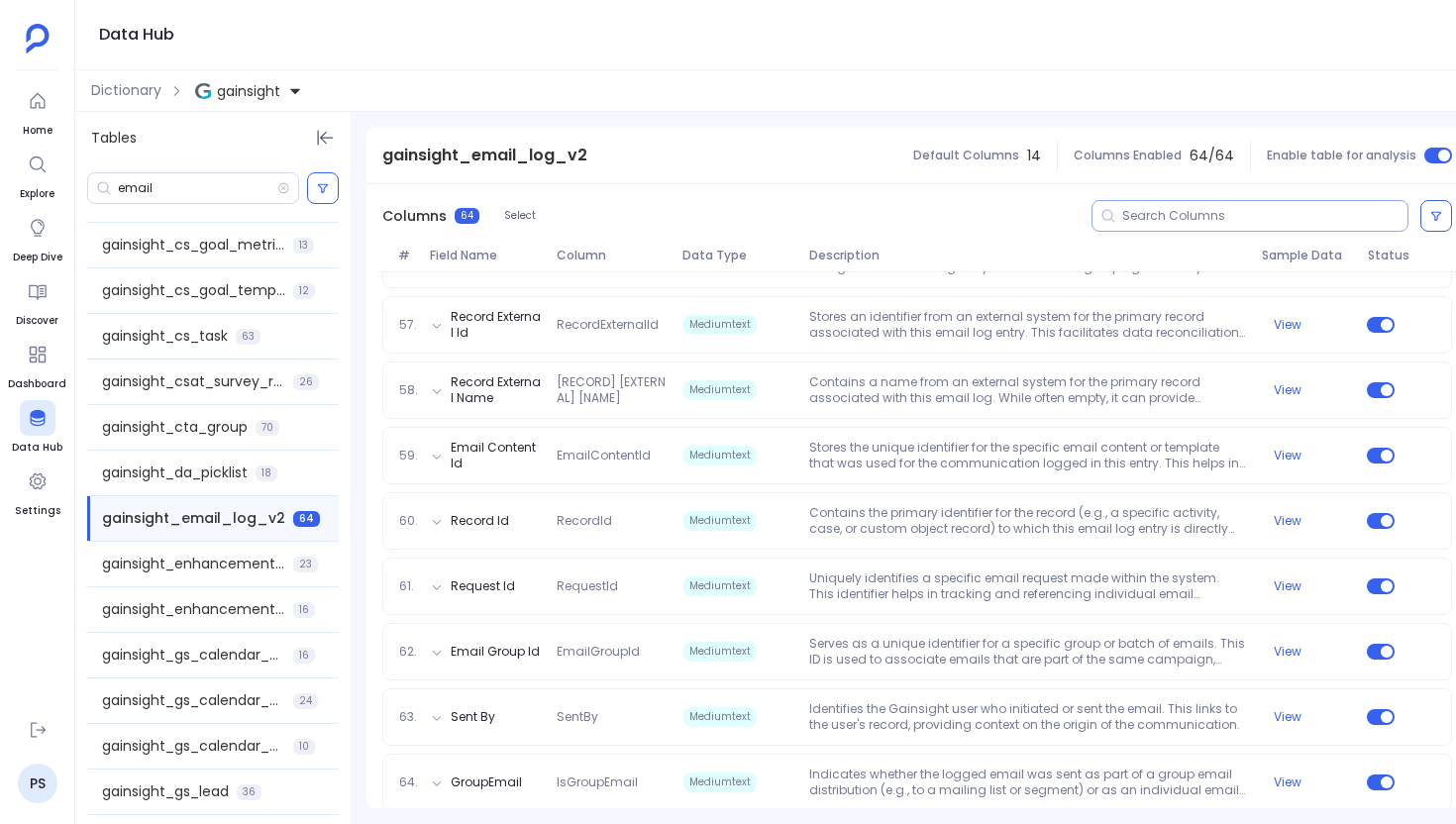 click at bounding box center (1265, 216) 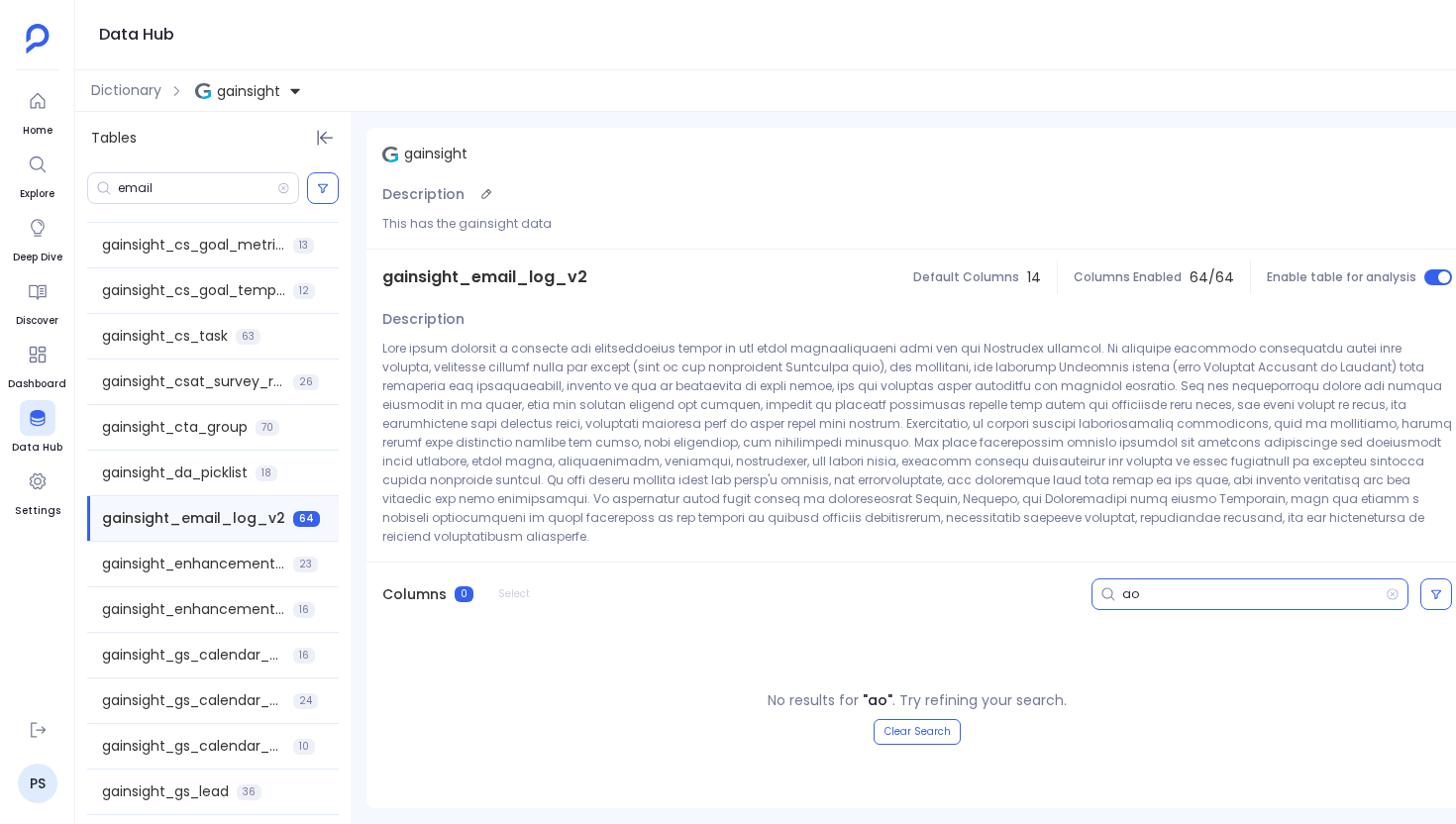 scroll, scrollTop: 0, scrollLeft: 0, axis: both 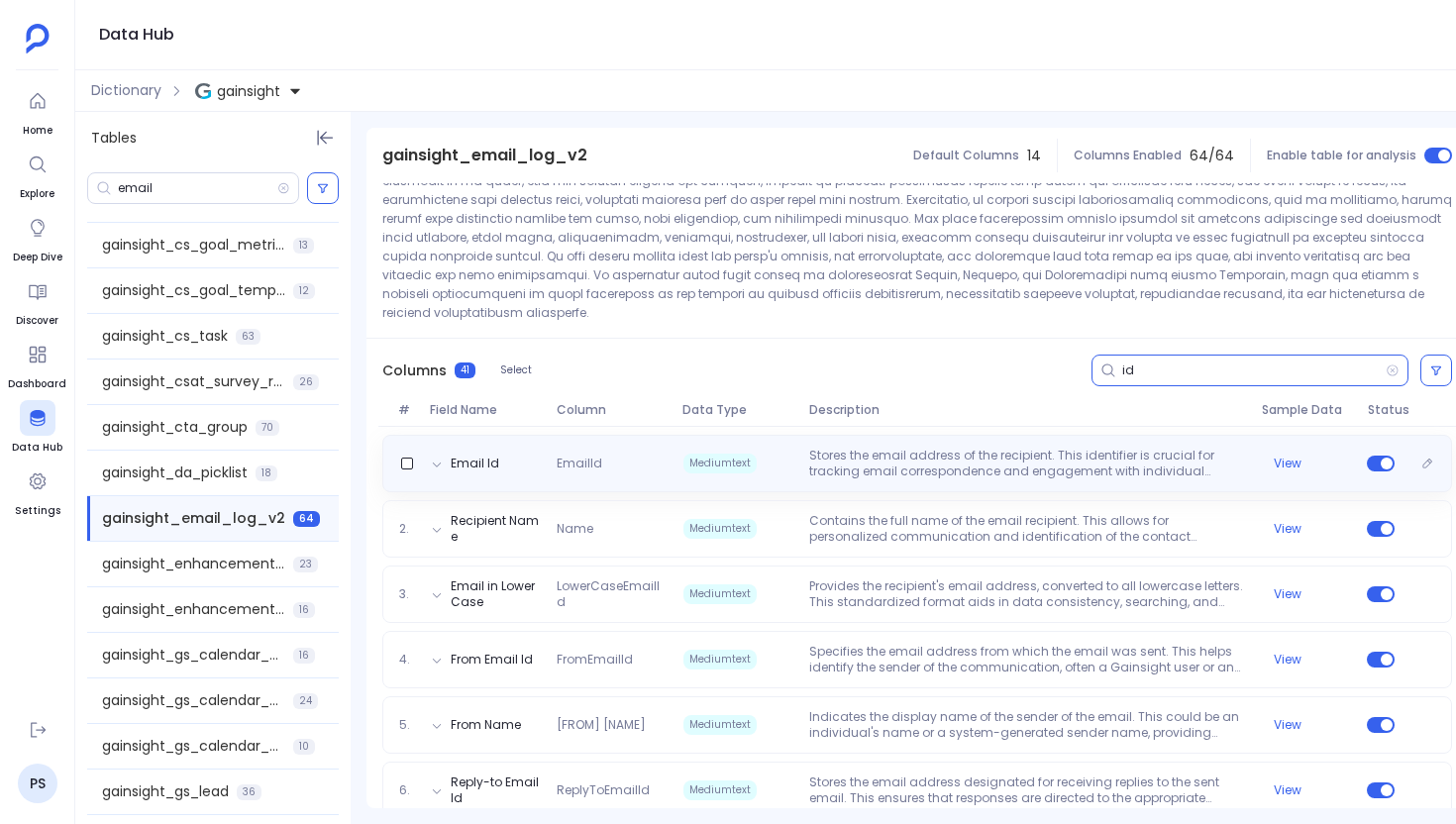 type on "id" 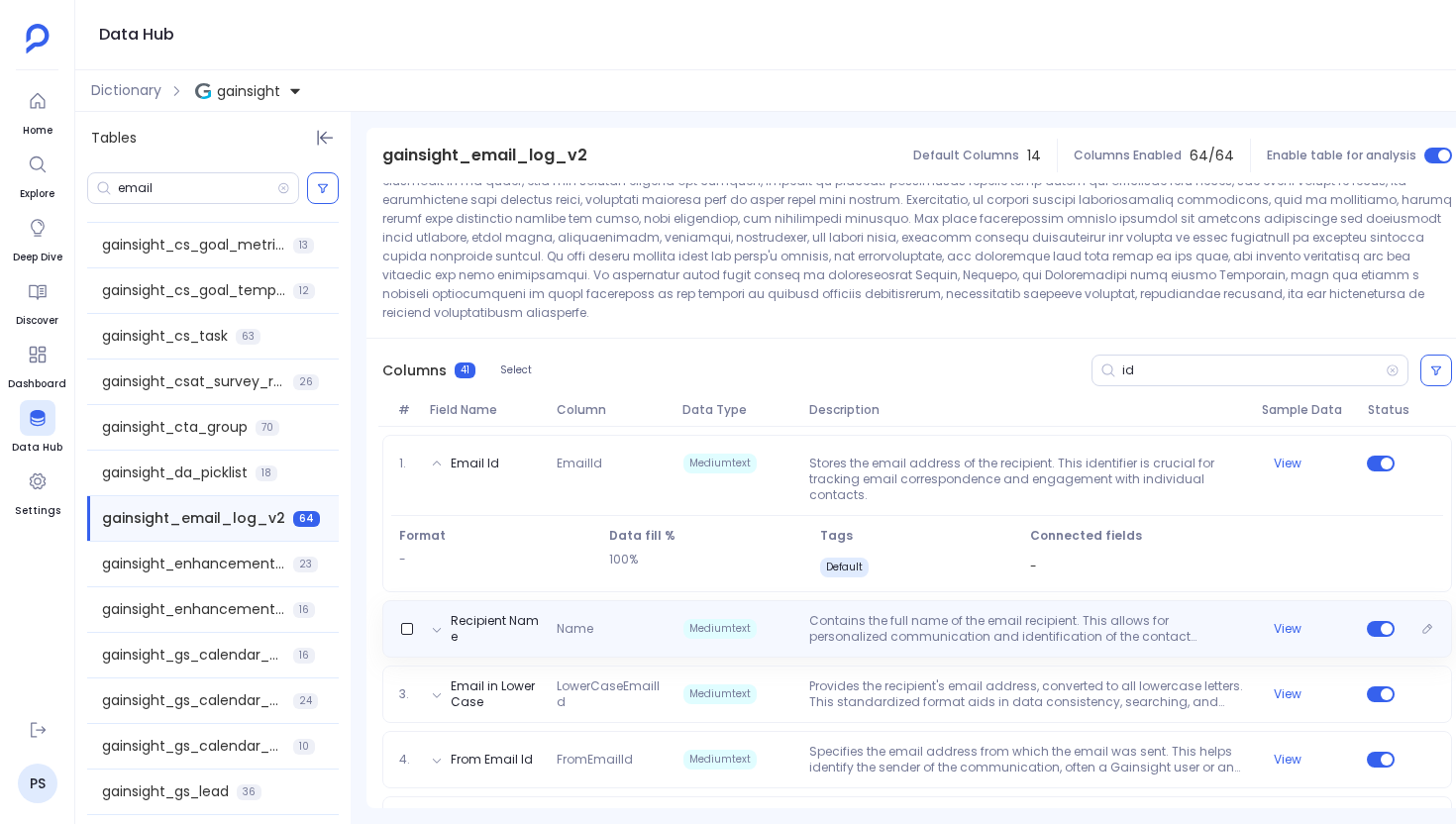 click on "Contains the full name of the email recipient. This allows for personalized communication and identification of the contact associated with the email log entry." at bounding box center [1027, 629] 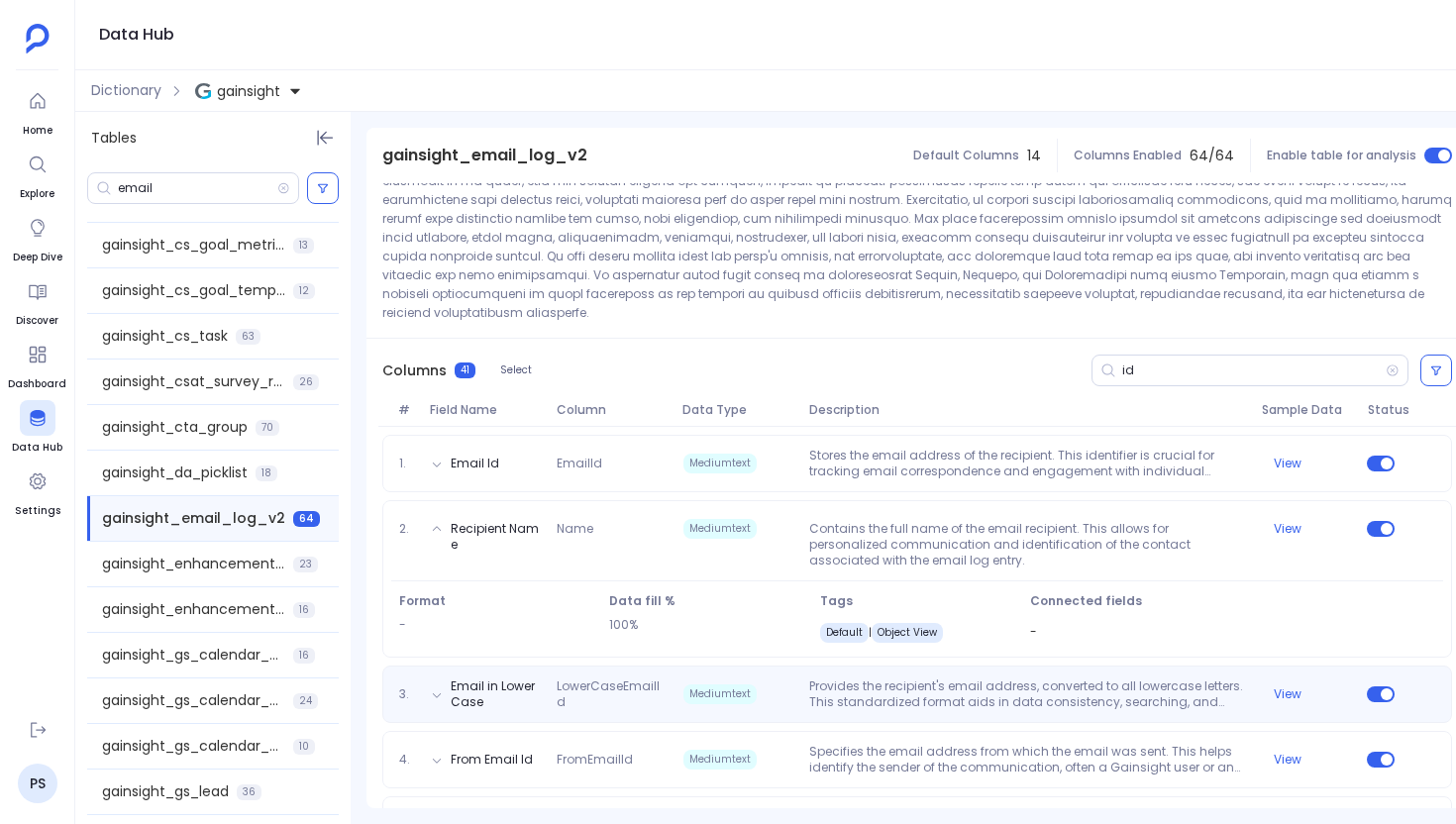 click on "3. Email in Lower Case LowerCaseEmailId Mediumtext Provides the recipient's email address, converted to all lowercase letters. This standardized format aids in data consistency, searching, and matching email records, preventing issues related to case sensitivity. View" at bounding box center (917, 694) 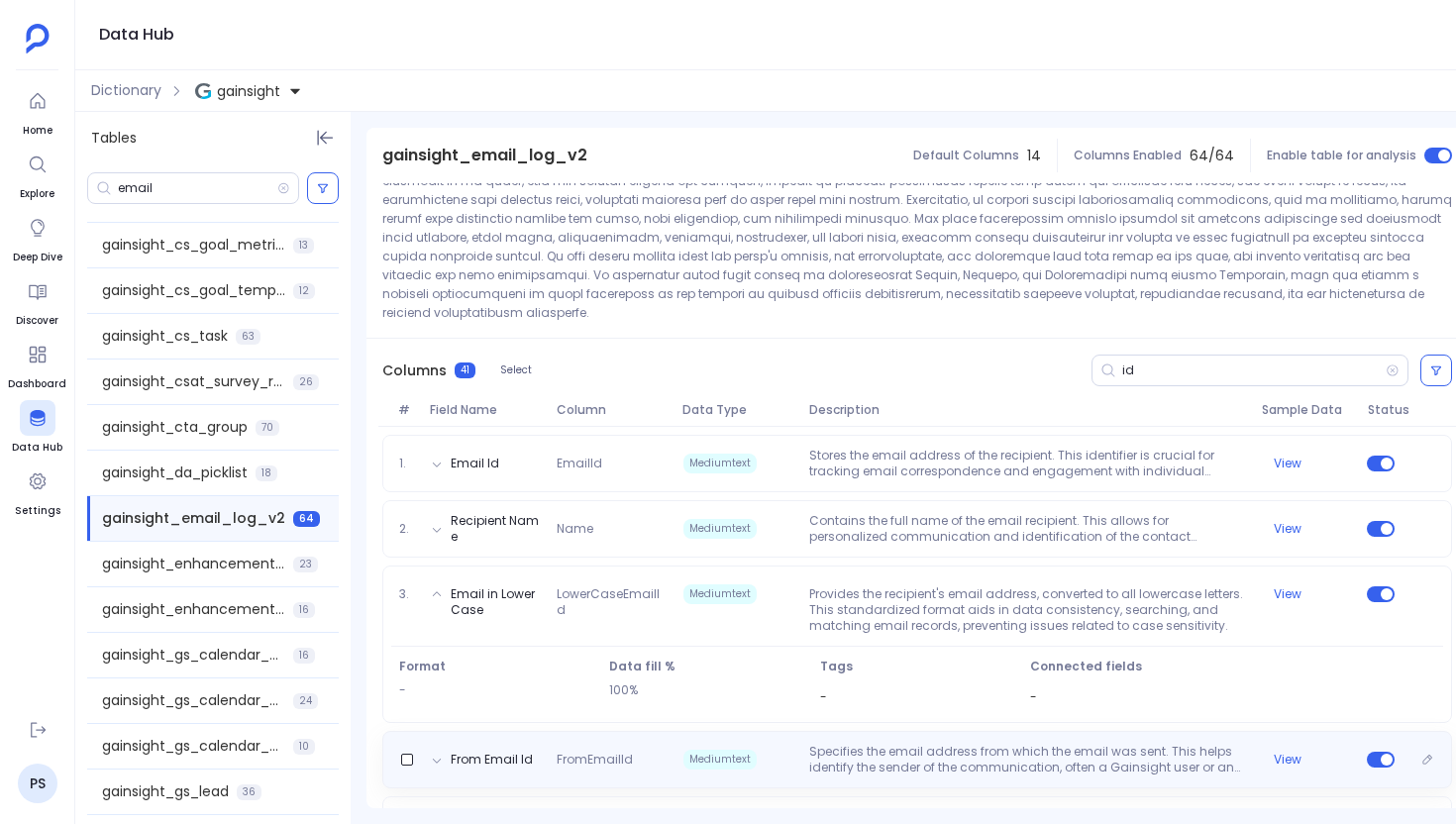 click on "Specifies the email address from which the email was sent. This helps identify the sender of the communication, often a Gainsight user or an automated system address." at bounding box center [1027, 760] 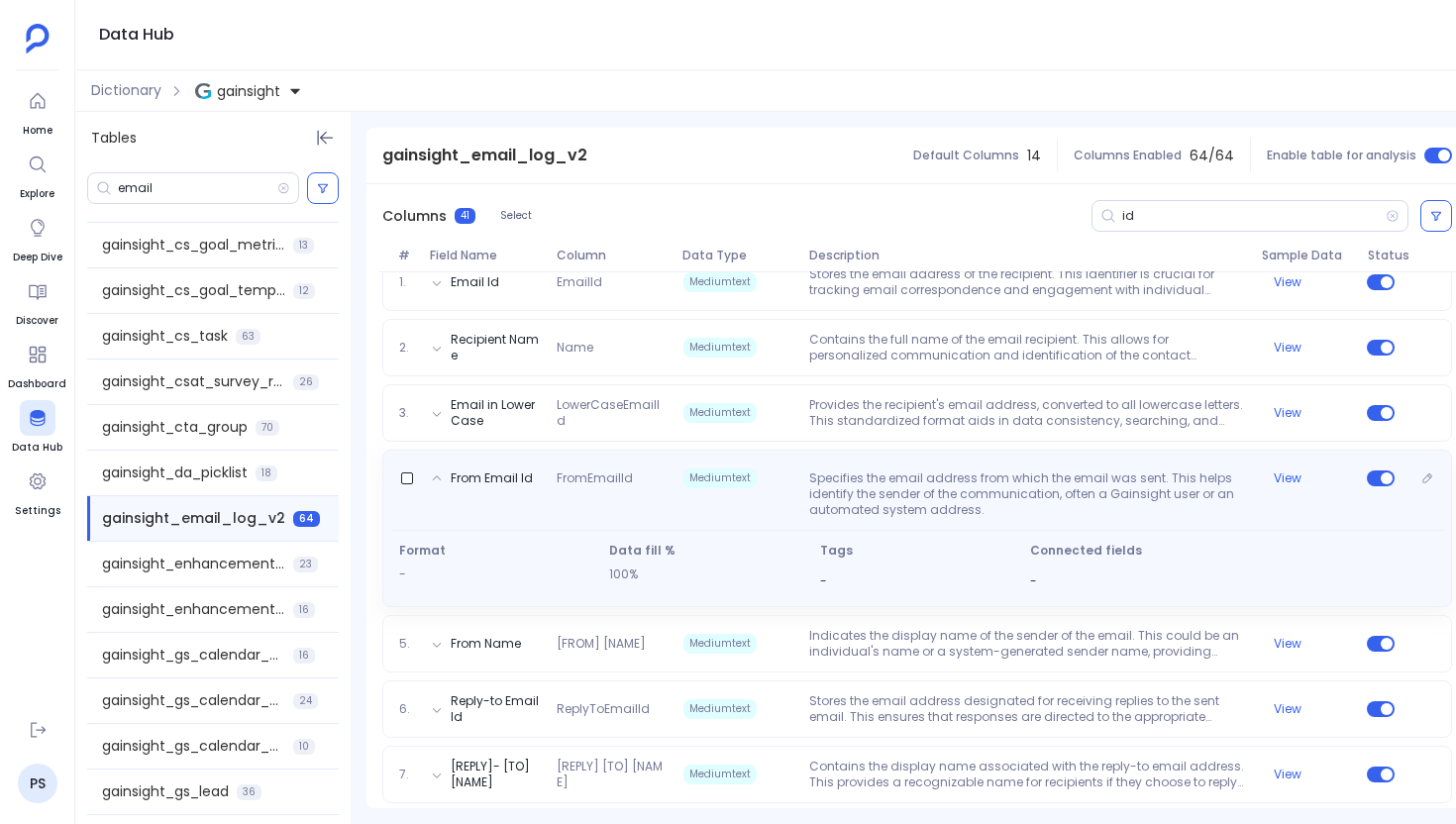 scroll, scrollTop: 555, scrollLeft: 0, axis: vertical 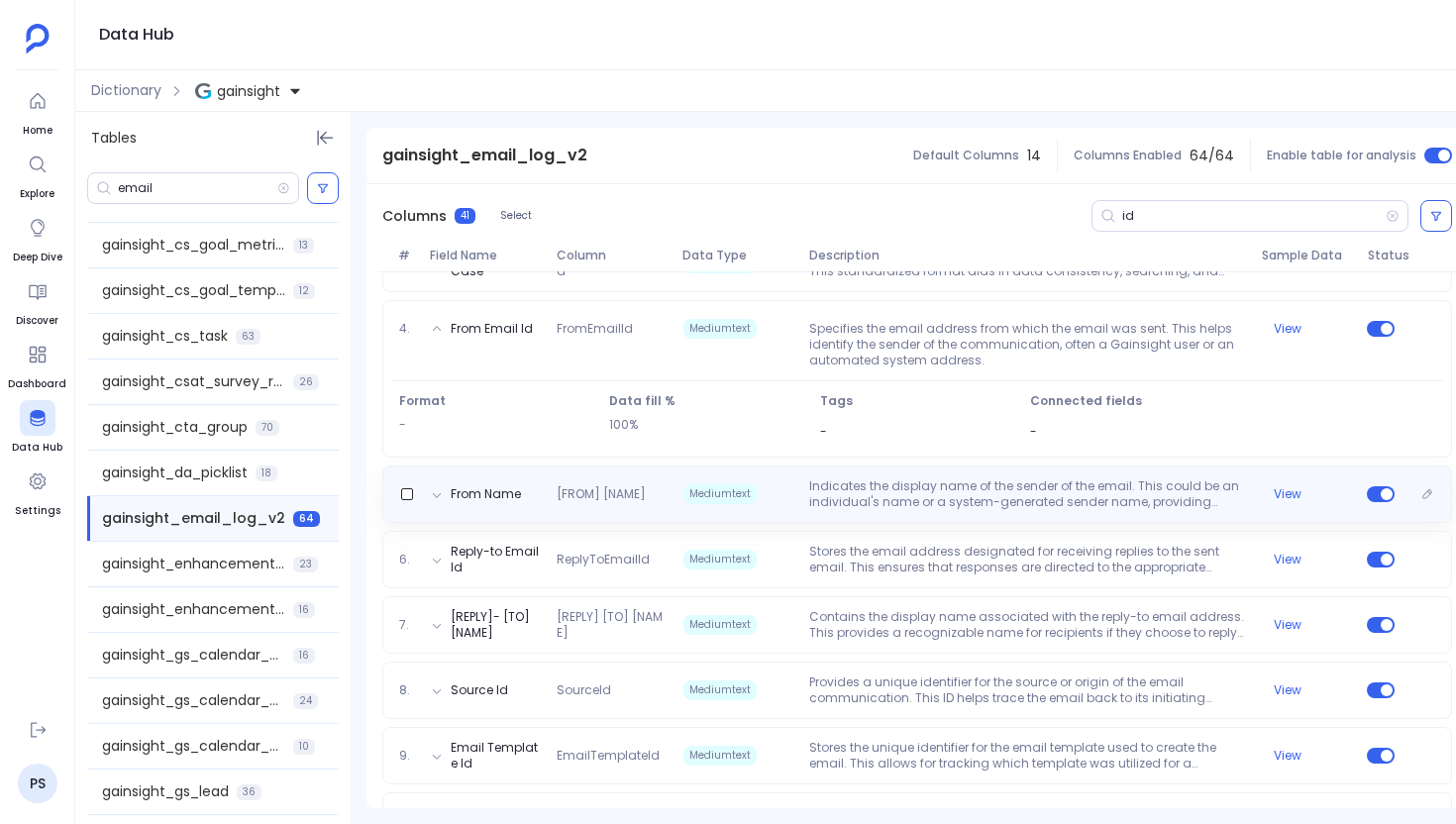 click on "Indicates the display name of the sender of the email. This could be an individual's name or a system-generated sender name, providing context about the origin of the email." at bounding box center (1027, 494) 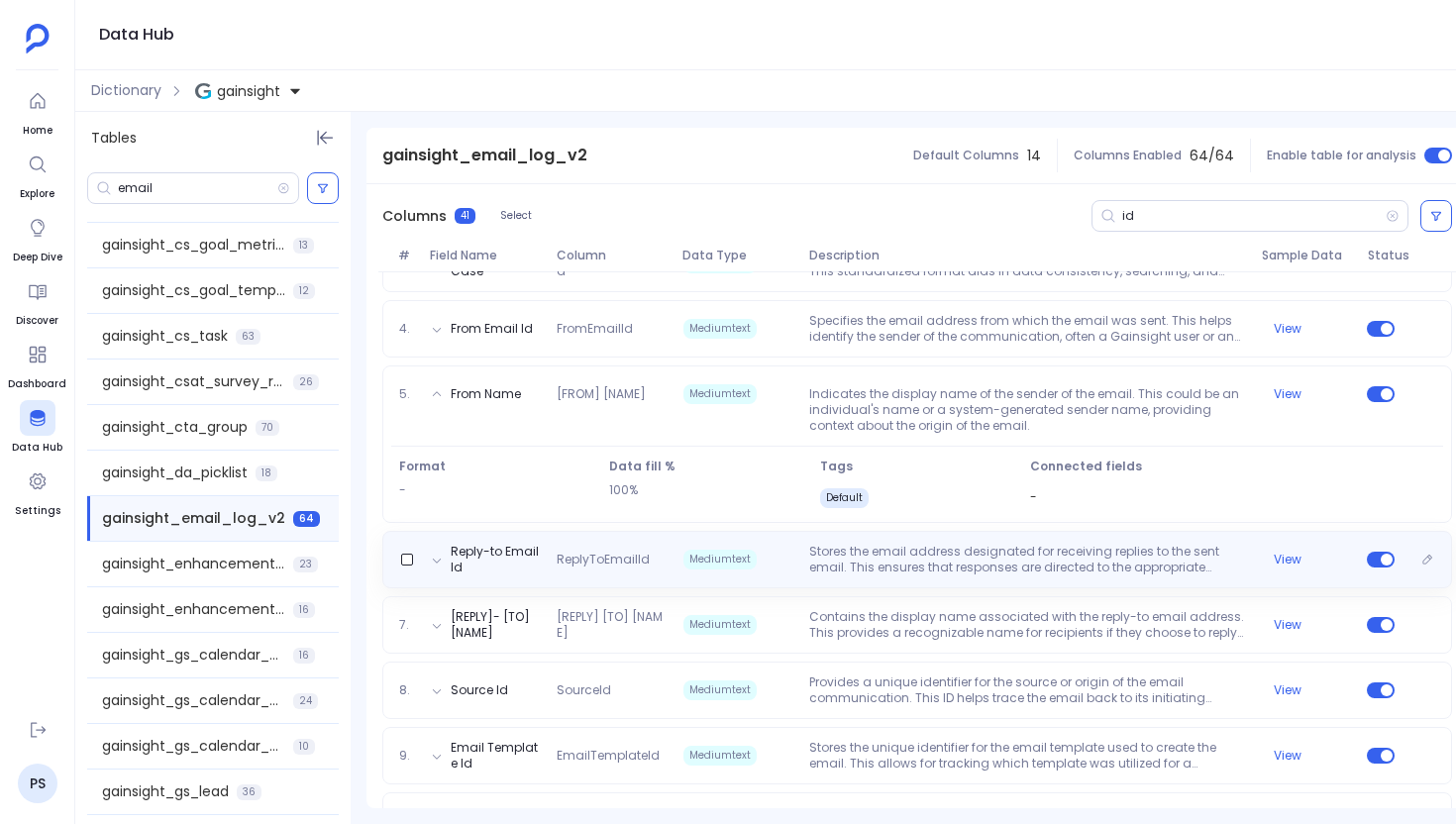 click on "Stores the email address designated for receiving replies to the sent email. This ensures that responses are directed to the appropriate mailbox or individual for follow-up." at bounding box center [1027, 560] 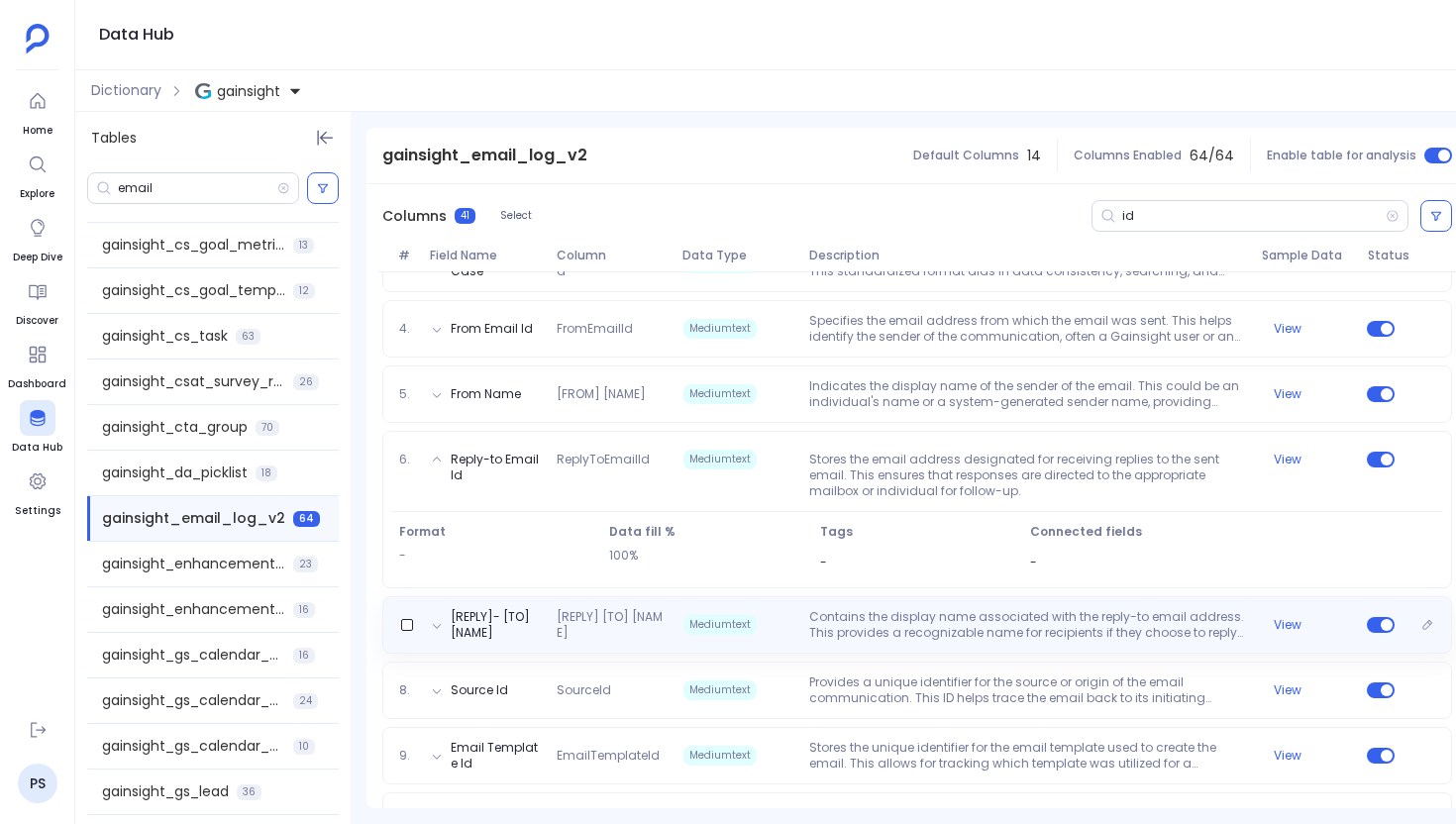 click on "Contains the display name associated with the reply-to email address. This provides a recognizable name for recipients if they choose to reply to the email." at bounding box center (1027, 625) 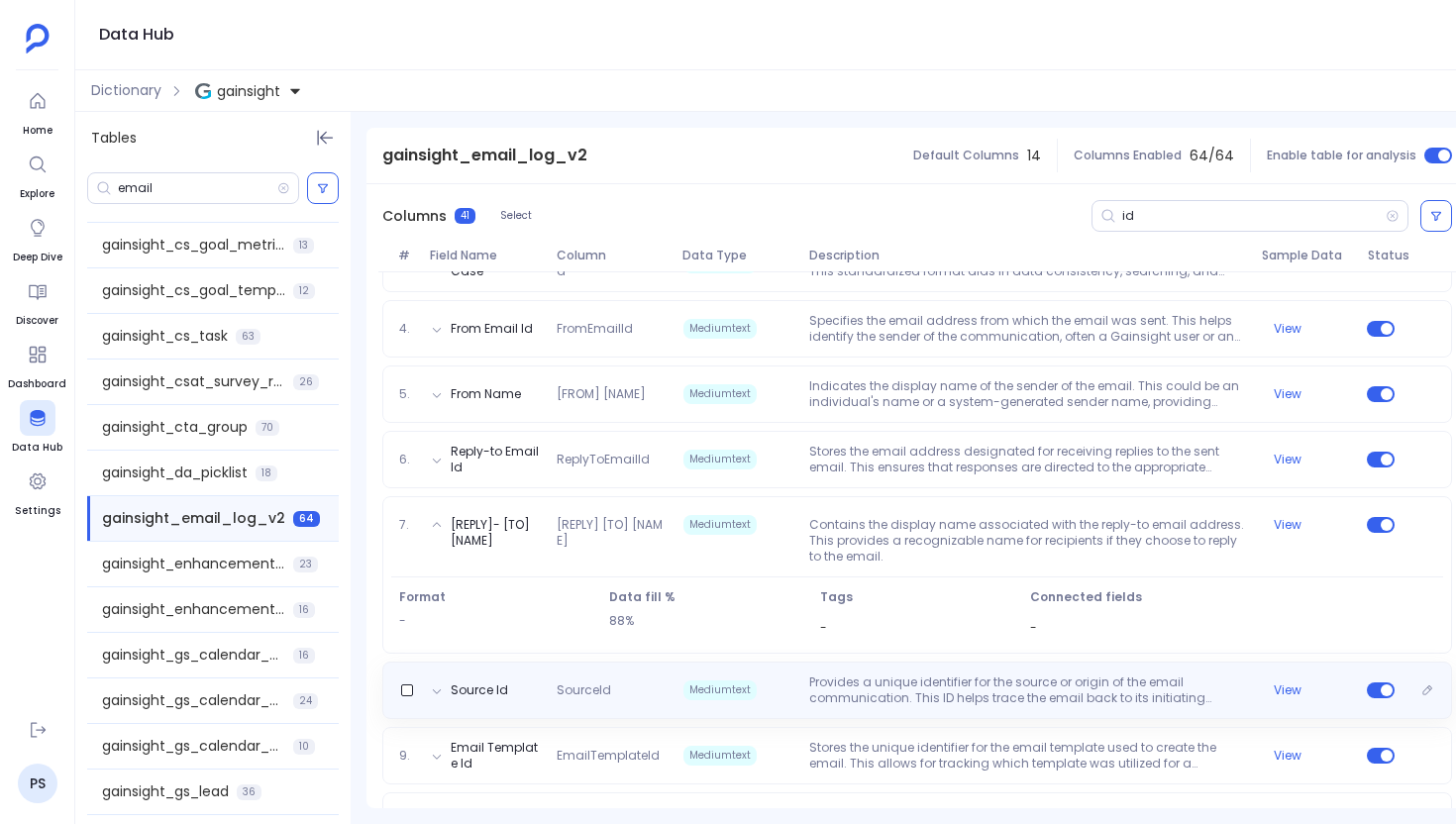 click on "Provides a unique identifier for the source or origin of the email communication. This ID helps trace the email back to its initiating process or campaign within Gainsight." at bounding box center [1027, 690] 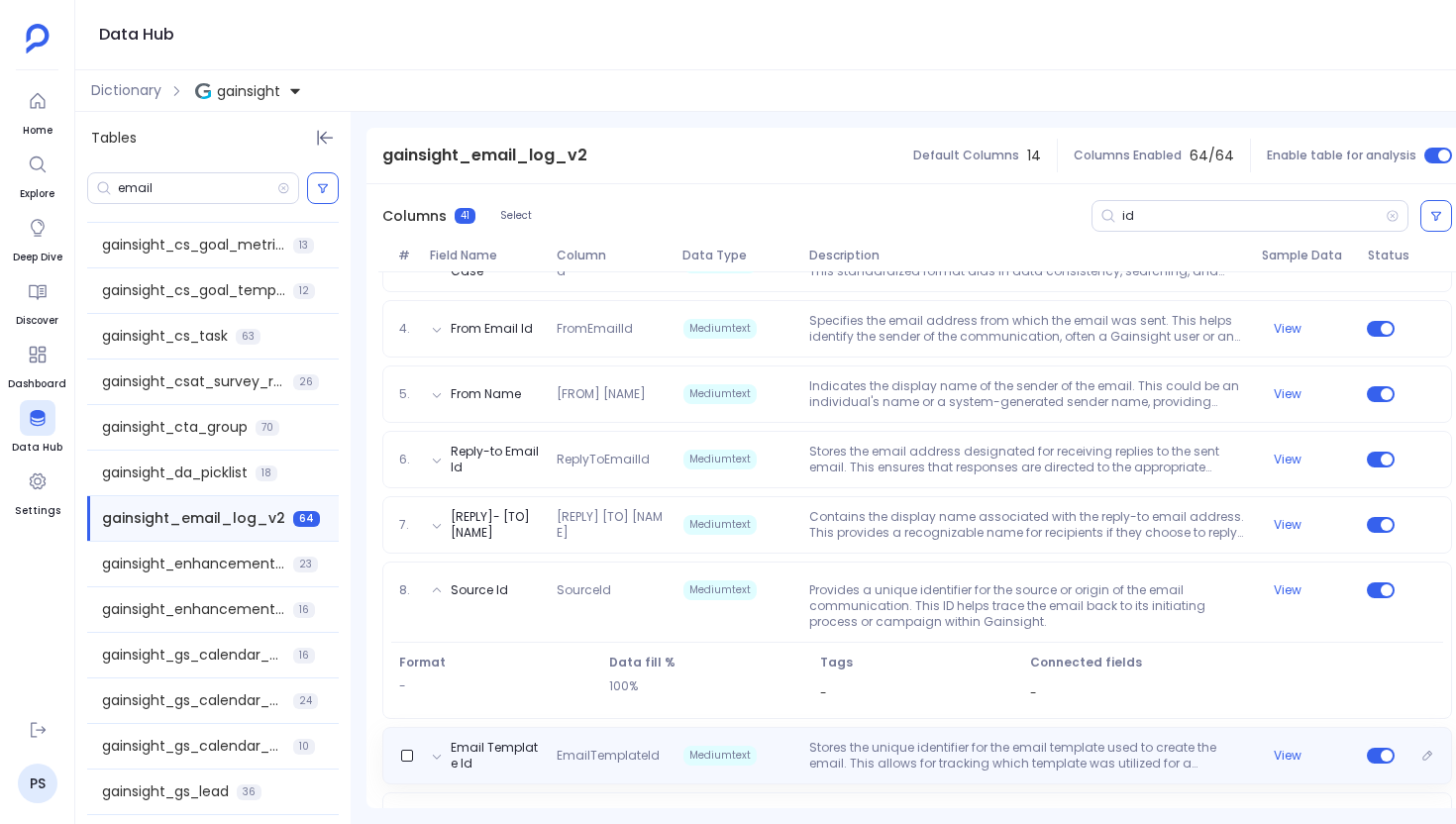 click on "Stores the unique identifier for the email template used to create the email. This allows for tracking which template was utilized for a particular communication, aiding in performance analysis and content management." at bounding box center (1027, 756) 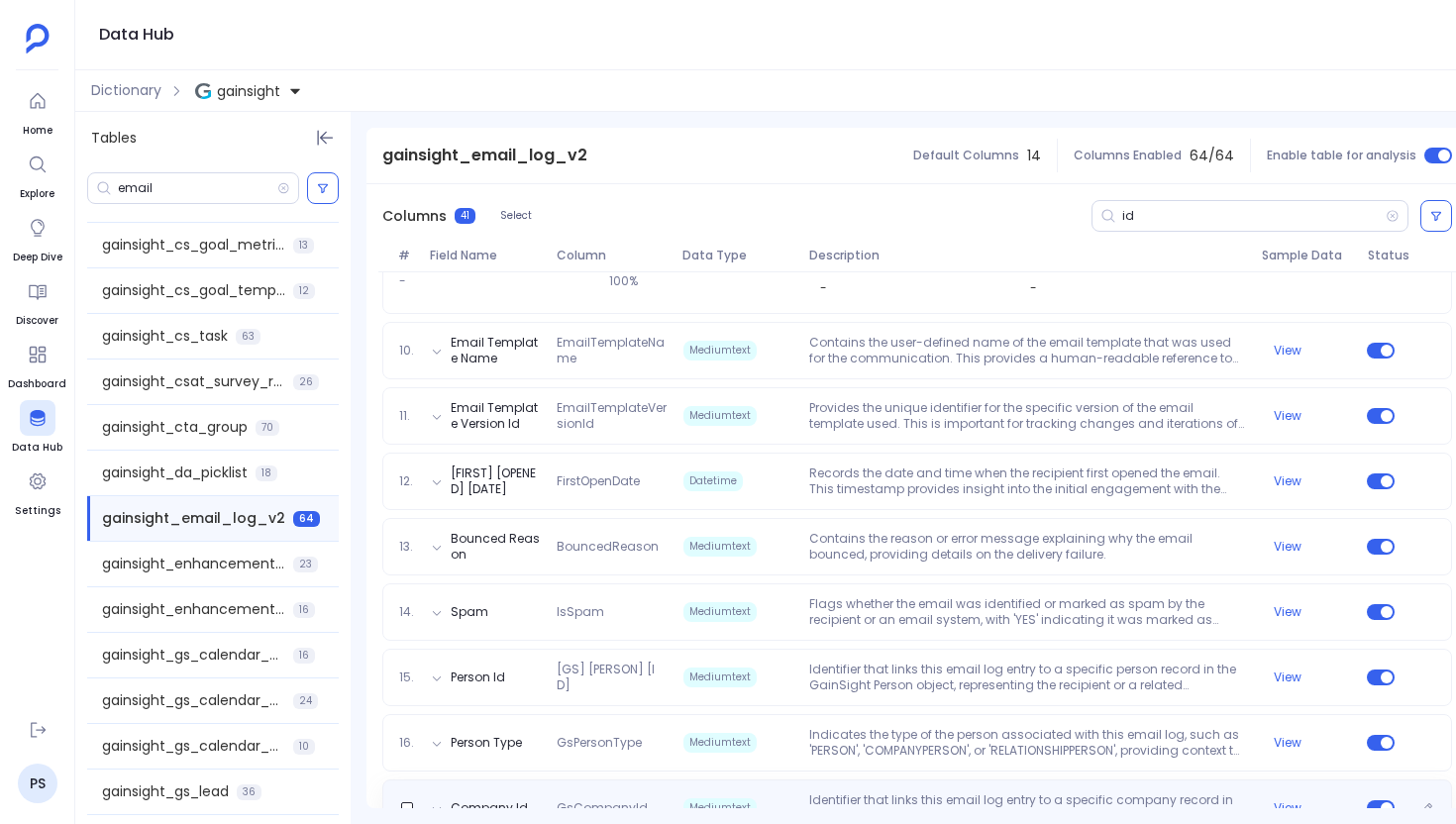 scroll, scrollTop: 1092, scrollLeft: 0, axis: vertical 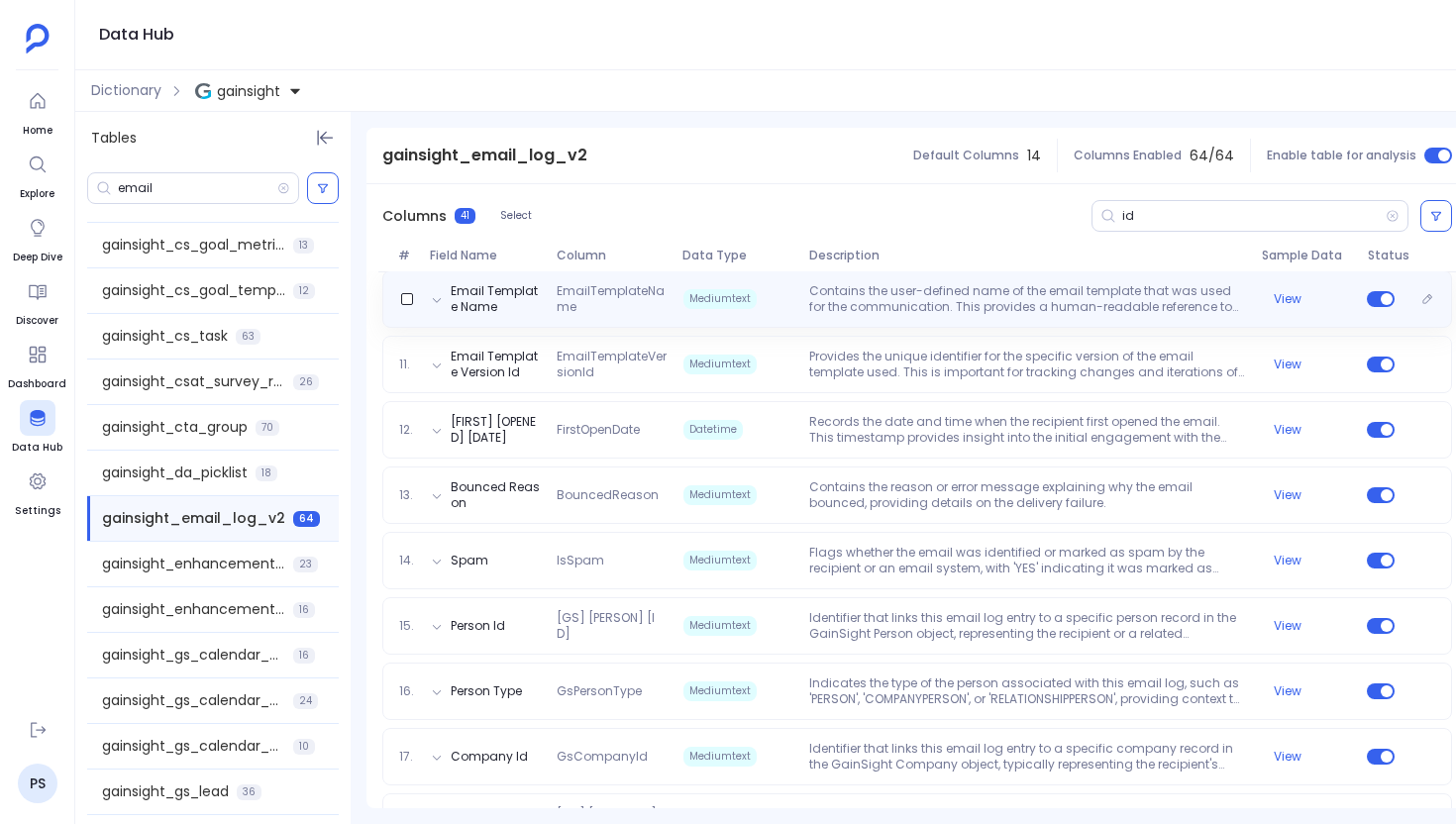 click on "Email Template Name EmailTemplateName Mediumtext Contains the user-defined name of the email template that was used for the communication. This provides a human-readable reference to the specific template, facilitating easier identification and management of email content strategies. View" at bounding box center [917, 299] 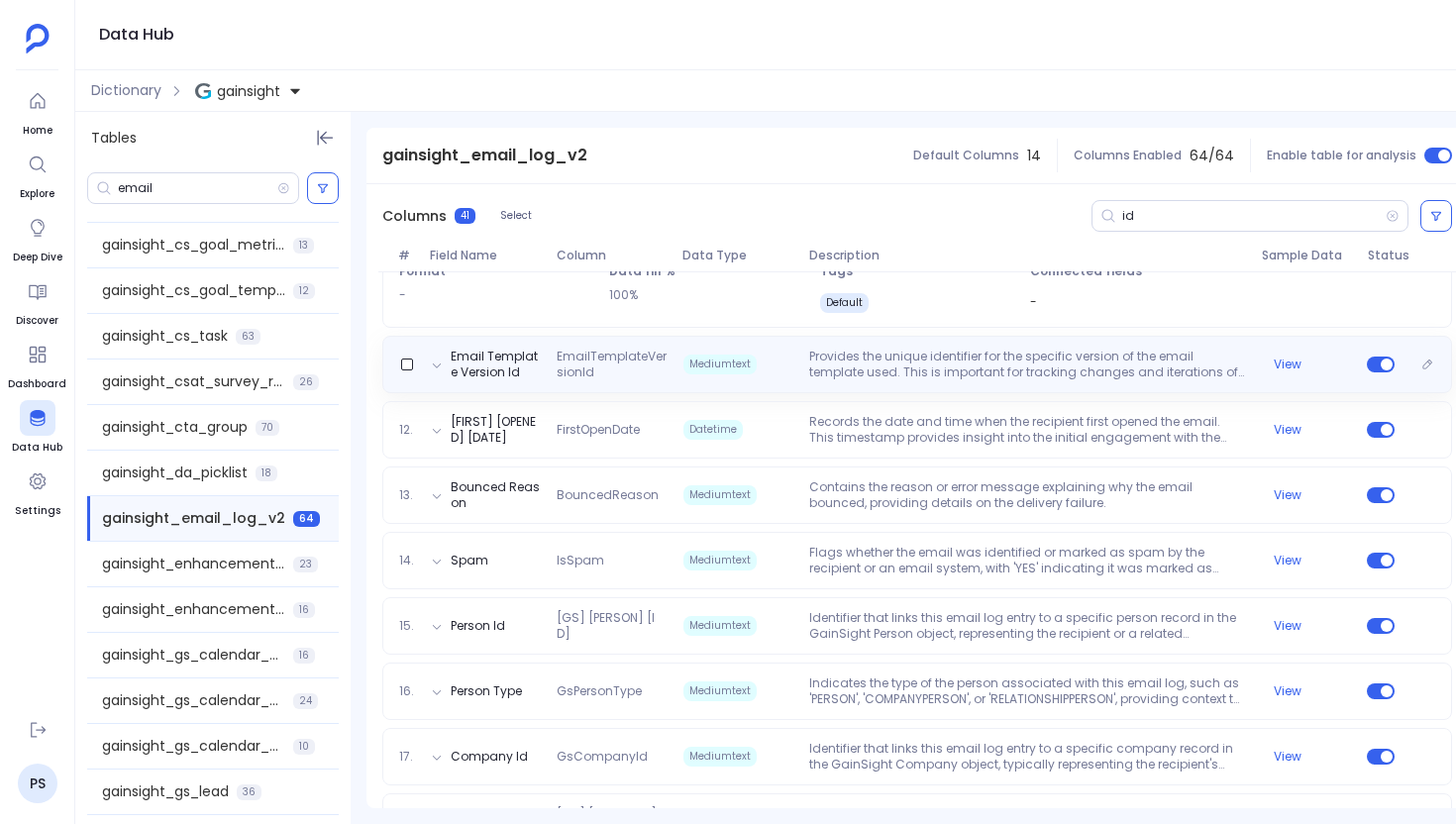 click on "Email Template Version Id EmailTemplateVersionId Mediumtext Provides the unique identifier for the specific version of the email template used. This is important for tracking changes and iterations of email templates over time, ensuring that logs reflect the exact version sent. View" at bounding box center (917, 364) 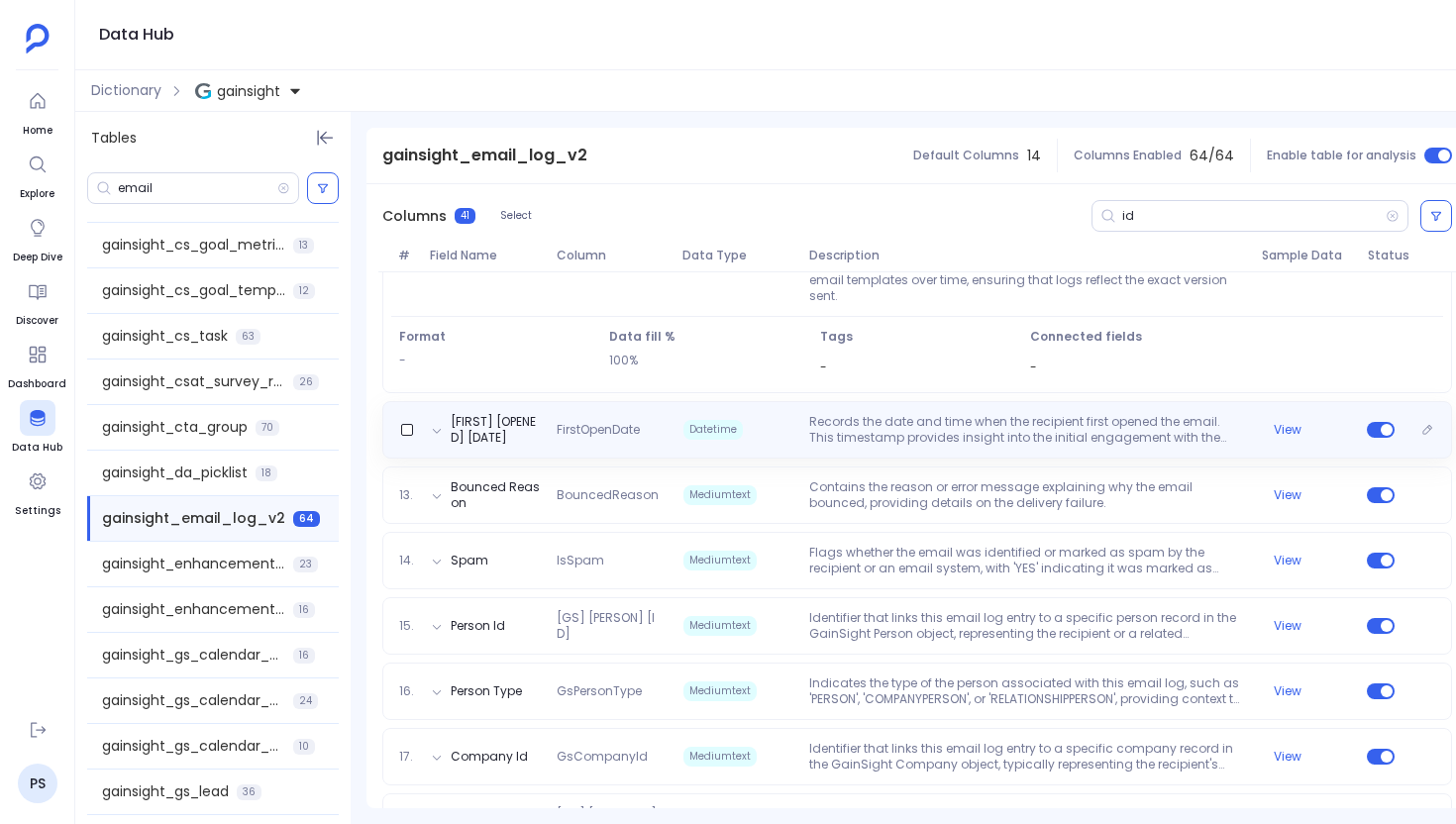 click on "Records the date and time when the recipient first opened the email. This timestamp provides insight into the initial engagement with the communication and helps analyze response times." at bounding box center (1027, 430) 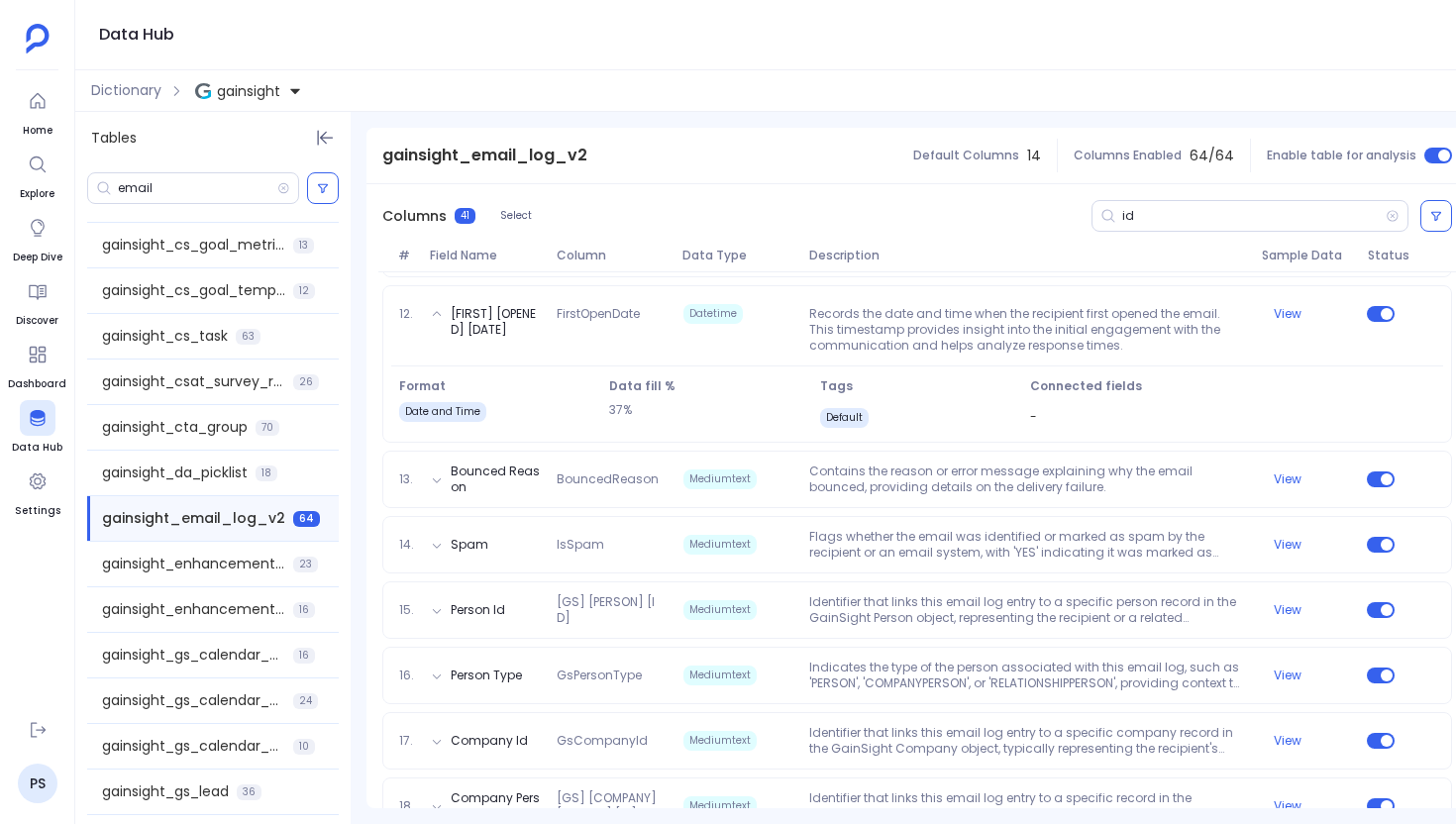 click on "1. Email Id EmailId Mediumtext Stores the email address of the recipient. This identifier is crucial for tracking email correspondence and engagement with individual contacts. View 2. Recipient Name Name Mediumtext Contains the full name of the email recipient. This allows for personalized communication and identification of the contact associated with the email log entry. View 3. Email in Lower Case LowerCaseEmailId Mediumtext Provides the recipient's email address, converted to all lowercase letters. This standardized format aids in data consistency, searching, and matching email records, preventing issues related to case sensitivity. View 4. From Email Id FromEmailId Mediumtext Specifies the email address from which the email was sent. This helps identify the sender of the communication, often a Gainsight user or an automated system address. View 5. From Name FromName Mediumtext View 6. Reply-to Email Id ReplyToEmailId Mediumtext View 7. Reply-to Name ReplyToName Mediumtext View 8. Source Id SourceId View" at bounding box center [917, 956] 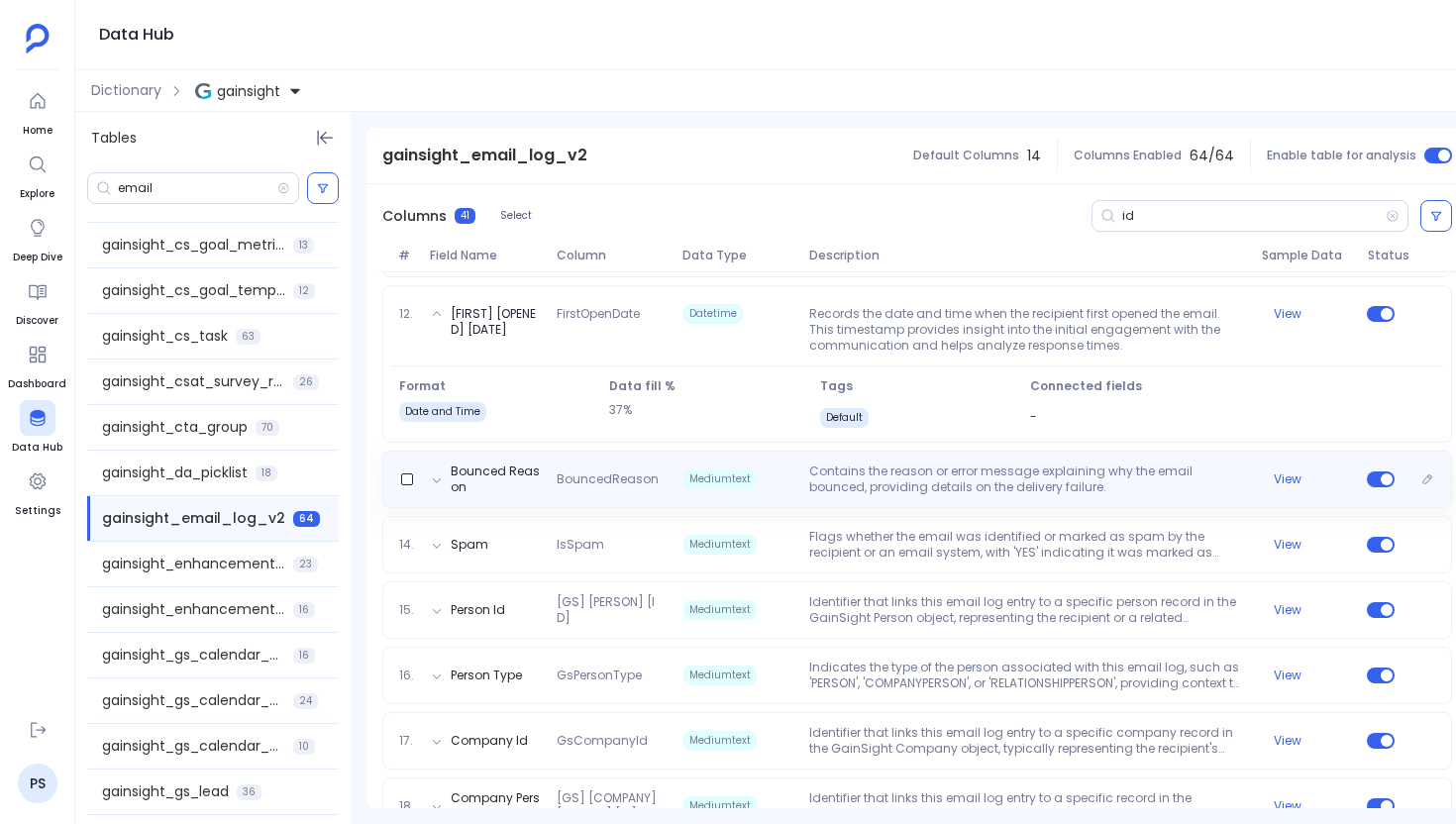 click on "Contains the reason or error message explaining why the email bounced, providing details on the delivery failure." at bounding box center (1027, 479) 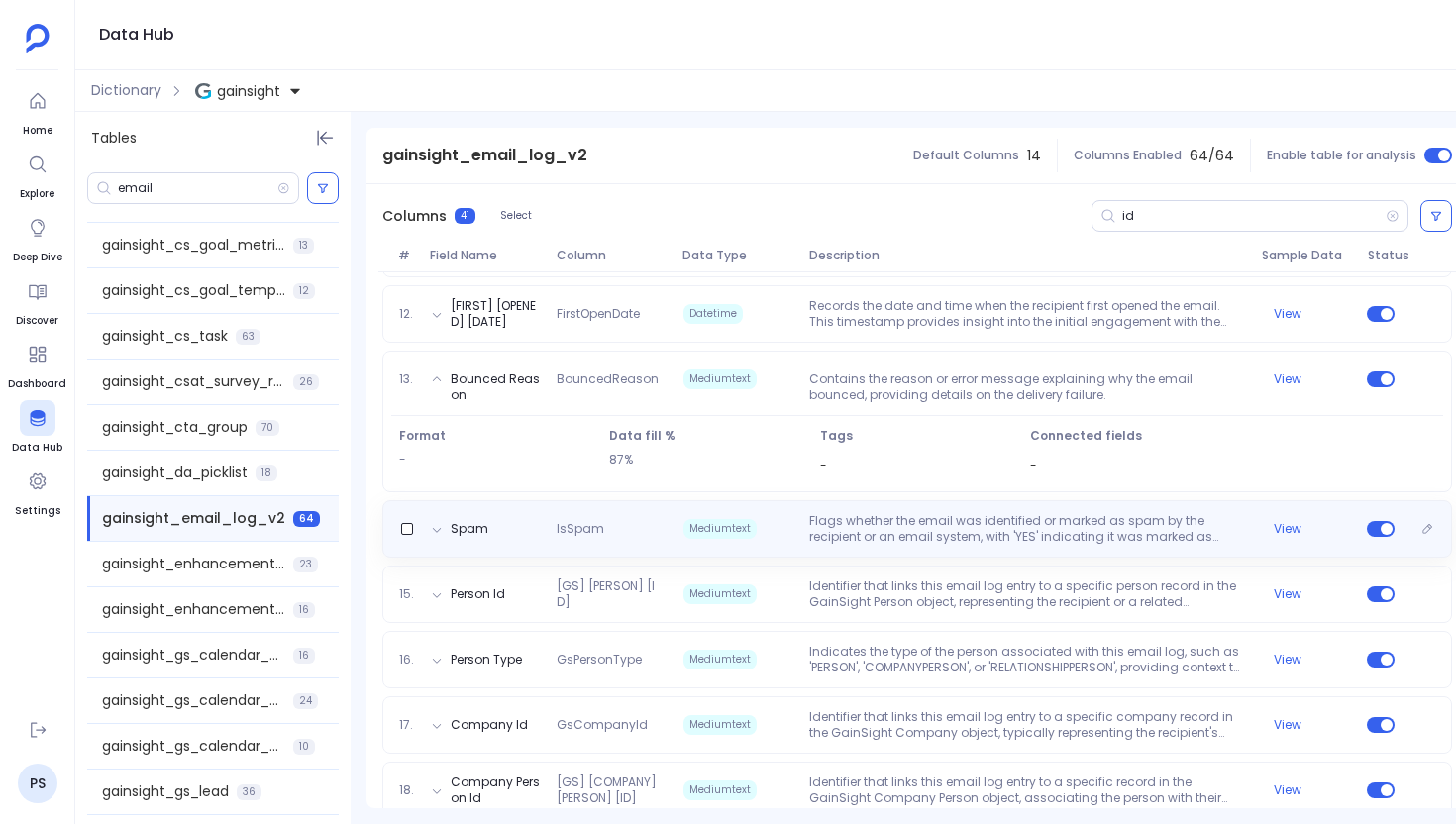 click on "Flags whether the email was identified or marked as spam by the recipient or an email system, with 'YES' indicating it was marked as spam and 'NO' otherwise." at bounding box center (1027, 529) 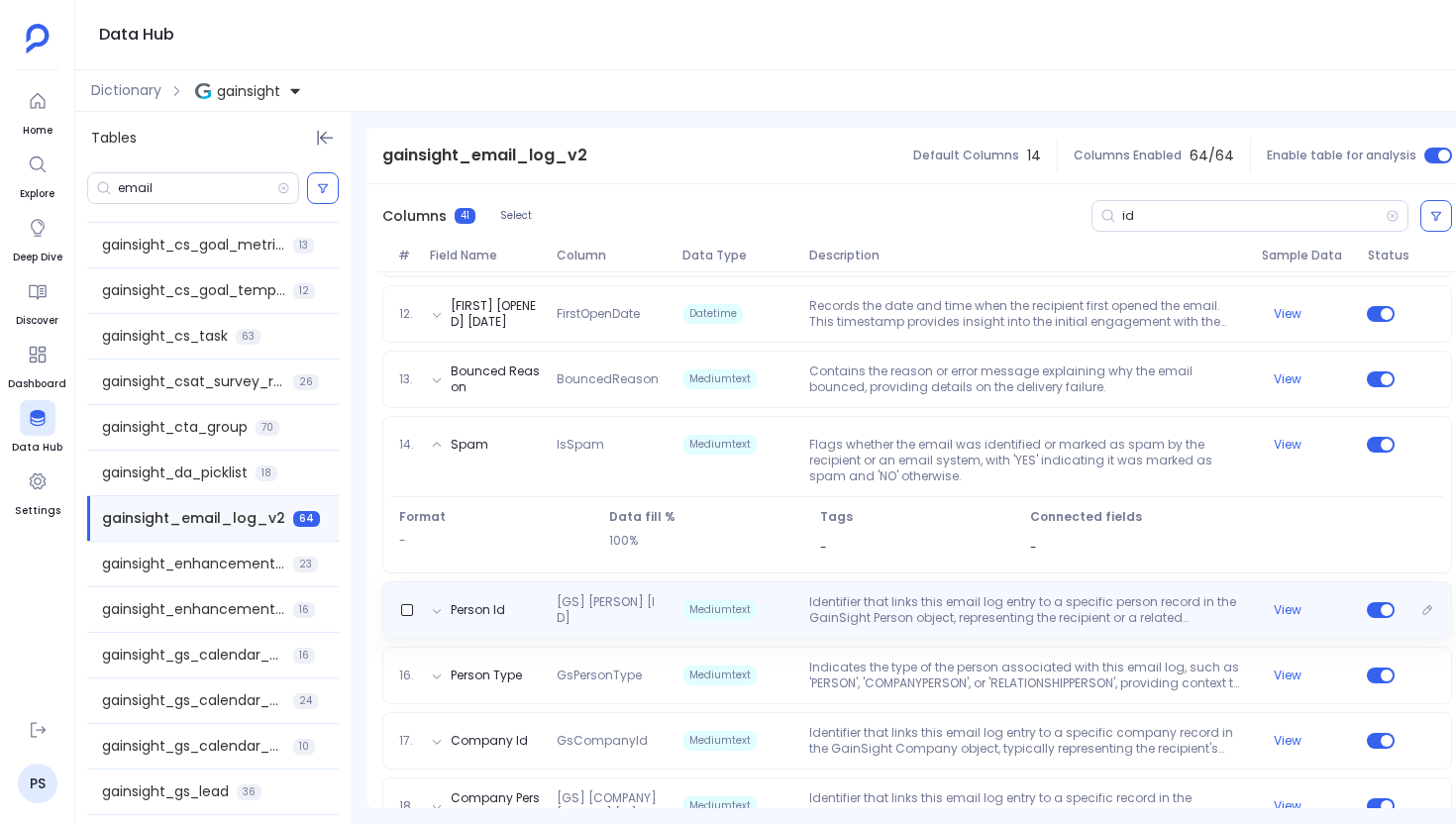 click on "Identifier that links this email log entry to a specific person record in the GainSight Person object, representing the recipient or a related individual." at bounding box center [1027, 610] 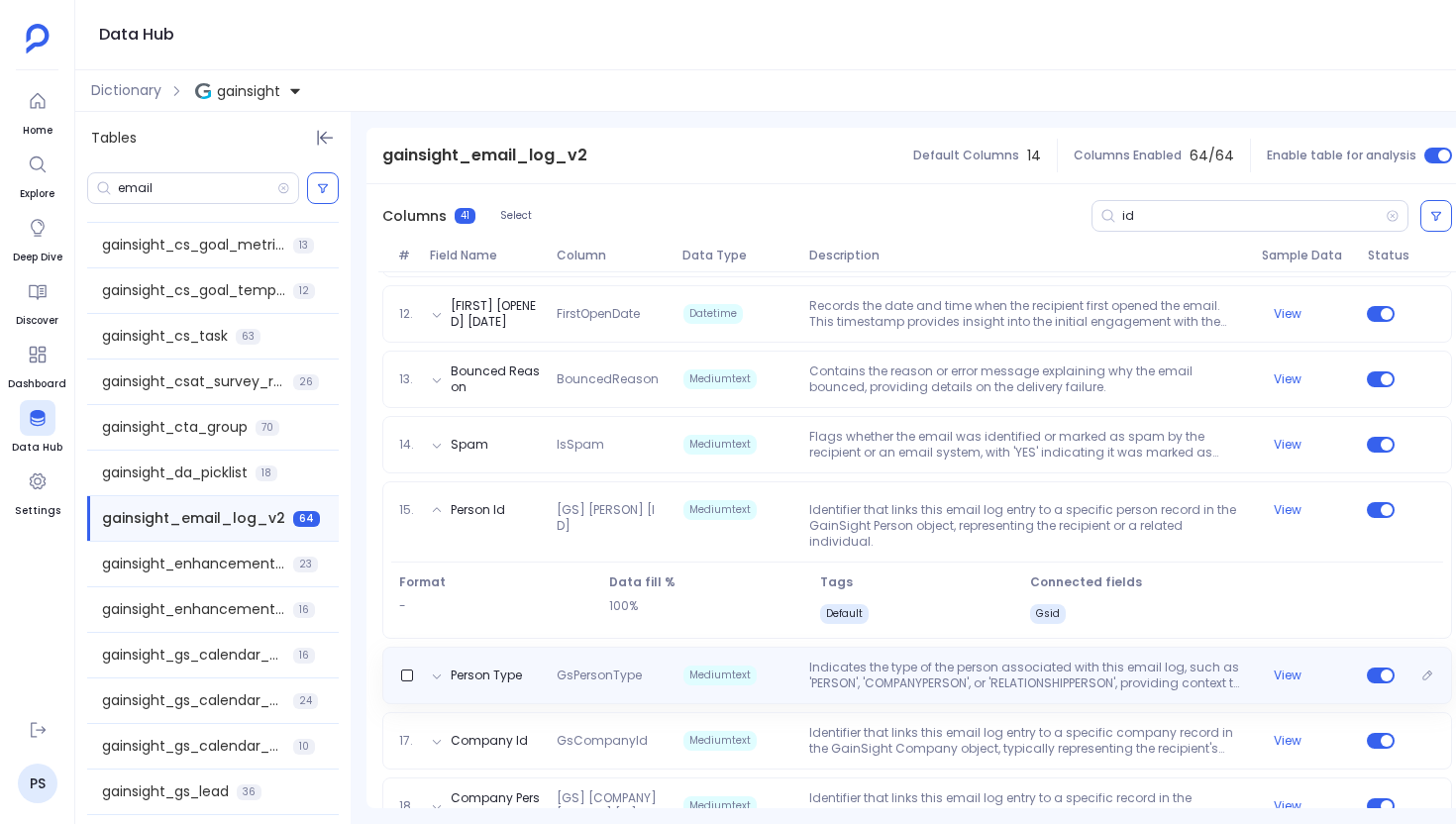 click on "Indicates the type of the person associated with this email log, such as 'PERSON', 'COMPANYPERSON', or 'RELATIONSHIPPERSON', providing context to the GsPersonId." at bounding box center [1027, 675] 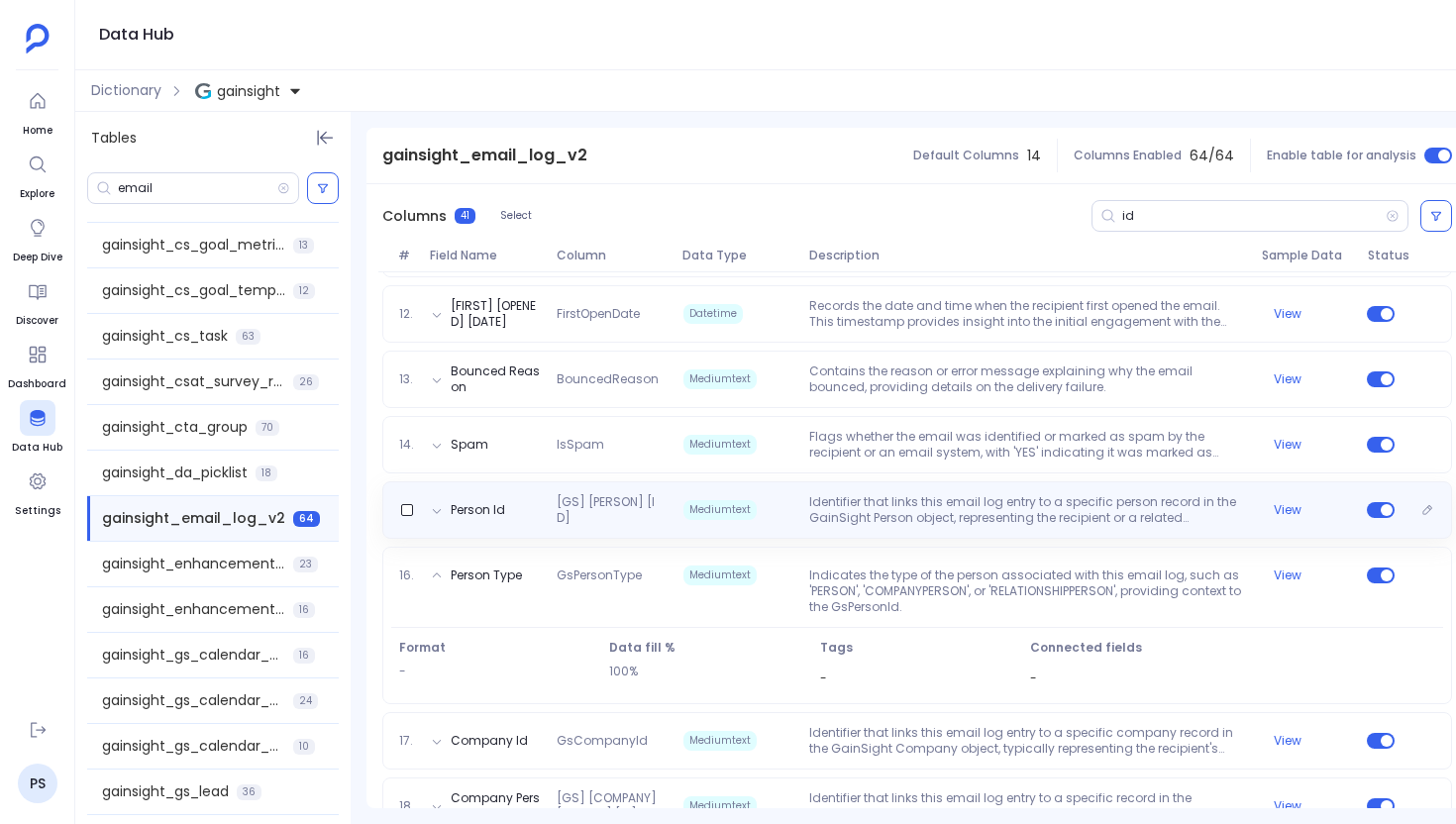 click on "Identifier that links this email log entry to a specific person record in the GainSight Person object, representing the recipient or a related individual." at bounding box center (1027, 510) 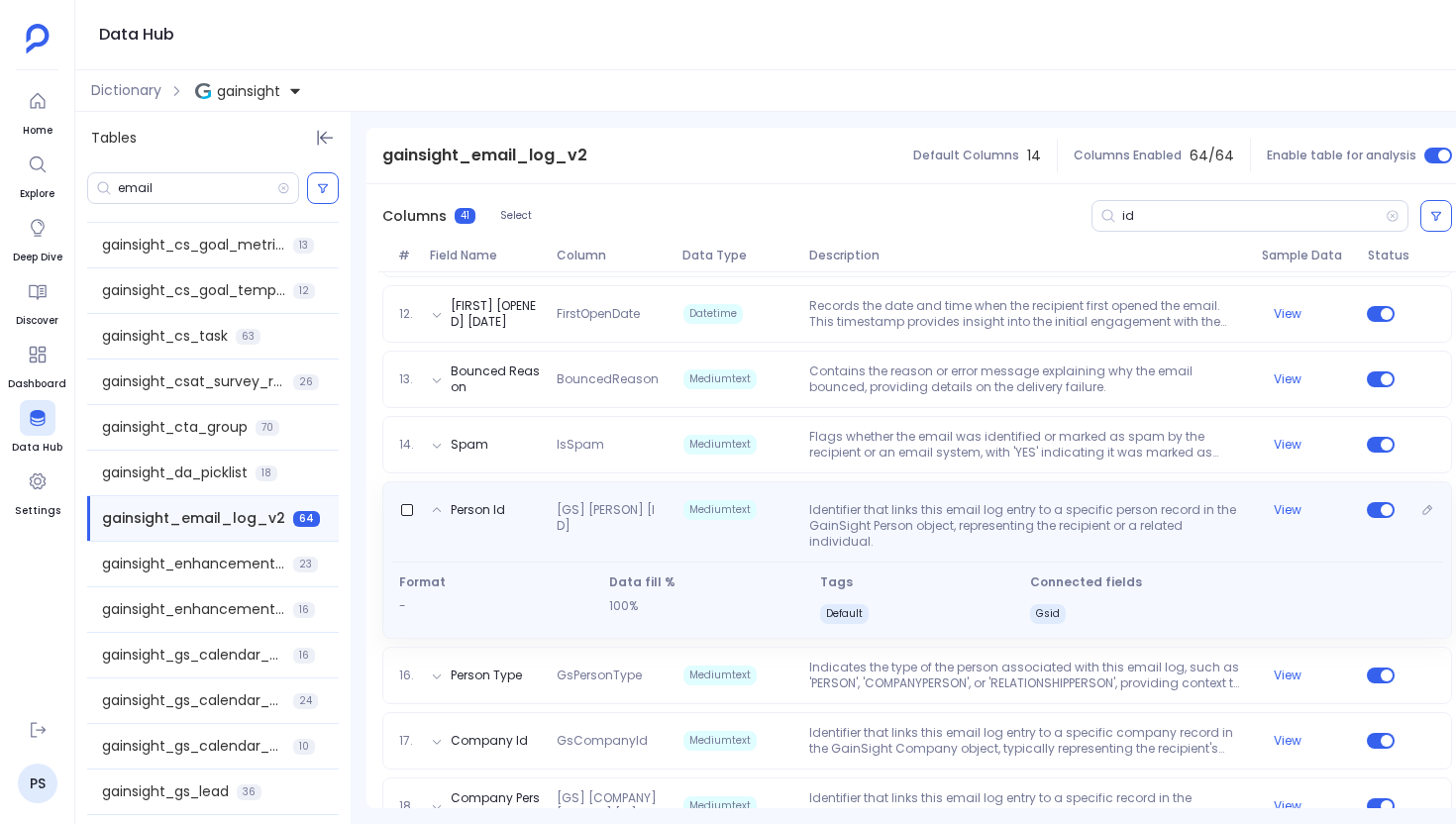 click on "Gsid" at bounding box center [1048, 614] 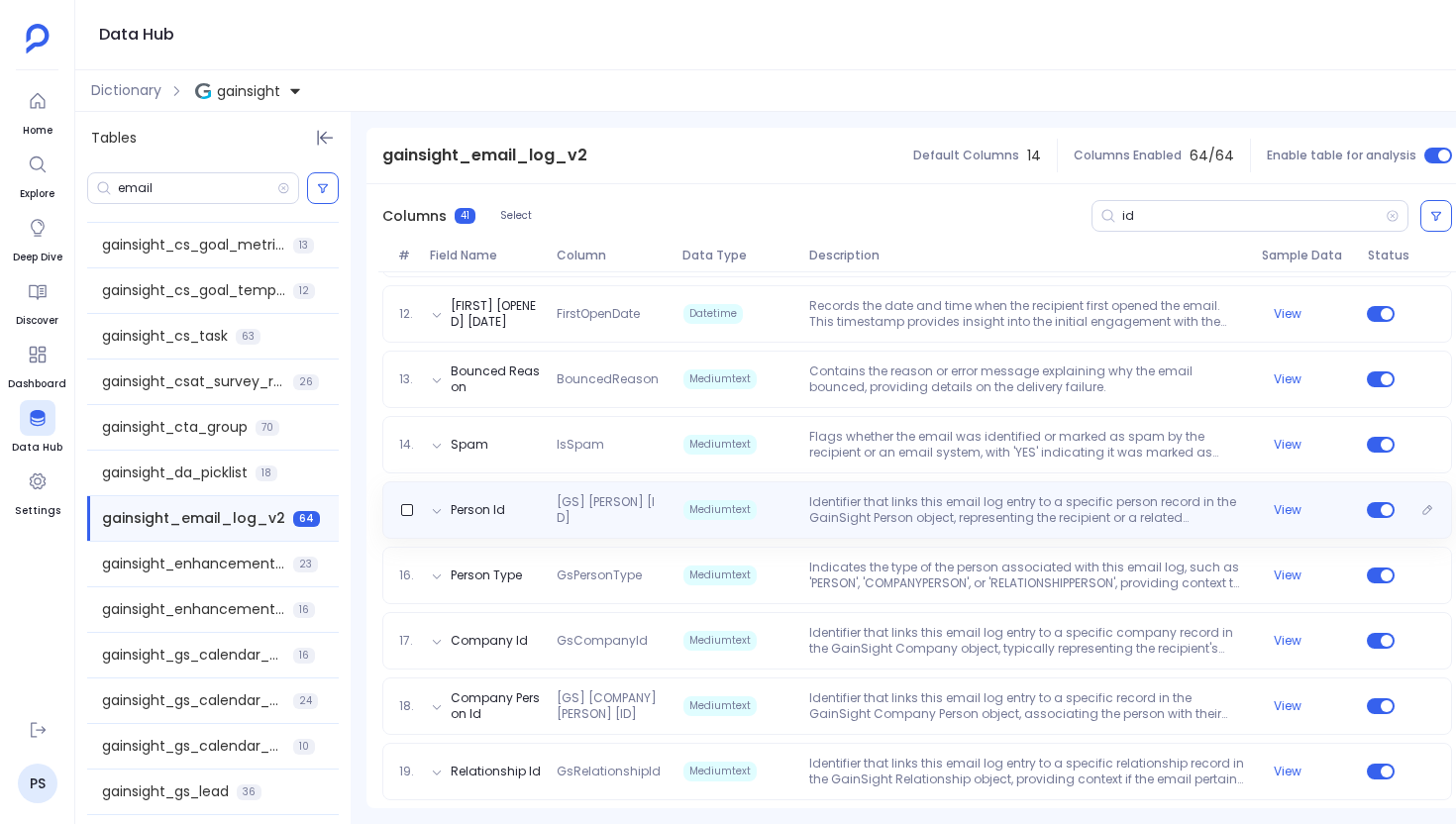 click on "Identifier that links this email log entry to a specific person record in the GainSight Person object, representing the recipient or a related individual." at bounding box center [1027, 510] 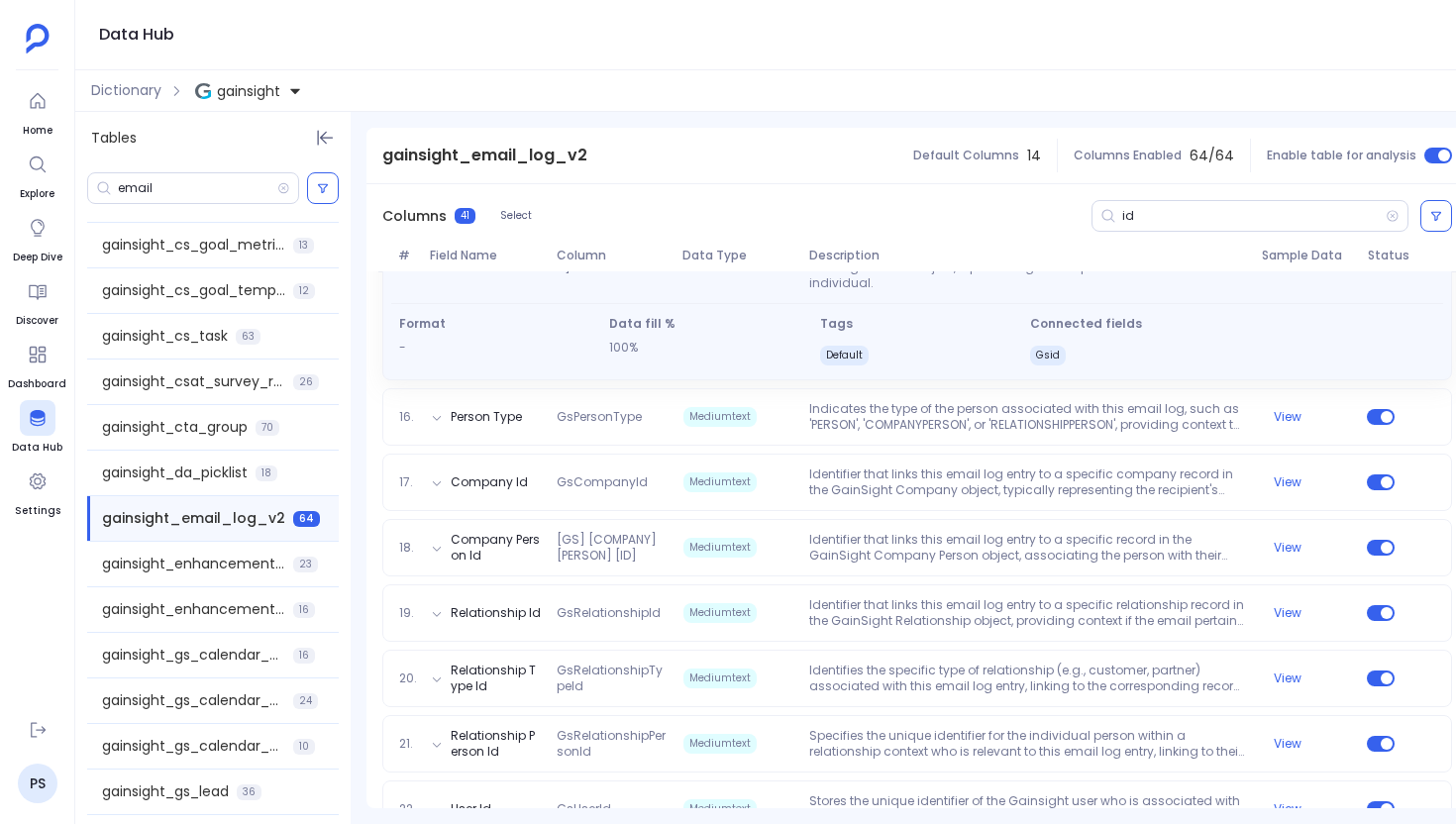 scroll, scrollTop: 1372, scrollLeft: 0, axis: vertical 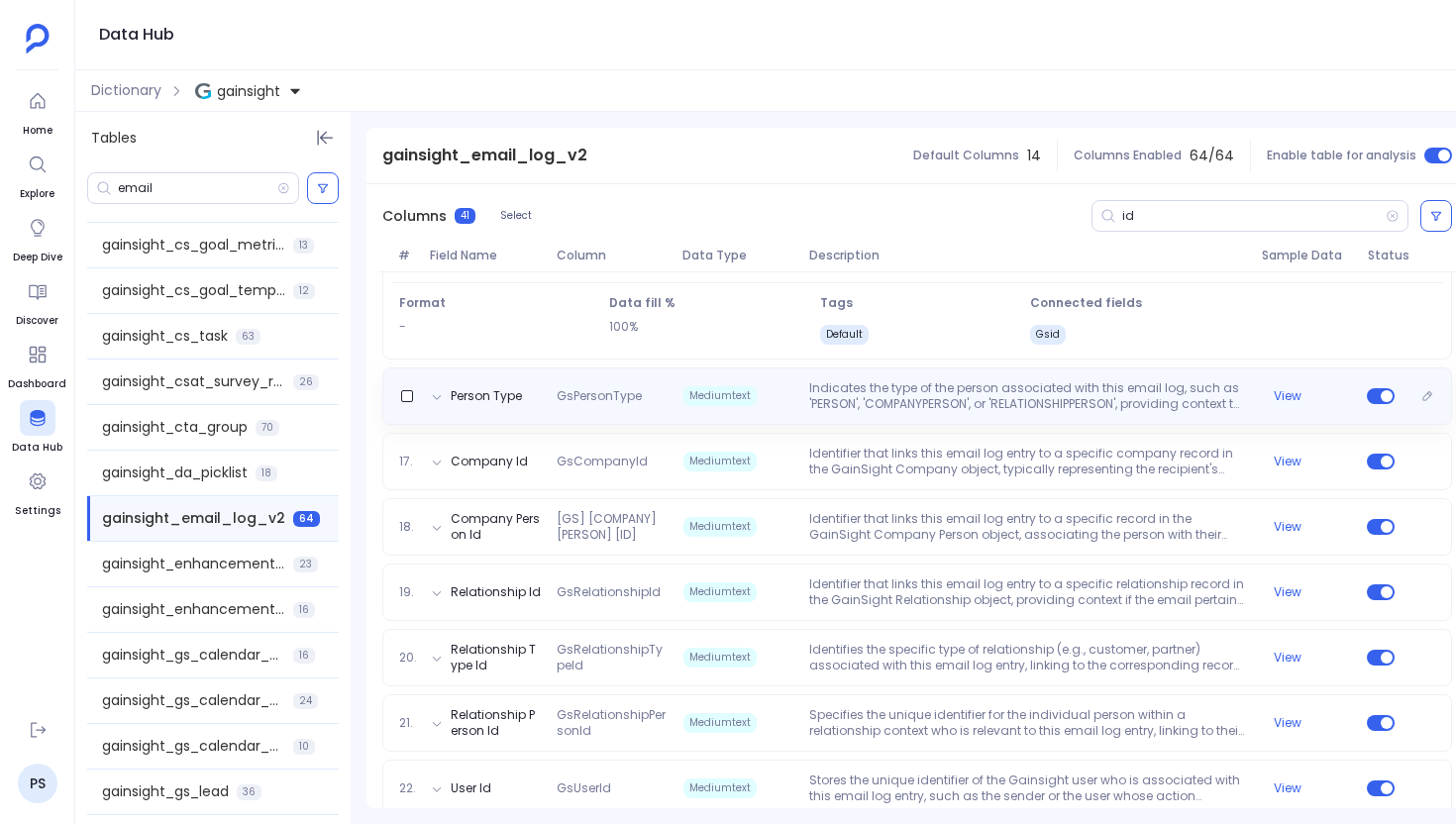 click on "Person Type GsPersonType Mediumtext Indicates the type of the person associated with this email log, such as 'PERSON', 'COMPANYPERSON', or 'RELATIONSHIPPERSON', providing context to the GsPersonId. View" at bounding box center [917, 396] 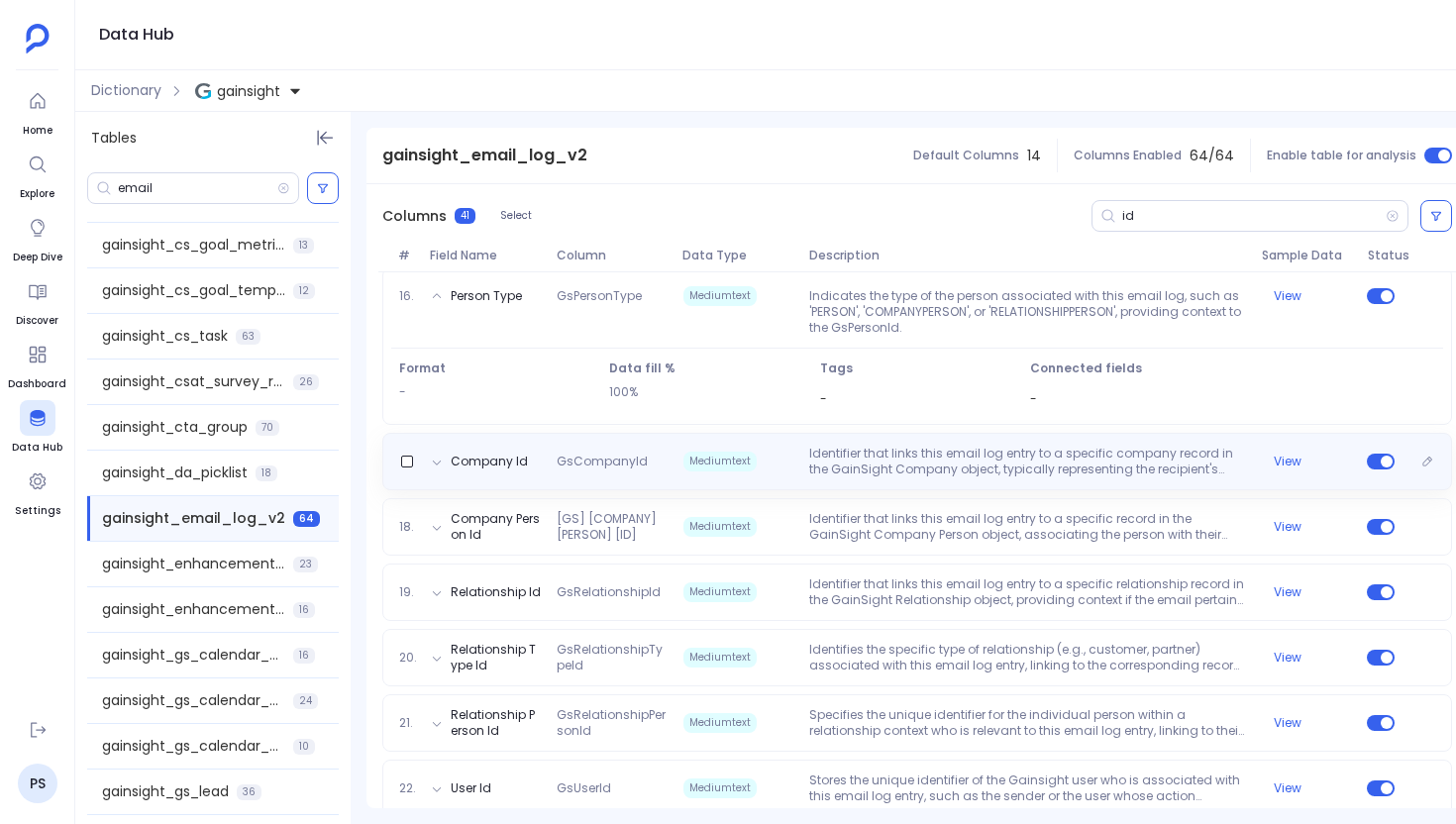click on "Identifier that links this email log entry to a specific company record in the GainSight Company object, typically representing the recipient's company." at bounding box center [1027, 462] 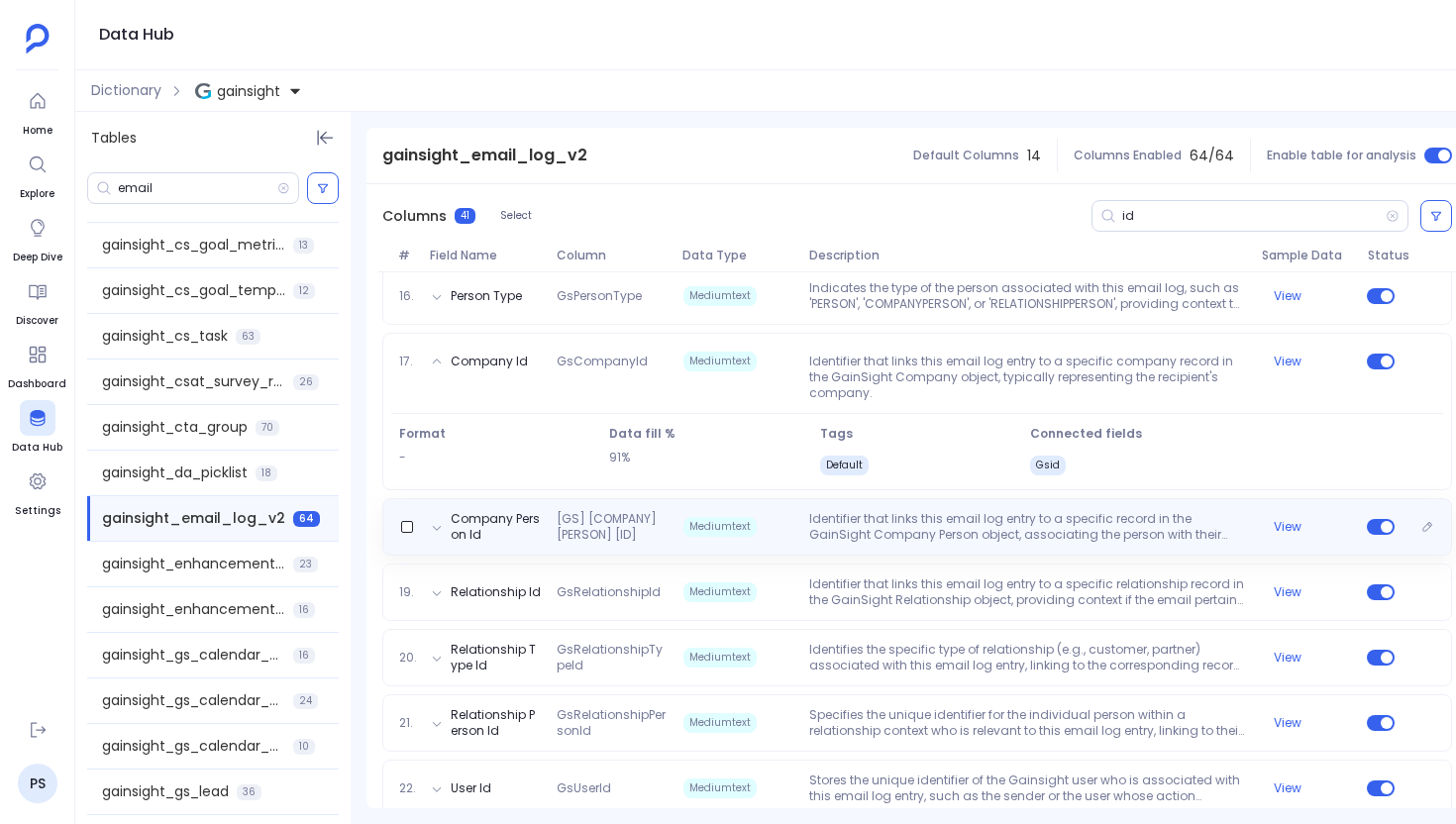 click on "Identifier that links this email log entry to a specific record in the GainSight Company Person object, associating the person with their role or context within a company." at bounding box center (1027, 527) 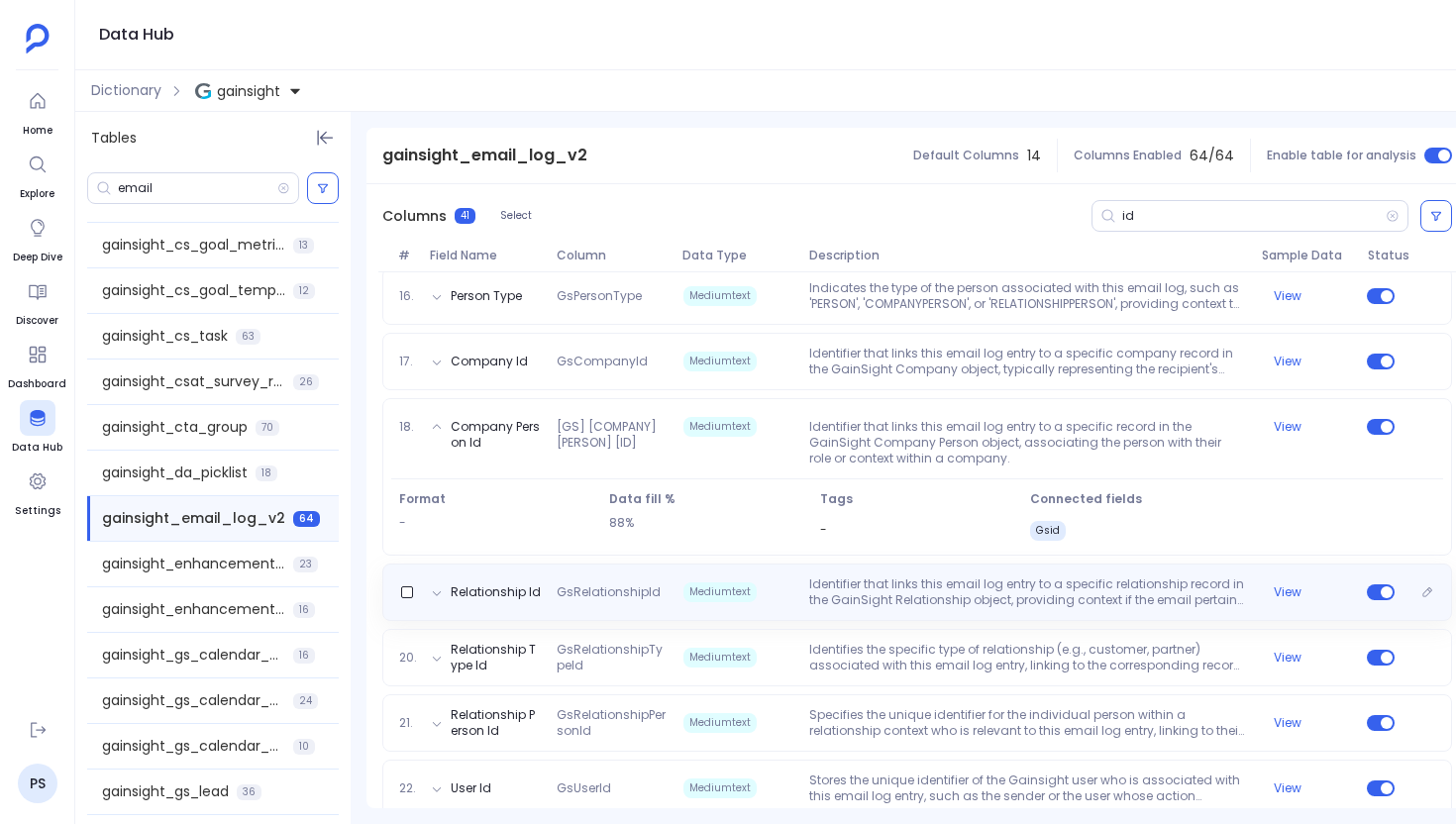 click on "Identifier that links this email log entry to a specific relationship record in the GainSight Relationship object, providing context if the email pertains to a particular customer relationship or engagement." at bounding box center [1027, 592] 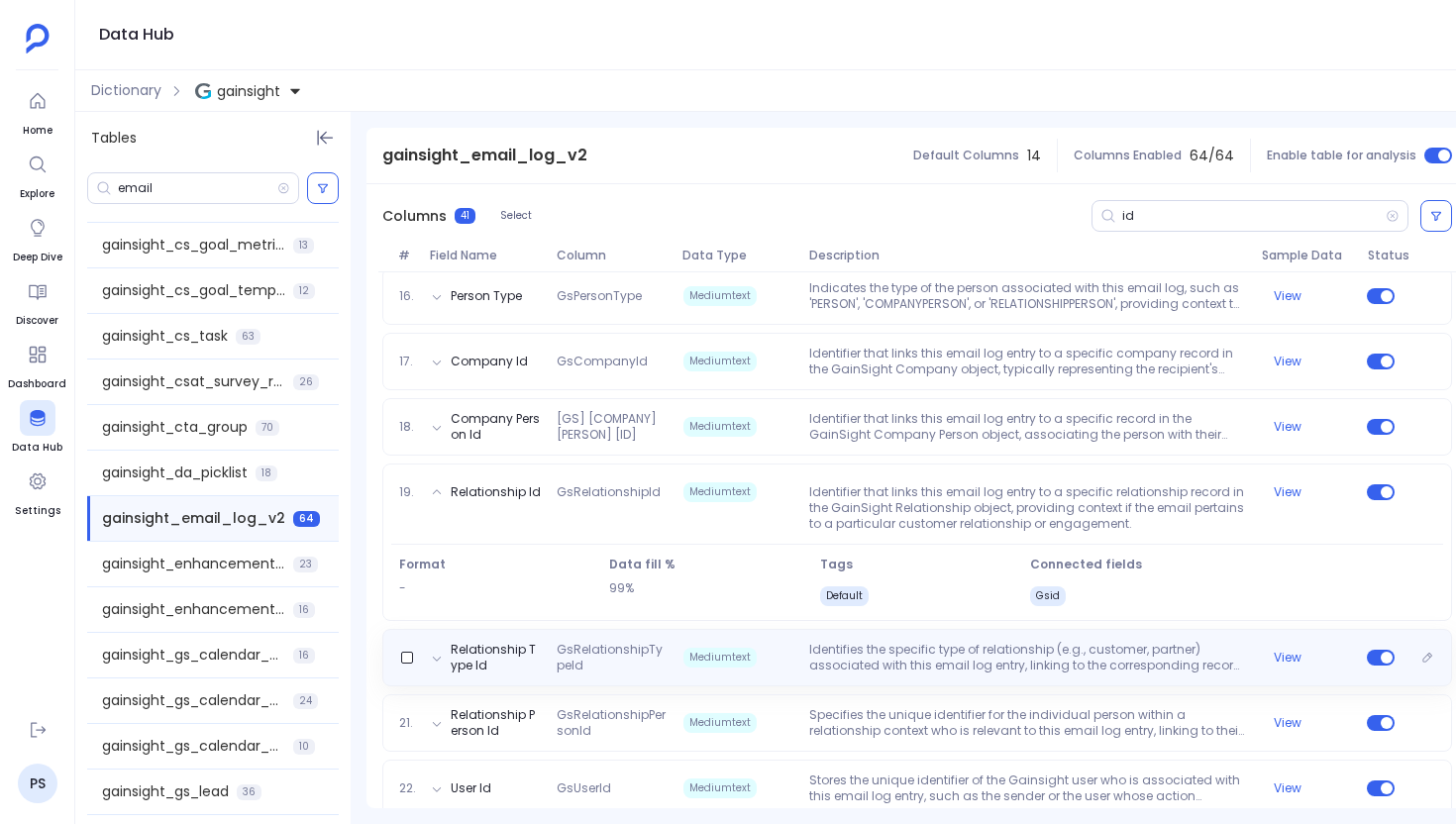 click on "Identifies the specific type of relationship (e.g., customer, partner) associated with this email log entry, linking to the corresponding record in the gainsight_relationship_type object. This helps categorize emails based on the nature of the business relationship involved." at bounding box center [1027, 658] 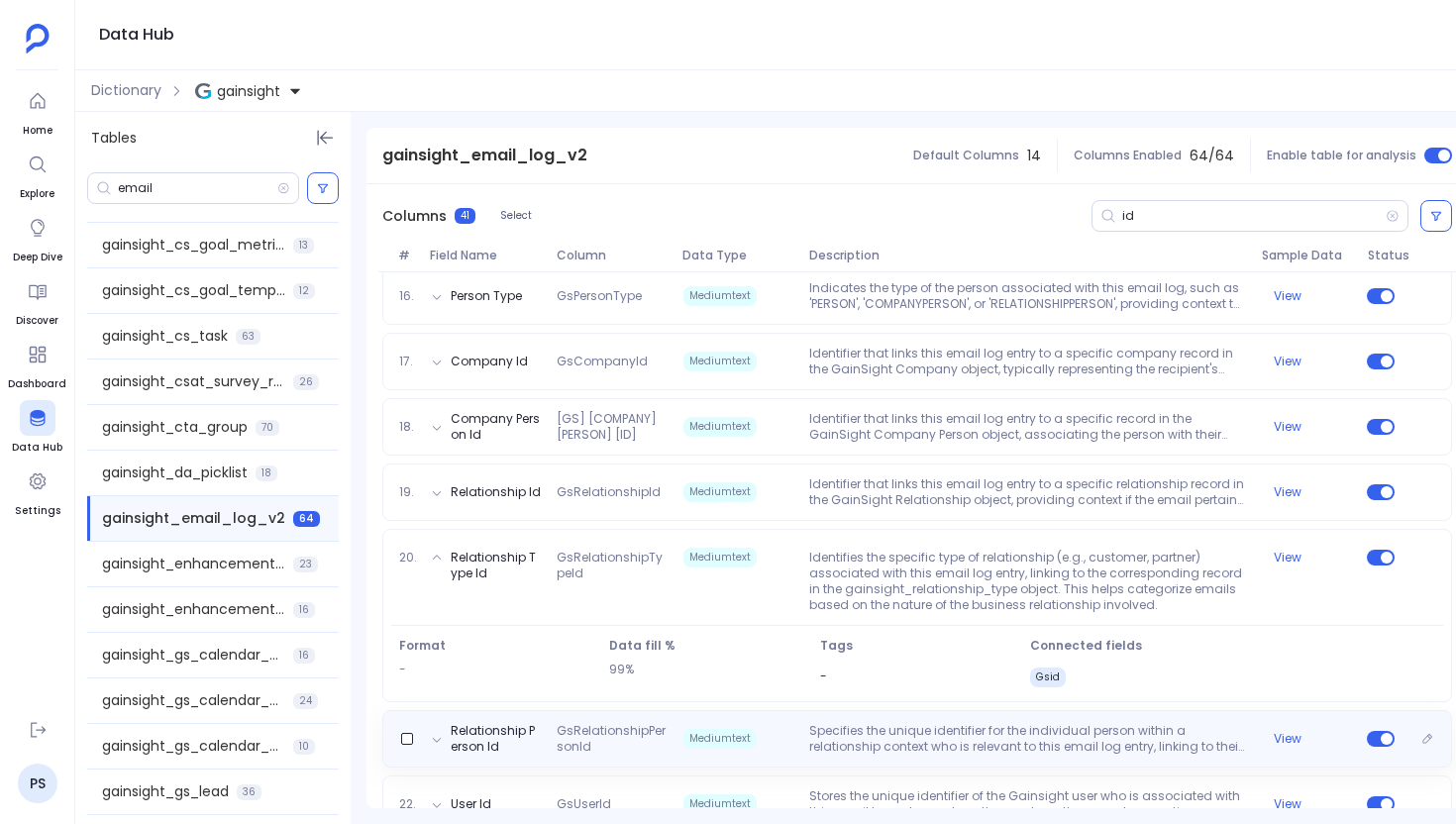 click on "Specifies the unique identifier for the individual person within a relationship context who is relevant to this email log entry, linking to their record in the gainsight_relationship_person object. This allows tracking email interactions with specific contacts in a relationship." at bounding box center (1027, 739) 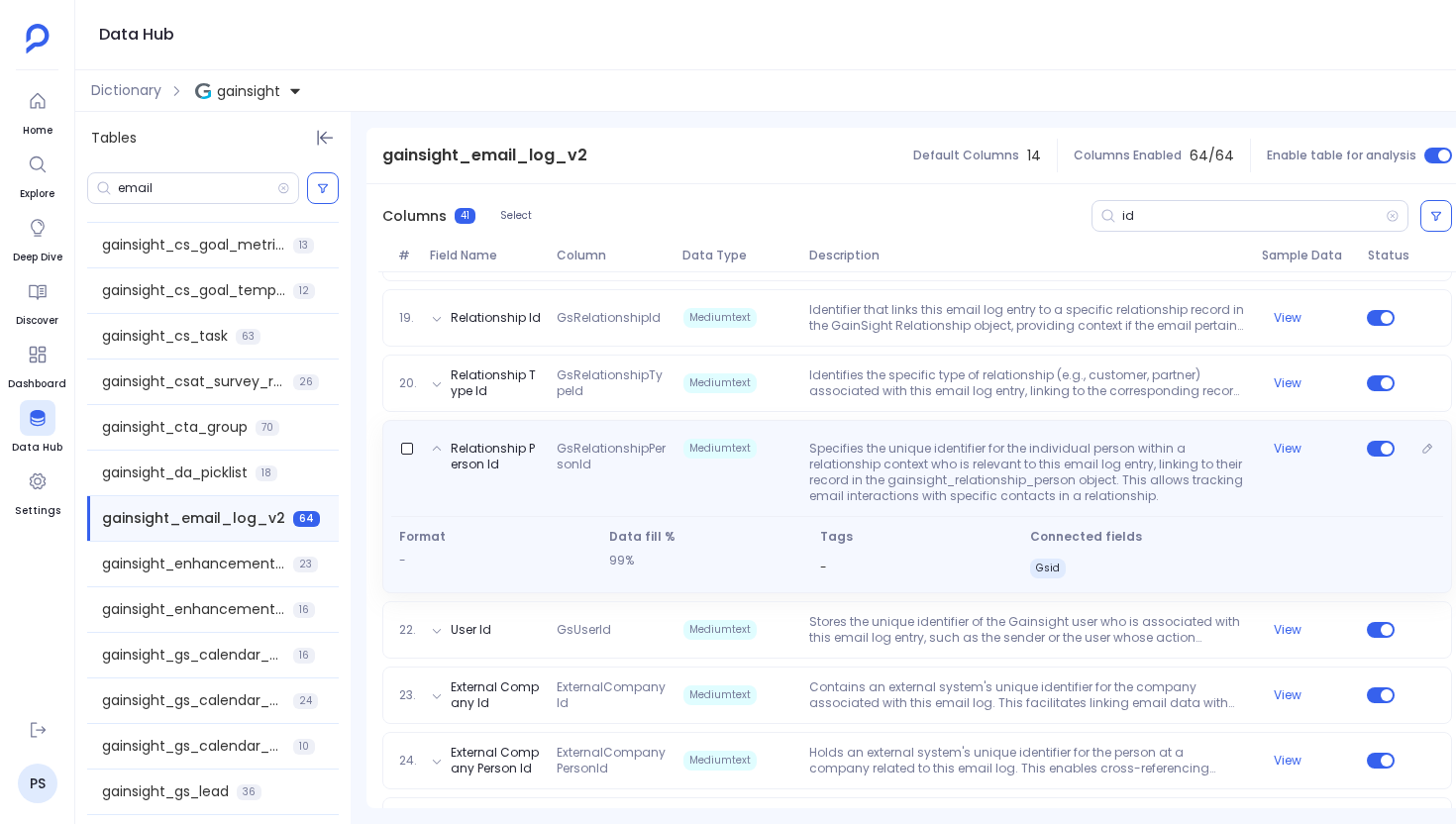 scroll, scrollTop: 1605, scrollLeft: 0, axis: vertical 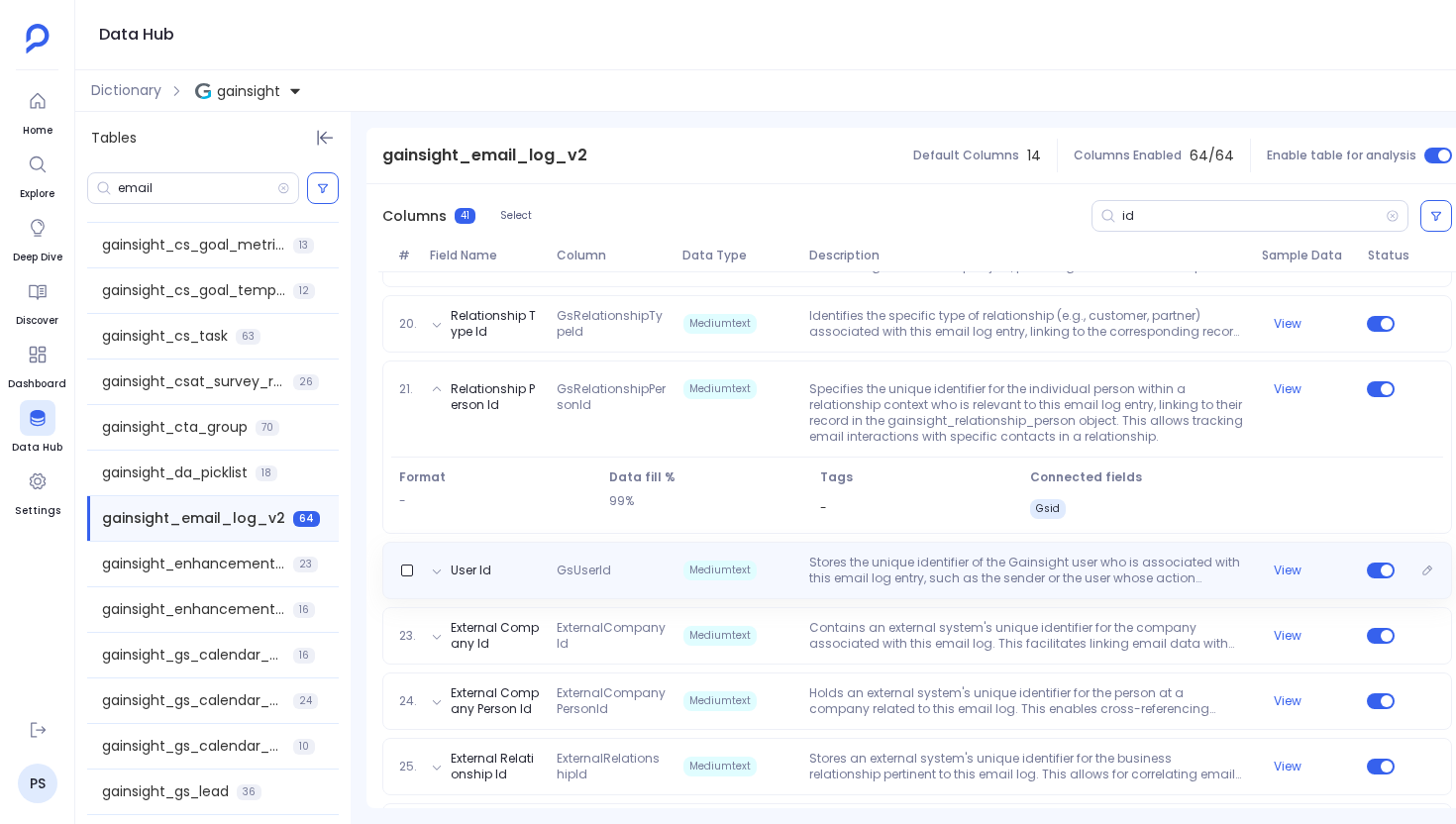 click on "Stores the unique identifier of the Gainsight user who is associated with this email log entry, such as the sender or the user whose action triggered the email, linking to the gainsight_gsuser object. This is crucial for attributing email activities to internal users." at bounding box center (1027, 570) 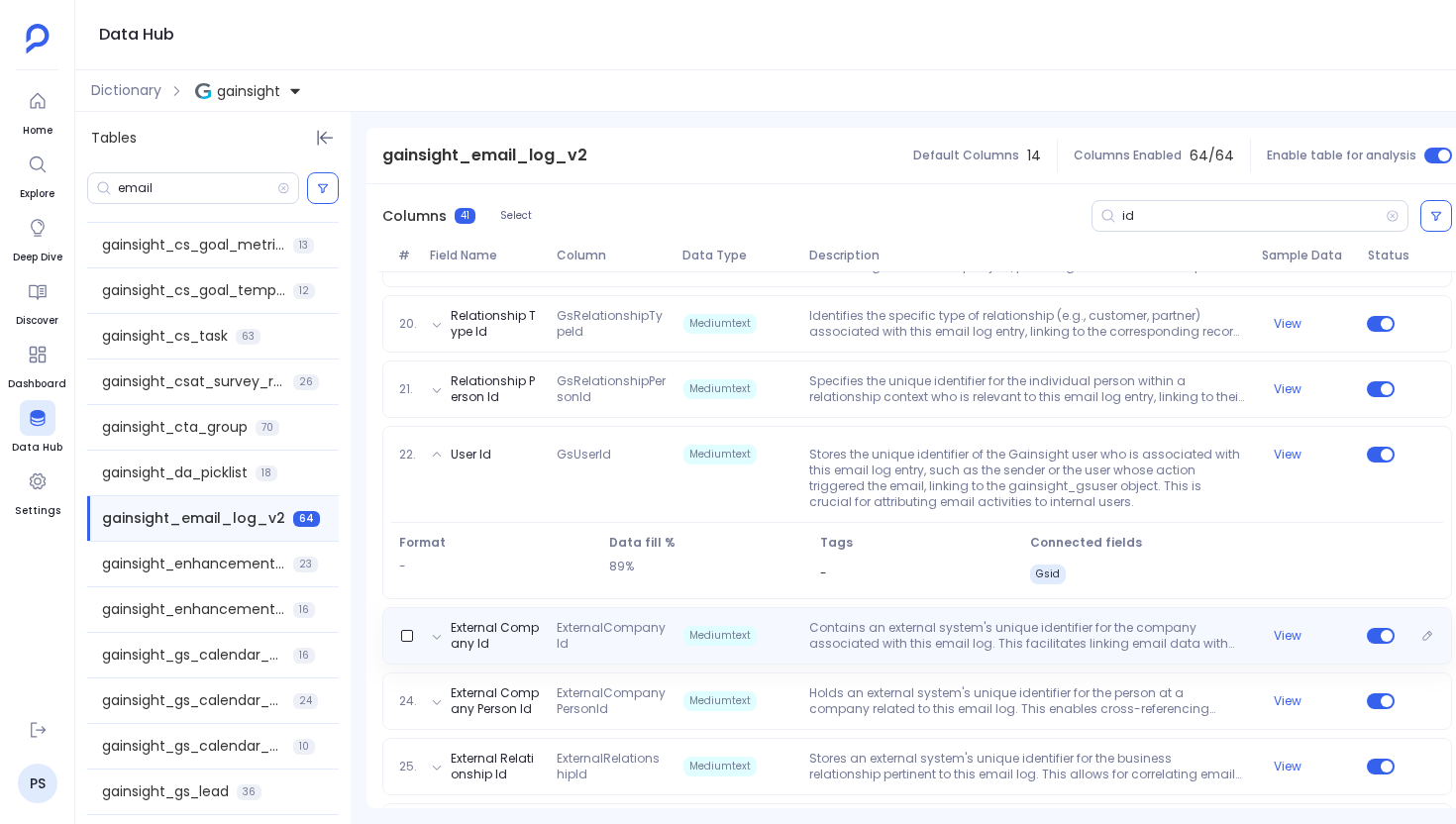 click on "Contains an external system's unique identifier for the company associated with this email log. This facilitates linking email data with company records in other integrated platforms." at bounding box center [1027, 636] 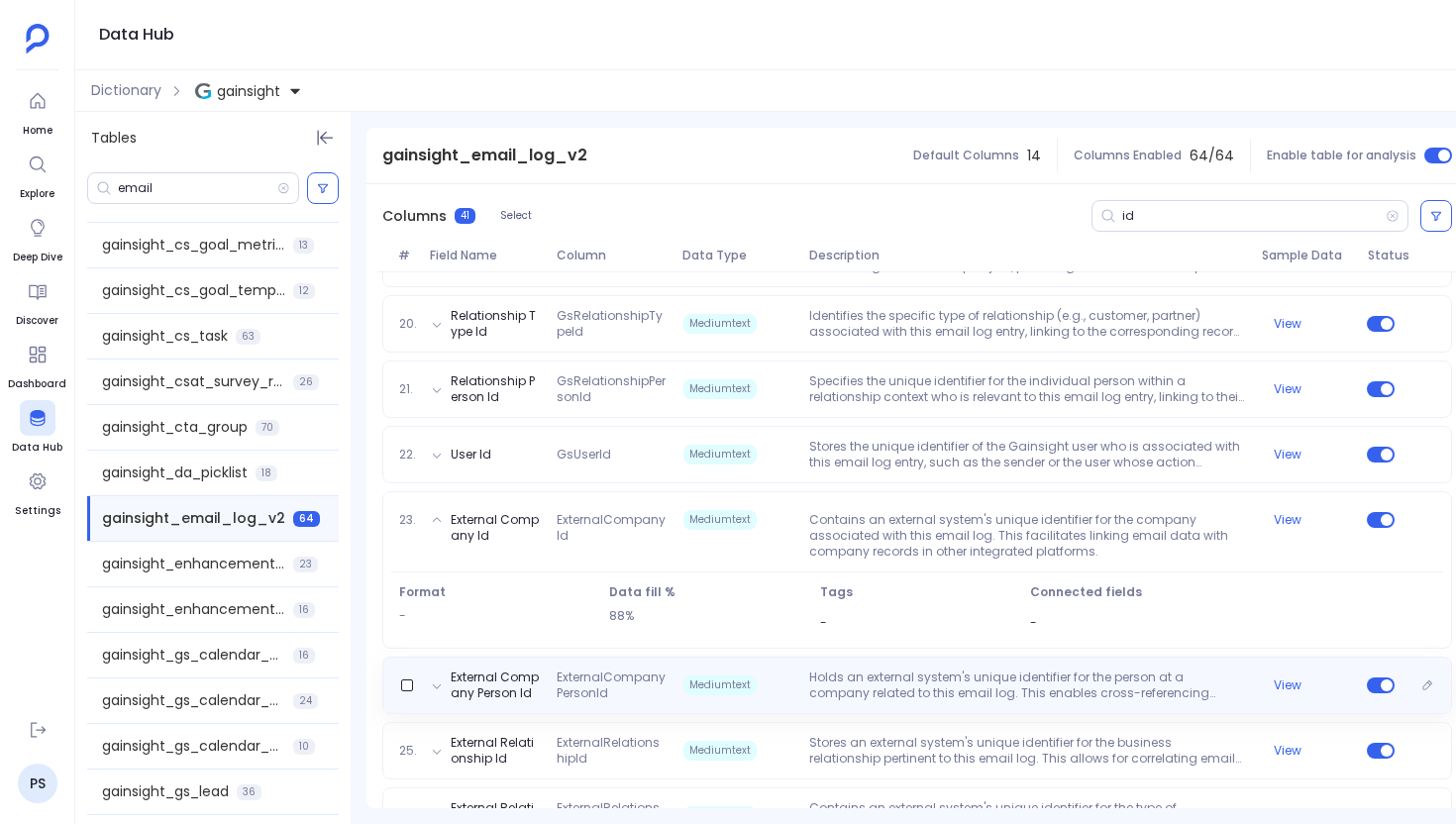 click on "Holds an external system's unique identifier for the person at a company related to this email log. This enables cross-referencing email interactions with contact details in external CRM or contact management systems." at bounding box center (1027, 685) 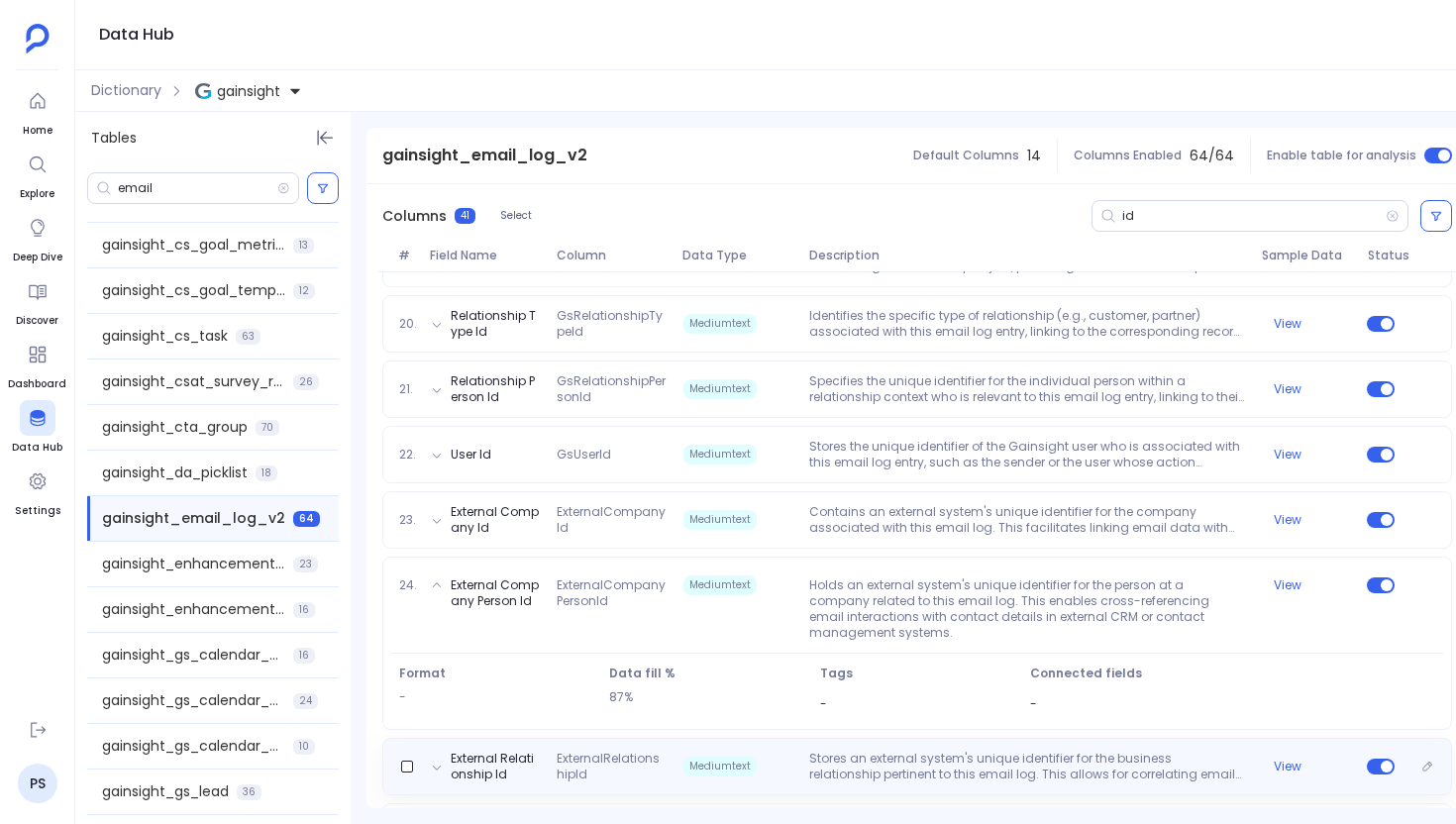 click on "Stores an external system's unique identifier for the business relationship pertinent to this email log. This allows for correlating email activities with relationship data managed outside of Gainsight." at bounding box center (1027, 767) 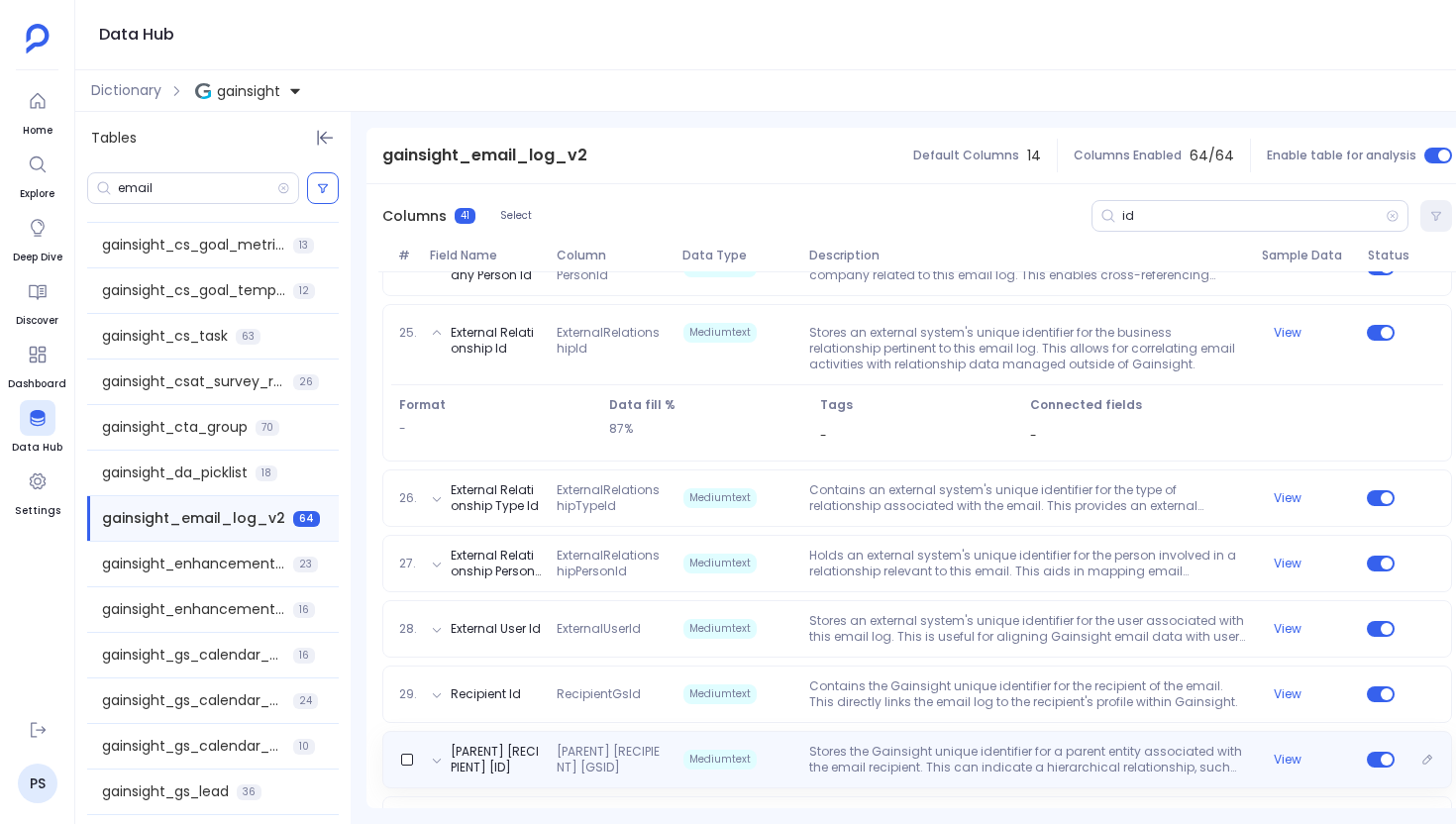 scroll, scrollTop: 1934, scrollLeft: 0, axis: vertical 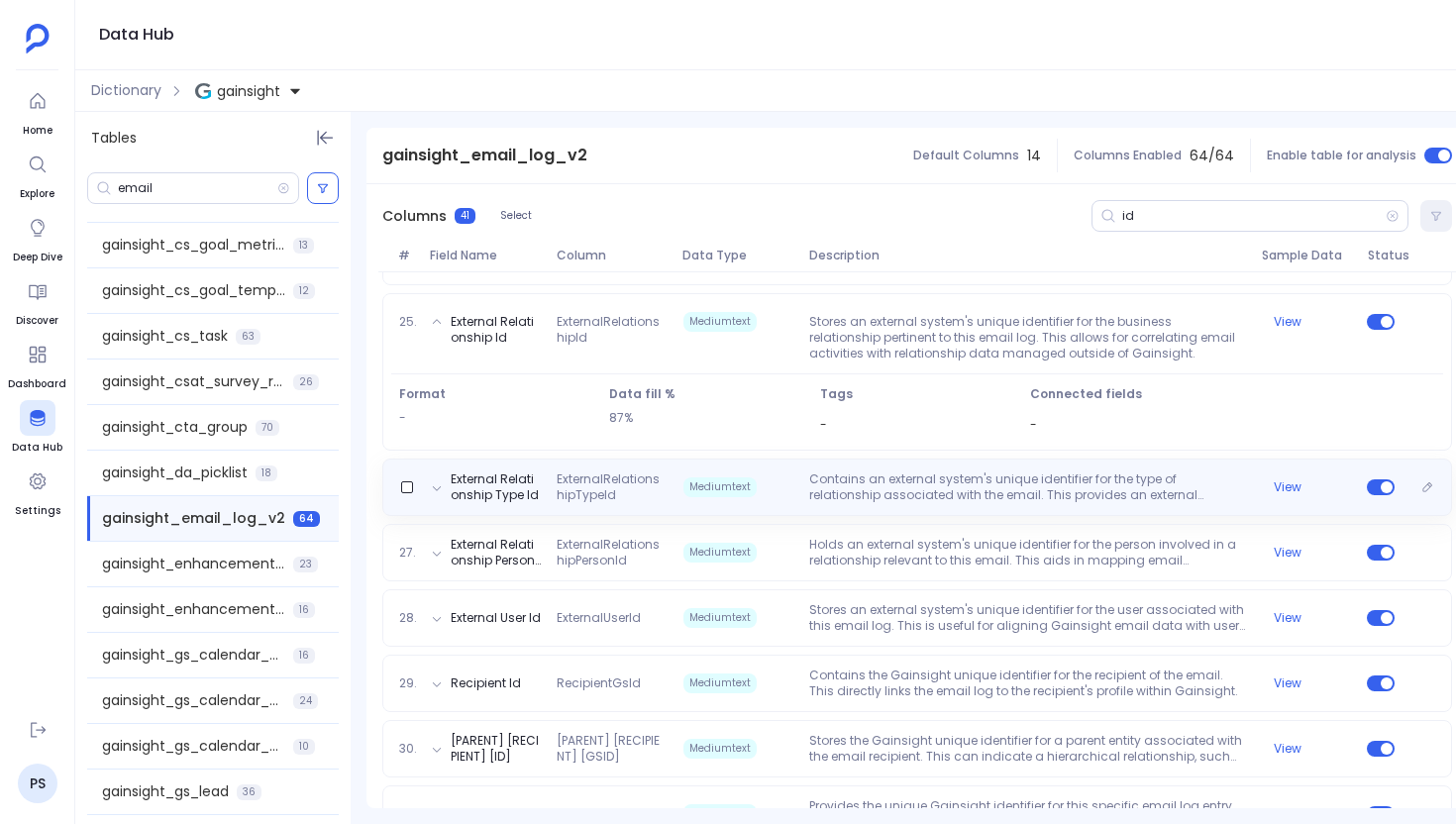 click on "External Relationship Type Id ExternalRelationshipTypeId Mediumtext Contains an external system's unique identifier for the type of relationship associated with the email. This provides an external reference for categorizing the relationship context of the email. View" at bounding box center (917, 487) 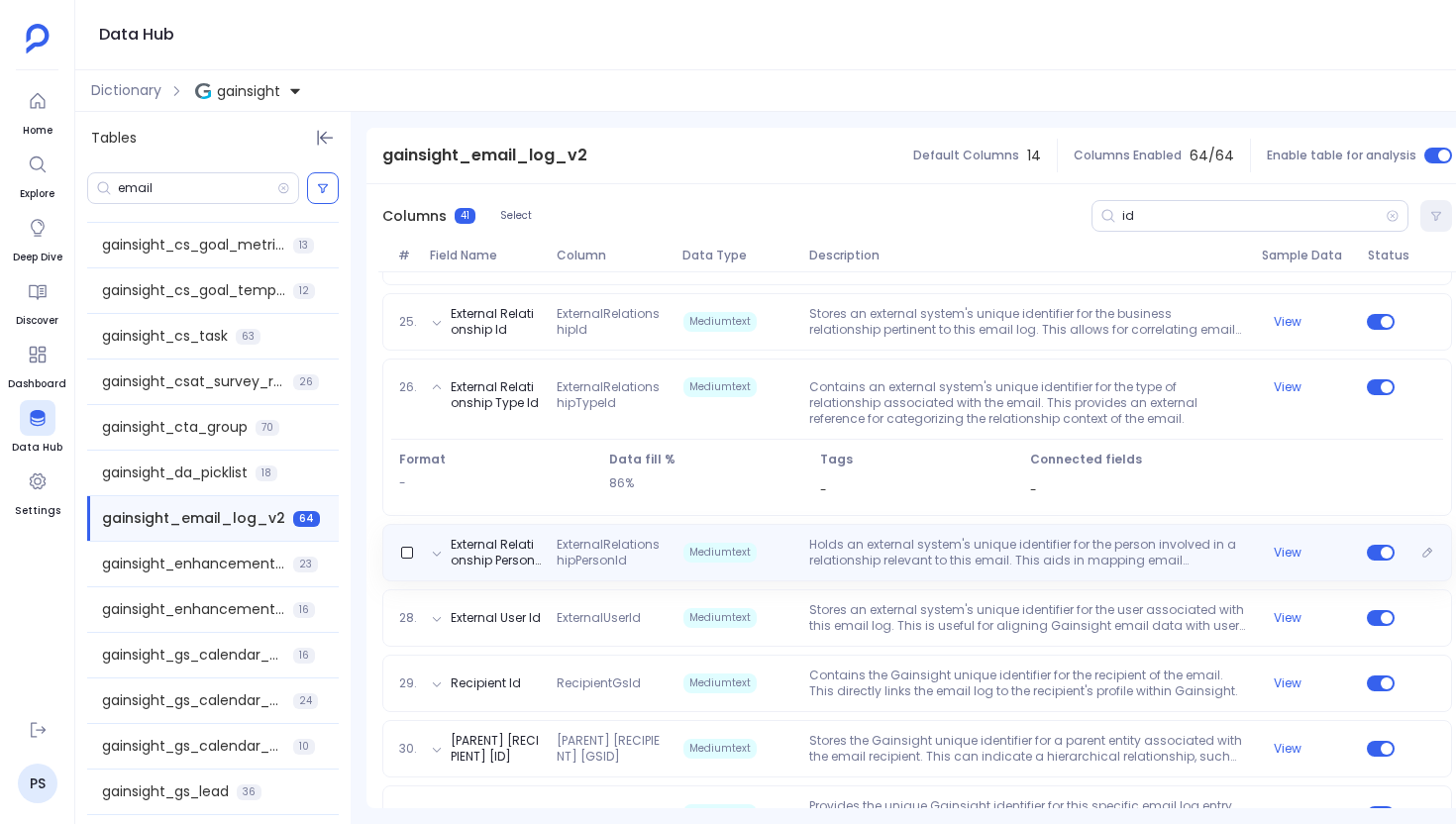 click on "Holds an external system's unique identifier for the person involved in a relationship relevant to this email. This aids in mapping email interactions to specific individuals as identified in external systems." at bounding box center (1027, 553) 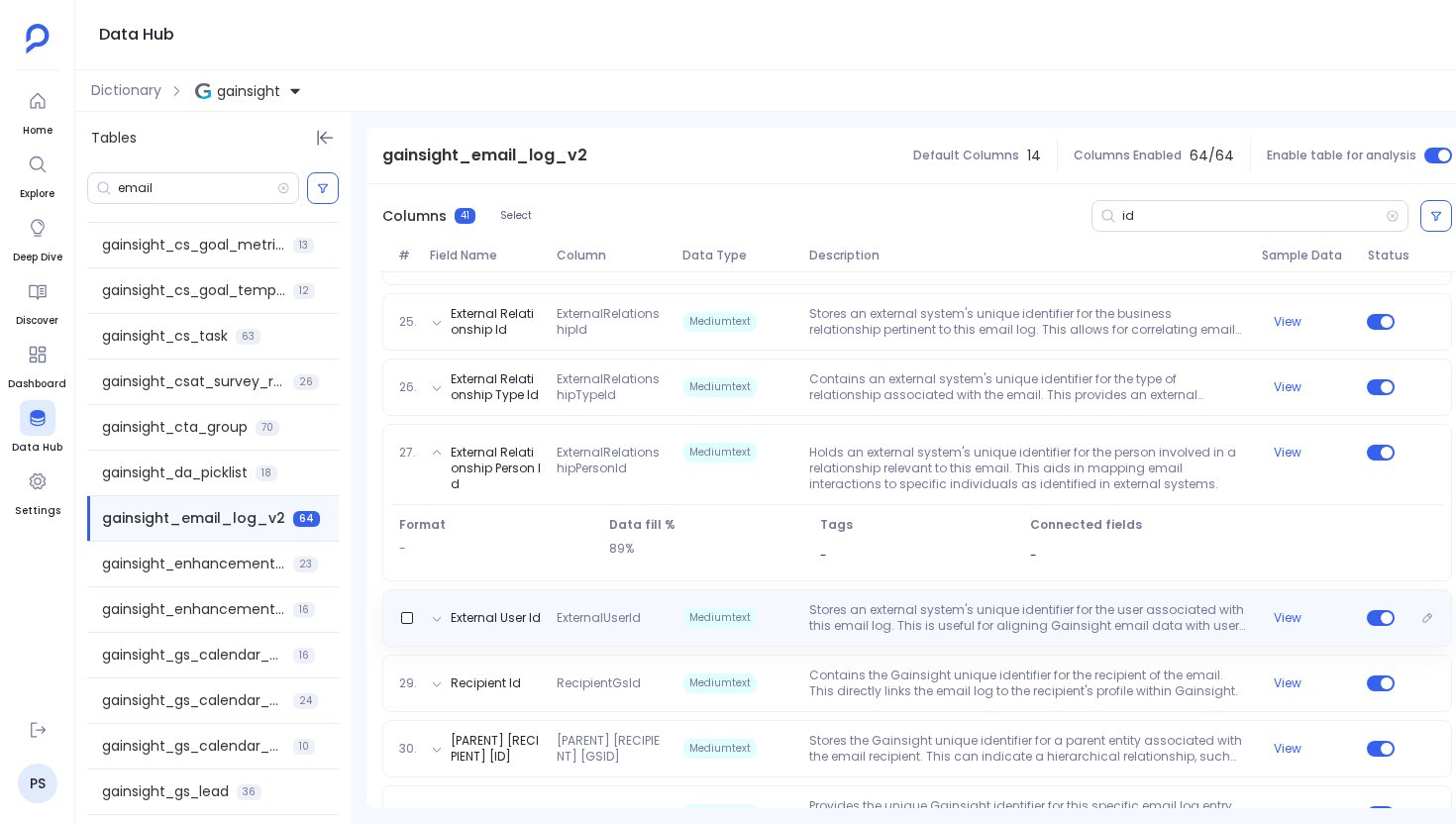 click on "Stores an external system's unique identifier for the user associated with this email log. This is useful for aligning Gainsight email data with user records in other applications." at bounding box center (1027, 618) 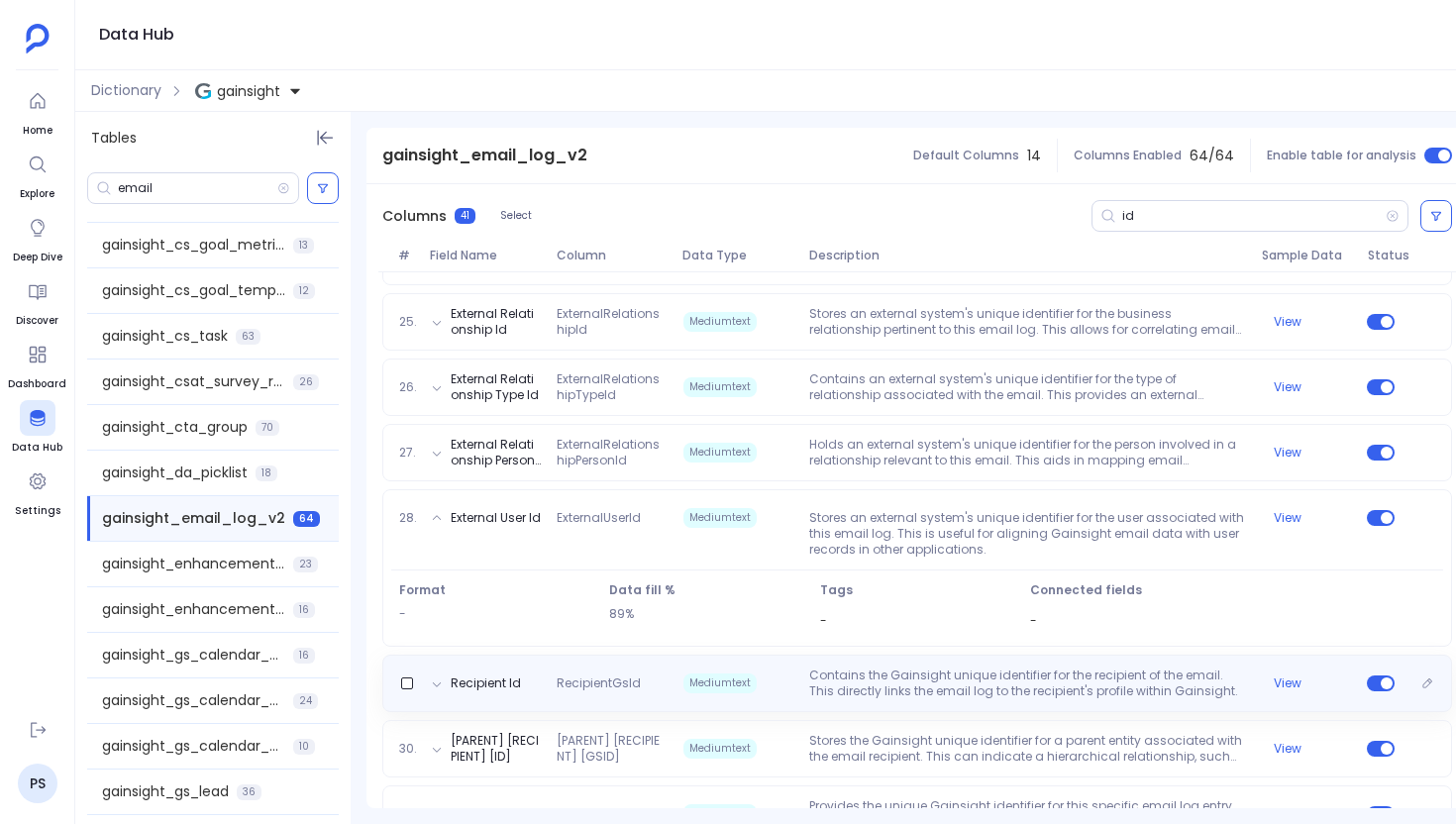 click on "Contains the Gainsight unique identifier for the recipient of the email. This directly links the email log to the recipient's profile within Gainsight." at bounding box center [1027, 683] 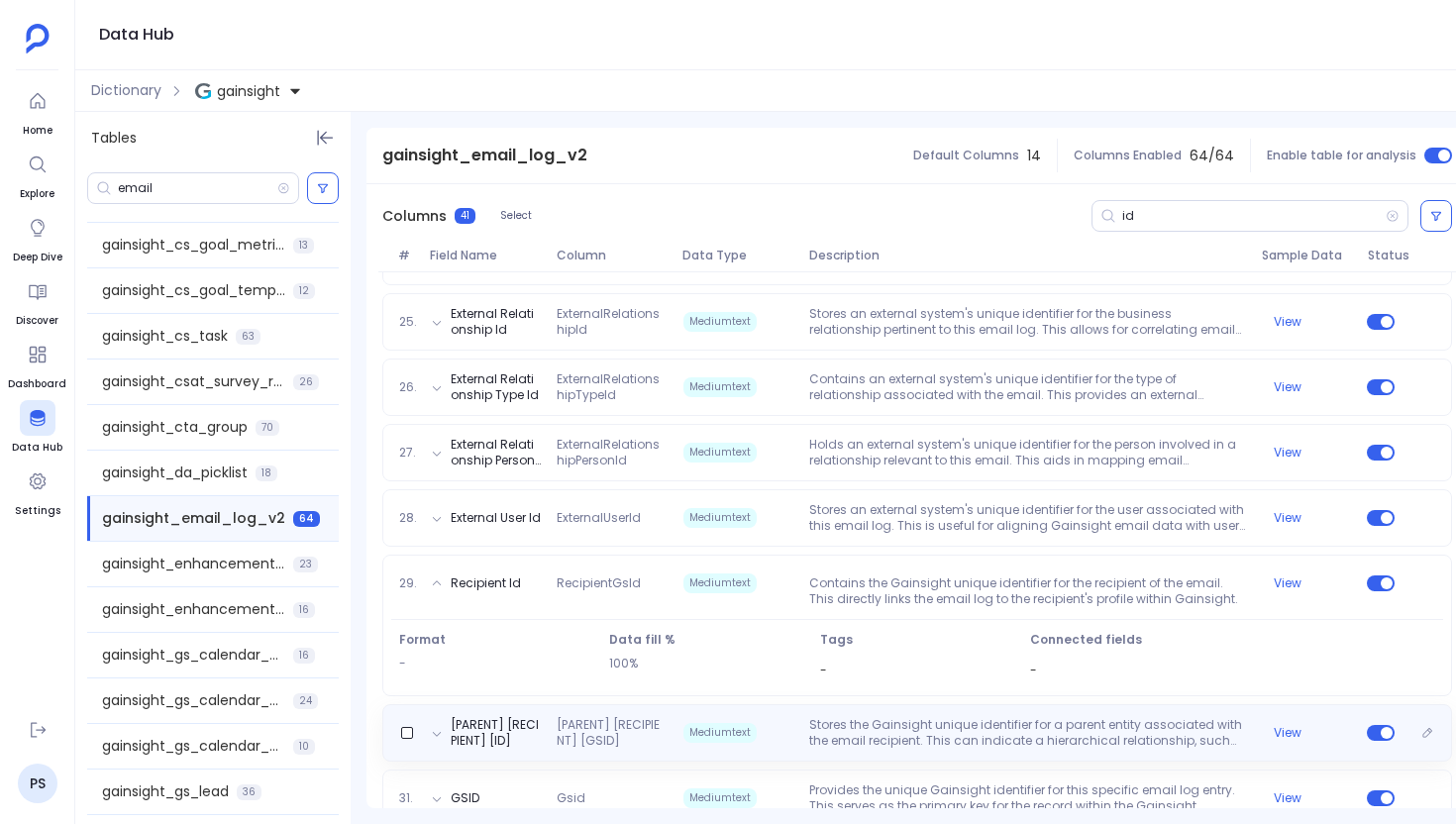 click on "Parent Recipient Id ParentRecipientGsId Mediumtext Stores the Gainsight unique identifier for a parent entity associated with the email recipient. This can indicate a hierarchical relationship, such as a primary contact for an account or a manager of the direct recipient. View" at bounding box center (917, 733) 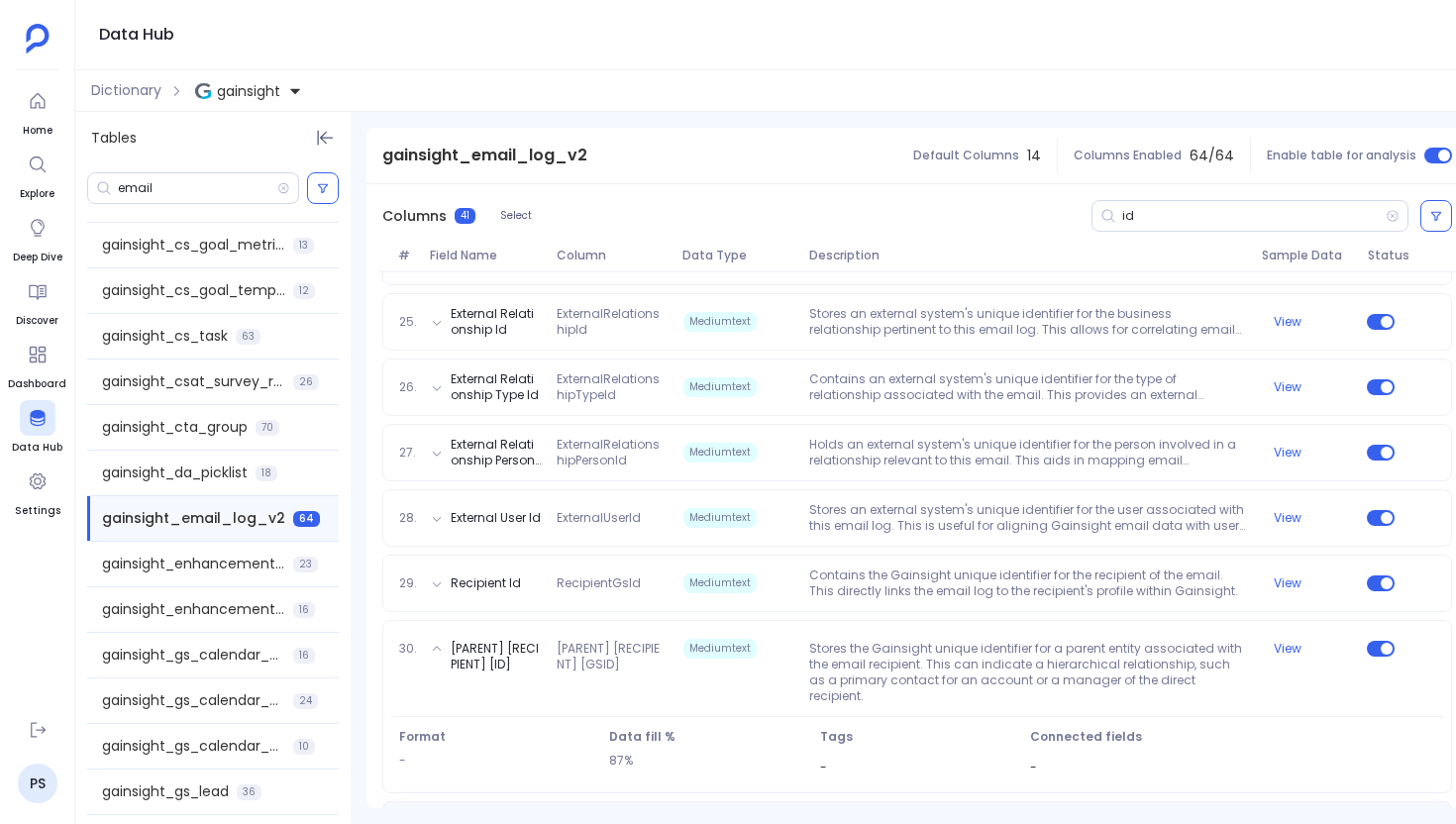 click on "Provides the unique Gainsight identifier for this specific email log entry. This serves as the primary key for the record within the Gainsight system." at bounding box center [1027, 830] 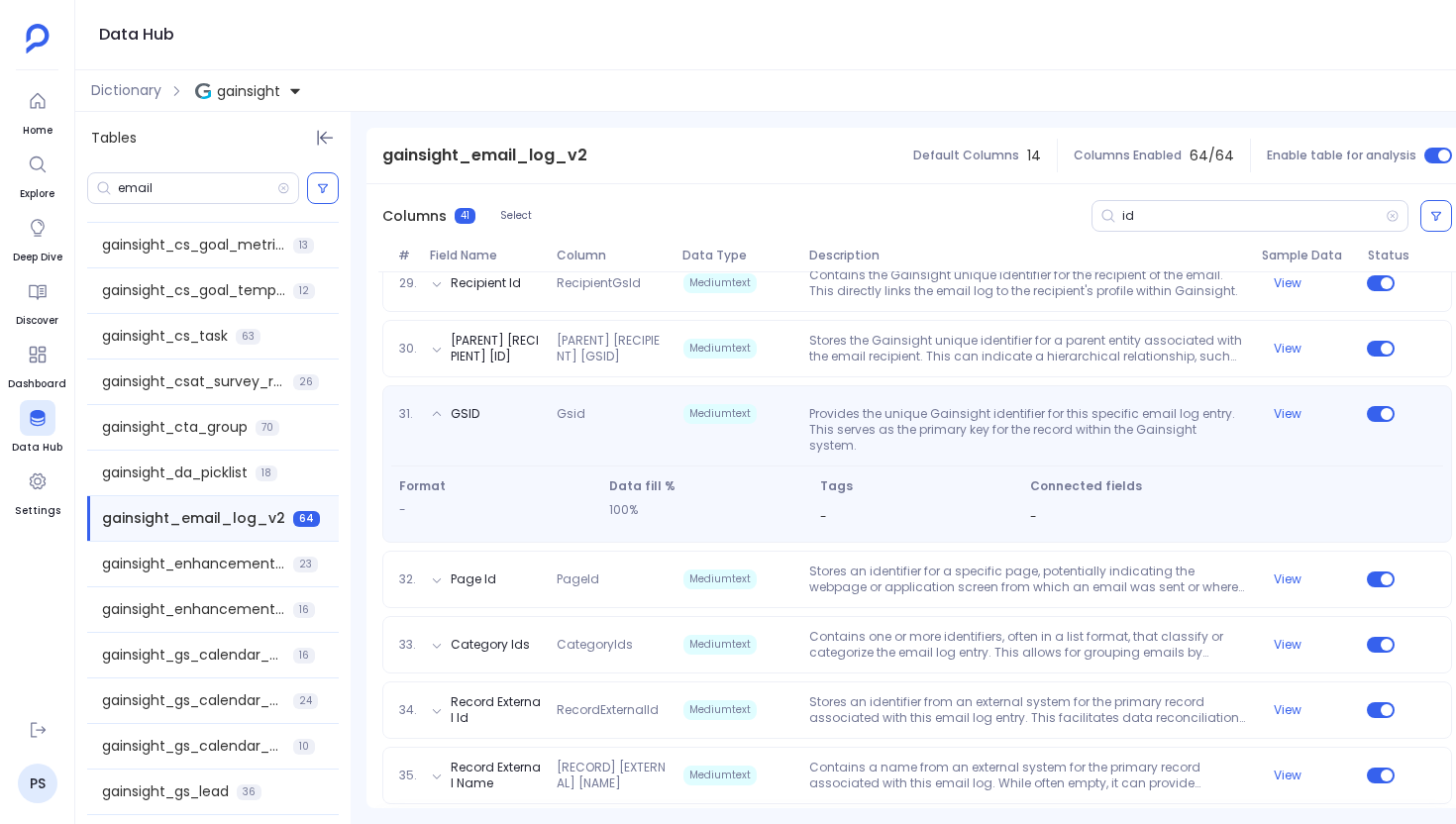scroll, scrollTop: 2262, scrollLeft: 0, axis: vertical 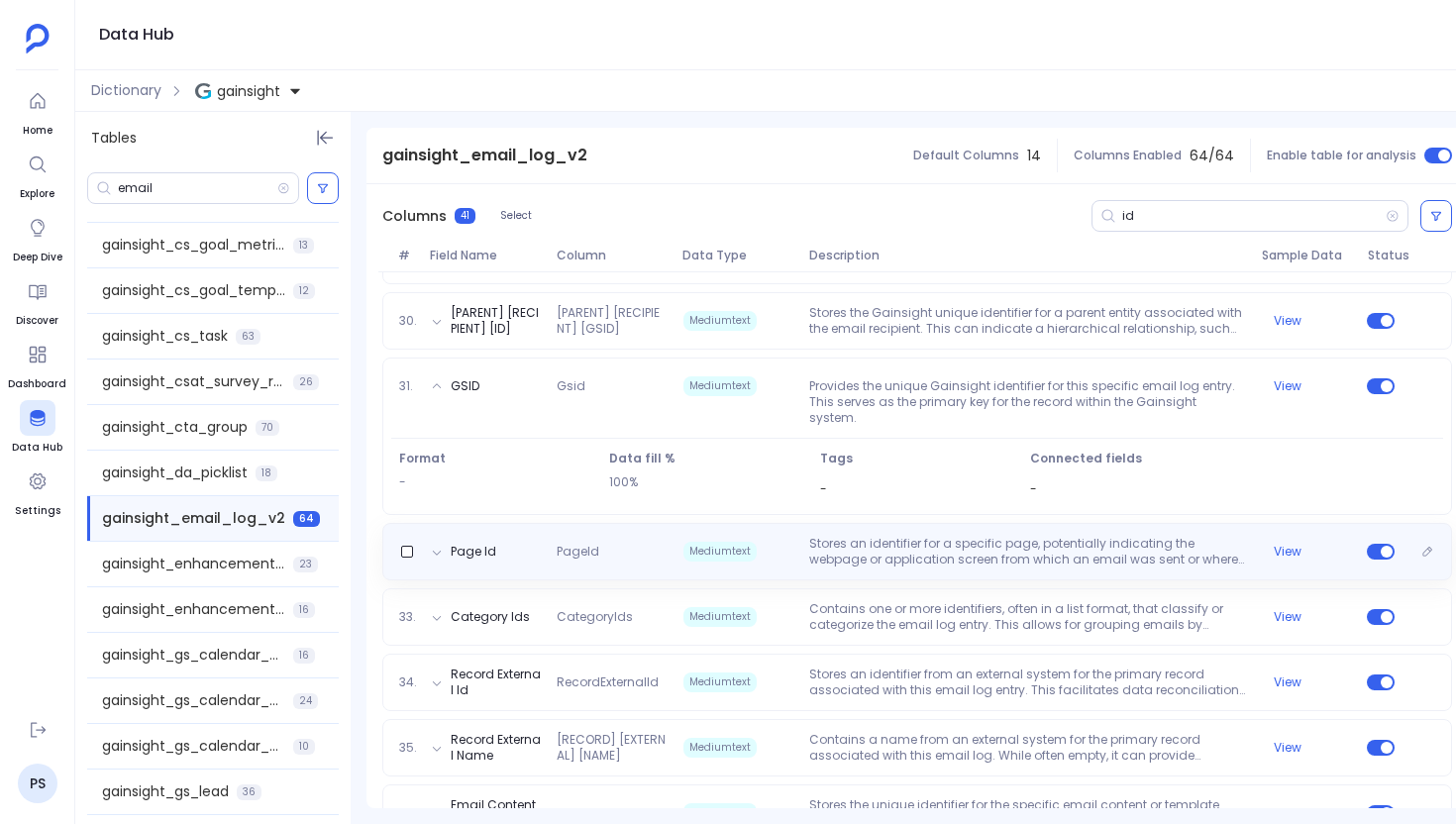 click on "Stores an identifier for a specific page, potentially indicating the webpage or application screen from which an email was sent or where a related action was tracked. Its optional nature, as shown by sample values, suggests it's used in specific contexts." at bounding box center (1027, 552) 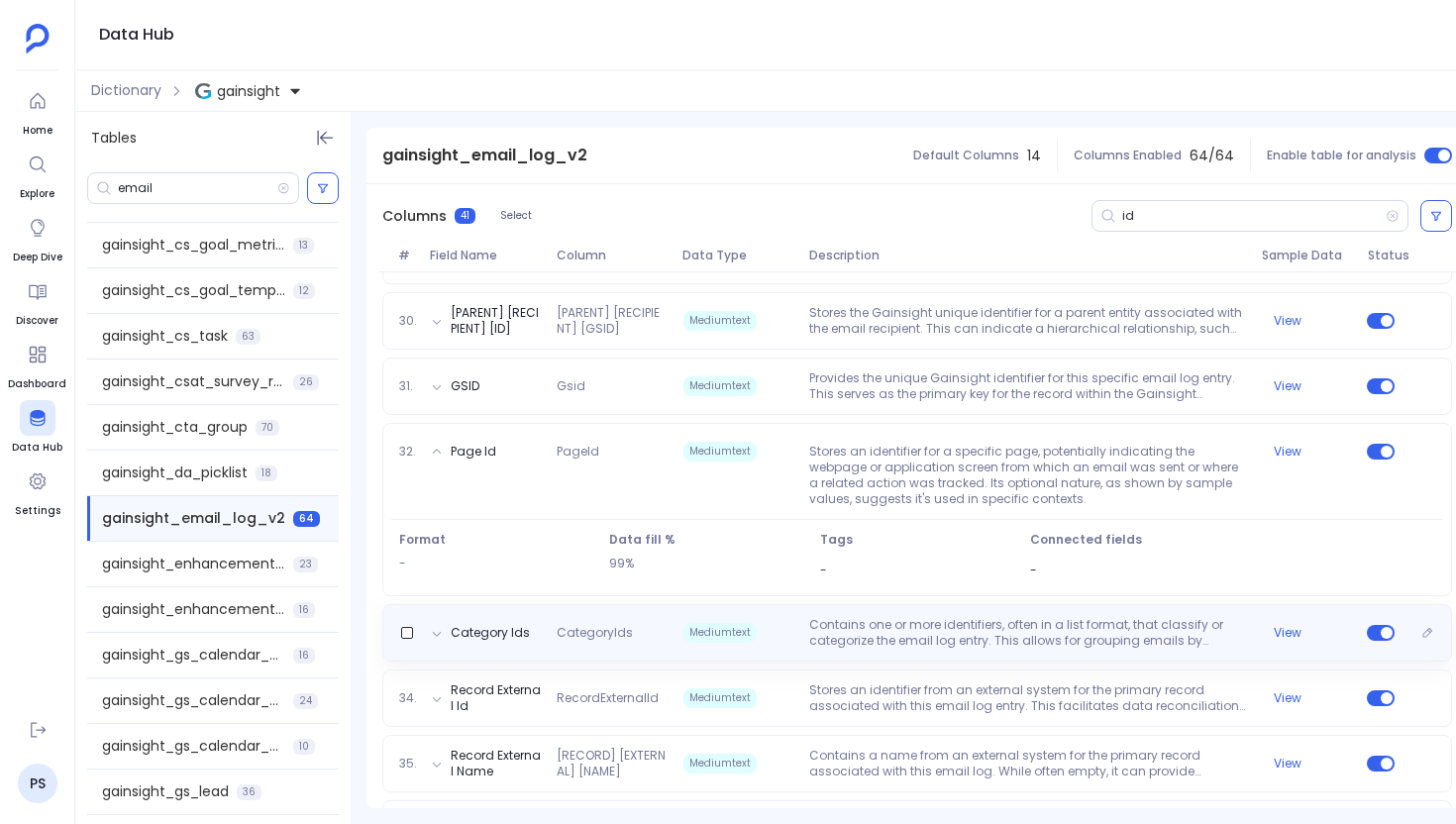 click on "Contains one or more identifiers, often in a list format, that classify or categorize the email log entry. This allows for grouping emails by predefined categories for reporting or workflow purposes." at bounding box center [1027, 633] 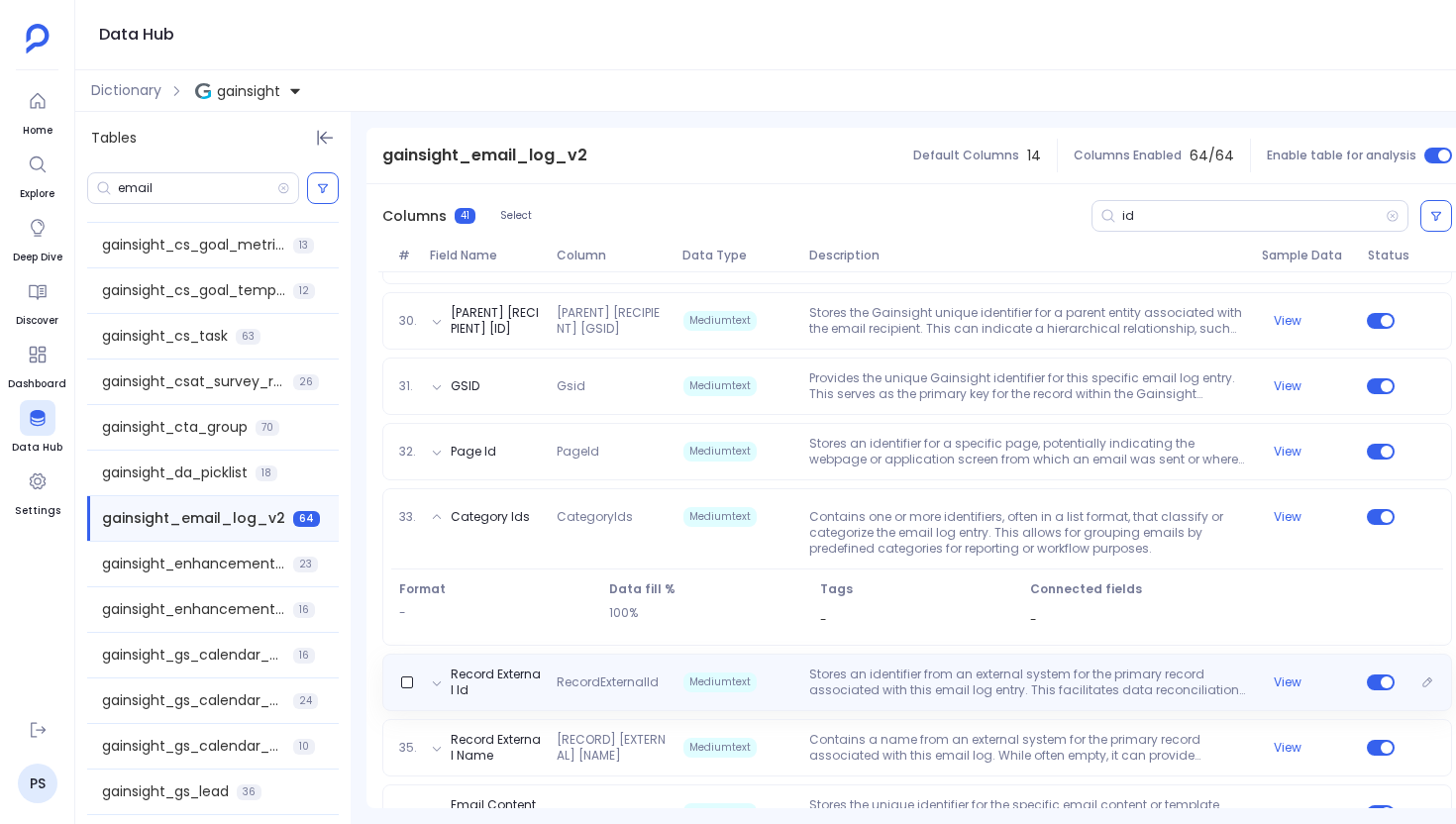click on "Record External Id RecordExternalId Mediumtext Stores an identifier from an external system for the primary record associated with this email log entry. This facilitates data reconciliation and integration with external data sources. View" at bounding box center [917, 682] 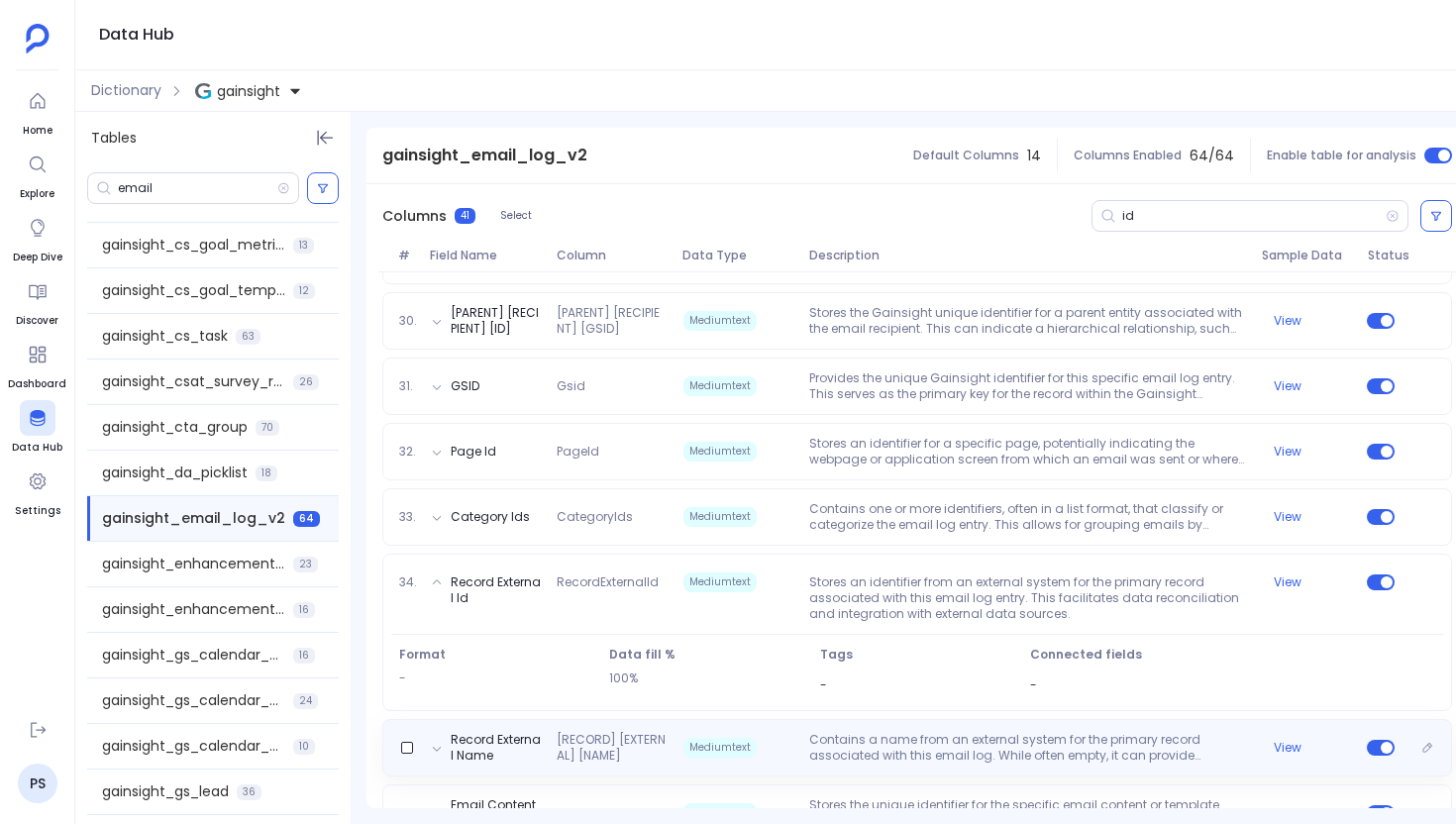 click on "Contains a name from an external system for the primary record associated with this email log. While often empty, it can provide additional descriptive context from an external source." at bounding box center (1027, 748) 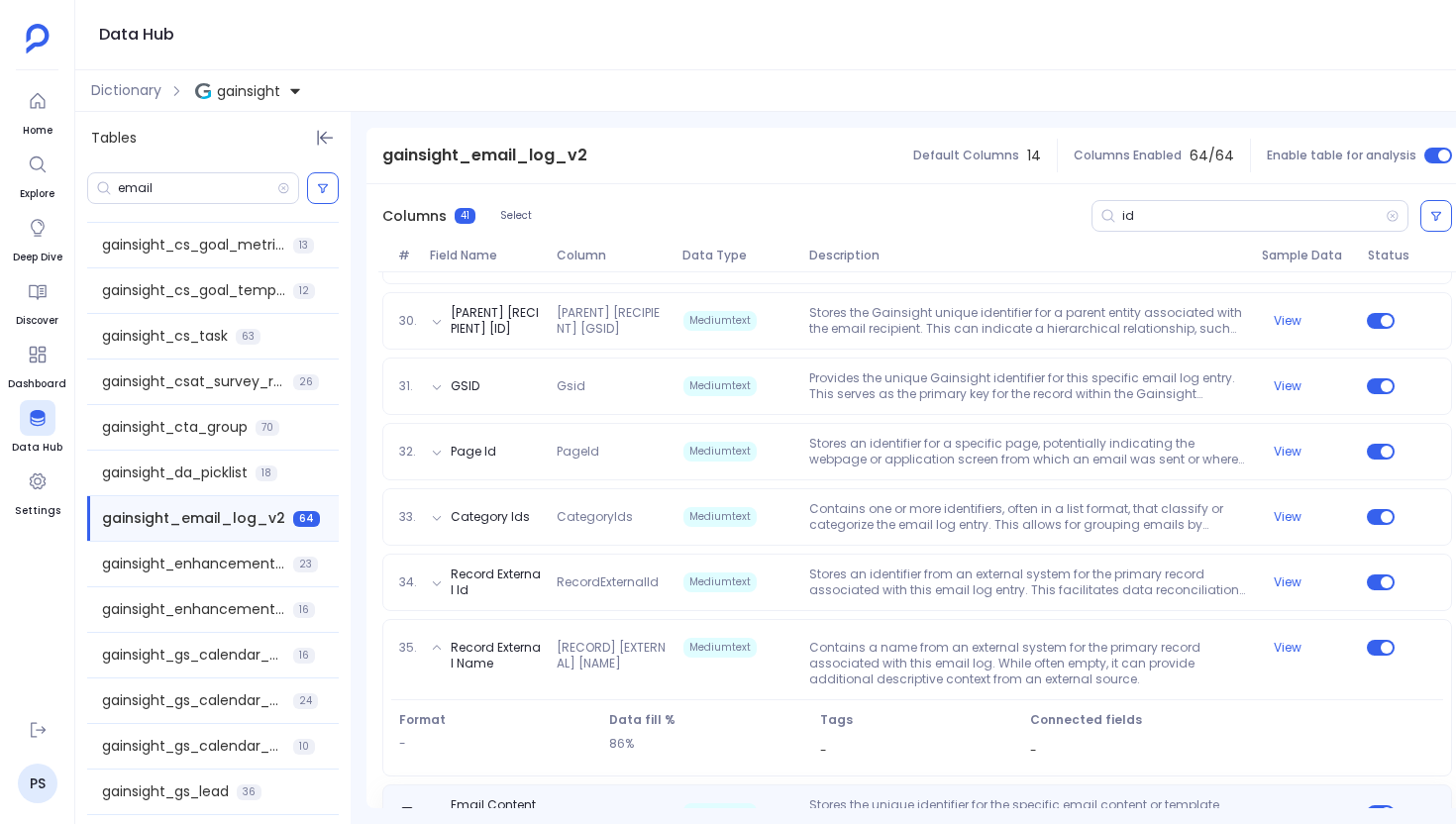 click on "Stores the unique identifier for the specific email content or template that was used for the communication logged in this entry. This helps in analyzing the performance and usage of different email templates." at bounding box center [1027, 813] 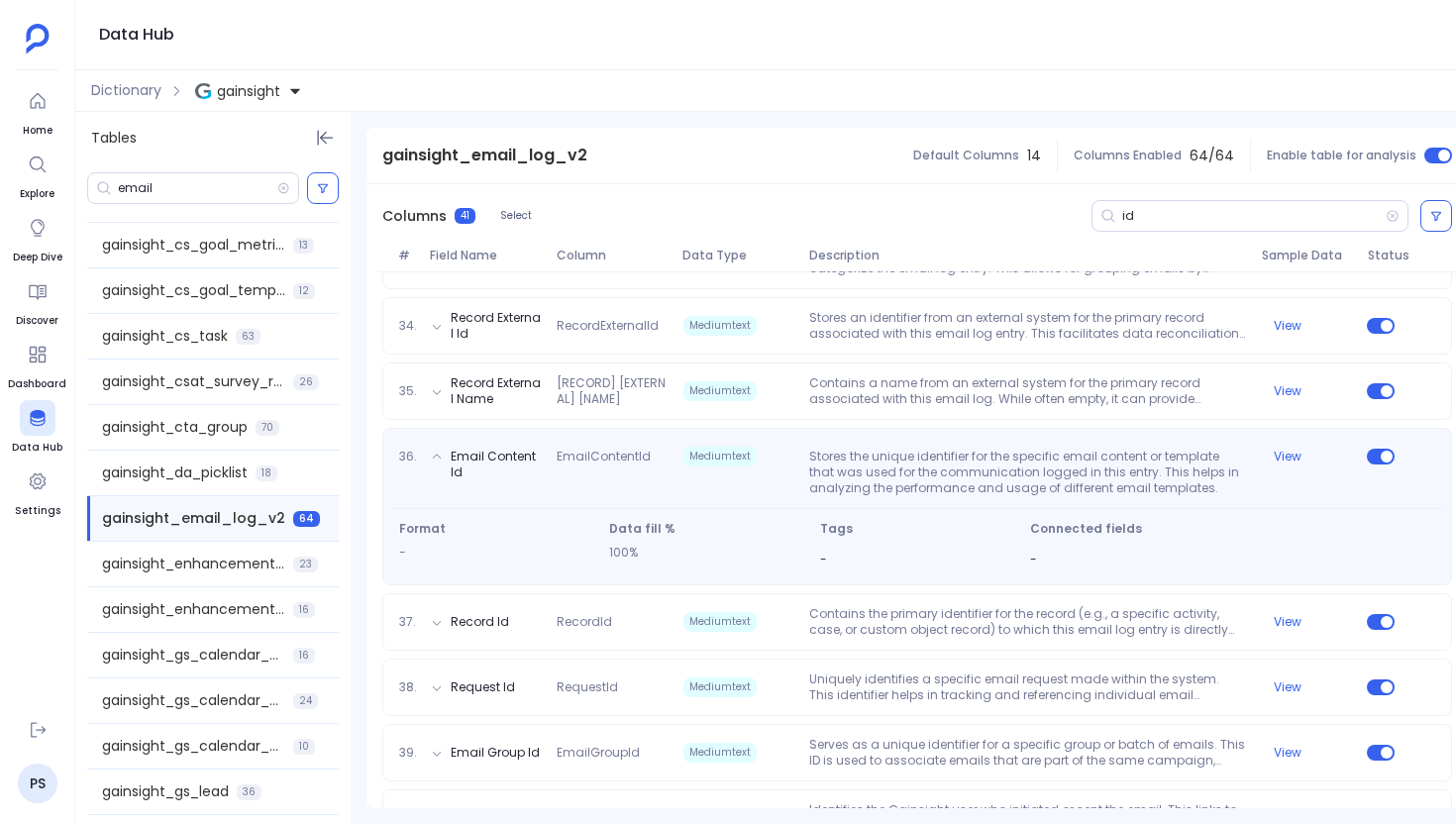 scroll, scrollTop: 2590, scrollLeft: 0, axis: vertical 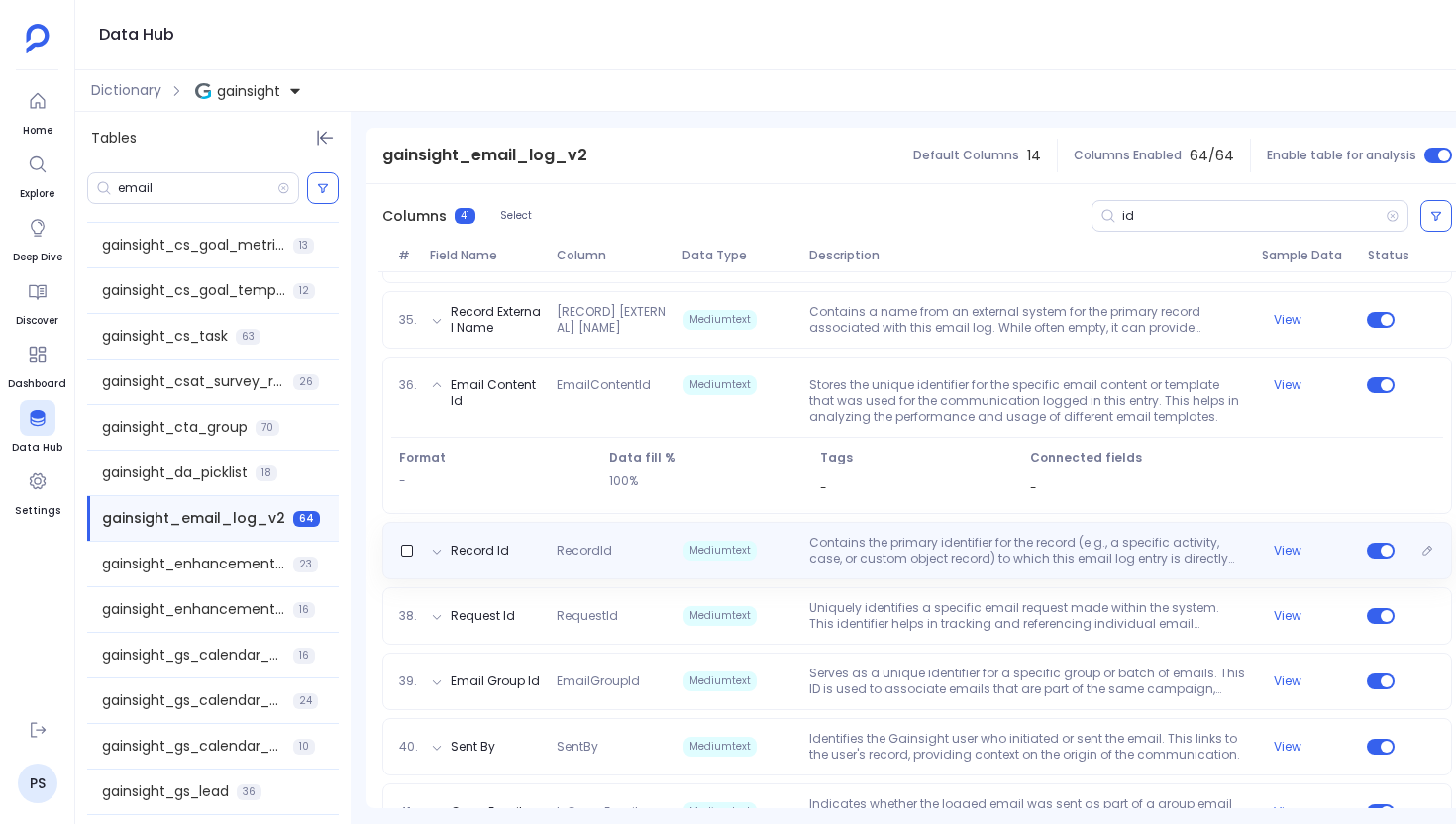 click on "Contains the primary identifier for the record (e.g., a specific activity, case, or custom object record) to which this email log entry is directly related. This links the email communication to a specific operational item." at bounding box center (1027, 551) 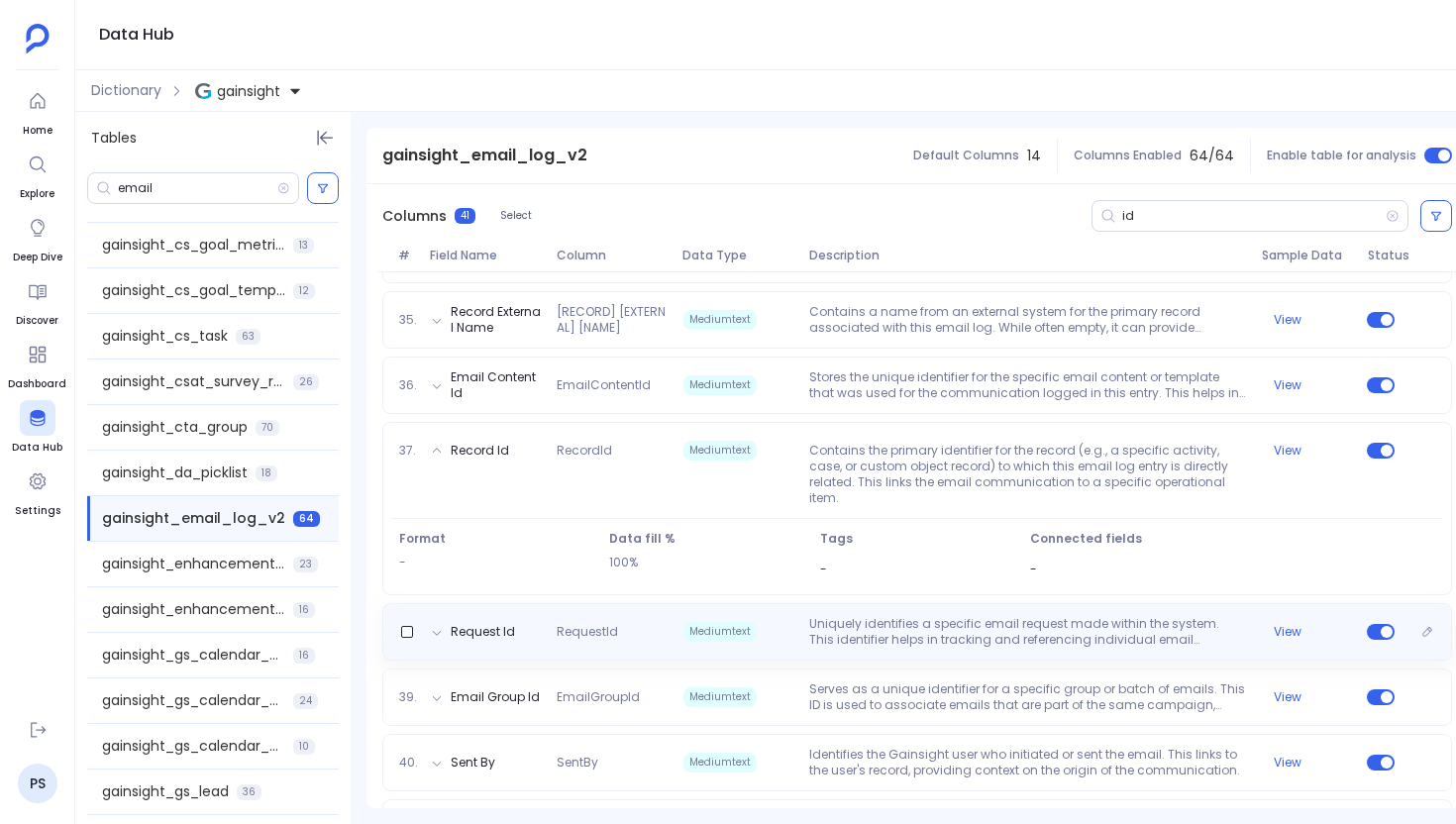 click on "Uniquely identifies a specific email request made within the system. This identifier helps in tracking and referencing individual email transactions or communication attempts." at bounding box center [1027, 632] 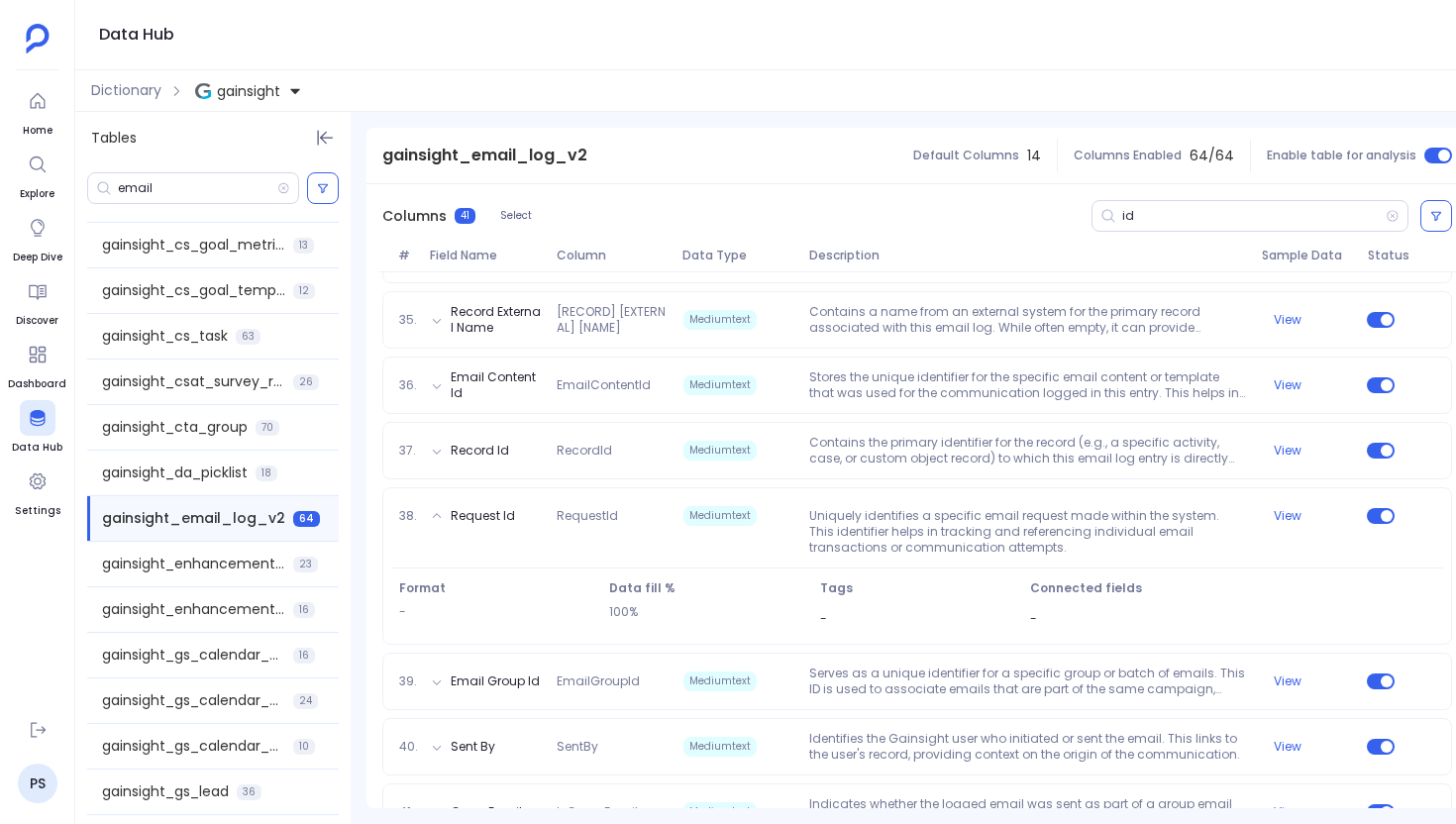 click on "1. Email Id EmailId Mediumtext Stores the email address of the recipient. This identifier is crucial for tracking email correspondence and engagement with individual contacts. View 2. Recipient Name Name Mediumtext Contains the full name of the email recipient. This allows for personalized communication and identification of the contact associated with the email log entry. View 3. Email in Lower Case LowerCaseEmailId Mediumtext Provides the recipient's email address, converted to all lowercase letters. This standardized format aids in data consistency, searching, and matching email records, preventing issues related to case sensitivity. View 4. From Email Id FromEmailId Mediumtext Specifies the email address from which the email was sent. This helps identify the sender of the communication, often a Gainsight user or an automated system address. View 5. From Name FromName Mediumtext View 6. Reply-to Email Id ReplyToEmailId Mediumtext View 7. Reply-to Name ReplyToName Mediumtext View 8. Source Id SourceId View" at bounding box center [917, -542] 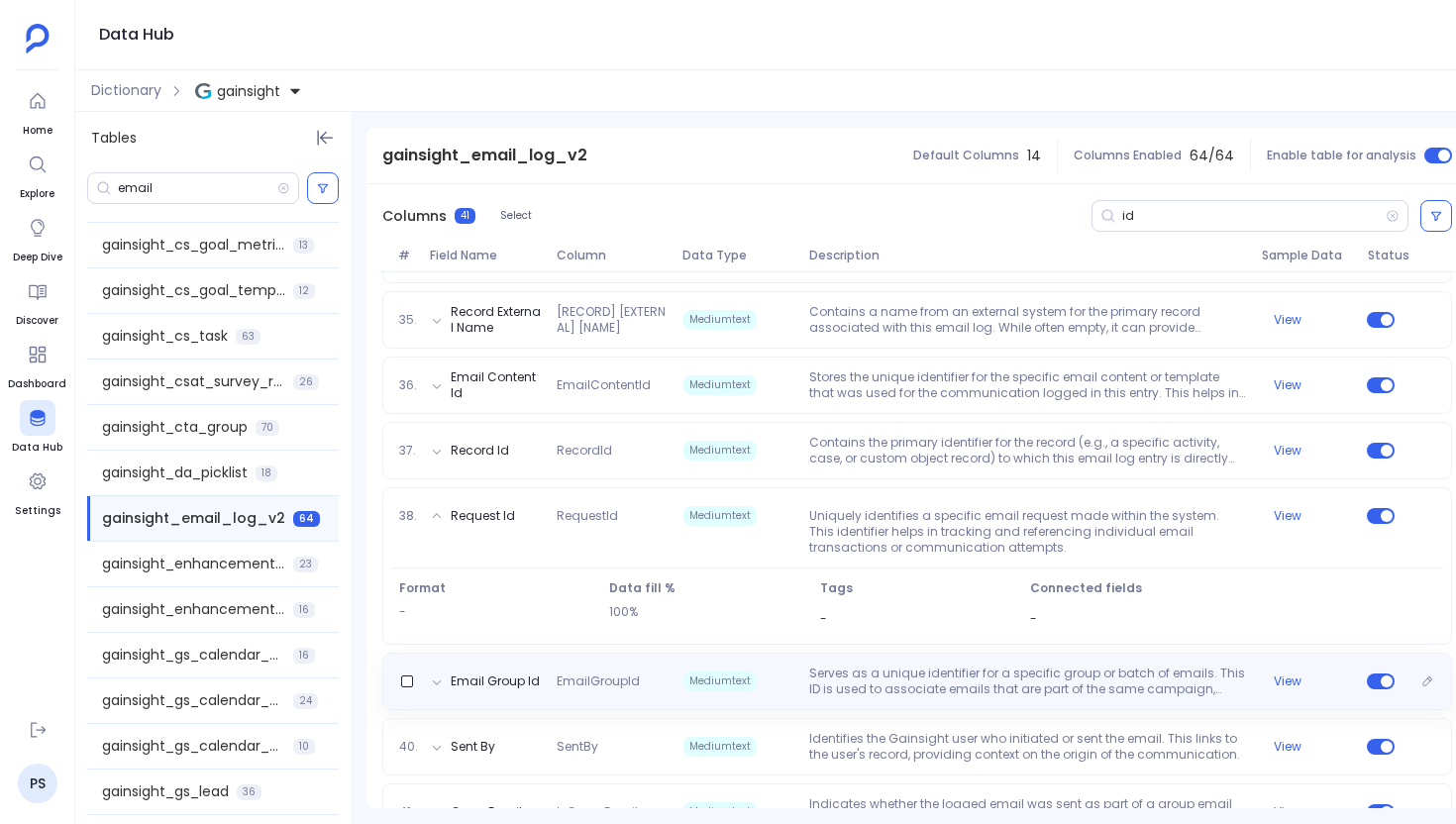 click on "Serves as a unique identifier for a specific group or batch of emails. This ID is used to associate emails that are part of the same campaign, distribution, or logical grouping." at bounding box center [1027, 681] 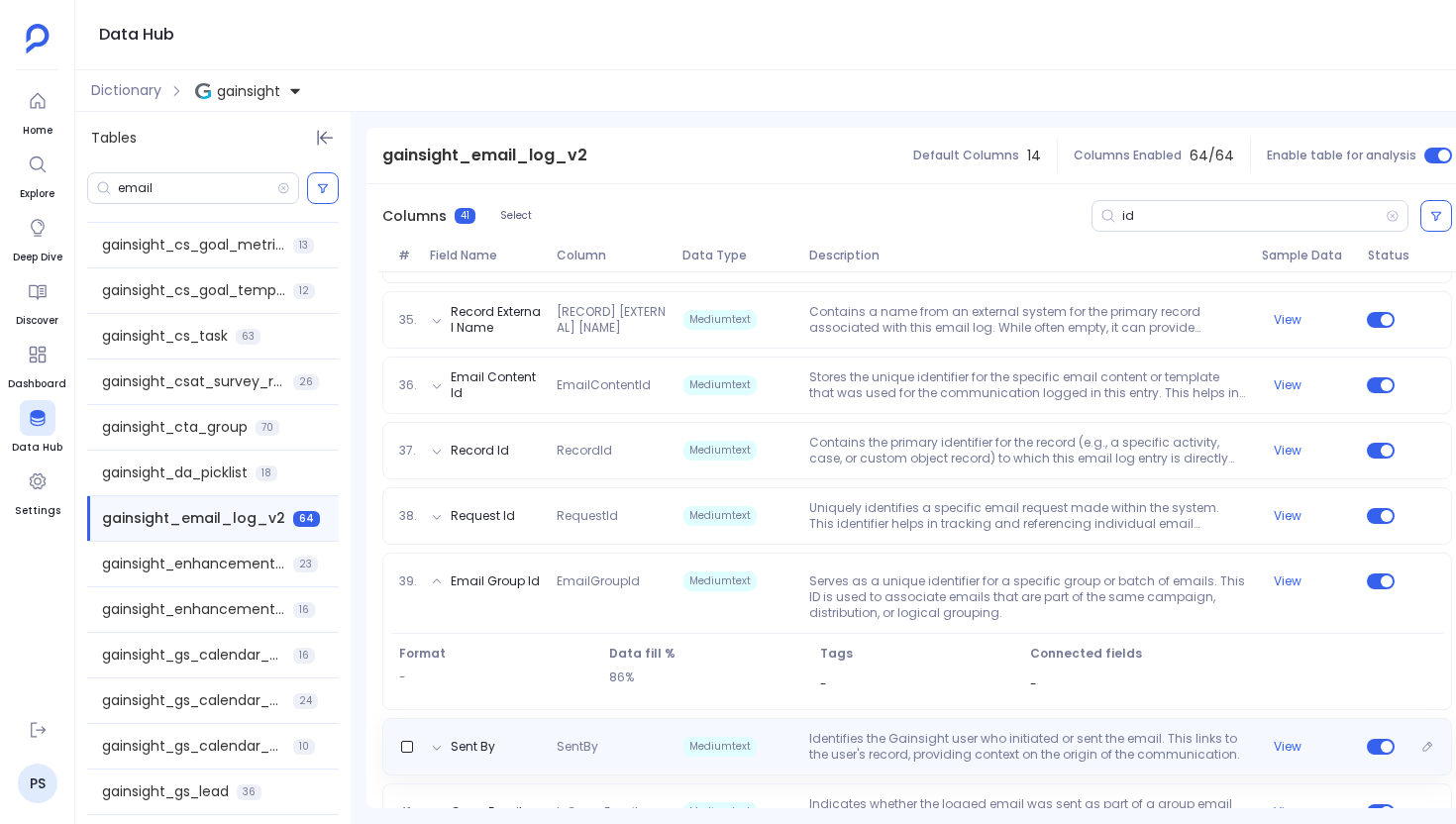 click on "Identifies the Gainsight user who initiated or sent the email. This links to the user's record, providing context on the origin of the communication." at bounding box center [1027, 747] 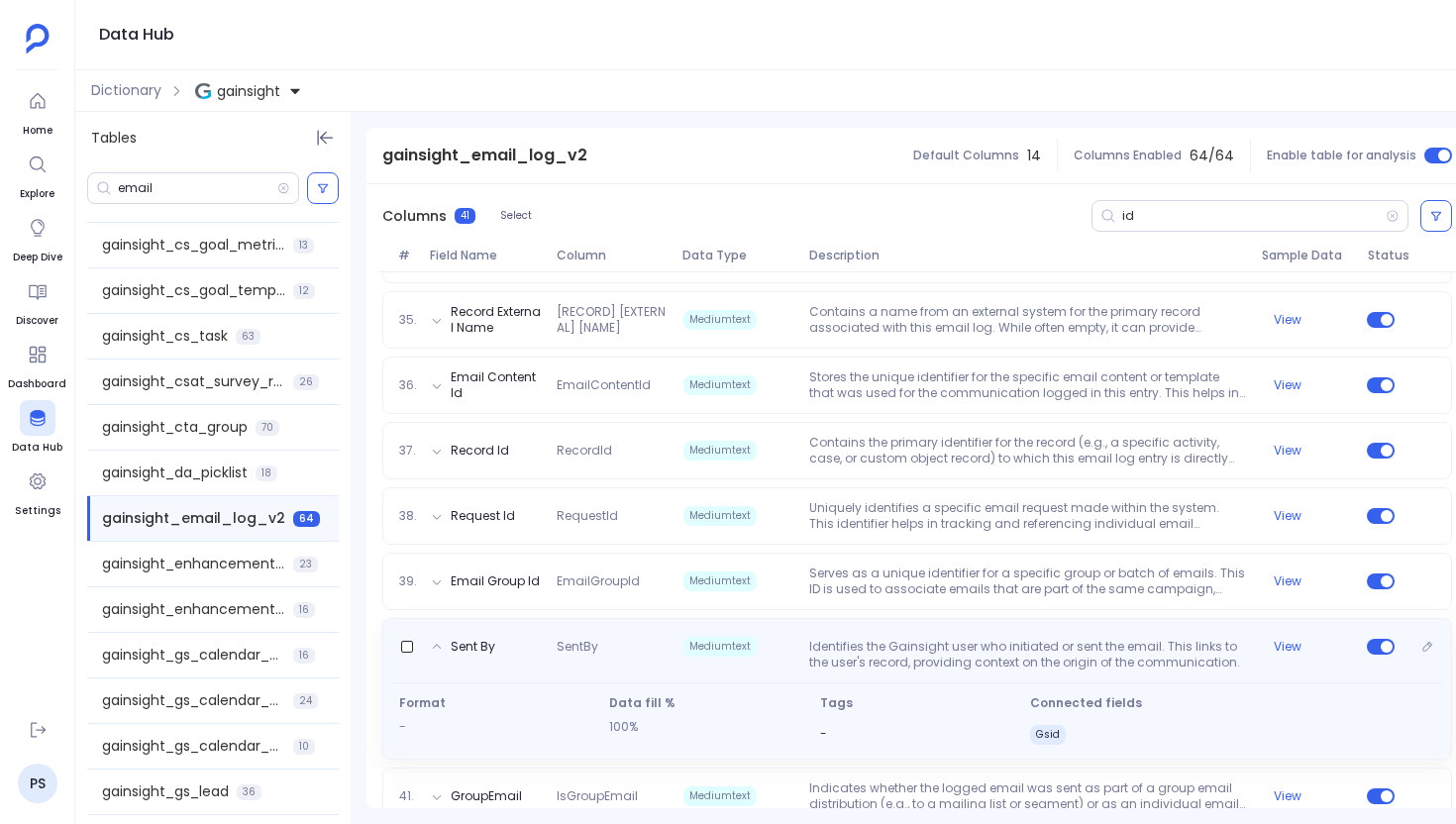 scroll, scrollTop: 2604, scrollLeft: 0, axis: vertical 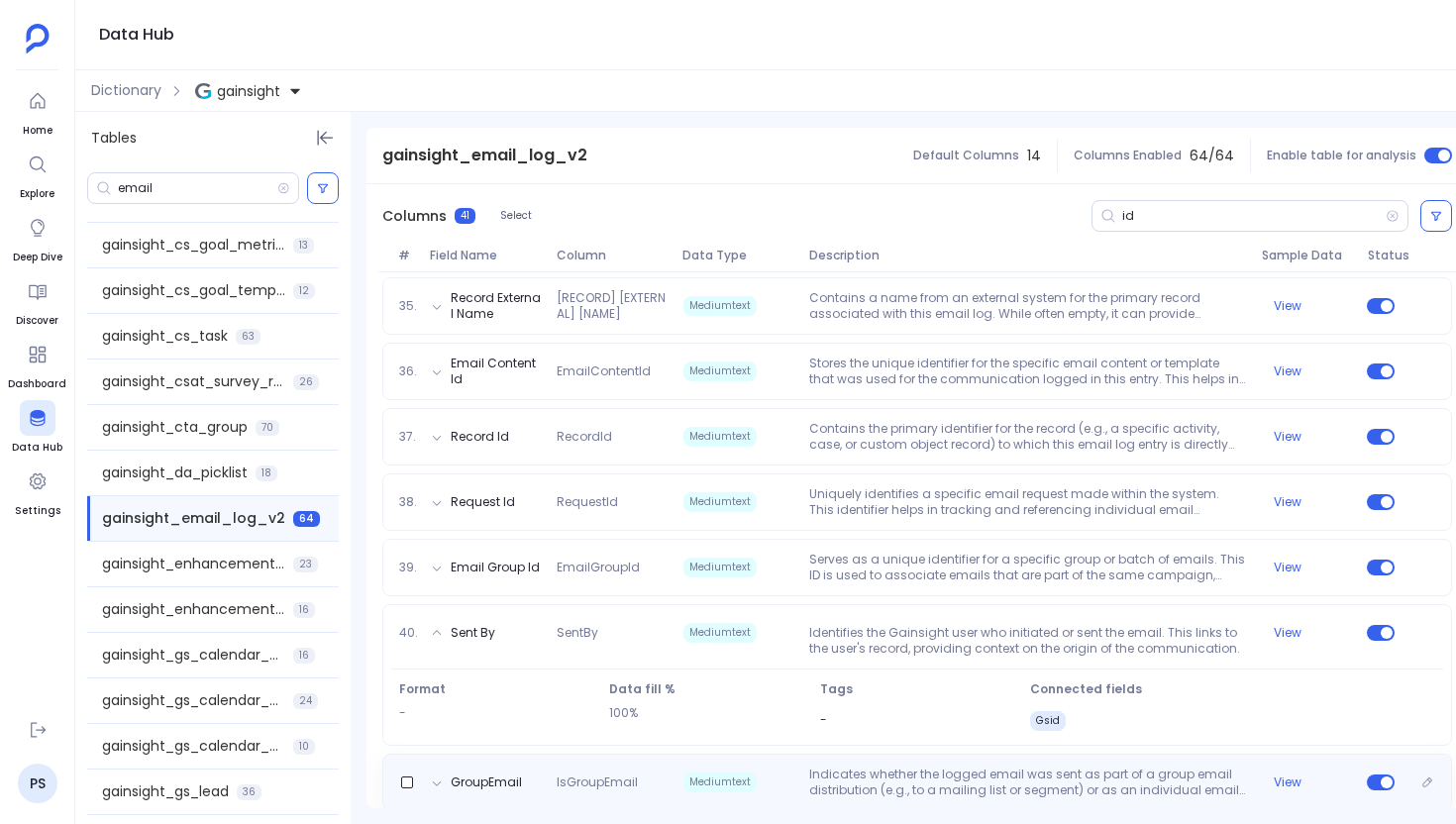 click on "Indicates whether the logged email was sent as part of a group email distribution (e.g., to a mailing list or segment) or as an individual email. 'YES' signifies a group email, while 'NO' signifies an individual email." at bounding box center [1027, 782] 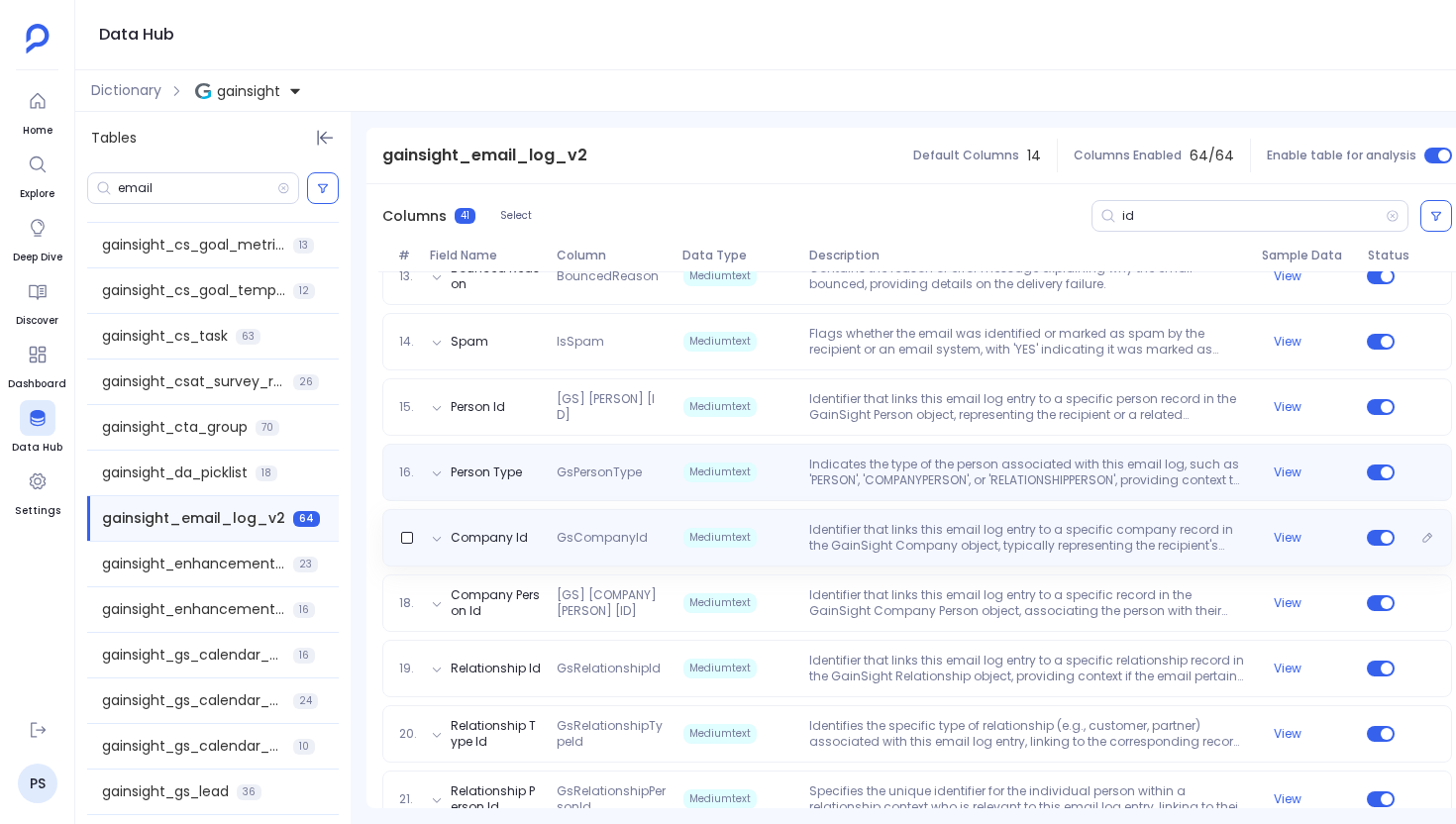 scroll, scrollTop: 1146, scrollLeft: 0, axis: vertical 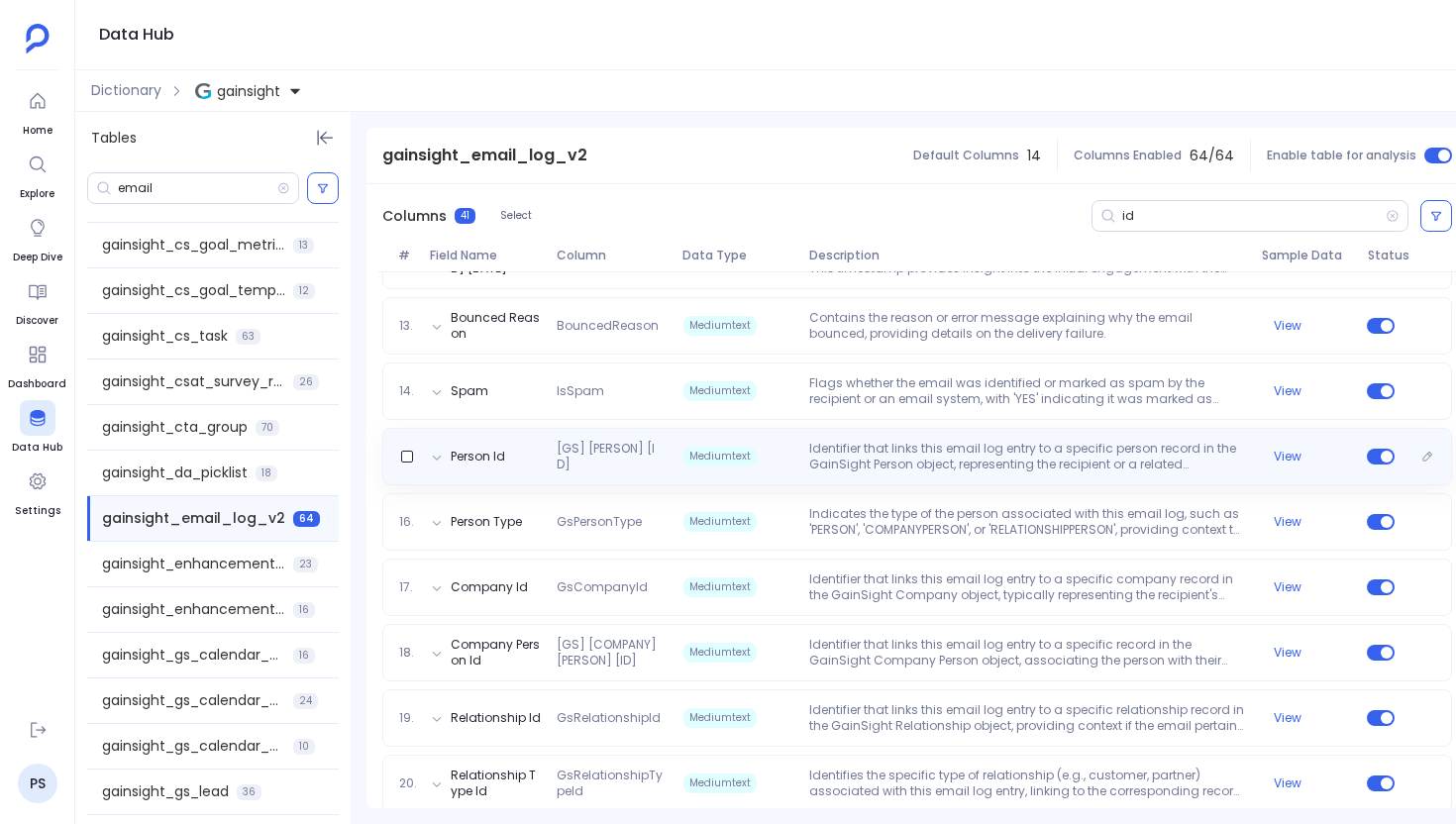 click on "Person Id GsPersonId Mediumtext Identifier that links this email log entry to a specific person record in the GainSight Person object, representing the recipient or a related individual. View" at bounding box center (917, 457) 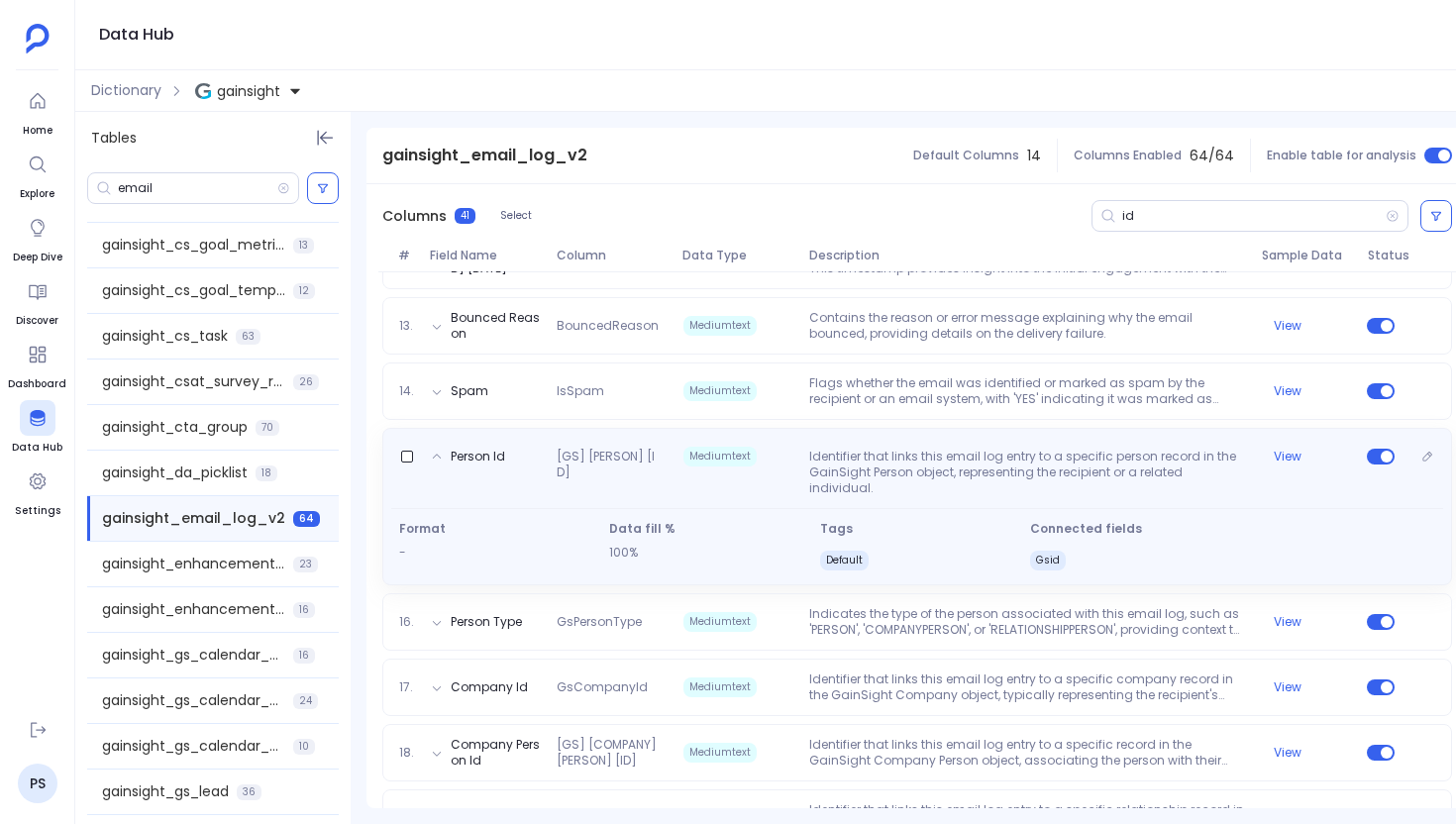 click on "Person Id" at bounding box center (468, 472) 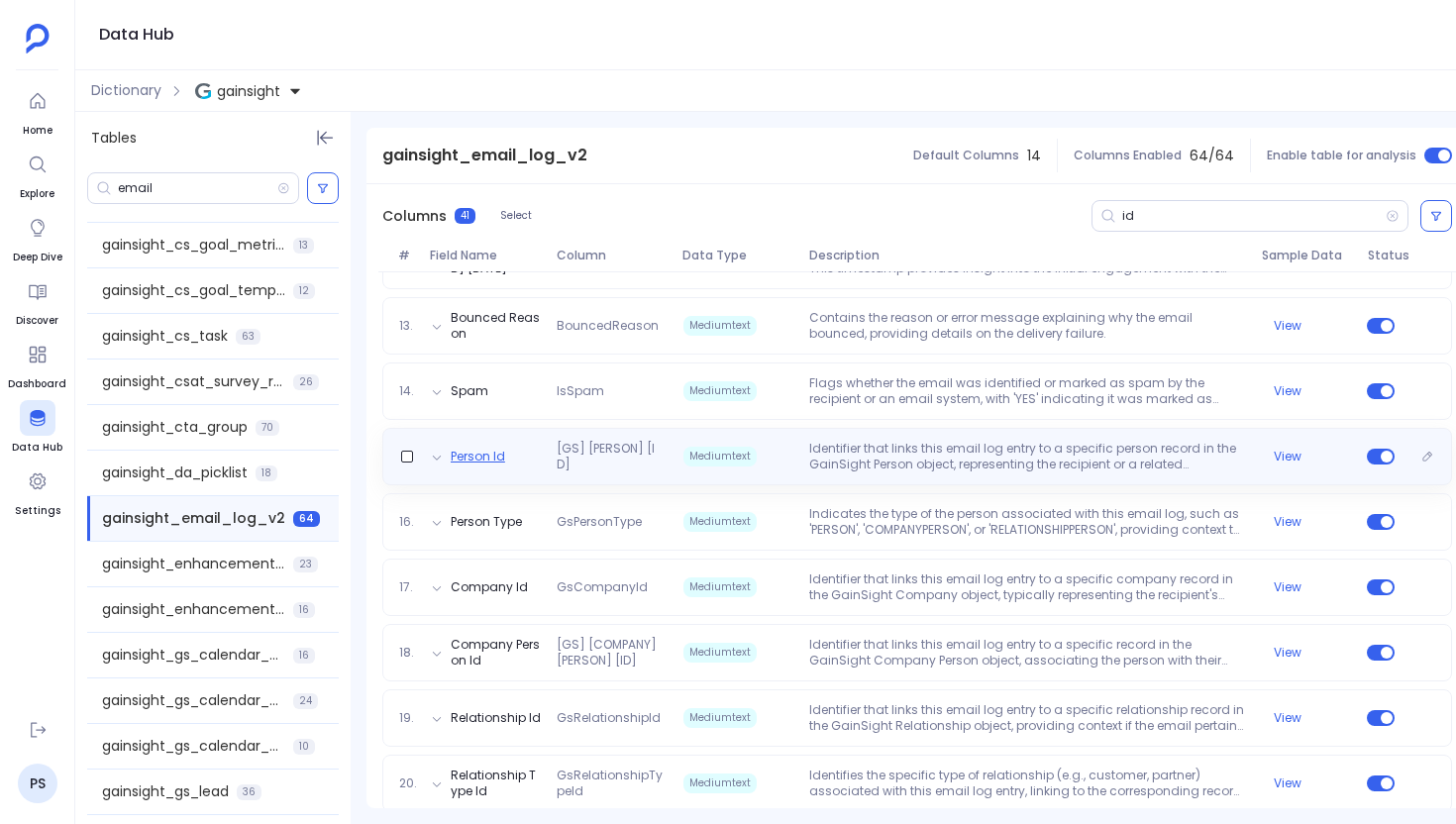 click on "Person Id" at bounding box center (477, 457) 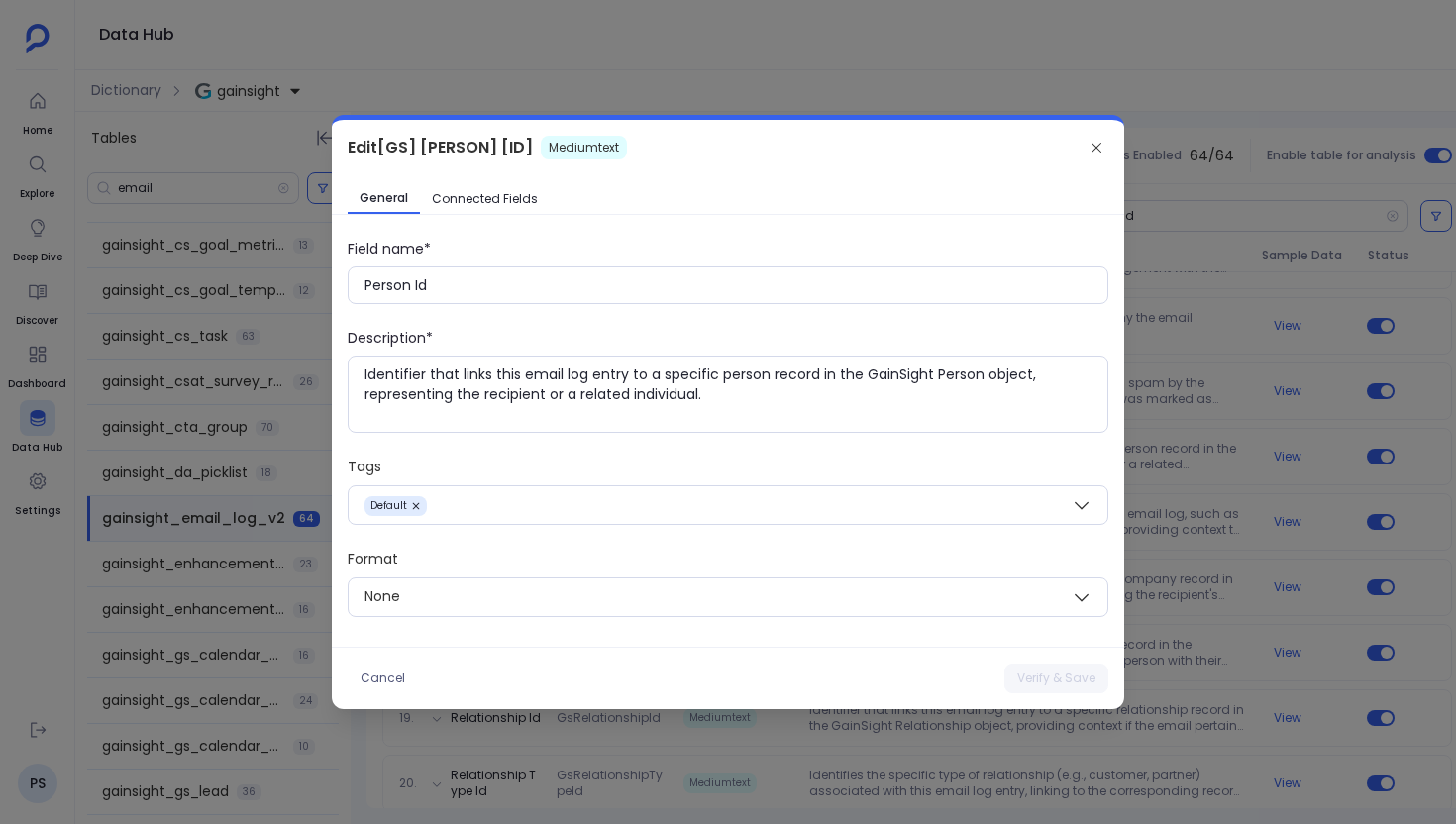 click on "Connected Fields" at bounding box center (484, 199) 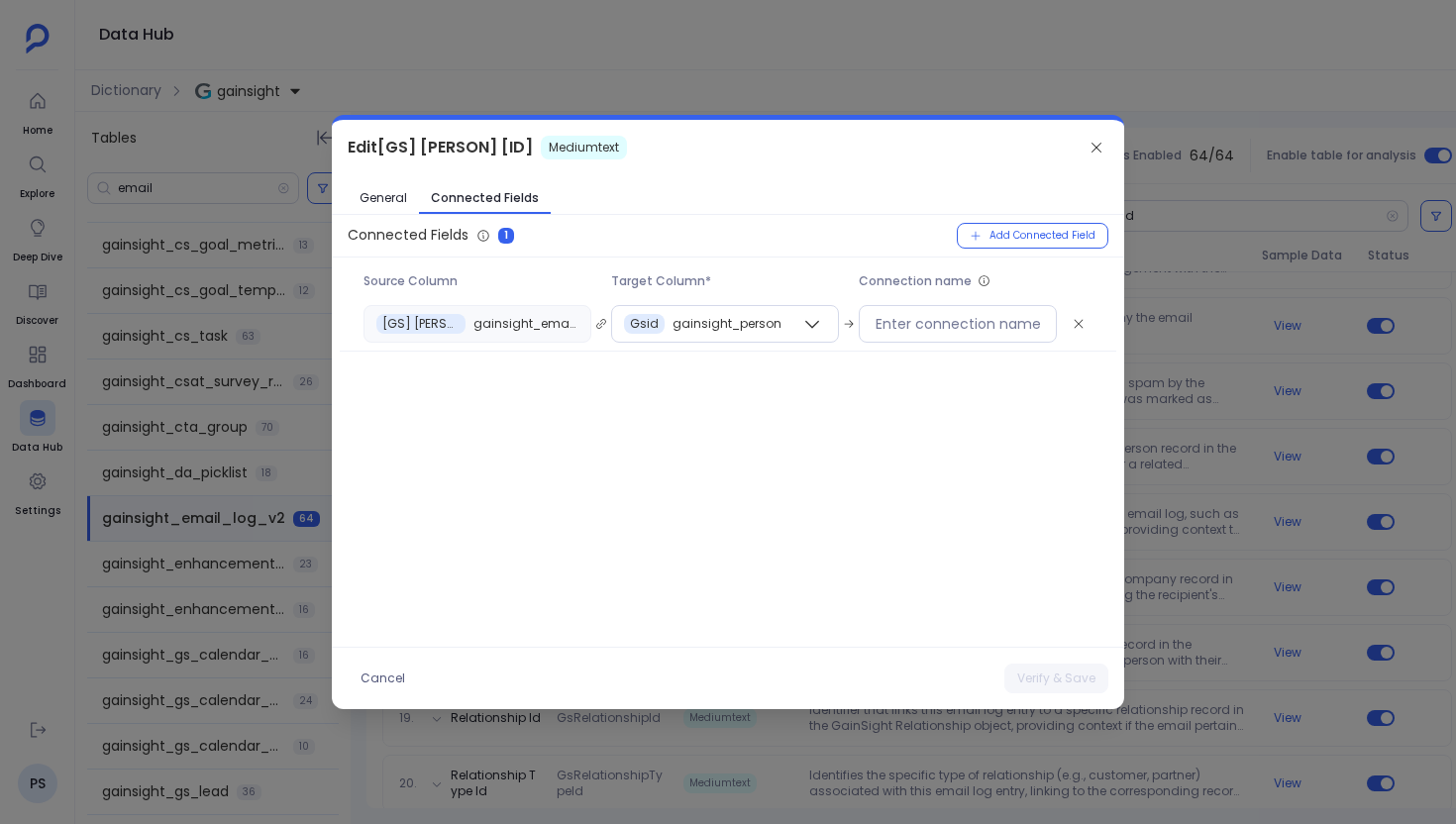 click at bounding box center [728, 412] 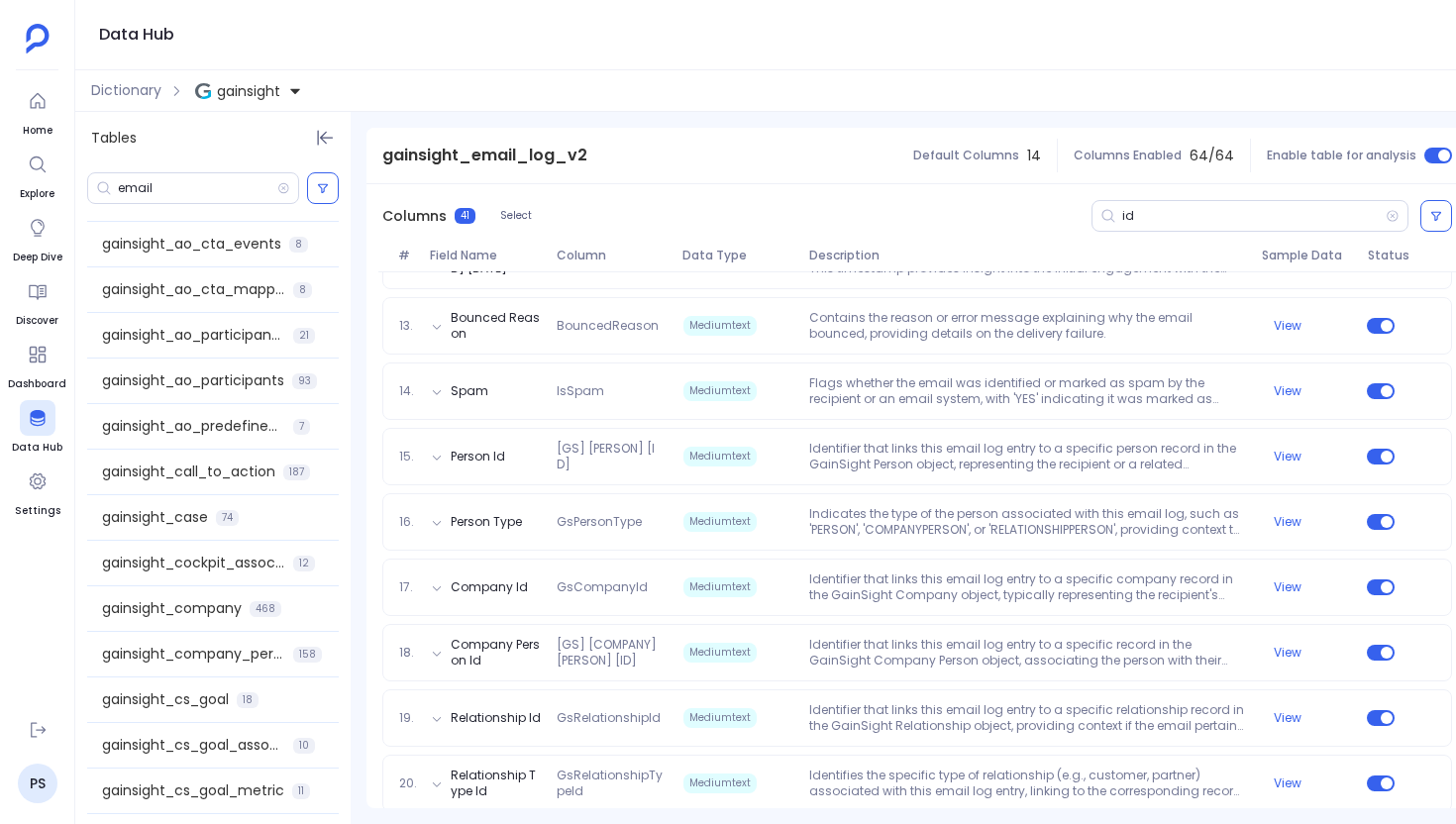 scroll, scrollTop: 12, scrollLeft: 0, axis: vertical 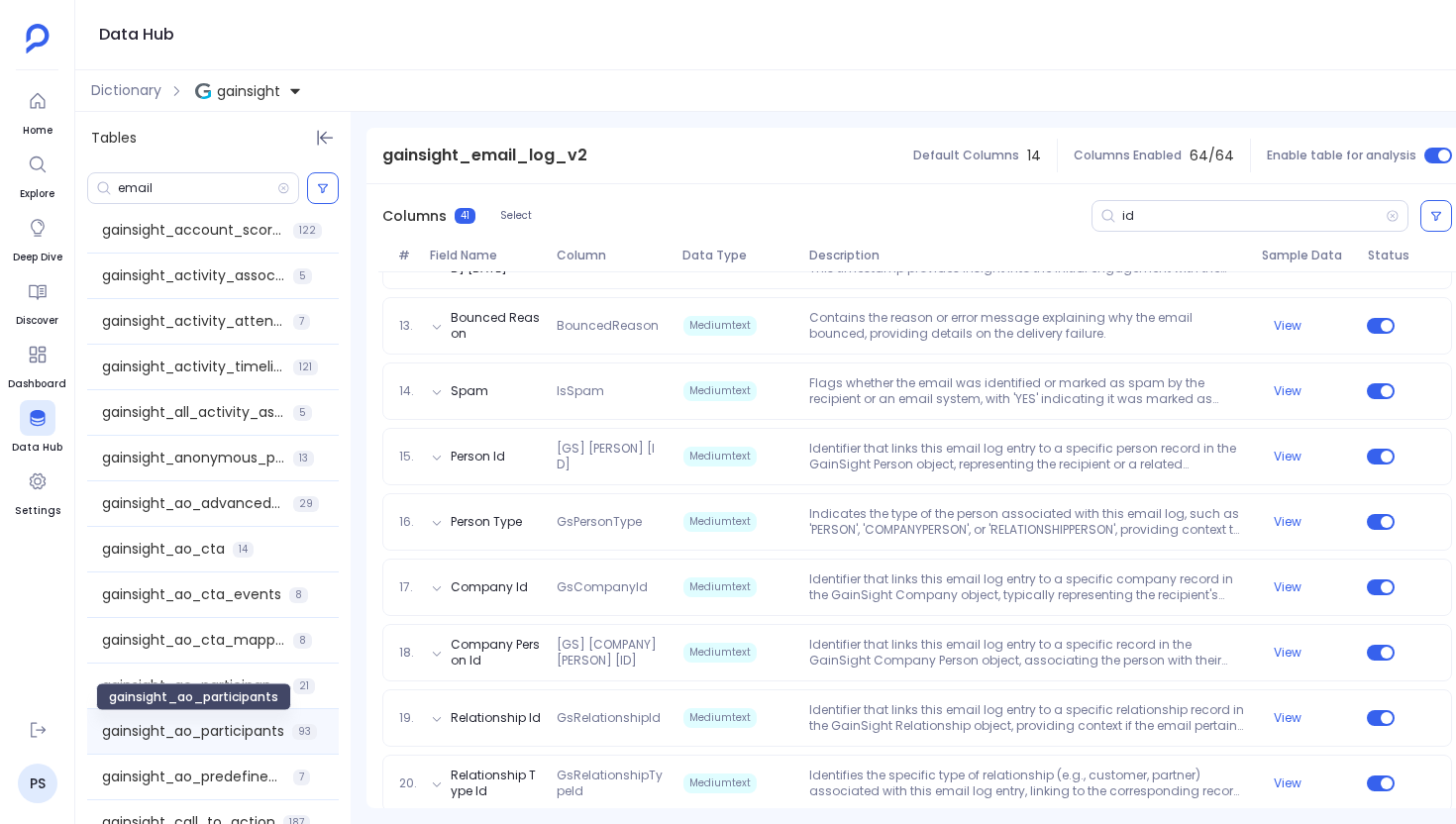 click on "gainsight_ao_participants" at bounding box center [193, 731] 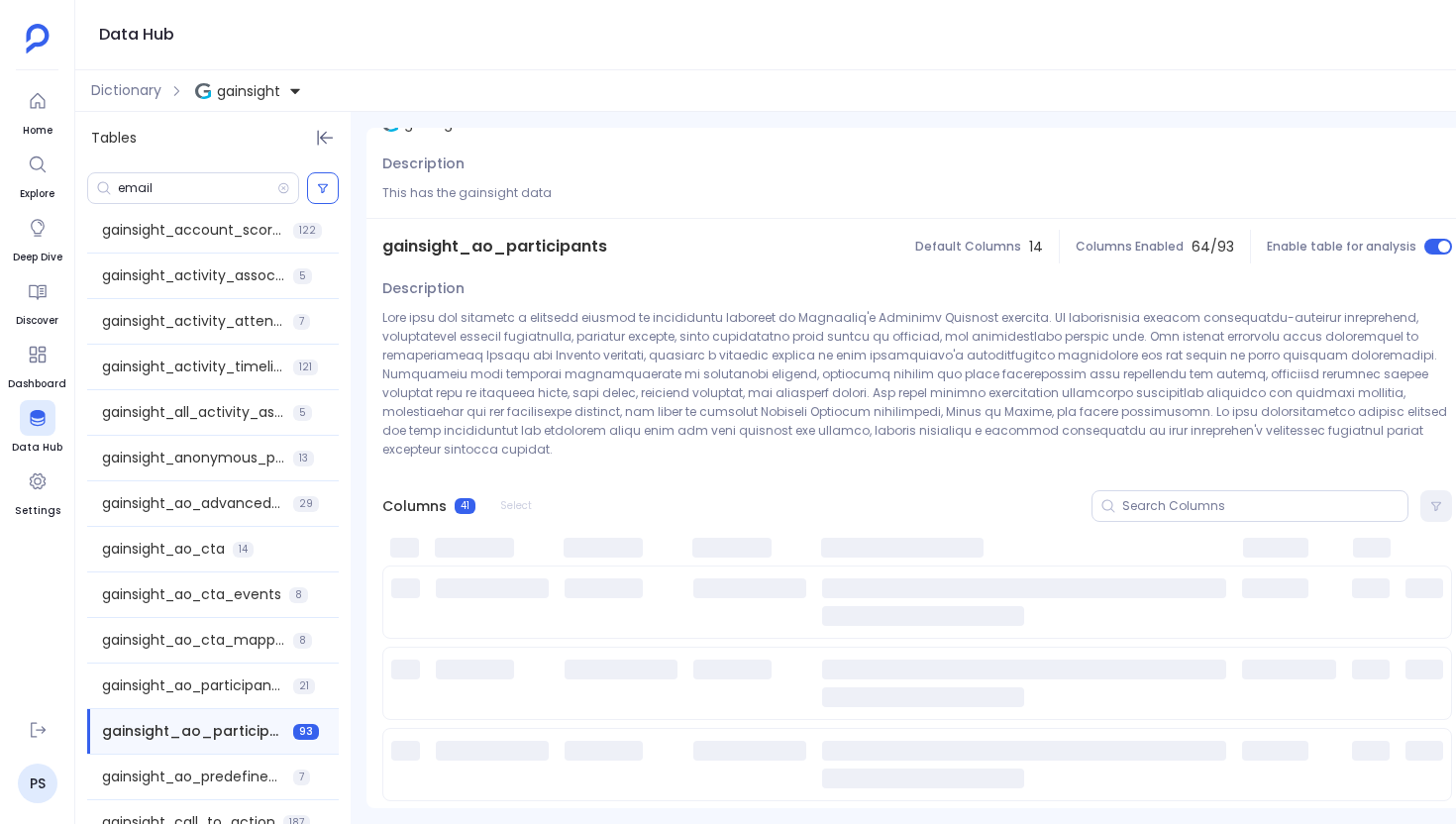 scroll, scrollTop: 0, scrollLeft: 0, axis: both 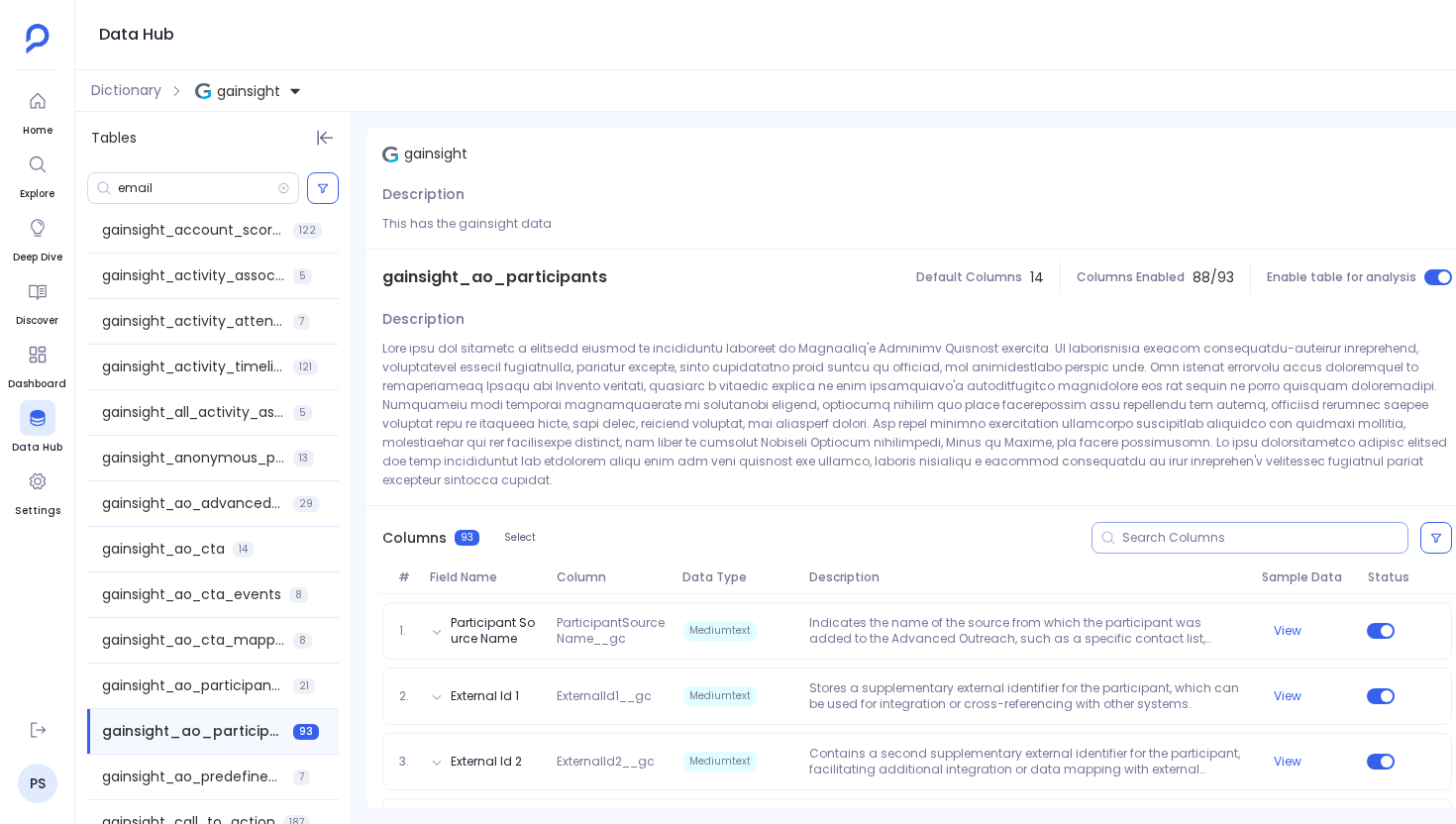 click at bounding box center [1265, 538] 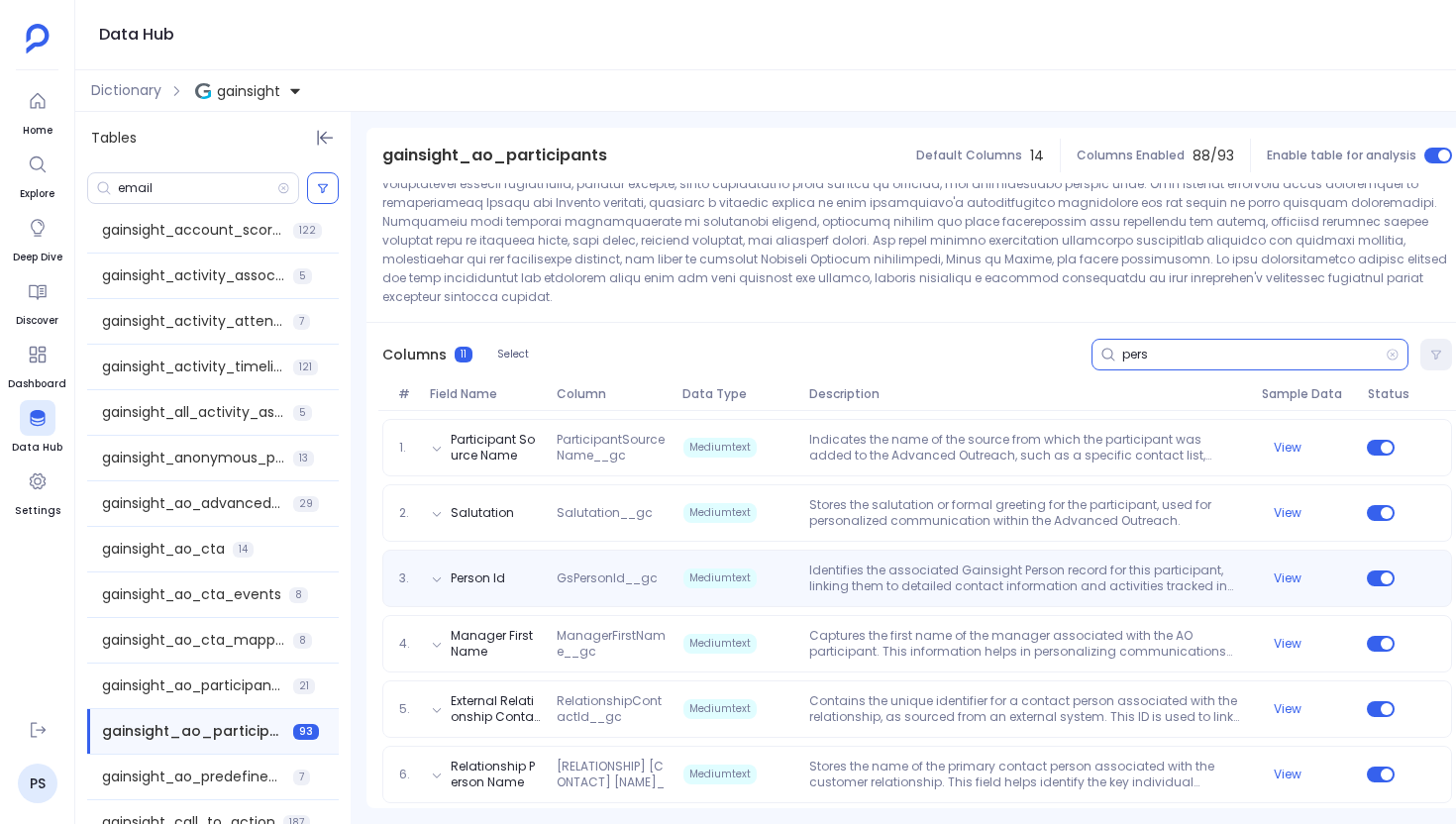 scroll, scrollTop: 213, scrollLeft: 0, axis: vertical 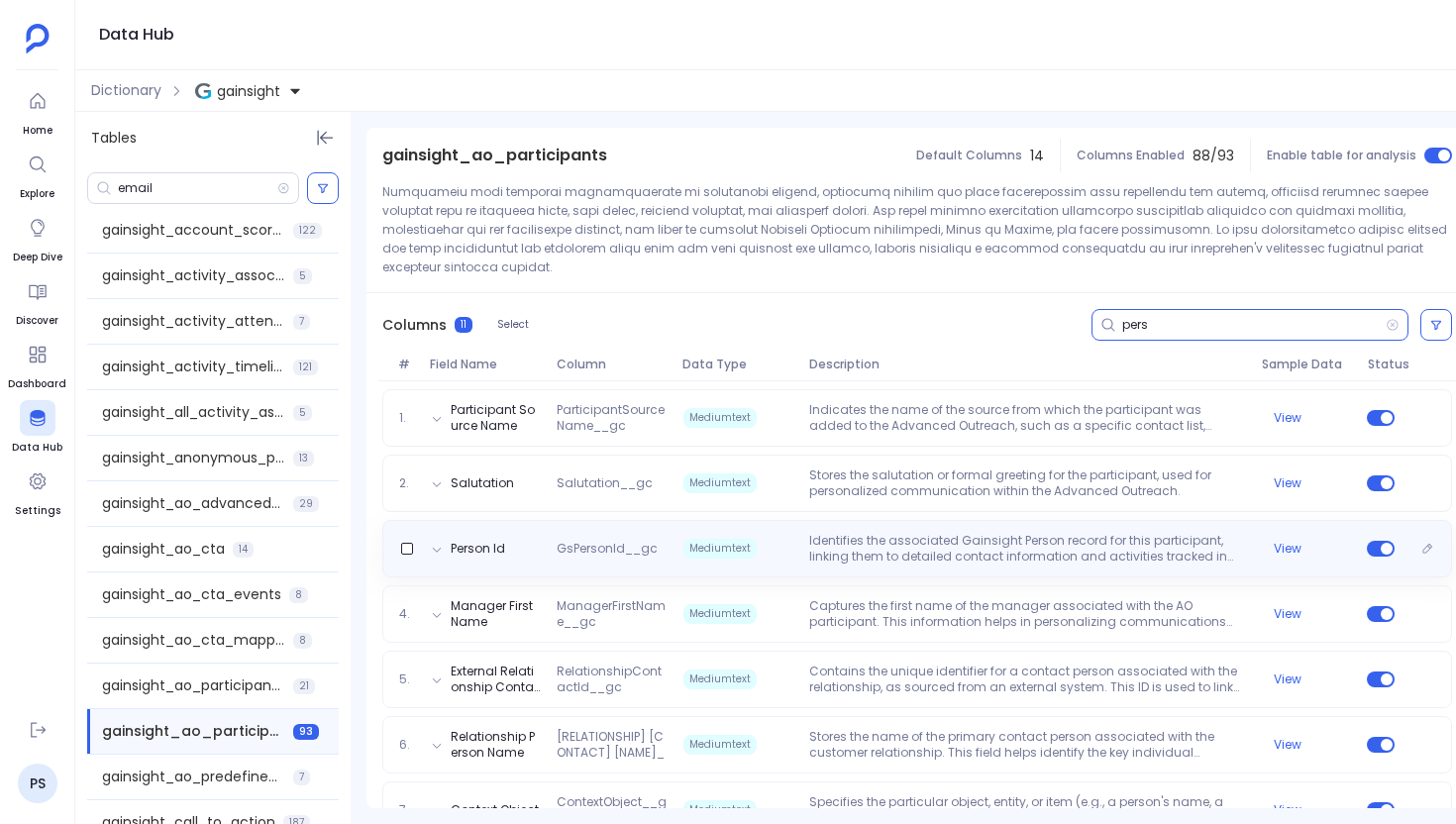 type on "pers" 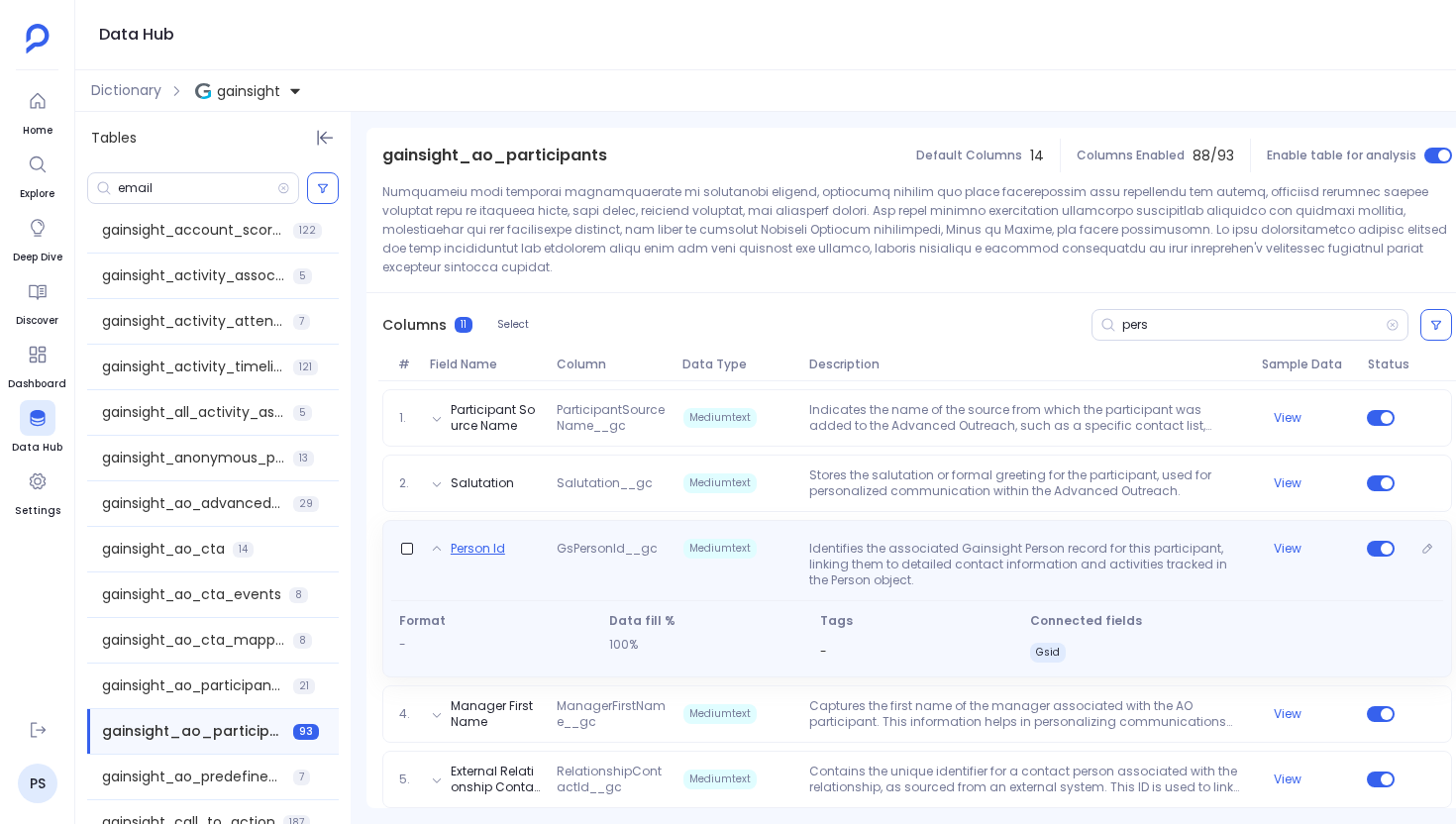 click on "Person Id" at bounding box center (477, 549) 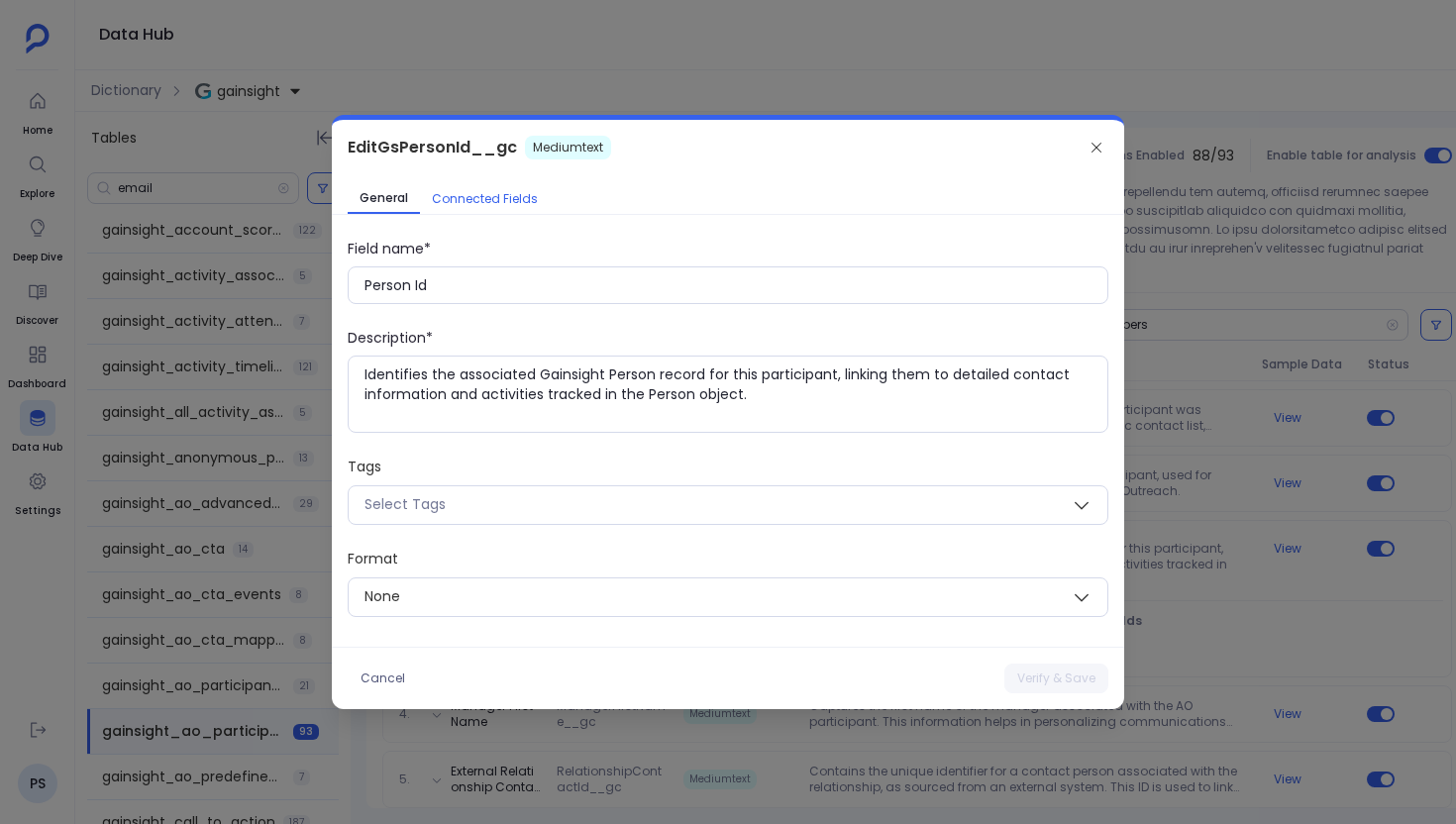 click on "Connected Fields" at bounding box center (484, 199) 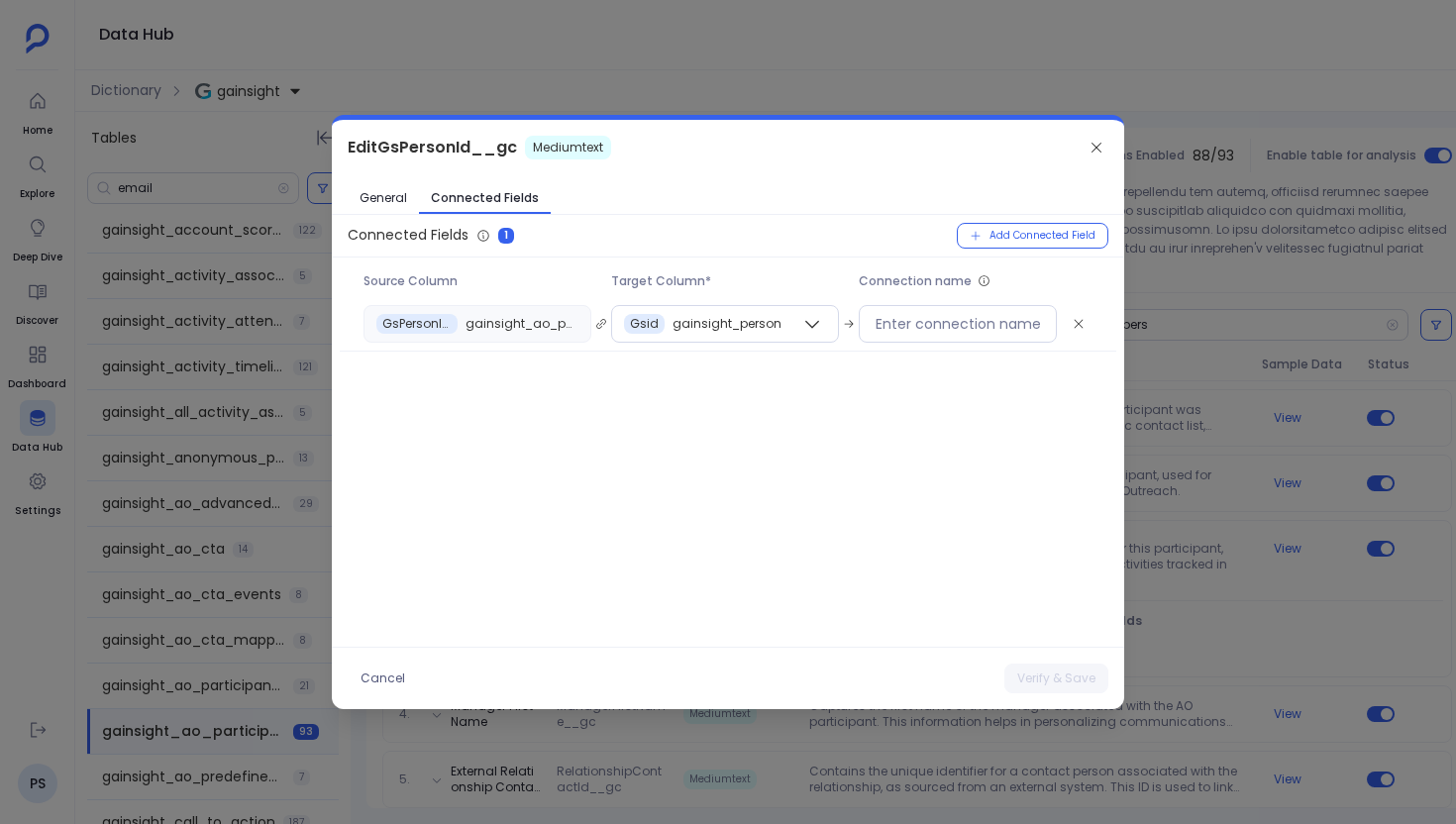 click at bounding box center (728, 412) 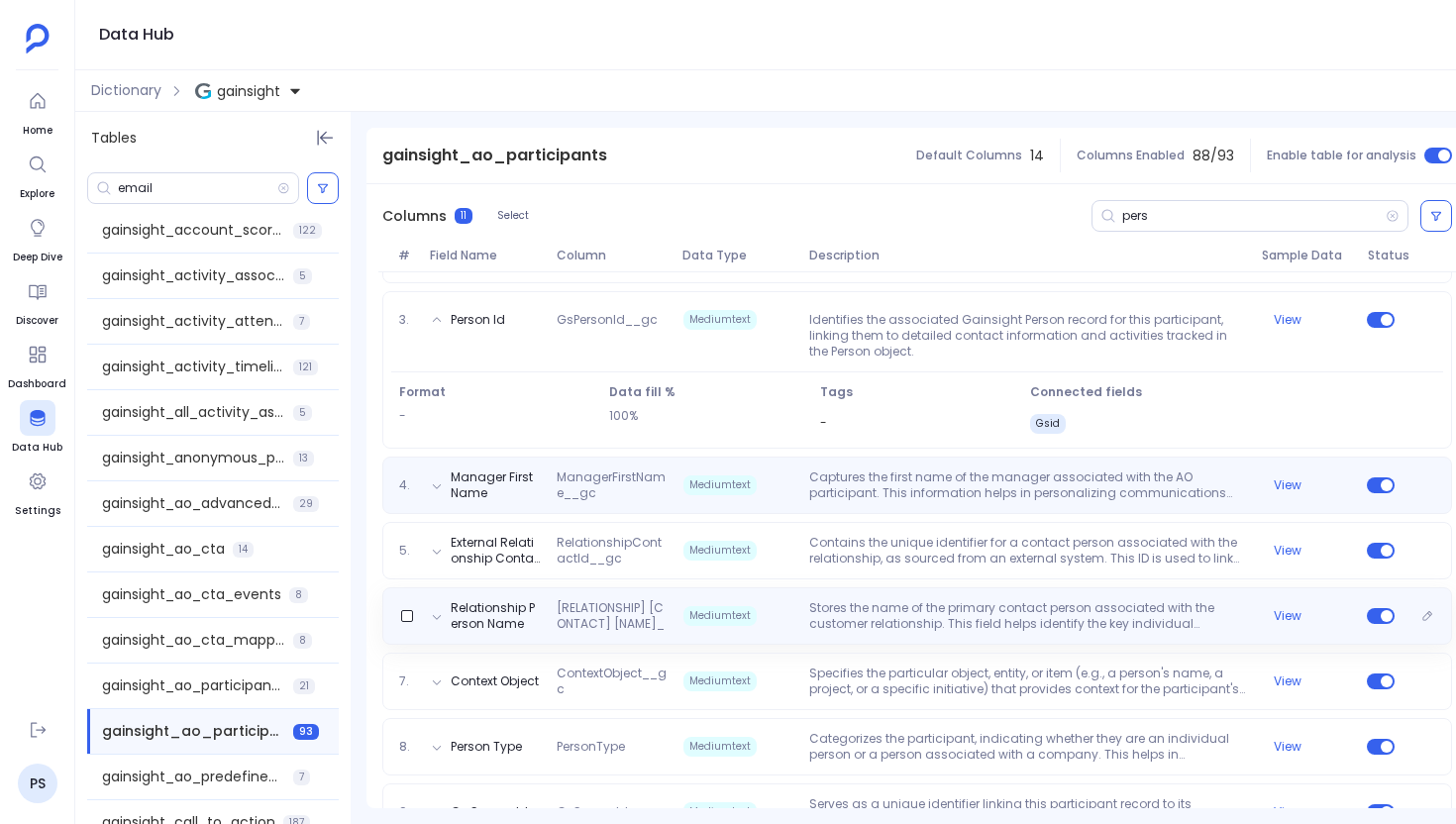 scroll, scrollTop: 602, scrollLeft: 0, axis: vertical 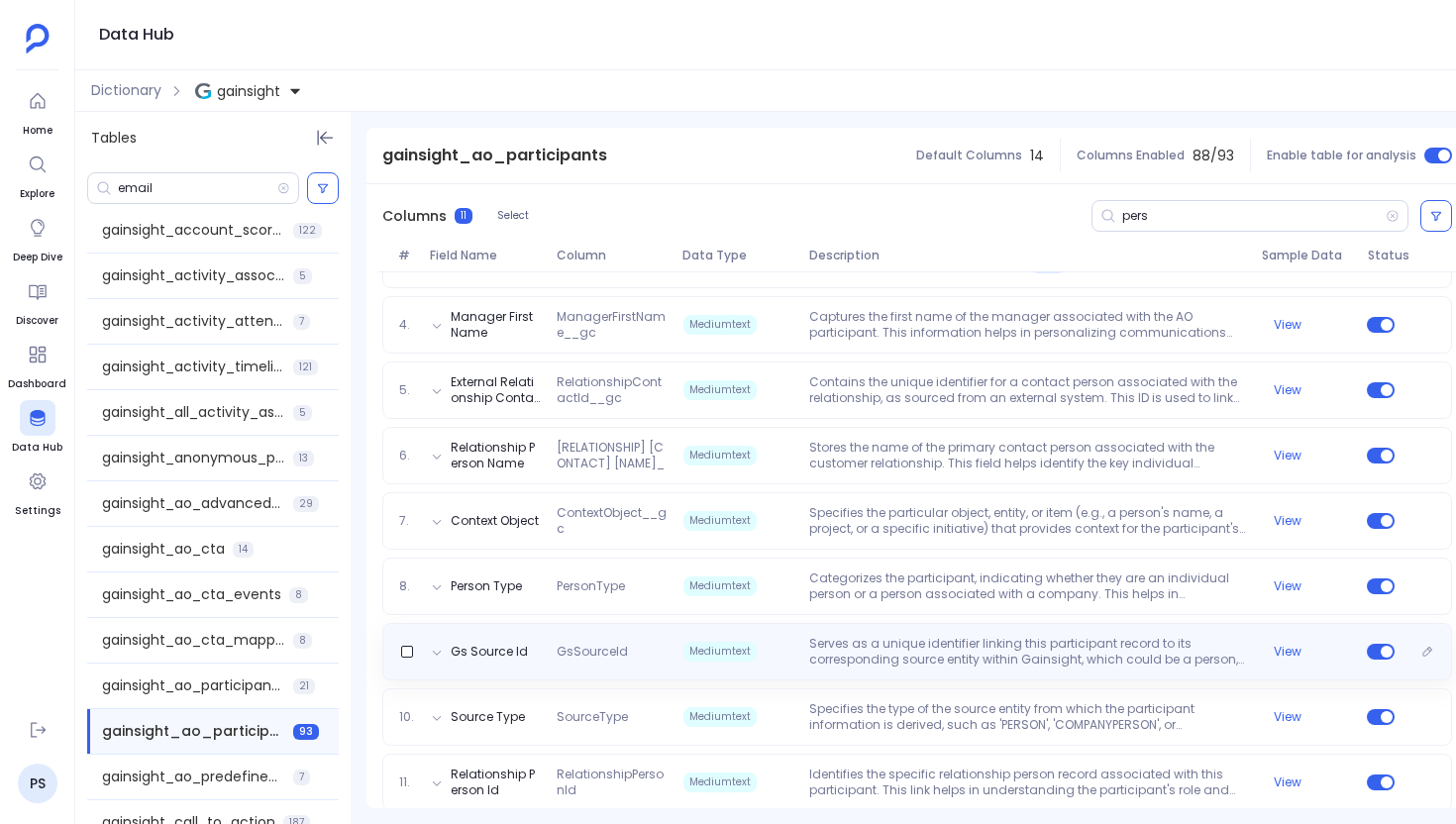 click on "Serves as a unique identifier linking this participant record to its corresponding source entity within Gainsight, which could be a person, company person, relationship person, or an anonymous person record. This establishes the participant's origin and allows for data consolidation." at bounding box center [1027, 652] 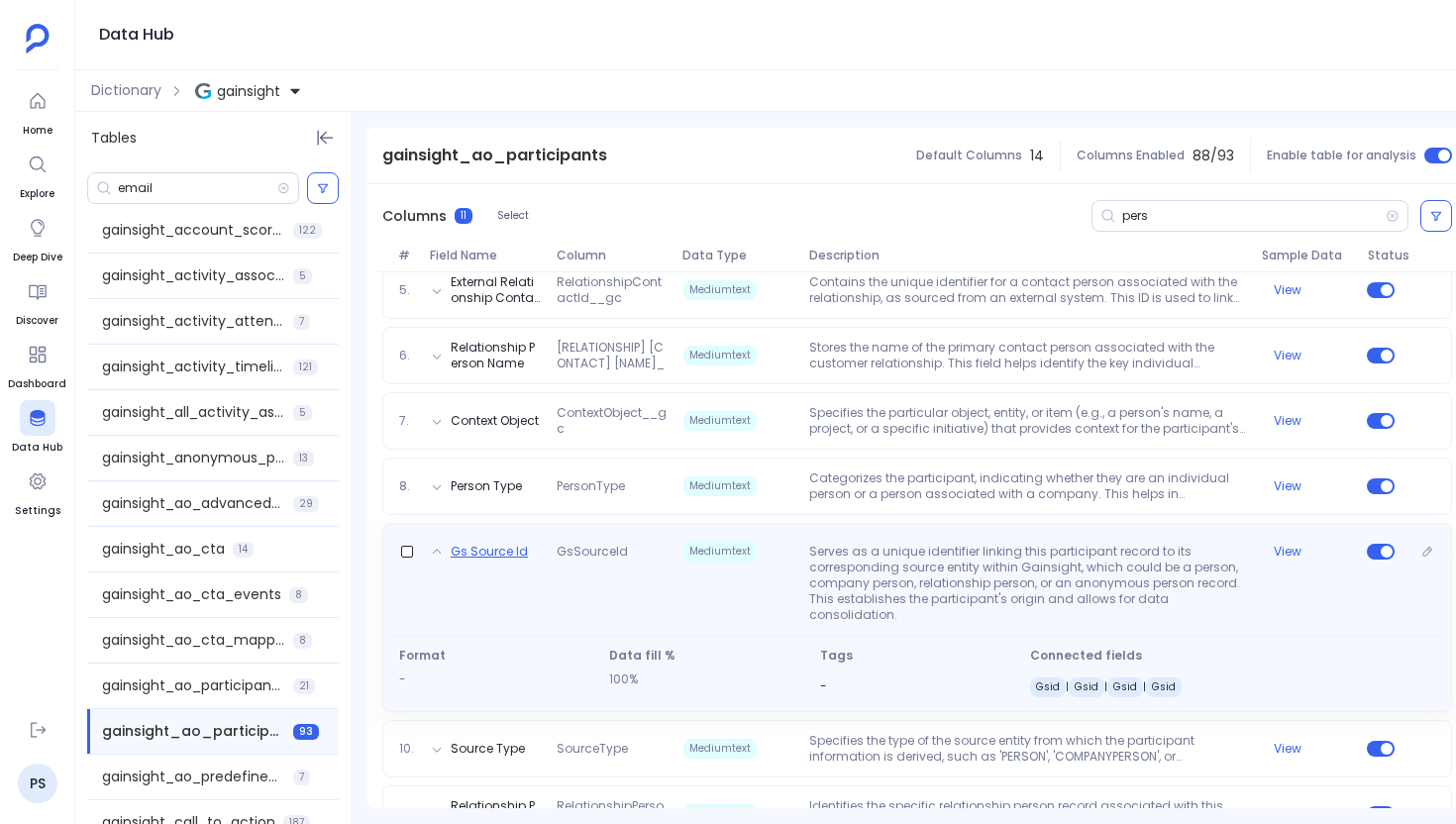 click on "Gs Source Id" at bounding box center [489, 552] 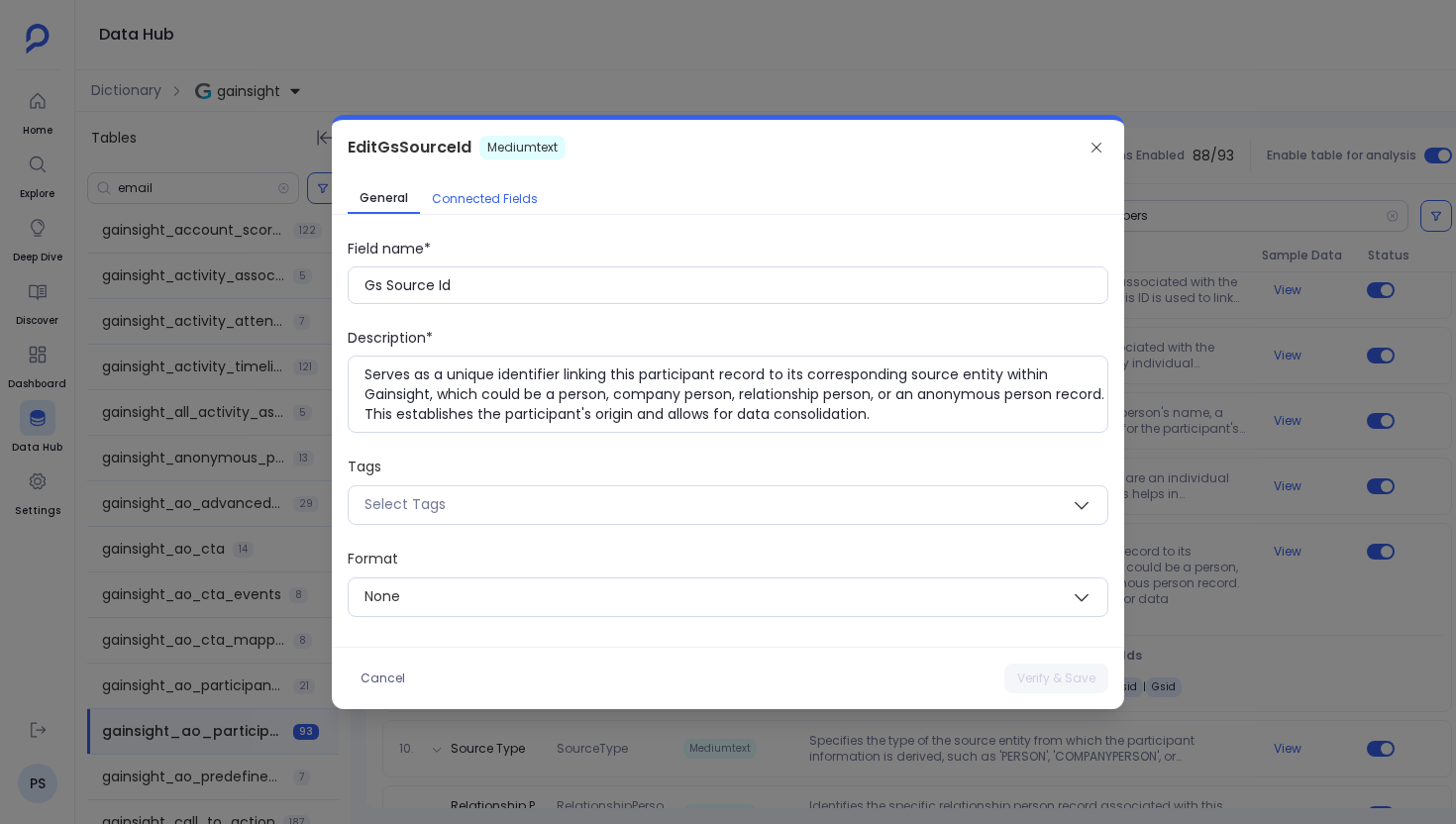 click on "Connected Fields" at bounding box center (484, 199) 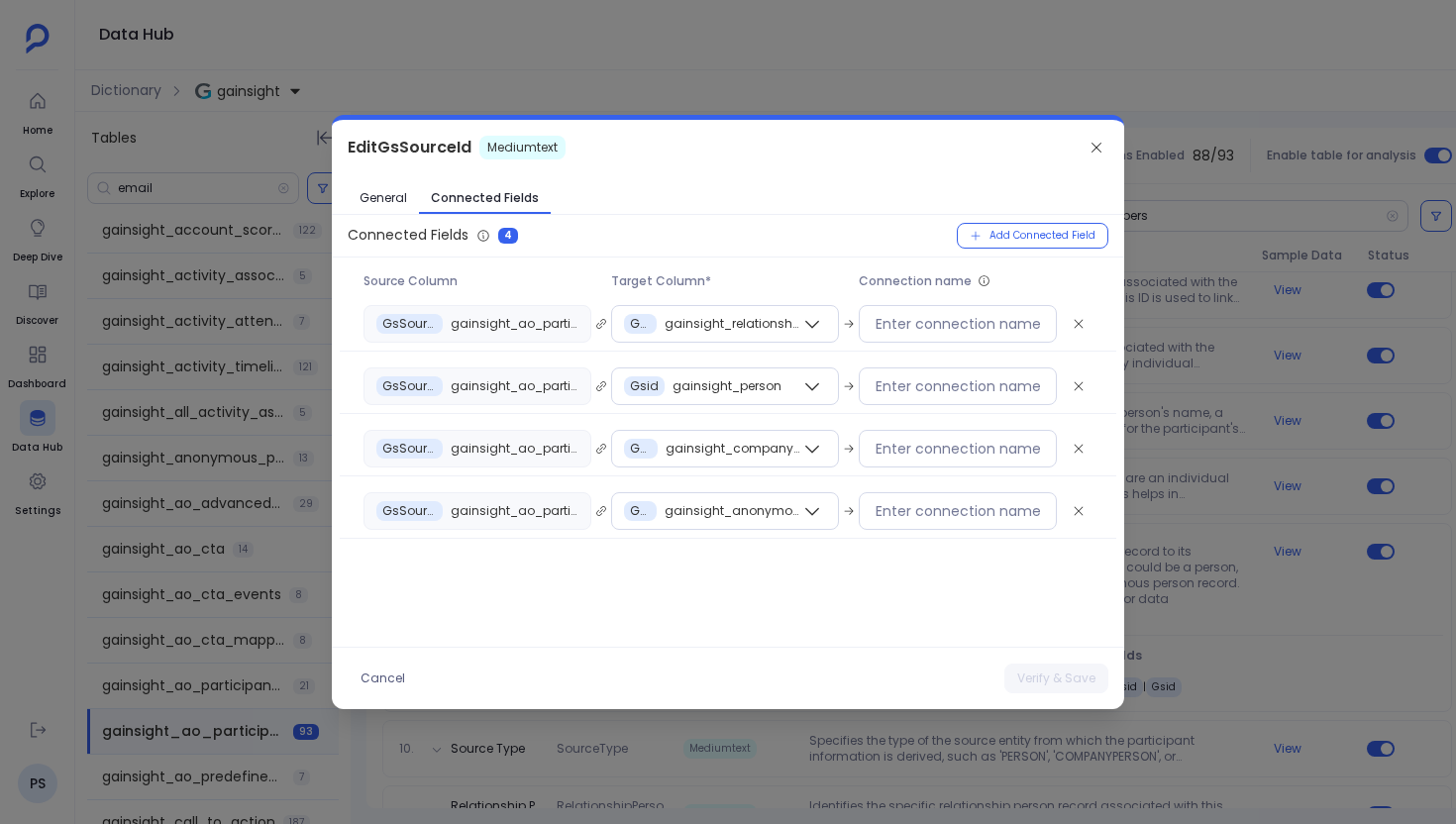 click at bounding box center (728, 412) 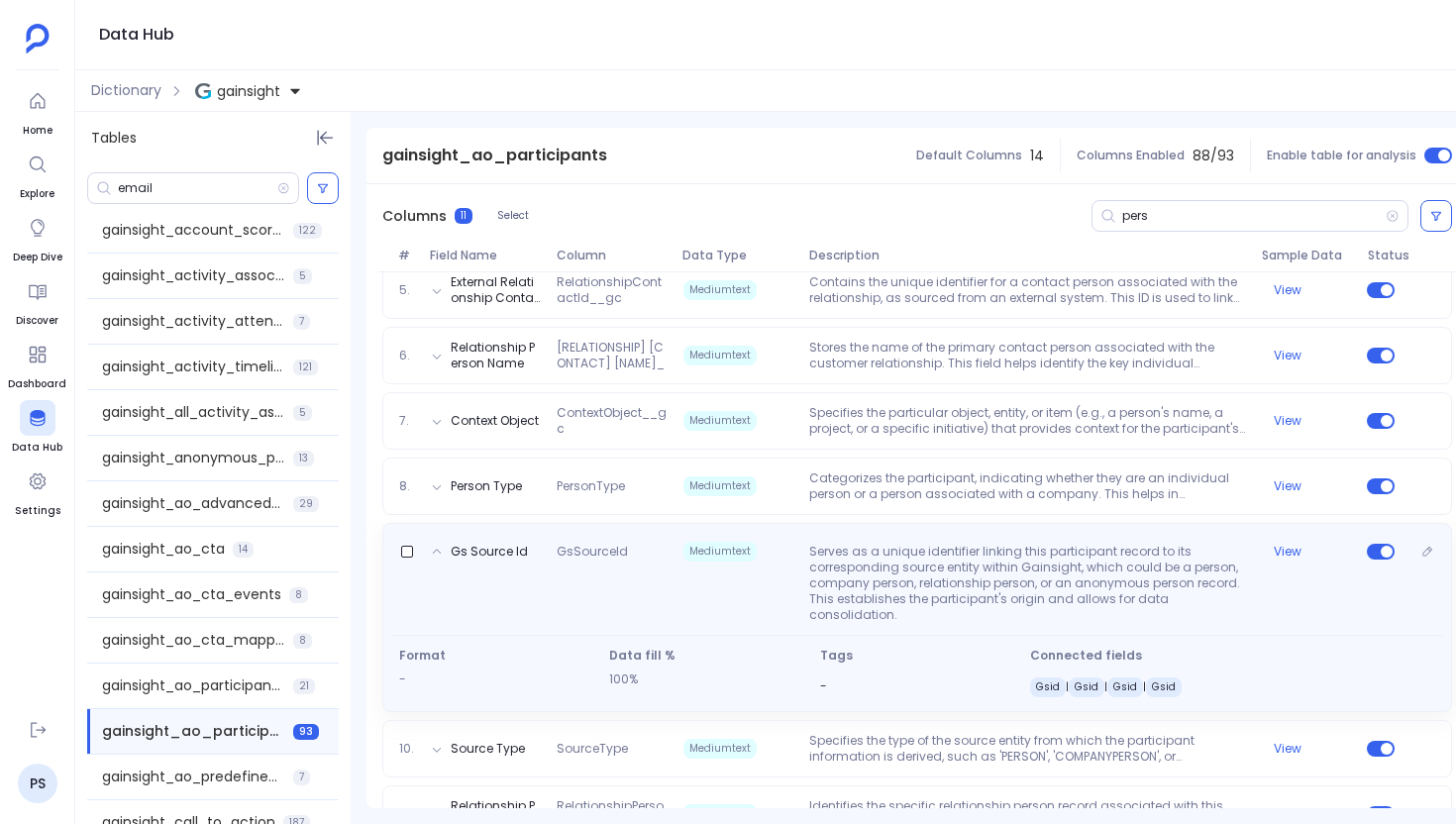 click on "Gs Source Id GsSourceId Mediumtext Serves as a unique identifier linking this participant record to its corresponding source entity within Gainsight, which could be a person, company person, relationship person, or an anonymous person record. This establishes the participant's origin and allows for data consolidation. View" at bounding box center [917, 579] 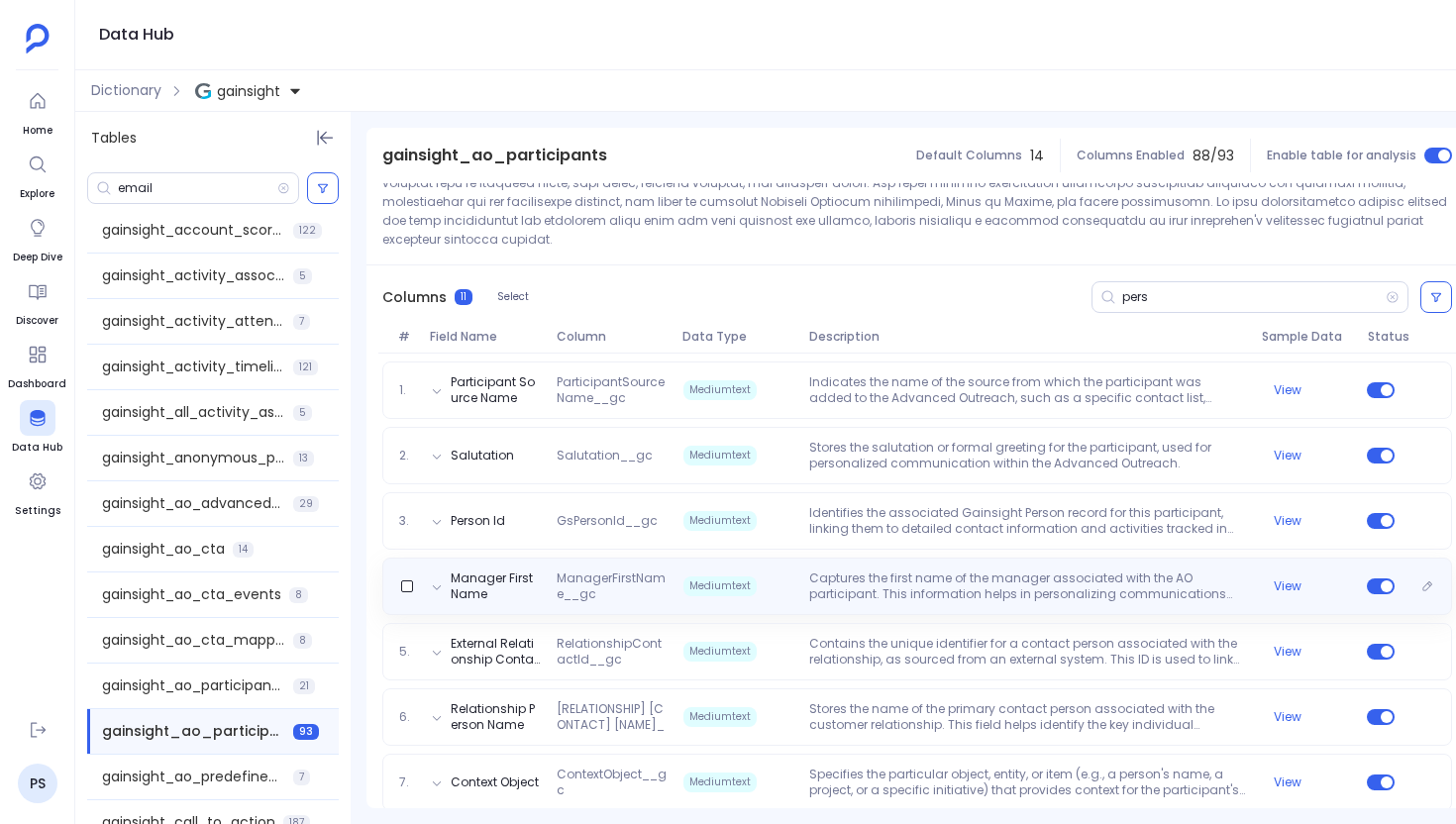 scroll, scrollTop: 260, scrollLeft: 0, axis: vertical 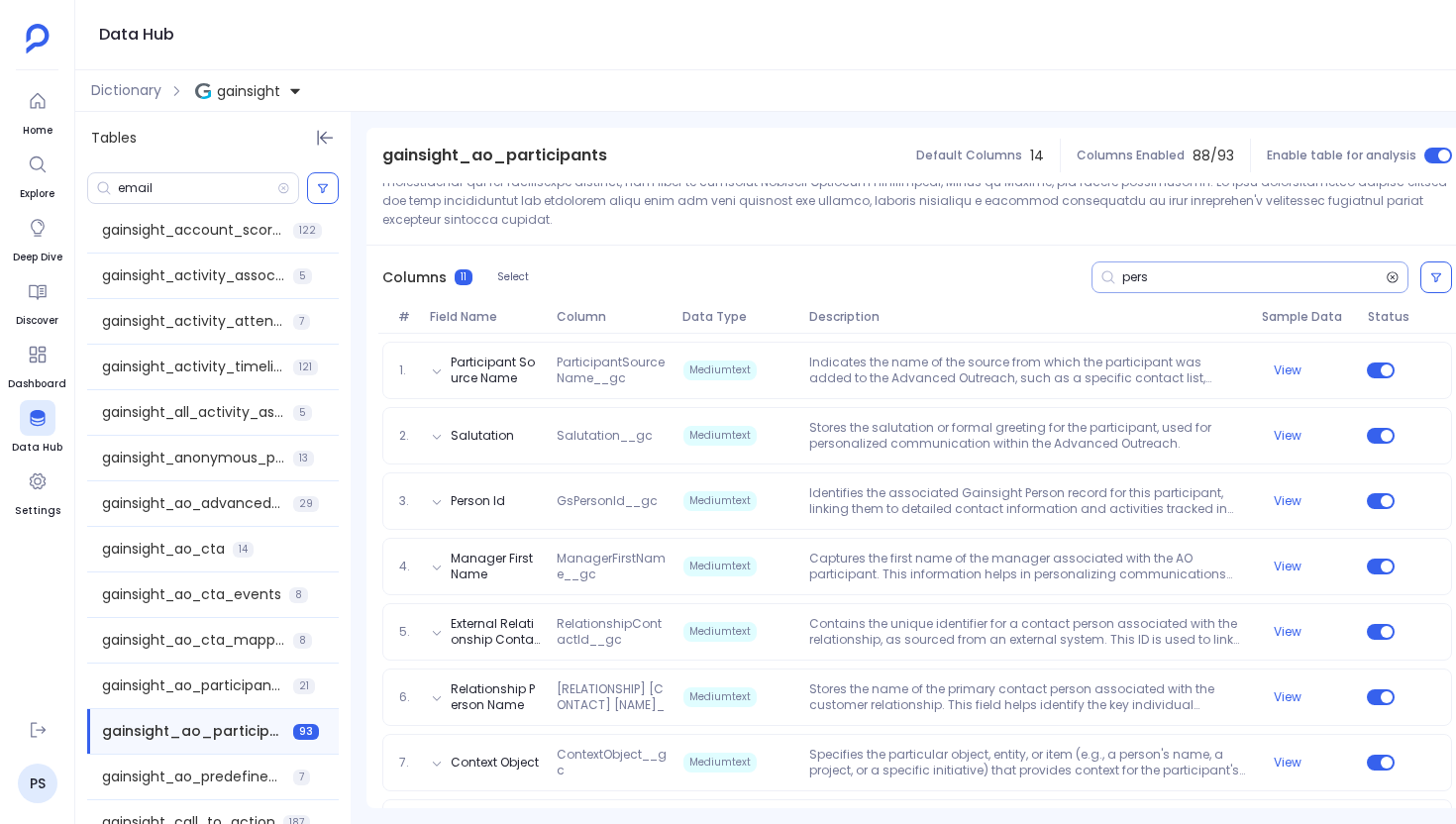 click 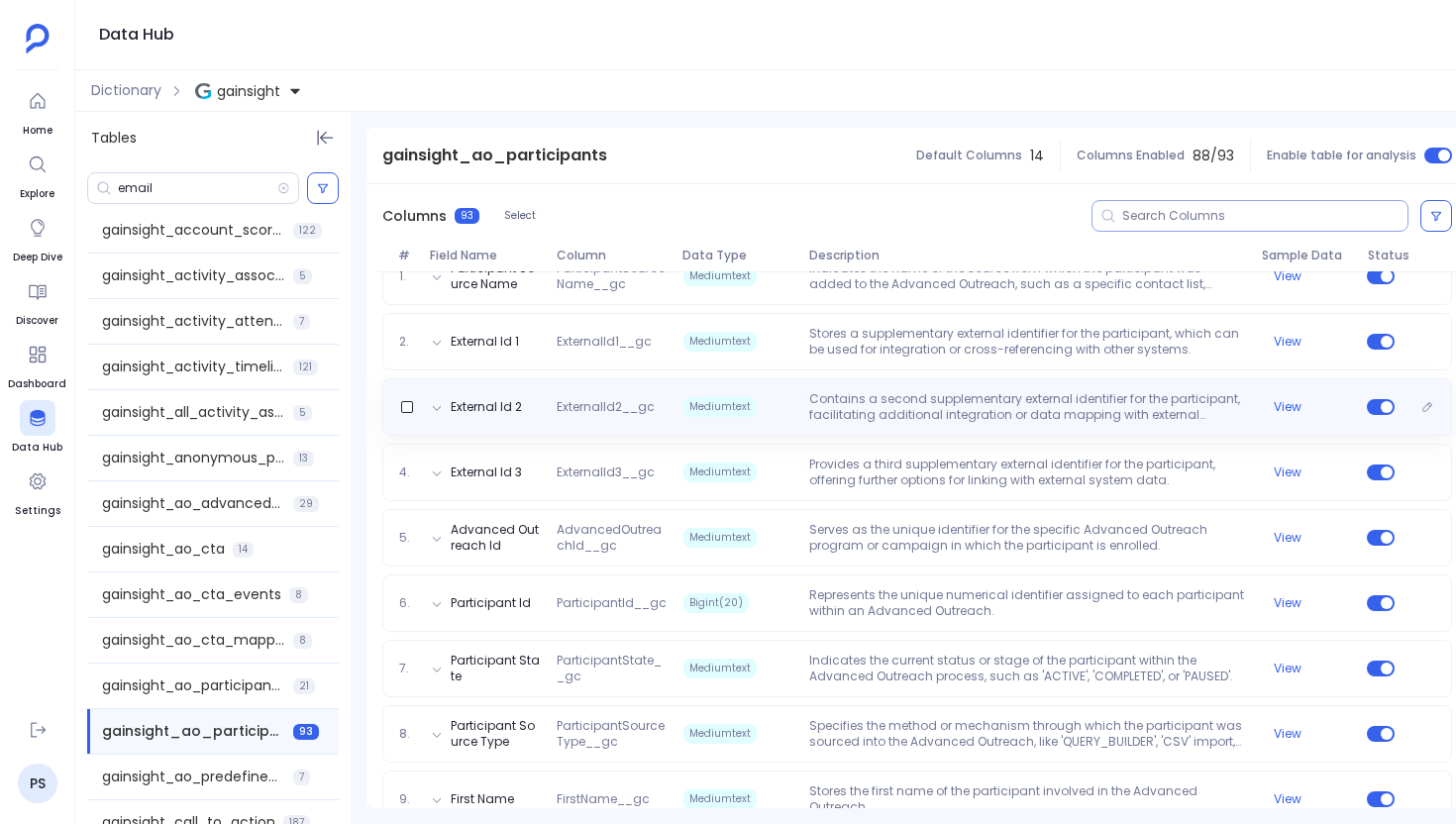 scroll, scrollTop: 362, scrollLeft: 0, axis: vertical 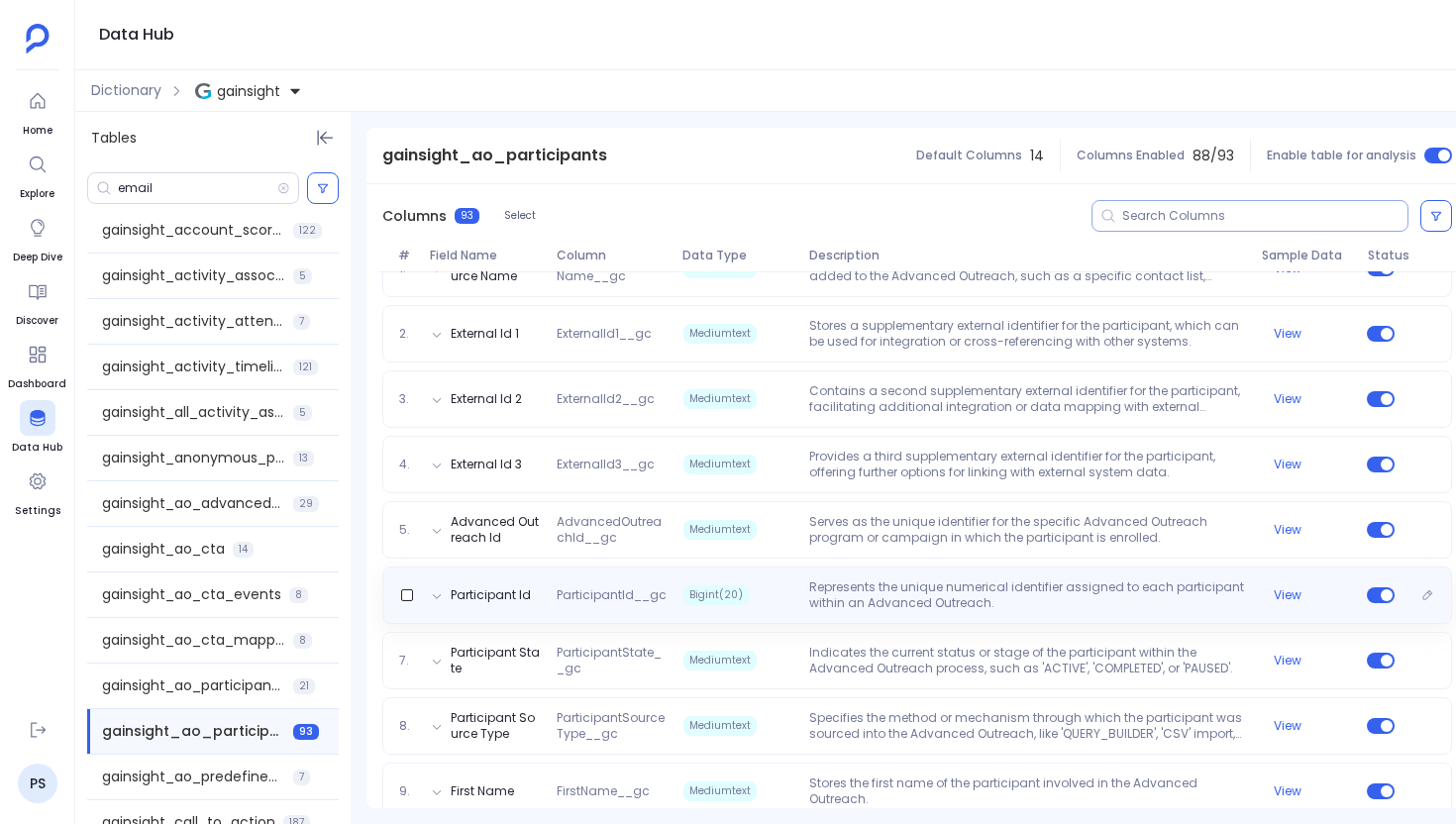 click on "Represents the unique numerical identifier assigned to each participant within an Advanced Outreach." at bounding box center (1027, 595) 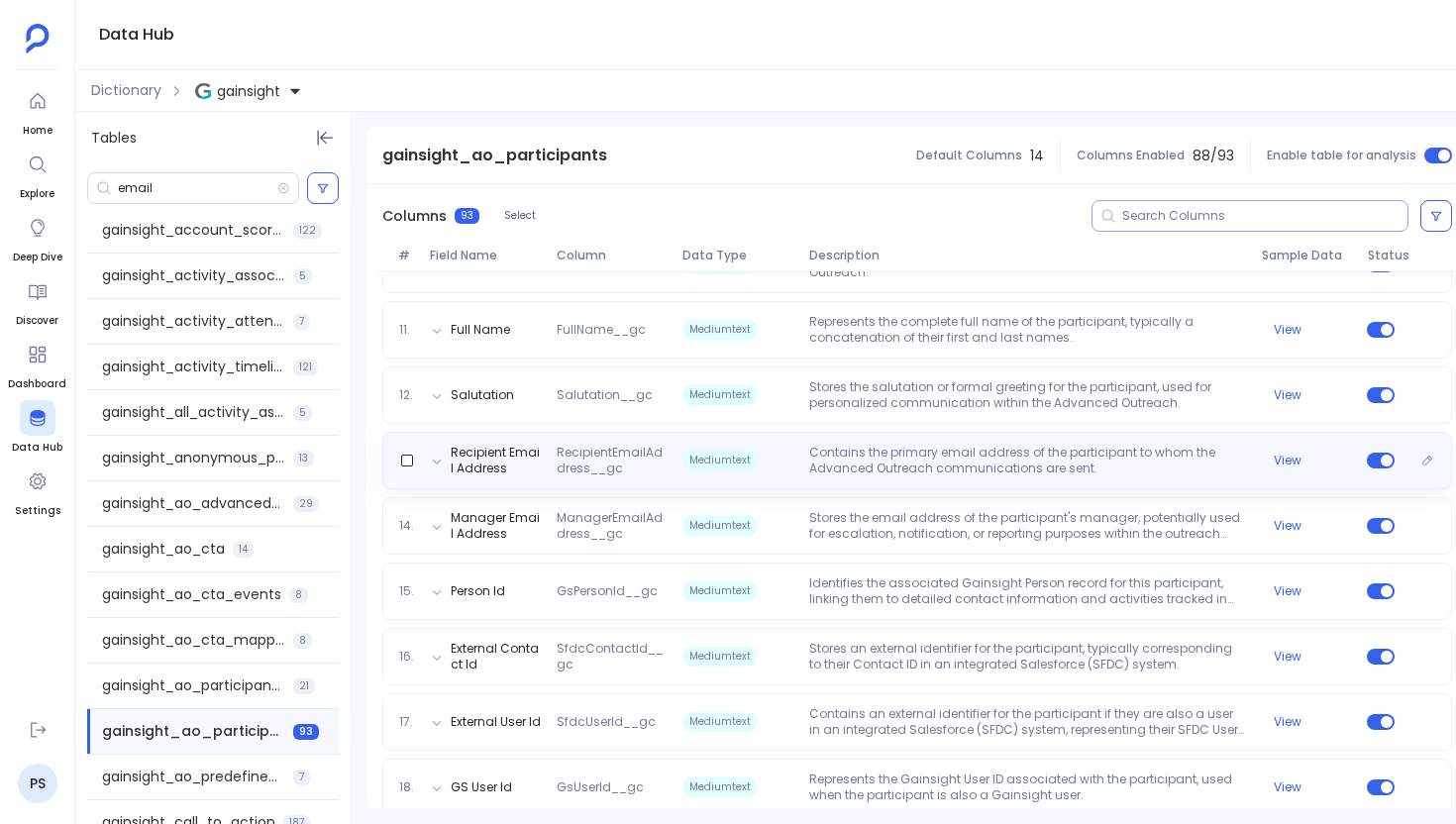 scroll, scrollTop: 1092, scrollLeft: 0, axis: vertical 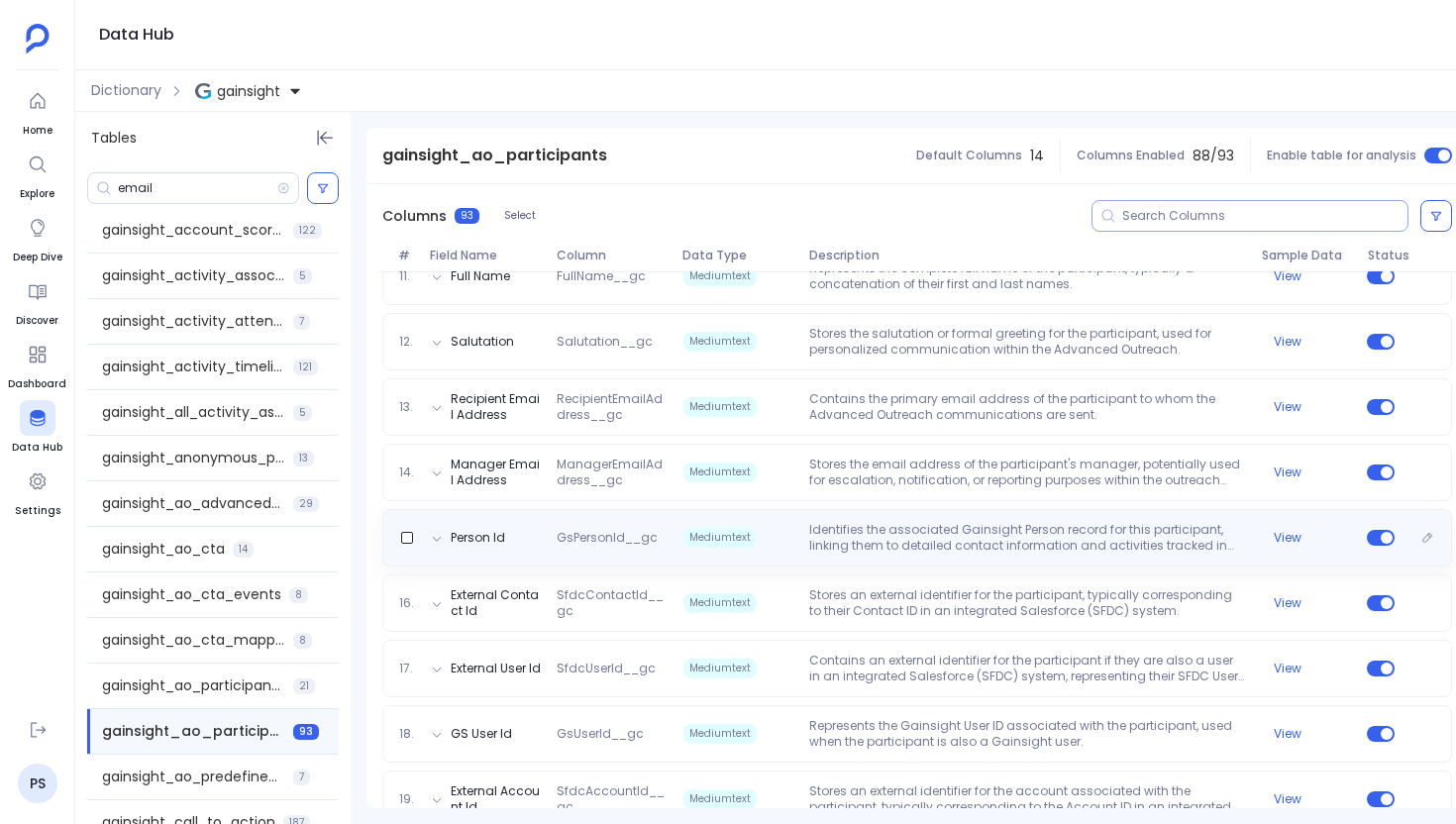 click on "Identifies the associated Gainsight Person record for this participant, linking them to detailed contact information and activities tracked in the Person object." at bounding box center [1027, 538] 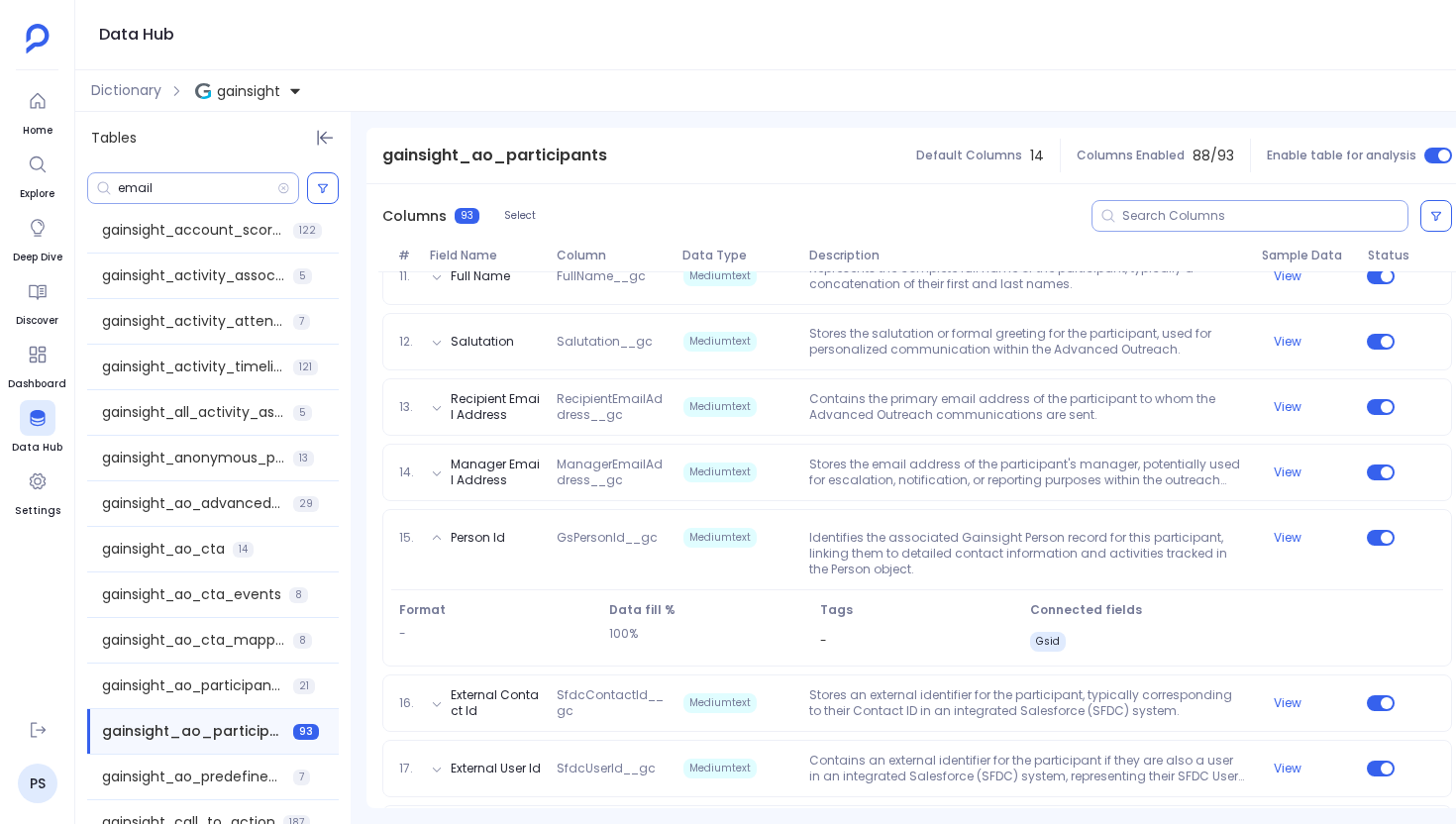 click on "email" at bounding box center [197, 188] 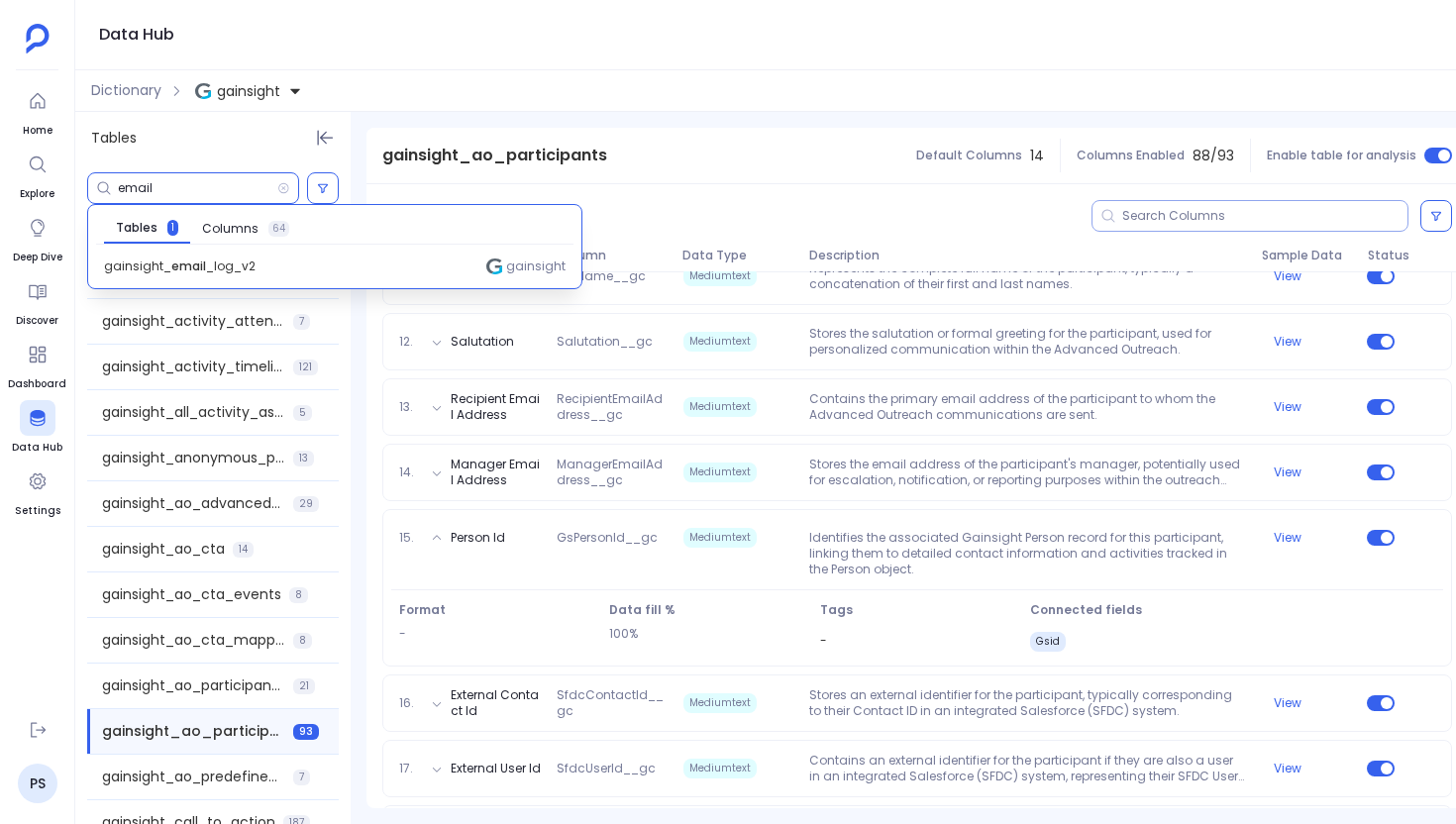 click on "gainsight_ email _log_v2" at bounding box center [179, 266] 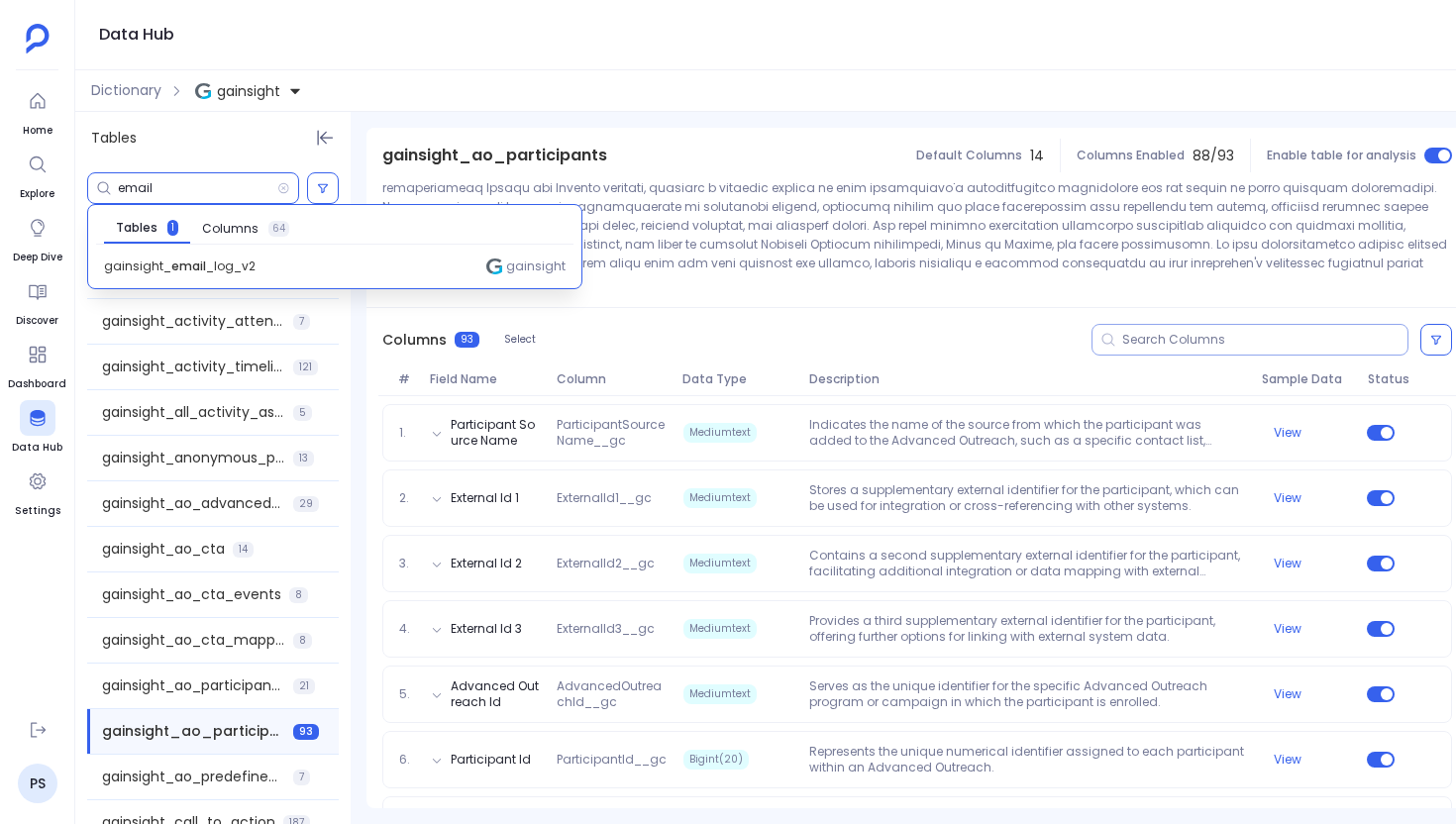 scroll, scrollTop: 153, scrollLeft: 0, axis: vertical 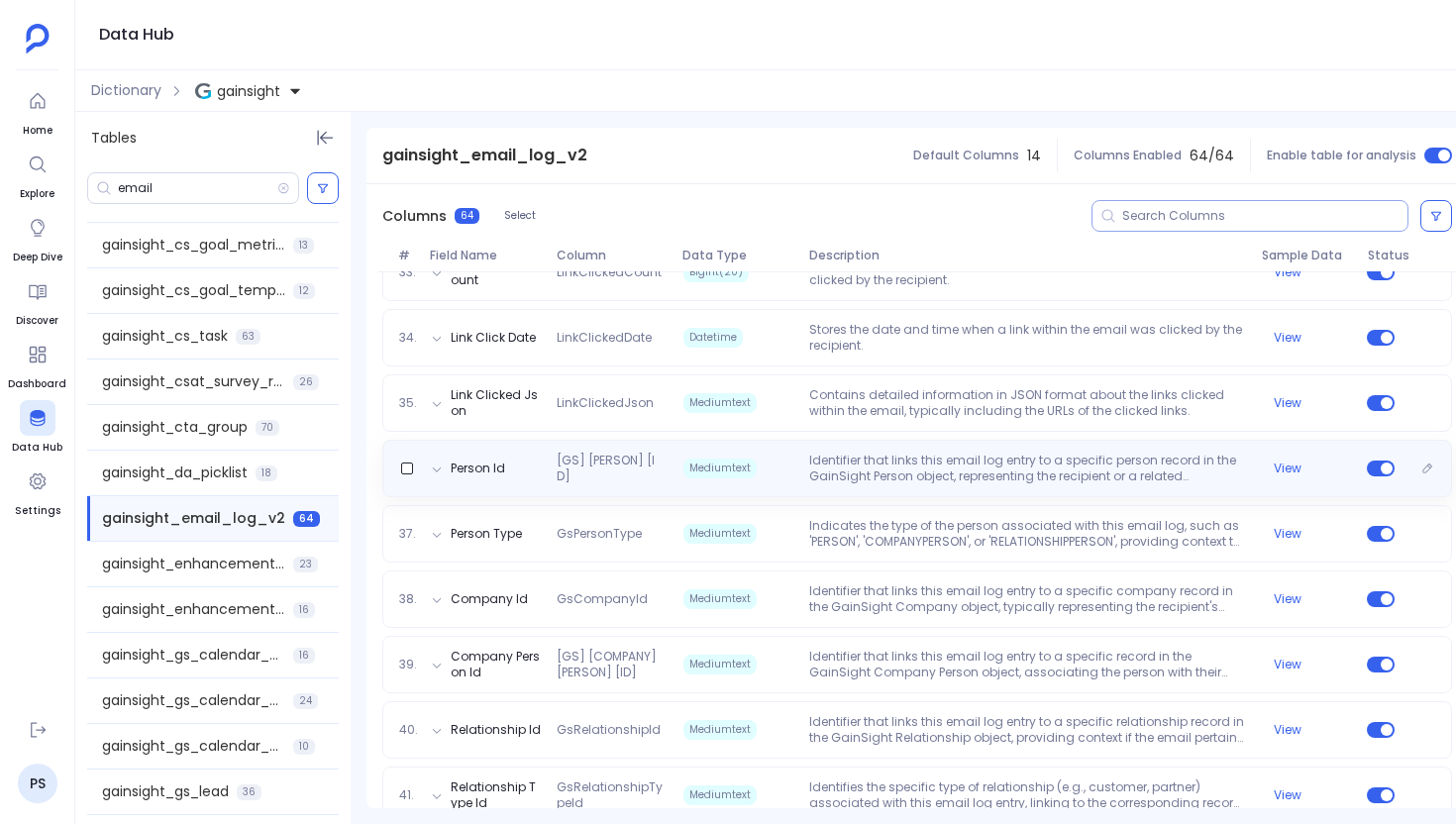click on "Person Id GsPersonId Mediumtext Identifier that links this email log entry to a specific person record in the GainSight Person object, representing the recipient or a related individual. View" at bounding box center (917, 468) 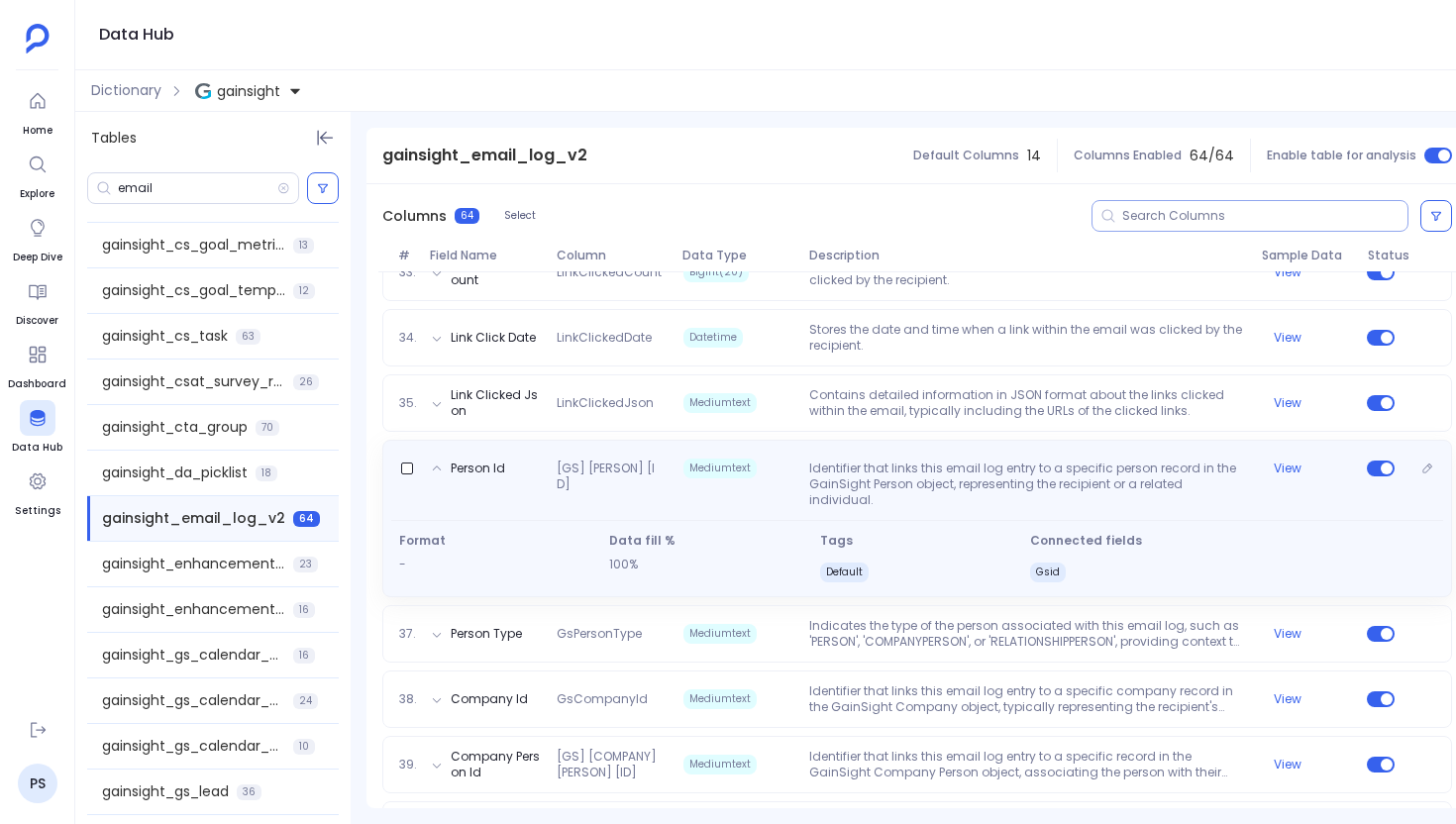 click on "Format - Data fill % 100% Tags Default Connected fields Gsid" at bounding box center (917, 552) 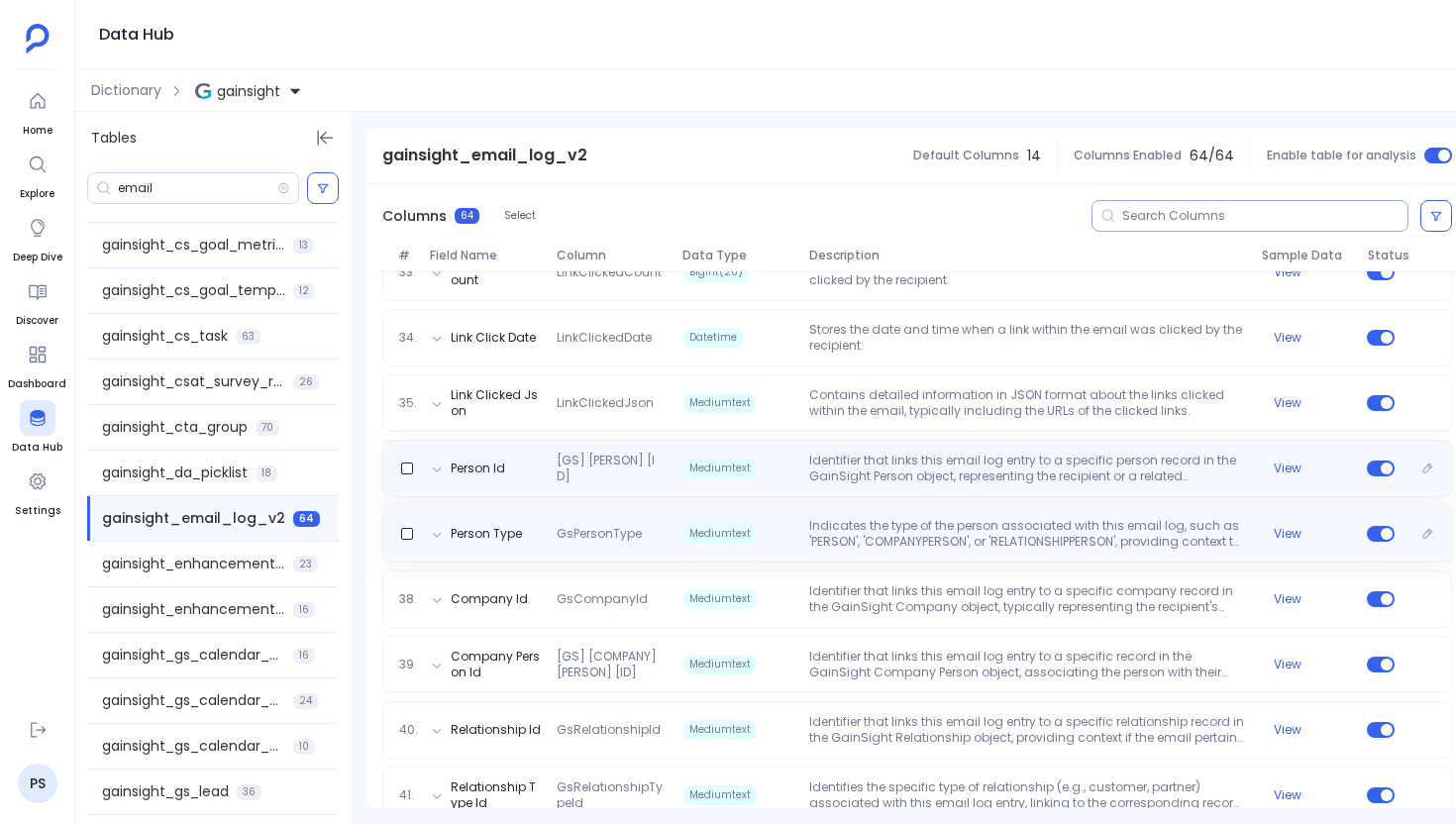 click on "Indicates the type of the person associated with this email log, such as 'PERSON', 'COMPANYPERSON', or 'RELATIONSHIPPERSON', providing context to the GsPersonId." at bounding box center (1027, 534) 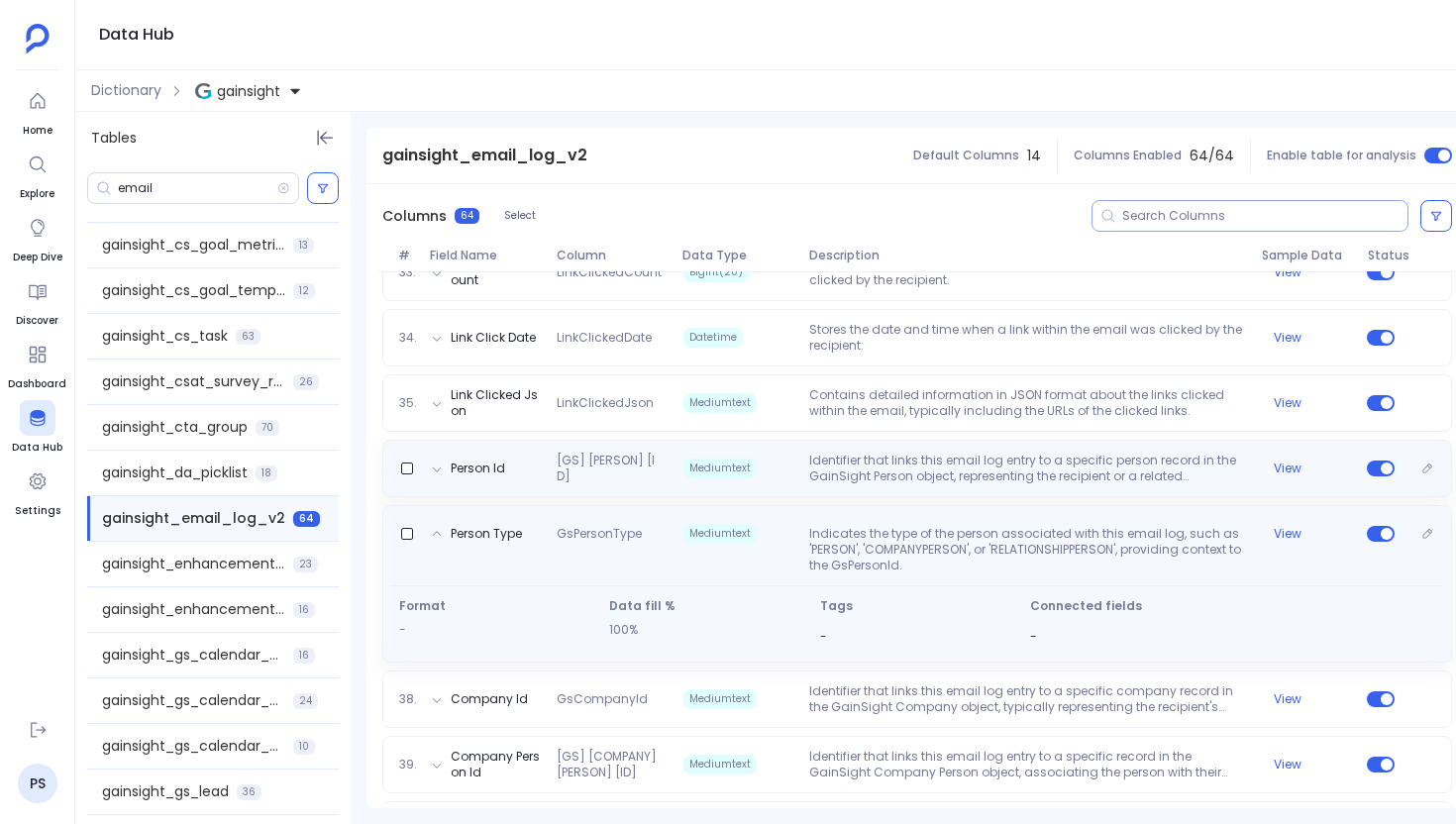 click on "Person Type GsPersonType Mediumtext Indicates the type of the person associated with this email log, such as 'PERSON', 'COMPANYPERSON', or 'RELATIONSHIPPERSON', providing context to the GsPersonId. View Format - Data fill % 100% Tags - Connected fields -" at bounding box center [917, 583] 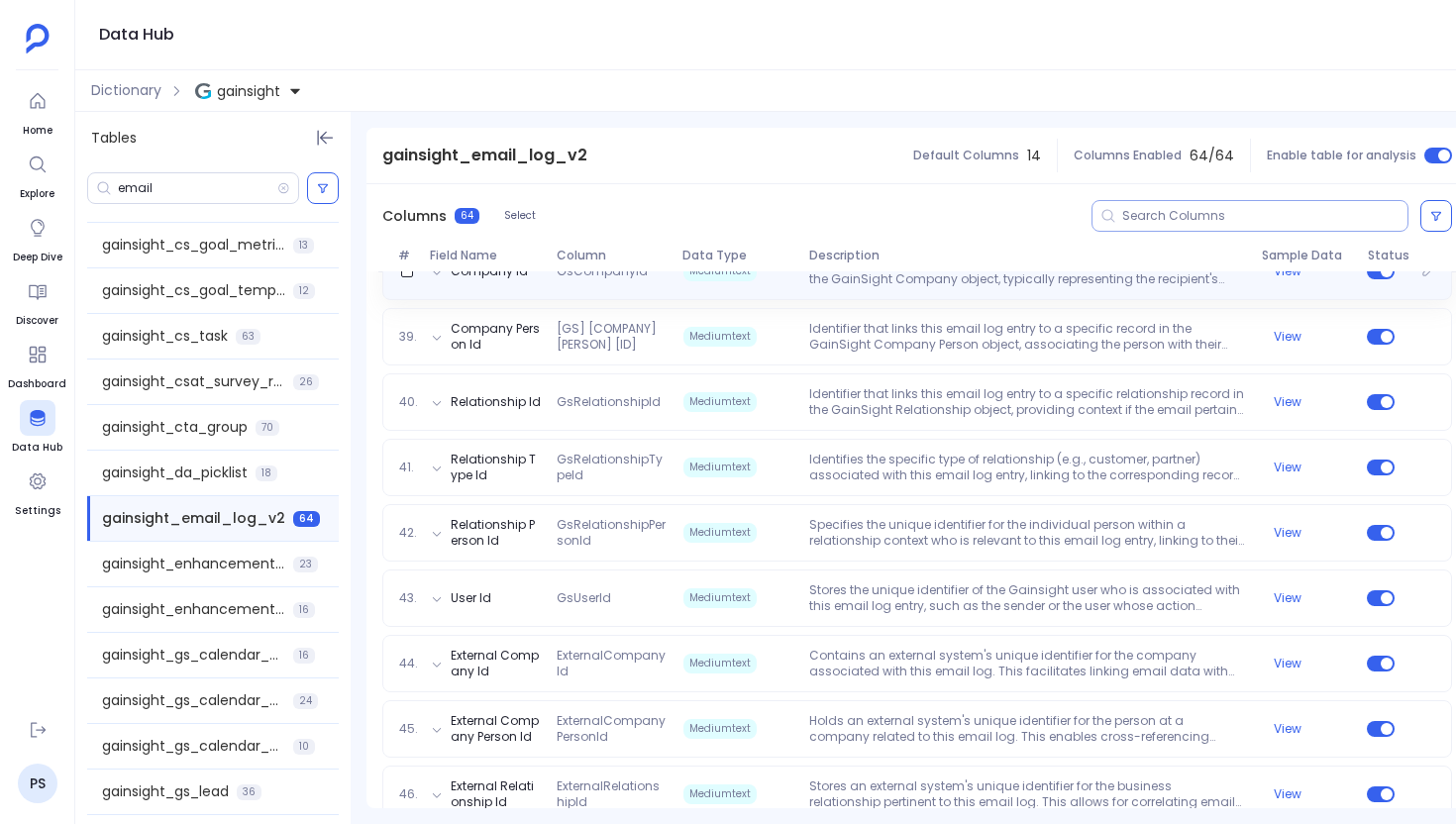 scroll, scrollTop: 2838, scrollLeft: 0, axis: vertical 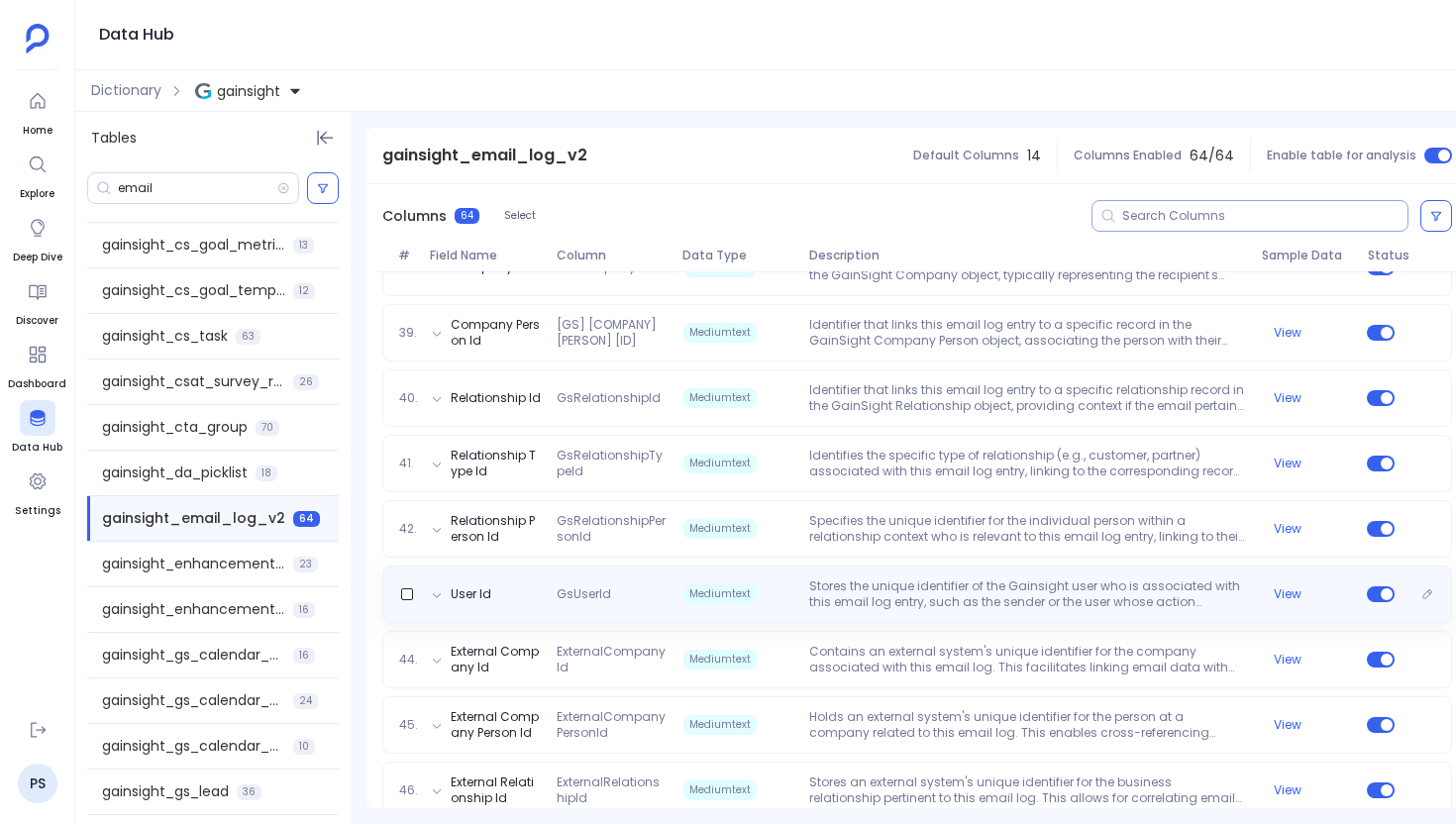 click on "Stores the unique identifier of the Gainsight user who is associated with this email log entry, such as the sender or the user whose action triggered the email, linking to the gainsight_gsuser object. This is crucial for attributing email activities to internal users." at bounding box center [1027, 594] 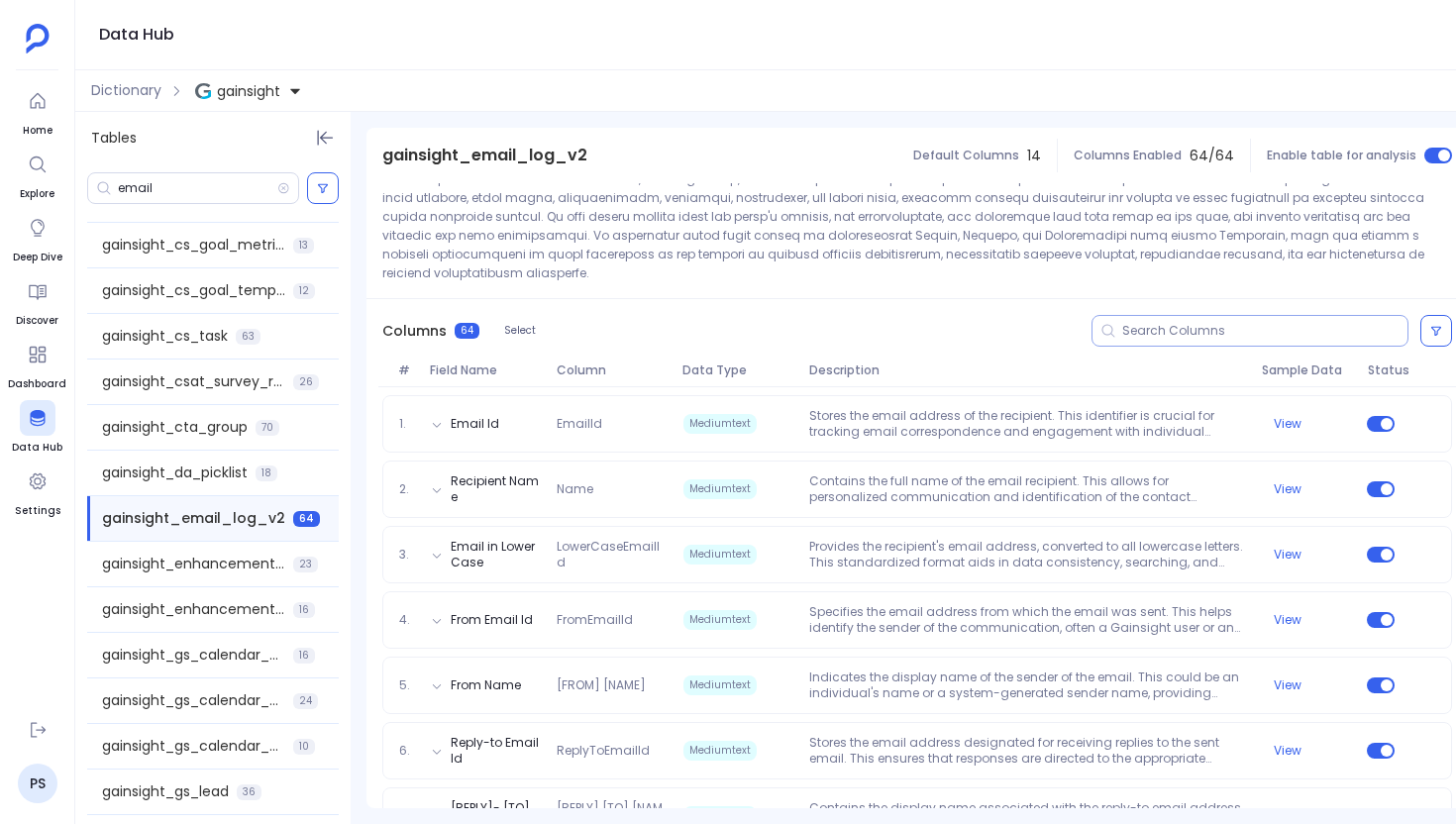 scroll, scrollTop: 329, scrollLeft: 0, axis: vertical 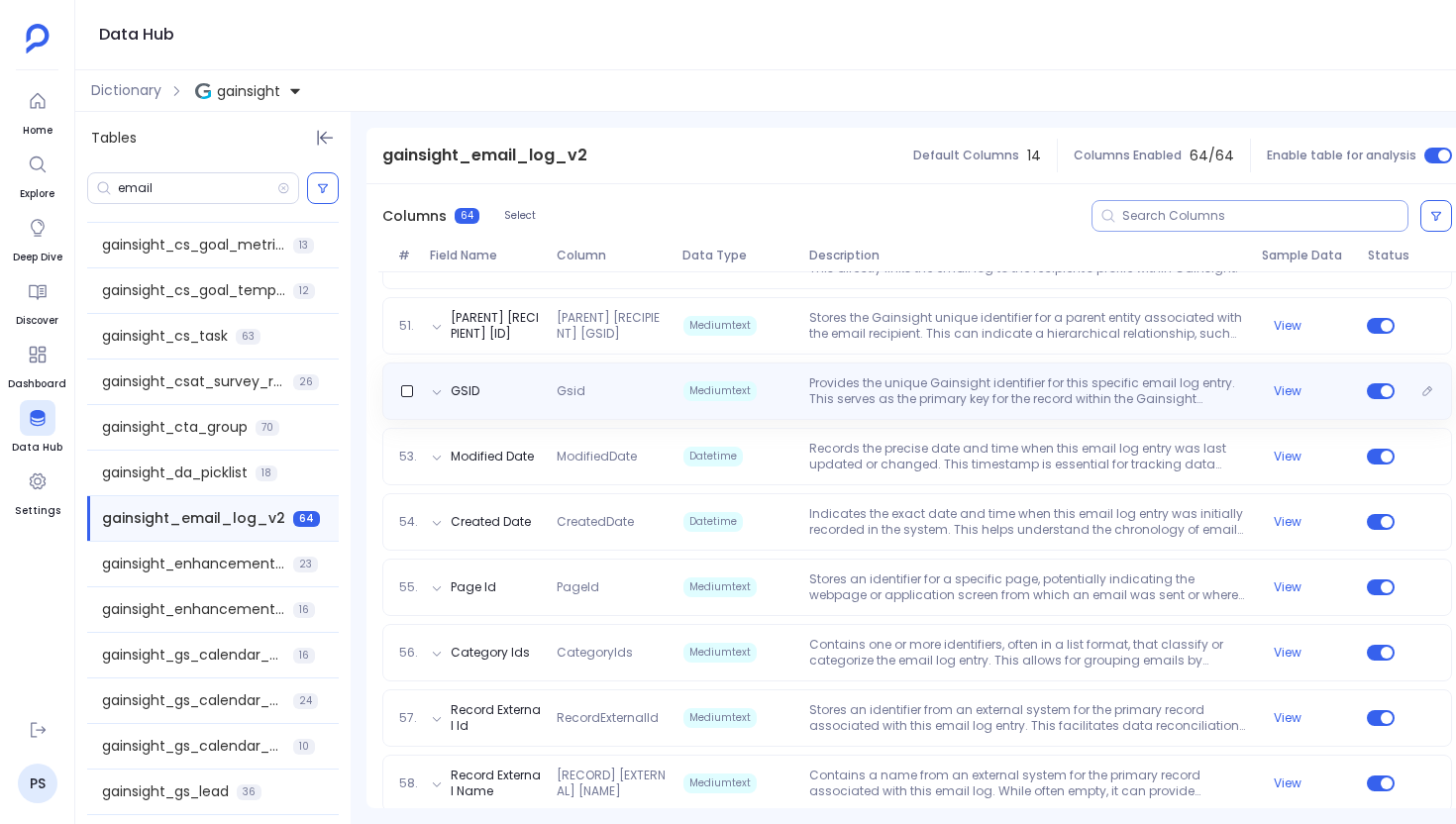 click on "Provides the unique Gainsight identifier for this specific email log entry. This serves as the primary key for the record within the Gainsight system." at bounding box center (1027, 391) 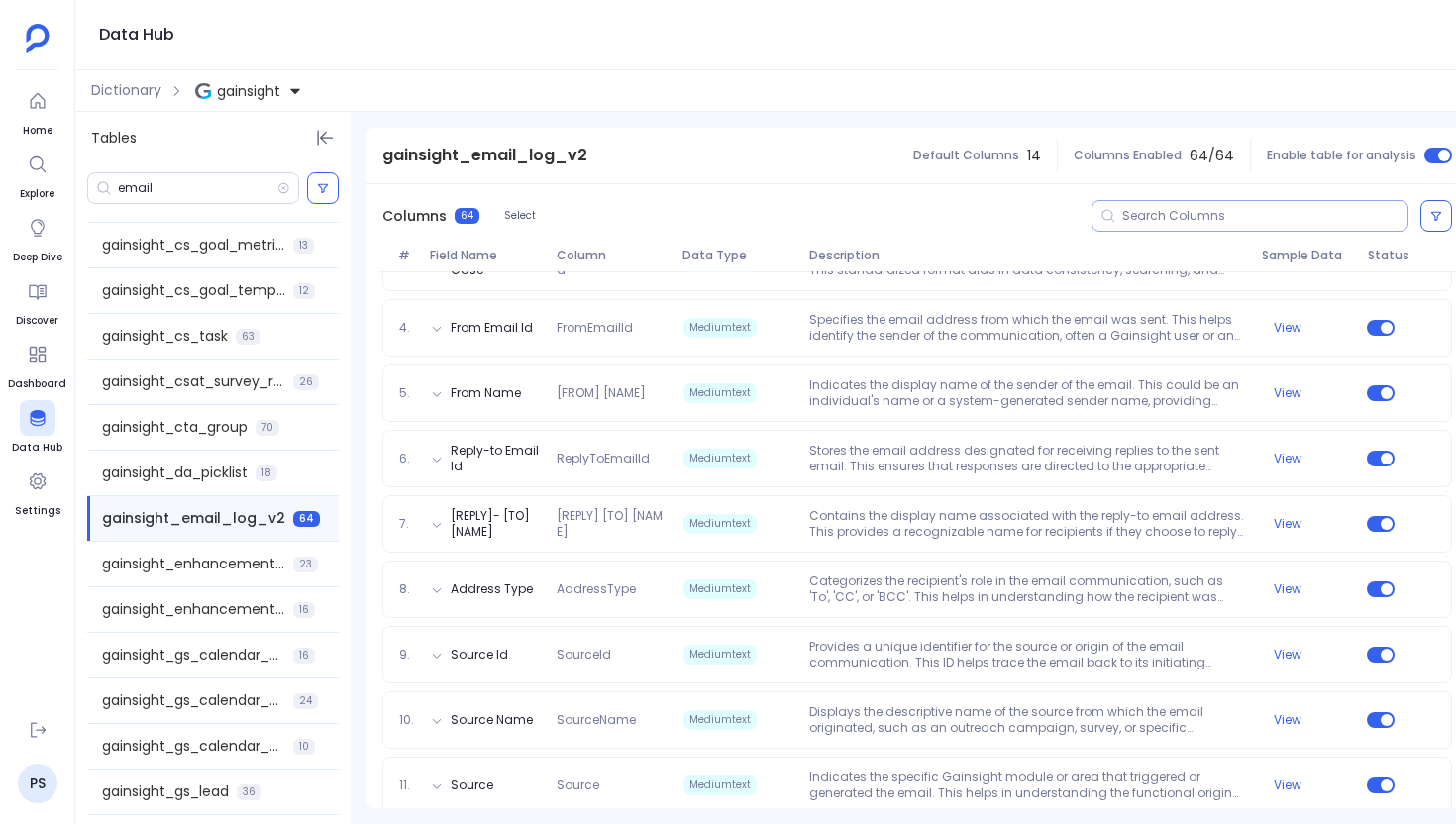 scroll, scrollTop: 0, scrollLeft: 0, axis: both 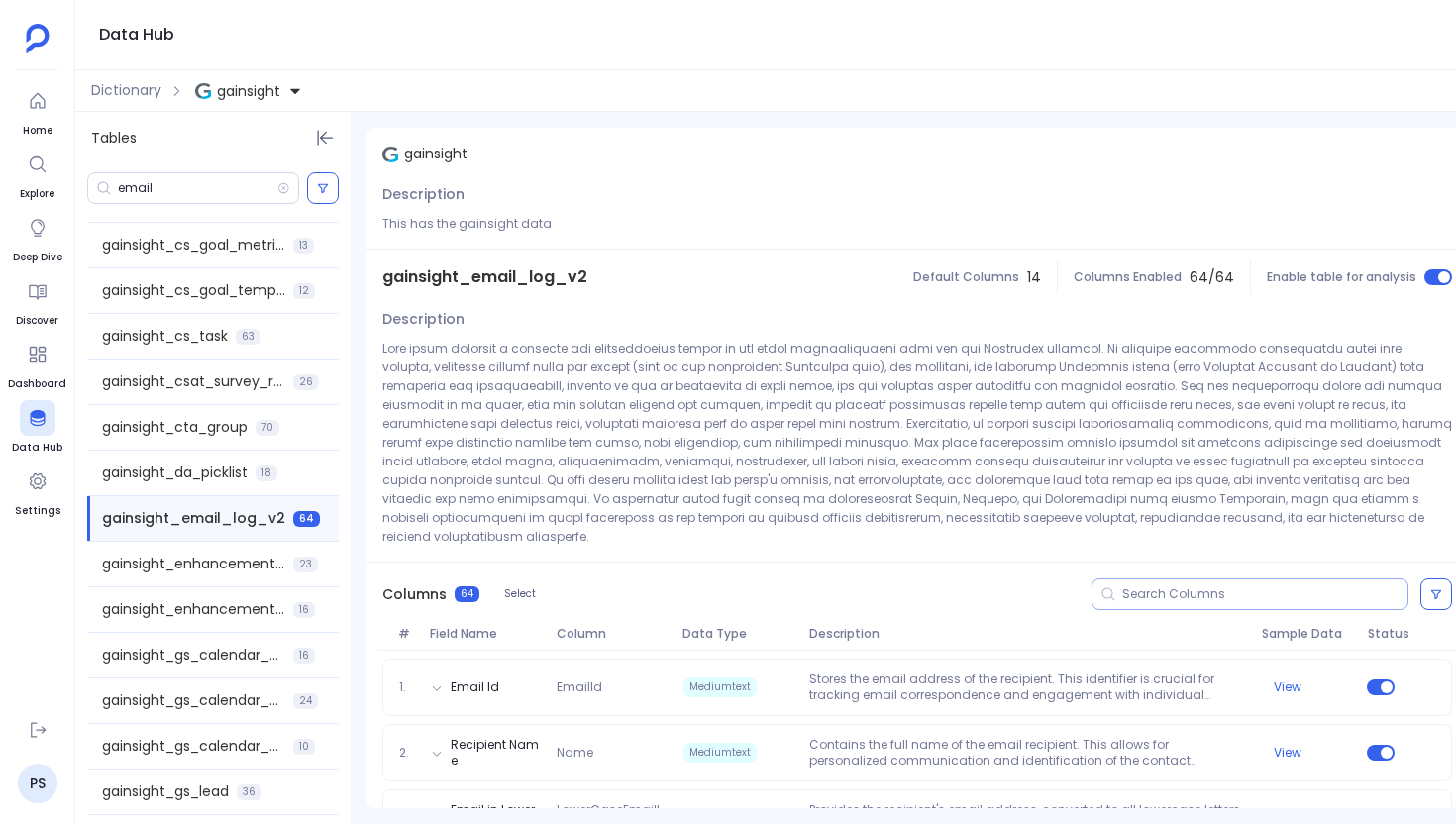 click at bounding box center (1250, 594) 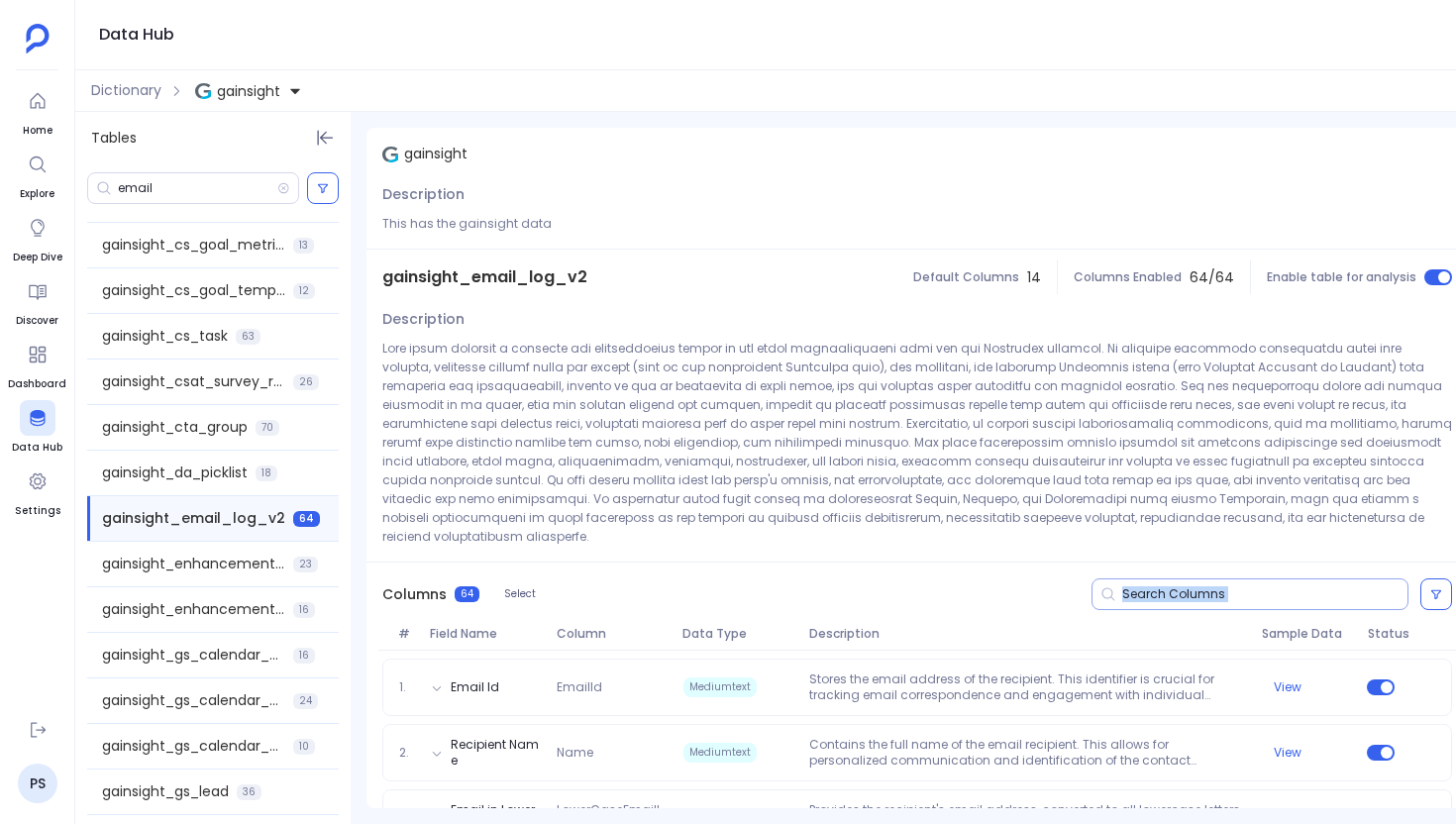 click at bounding box center (1250, 594) 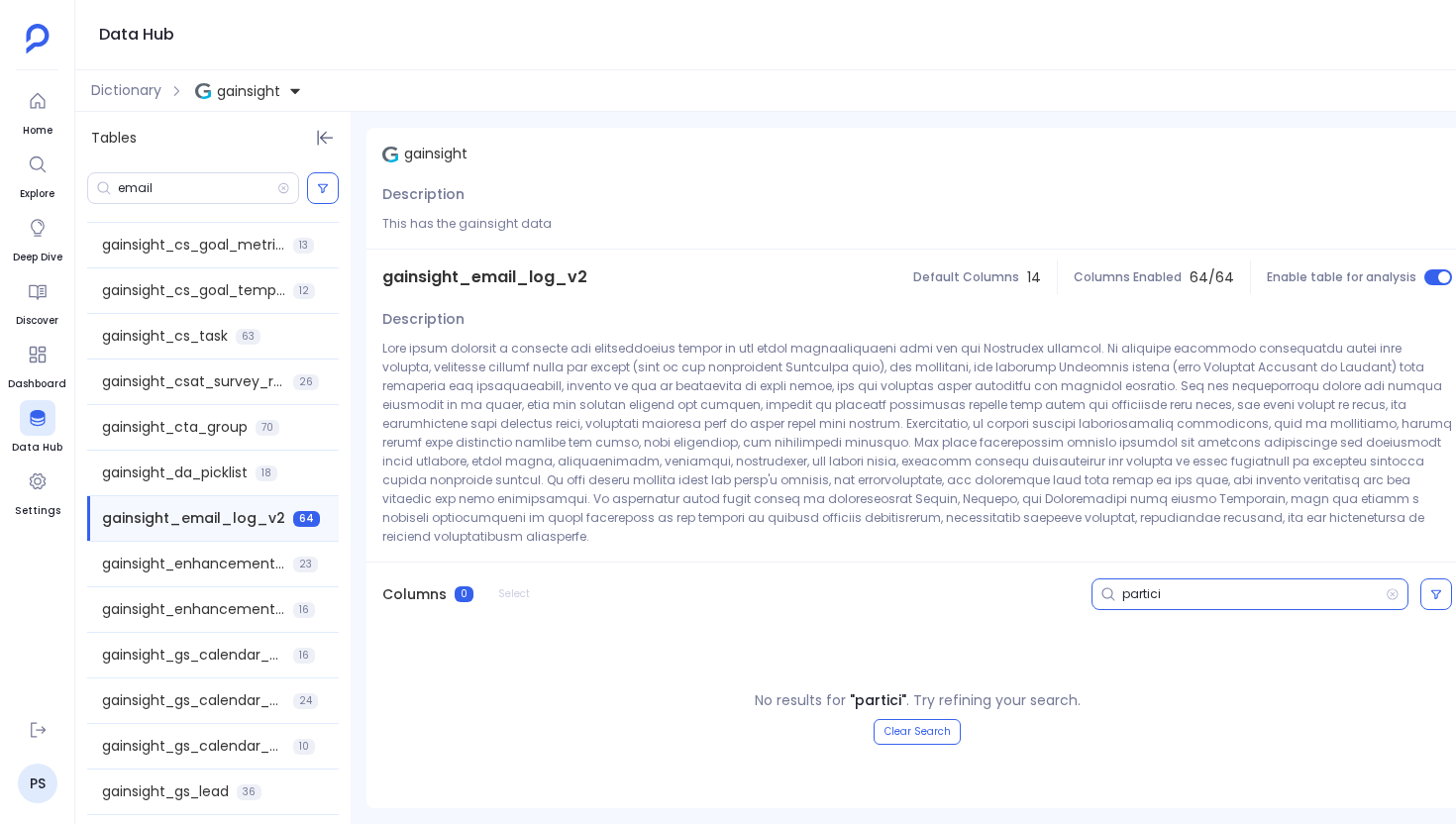 click on "partici" at bounding box center [1254, 594] 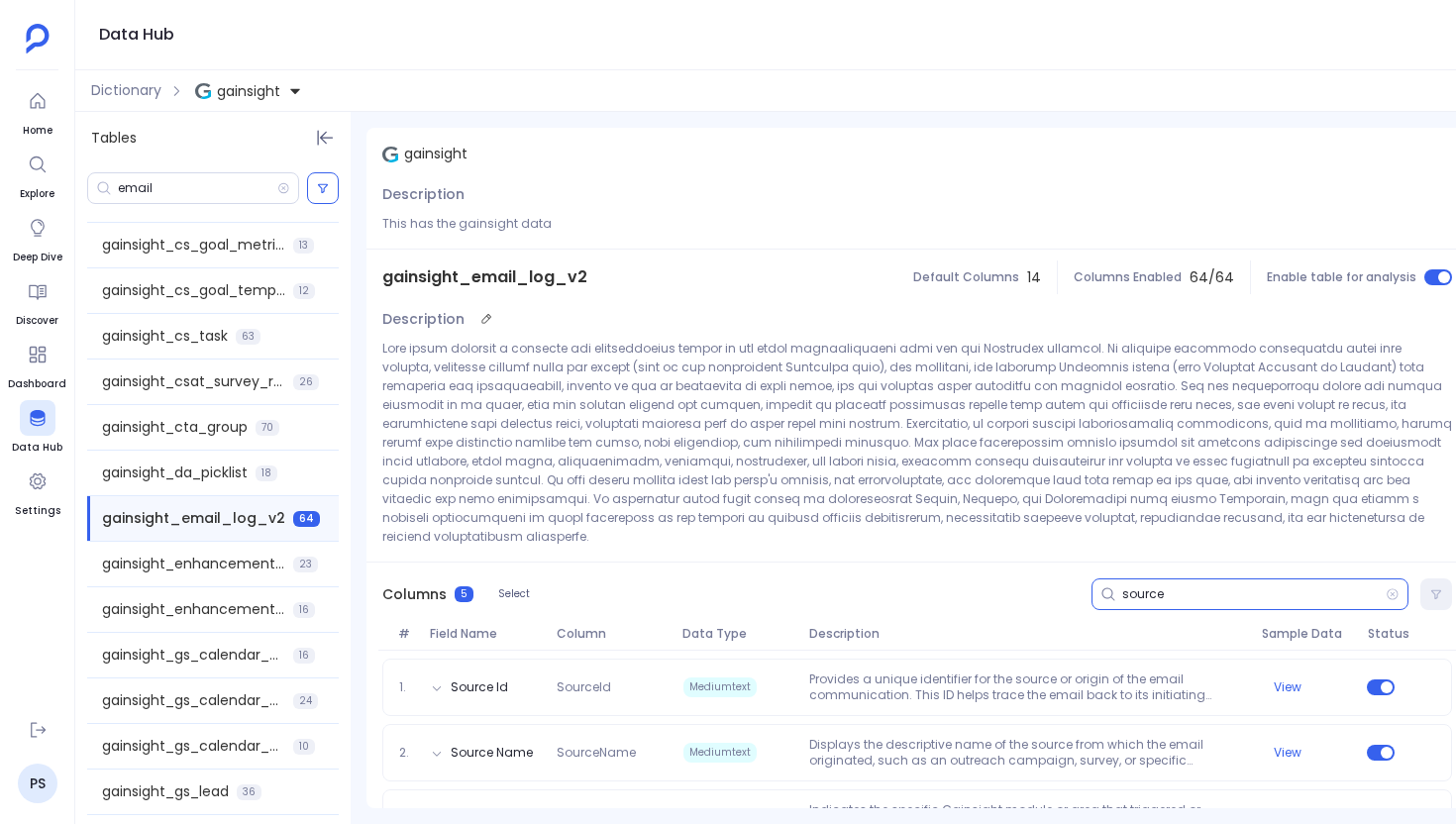 scroll, scrollTop: 126, scrollLeft: 0, axis: vertical 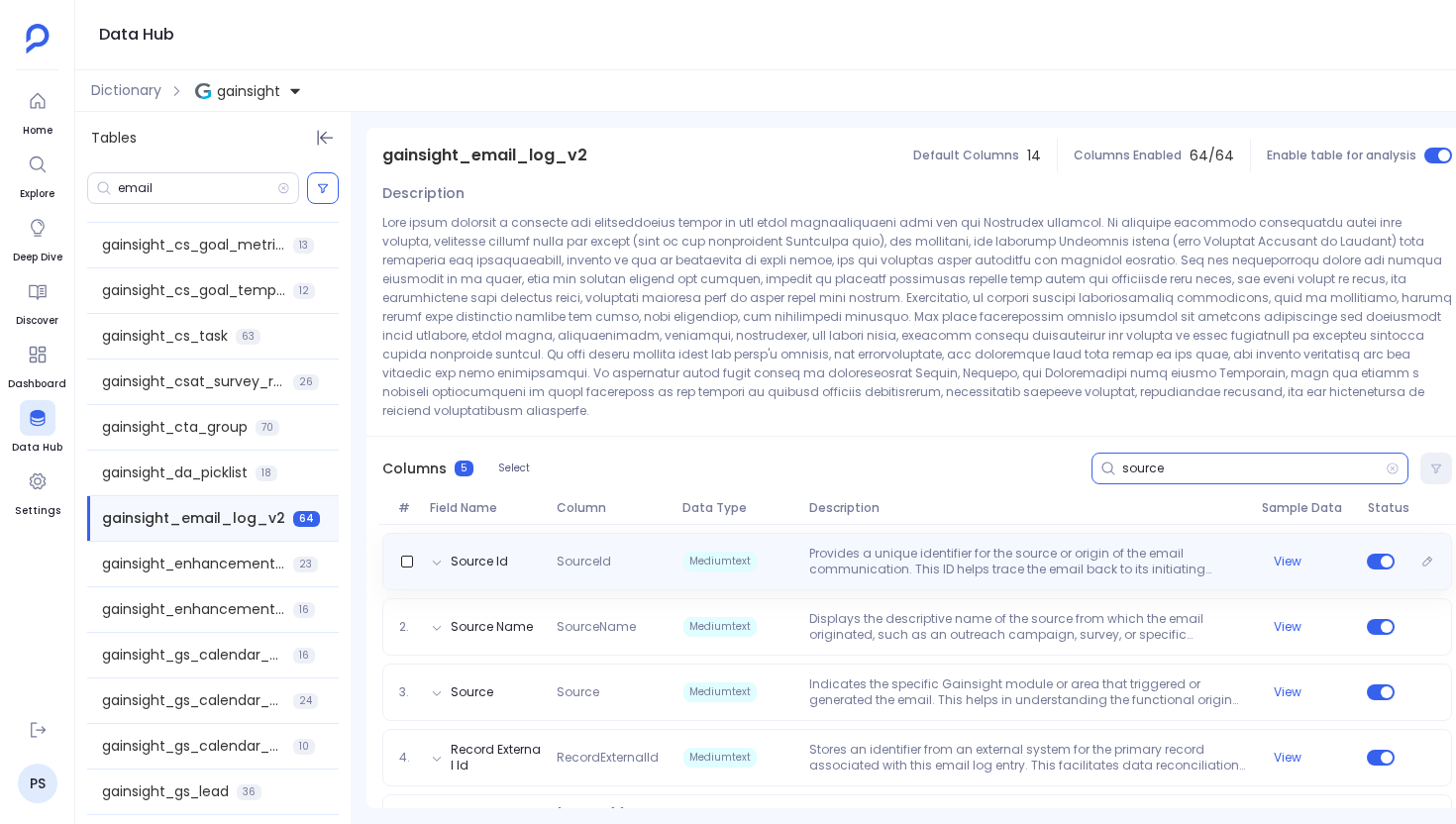 click on "Provides a unique identifier for the source or origin of the email communication. This ID helps trace the email back to its initiating process or campaign within Gainsight." at bounding box center [1027, 562] 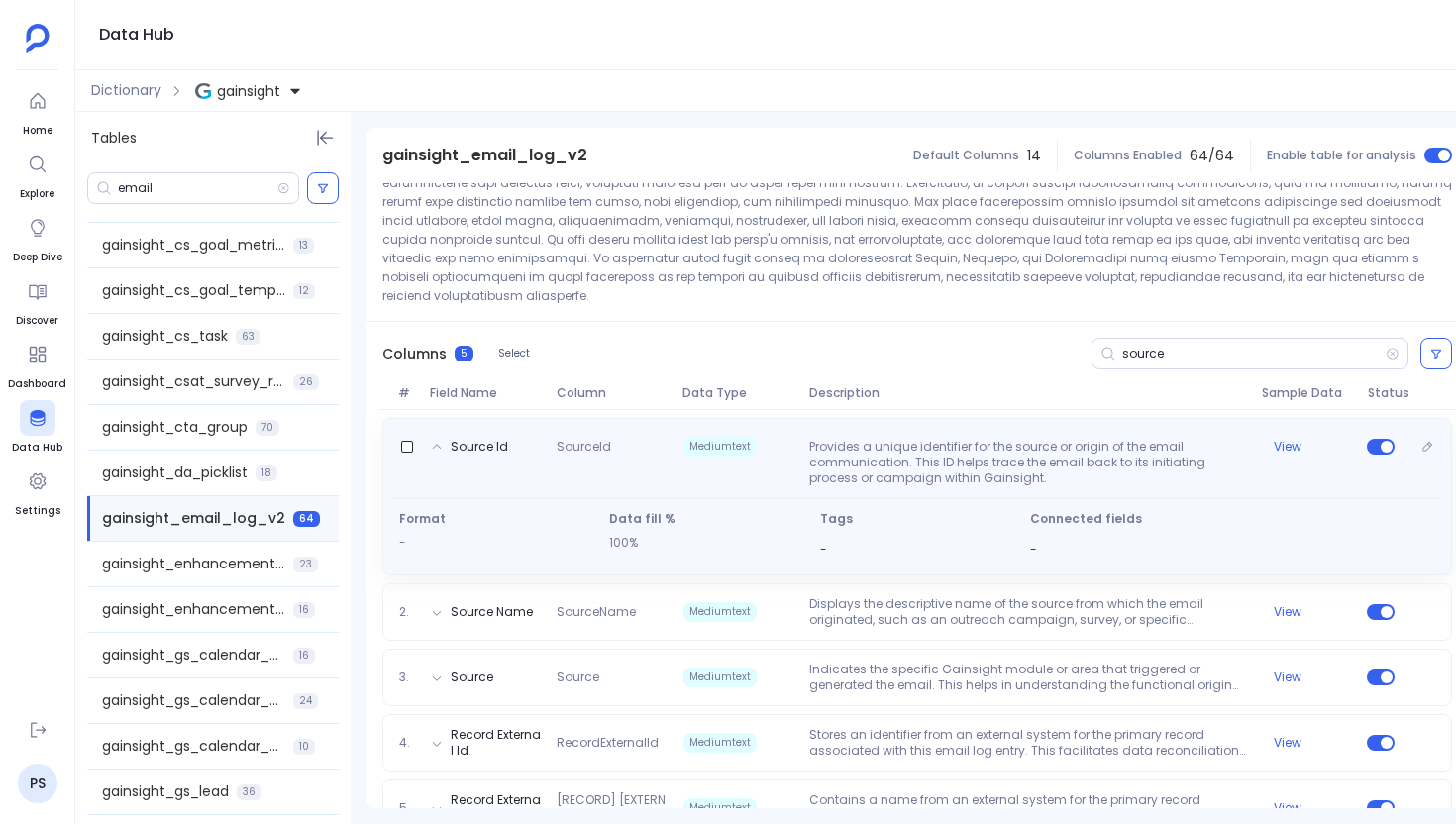 scroll, scrollTop: 266, scrollLeft: 0, axis: vertical 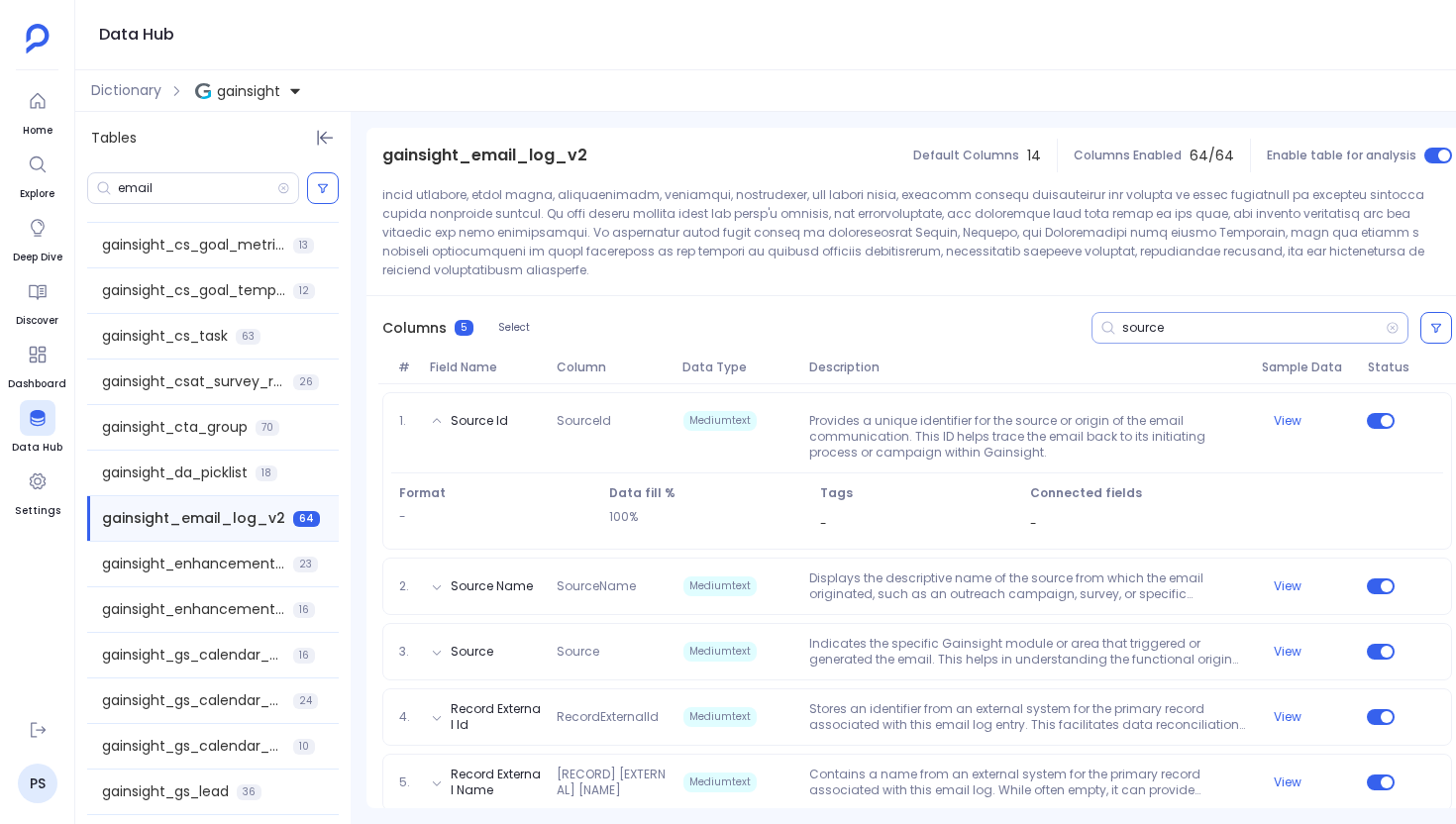 click on "source" at bounding box center [1254, 328] 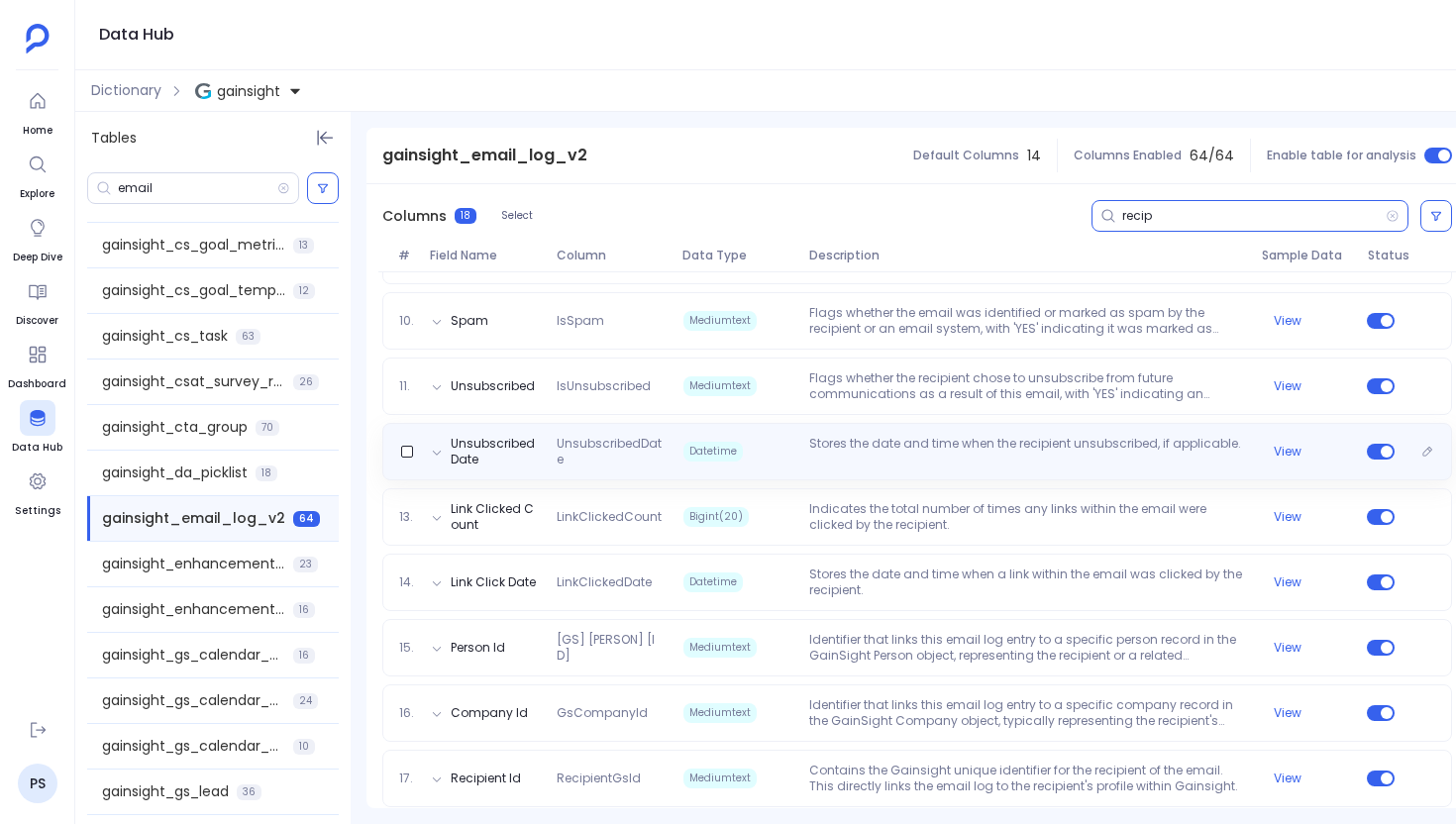 scroll, scrollTop: 1010, scrollLeft: 0, axis: vertical 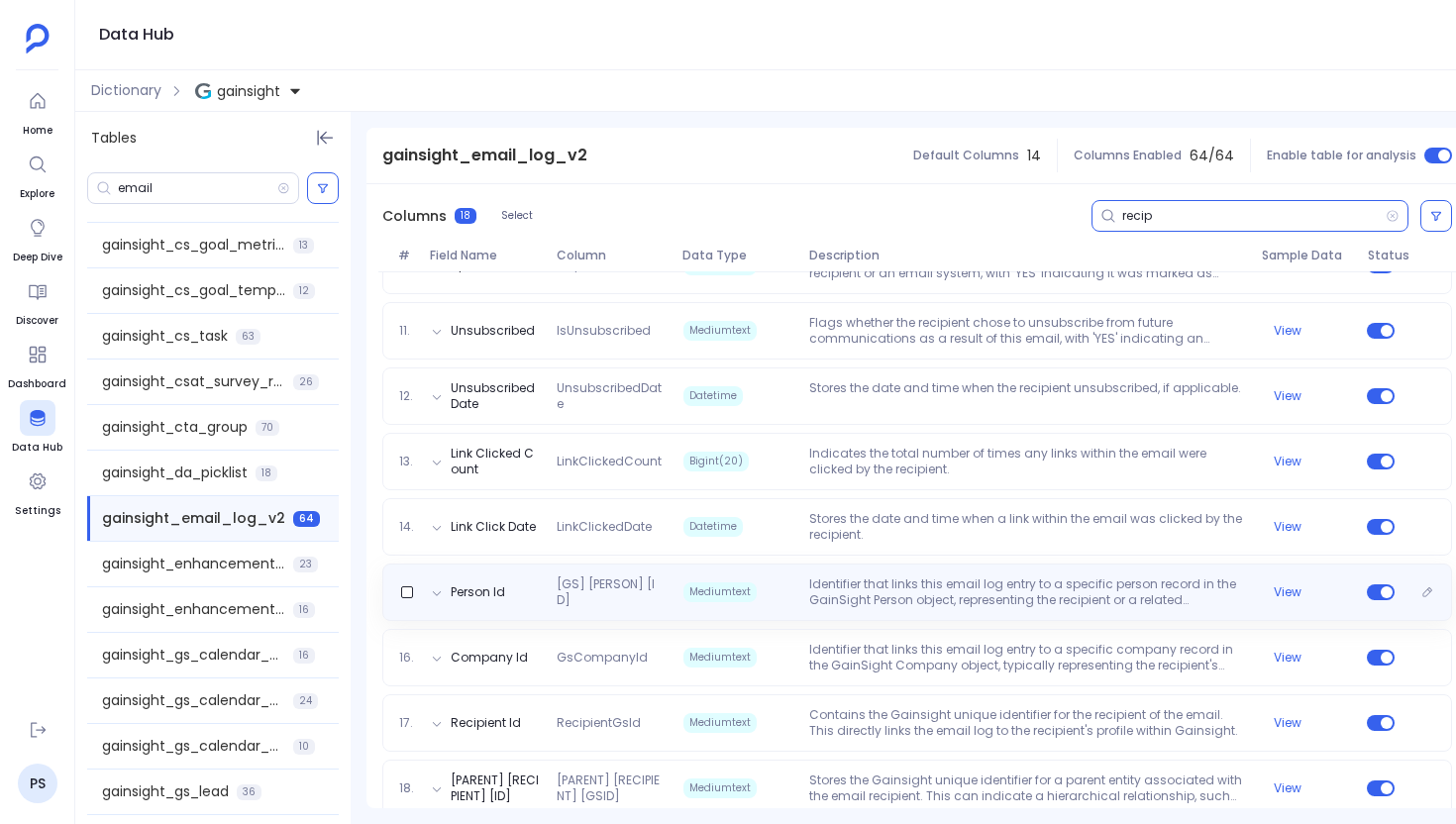 type on "recip" 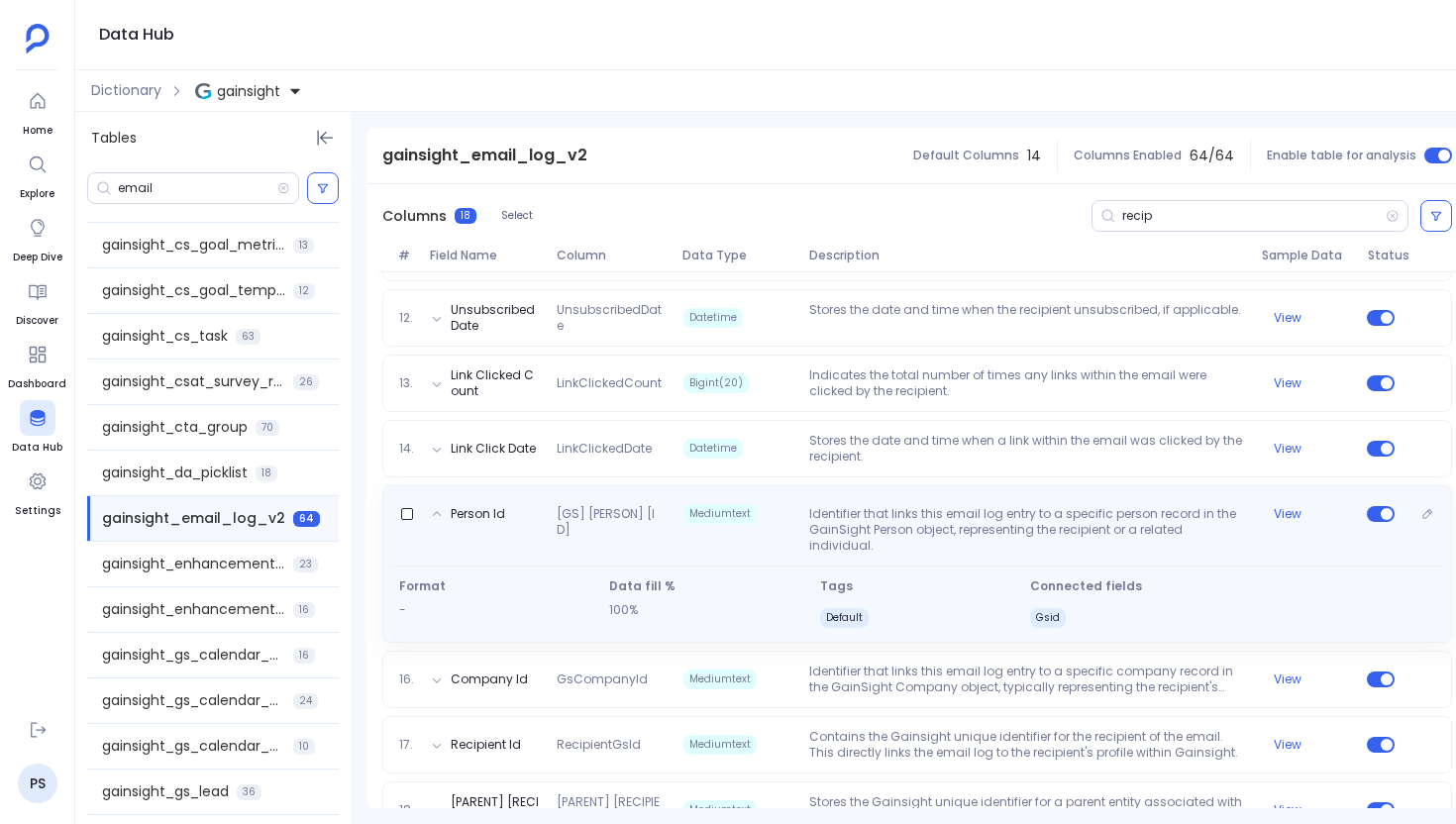 scroll, scrollTop: 1116, scrollLeft: 0, axis: vertical 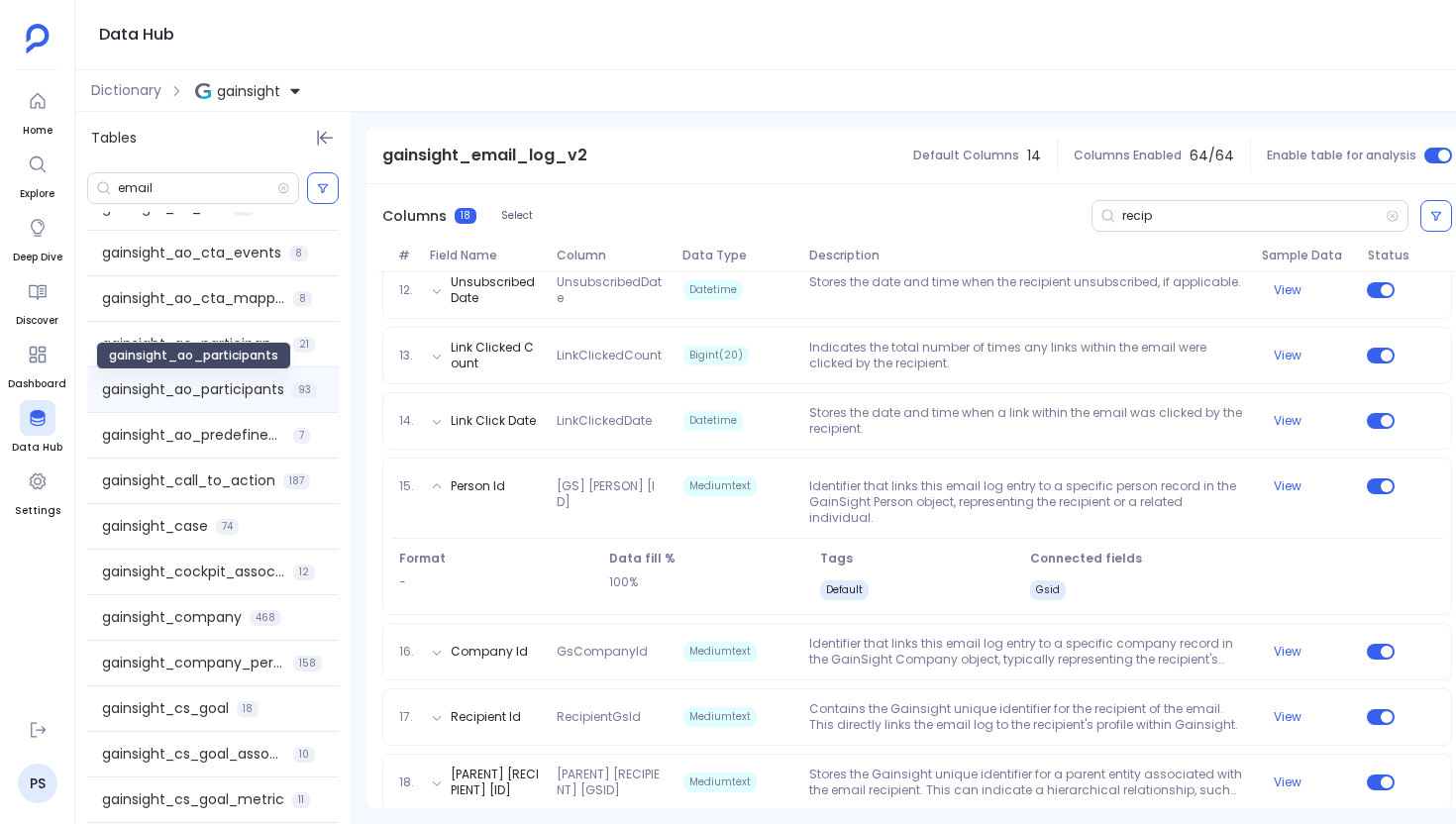 click on "gainsight_ao_participants" at bounding box center (193, 389) 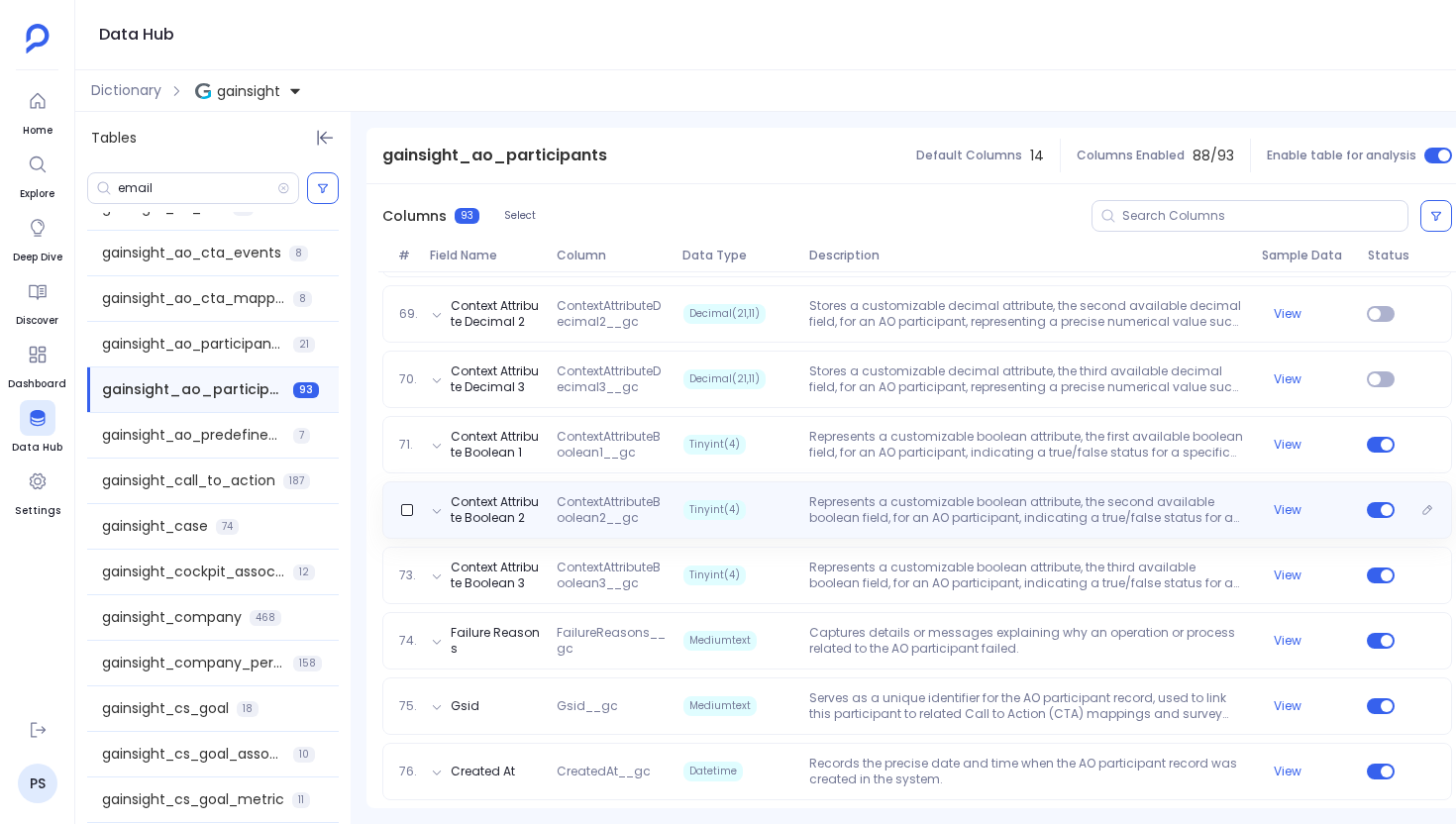 scroll, scrollTop: 4911, scrollLeft: 0, axis: vertical 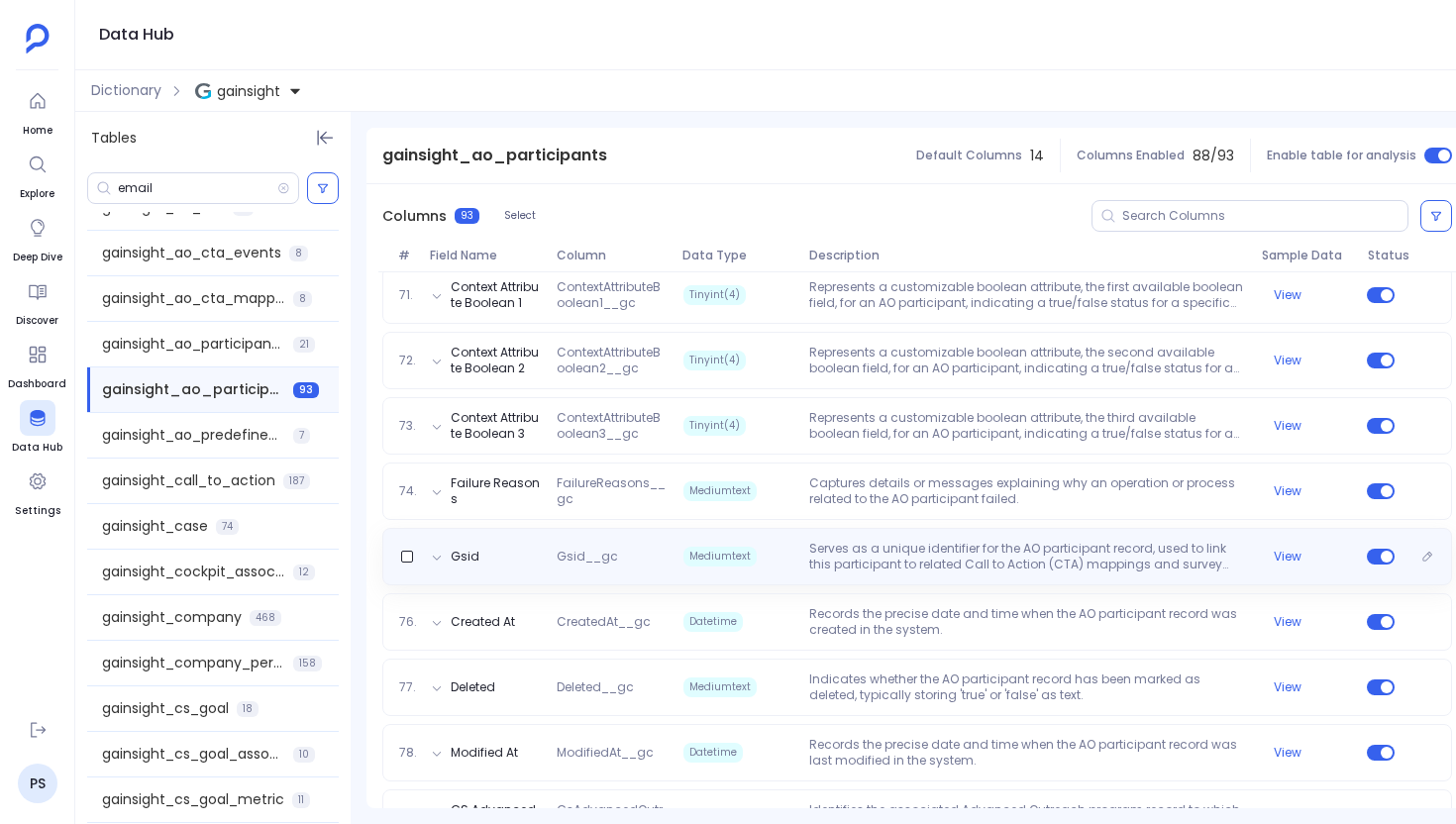 click on "Serves as a unique identifier for the AO participant record, used to link this participant to related Call to Action (CTA) mappings and survey participant data." at bounding box center (1027, 557) 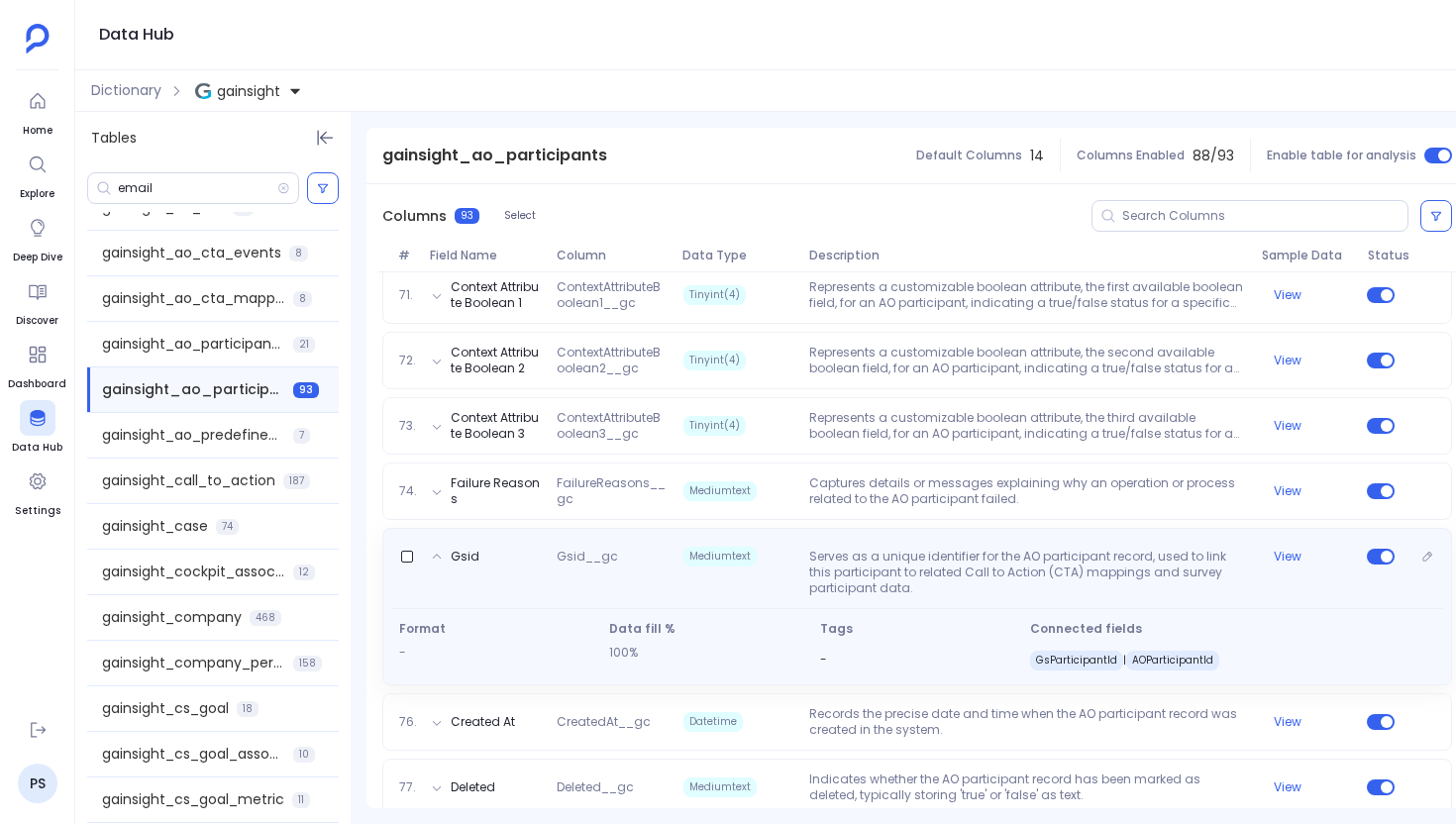 click on "Gsid__gc" at bounding box center (611, 572) 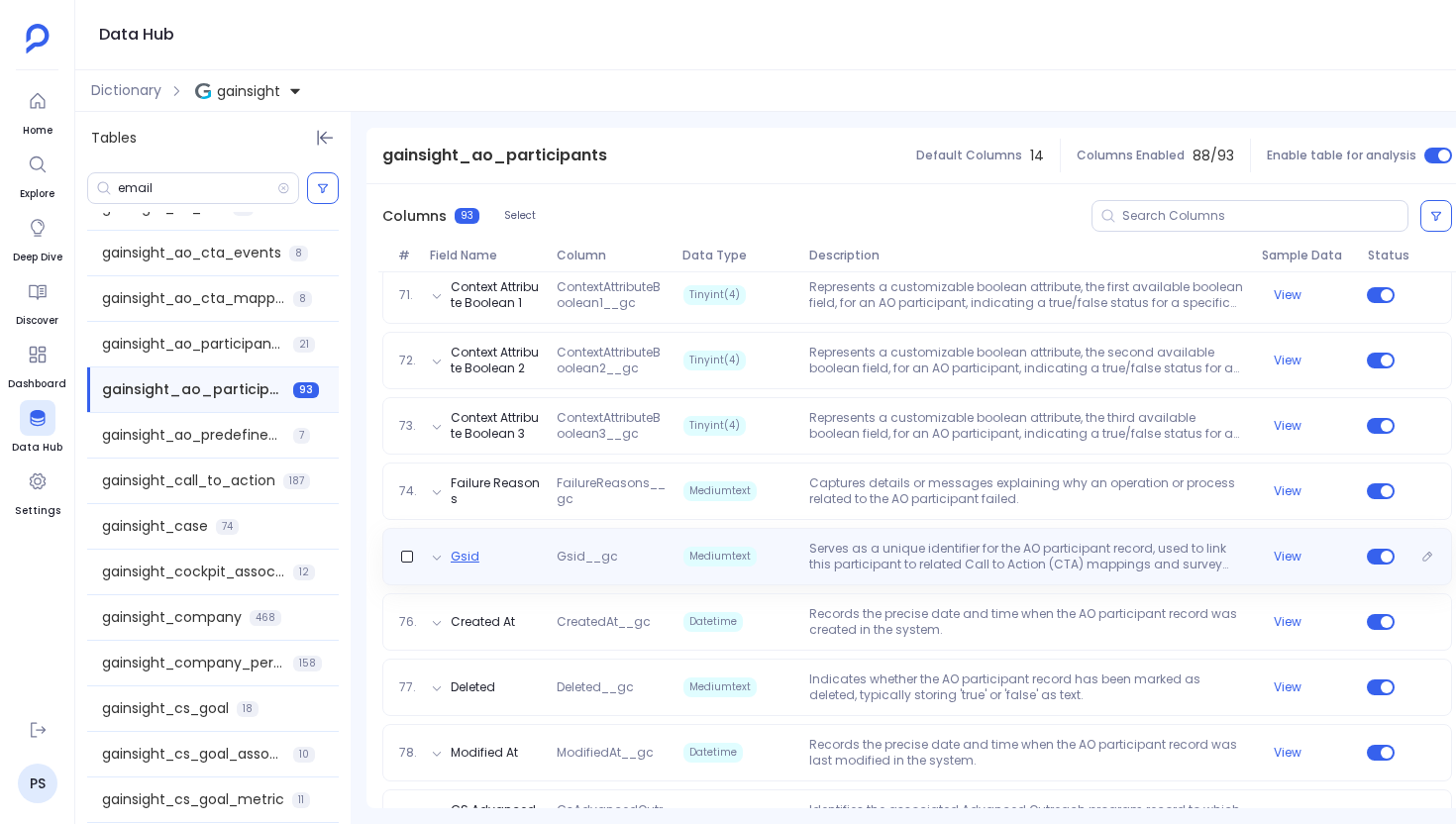 click on "Gsid" at bounding box center (465, 557) 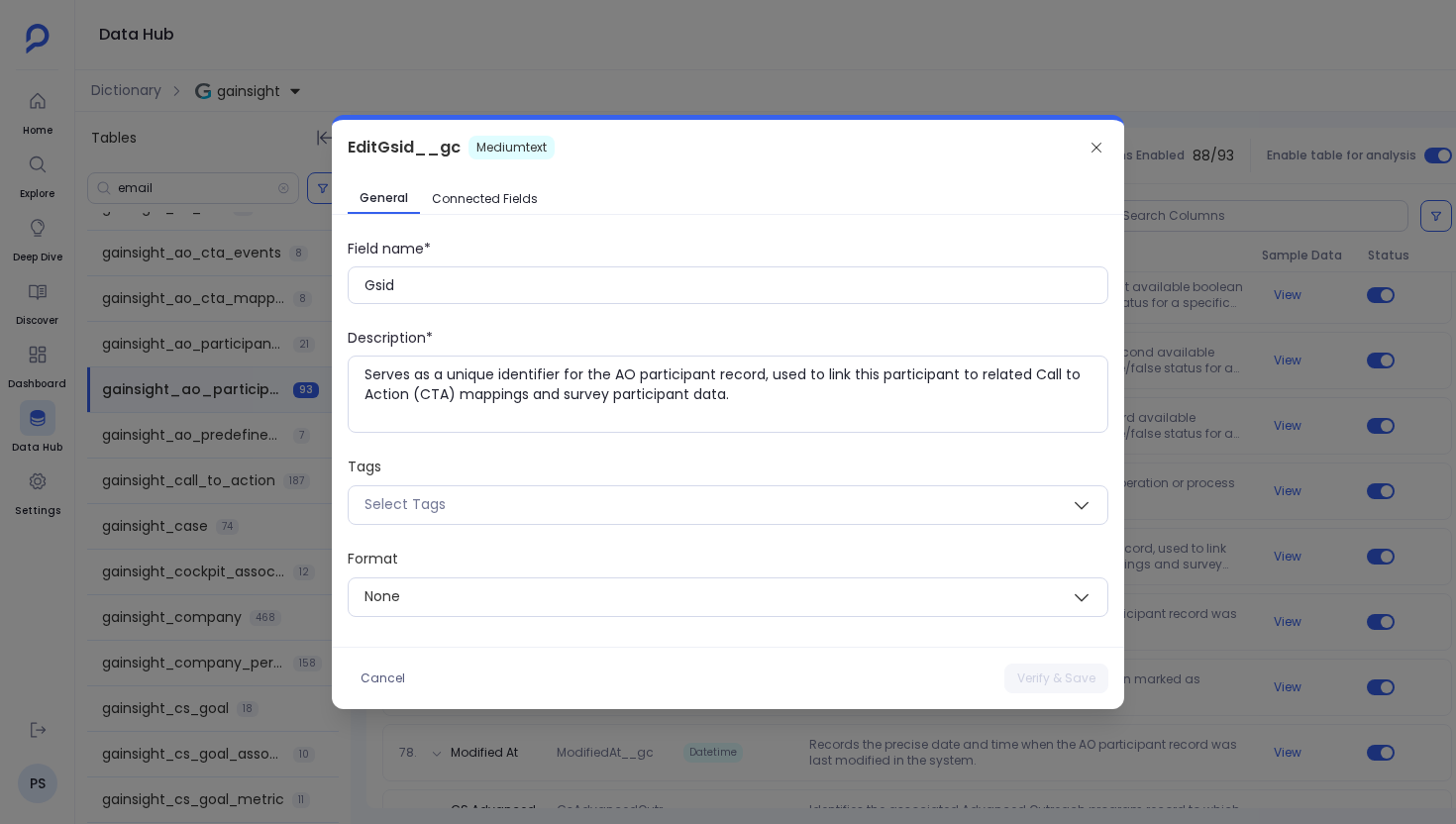 click on "Connected Fields" at bounding box center (484, 199) 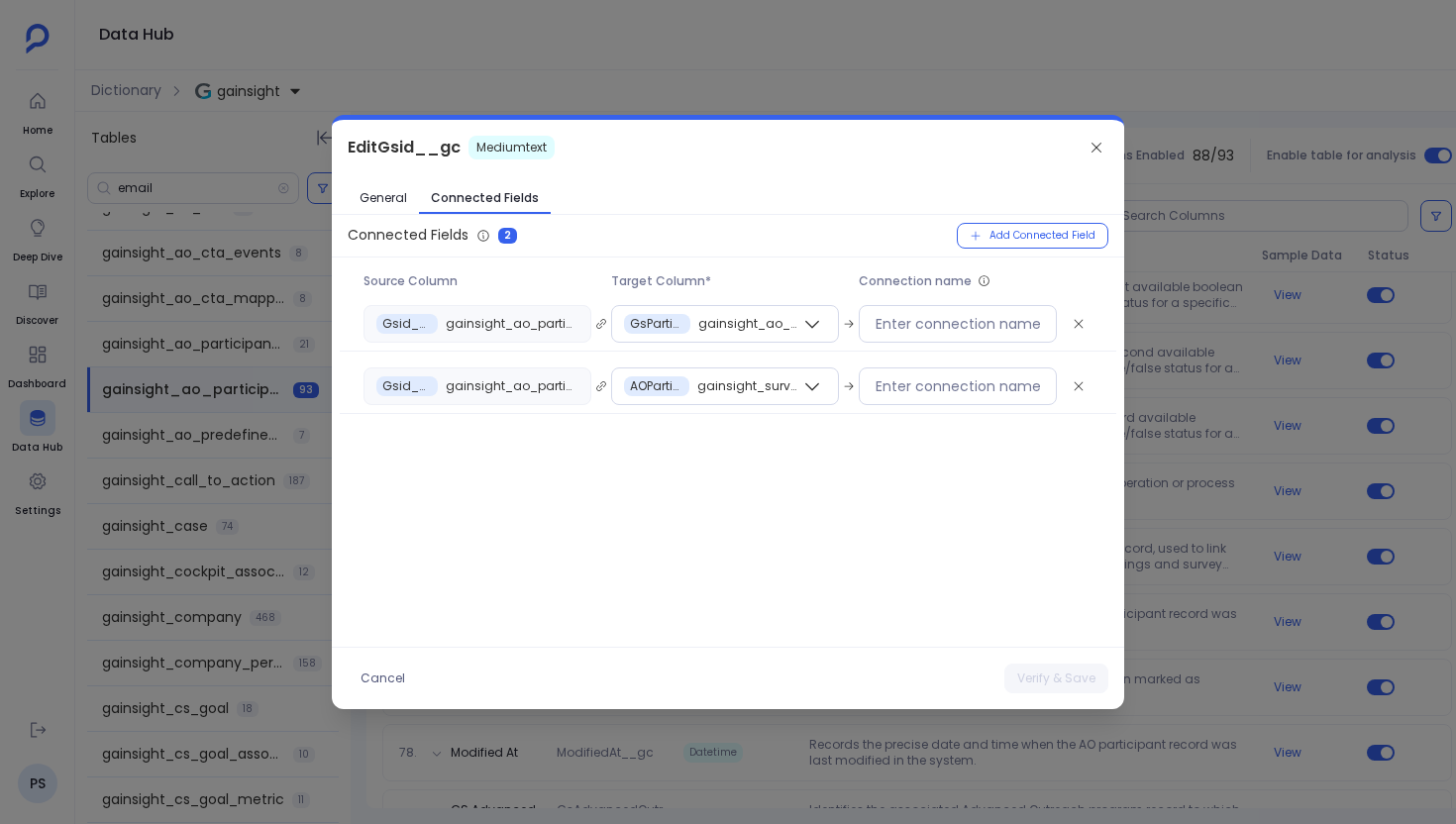 click at bounding box center (728, 412) 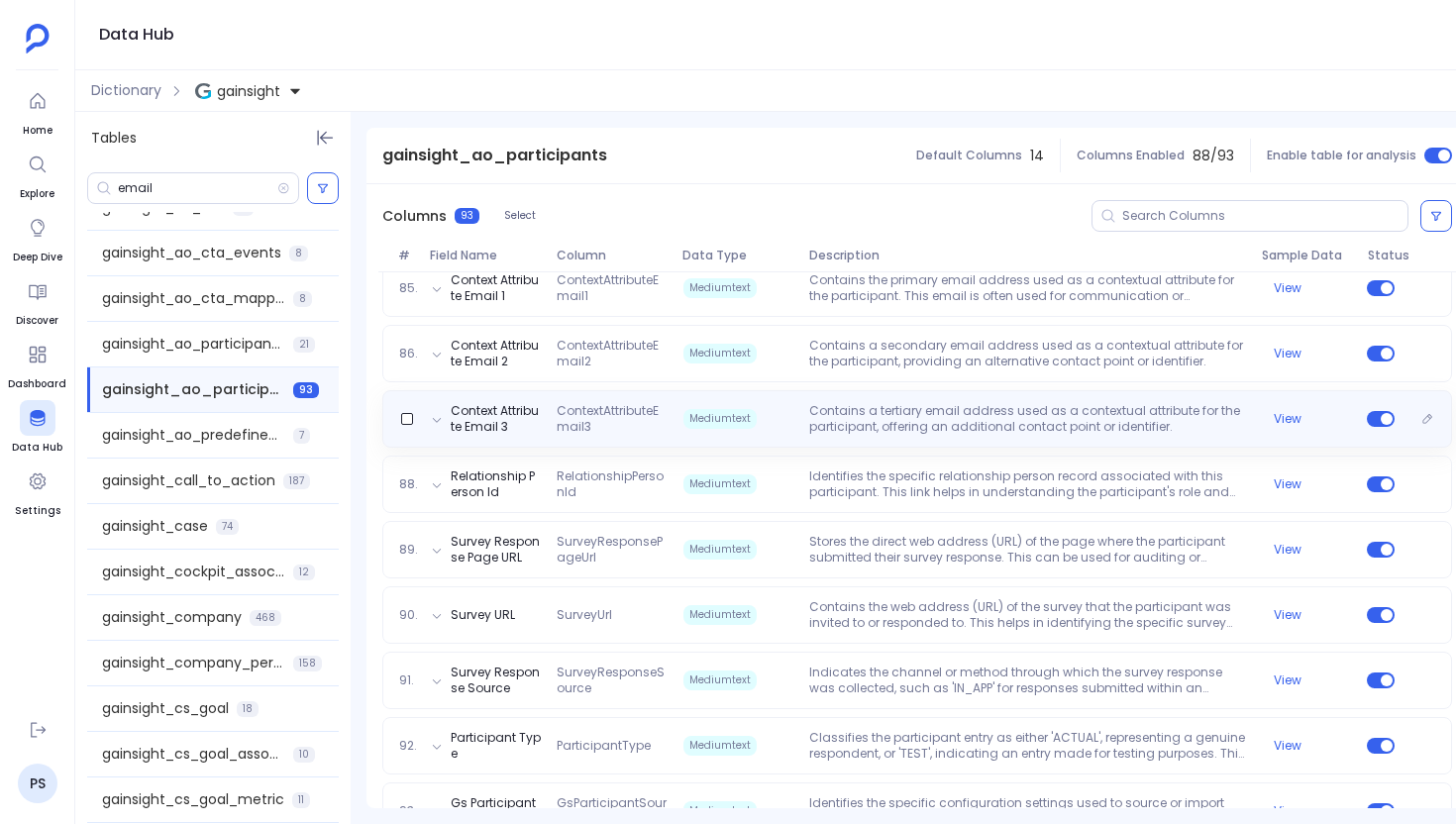 scroll, scrollTop: 5862, scrollLeft: 0, axis: vertical 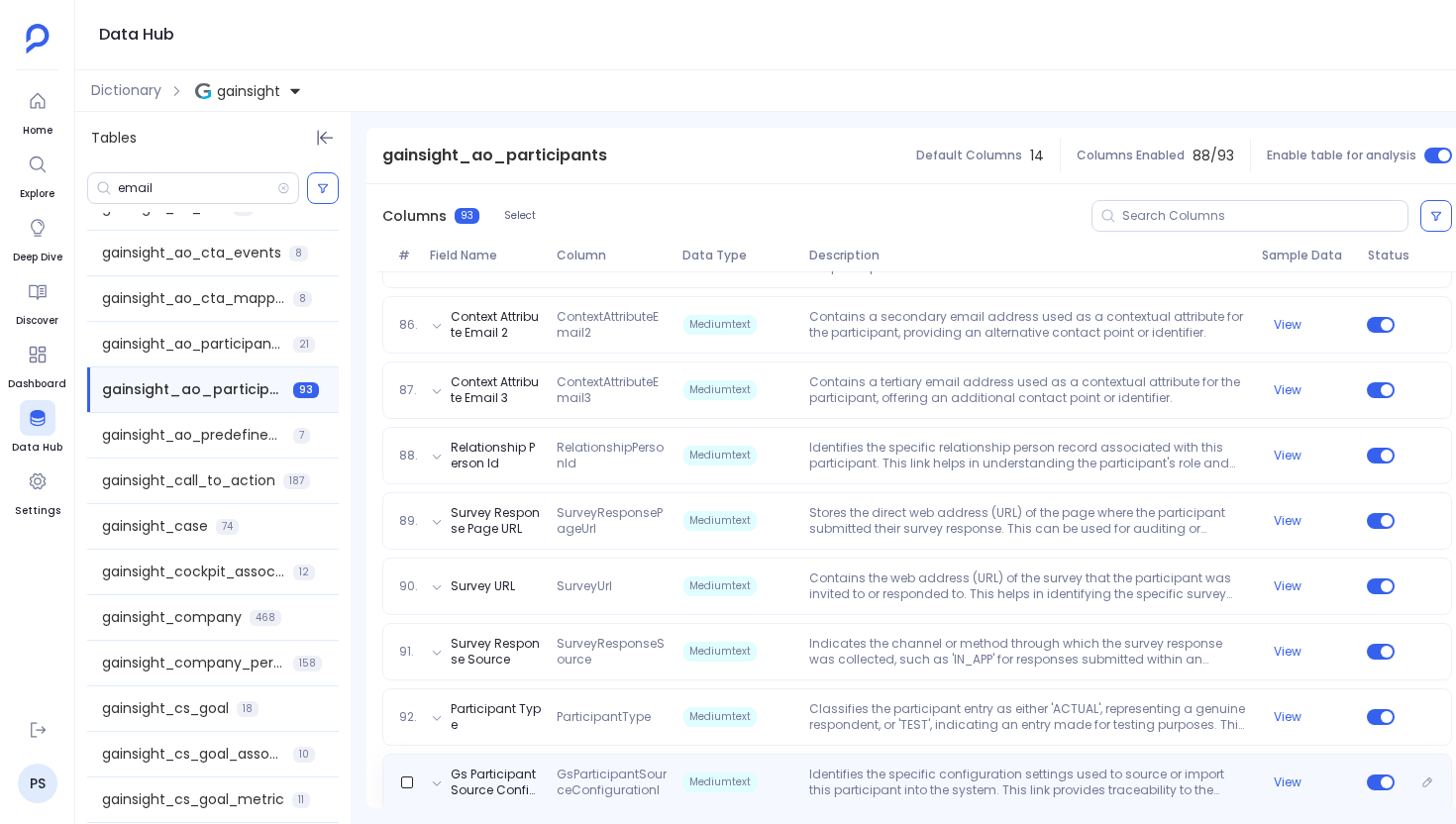 click on "Gs Participant Source Configuration Id" at bounding box center [485, 782] 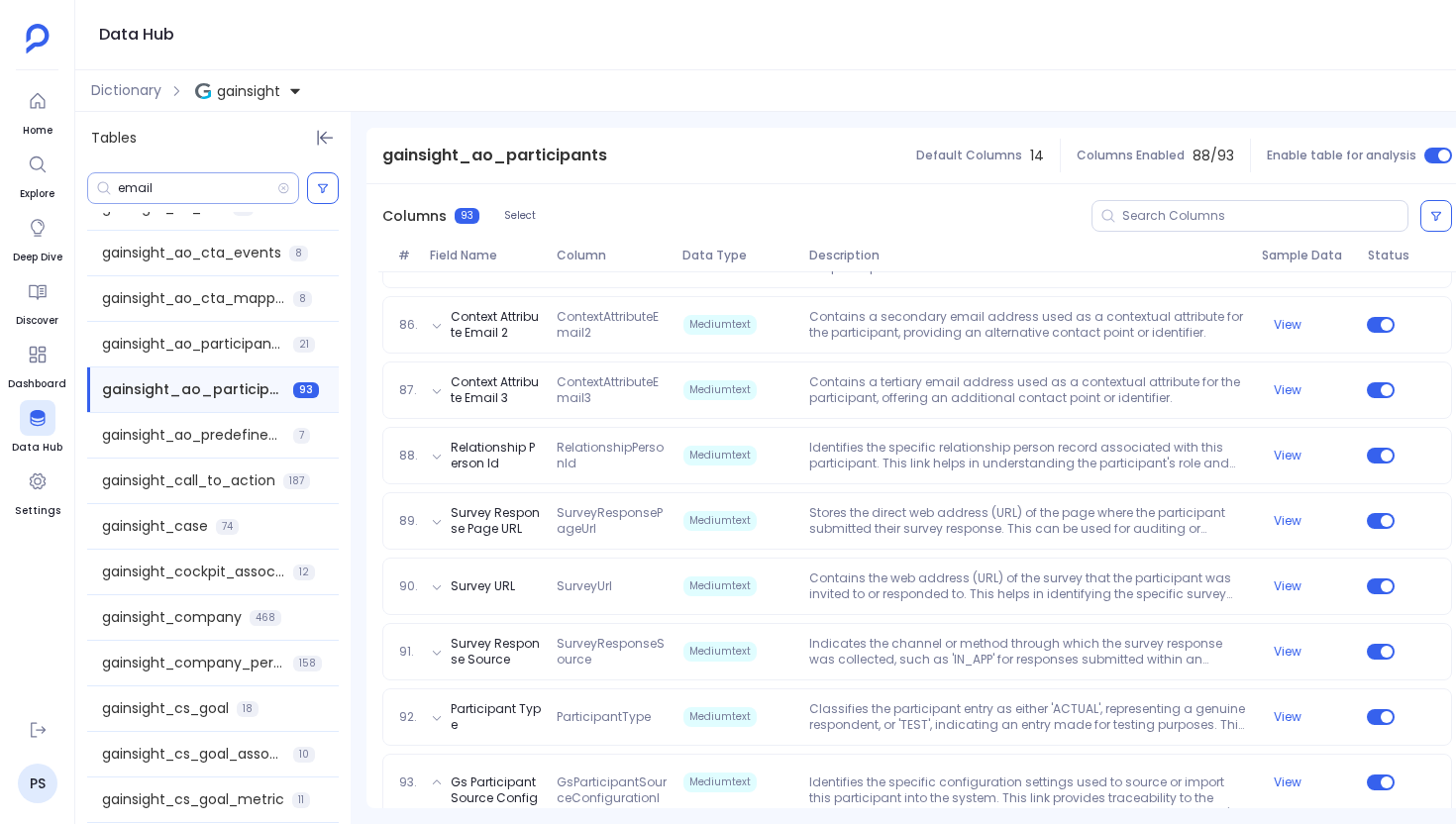 click on "email" at bounding box center (197, 188) 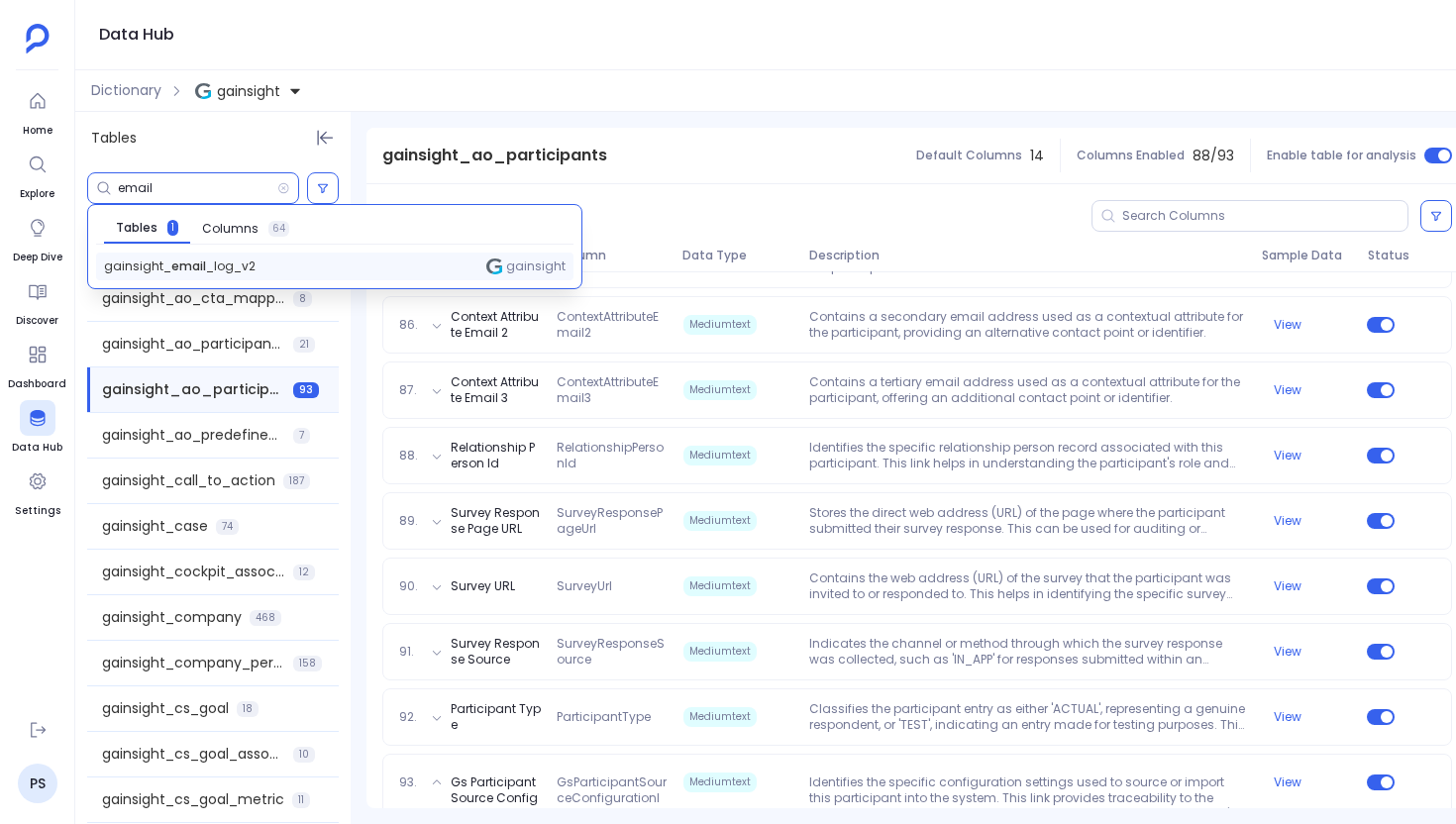 click on "gainsight_ email _log_v2" at bounding box center (179, 266) 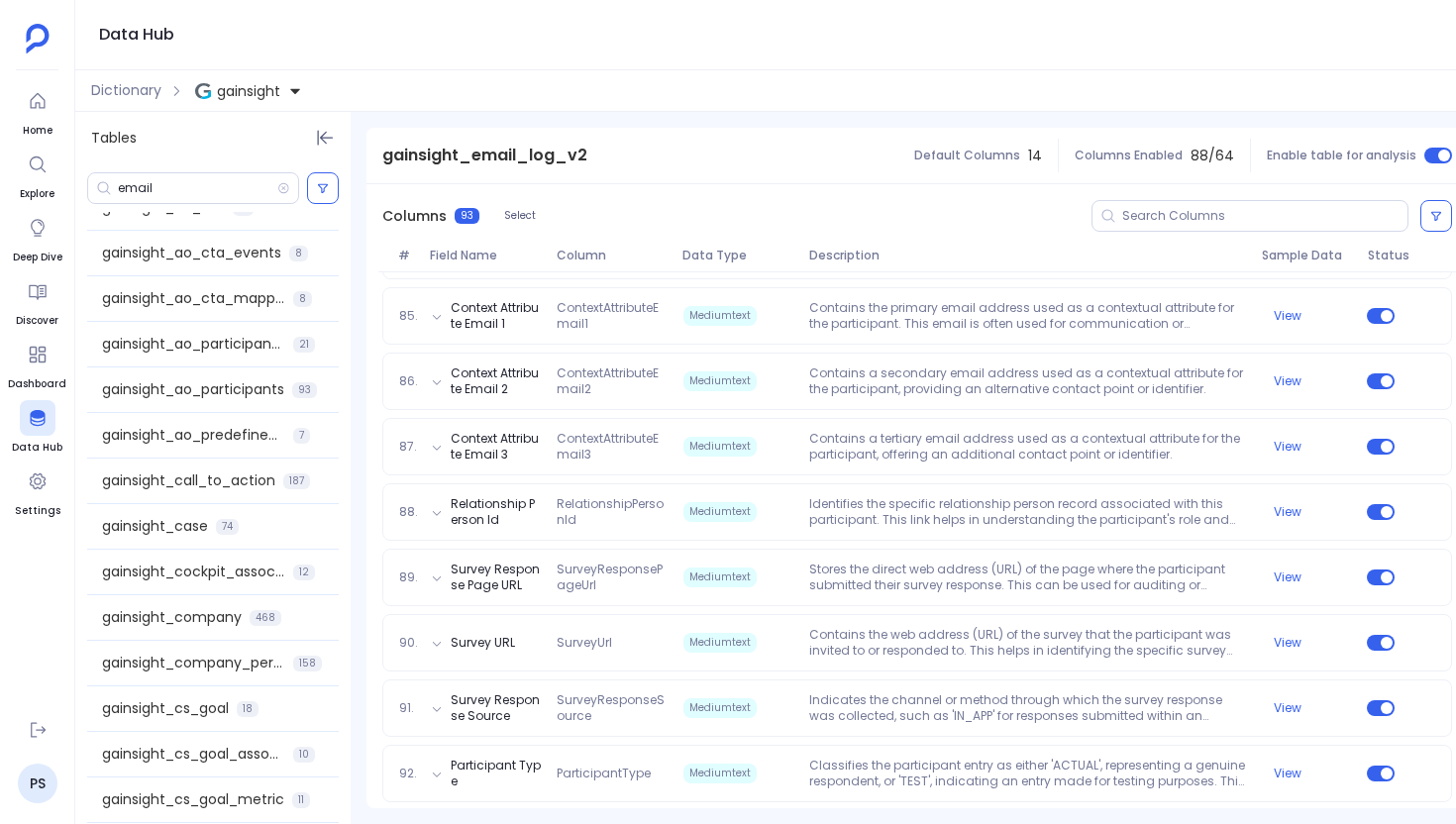 scroll, scrollTop: 198, scrollLeft: 0, axis: vertical 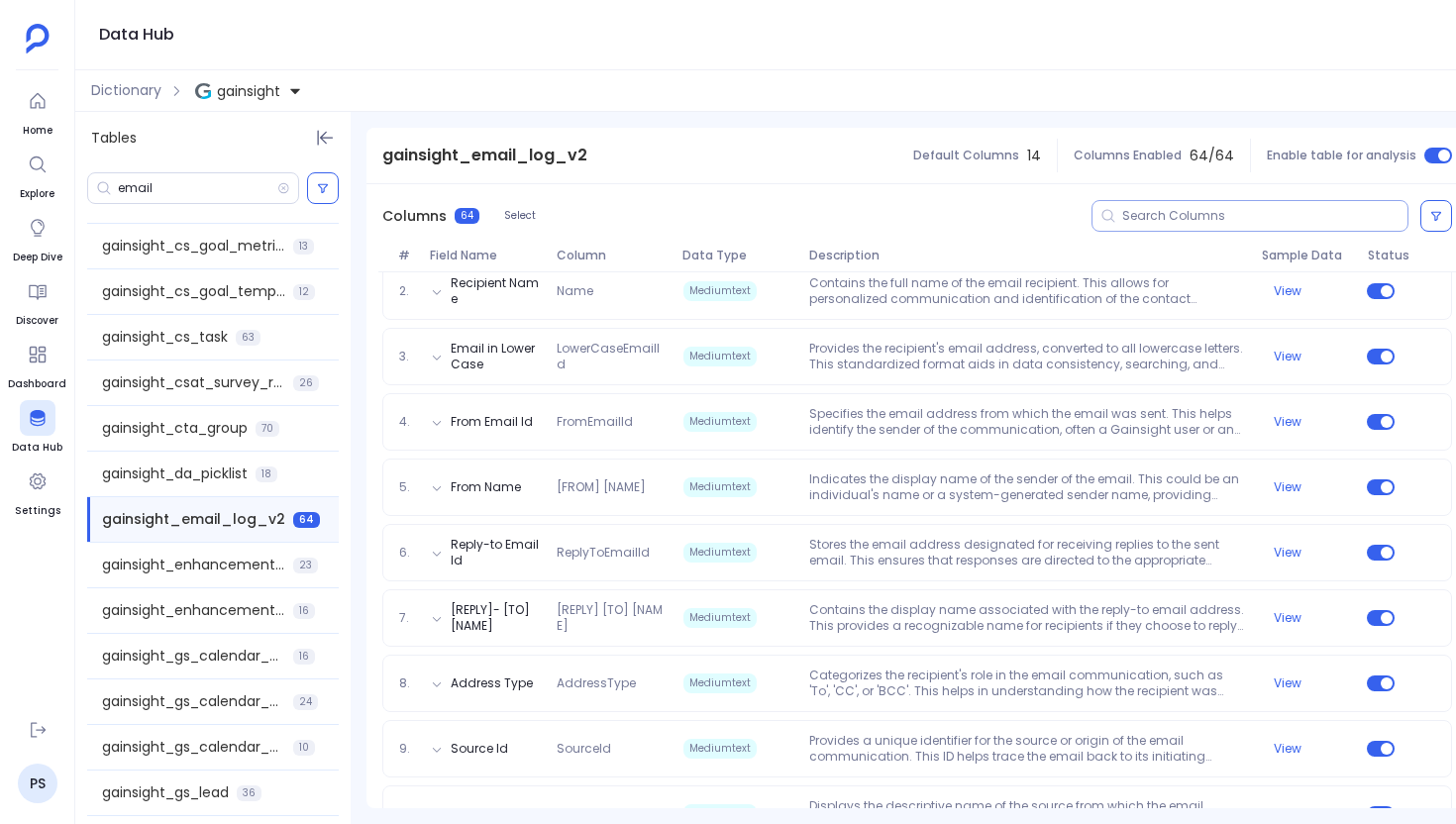 click at bounding box center [1265, 216] 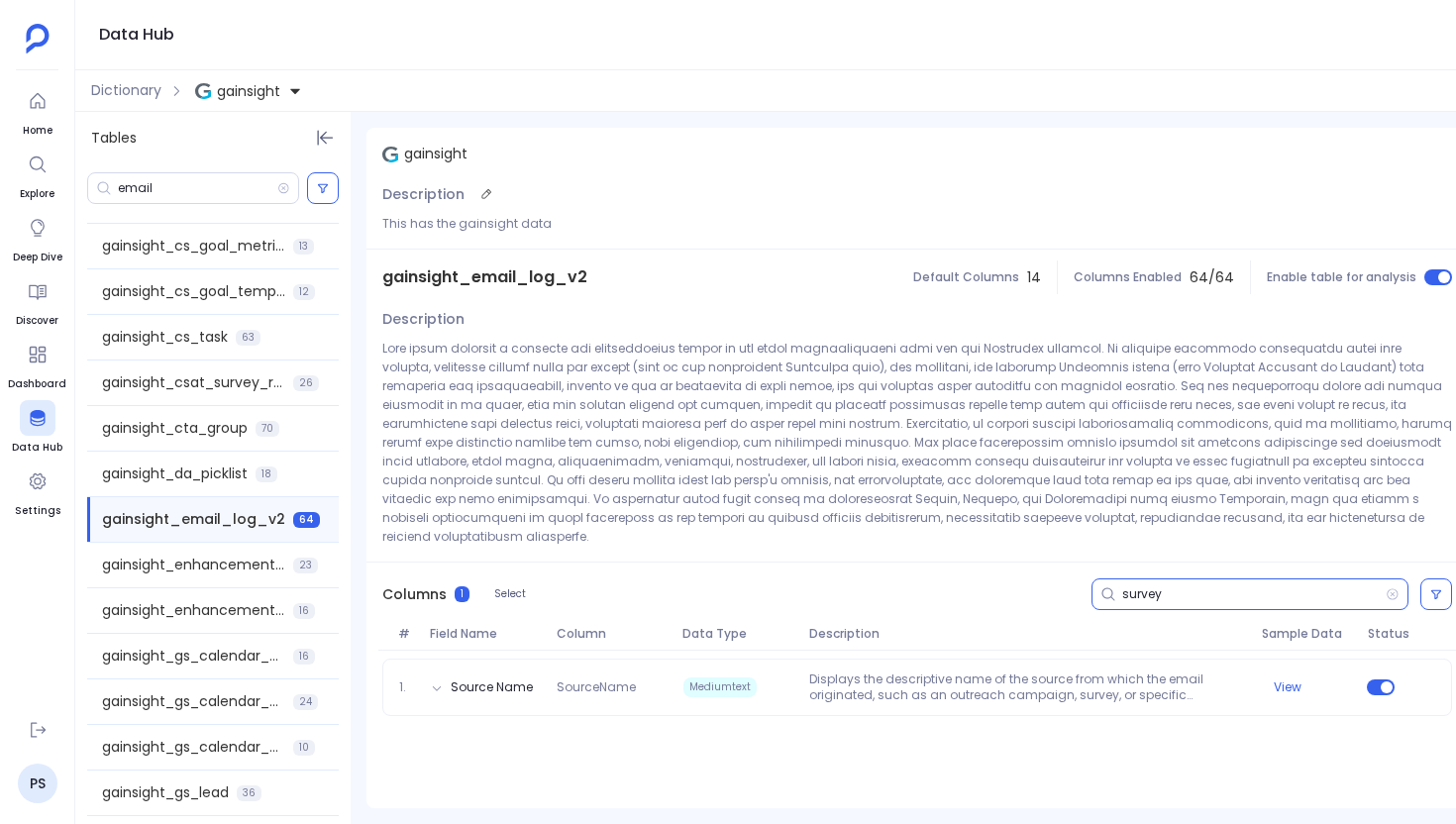 scroll, scrollTop: 0, scrollLeft: 0, axis: both 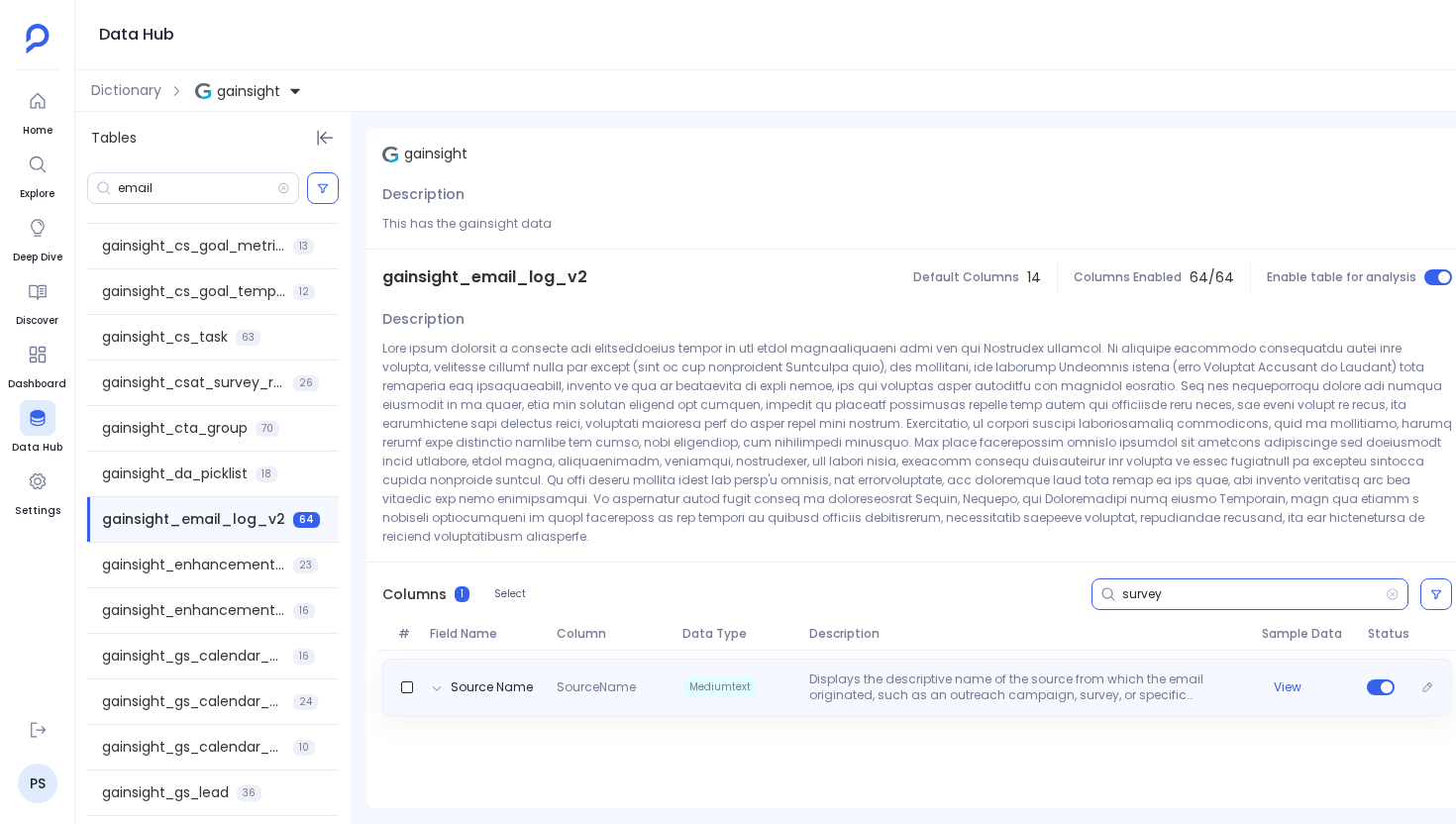 click on "Displays the descriptive name of the source from which the email originated, such as an outreach campaign, survey, or specific Gainsight feature. This offers context on the purpose or initiative behind the email." at bounding box center [1027, 687] 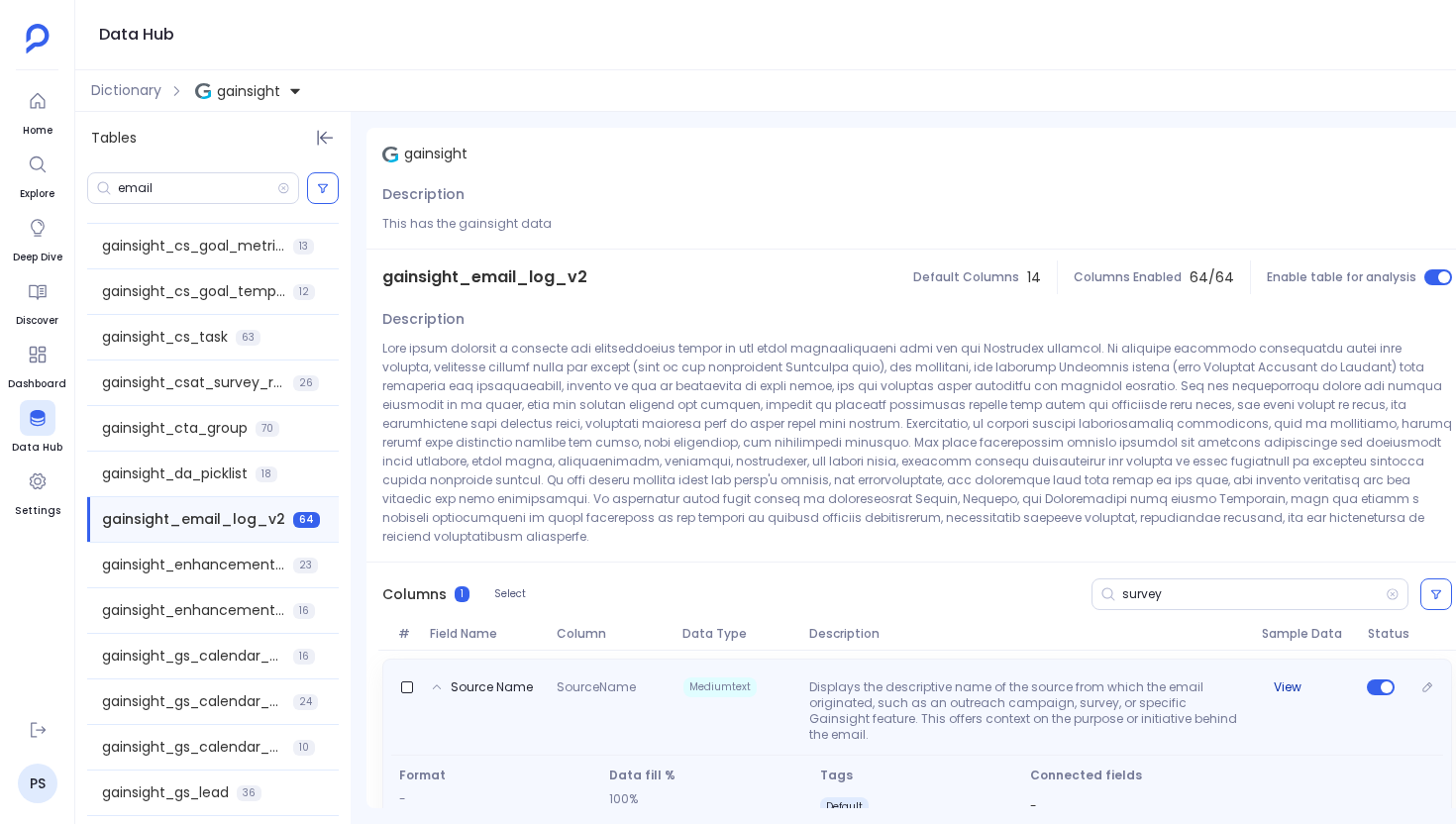 click on "View" at bounding box center (1288, 687) 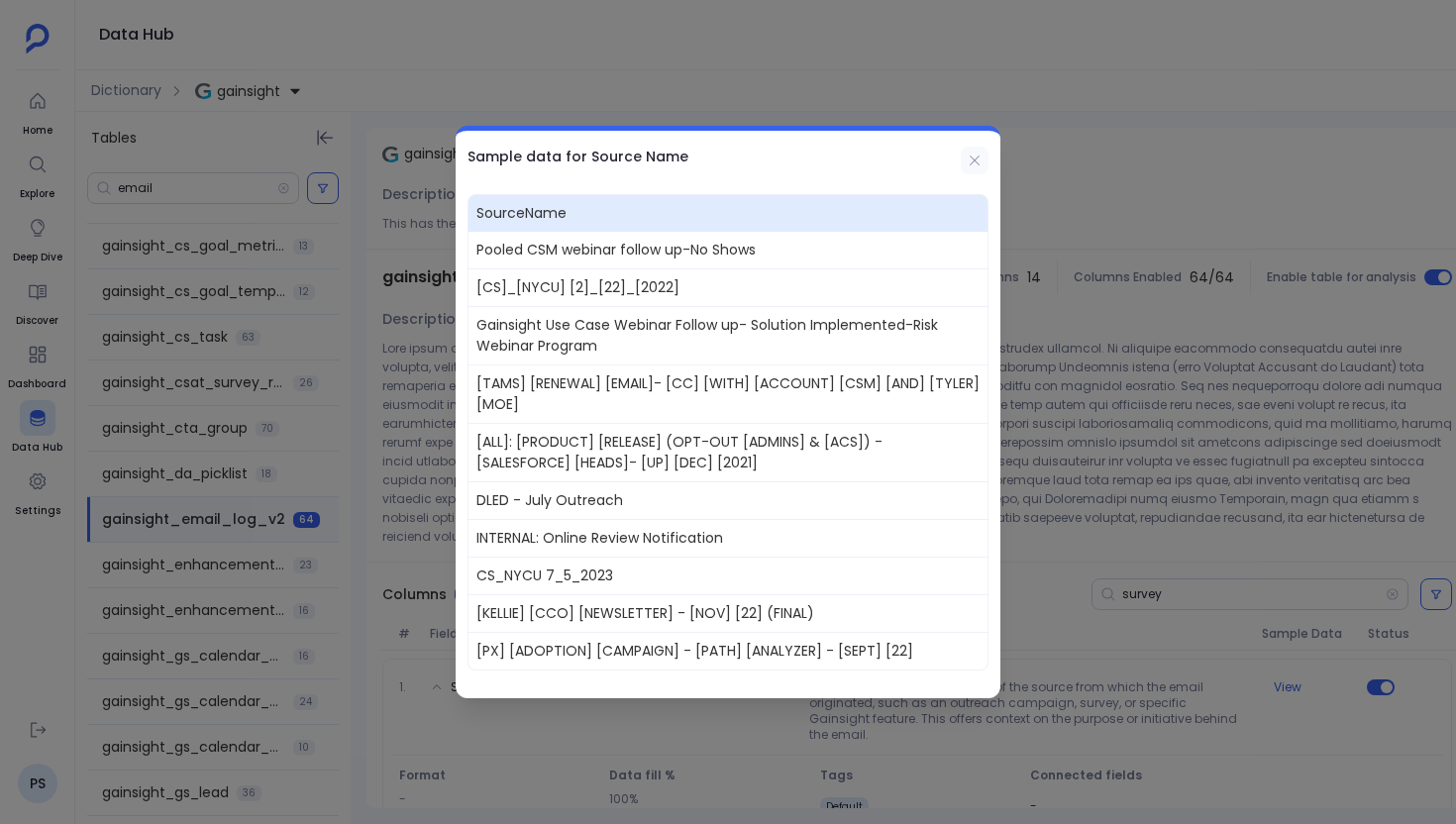 click at bounding box center [975, 160] 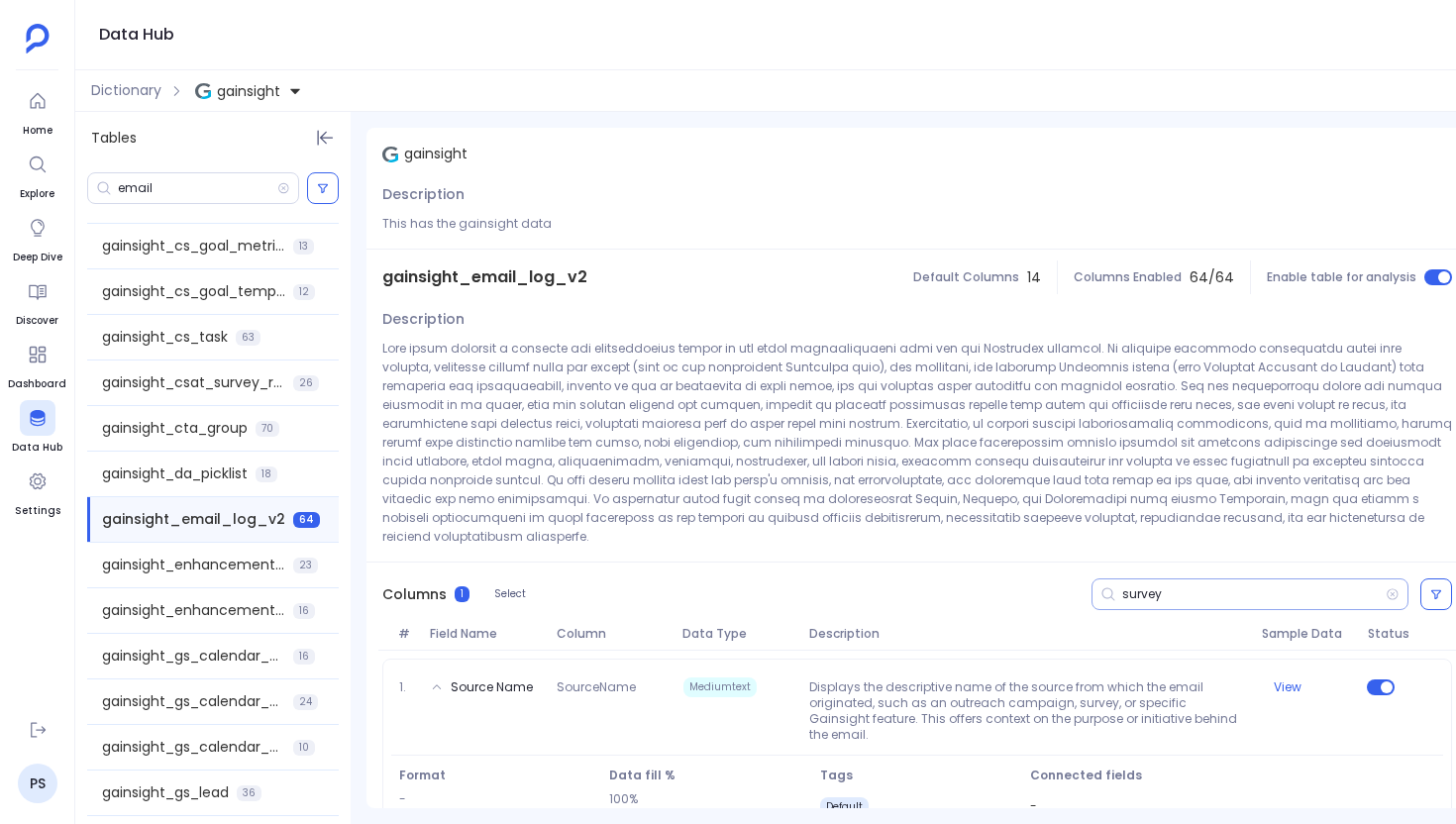 click on "survey" at bounding box center (1250, 594) 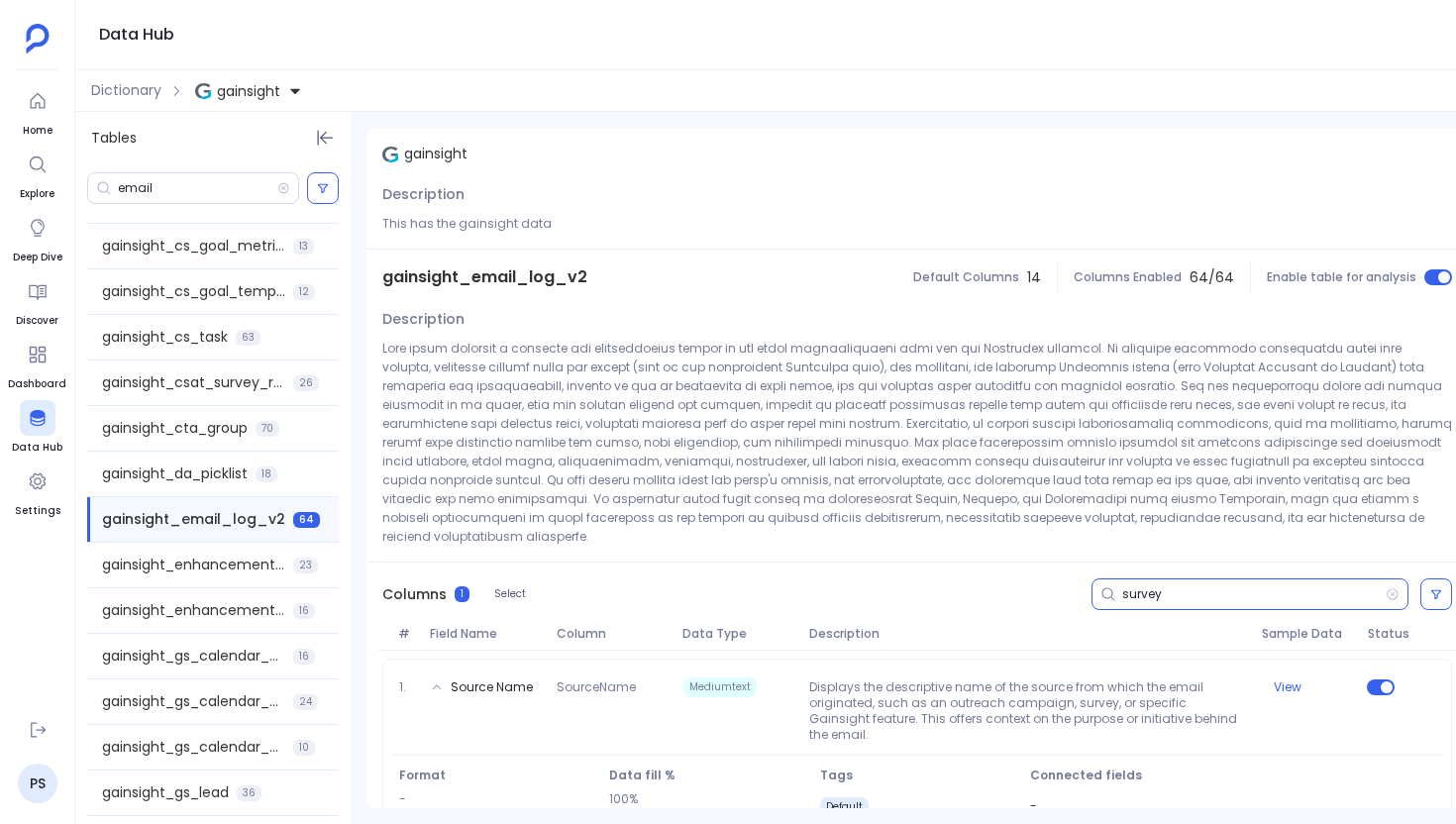 click on "survey" at bounding box center [1254, 594] 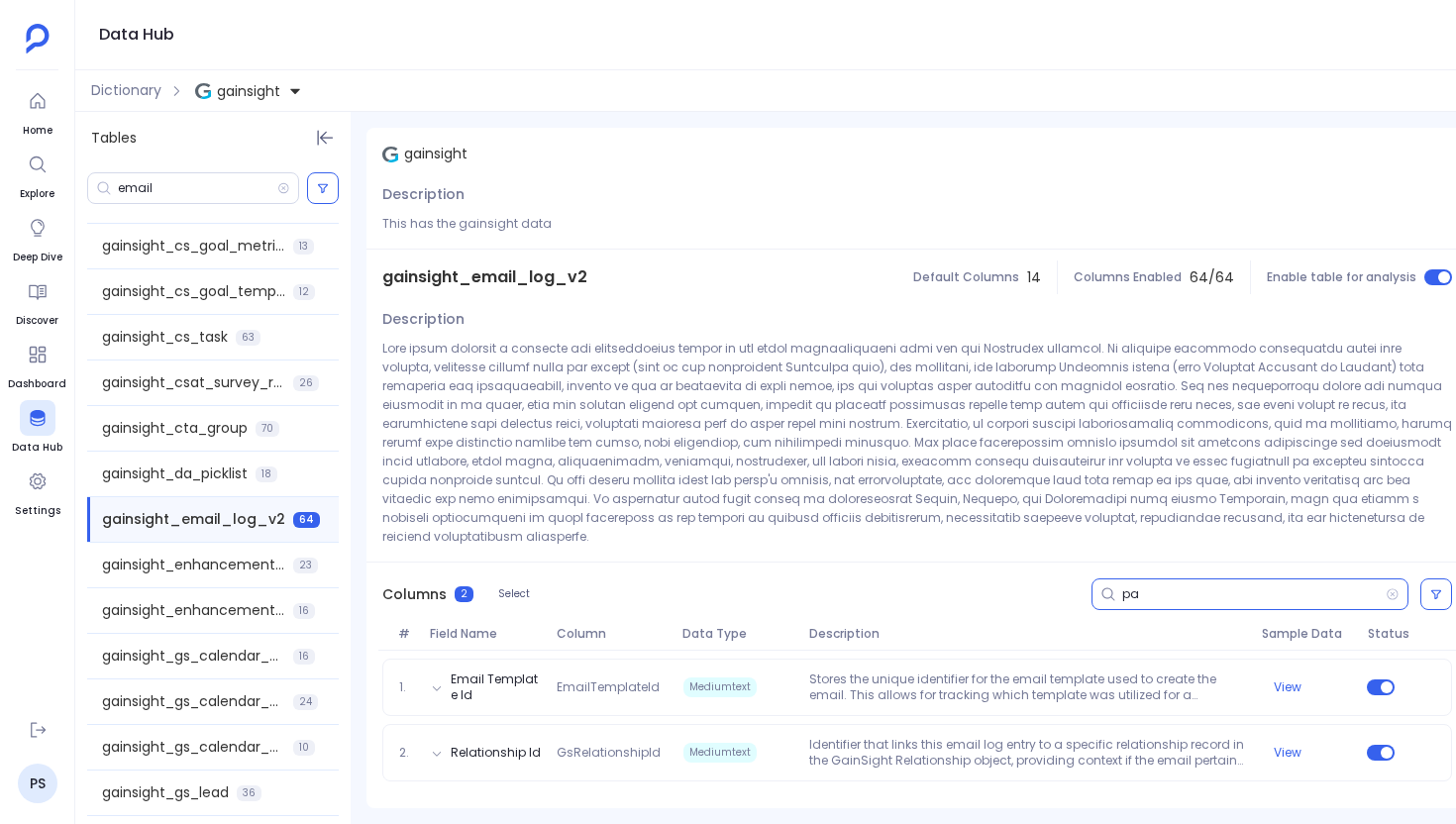 type on "p" 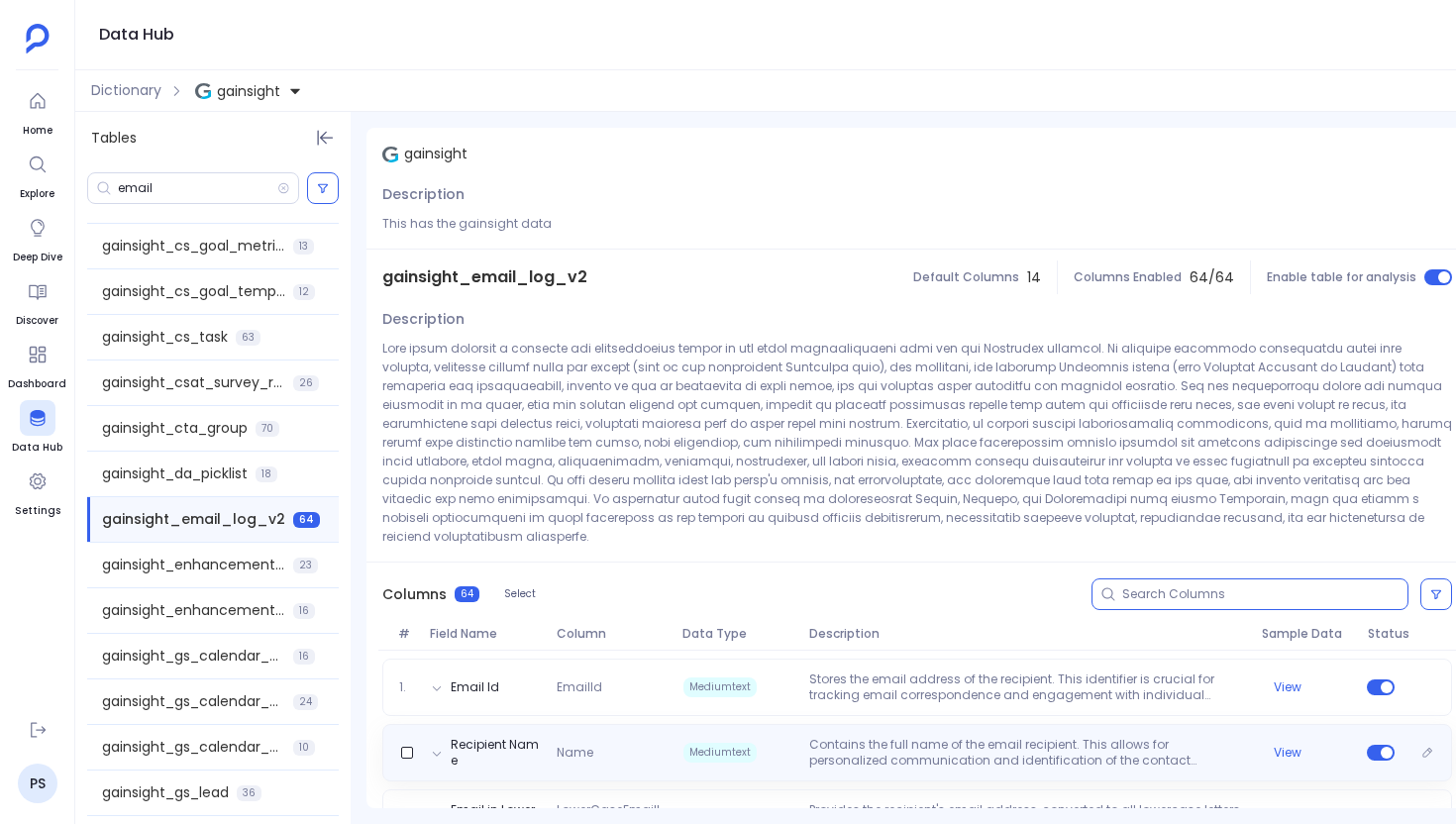 type 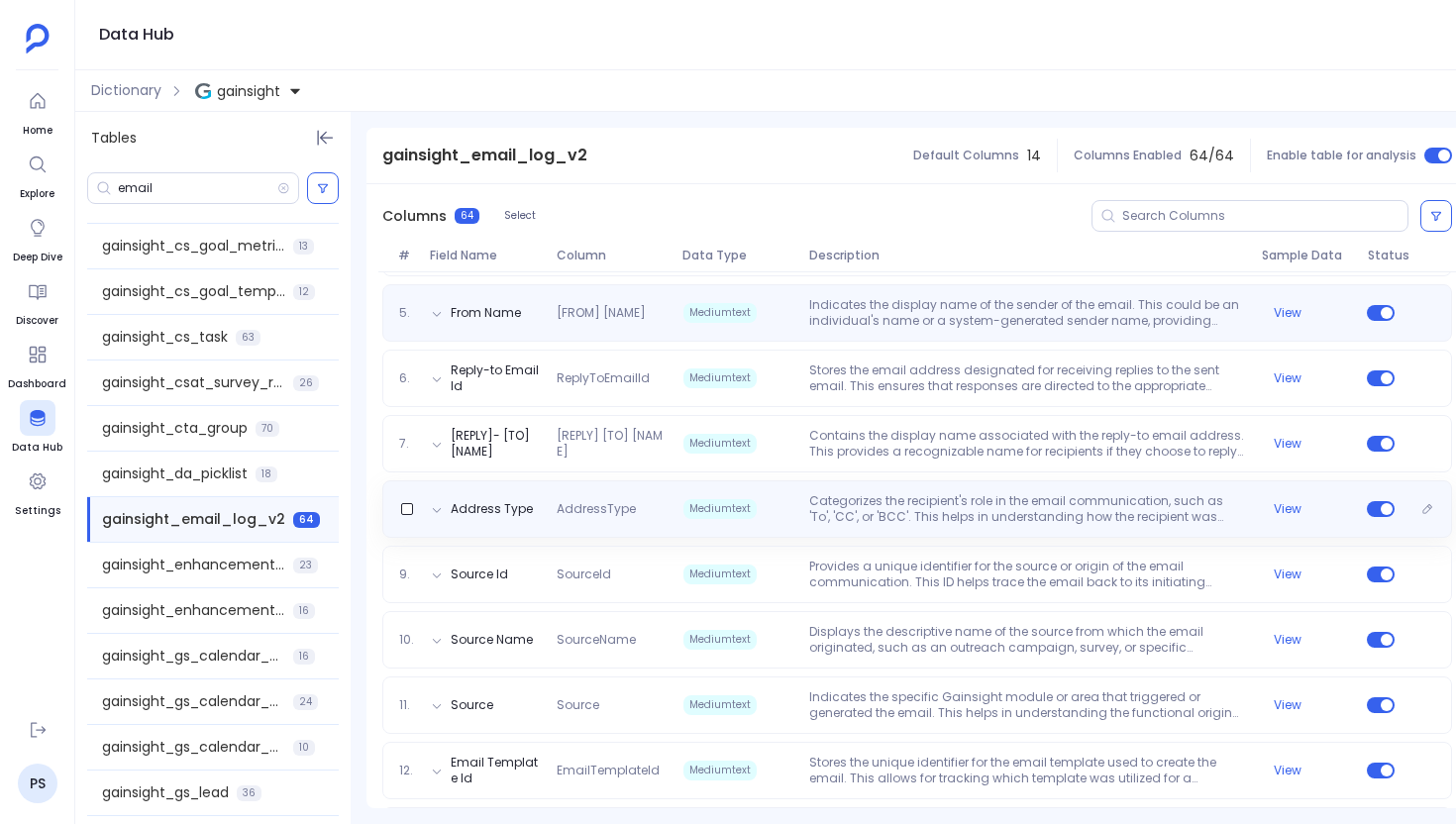scroll, scrollTop: 737, scrollLeft: 0, axis: vertical 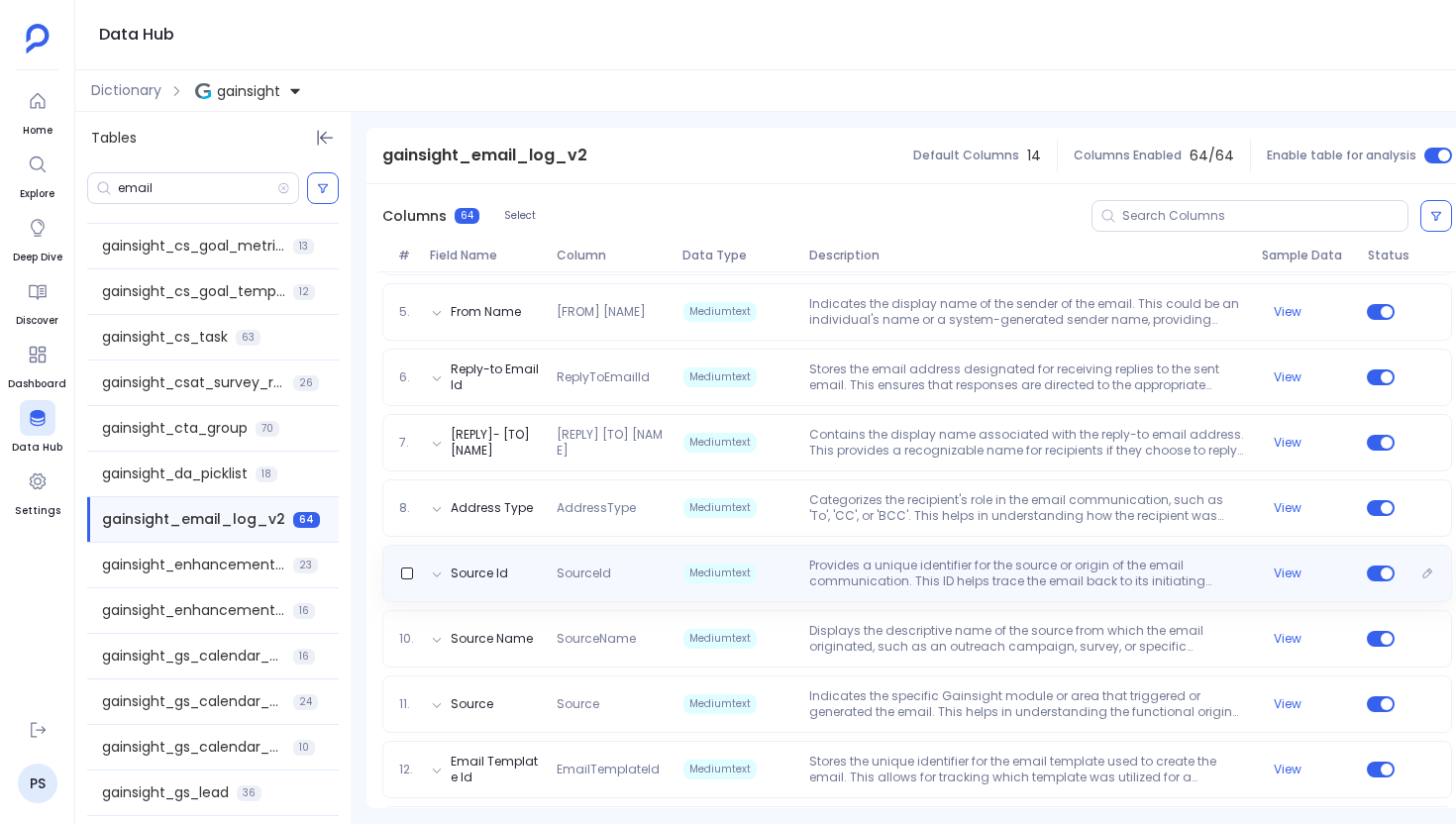 click on "Source Id SourceId Mediumtext Provides a unique identifier for the source or origin of the email communication. This ID helps trace the email back to its initiating process or campaign within Gainsight. View" at bounding box center [917, 573] 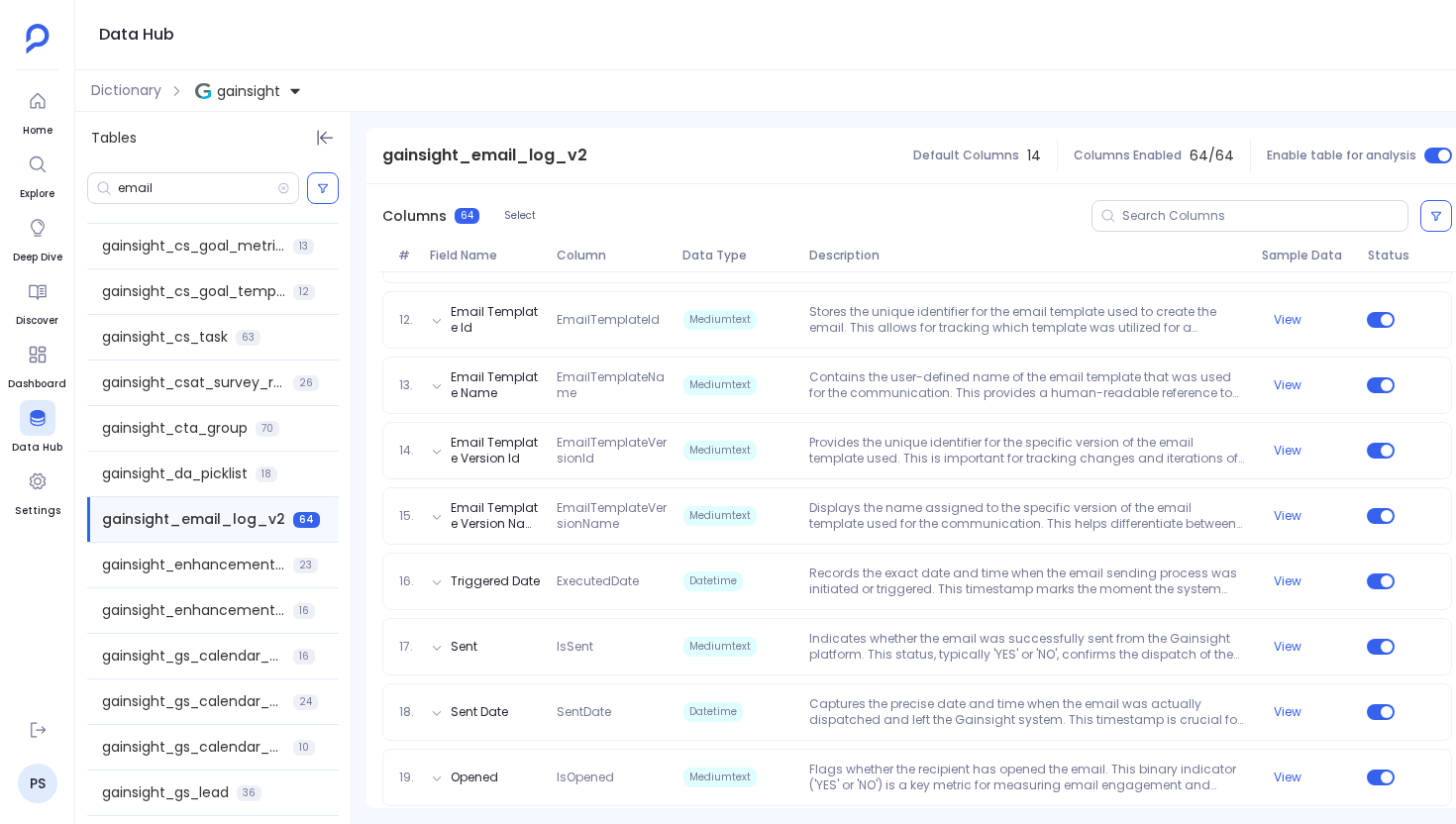 scroll, scrollTop: 1210, scrollLeft: 0, axis: vertical 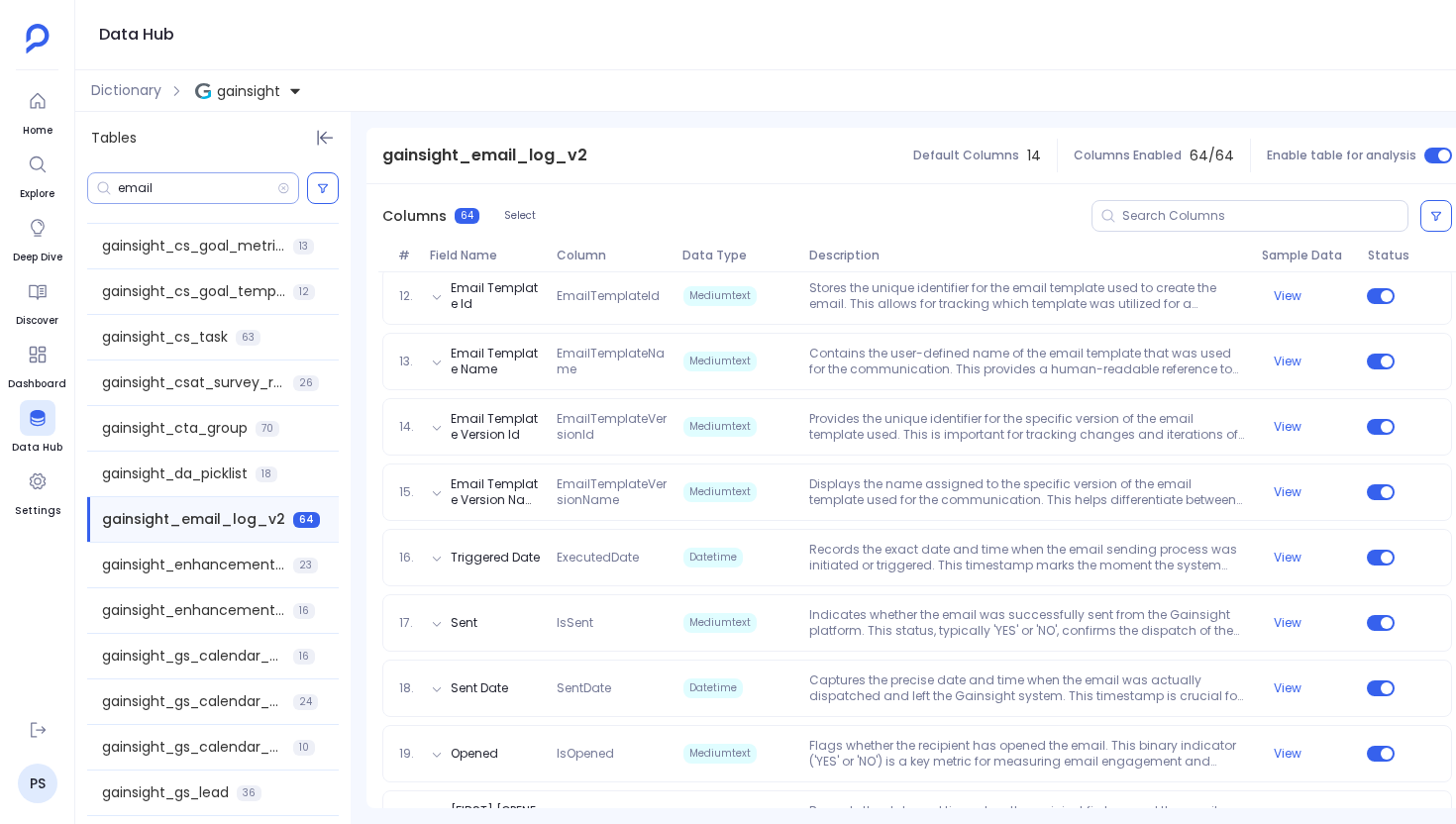 click on "email" at bounding box center [197, 188] 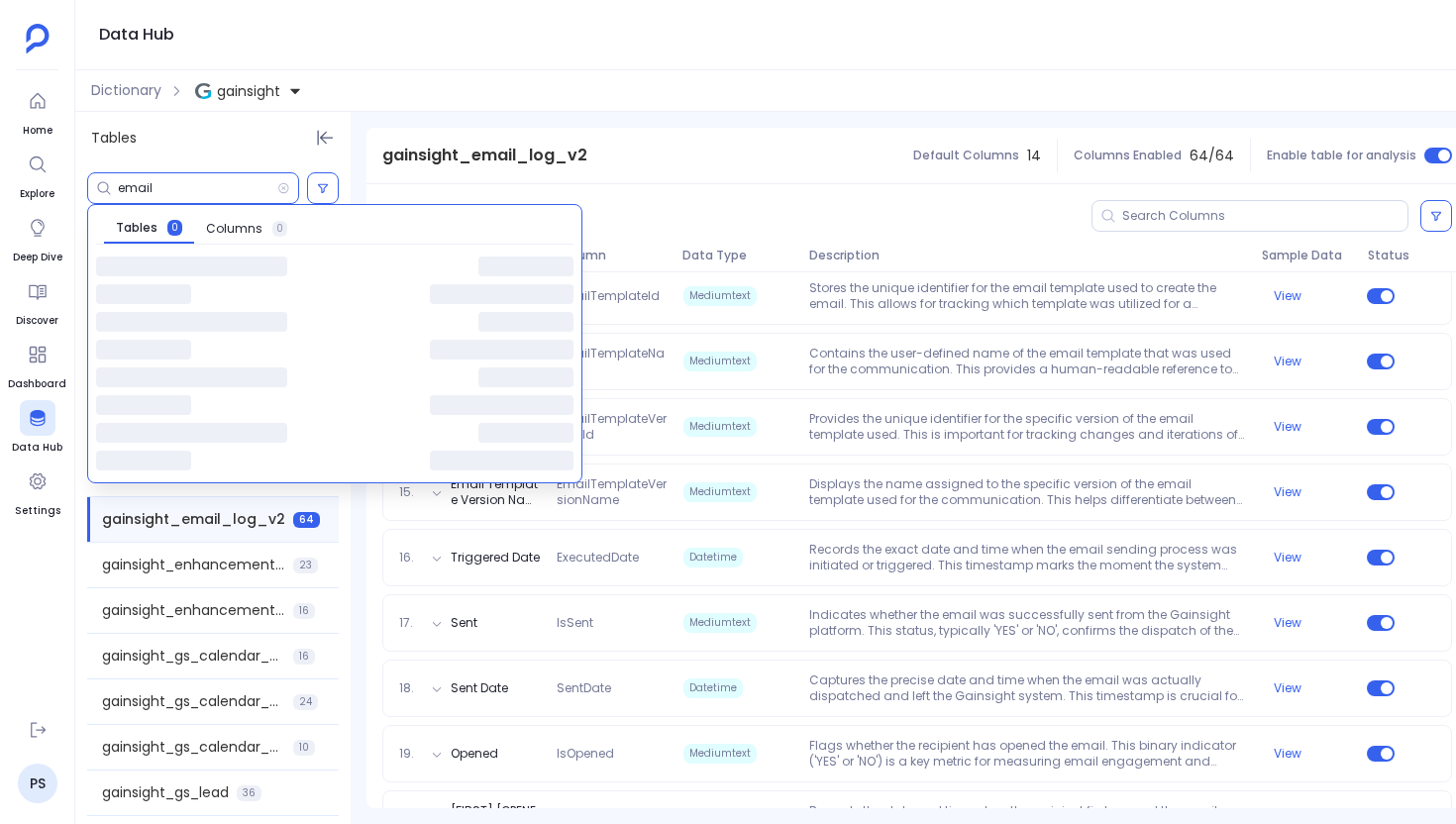 click on "email" at bounding box center [197, 188] 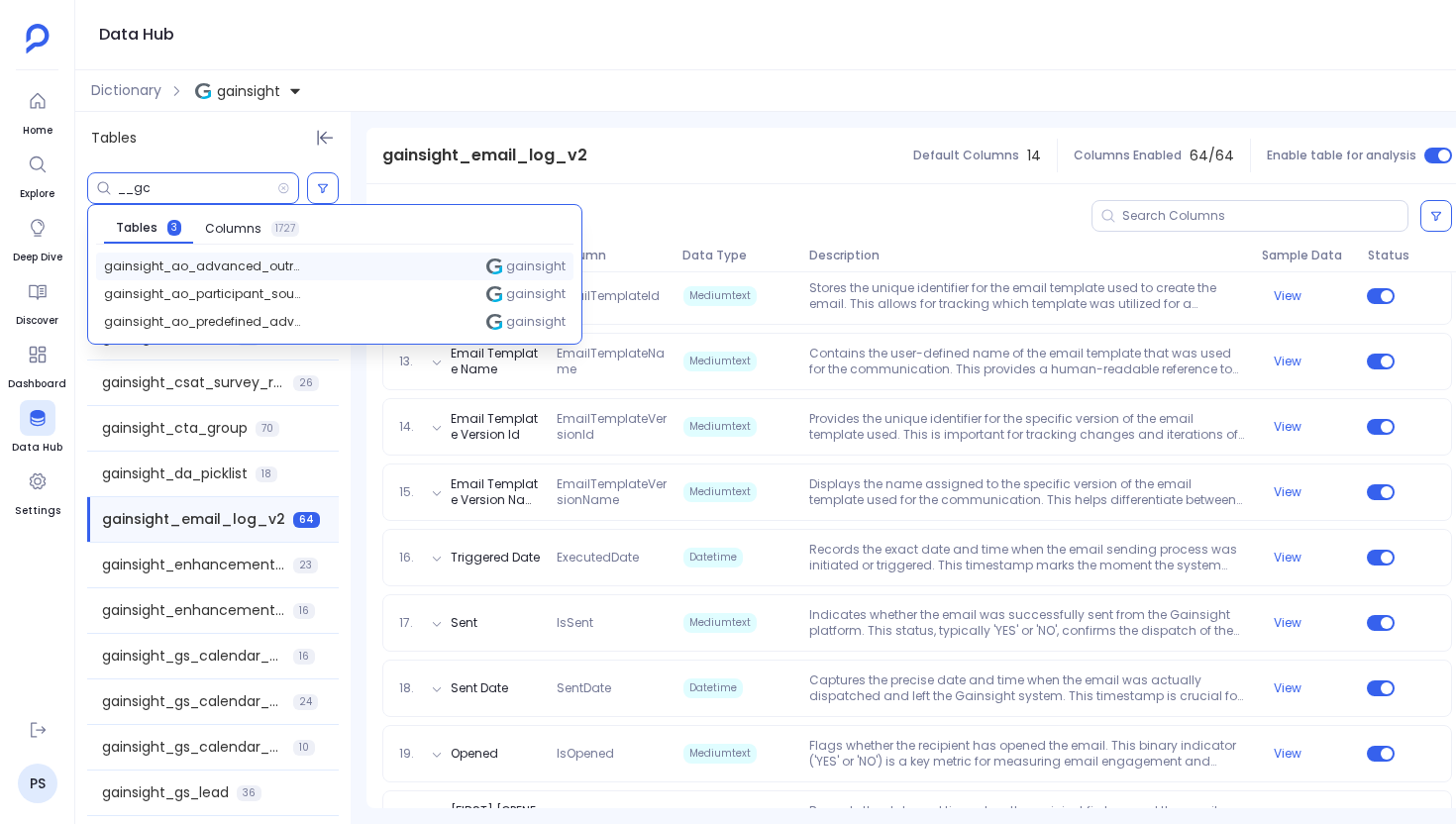 type on "__gc" 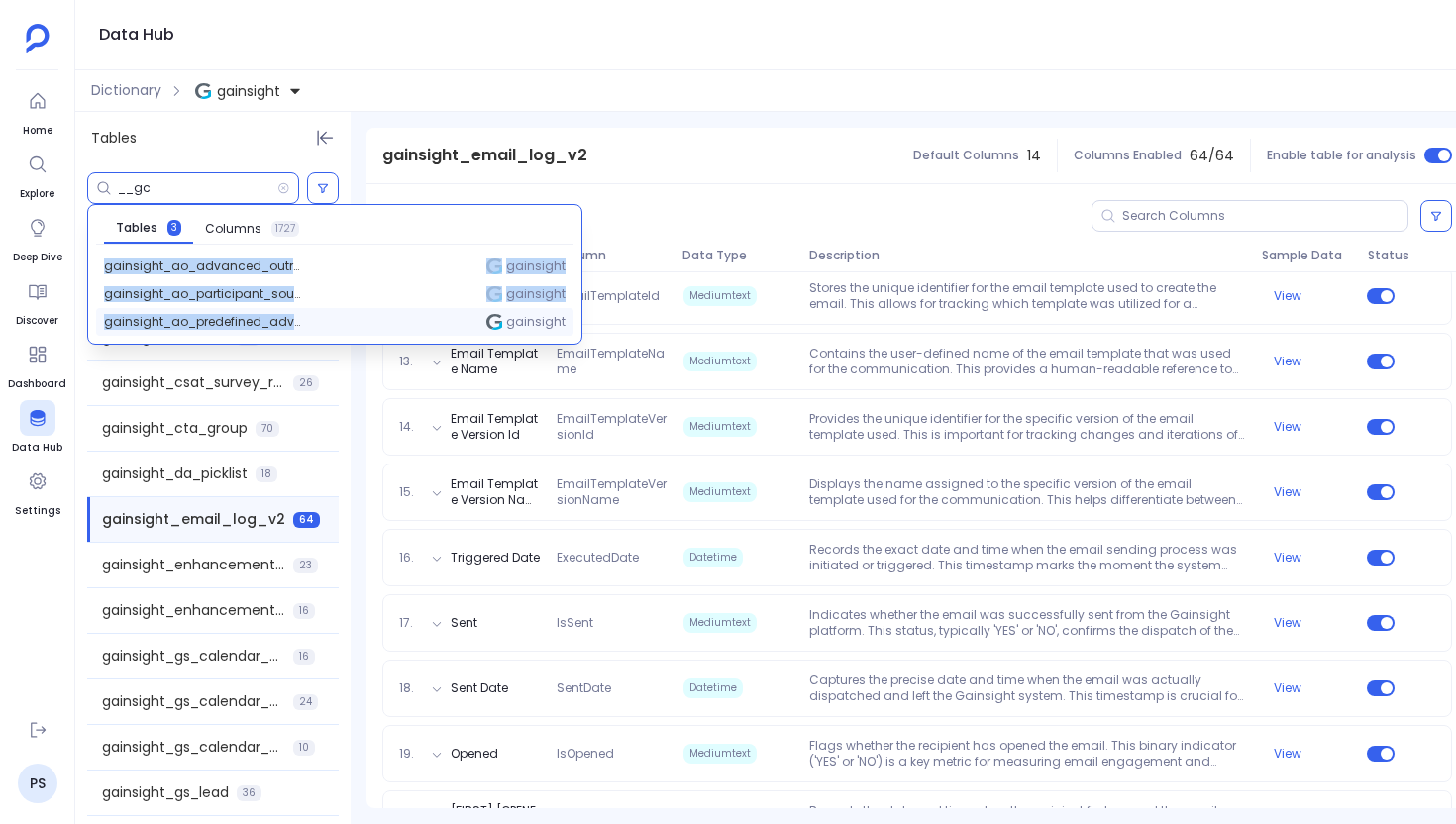 drag, startPoint x: 97, startPoint y: 263, endPoint x: 296, endPoint y: 335, distance: 211.62467 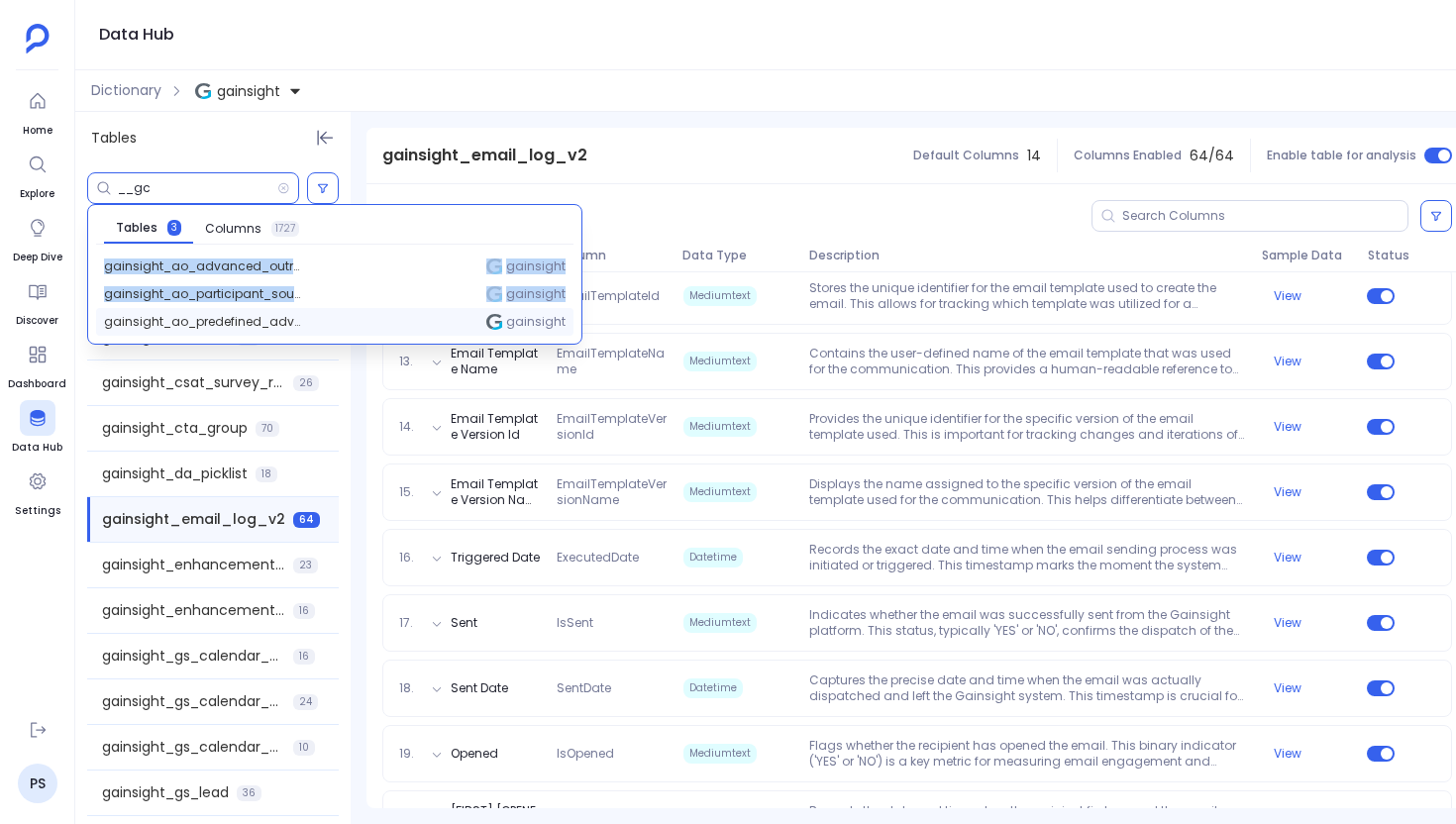 click on "gainsight_ao_predefined_advanced_outreach_model __gc gainsight" at bounding box center [335, 322] 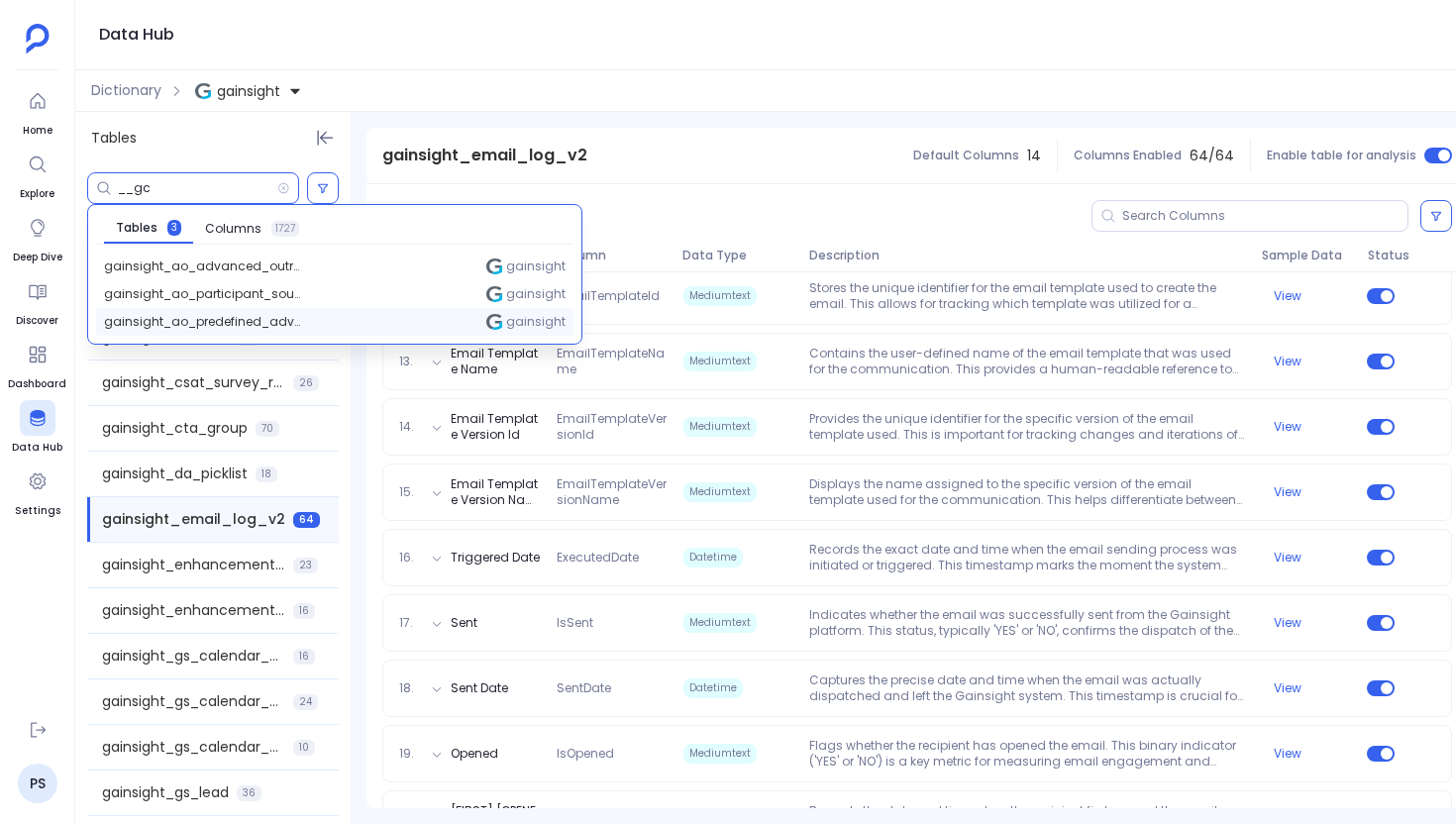 scroll, scrollTop: 123, scrollLeft: 0, axis: vertical 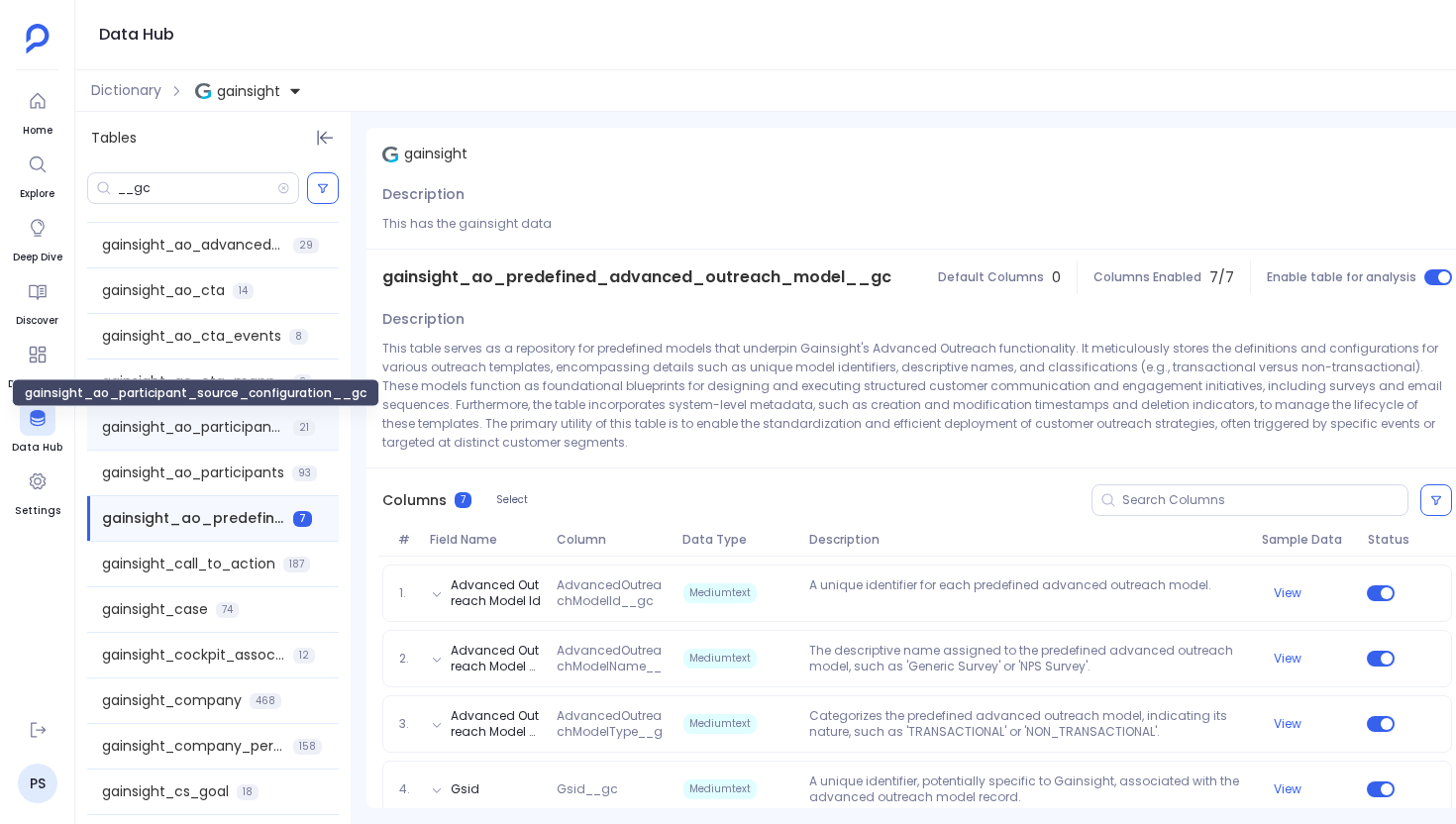 click on "gainsight_ao_participant_source_configuration__gc" at bounding box center (193, 427) 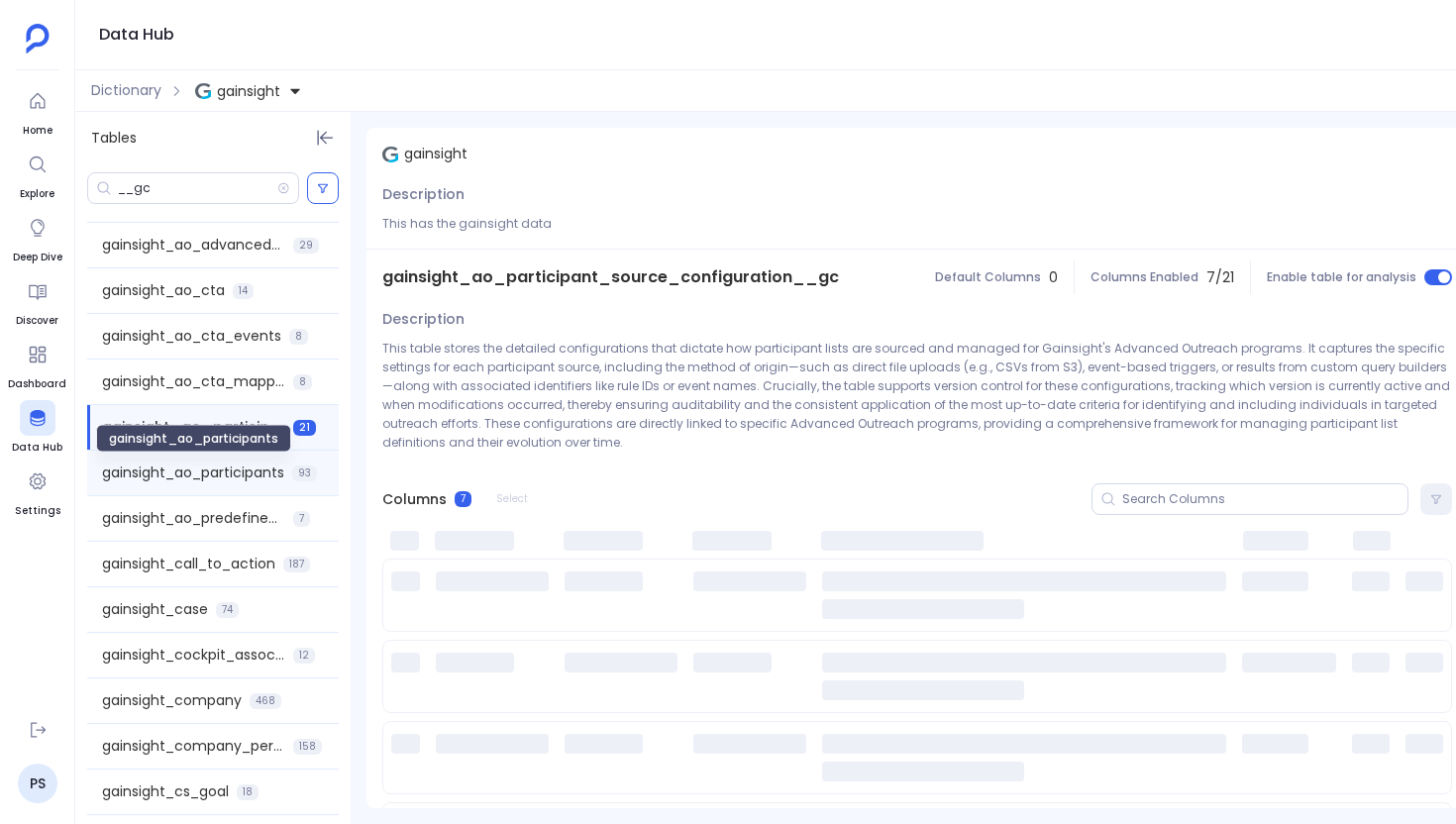 click on "gainsight_ao_participants" at bounding box center (193, 472) 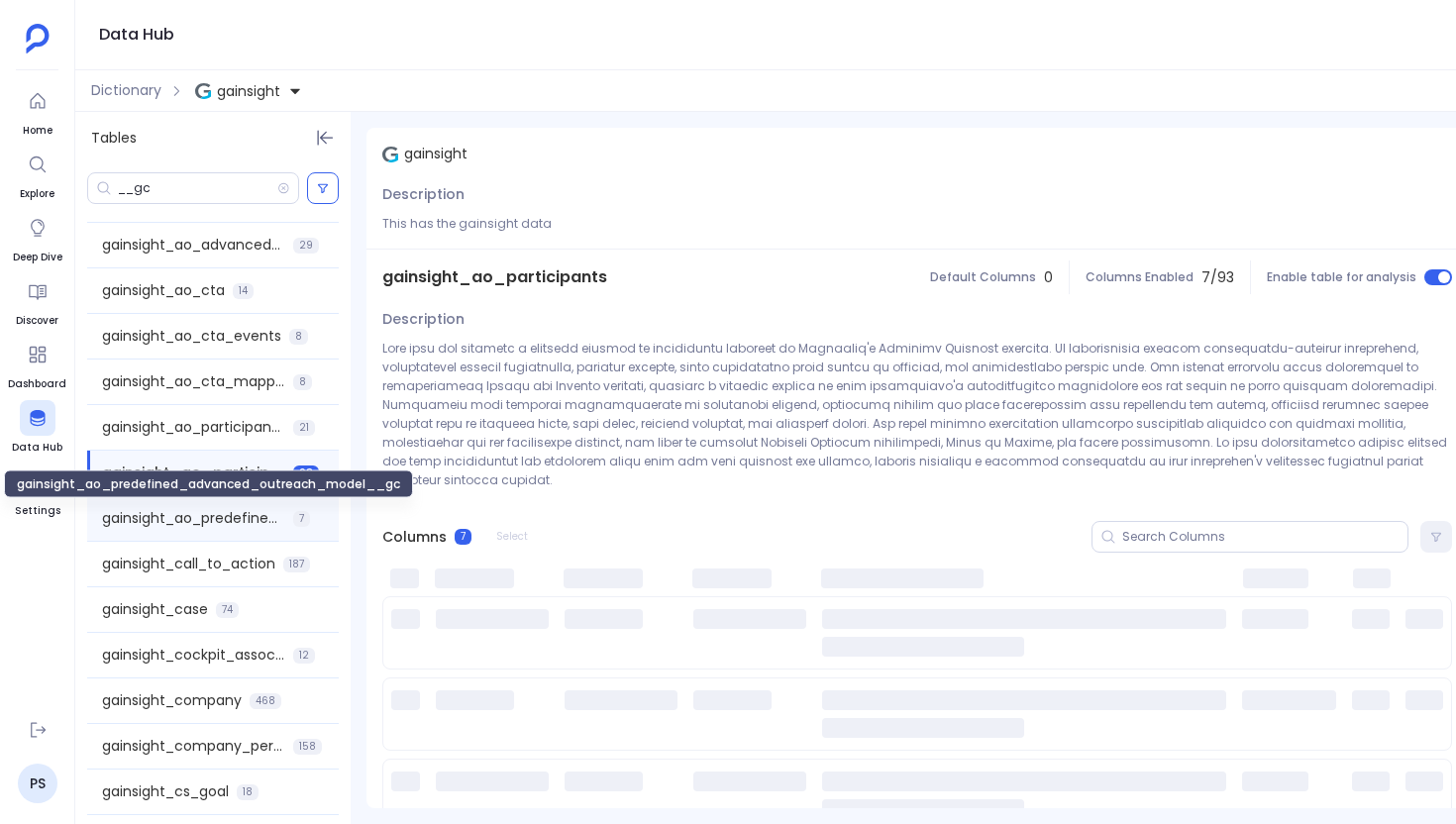 click on "gainsight_ao_predefined_advanced_outreach_model__gc" at bounding box center (193, 518) 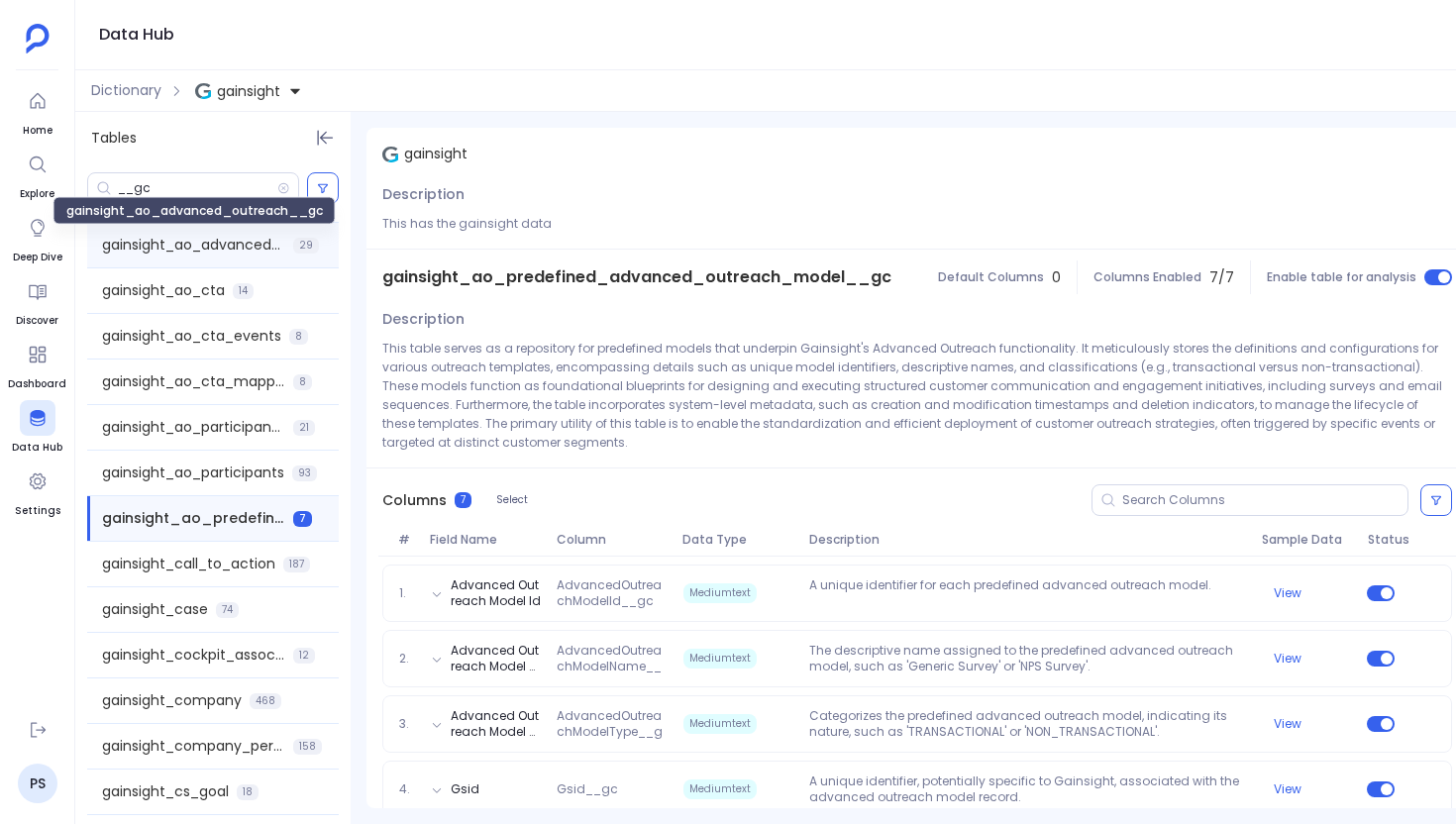 click on "gainsight_ao_advanced_outreach__gc" at bounding box center [193, 245] 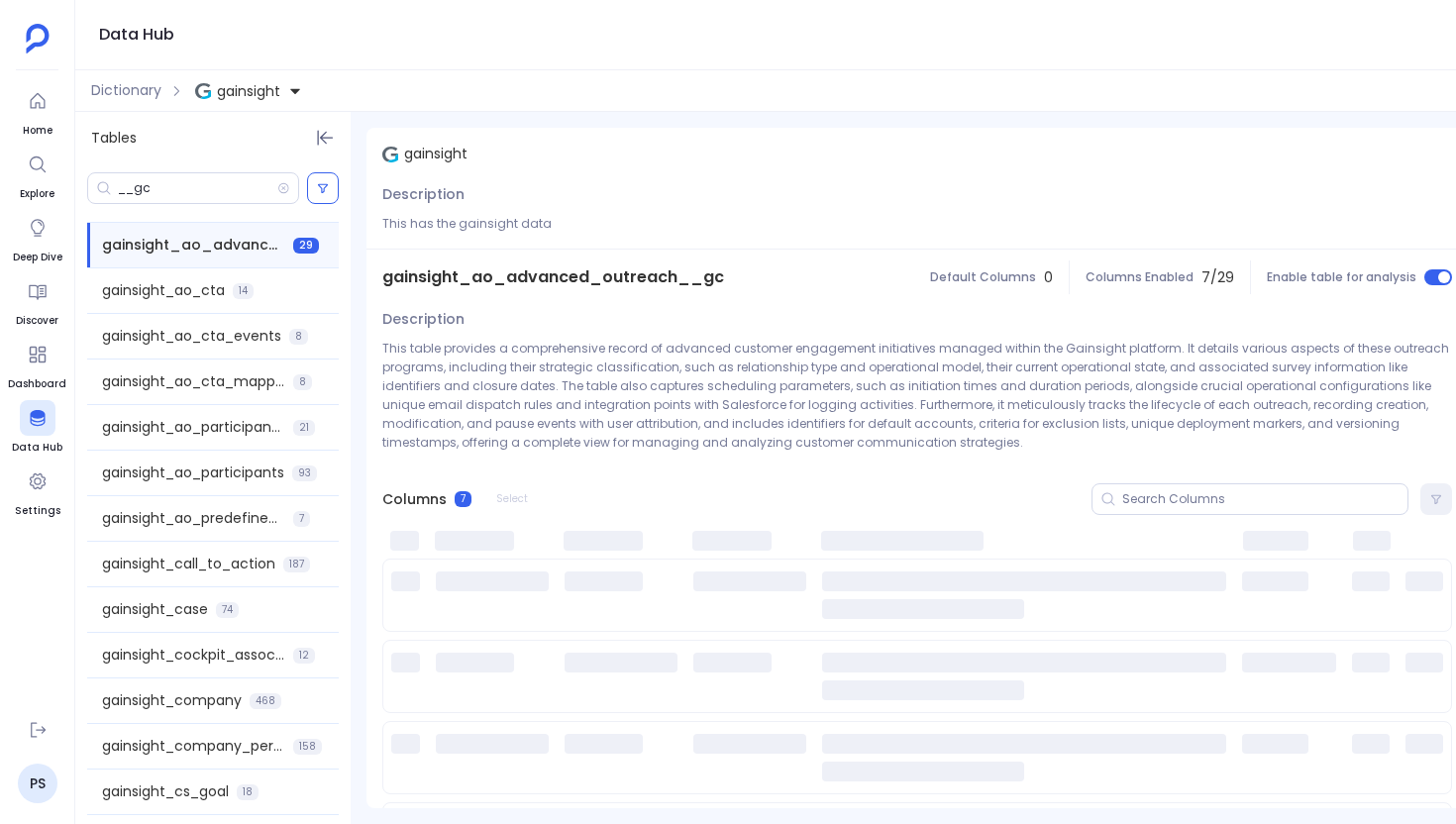 click on "gainsight_ao_advanced_outreach__gc" at bounding box center (553, 277) 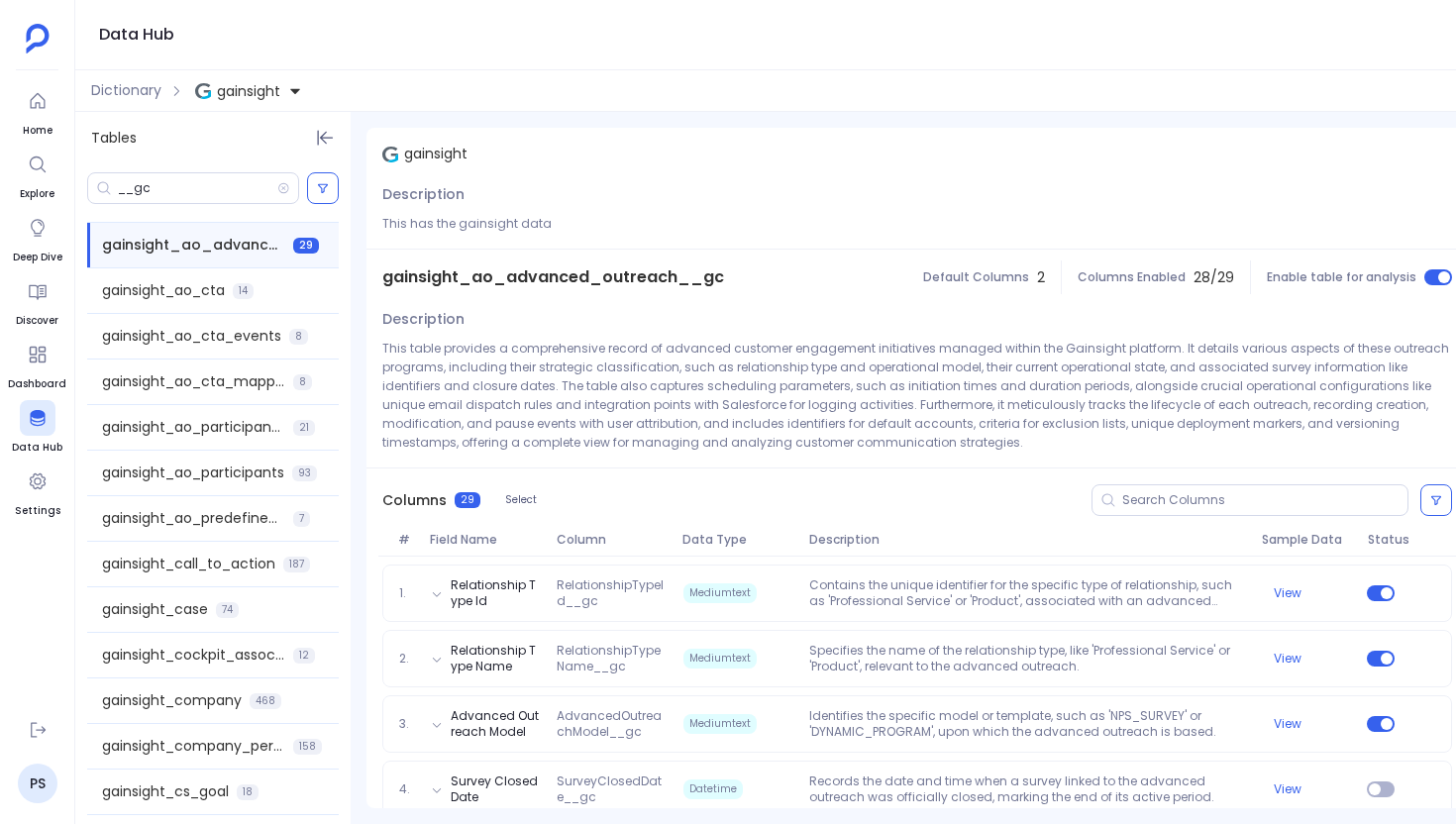 click on "gainsight_ao_advanced_outreach__gc" at bounding box center [553, 277] 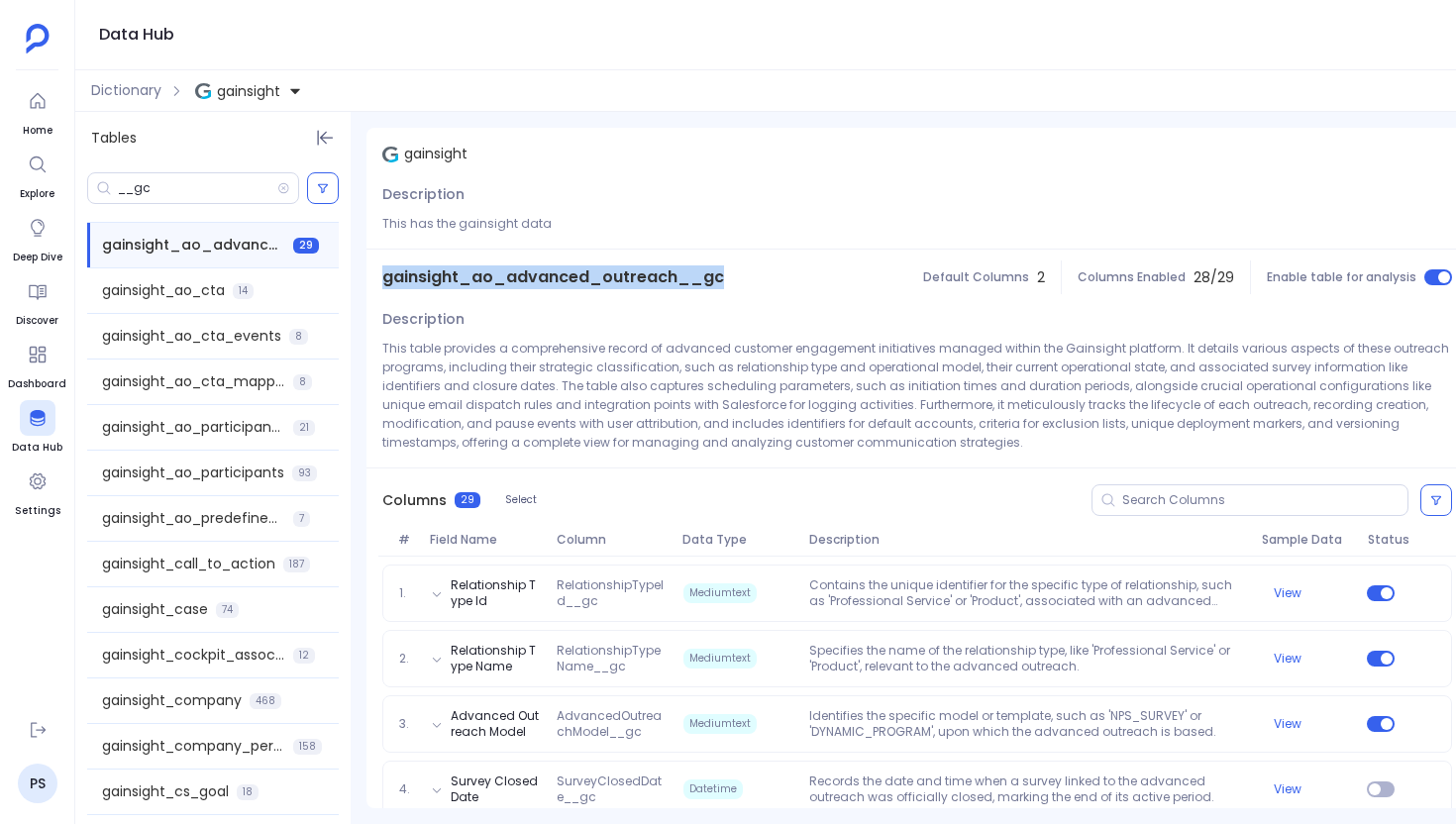 click on "gainsight_ao_advanced_outreach__gc" at bounding box center (553, 277) 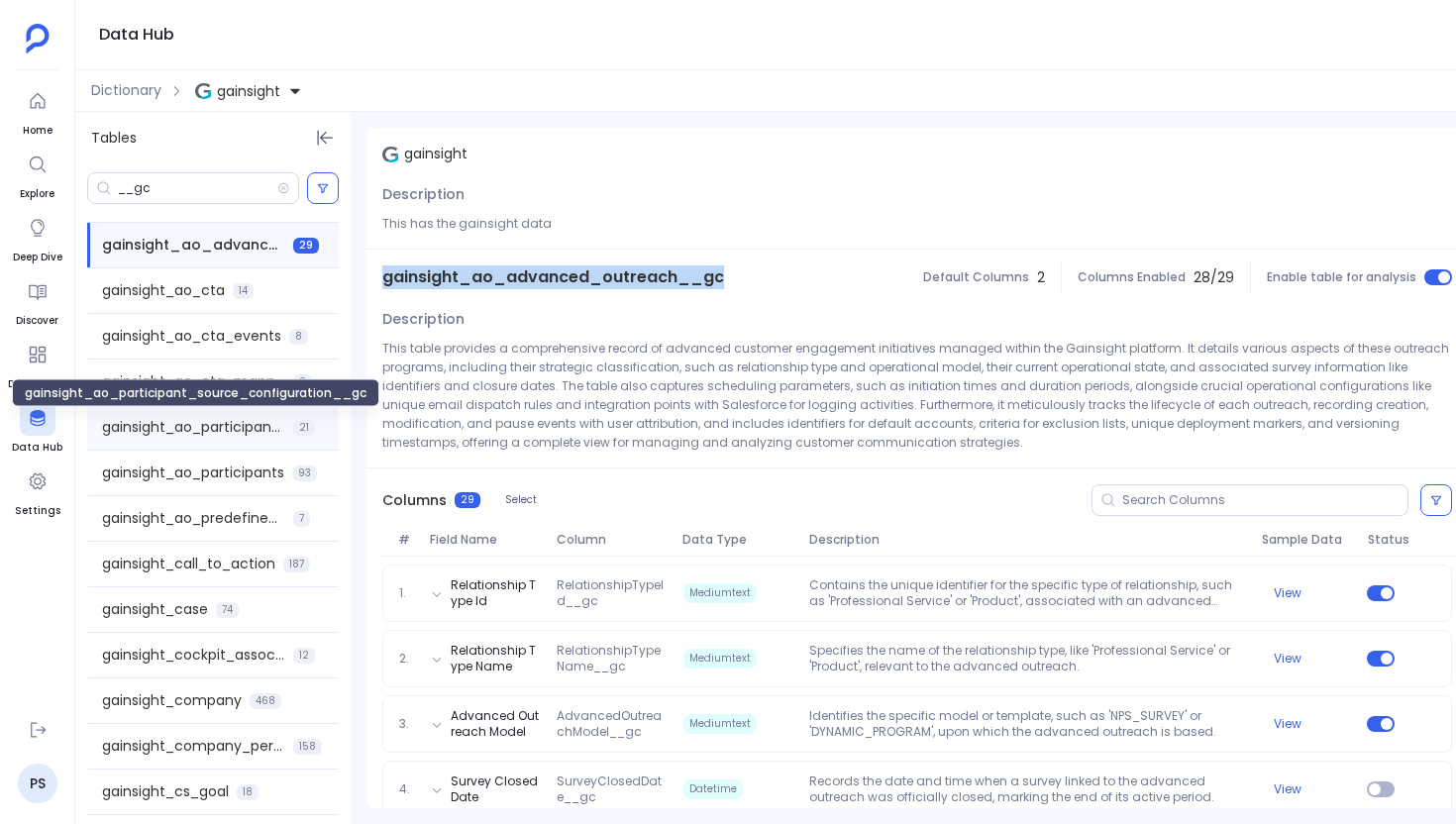 click on "gainsight_ao_participant_source_configuration__gc" at bounding box center [193, 427] 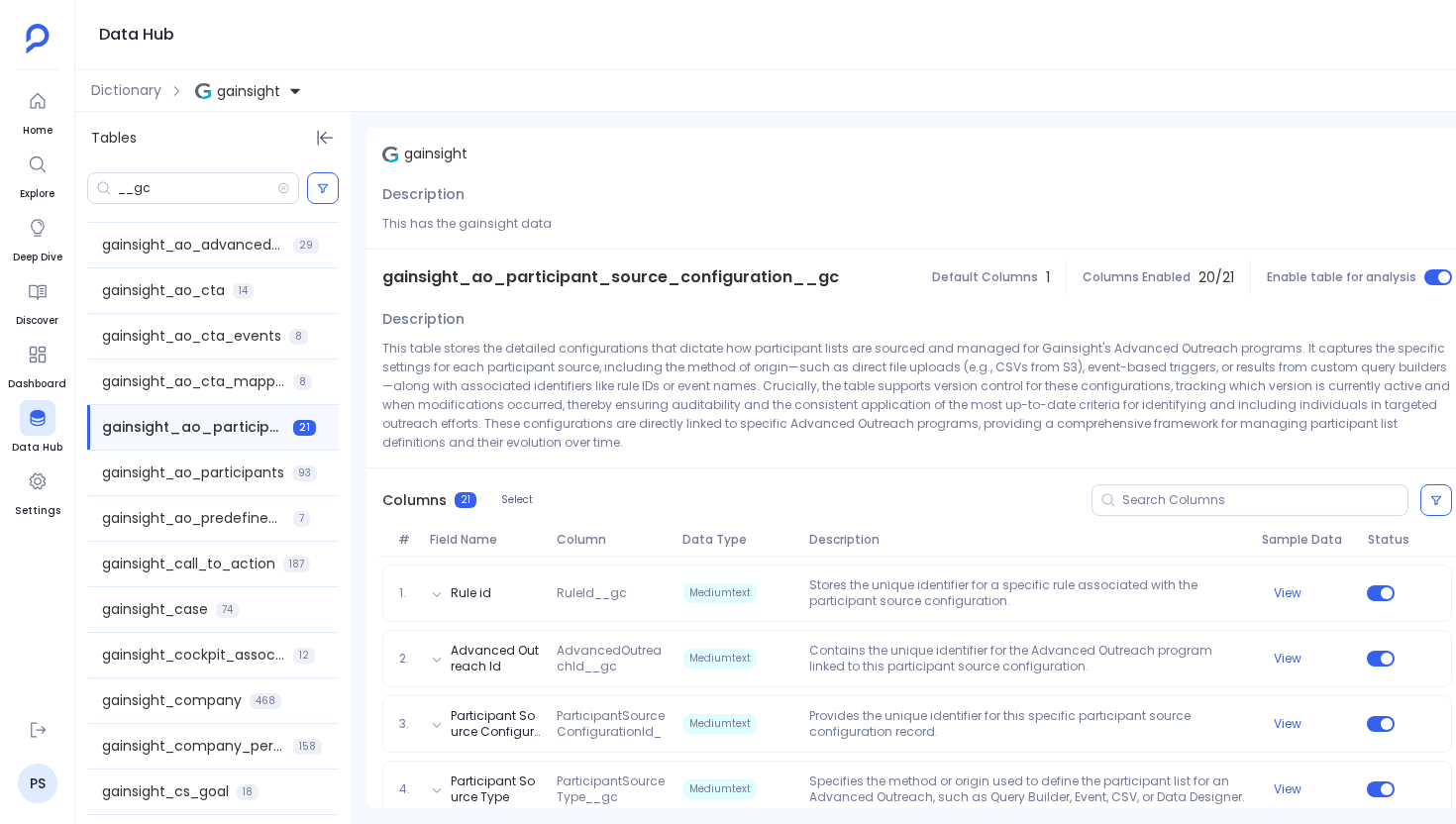 click on "gainsight_ao_participant_source_configuration__gc" at bounding box center (610, 277) 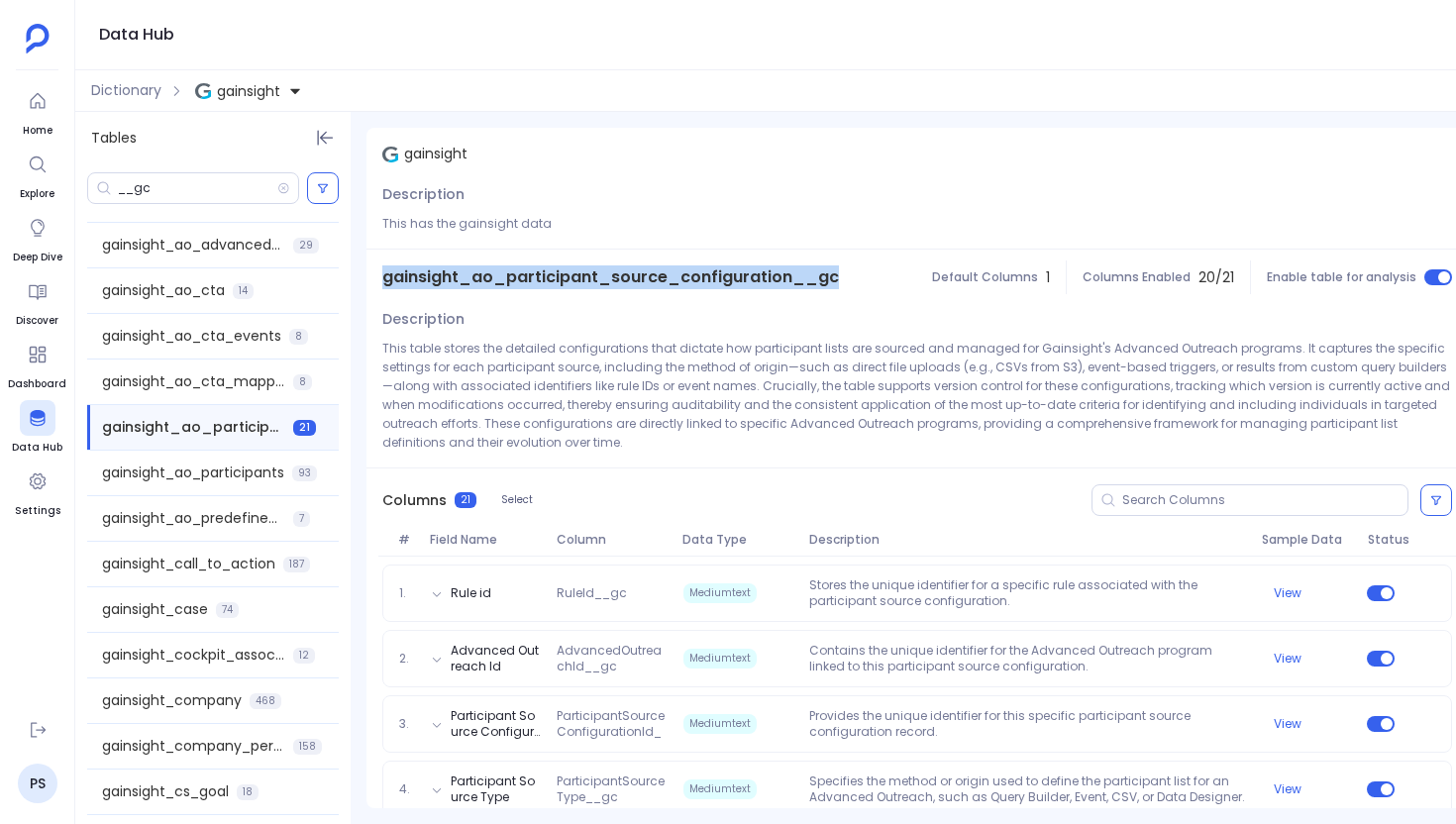 click on "gainsight_ao_participant_source_configuration__gc" at bounding box center (610, 277) 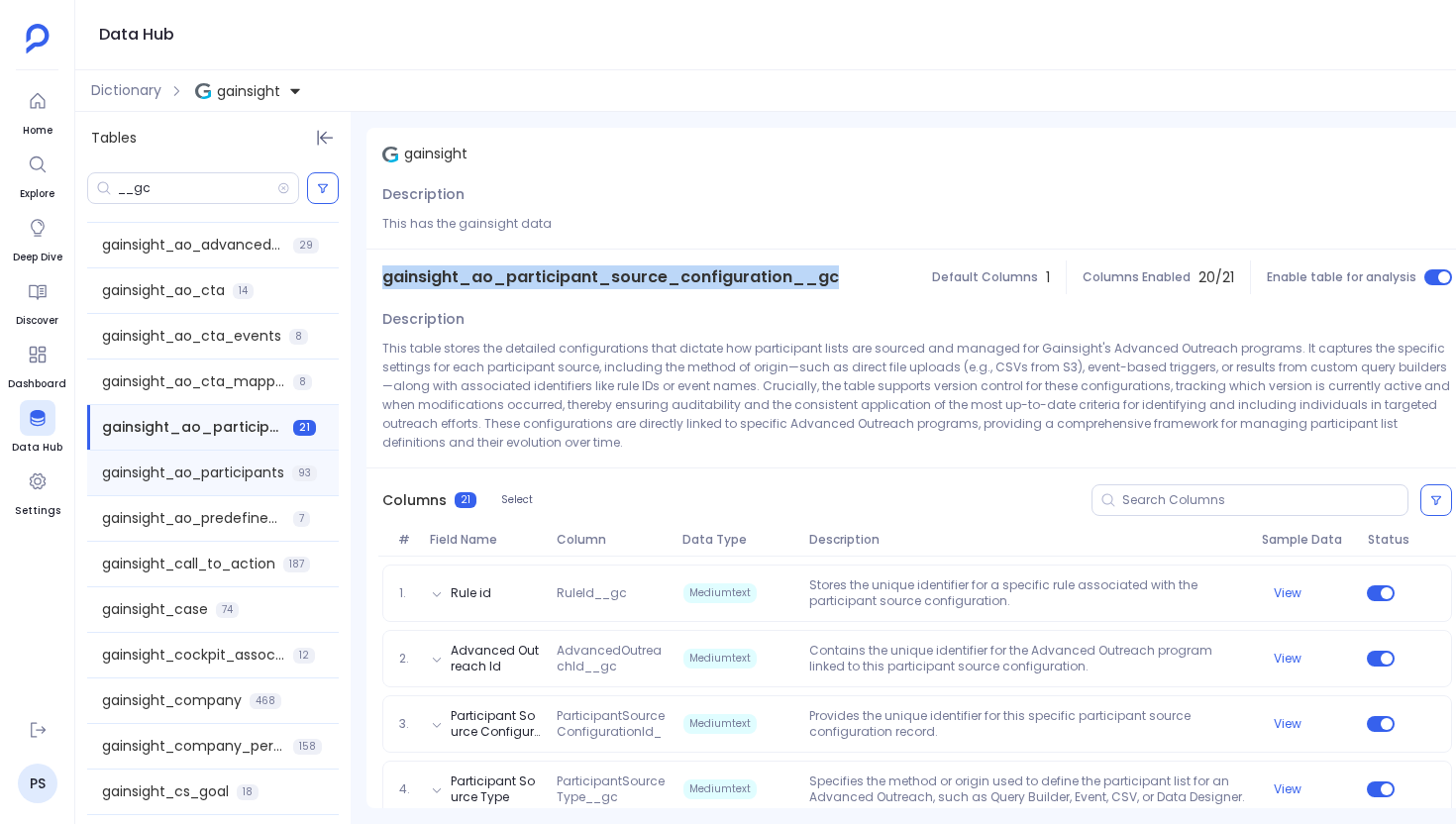 click on "gainsight_ao_participants" at bounding box center (193, 472) 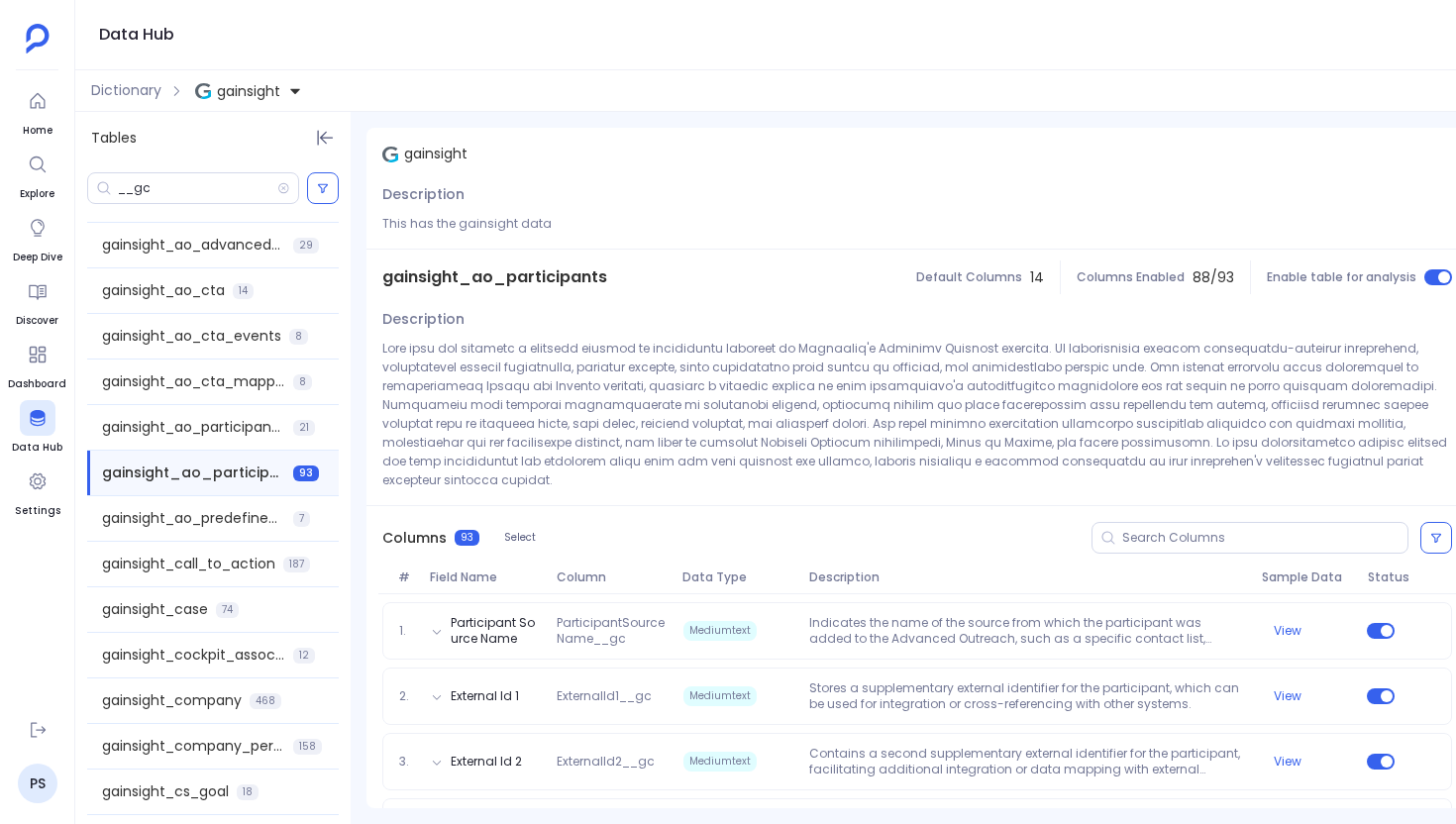 click on "gainsight_ao_participants" at bounding box center [494, 277] 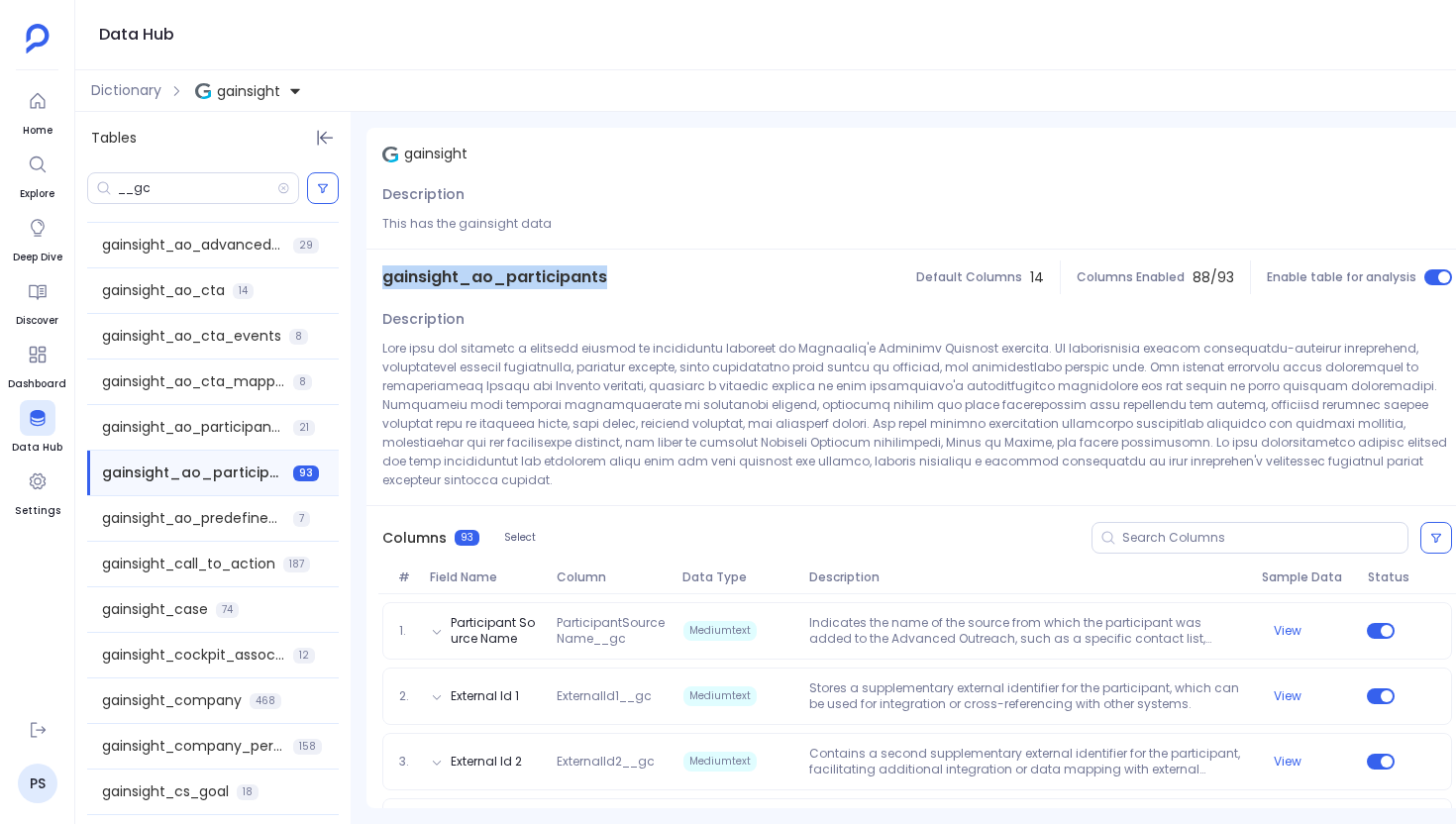 copy on "gainsight_ao_participants" 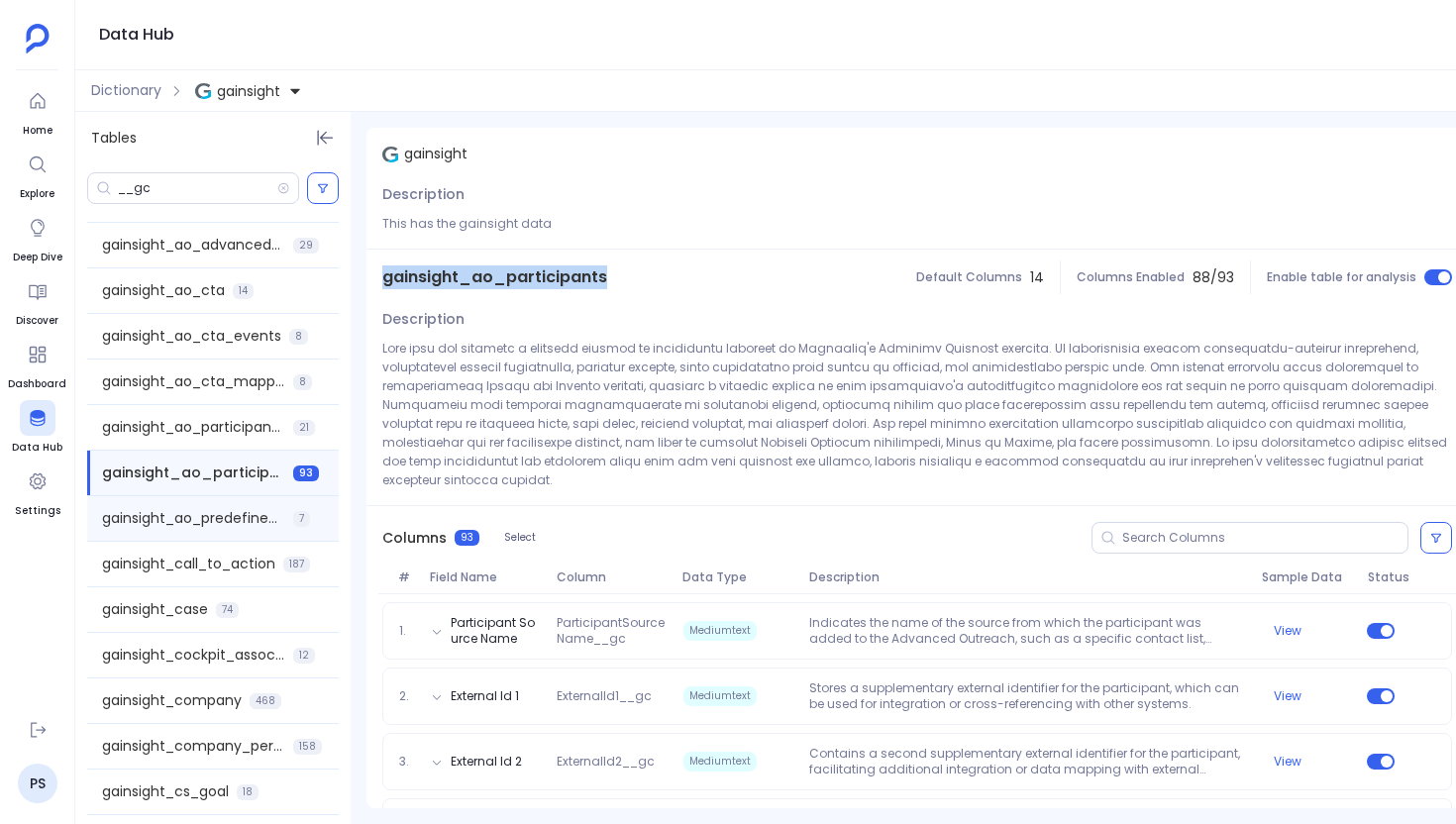 click on "gainsight_ao_predefined_advanced_outreach_model__gc 7" at bounding box center (213, 518) 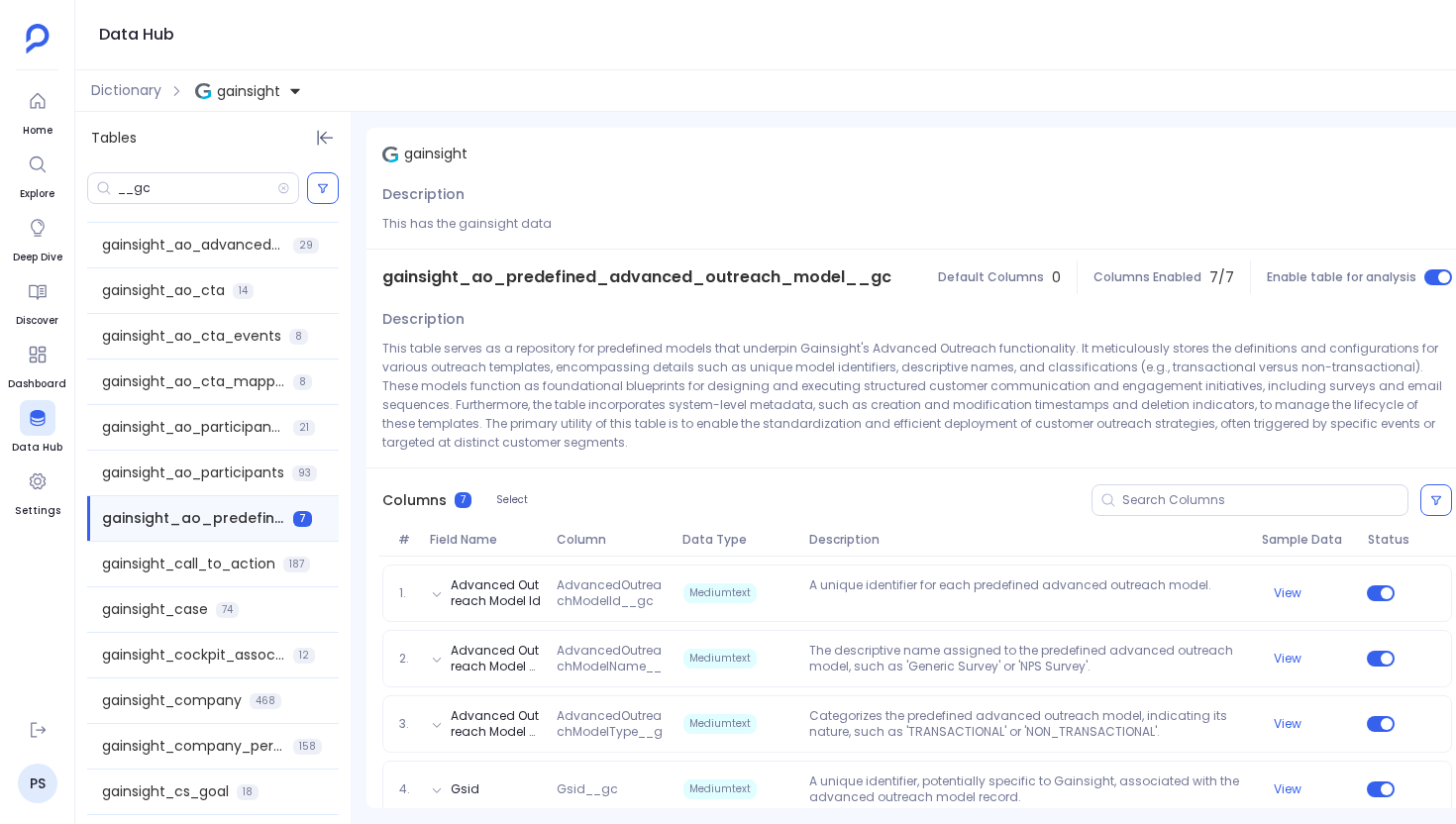 click on "gainsight_ao_predefined_advanced_outreach_model__gc" at bounding box center [637, 277] 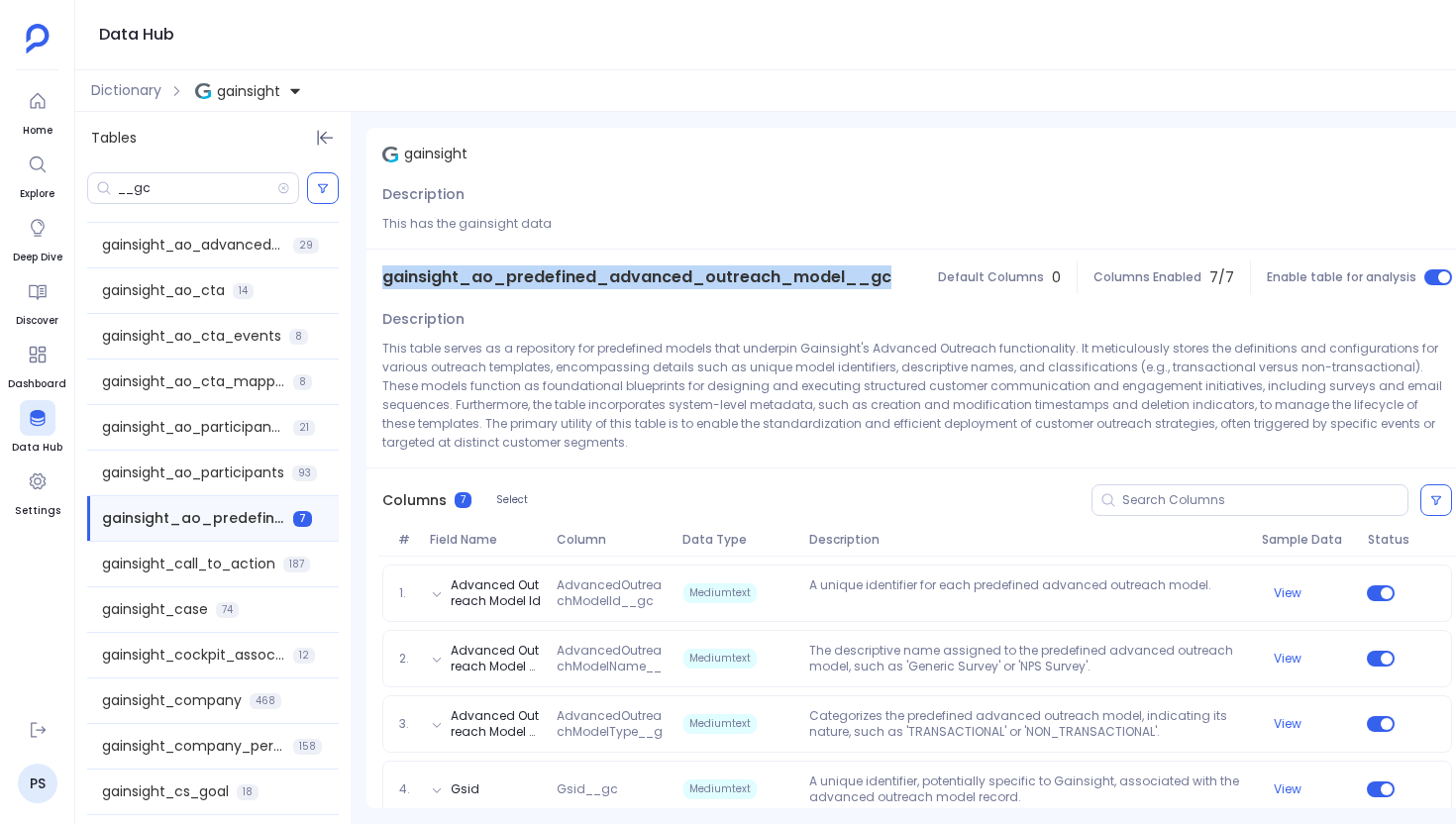 click on "gainsight_ao_predefined_advanced_outreach_model__gc" at bounding box center [637, 277] 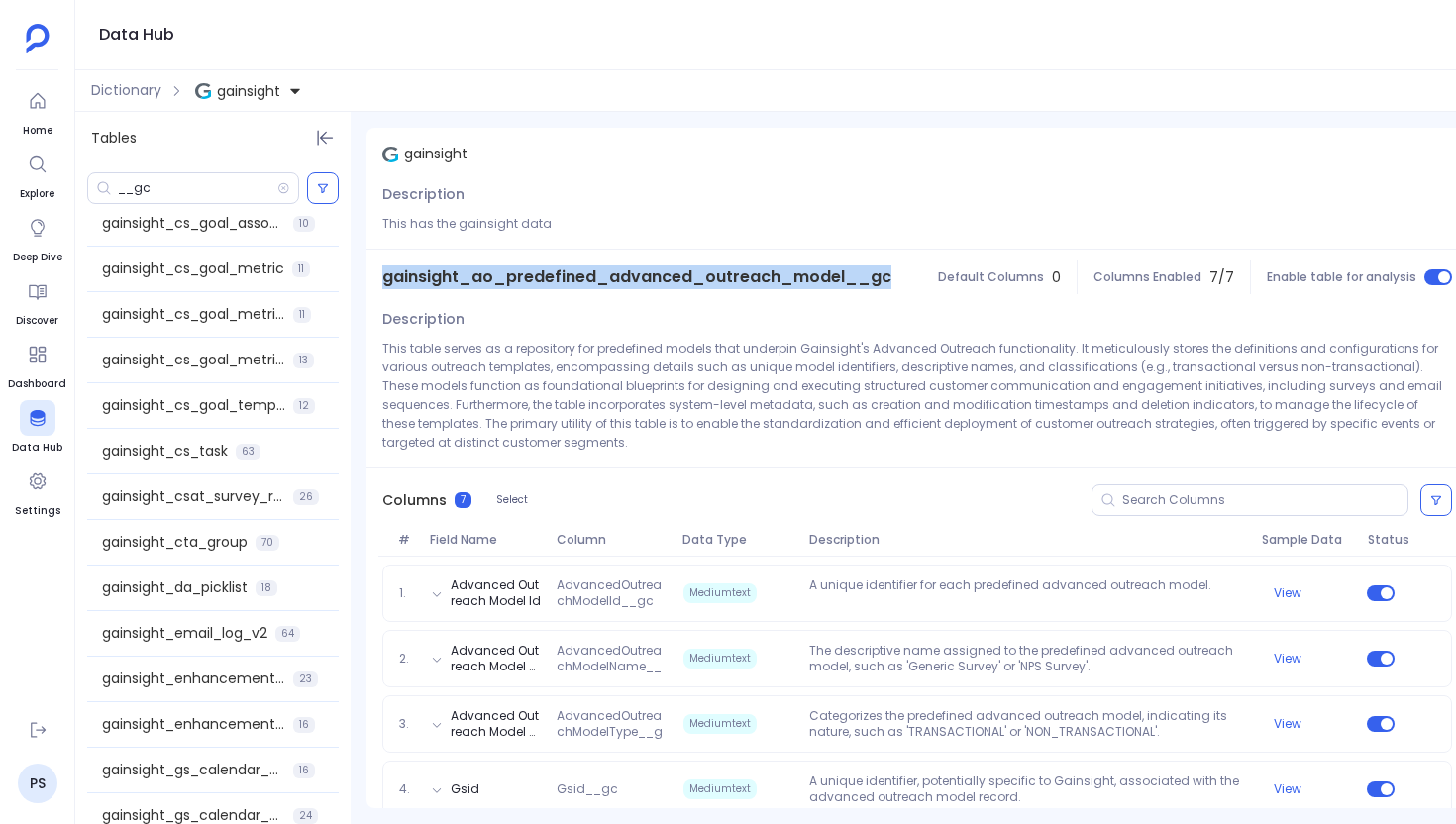 scroll, scrollTop: 923, scrollLeft: 0, axis: vertical 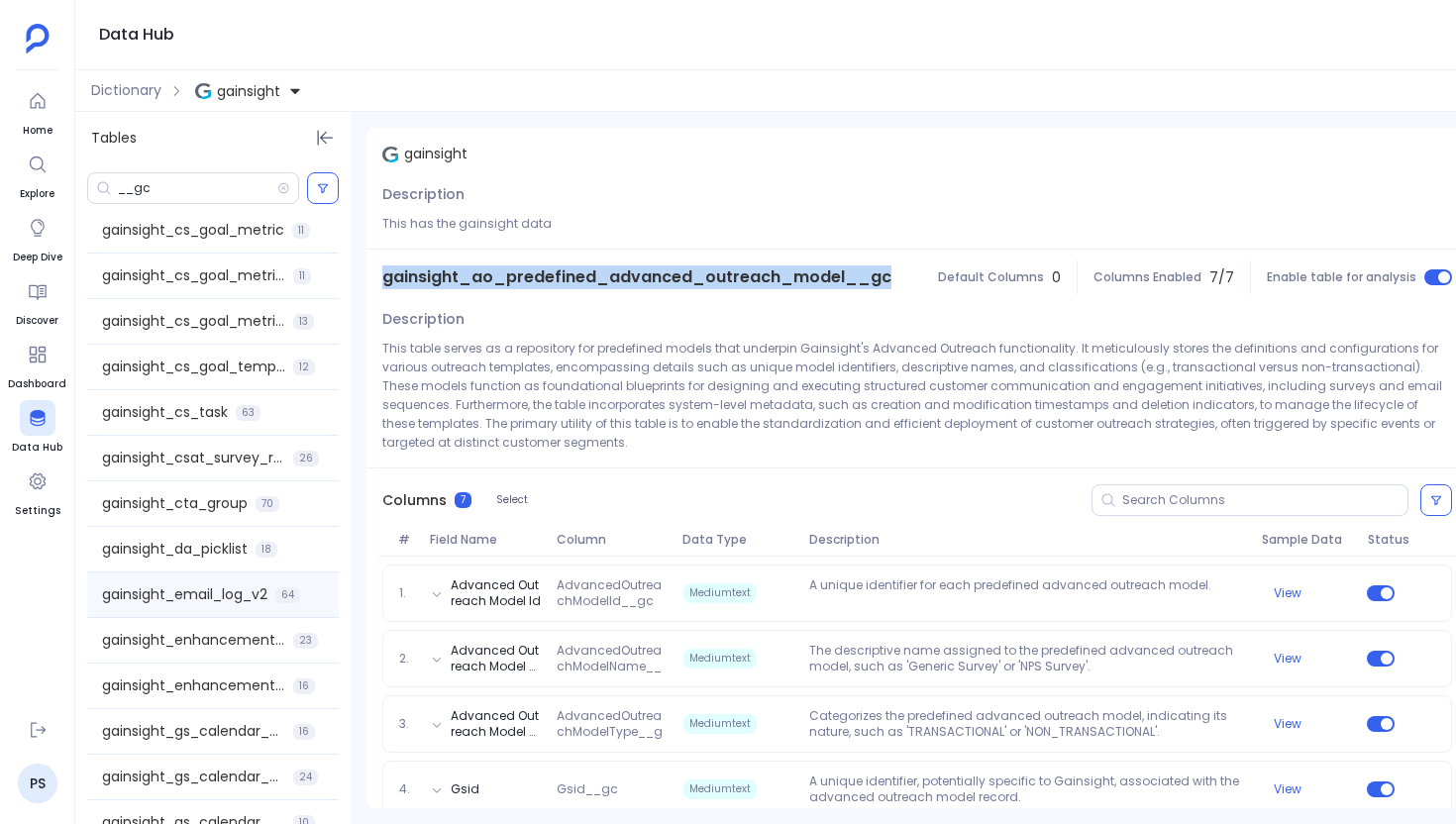 click on "gainsight_email_log_v2" at bounding box center [184, 594] 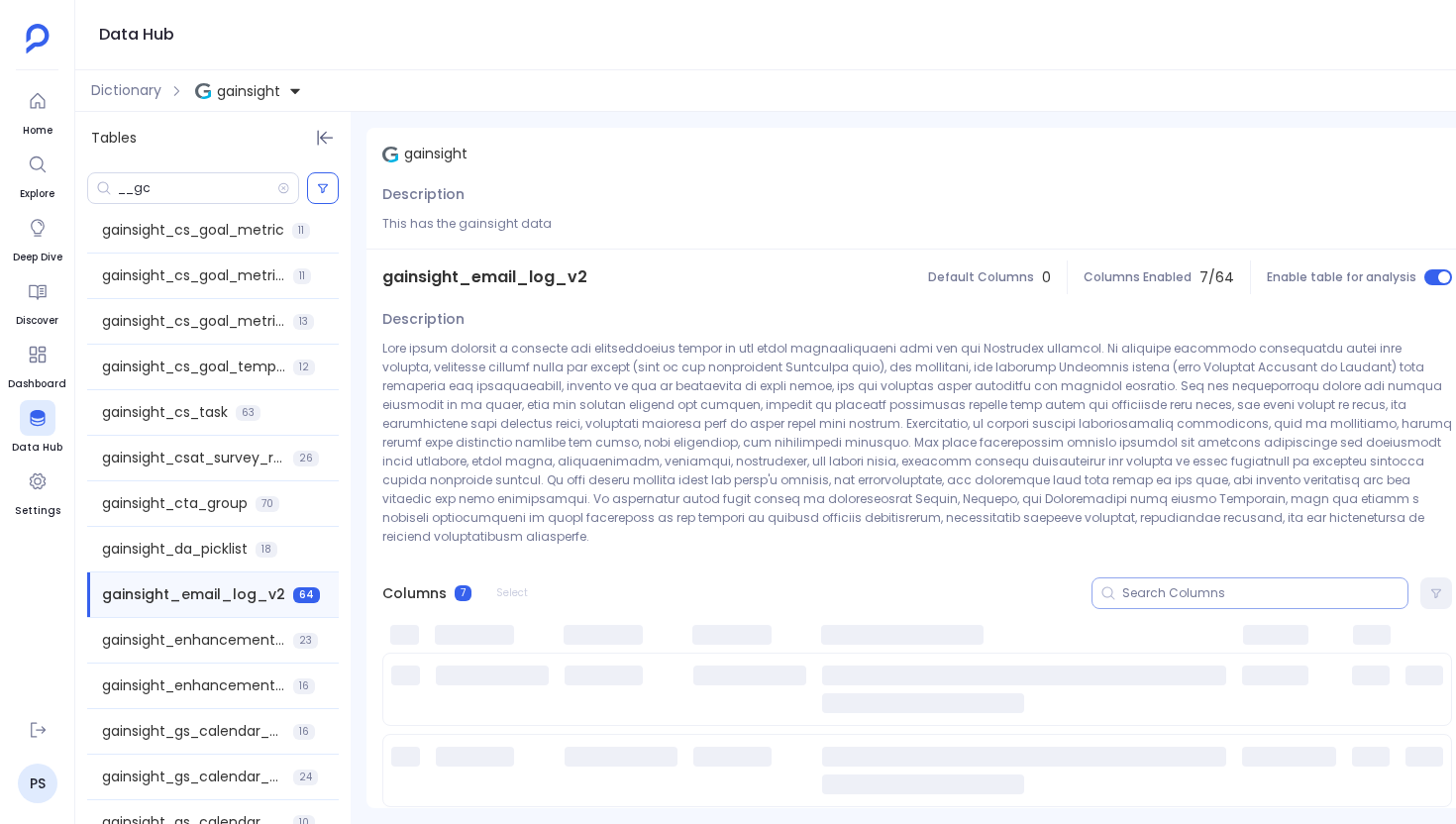 click at bounding box center (1265, 593) 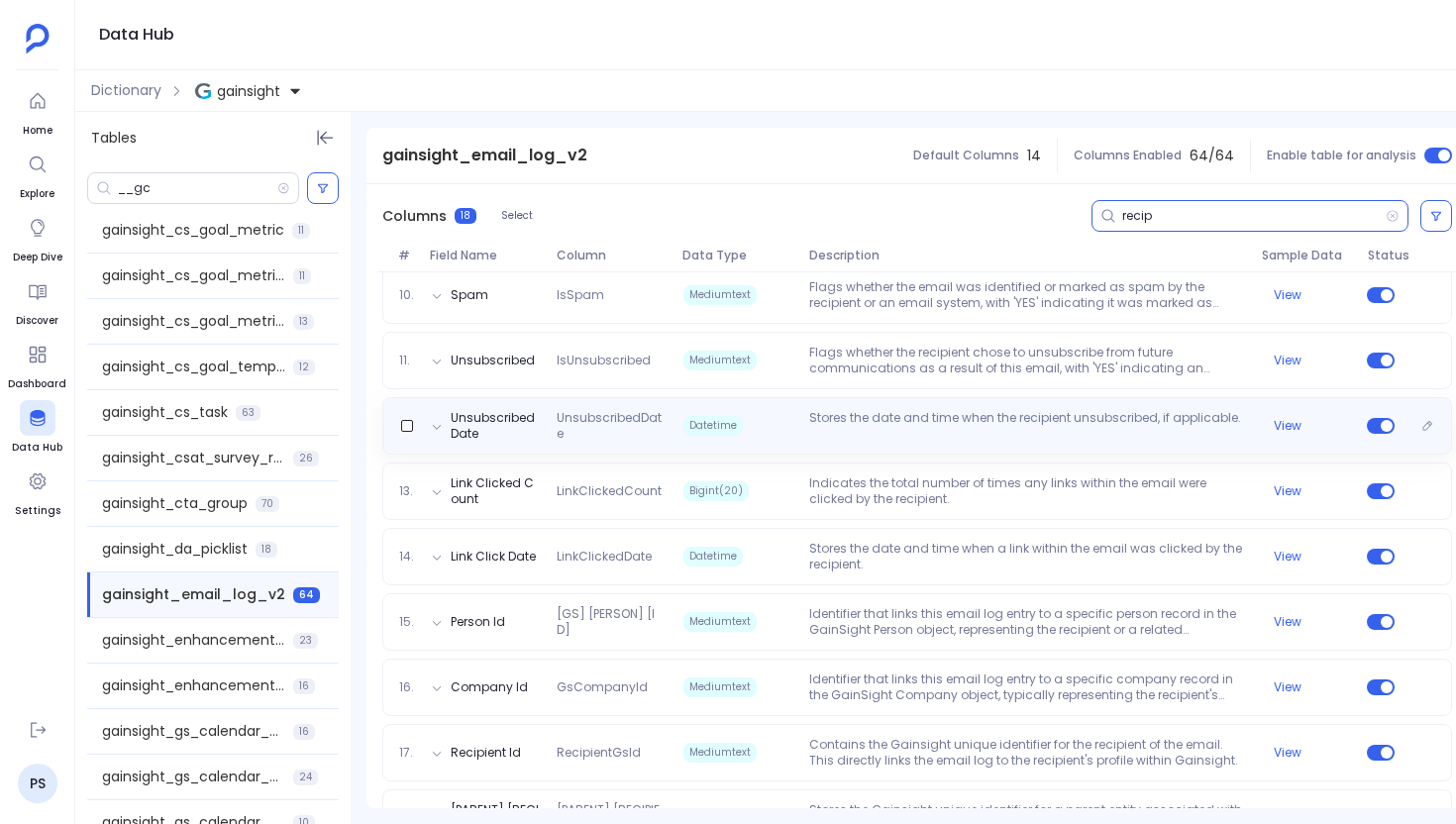 scroll, scrollTop: 1016, scrollLeft: 0, axis: vertical 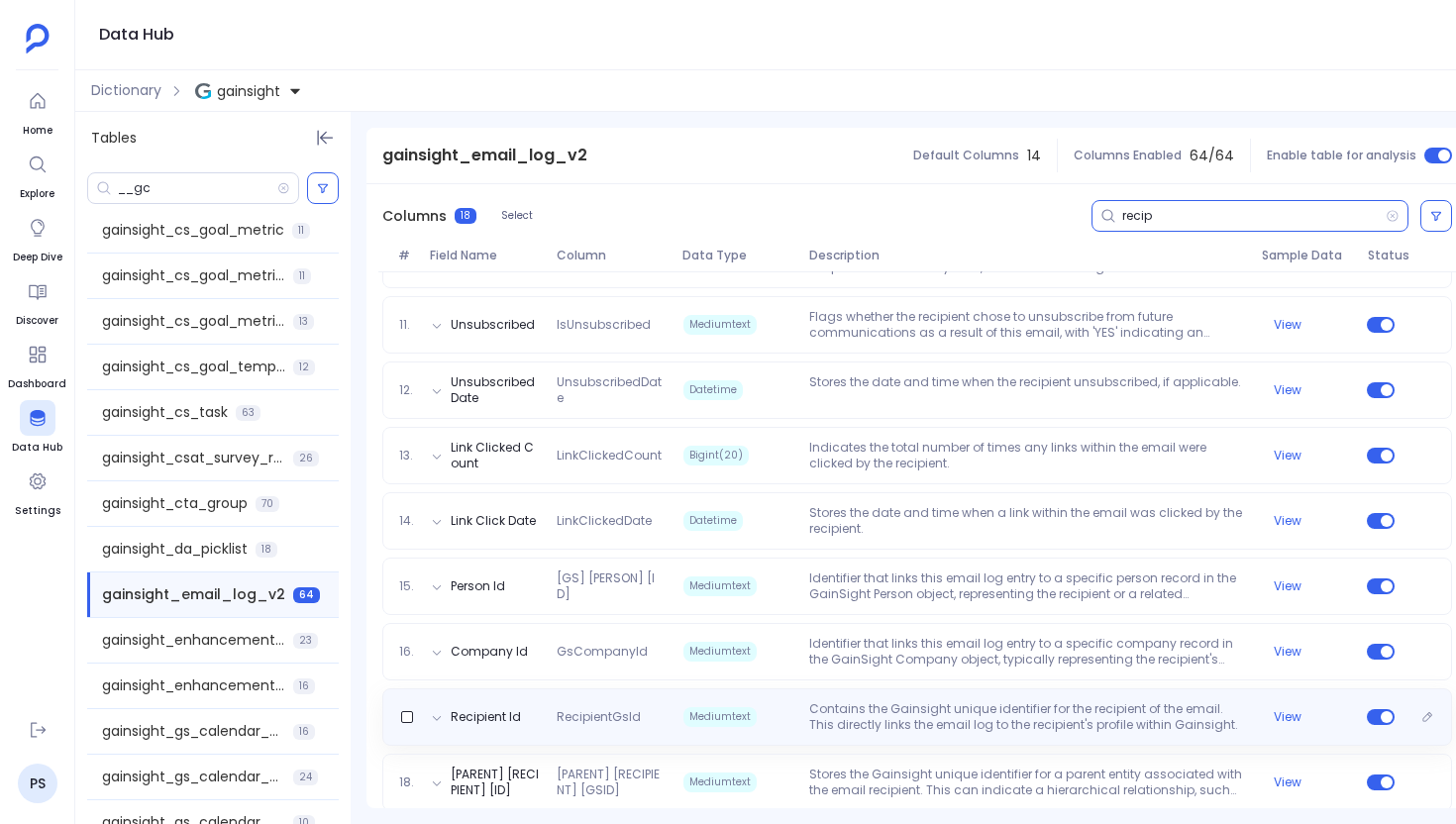 type on "recip" 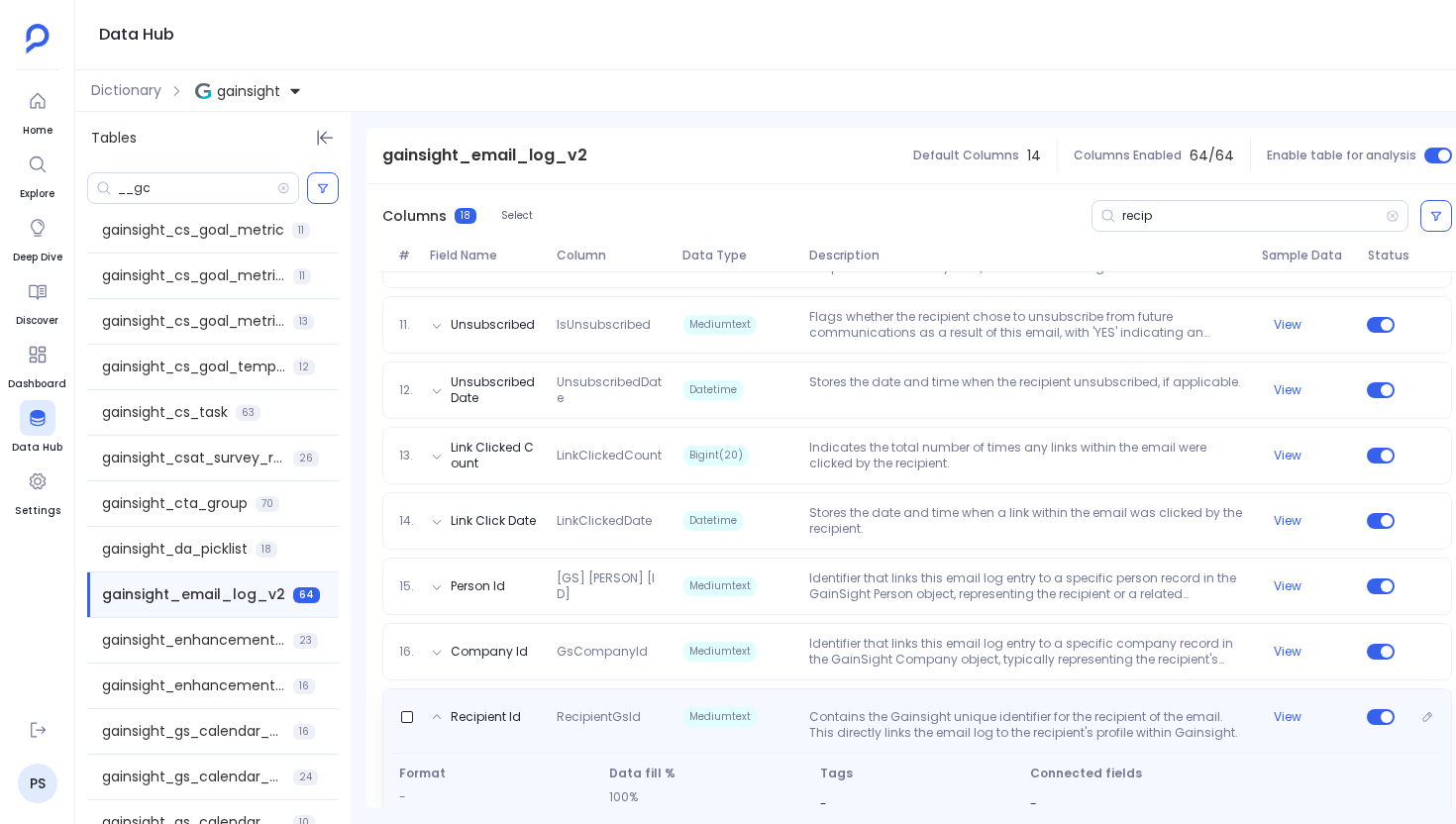 scroll, scrollTop: 1100, scrollLeft: 0, axis: vertical 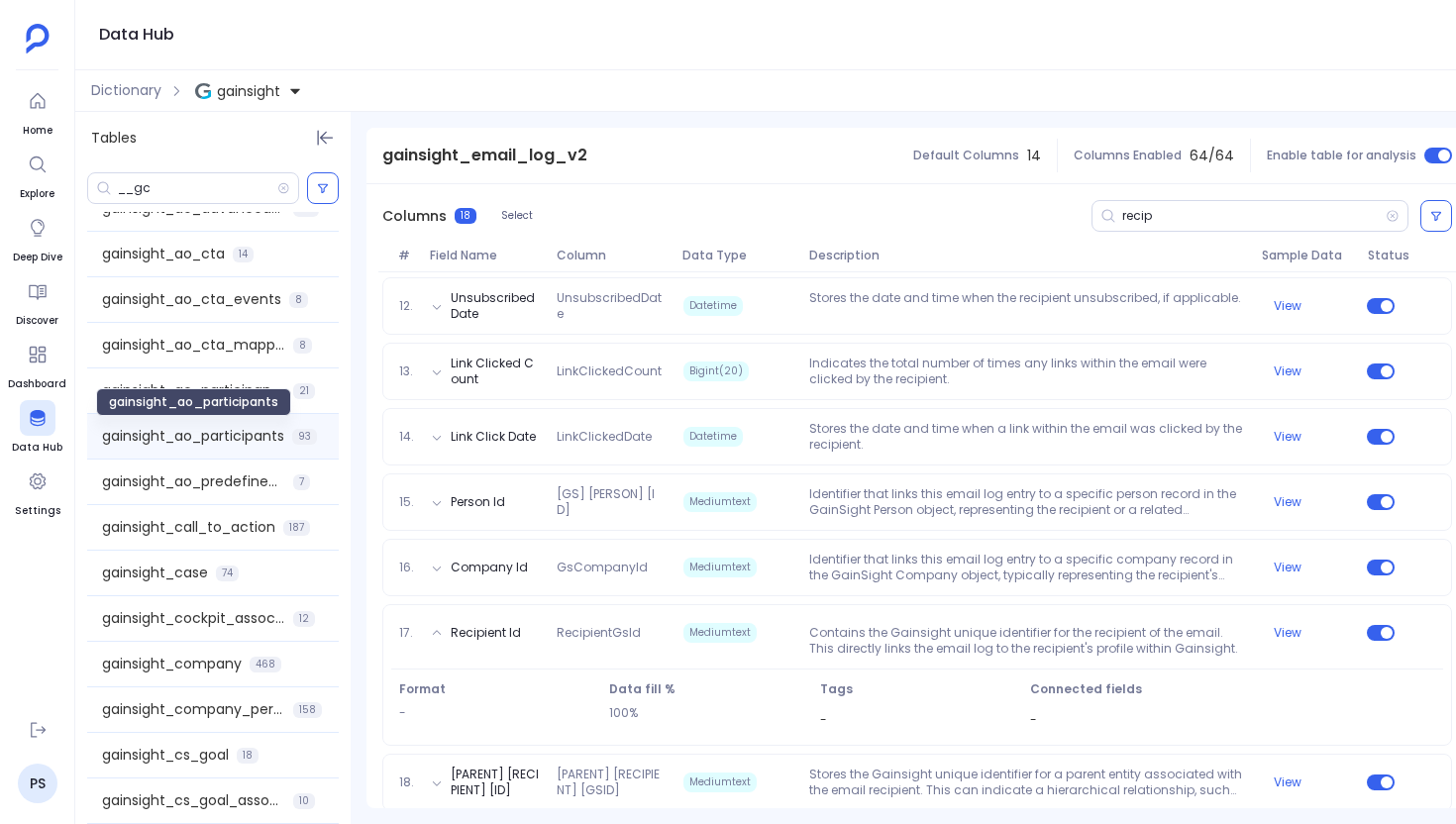 click on "gainsight_ao_participants" at bounding box center (193, 436) 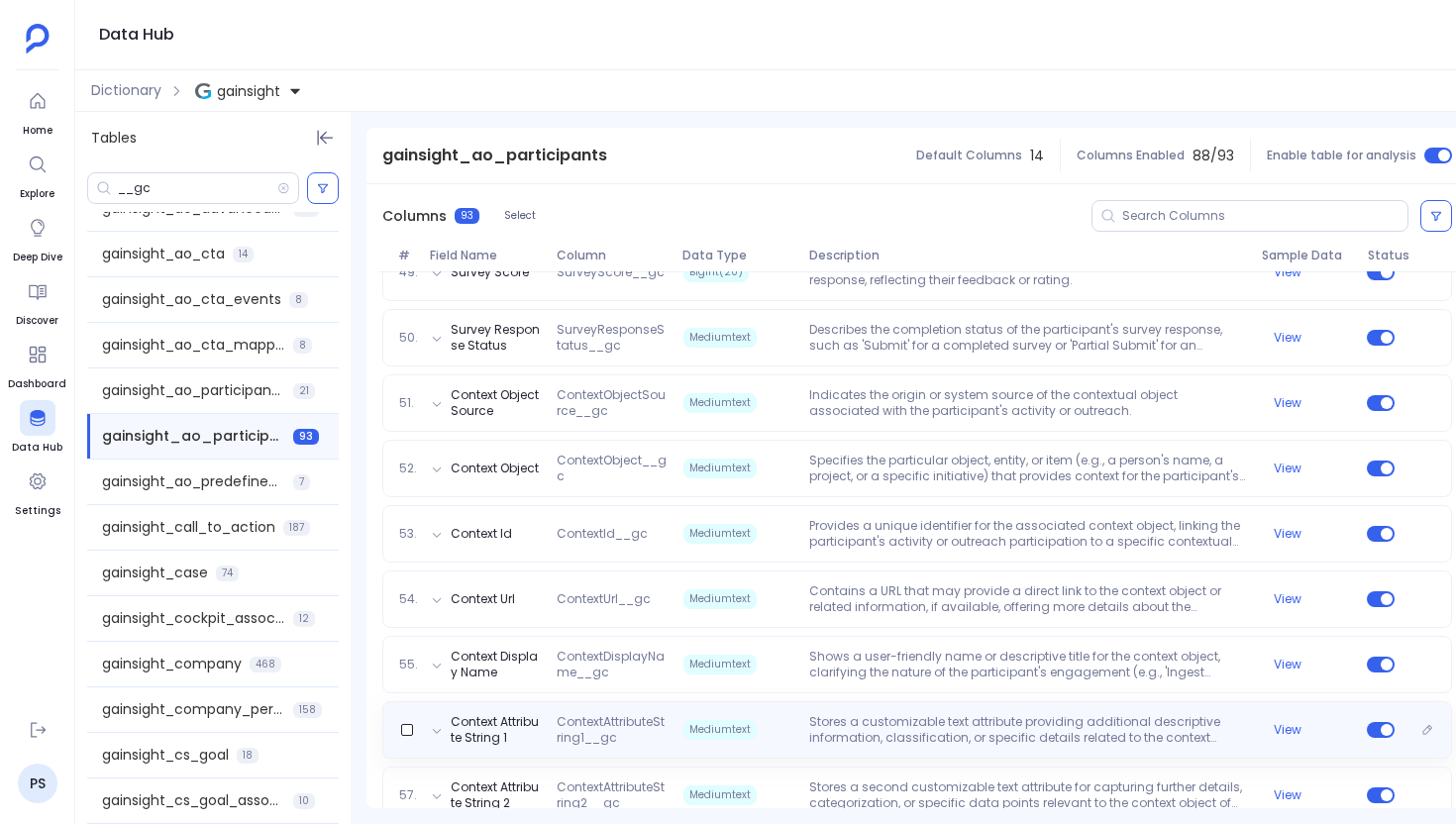 scroll, scrollTop: 3480, scrollLeft: 0, axis: vertical 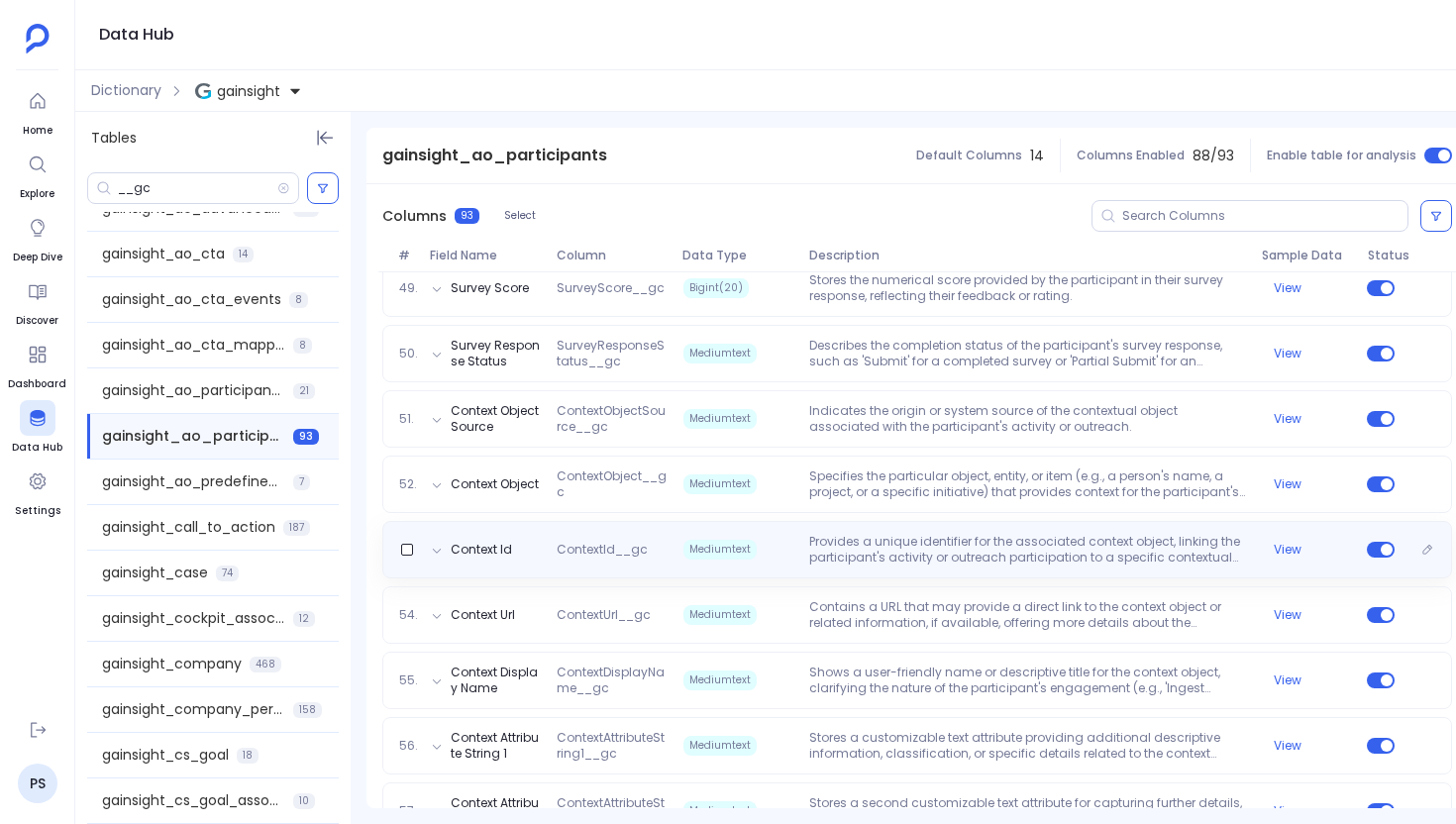 click on "Context Id ContextId__gc Mediumtext Provides a unique identifier for the associated context object, linking the participant's activity or outreach participation to a specific contextual record or entity. View" at bounding box center (917, 550) 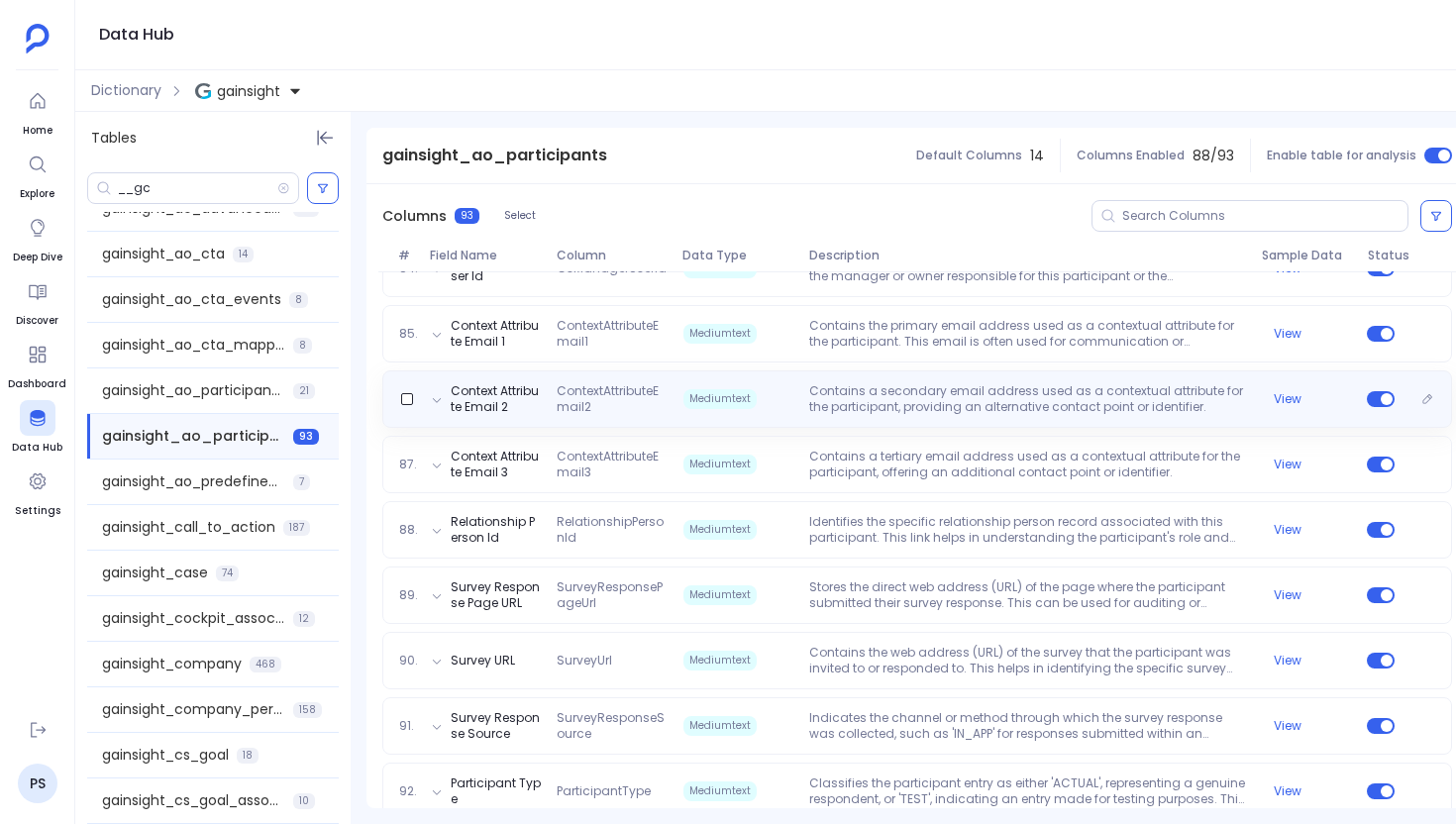scroll, scrollTop: 5962, scrollLeft: 0, axis: vertical 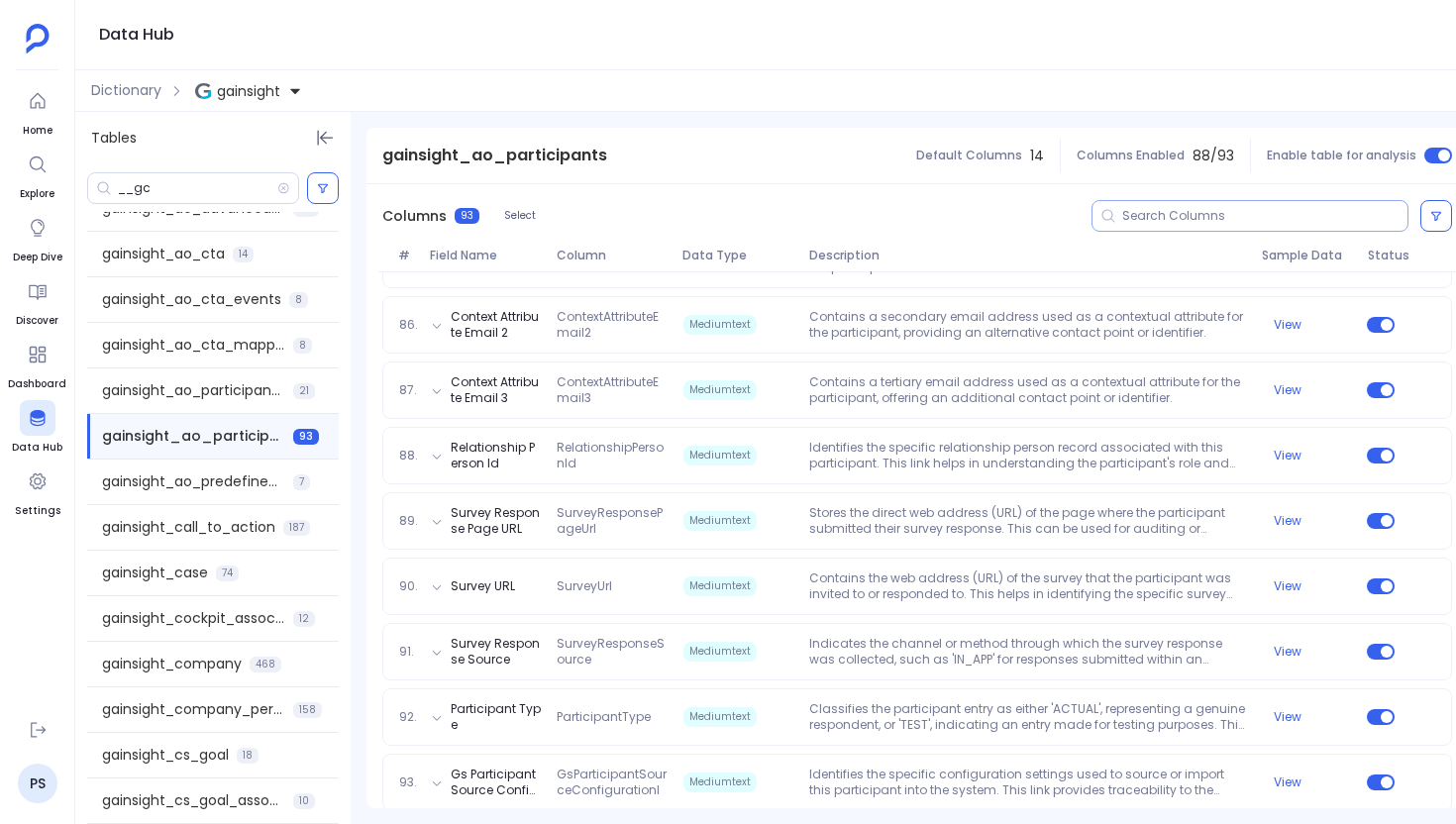click at bounding box center (1265, 216) 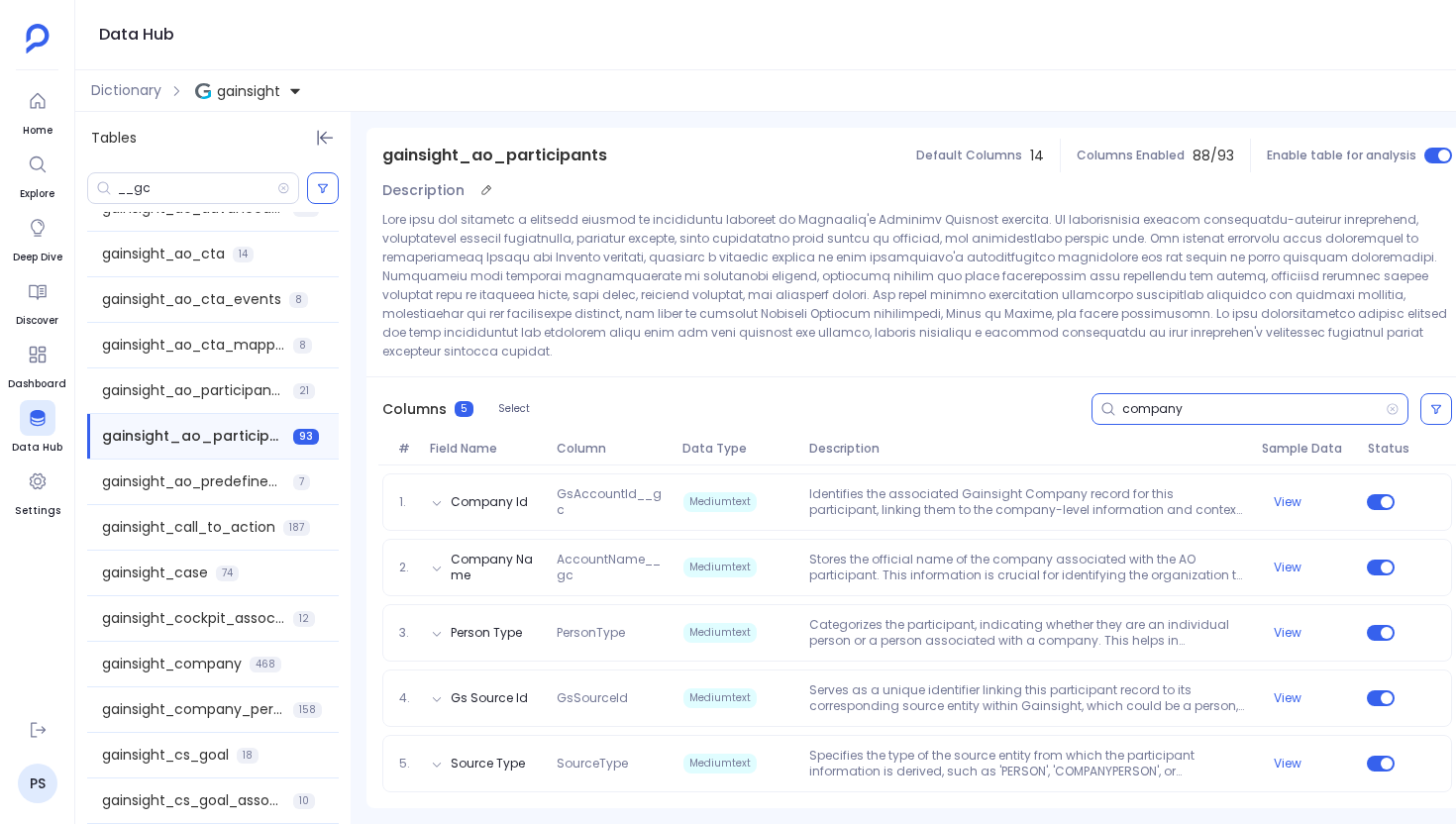 scroll, scrollTop: 110, scrollLeft: 0, axis: vertical 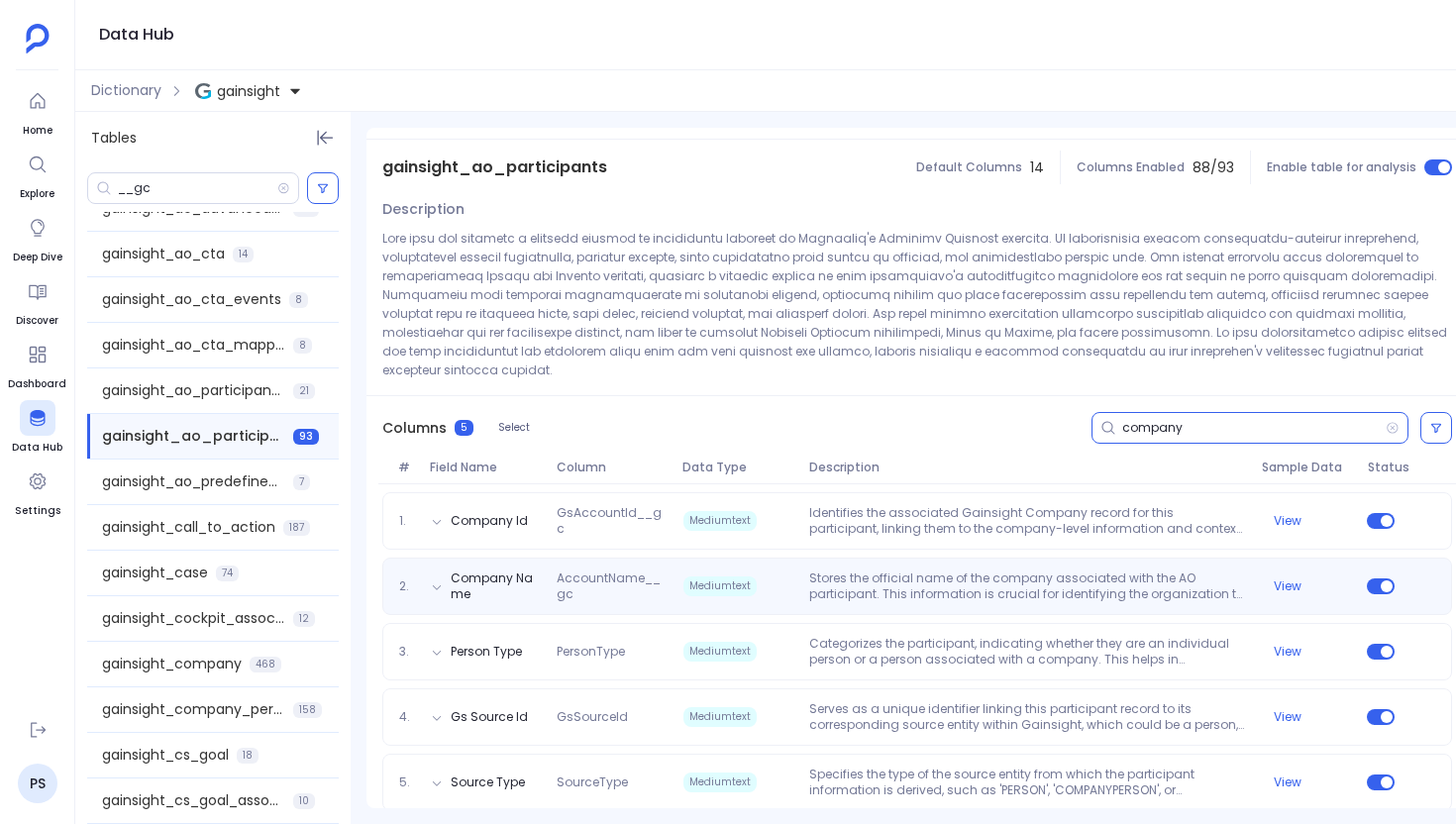 type on "company" 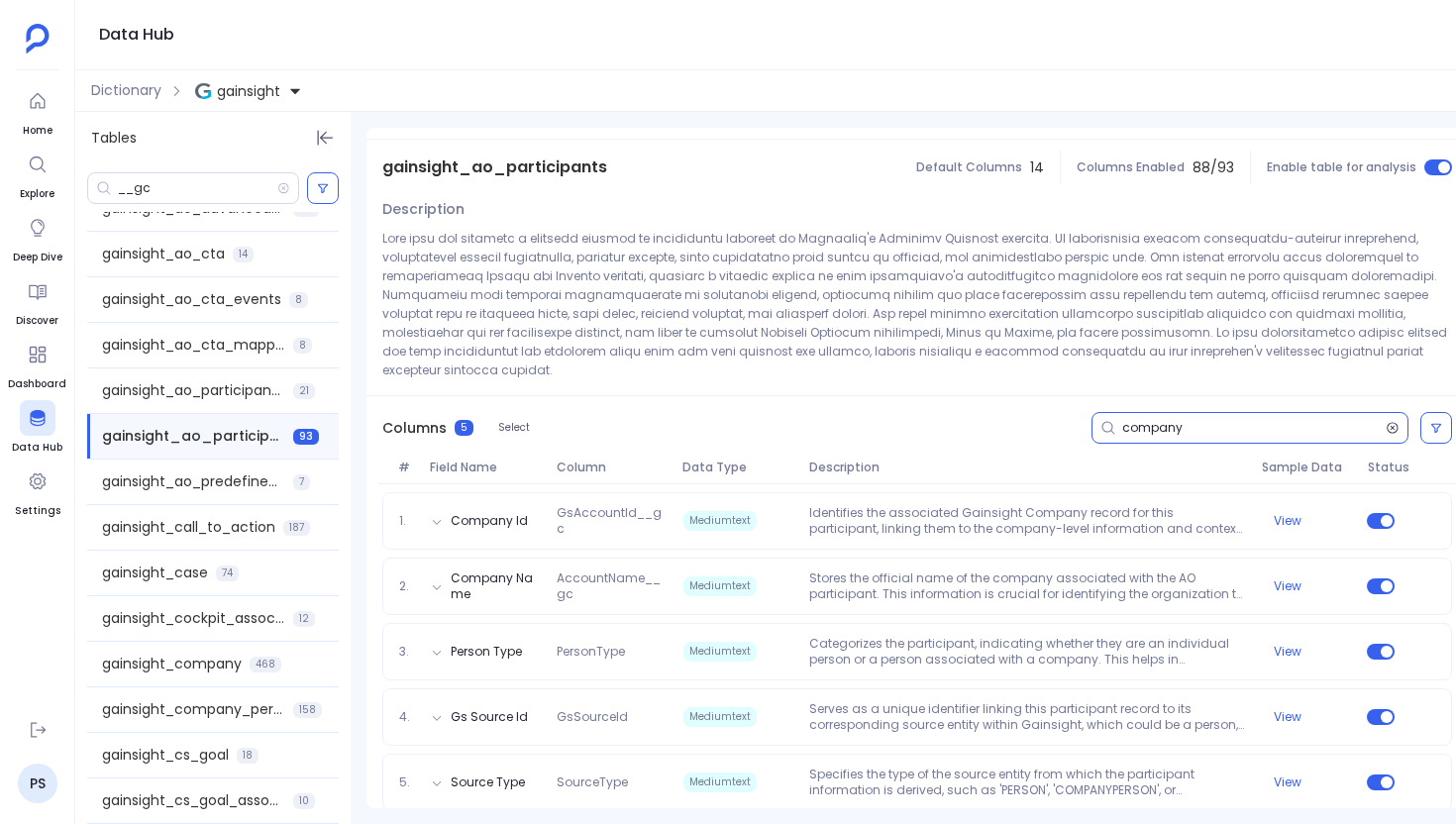 click 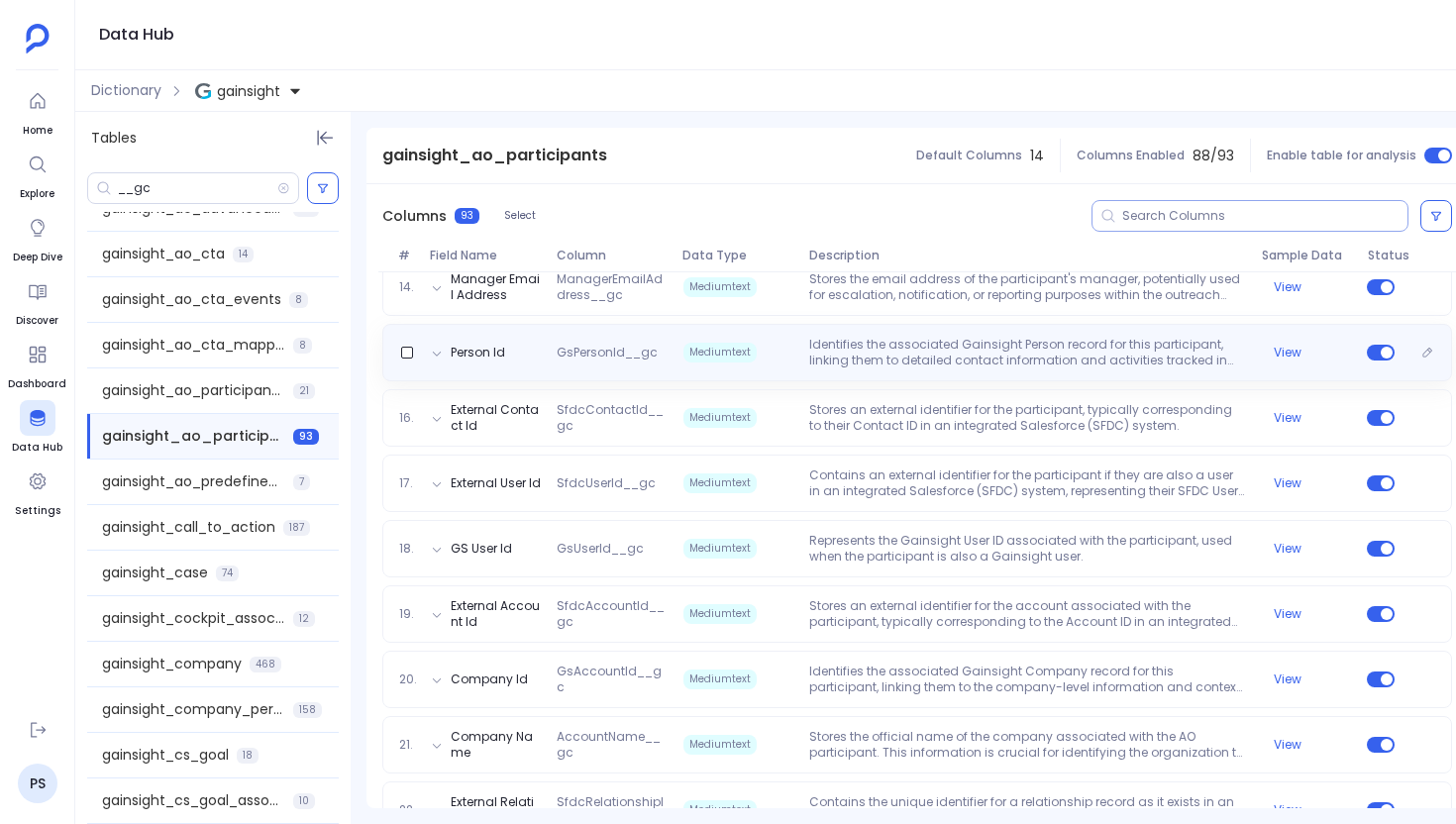 scroll, scrollTop: 1198, scrollLeft: 0, axis: vertical 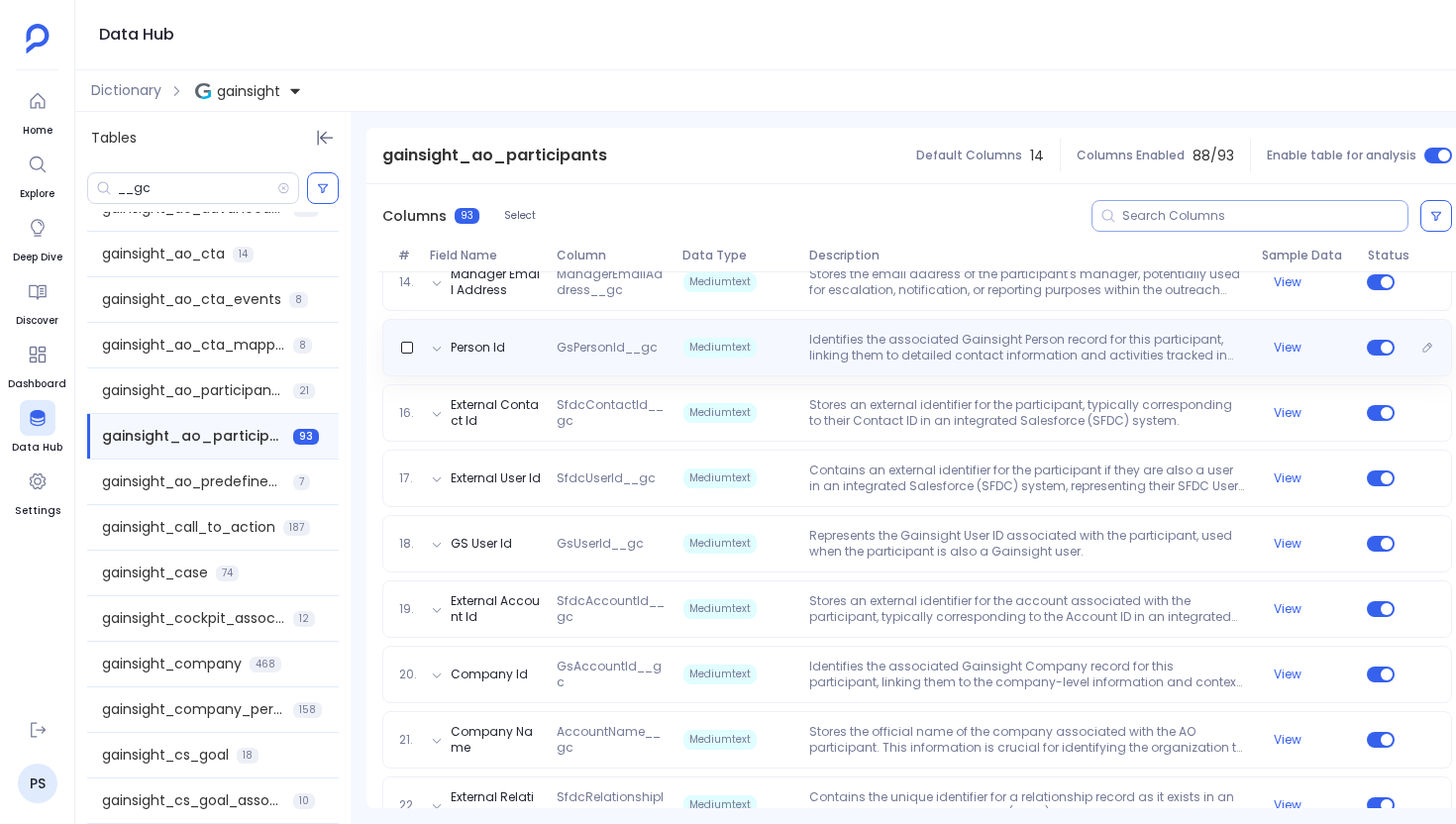 click on "Identifies the associated Gainsight Person record for this participant, linking them to detailed contact information and activities tracked in the Person object." at bounding box center [1027, 348] 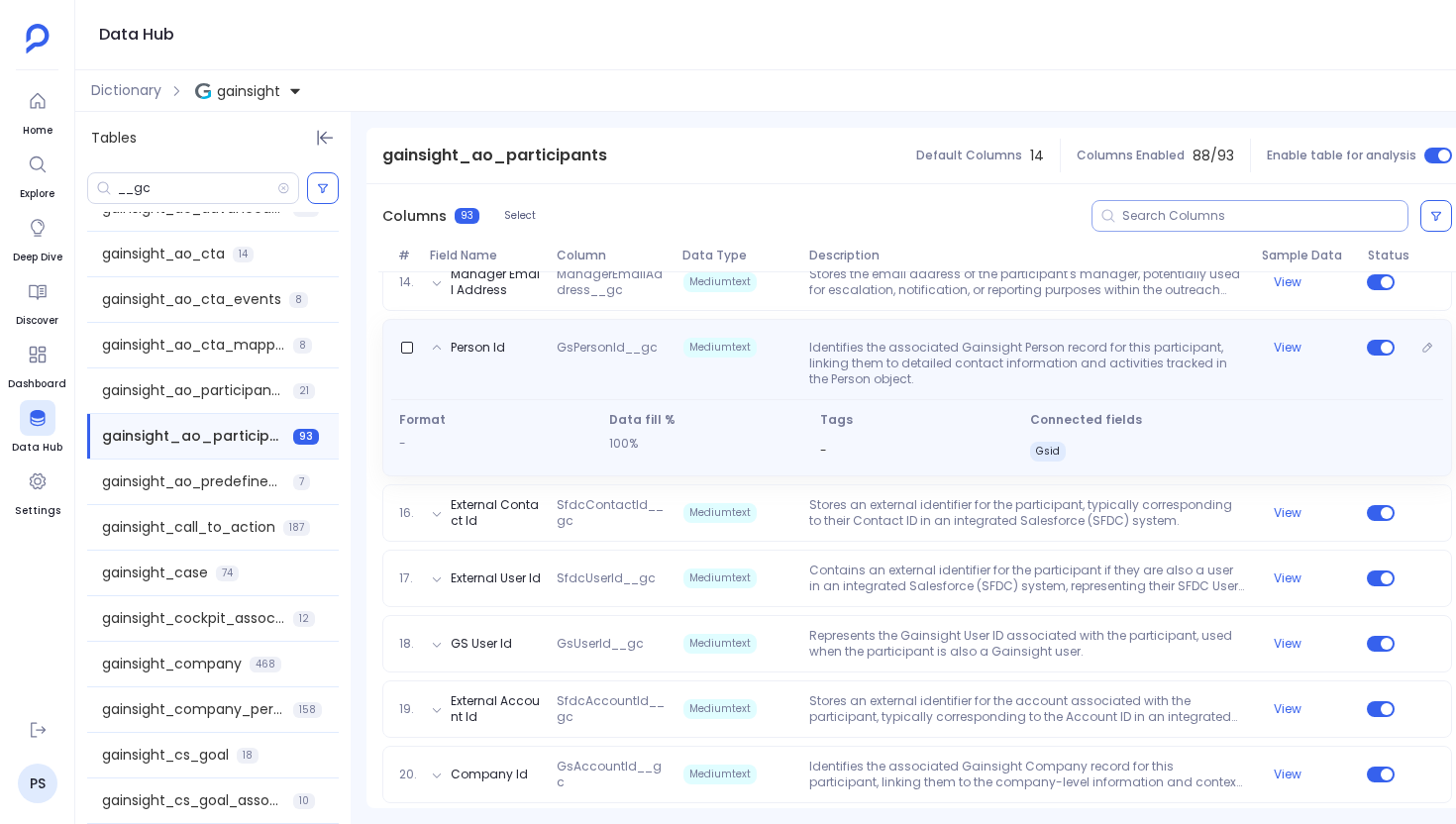 click on "Identifies the associated Gainsight Person record for this participant, linking them to detailed contact information and activities tracked in the Person object." at bounding box center (1027, 363) 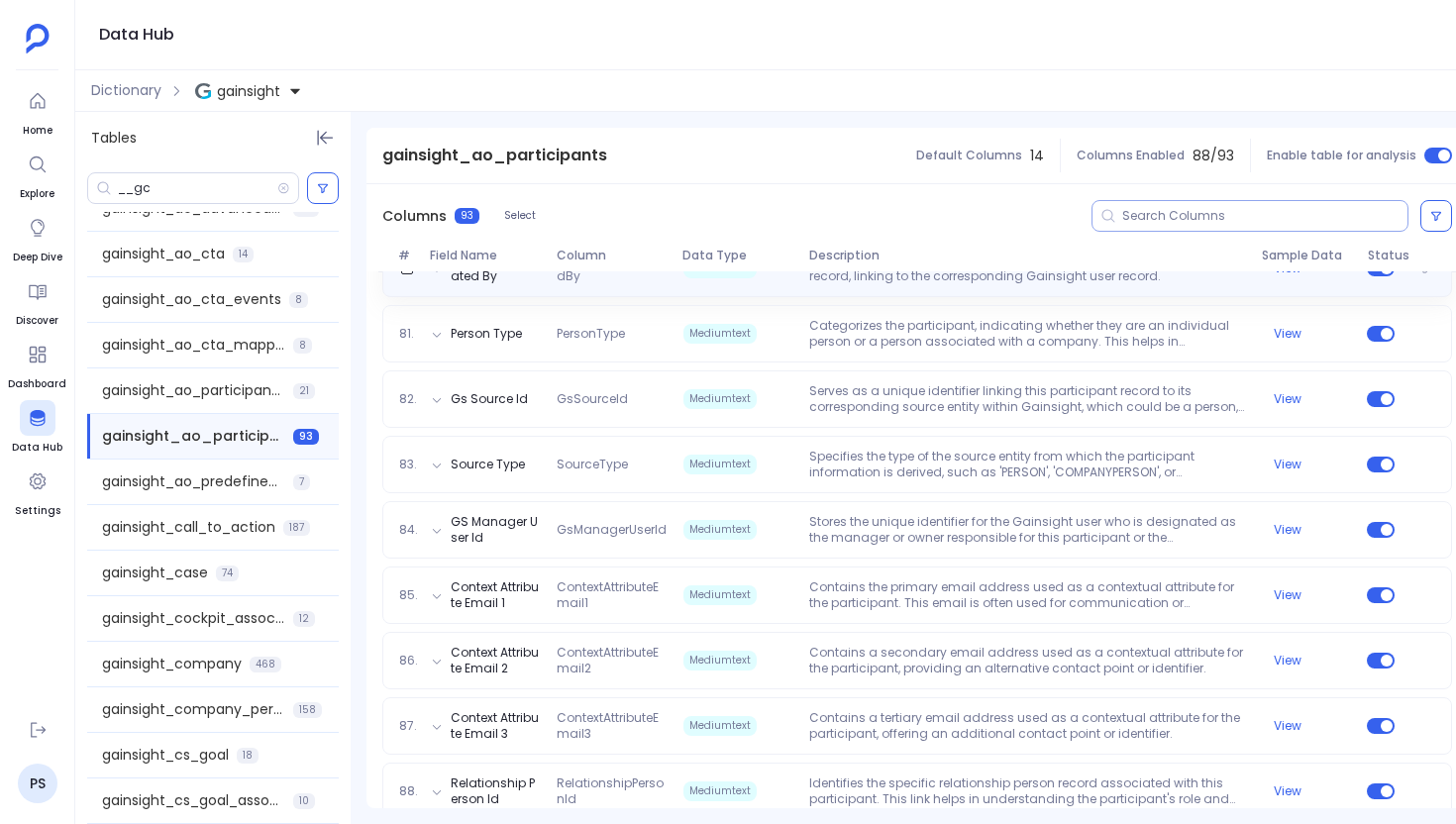 scroll, scrollTop: 5603, scrollLeft: 0, axis: vertical 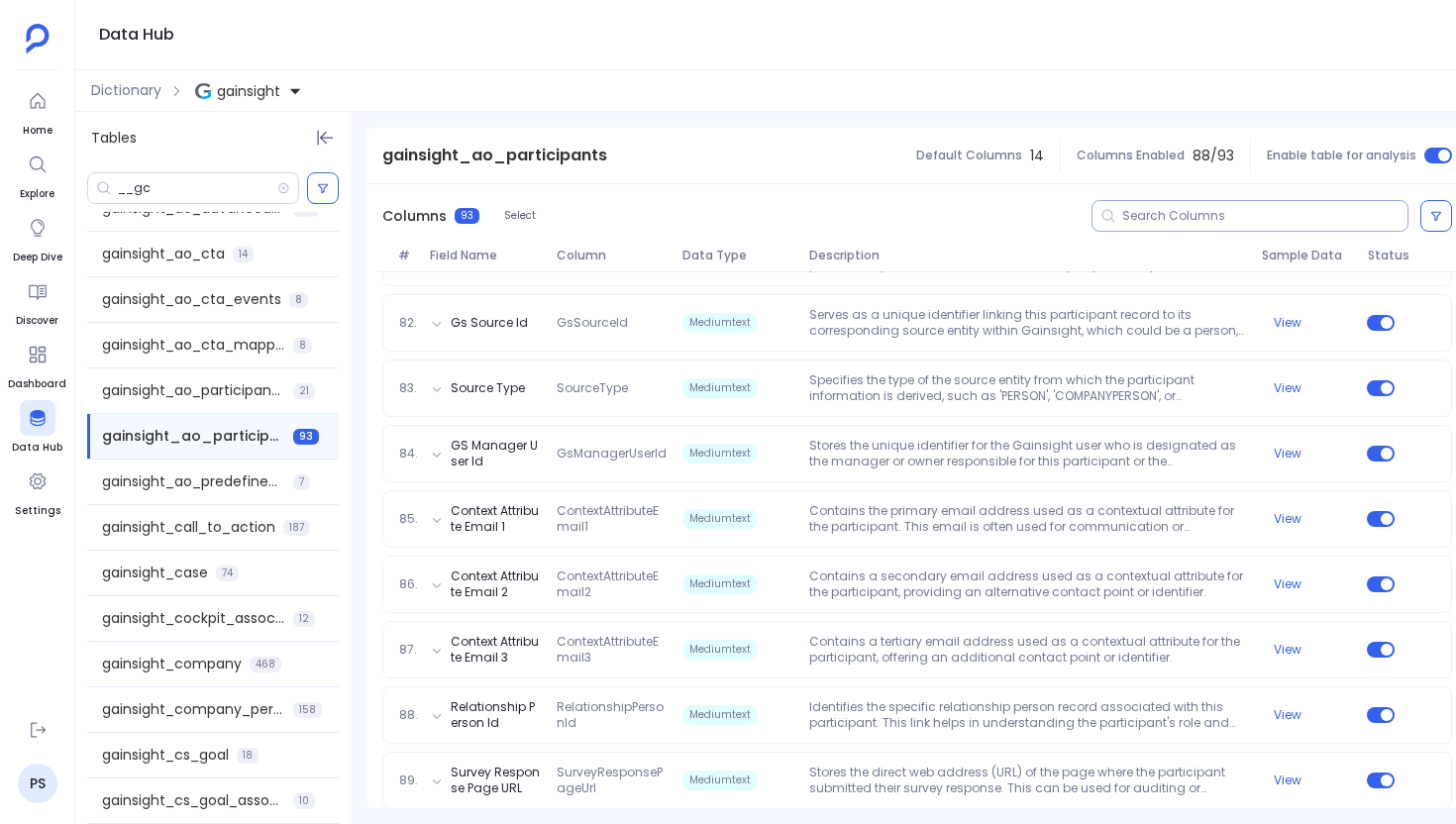 click at bounding box center [1265, 216] 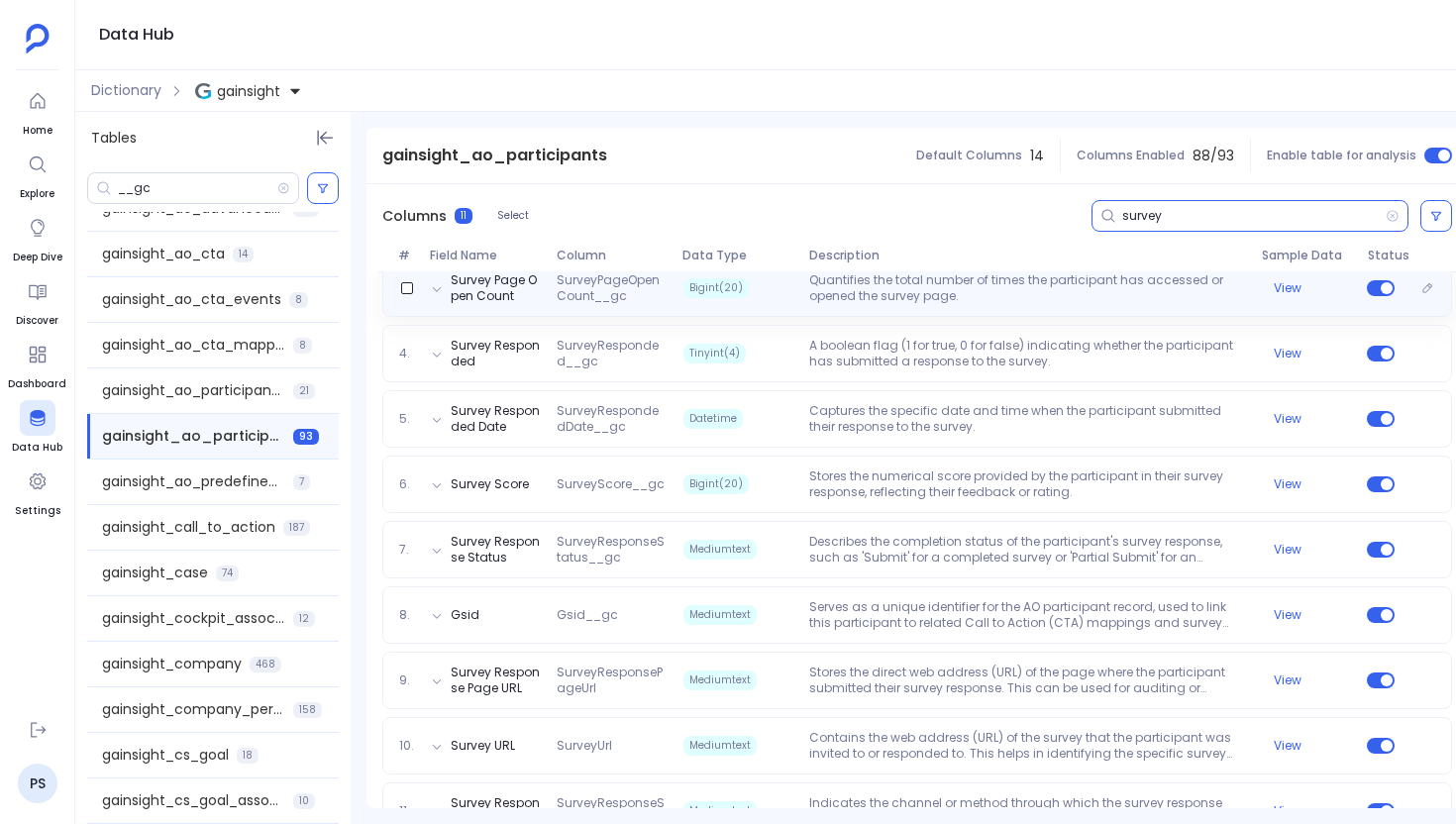 scroll, scrollTop: 502, scrollLeft: 0, axis: vertical 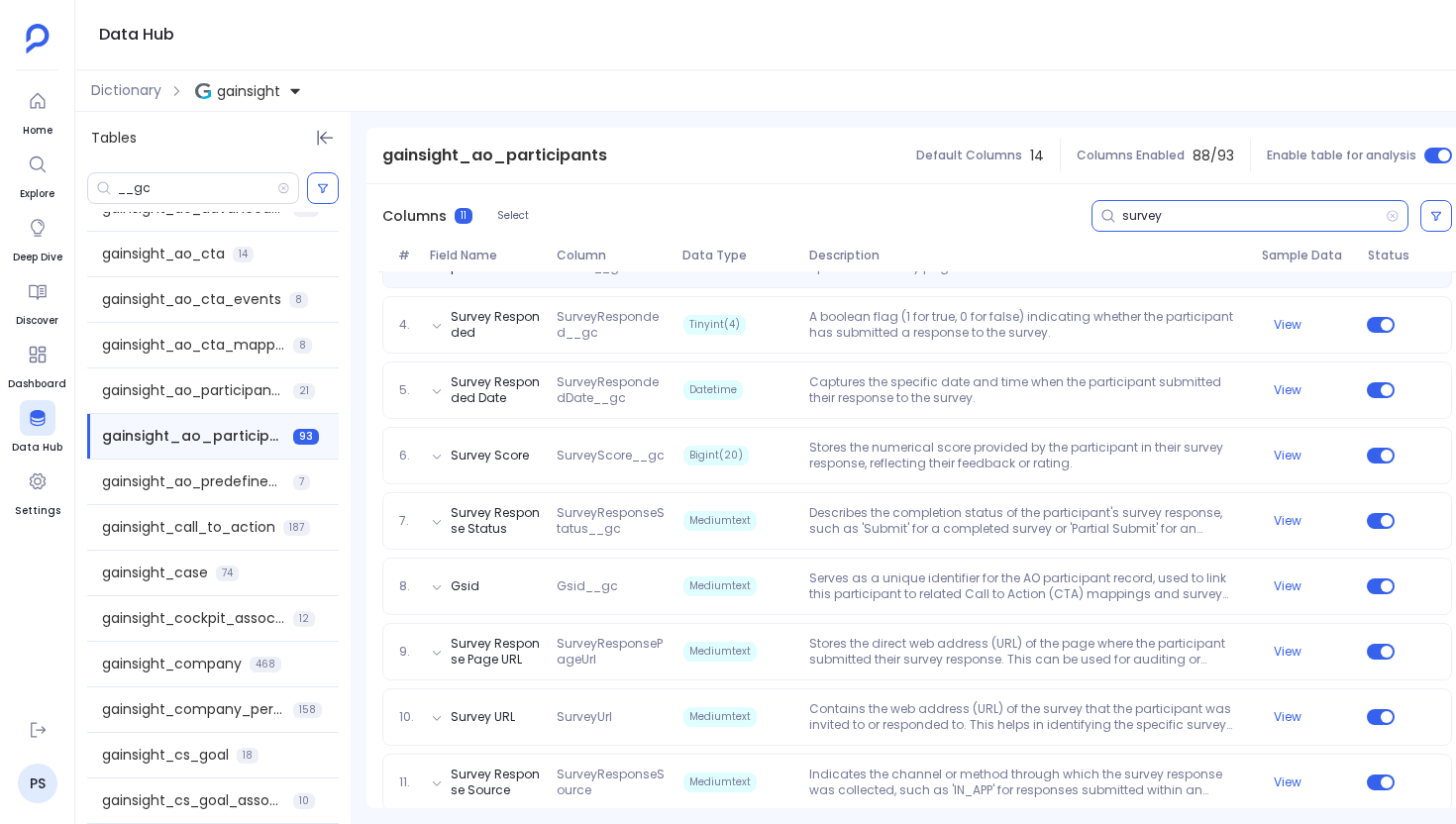 type on "survey" 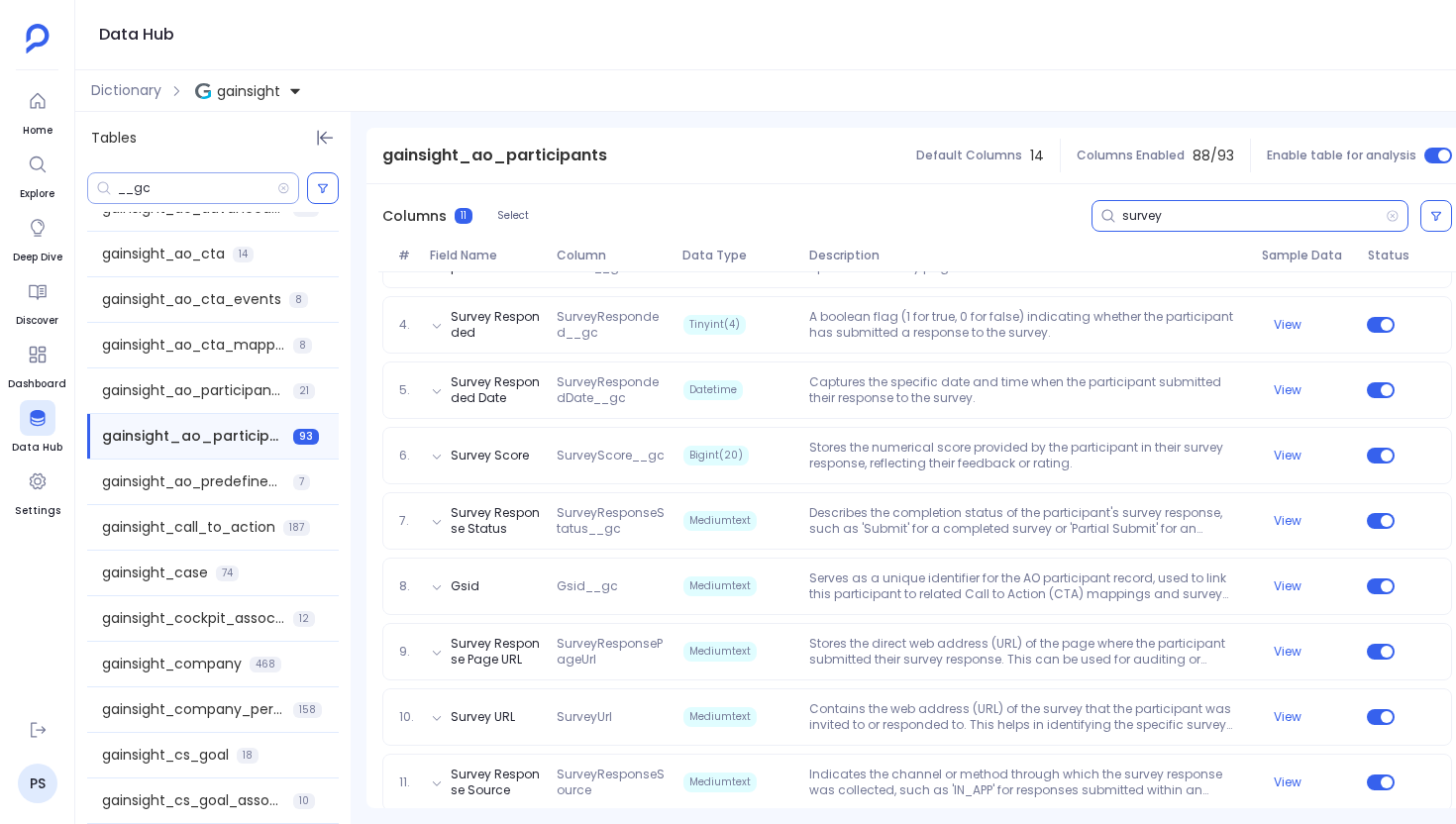 click on "__gc" at bounding box center (197, 188) 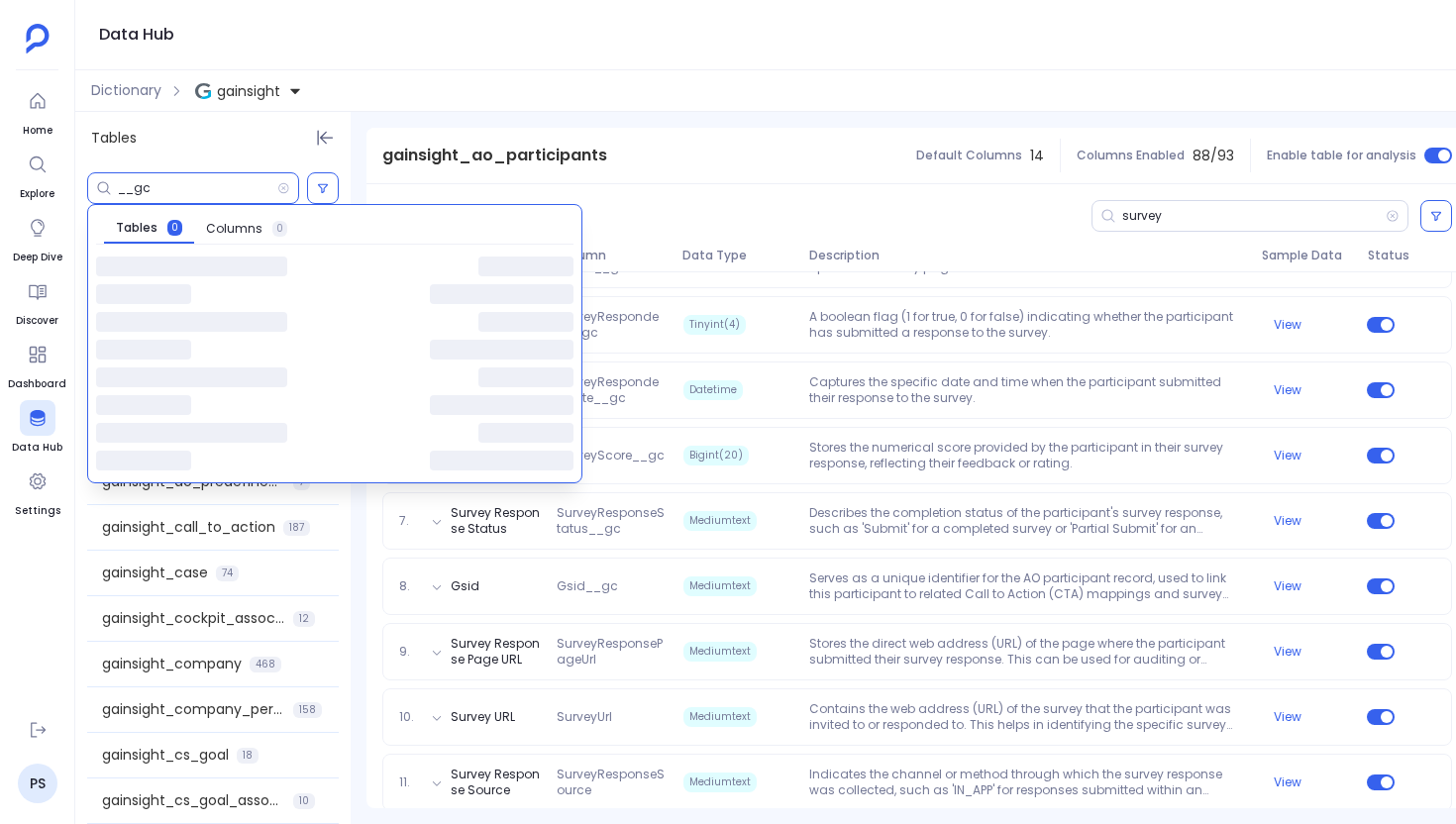 click on "__gc" at bounding box center (197, 188) 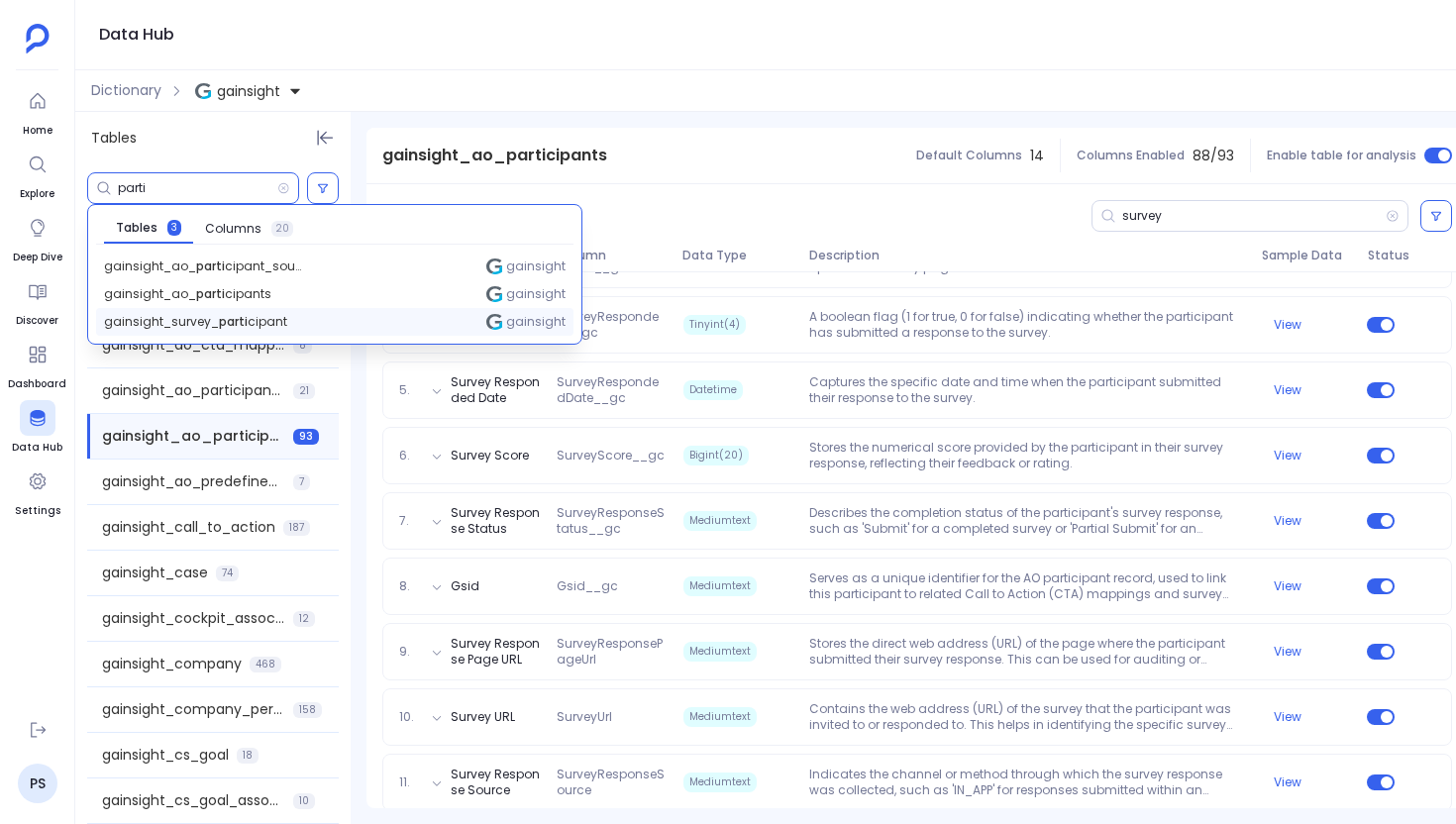 type on "parti" 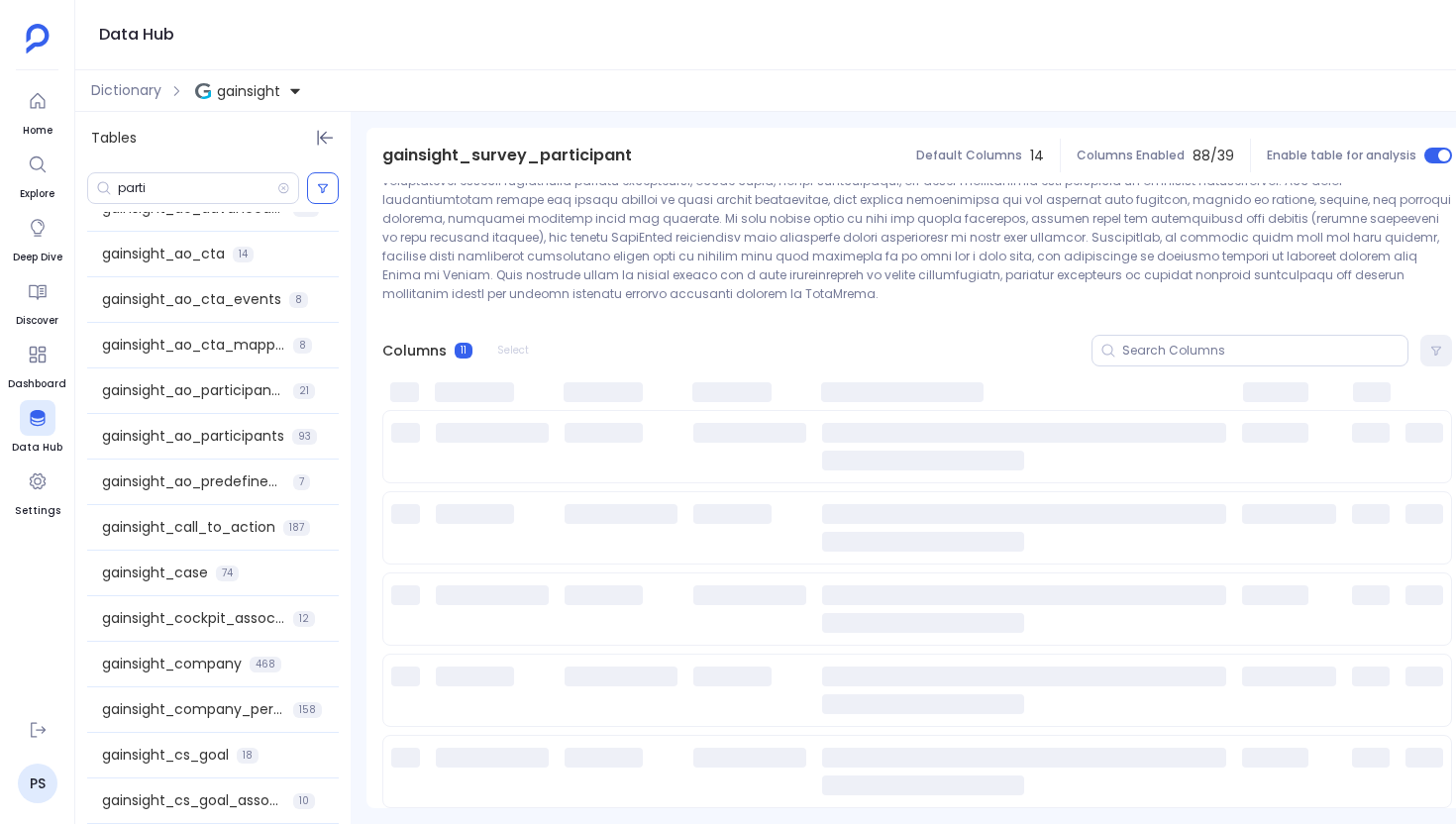 scroll, scrollTop: 70, scrollLeft: 0, axis: vertical 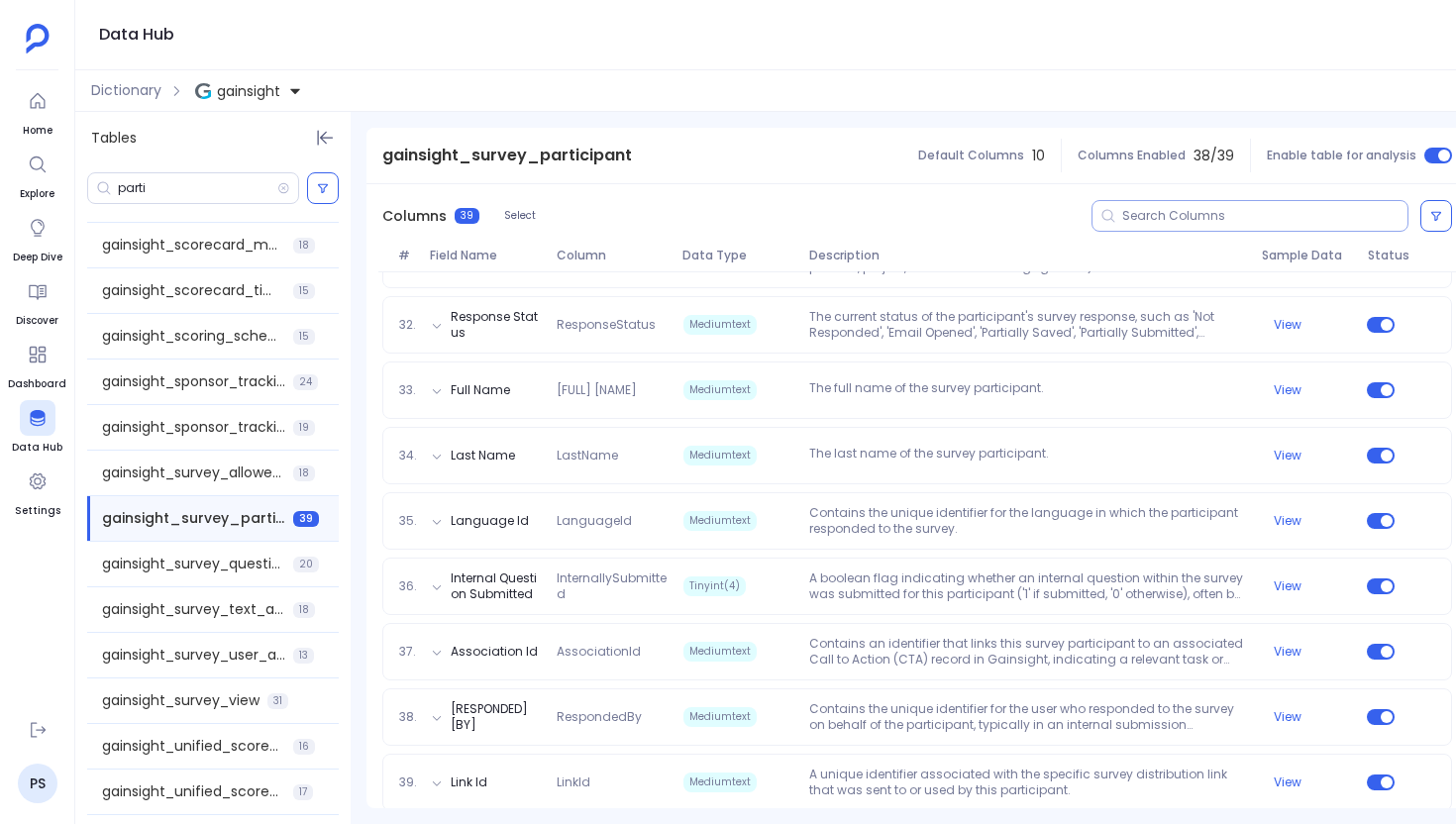 click at bounding box center [1265, 216] 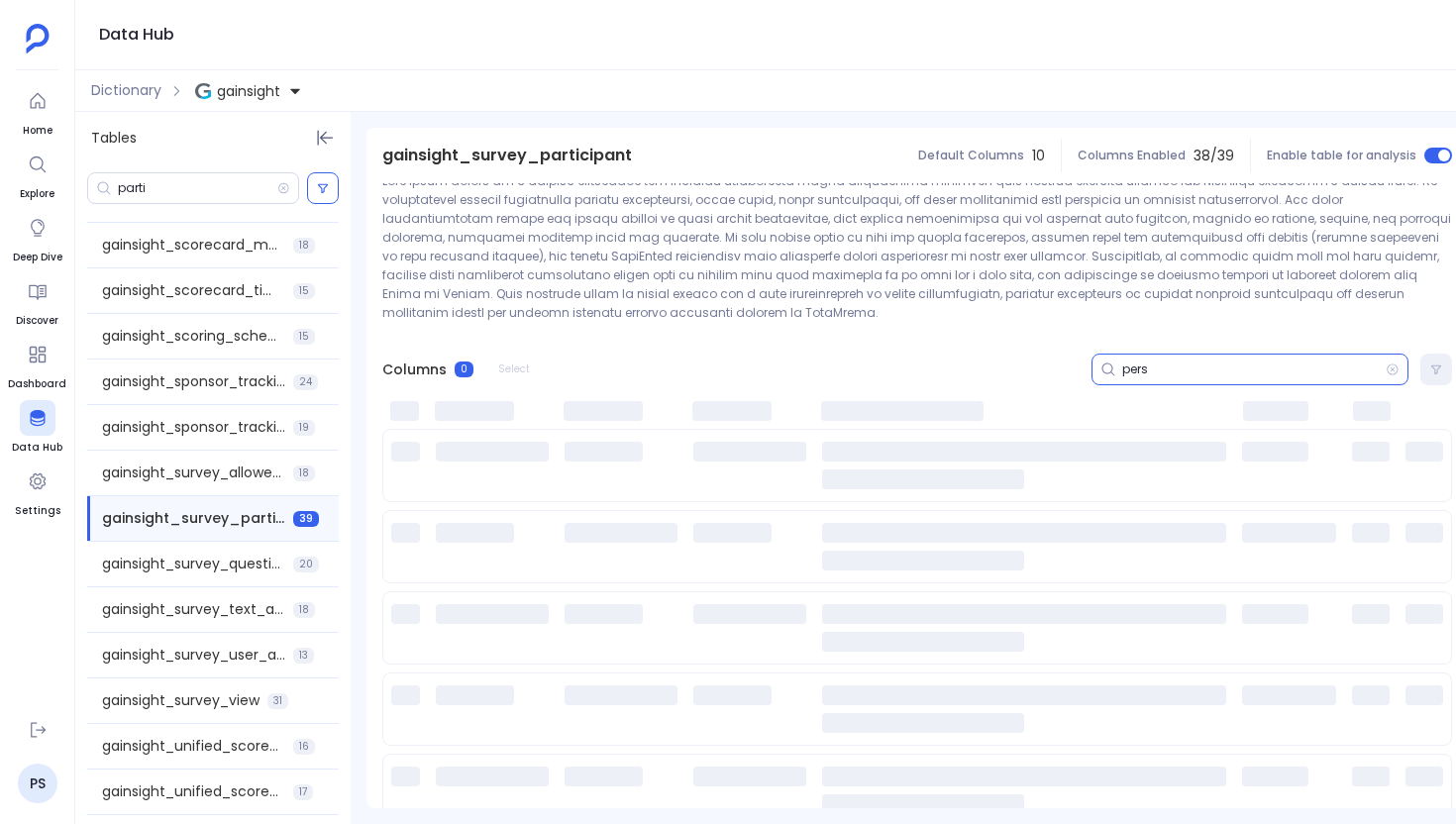 scroll, scrollTop: 0, scrollLeft: 0, axis: both 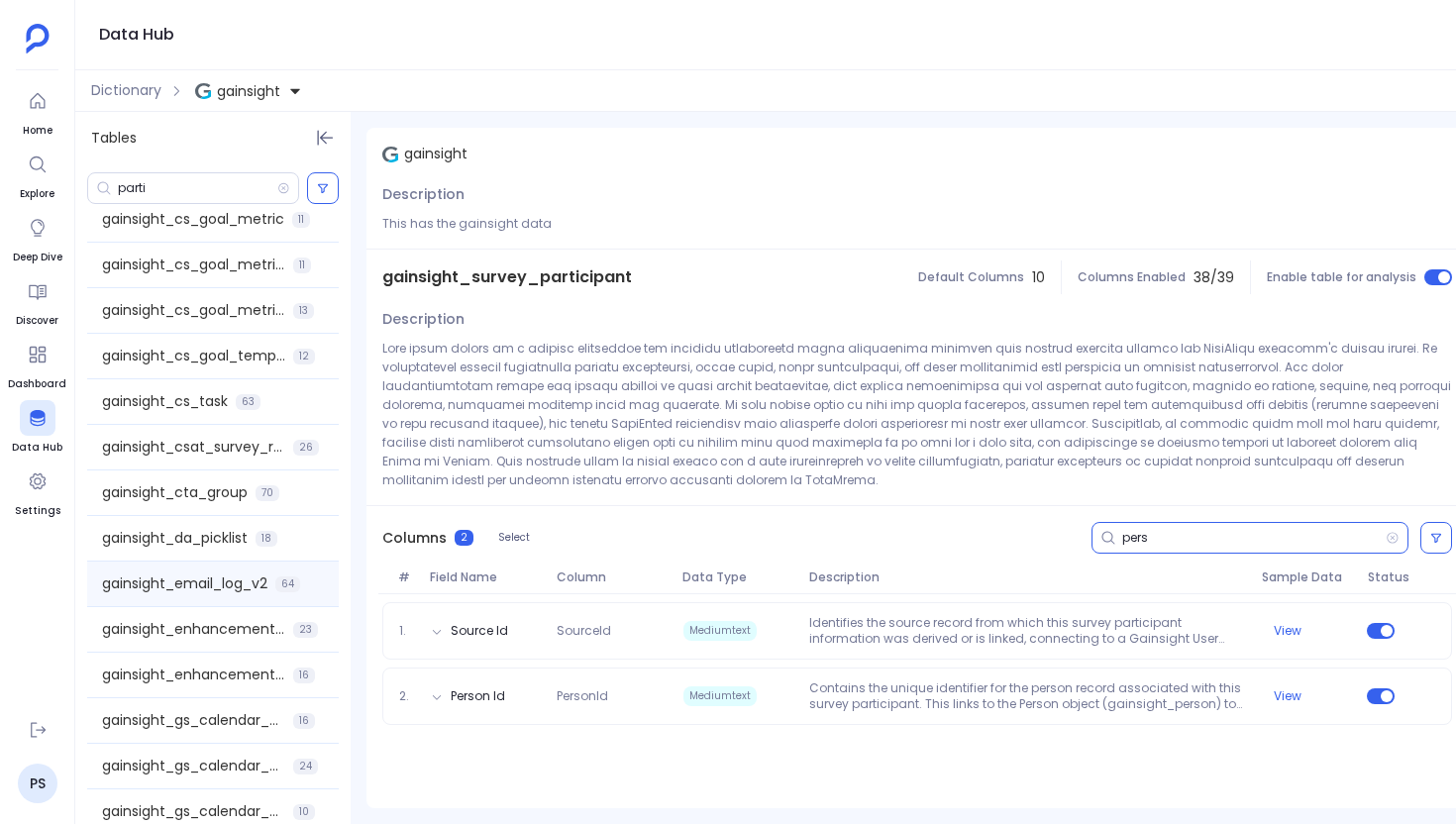 type on "pers" 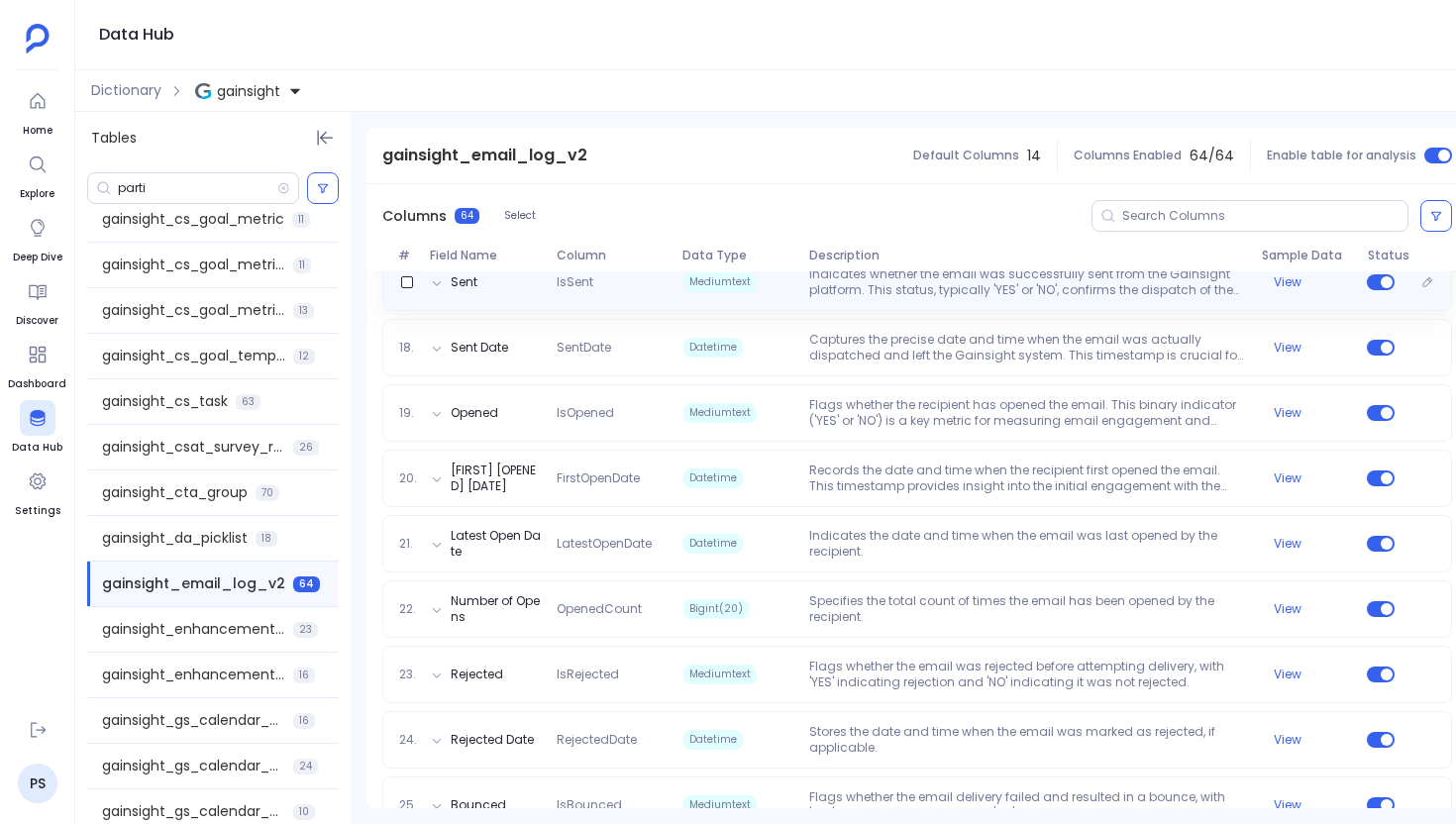 scroll, scrollTop: 1568, scrollLeft: 0, axis: vertical 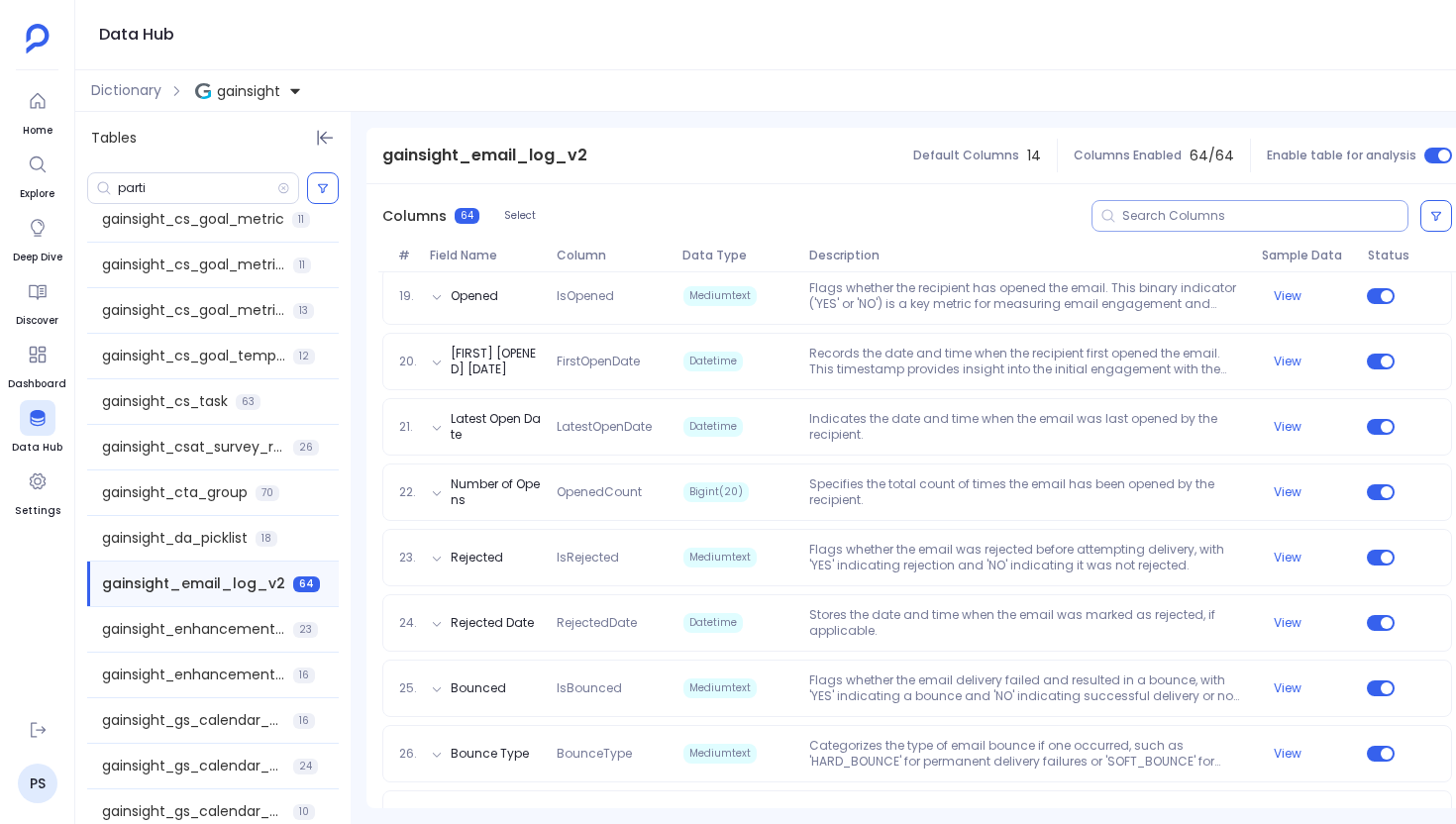 click at bounding box center [1265, 216] 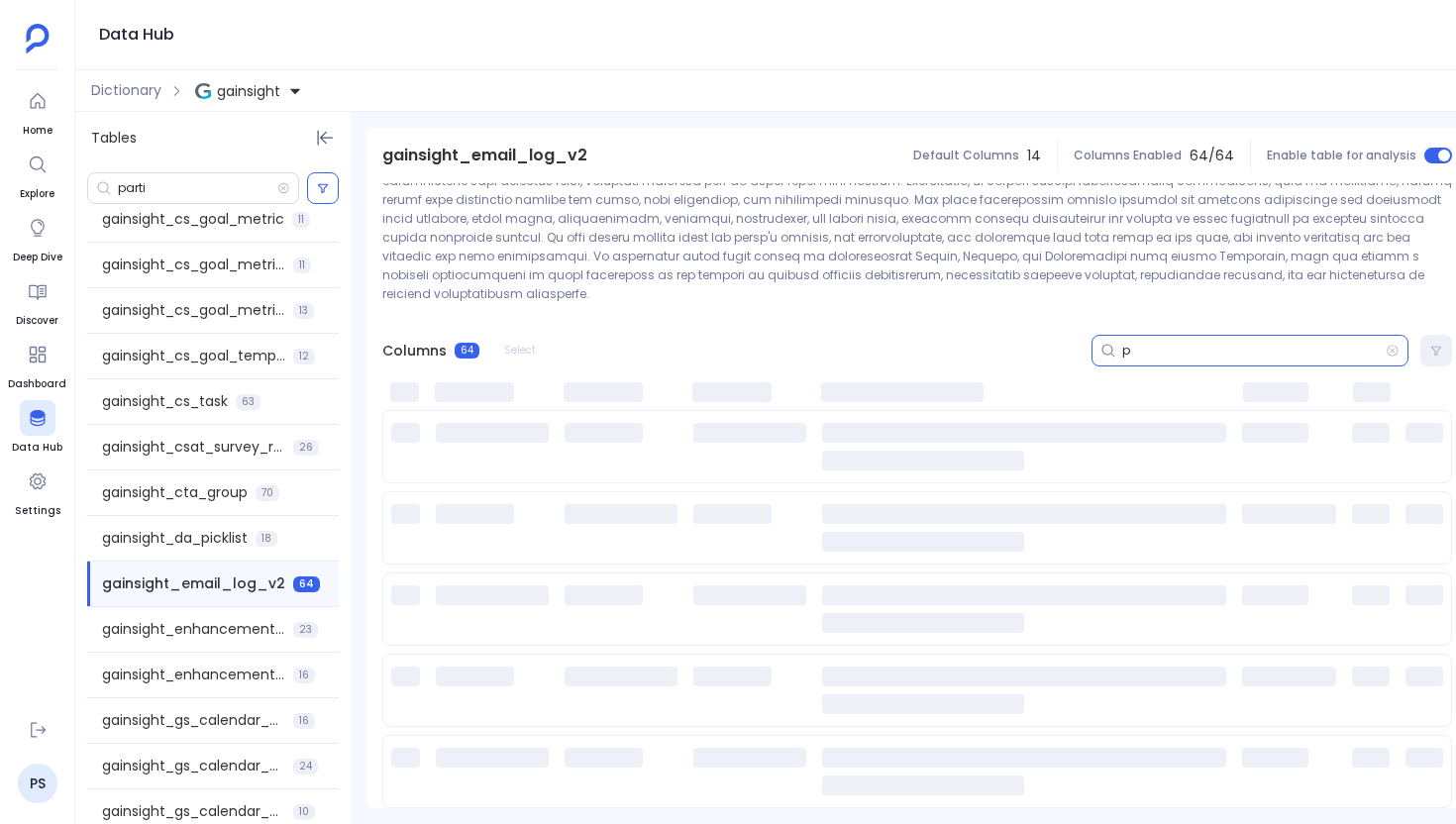 scroll, scrollTop: 224, scrollLeft: 0, axis: vertical 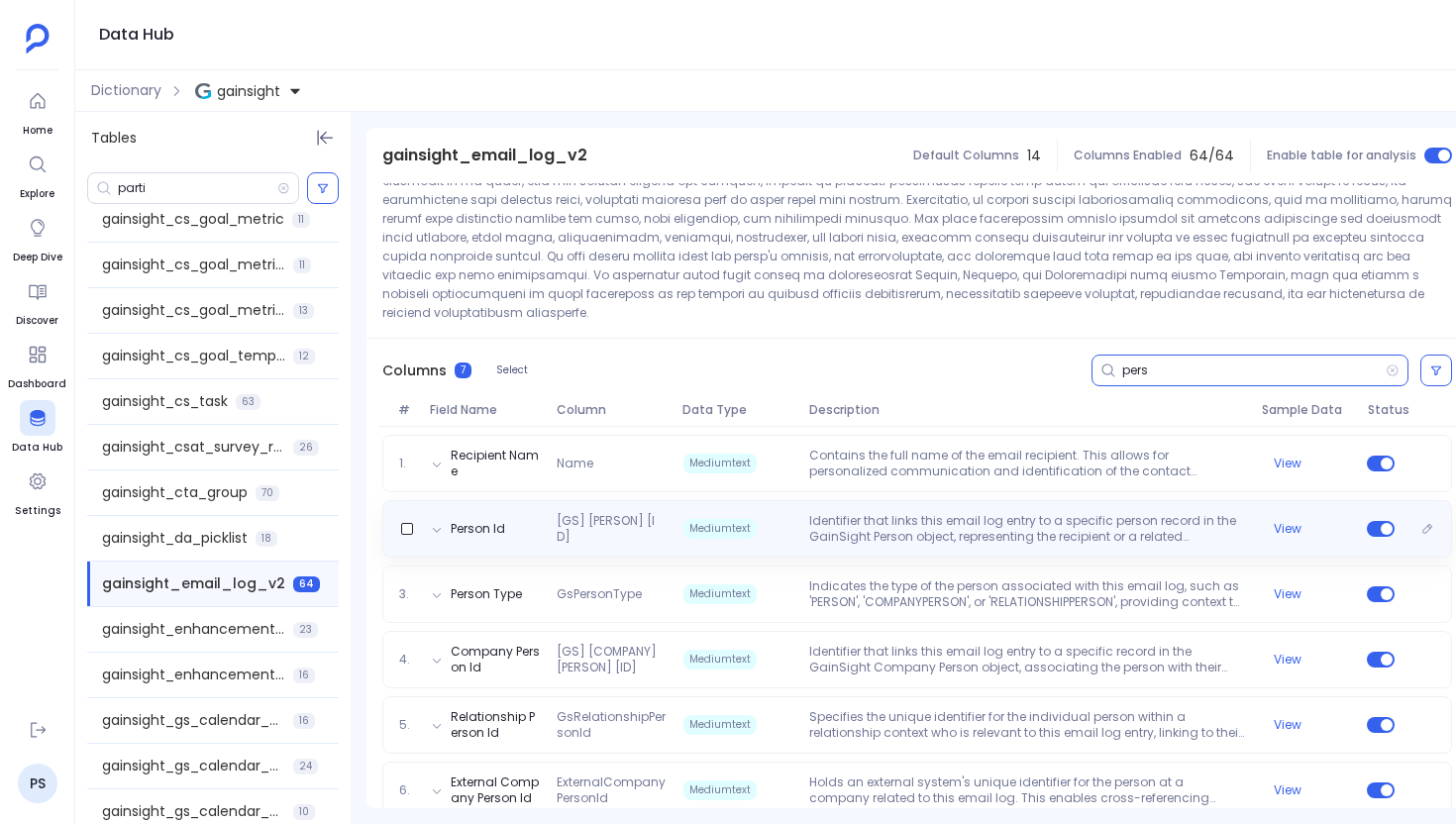 type on "pers" 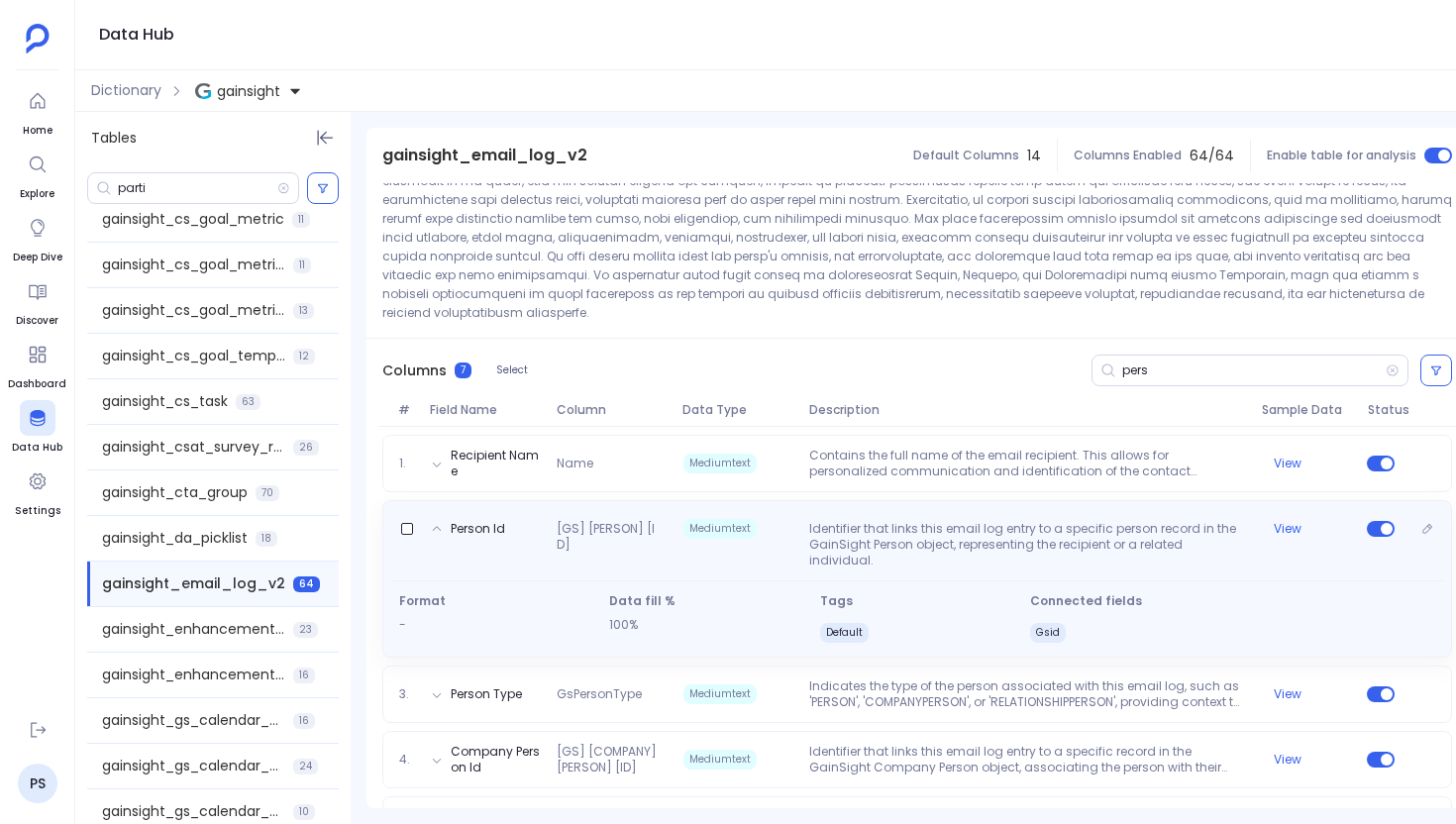 click on "GsPersonId" at bounding box center (611, 545) 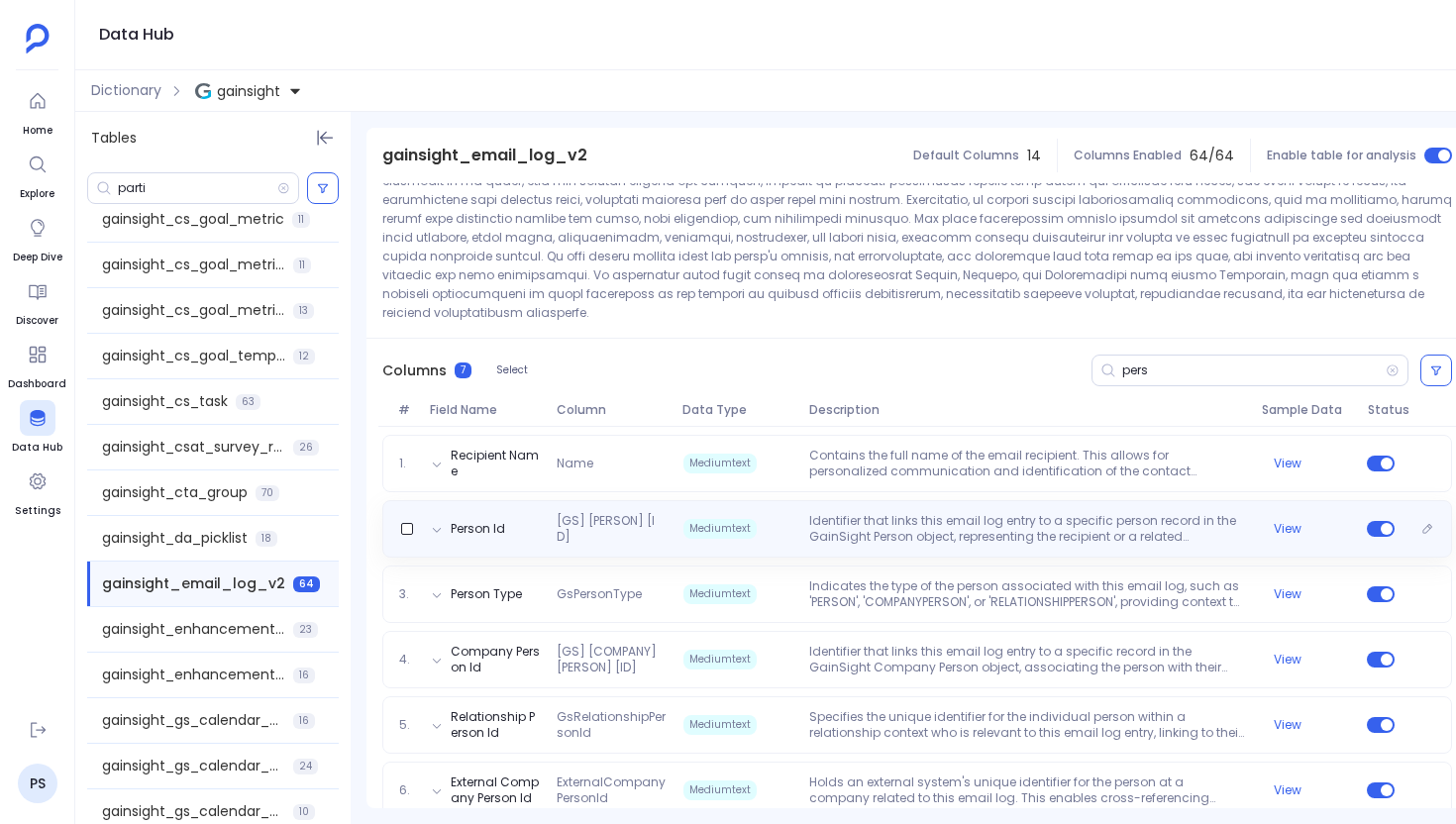 click on "GsPersonId" at bounding box center (611, 529) 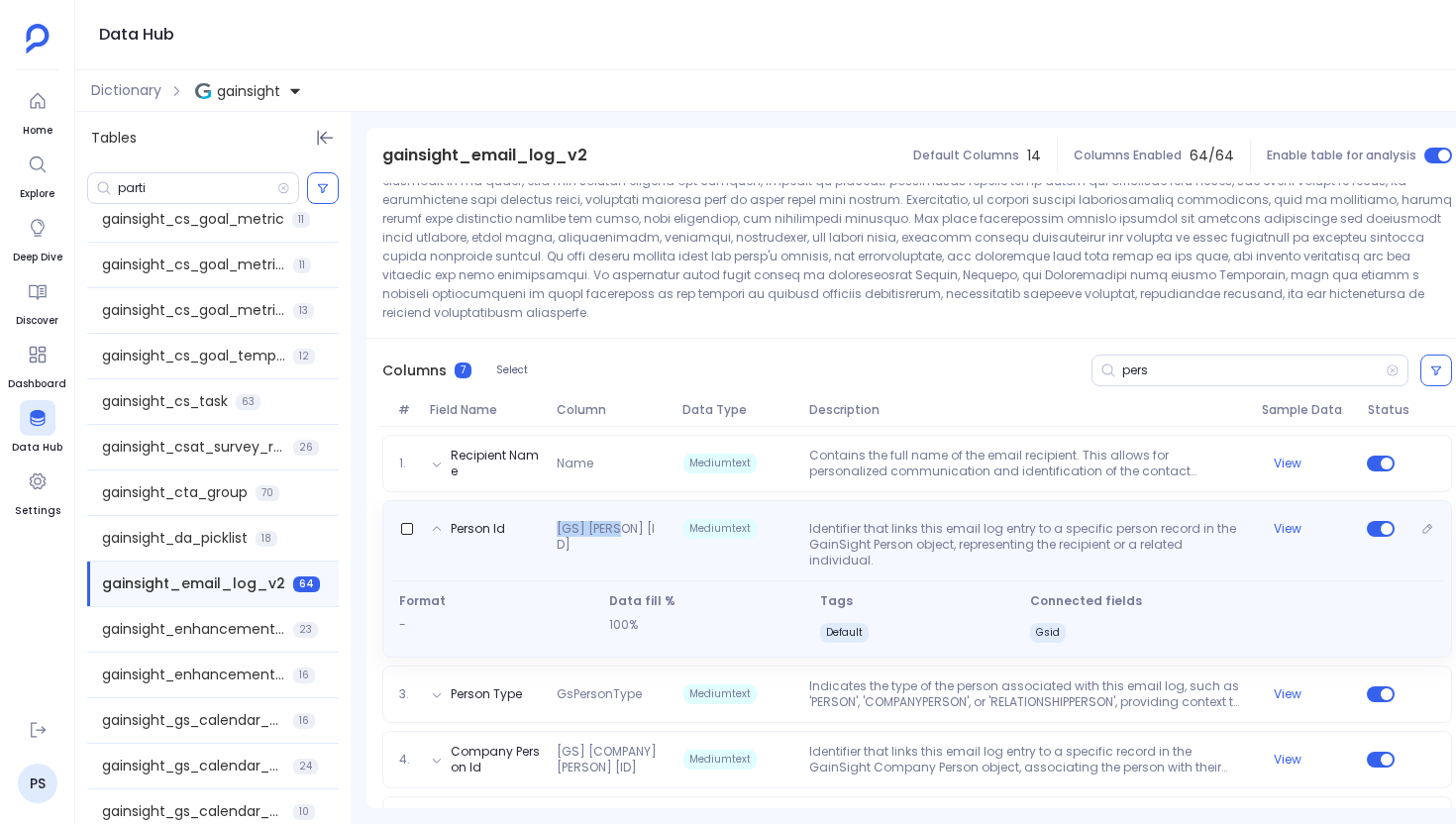 copy on "GsPersonId" 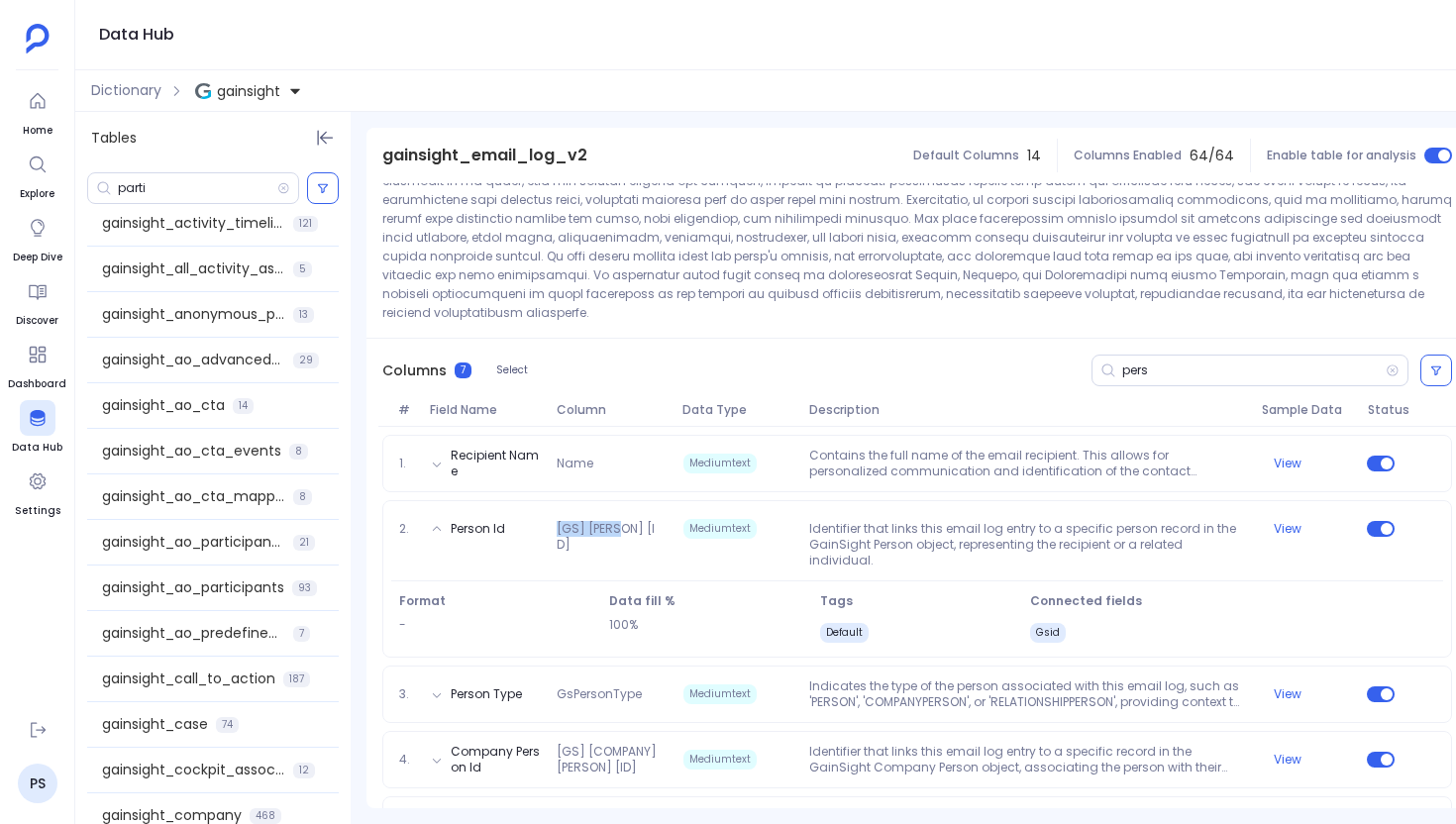 scroll, scrollTop: 147, scrollLeft: 0, axis: vertical 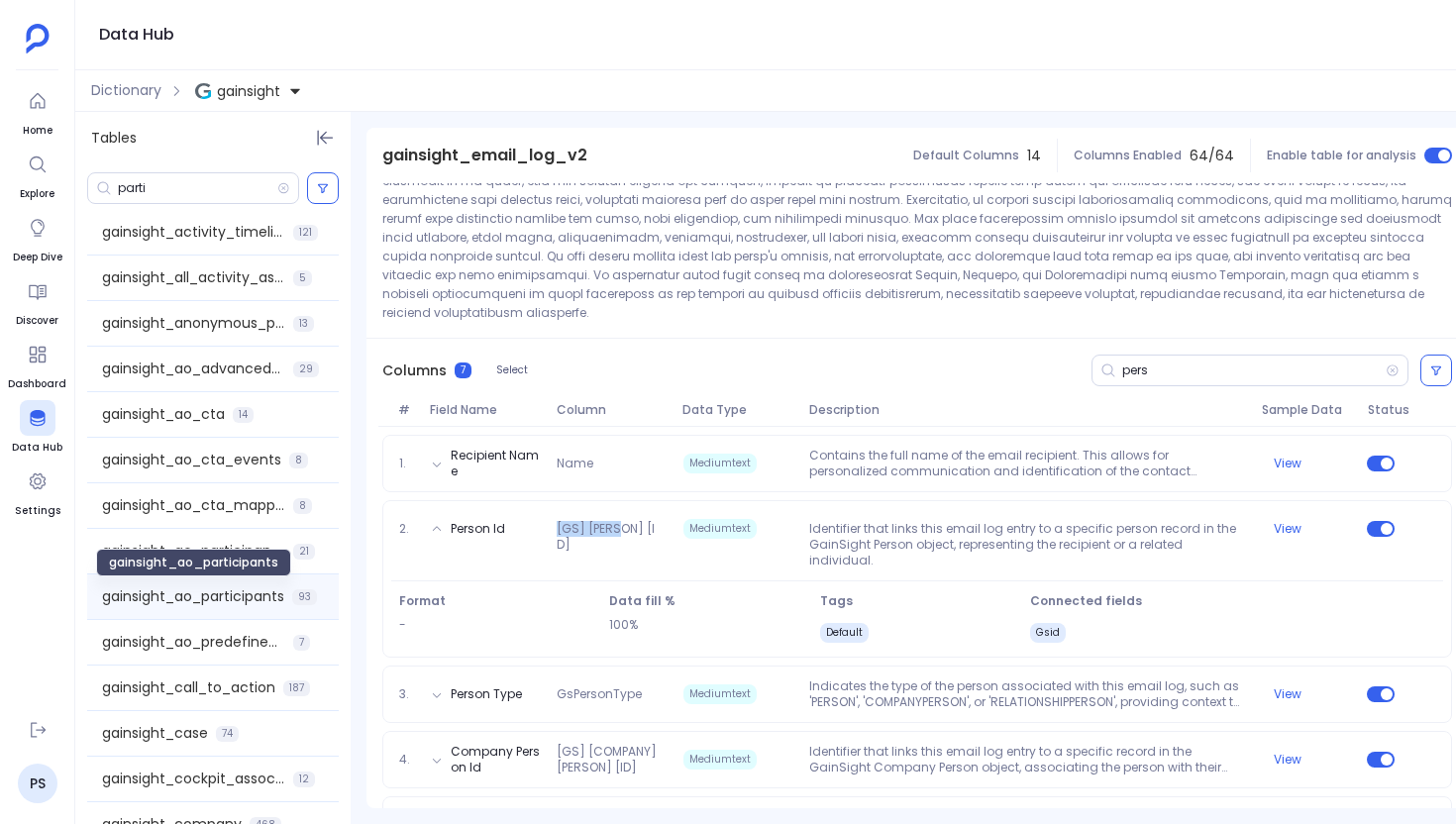 click on "gainsight_ao_participants" at bounding box center (193, 596) 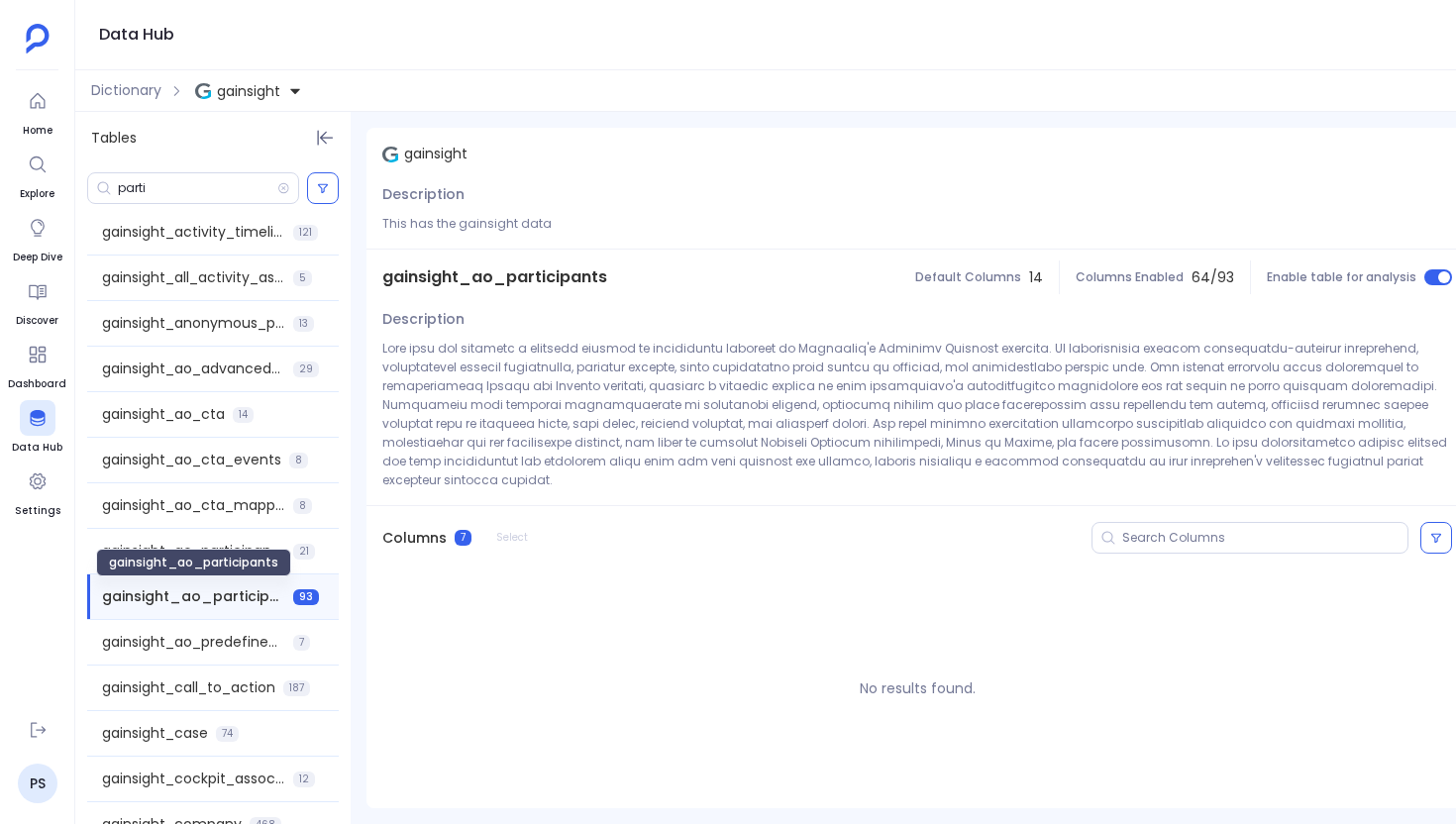 scroll, scrollTop: 0, scrollLeft: 0, axis: both 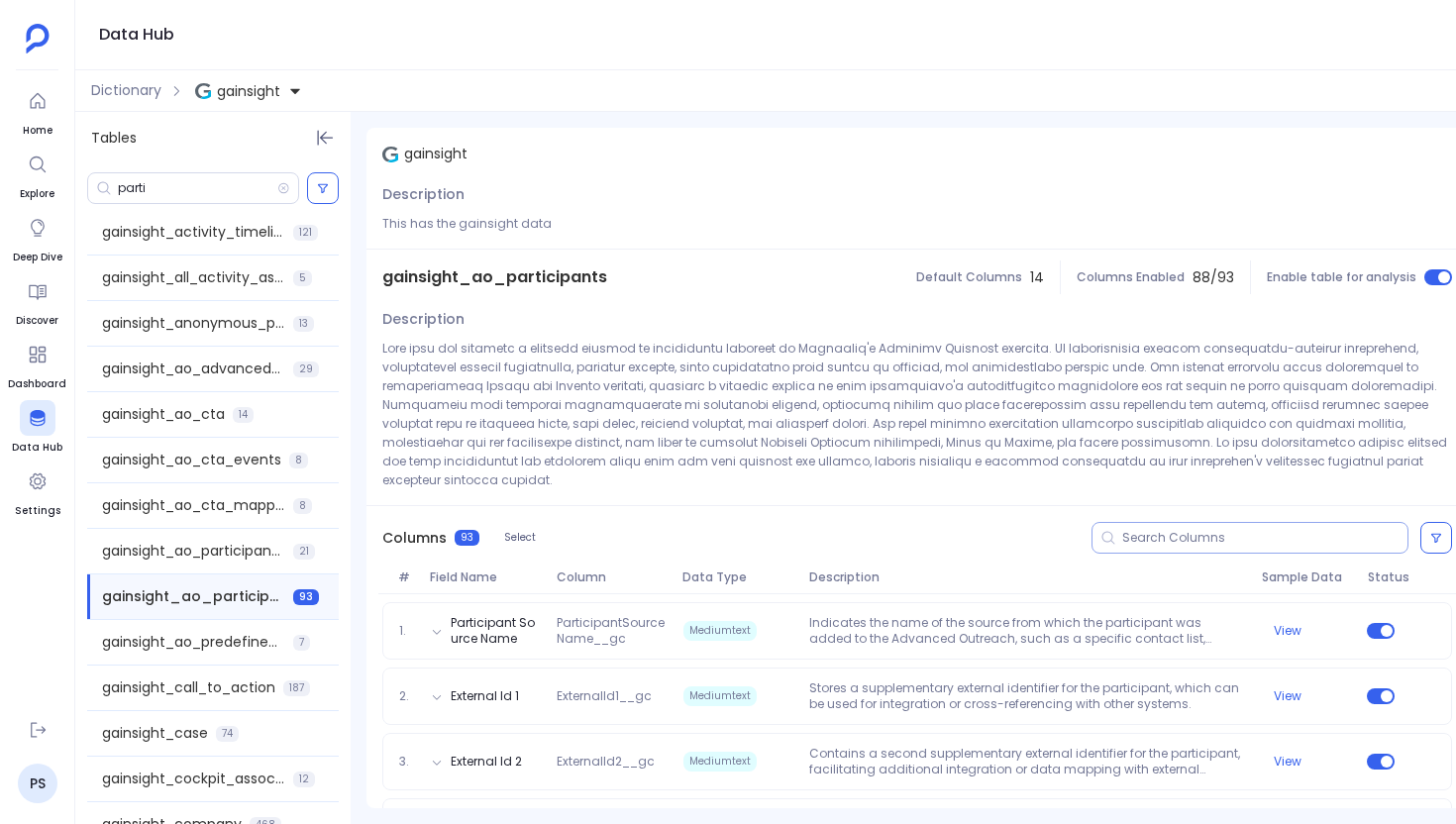click at bounding box center (1250, 538) 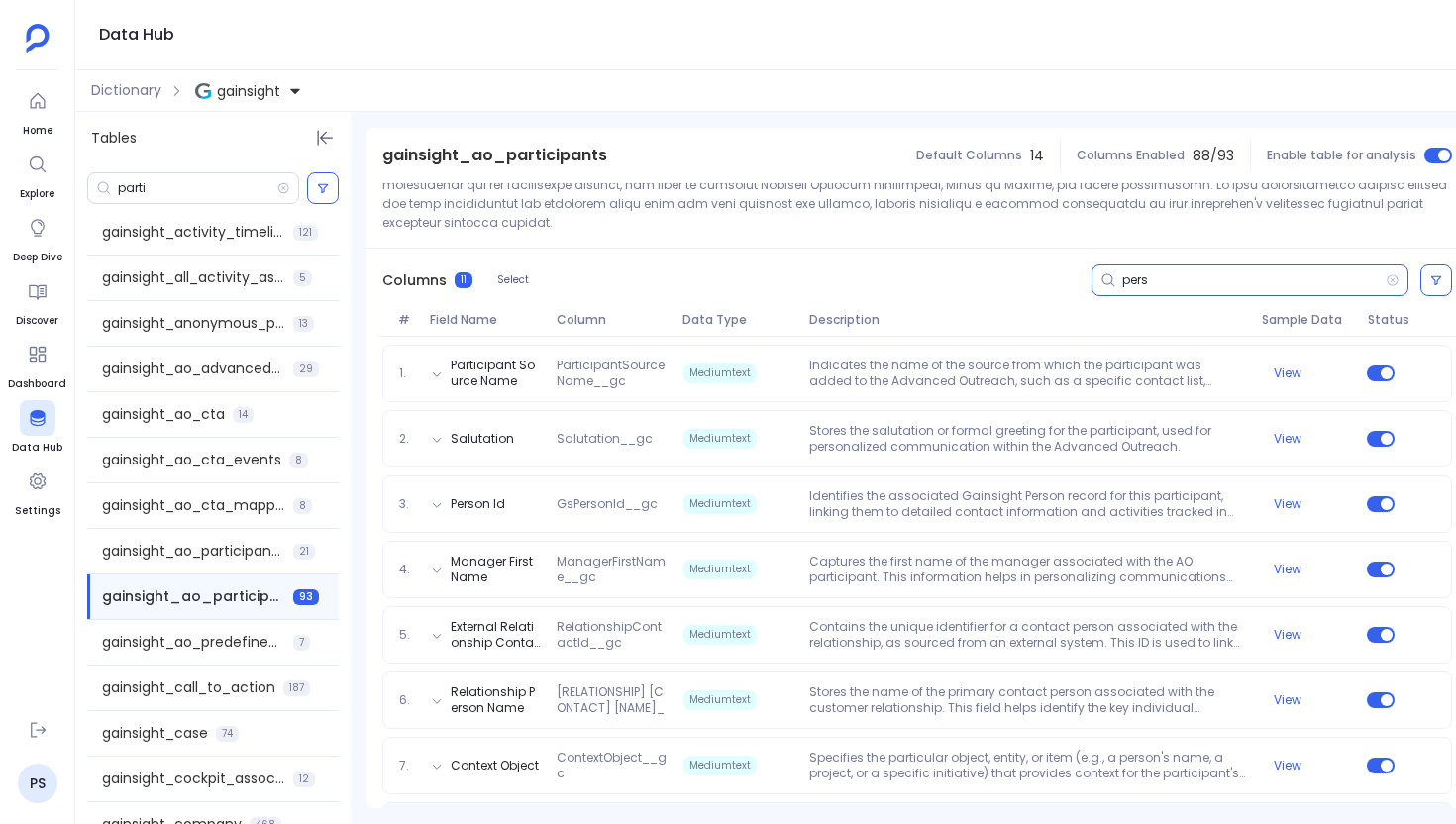 scroll, scrollTop: 269, scrollLeft: 0, axis: vertical 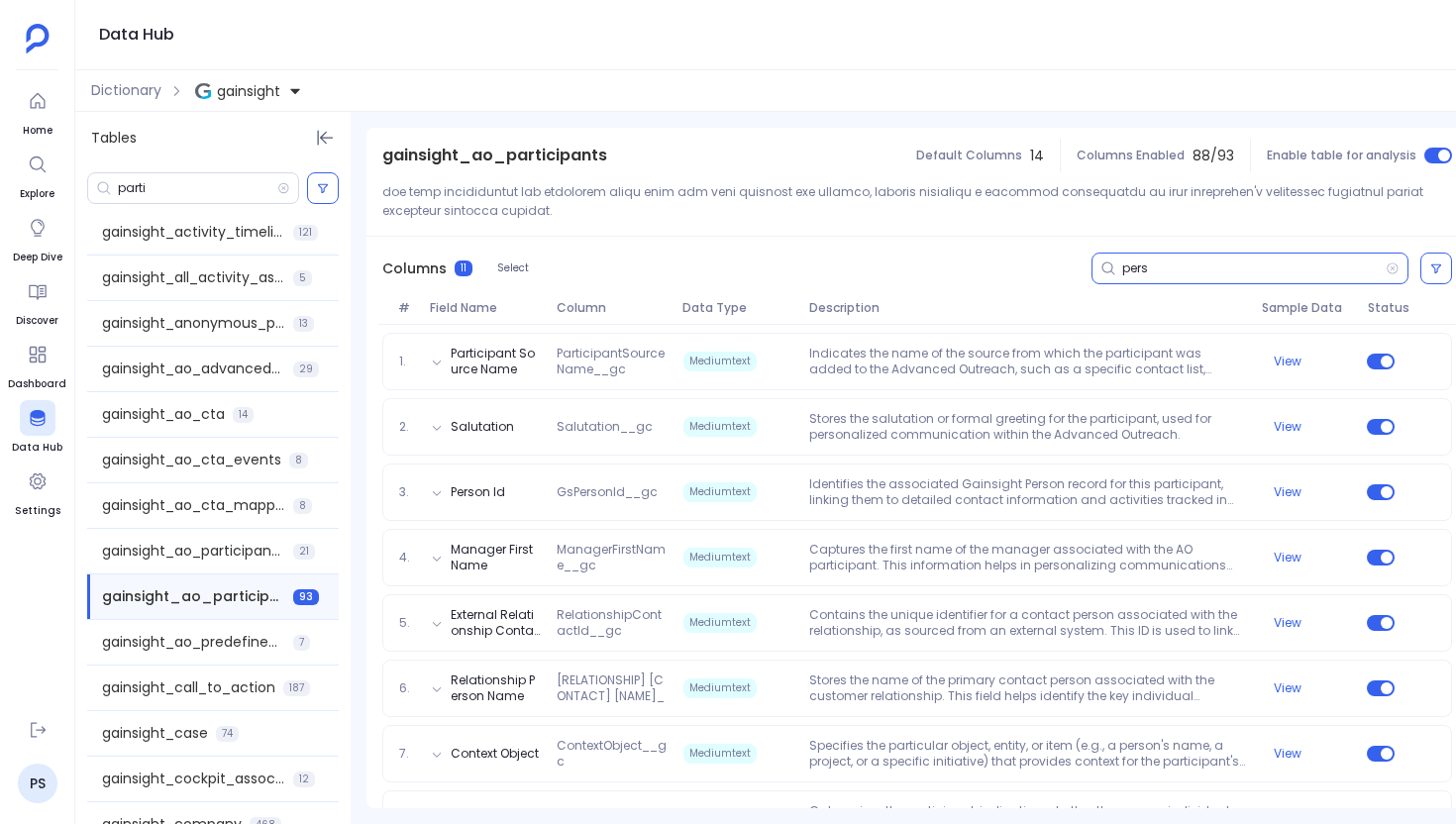 type on "pers" 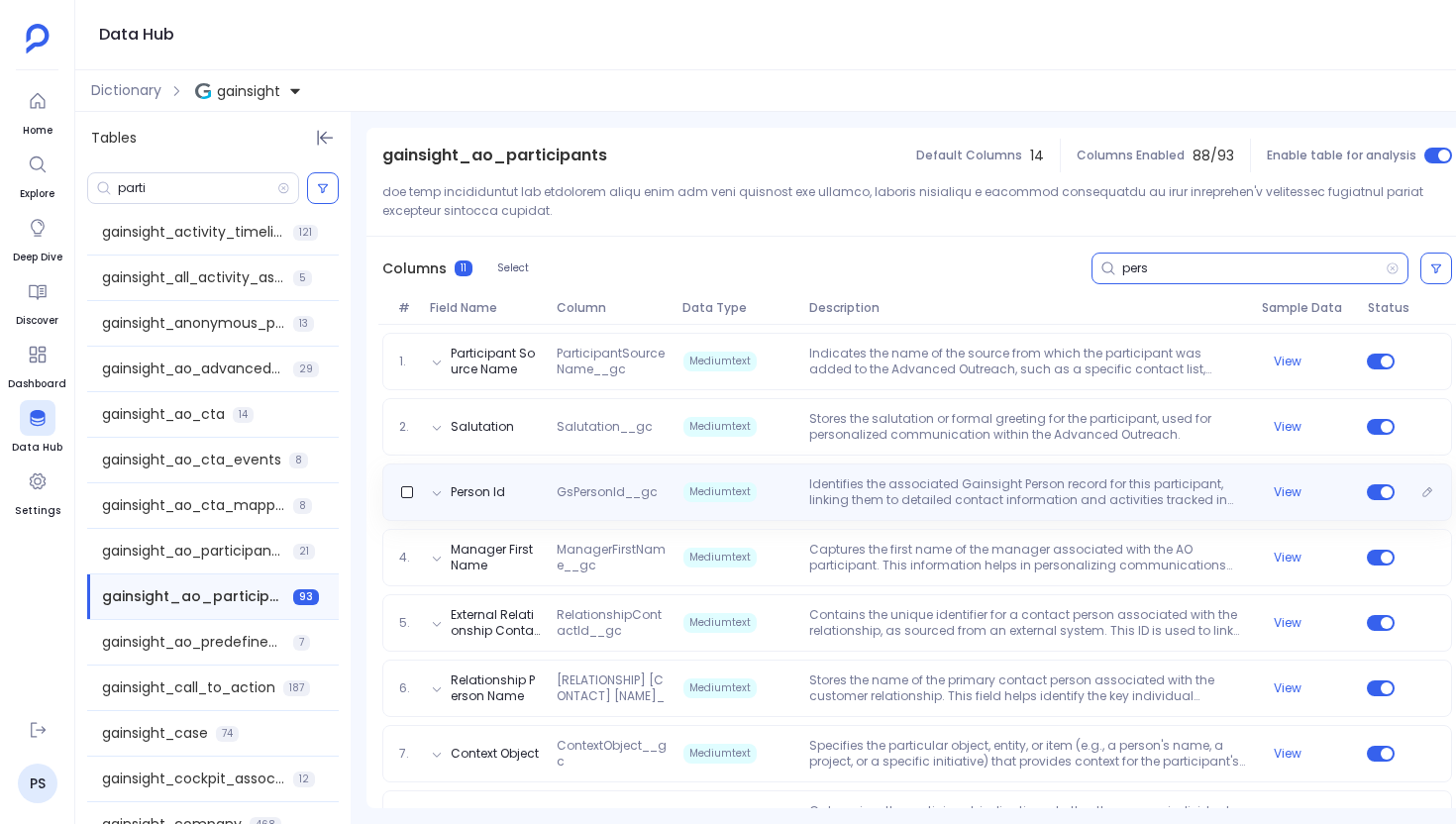 click on "GsPersonId__gc" at bounding box center [611, 492] 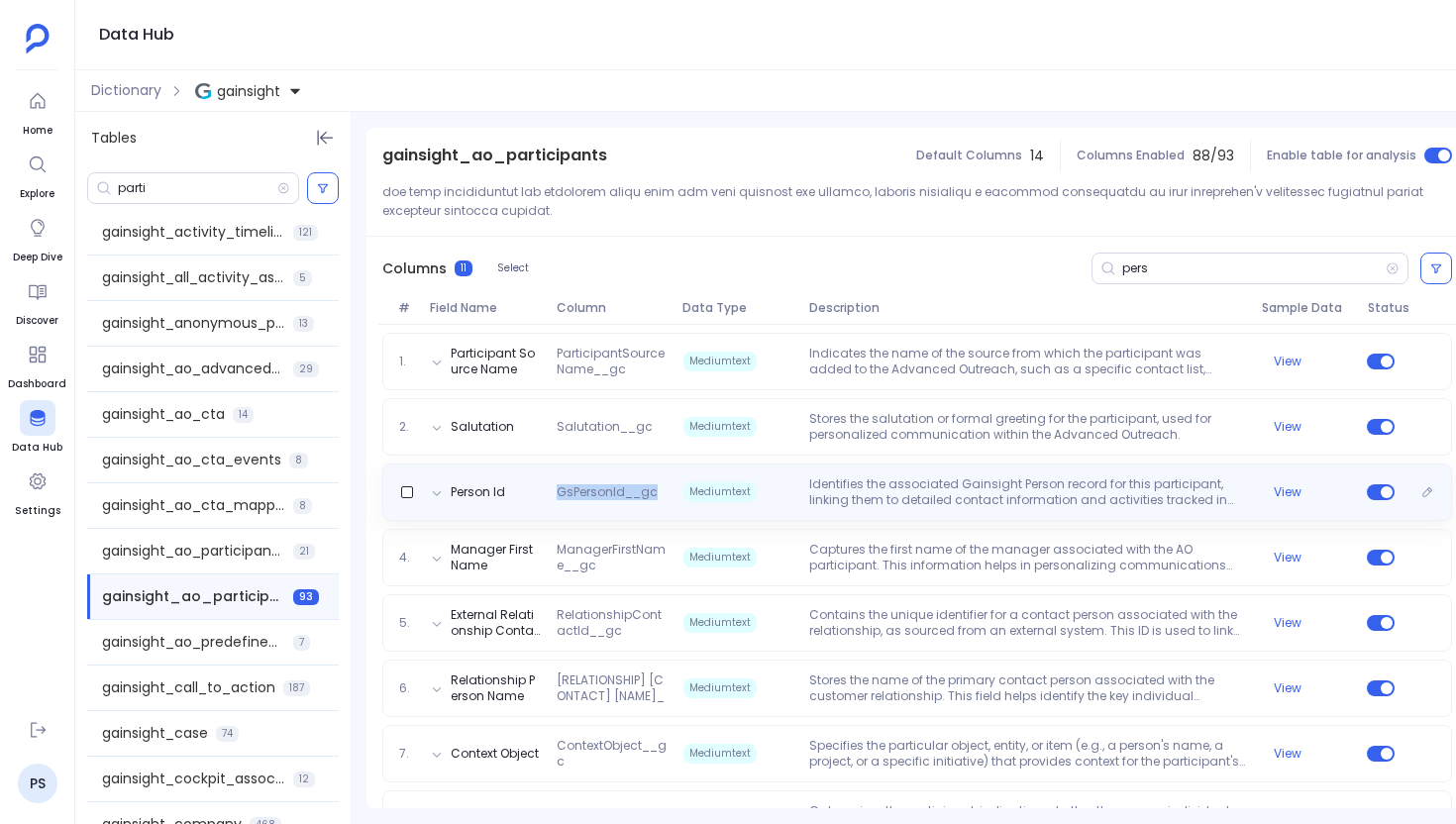 copy on "GsPersonId__gc" 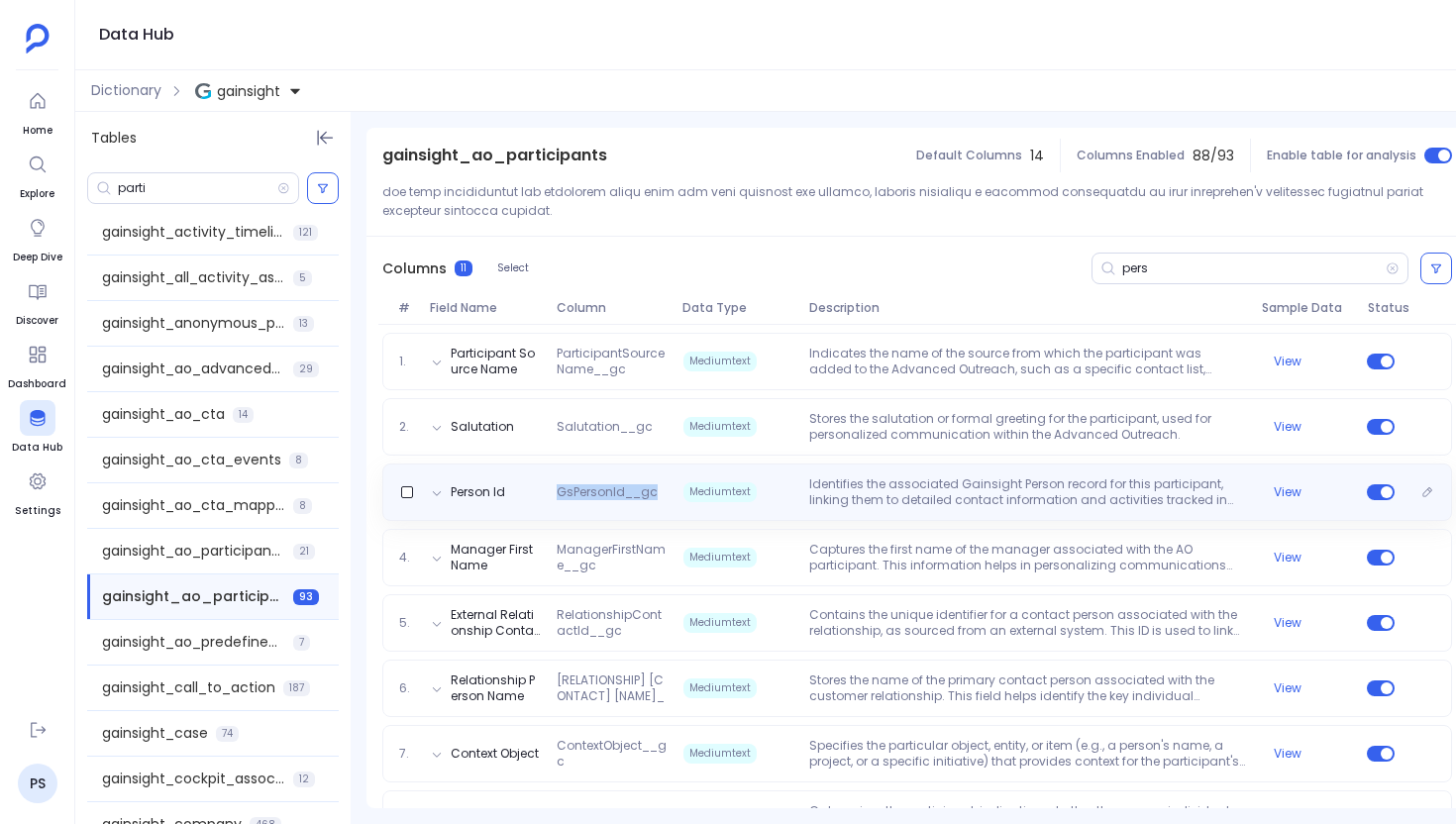 click on "Person Id GsPersonId__gc Mediumtext Identifies the associated Gainsight Person record for this participant, linking them to detailed contact information and activities tracked in the Person object. View" at bounding box center [917, 492] 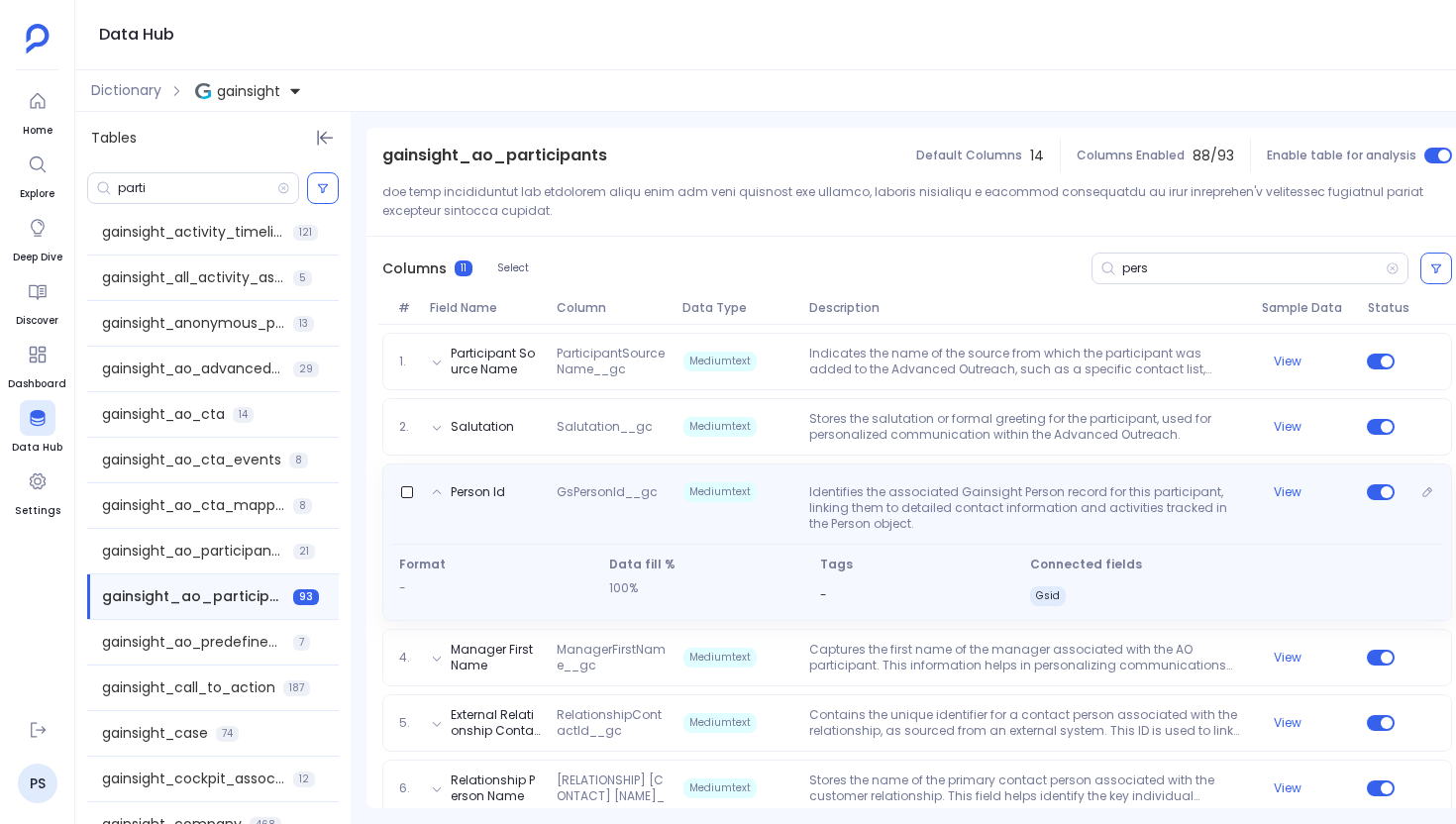 click on "Gsid" at bounding box center (1048, 596) 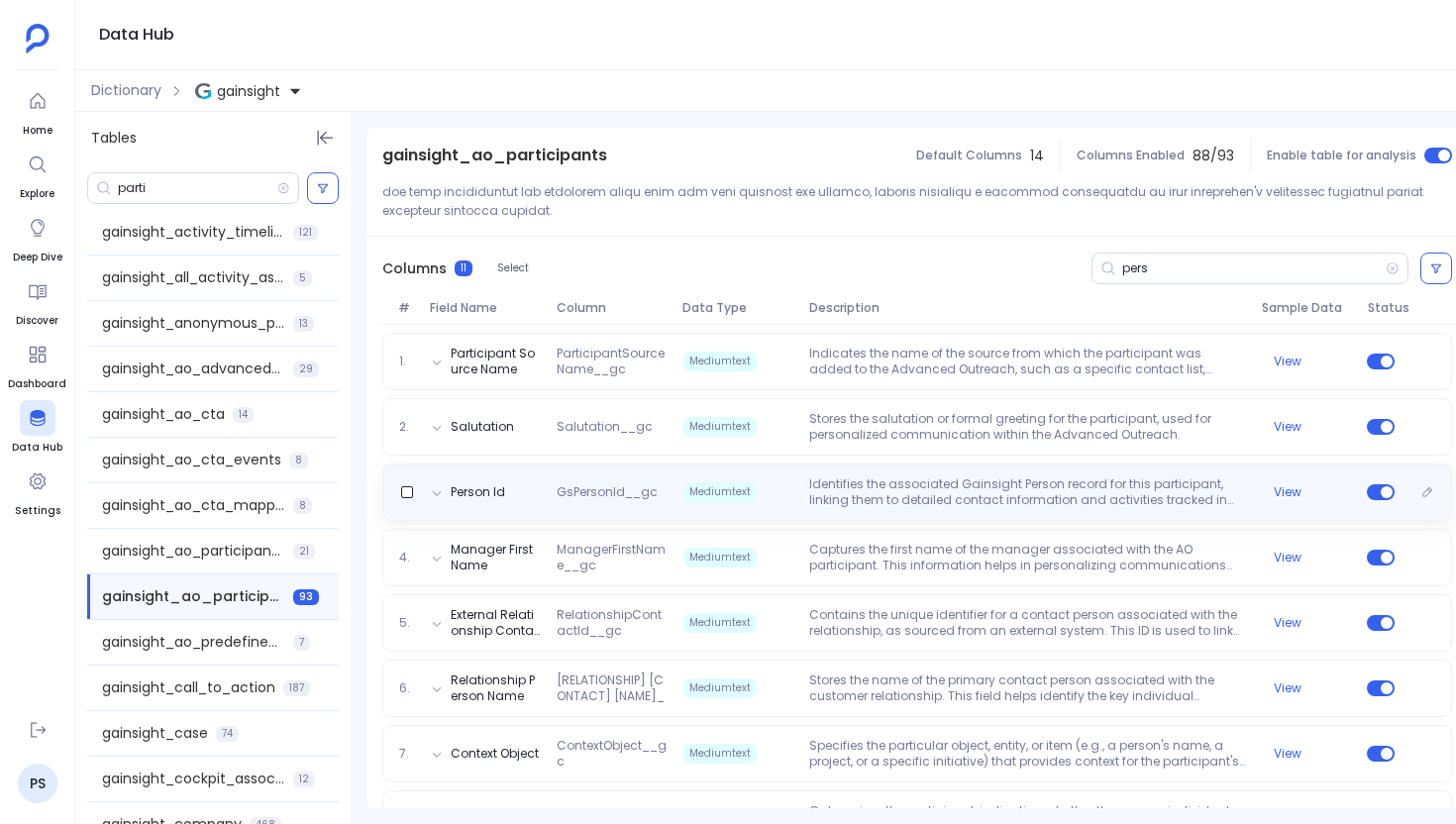 click on "Identifies the associated Gainsight Person record for this participant, linking them to detailed contact information and activities tracked in the Person object." at bounding box center [1027, 492] 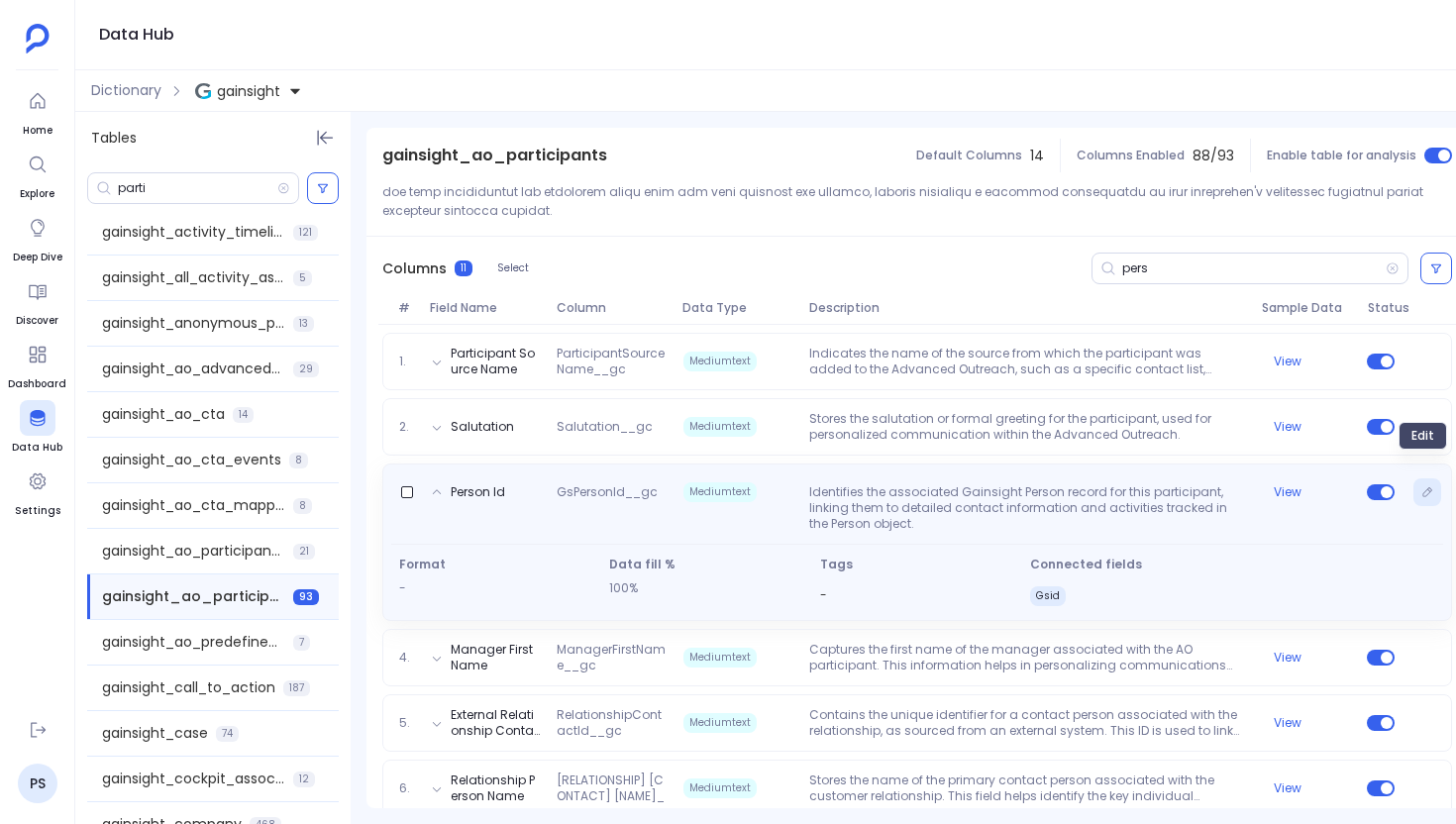 click at bounding box center [1427, 492] 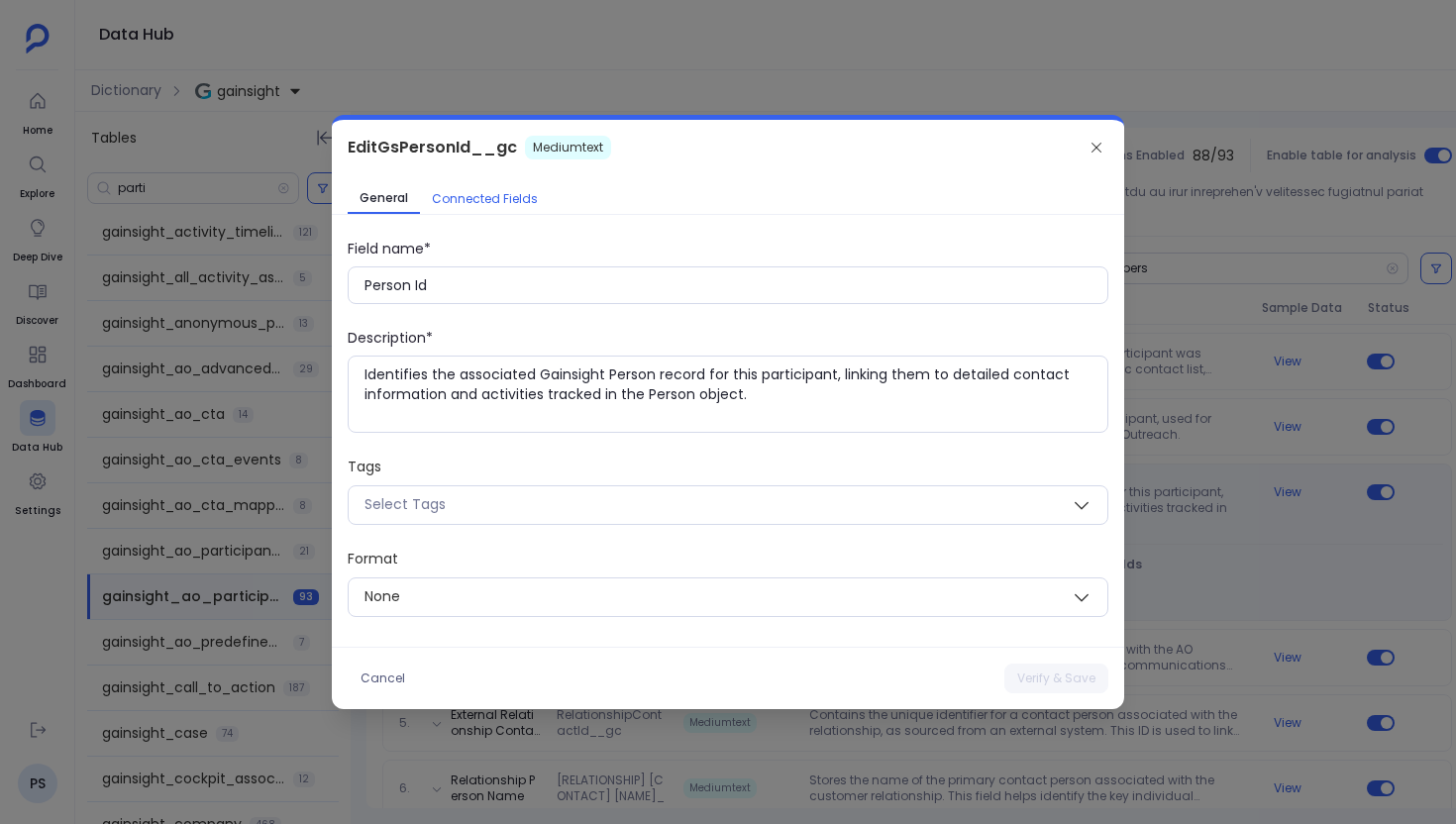 click on "Connected Fields" at bounding box center (484, 199) 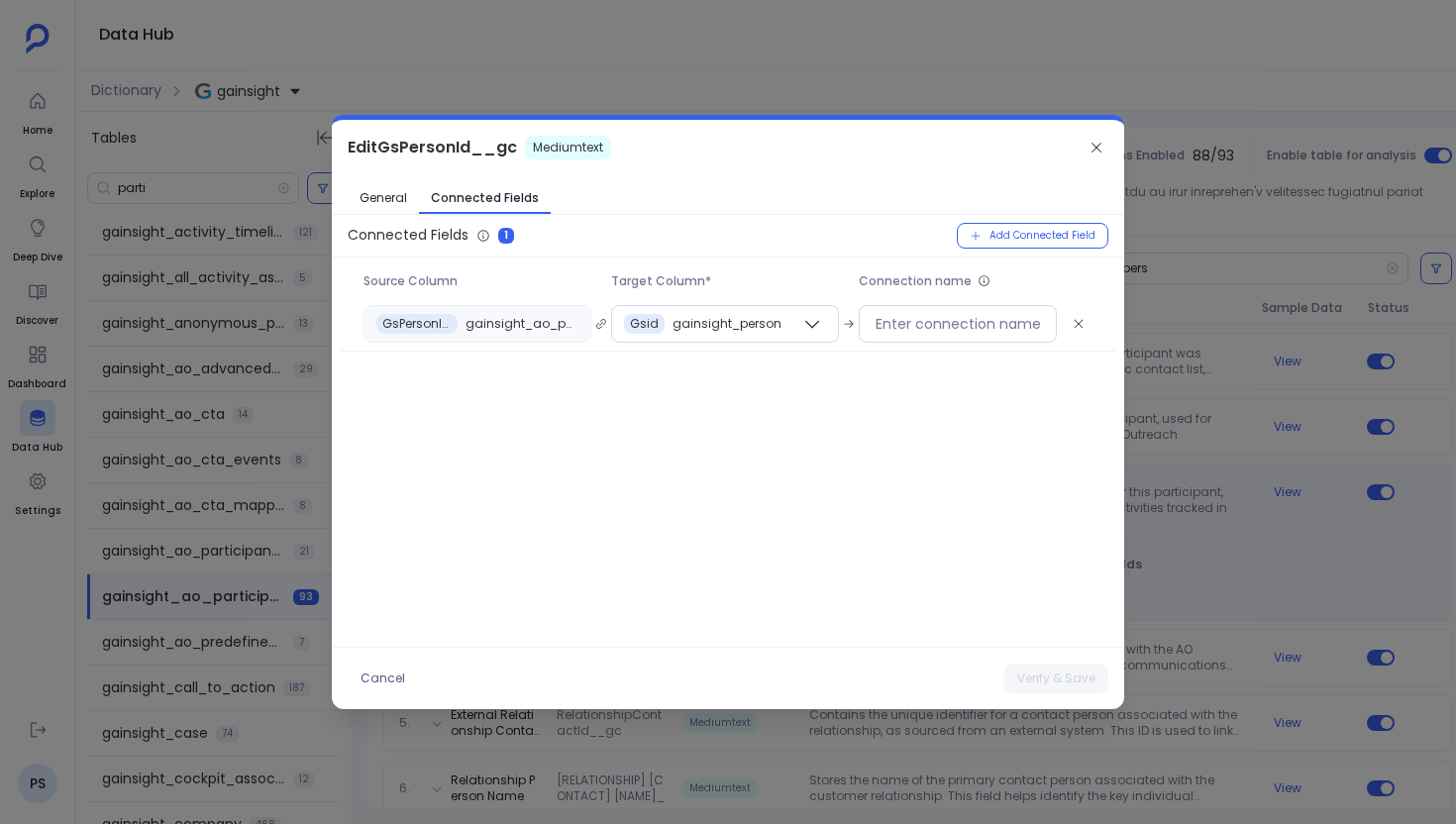 click at bounding box center (728, 412) 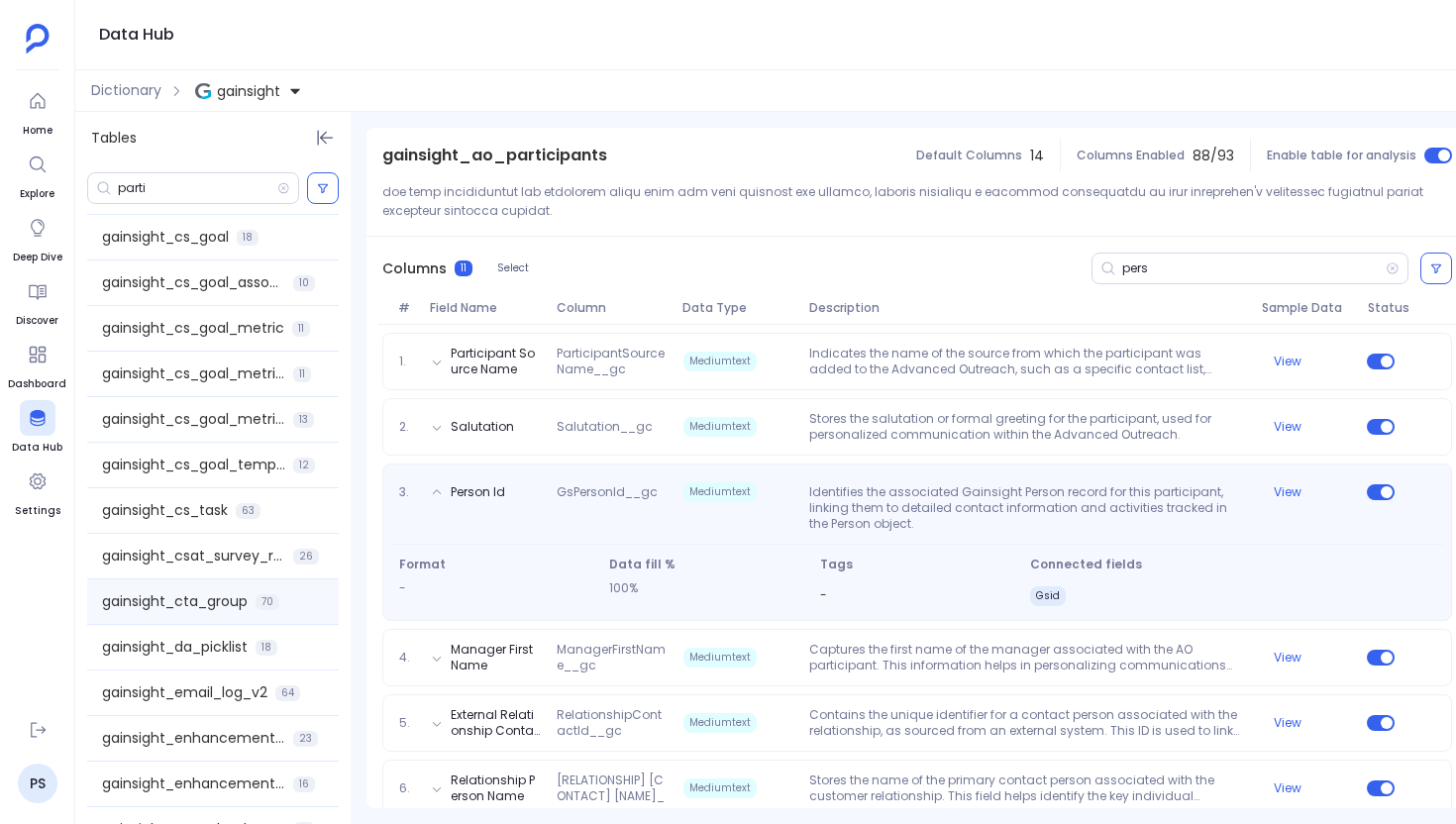 scroll, scrollTop: 842, scrollLeft: 0, axis: vertical 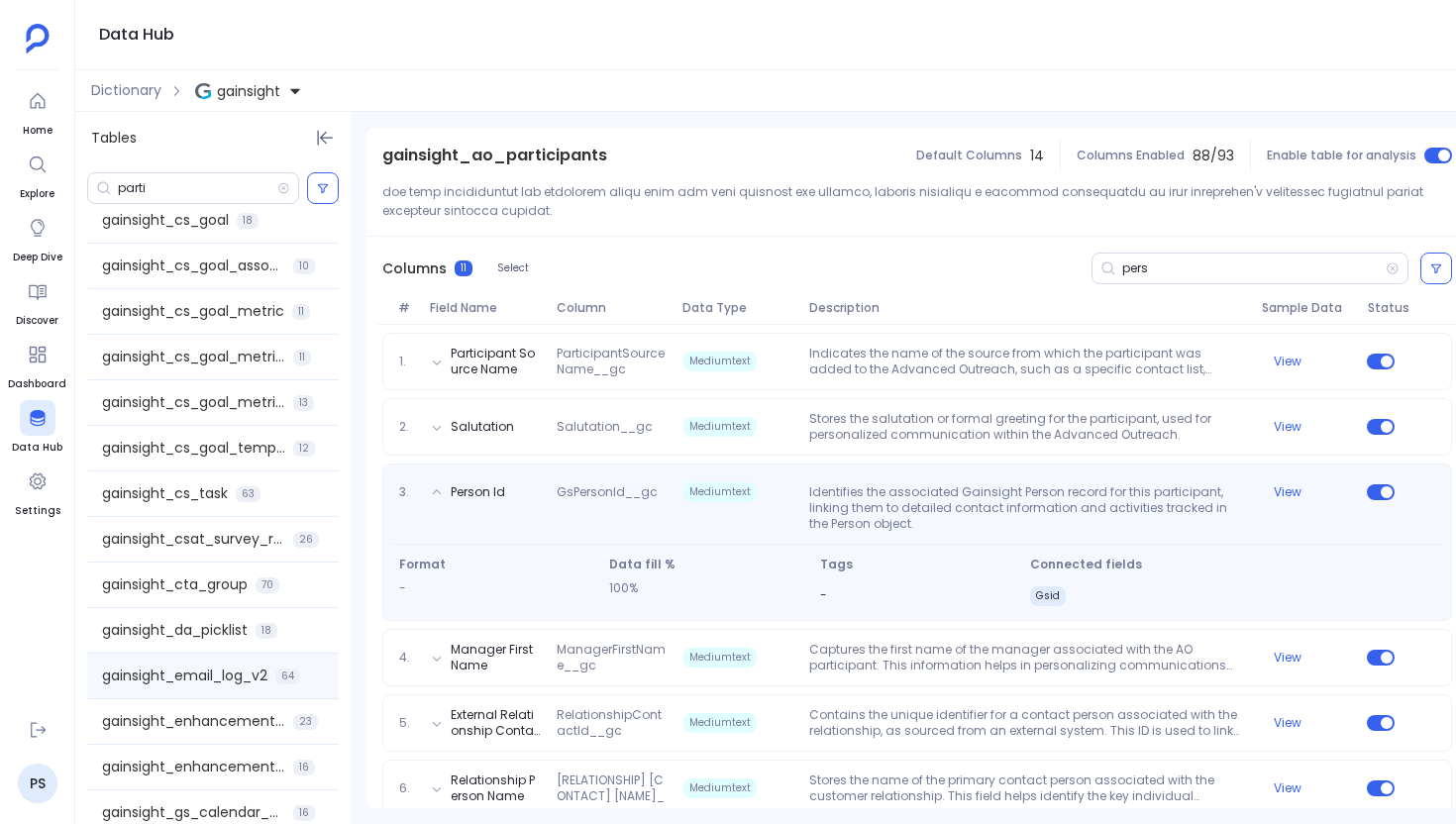 click on "gainsight_email_log_v2" at bounding box center [184, 675] 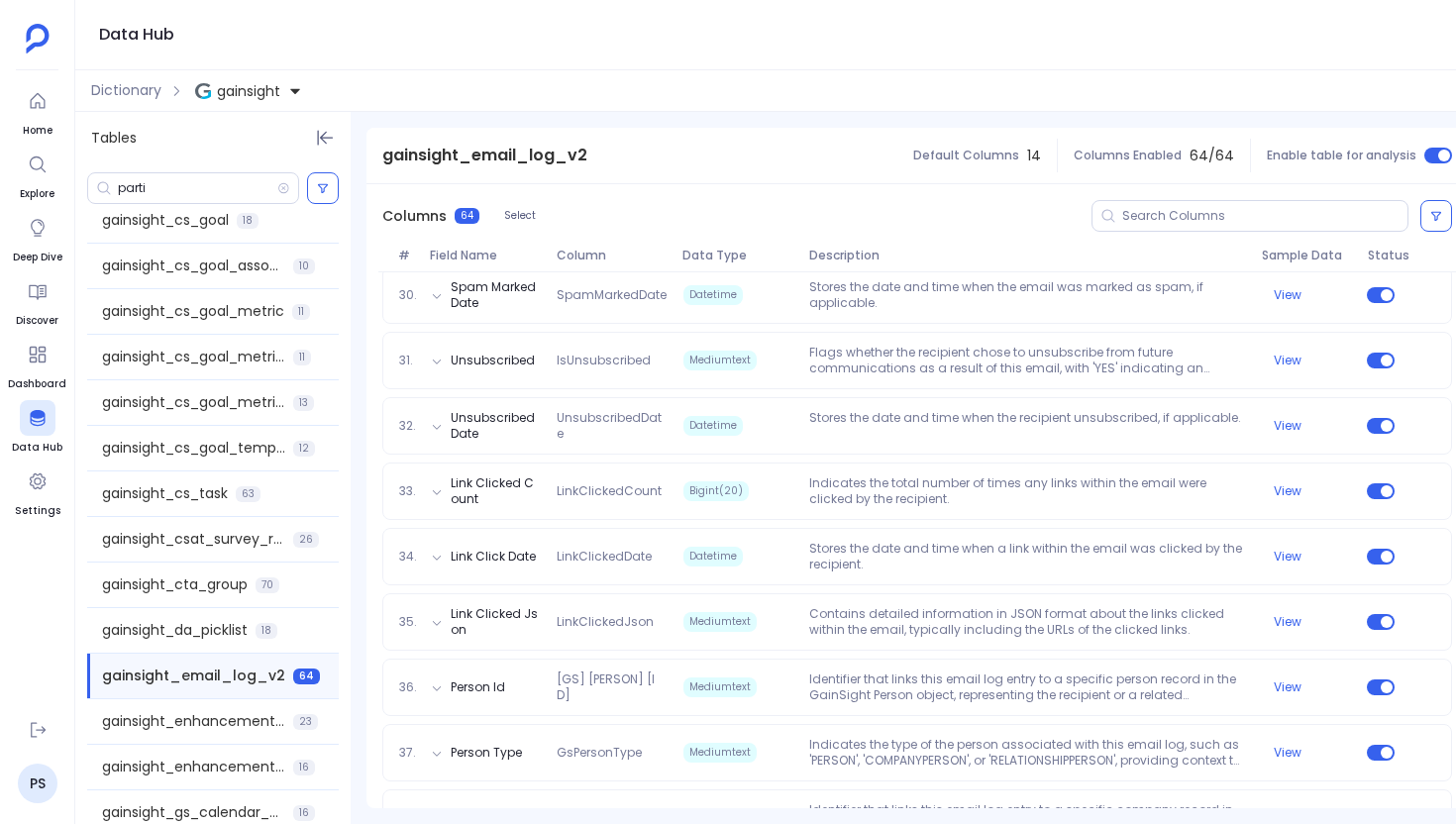 scroll, scrollTop: 2304, scrollLeft: 0, axis: vertical 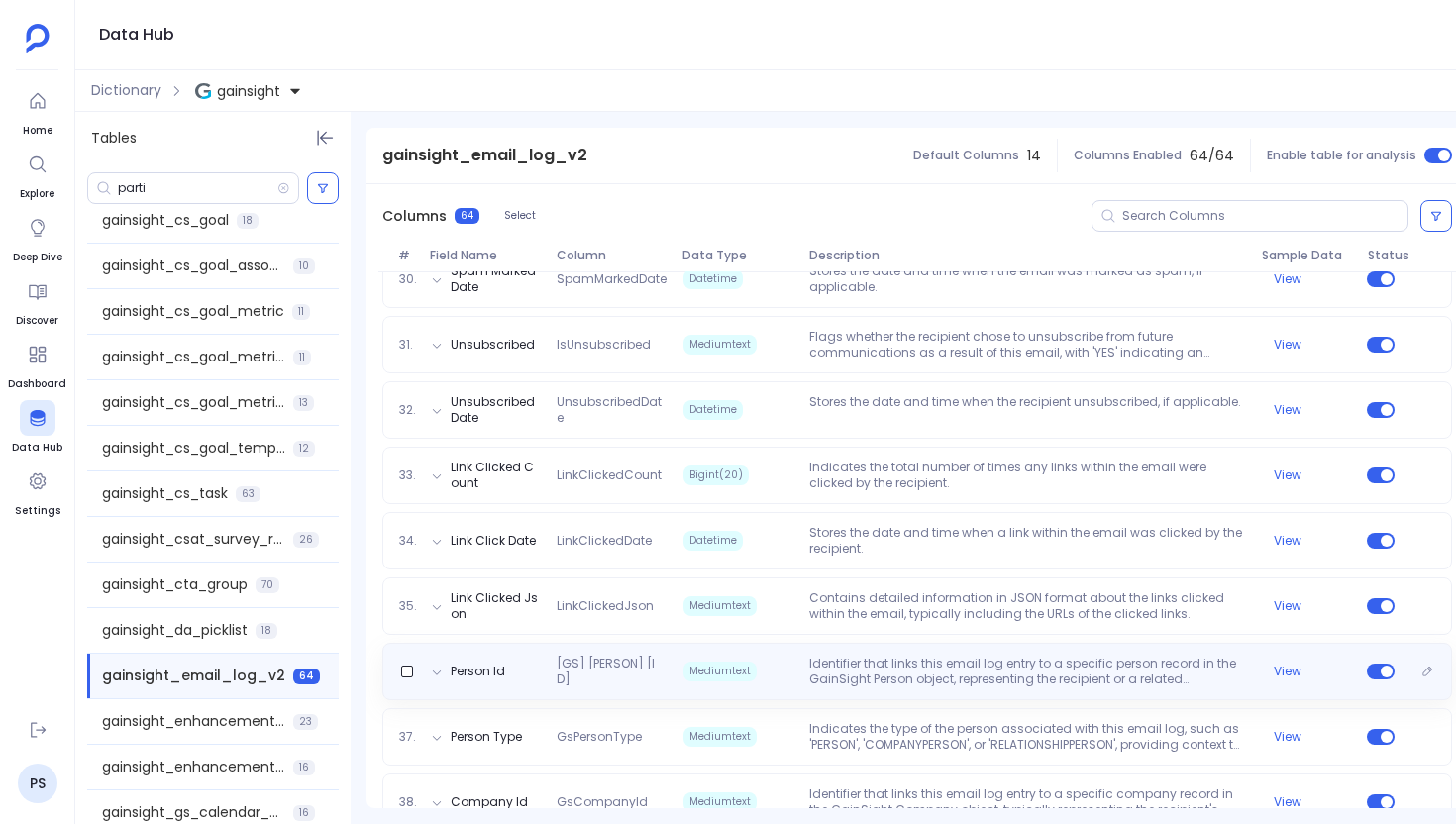 click on "Identifier that links this email log entry to a specific person record in the GainSight Person object, representing the recipient or a related individual." at bounding box center (1027, 671) 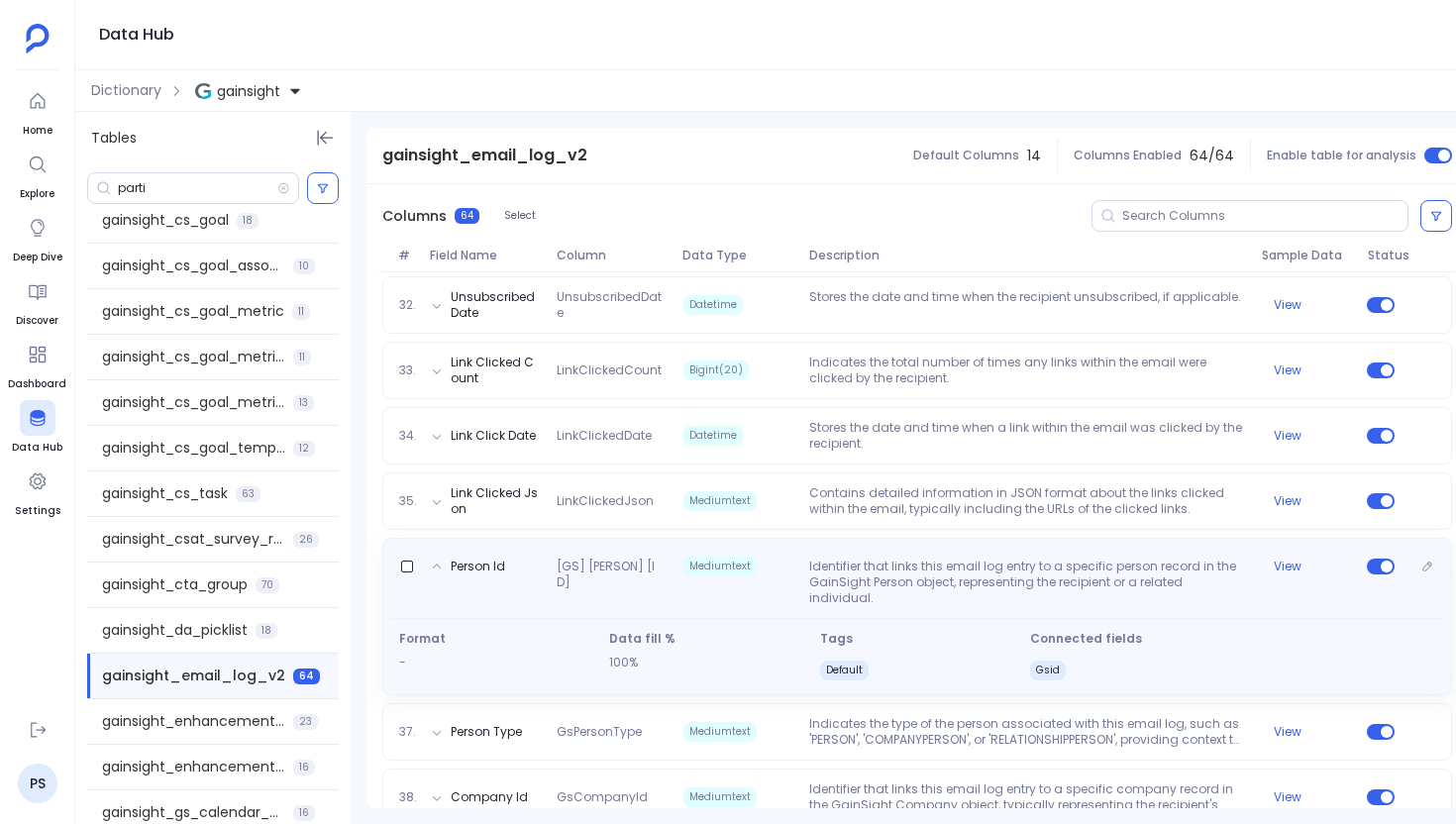 scroll, scrollTop: 2446, scrollLeft: 0, axis: vertical 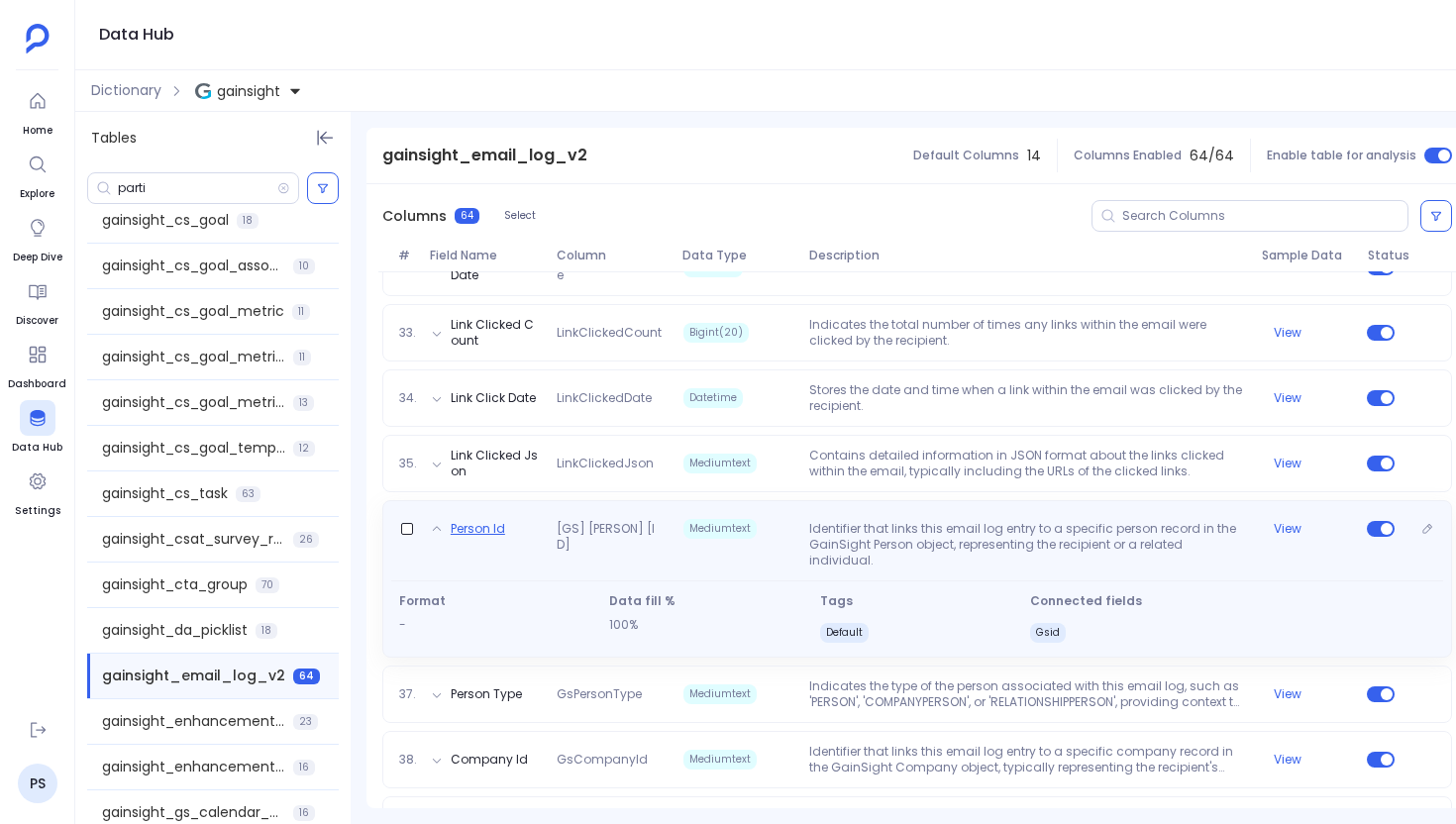 click on "Person Id" at bounding box center [477, 529] 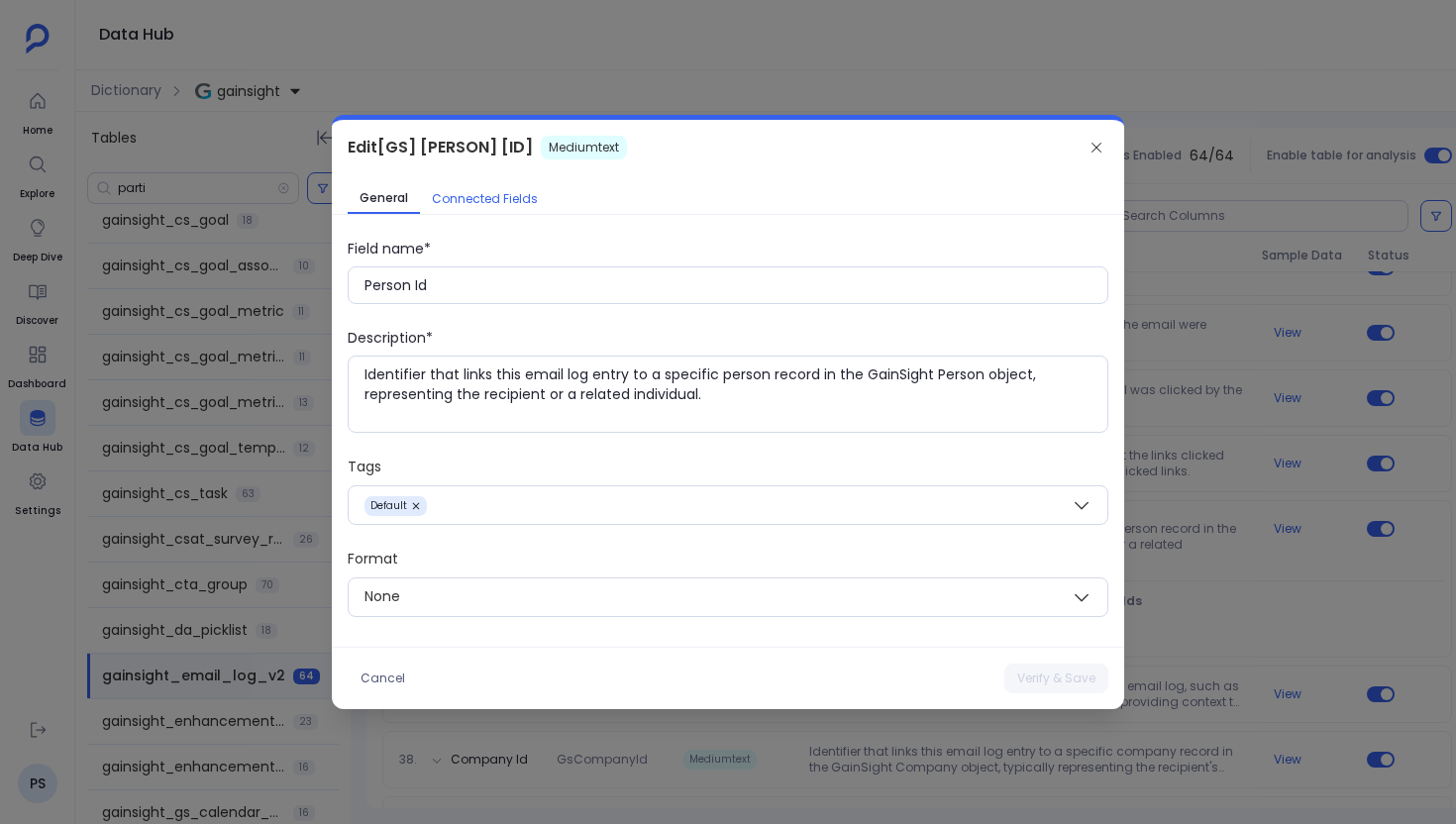 click on "Connected Fields" at bounding box center [484, 199] 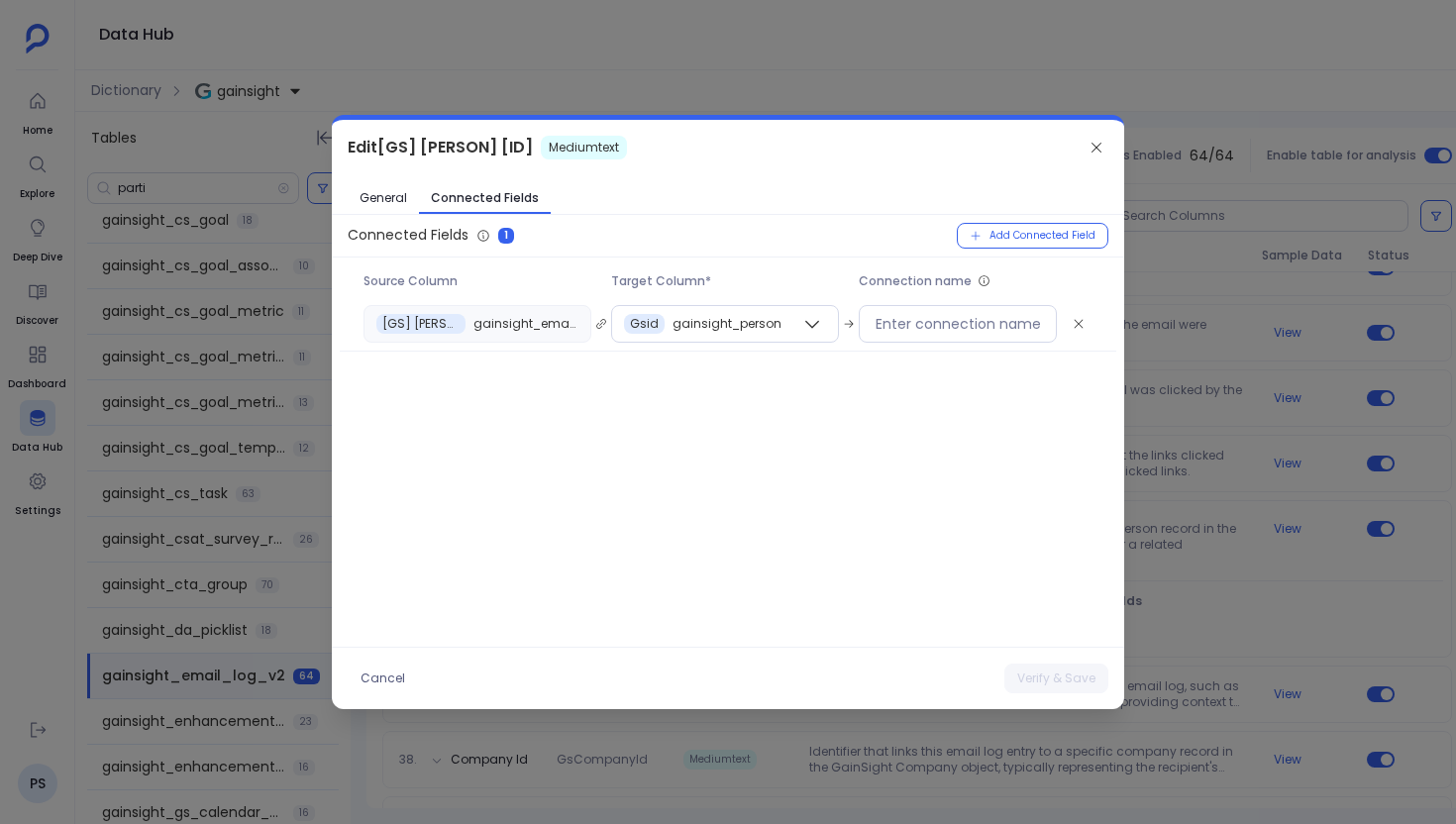 click at bounding box center (728, 412) 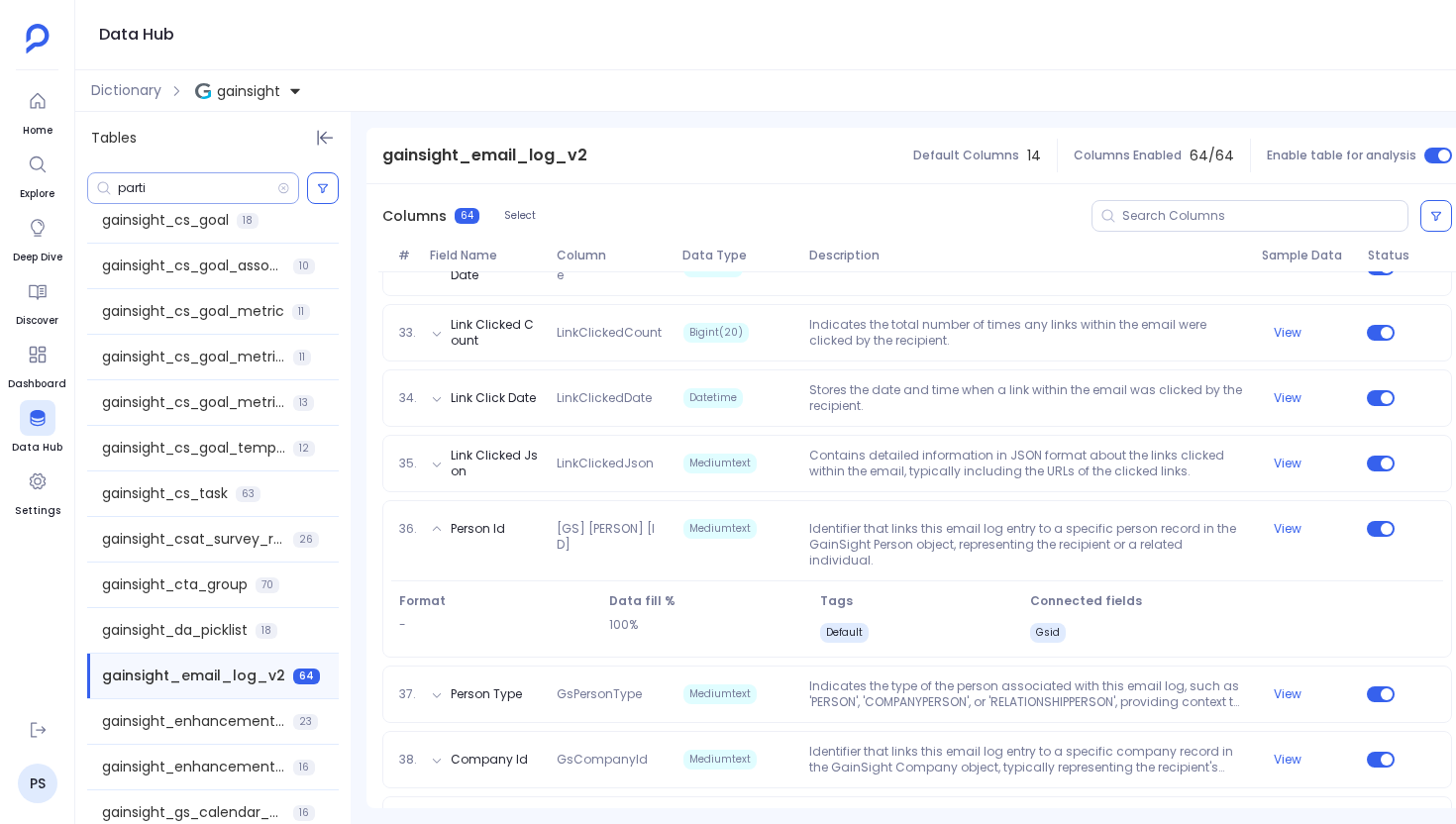 click on "parti" at bounding box center [197, 188] 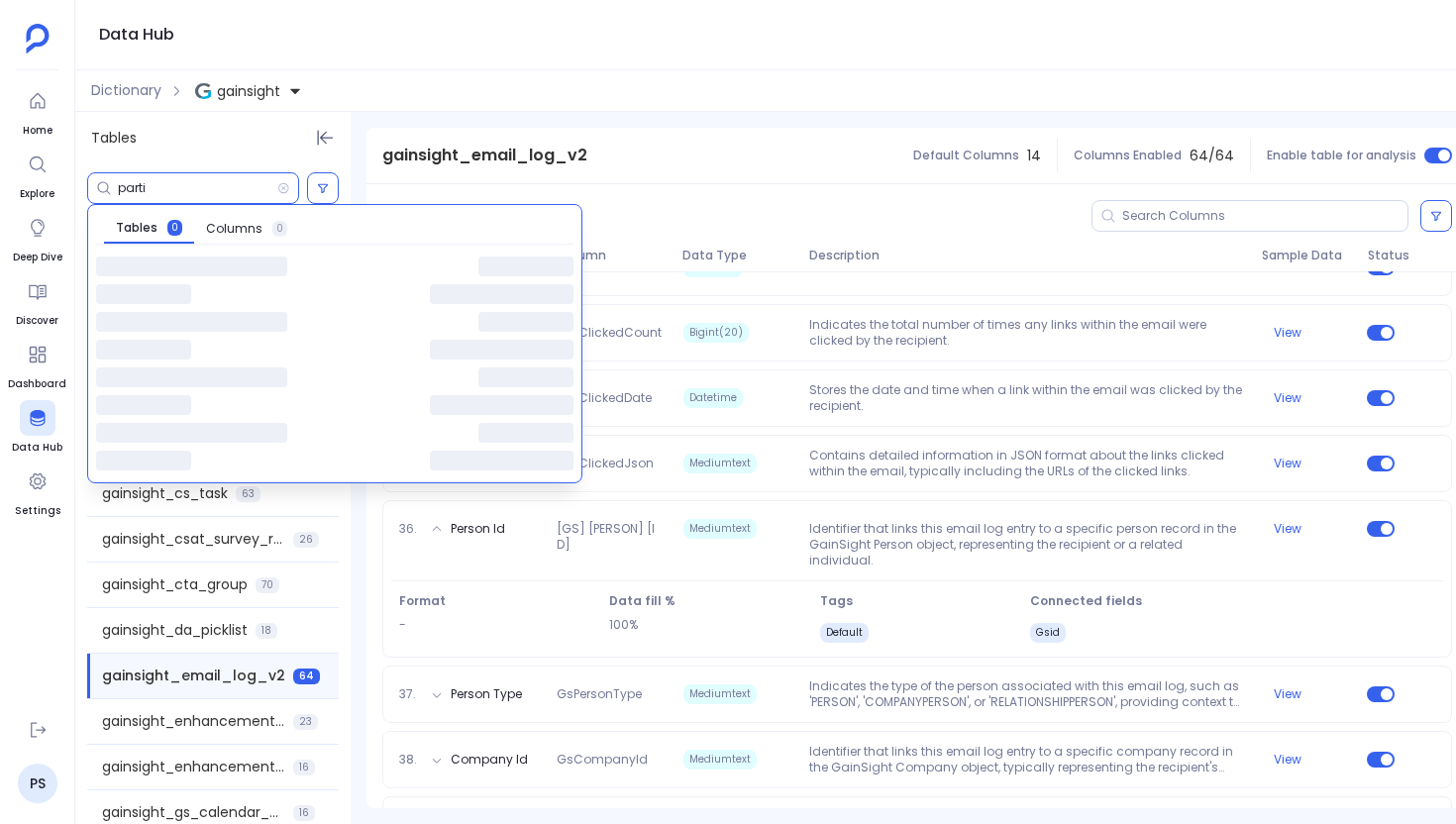 click on "parti" at bounding box center (197, 188) 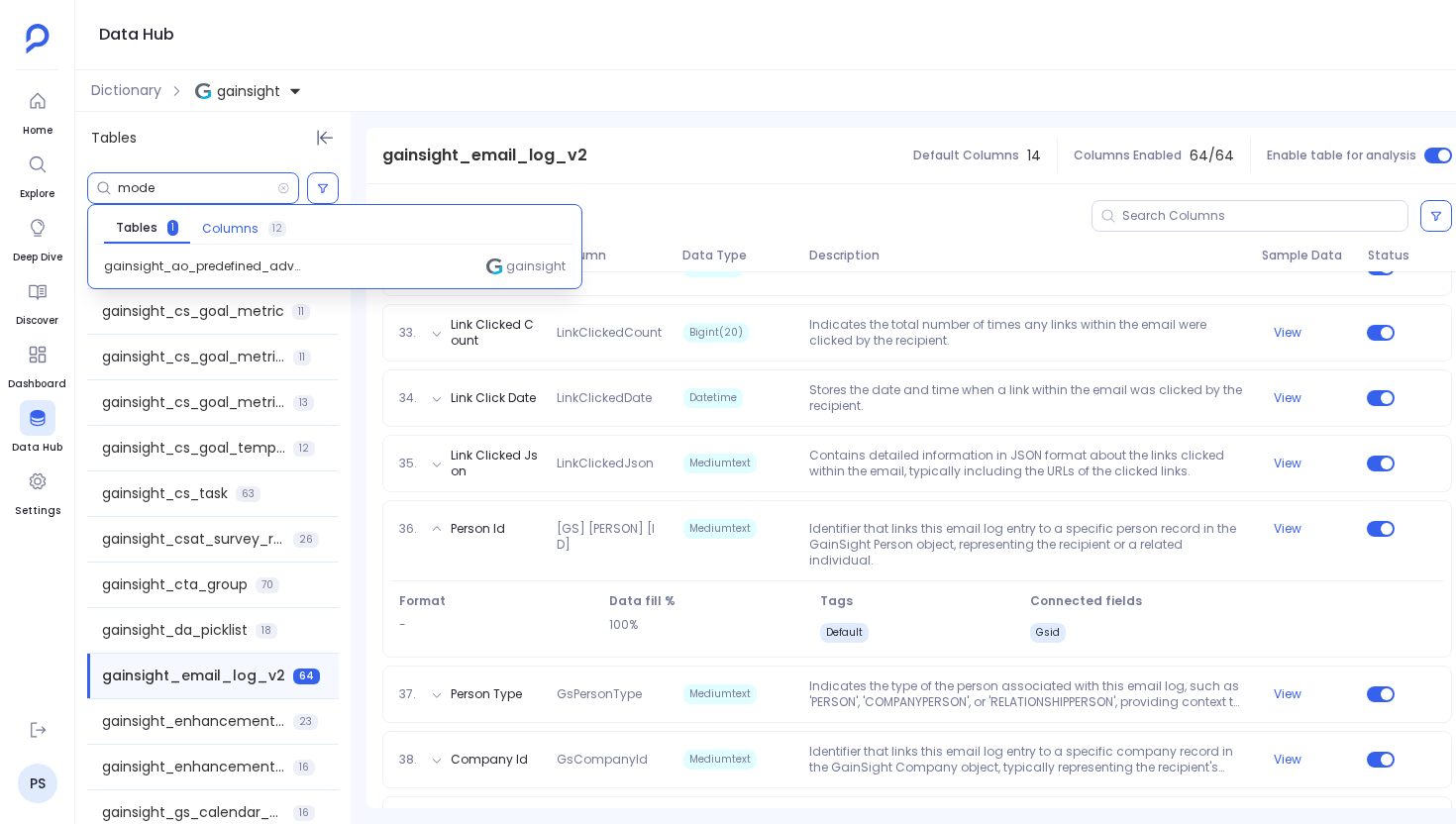 type on "mode" 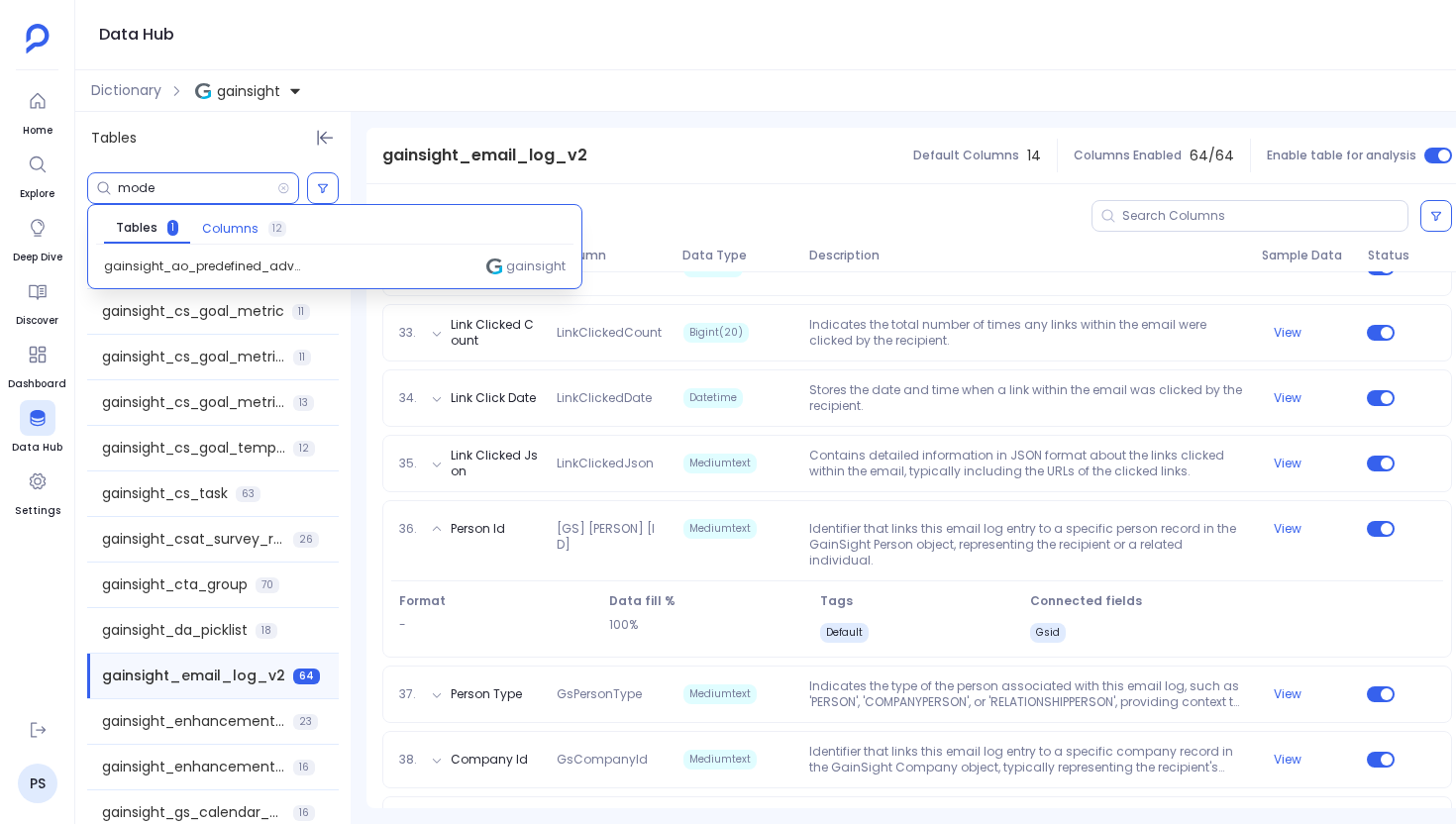 click on "Columns" at bounding box center [230, 229] 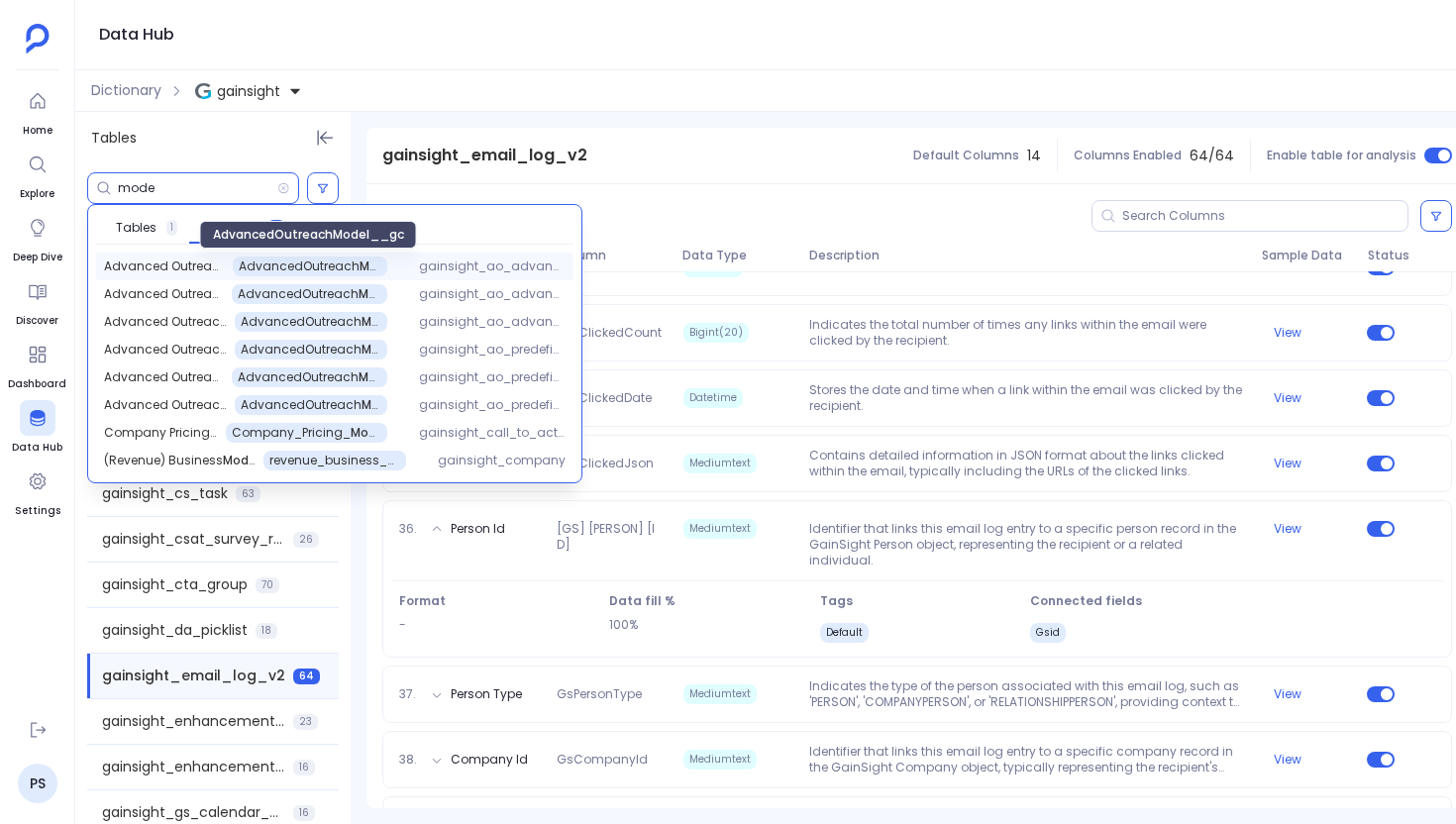click on "AdvancedOutreach Mode l__gc" at bounding box center [310, 266] 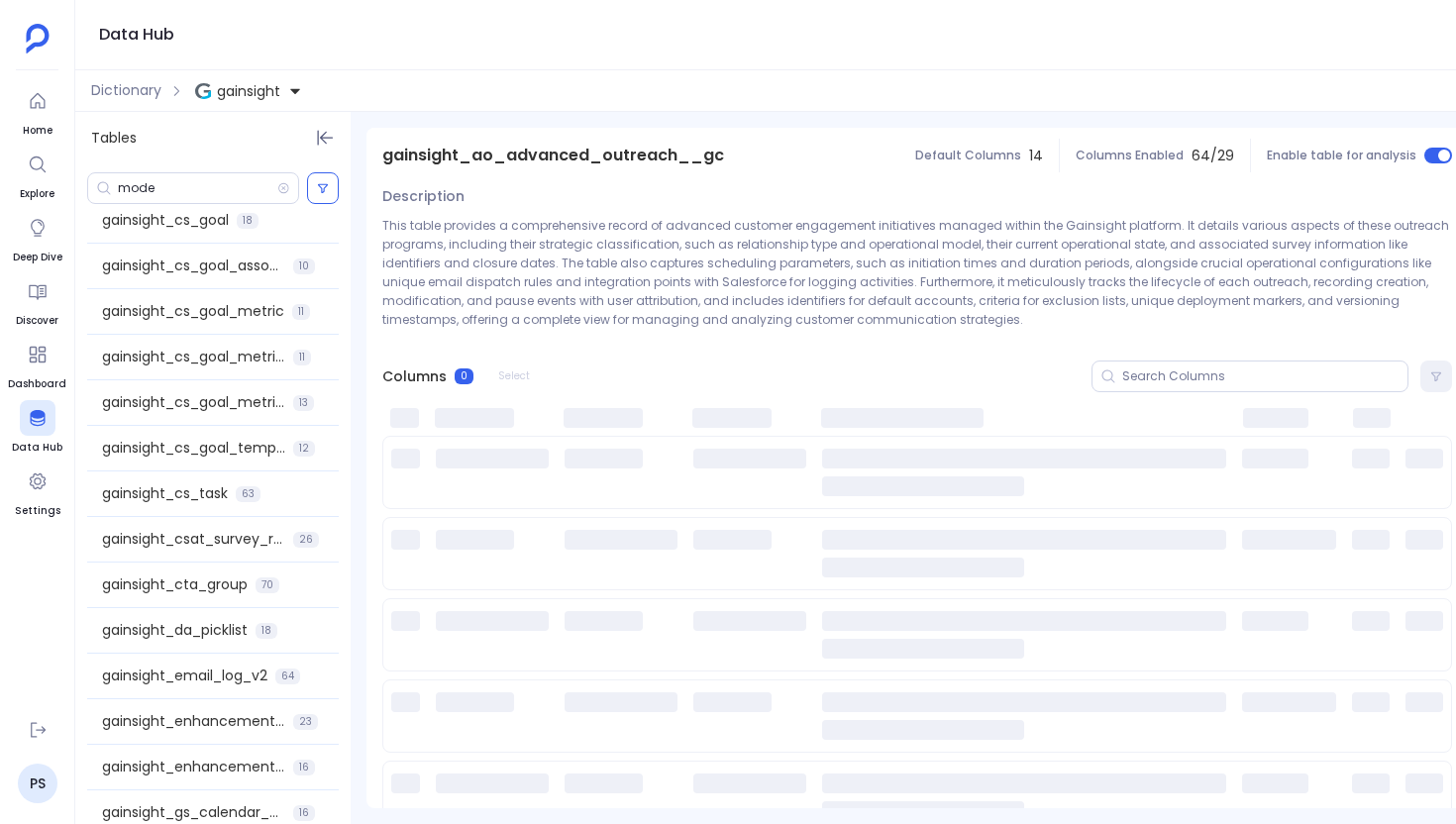 scroll, scrollTop: 722, scrollLeft: 0, axis: vertical 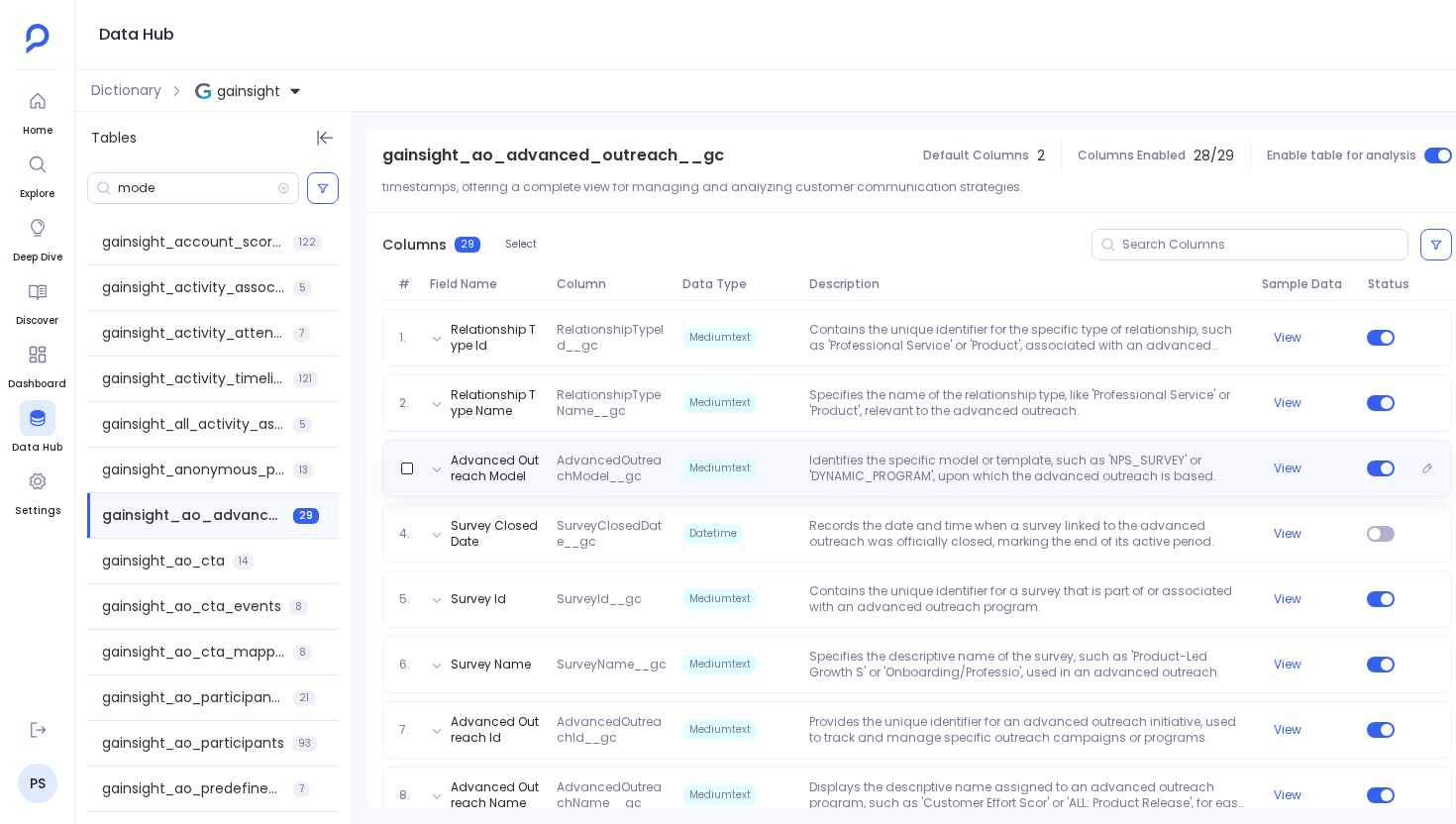 click on "AdvancedOutreachModel__gc" at bounding box center [611, 468] 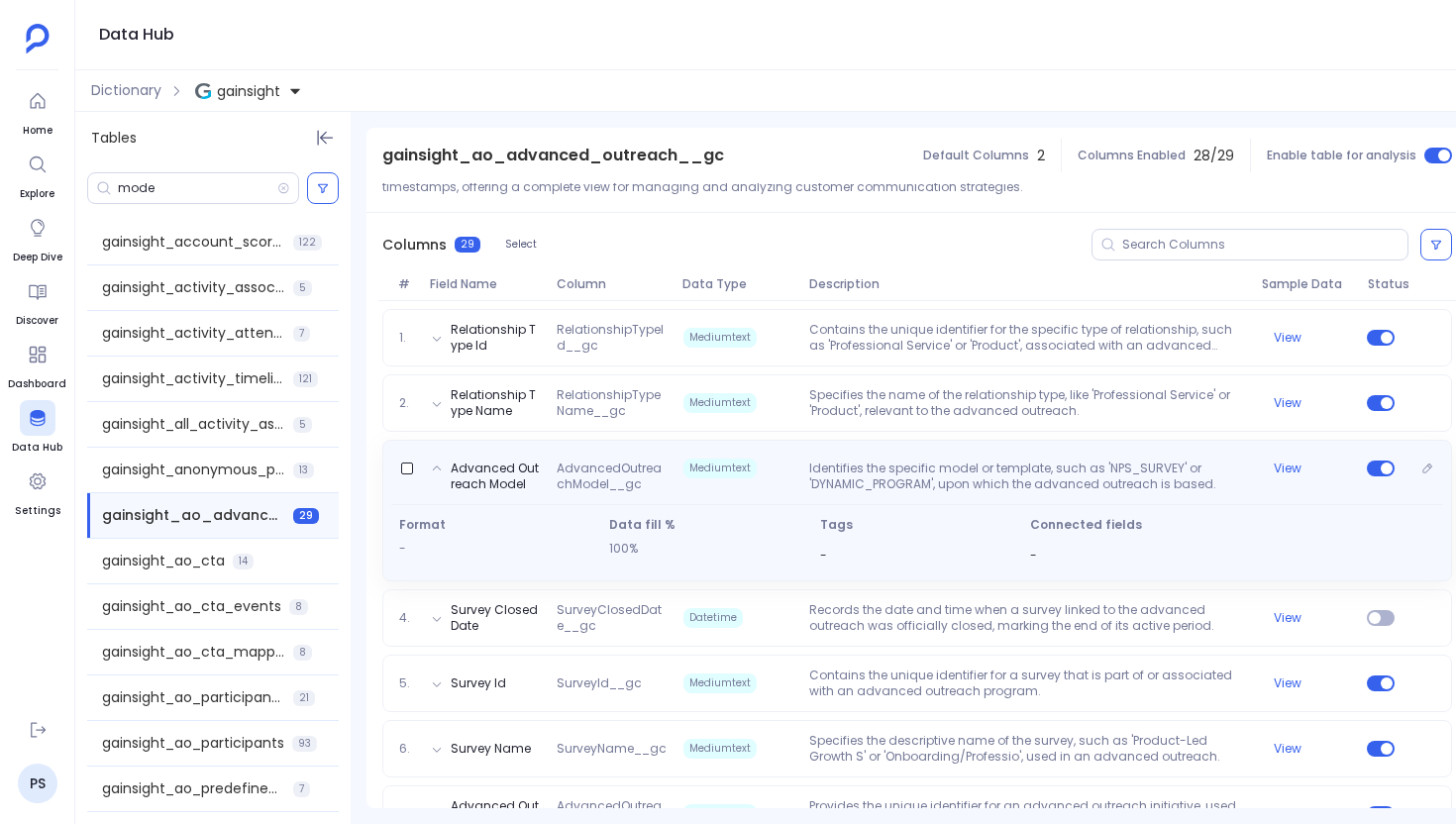 click on "Advanced Outreach Model AdvancedOutreachModel__gc Mediumtext Identifies the specific model or template, such as 'NPS_SURVEY' or 'DYNAMIC_PROGRAM', upon which the advanced outreach is based. View" at bounding box center (917, 472) 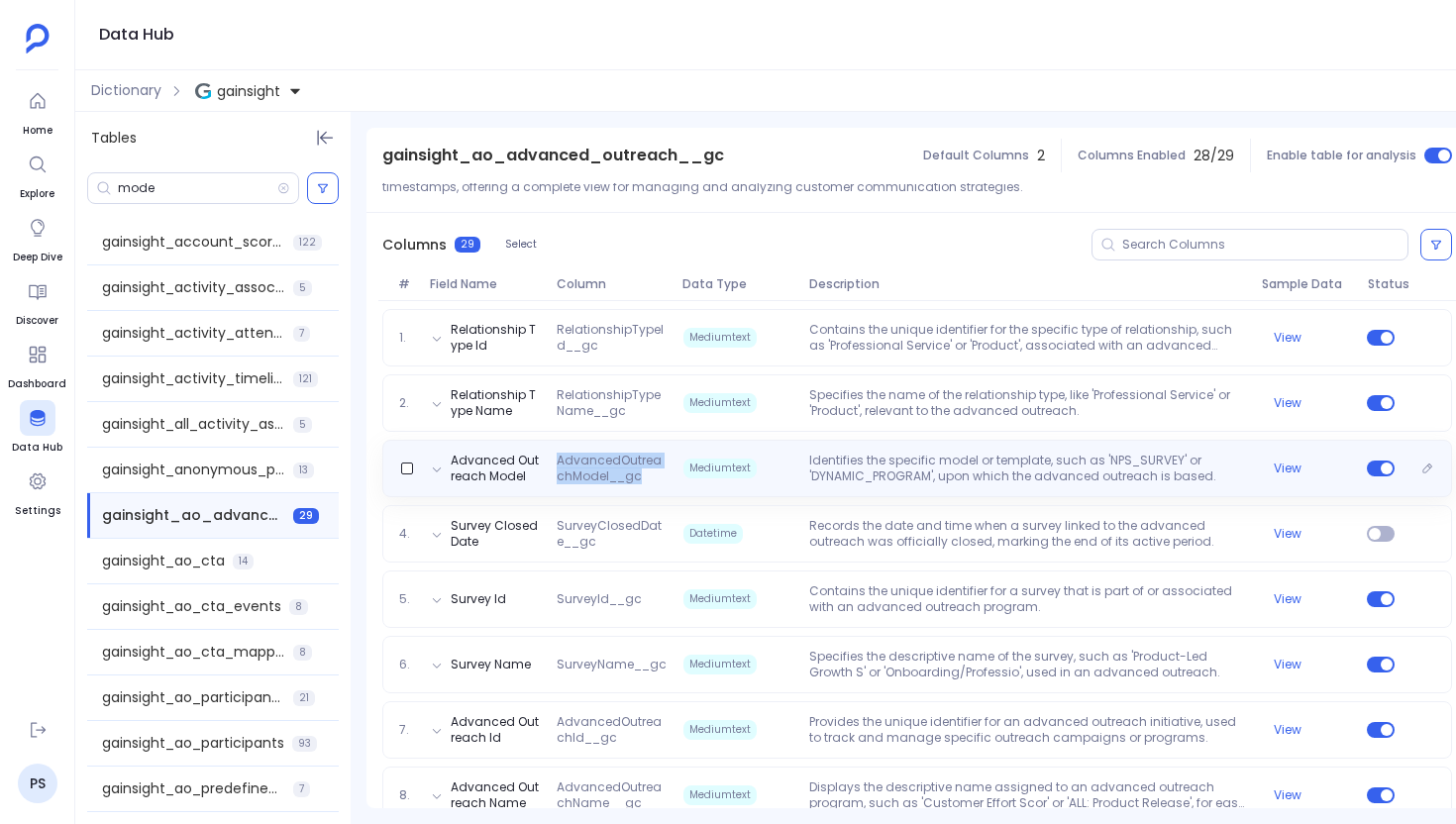 copy on "AdvancedOutreachModel__gc" 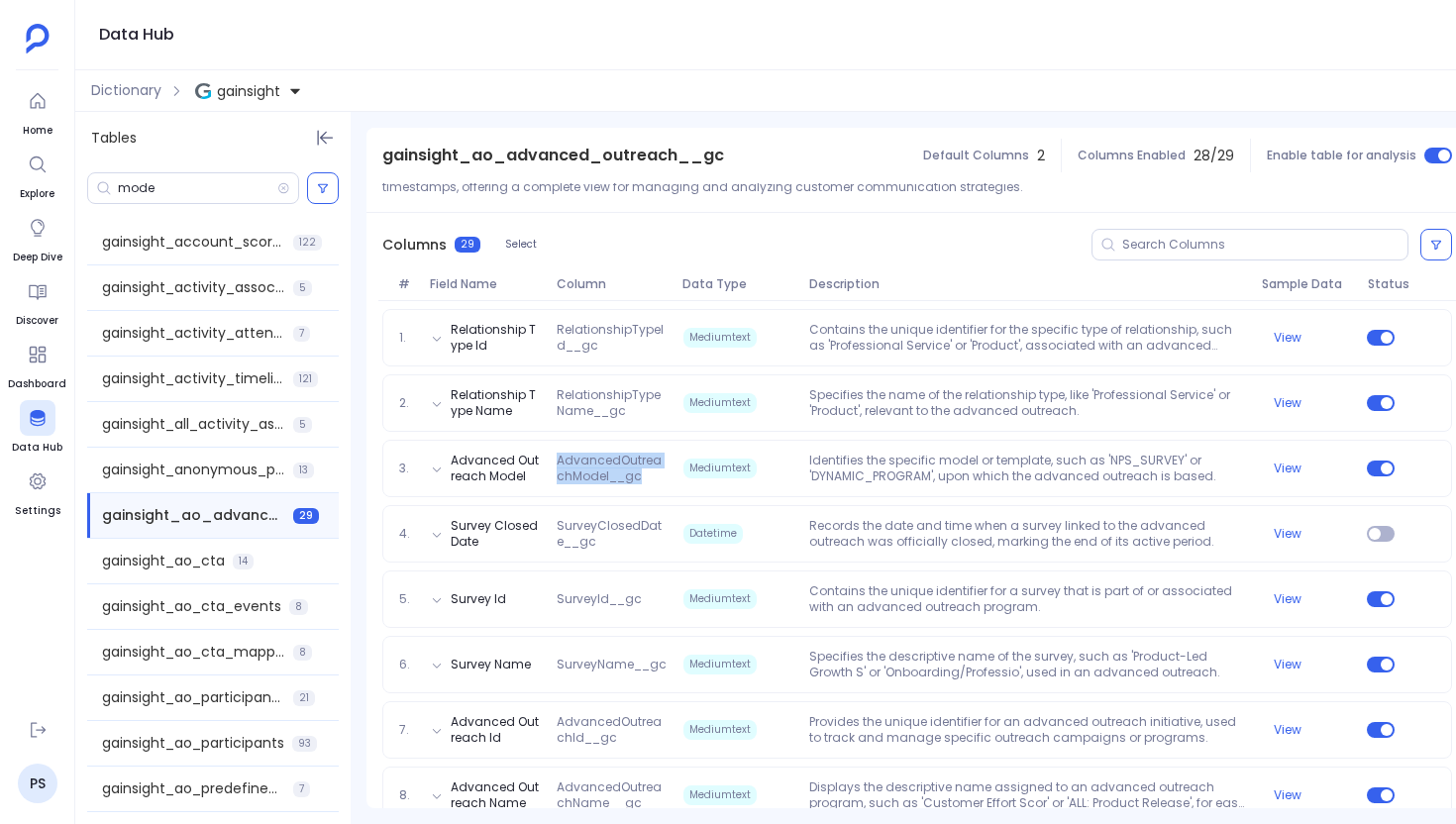 scroll, scrollTop: 370, scrollLeft: 0, axis: vertical 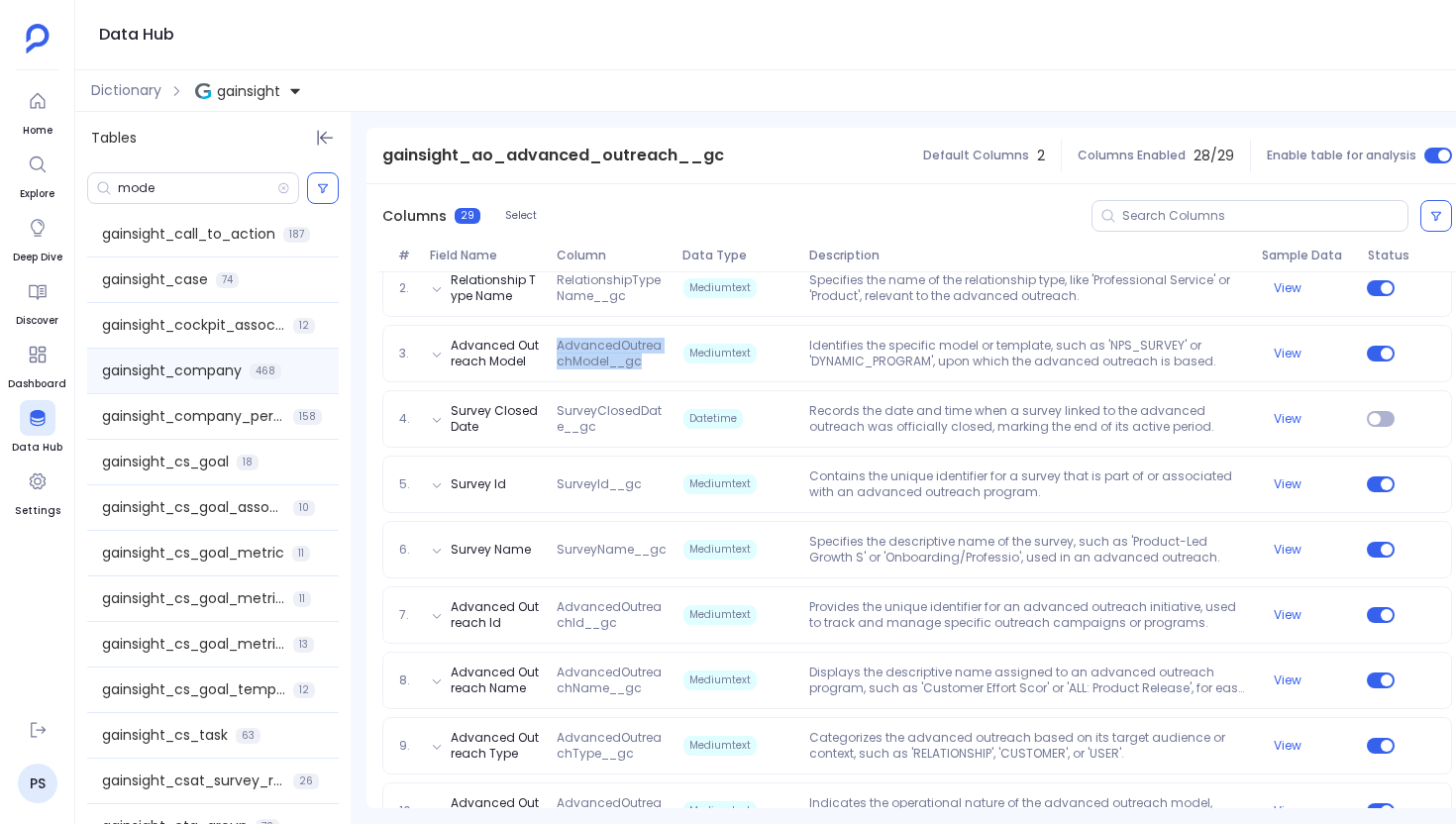 click on "gainsight_company" at bounding box center (171, 370) 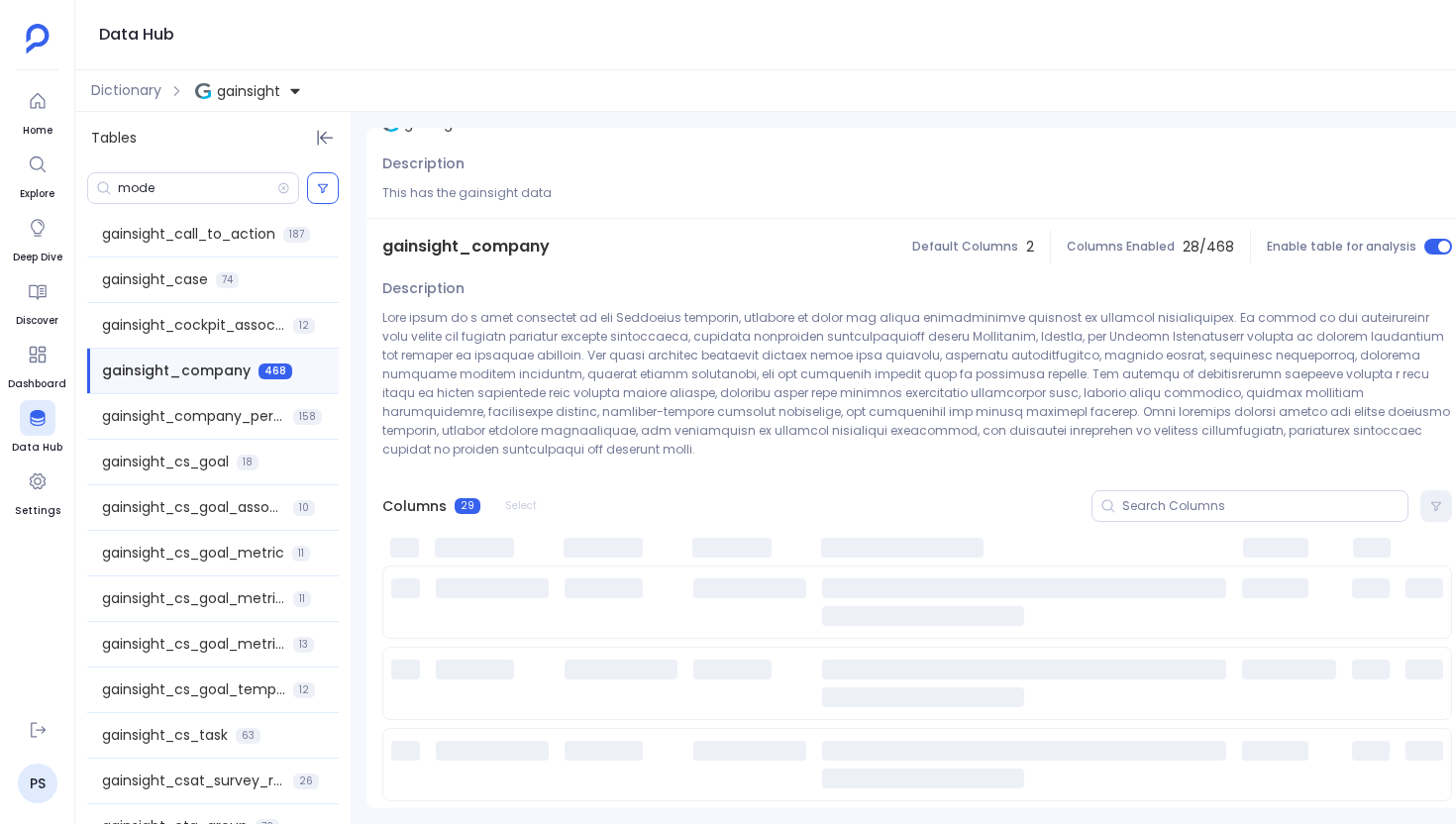 scroll, scrollTop: 0, scrollLeft: 0, axis: both 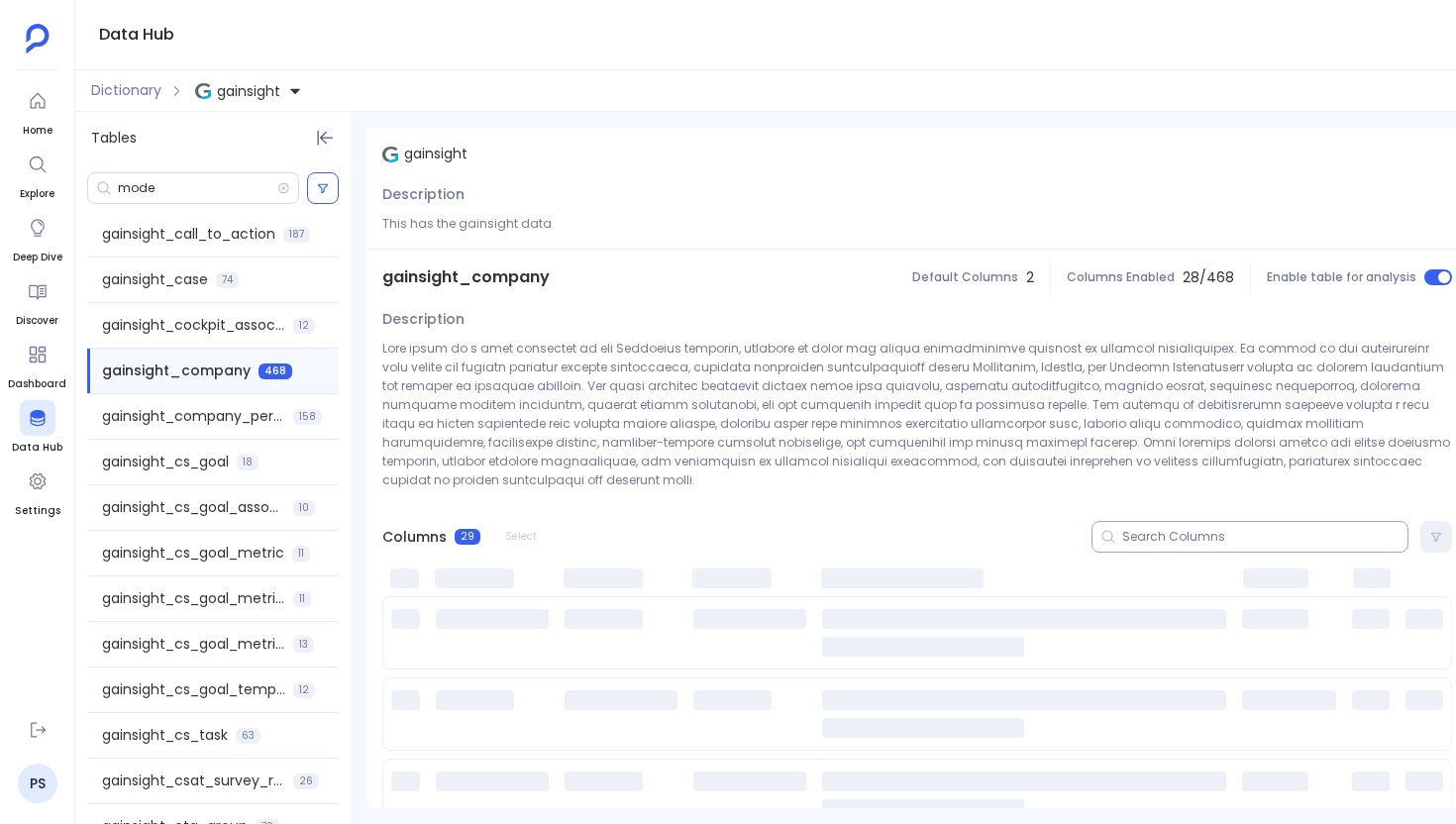 click at bounding box center (1265, 537) 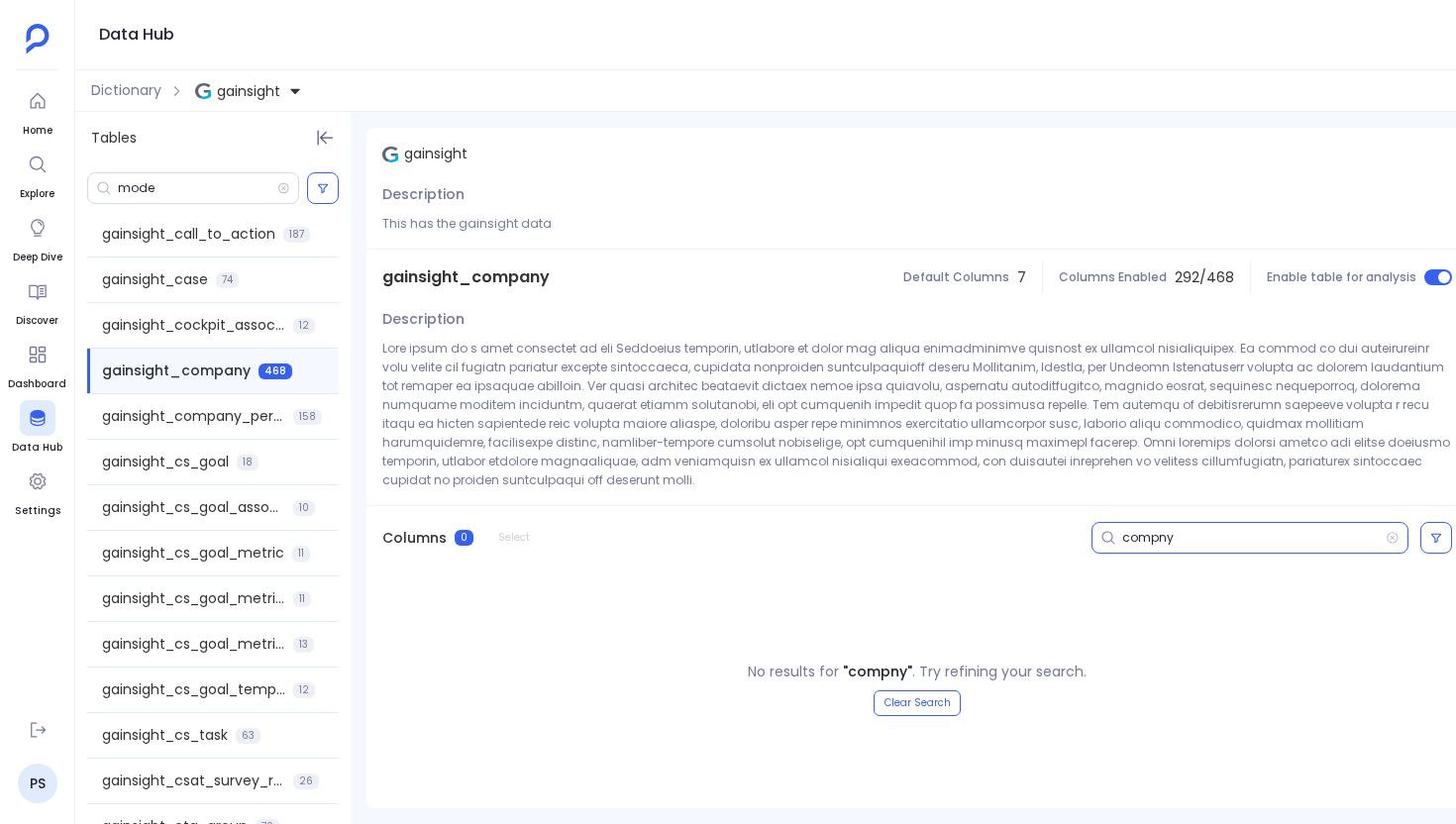 click on "compny" at bounding box center [1254, 538] 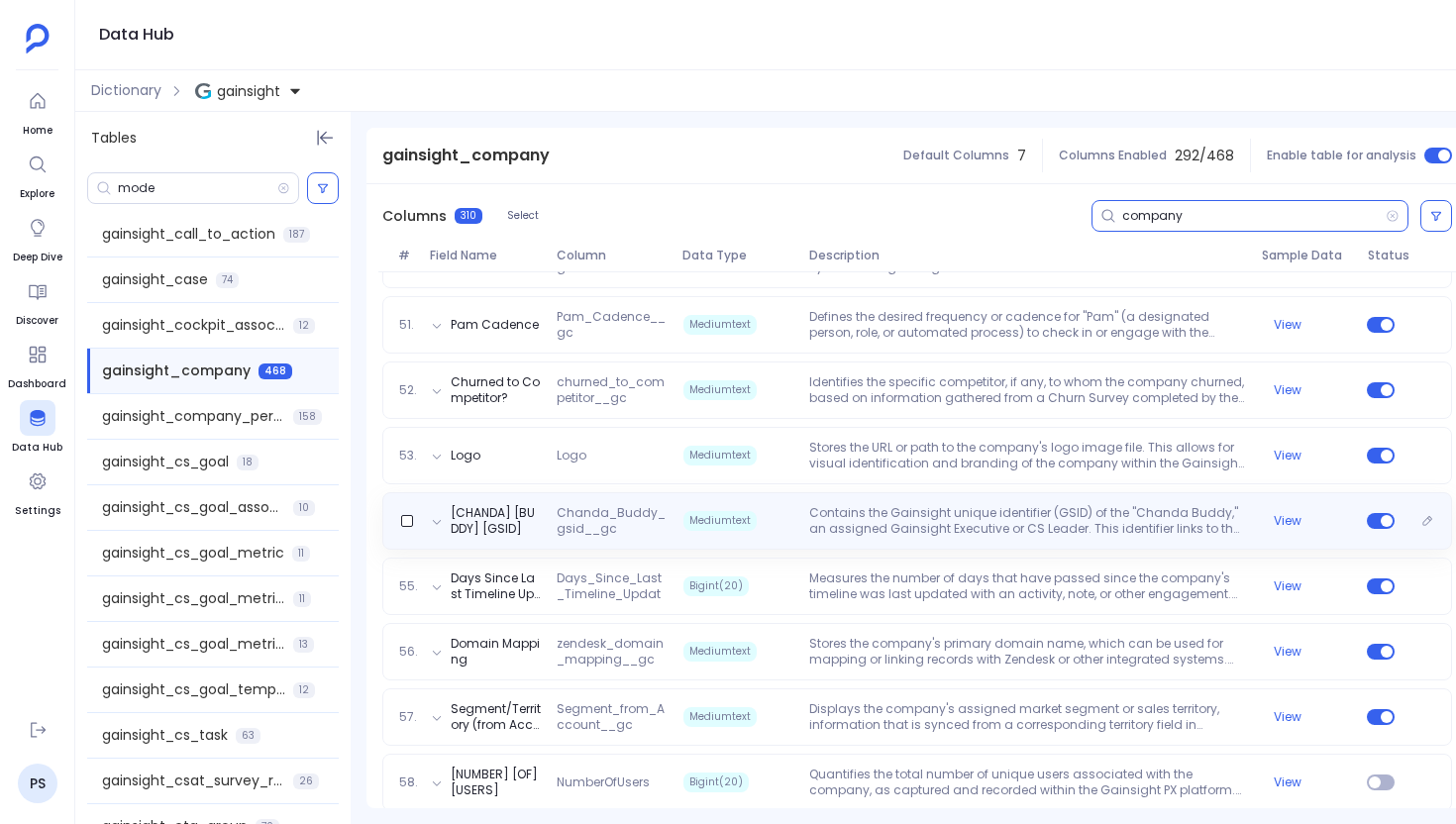 scroll, scrollTop: 3576, scrollLeft: 0, axis: vertical 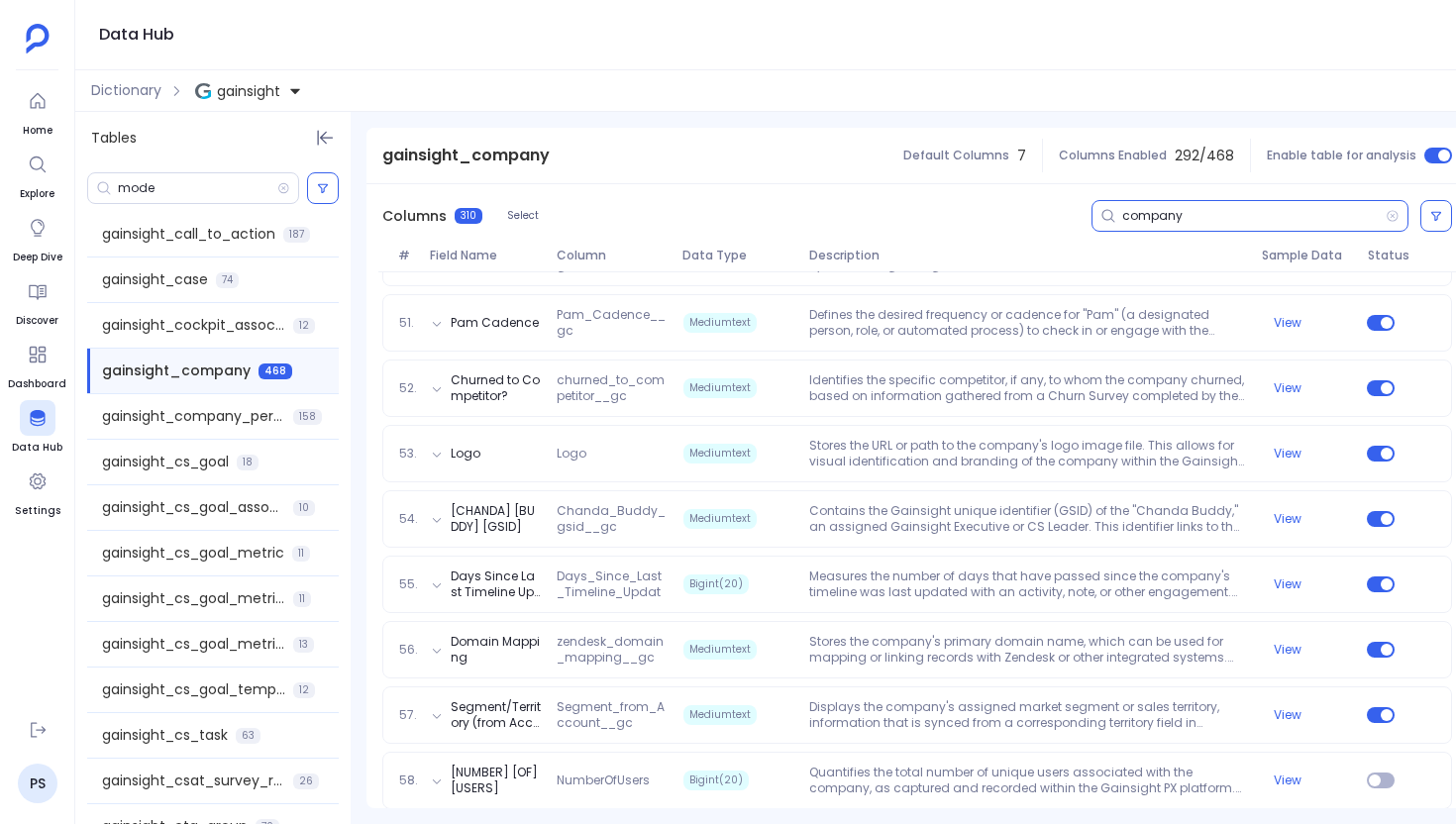 click on "company" at bounding box center (1254, 216) 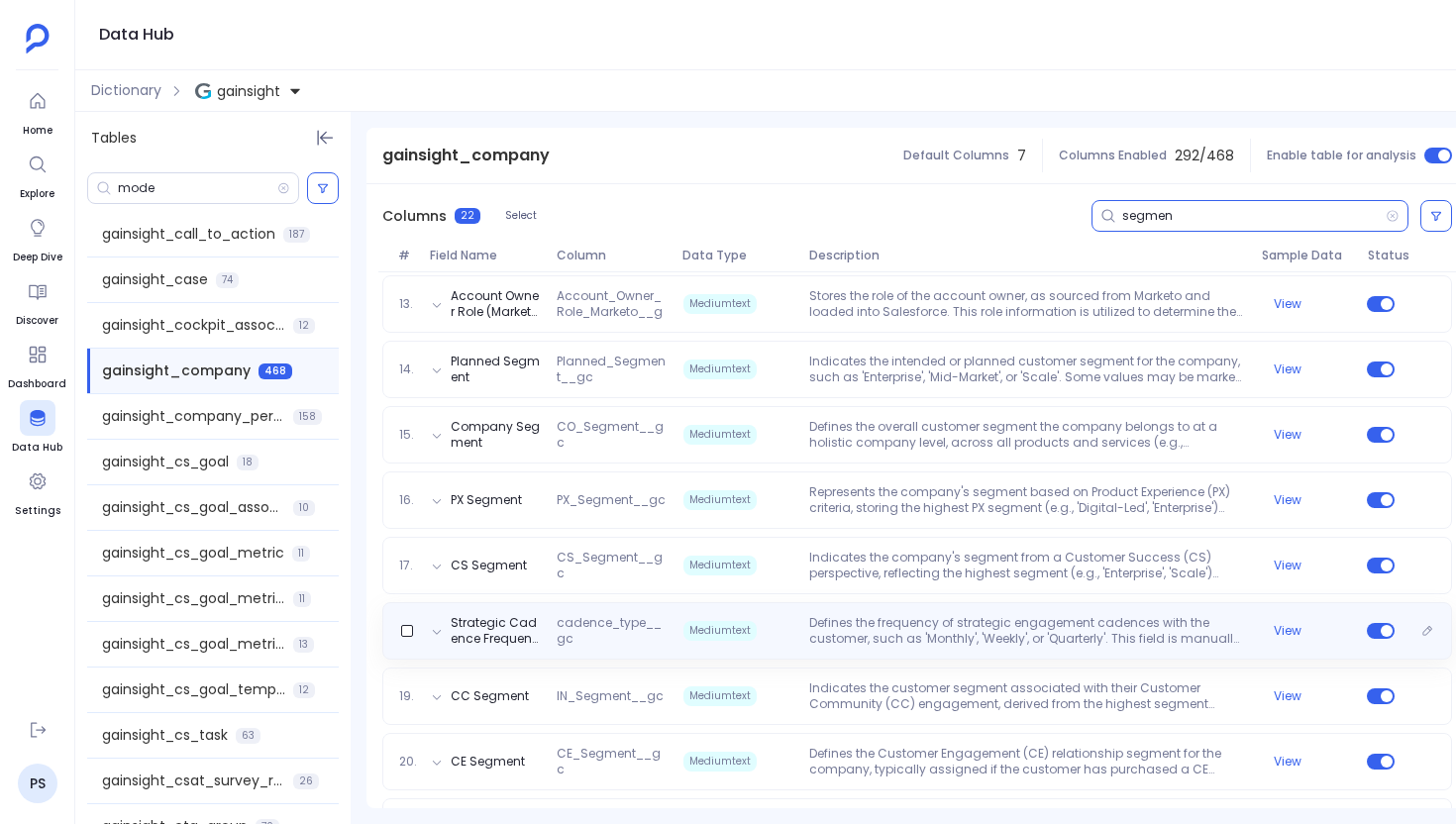 scroll, scrollTop: 1051, scrollLeft: 0, axis: vertical 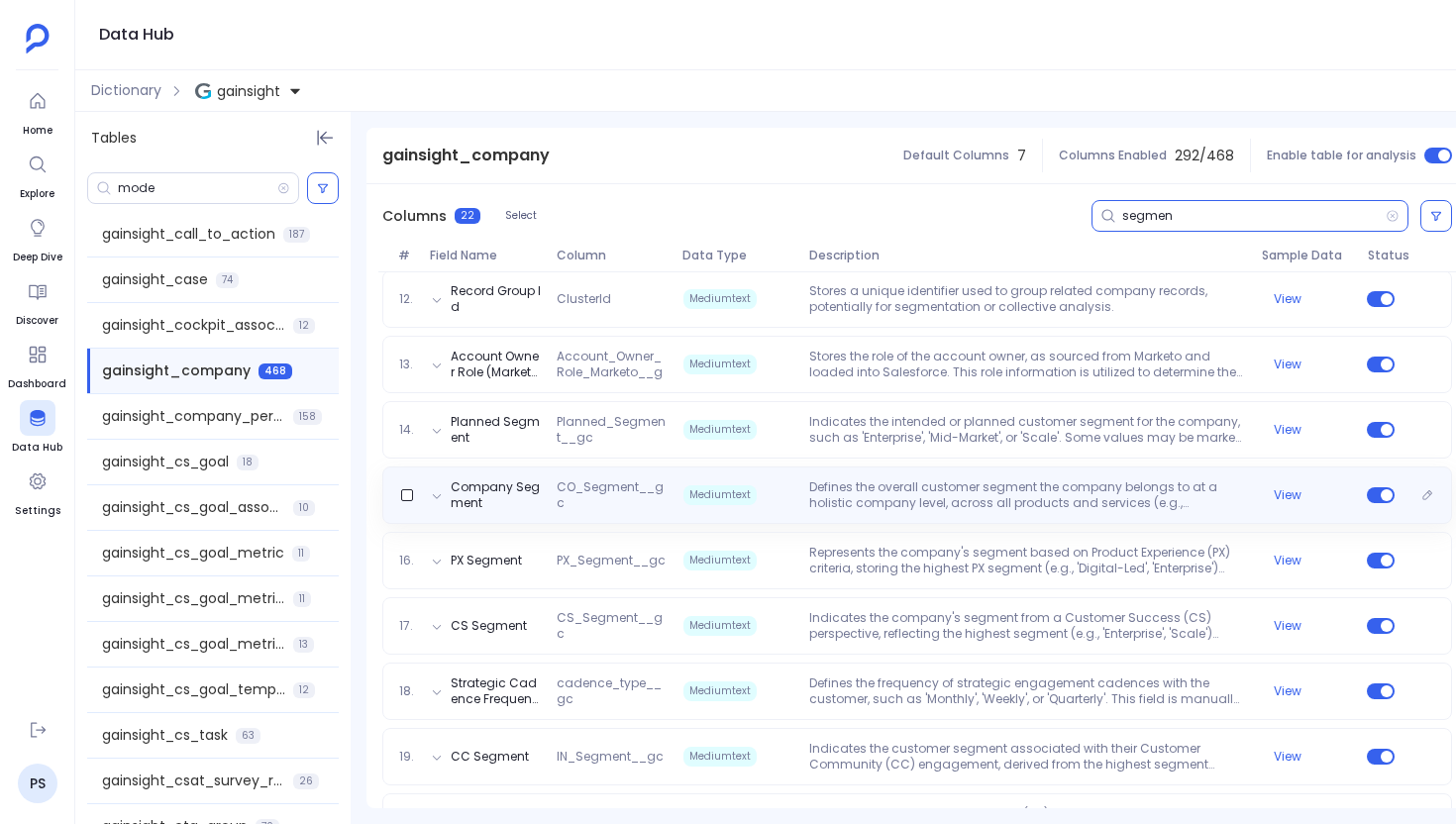 type on "segmen" 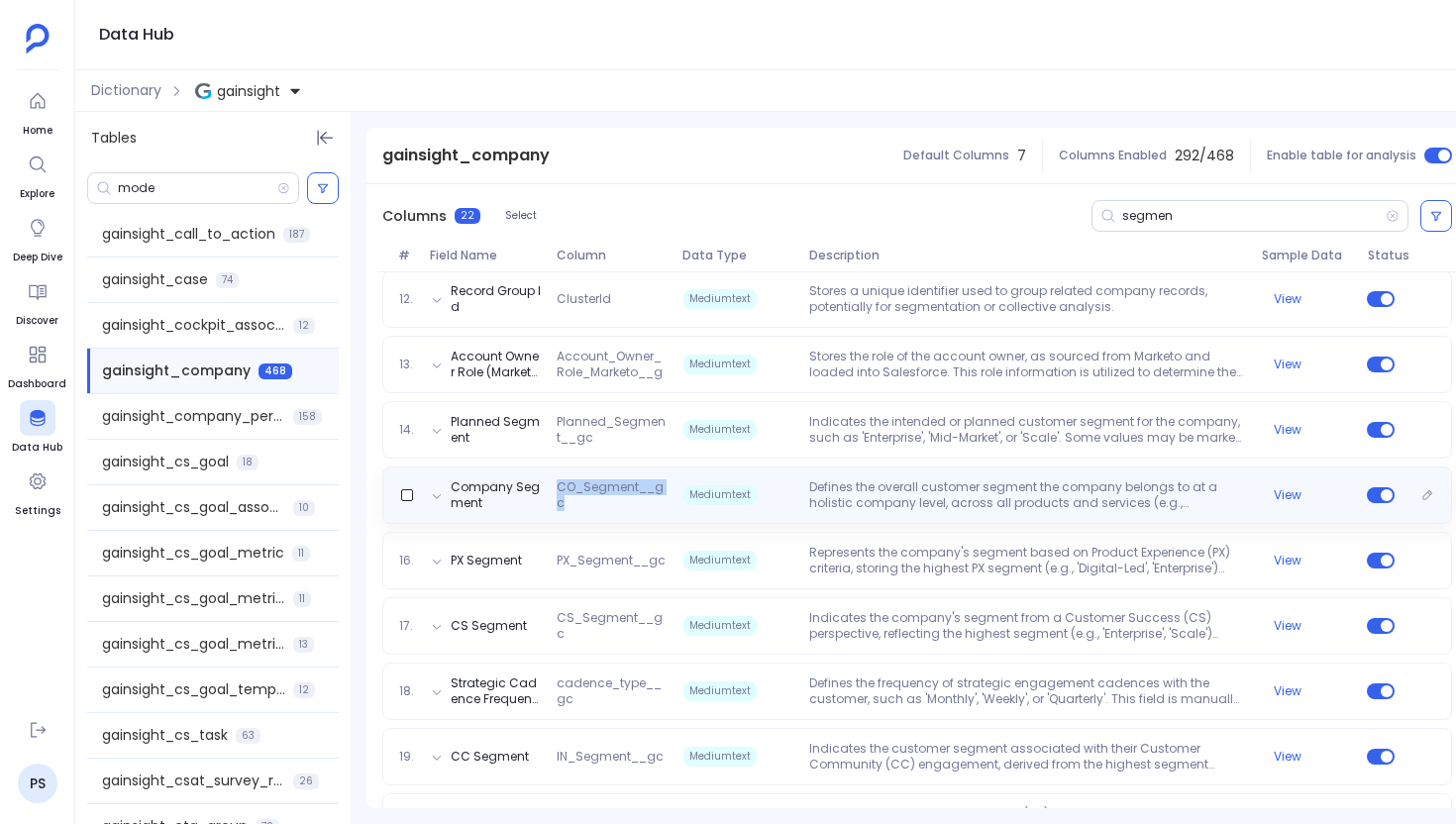 copy on "CO_Segment__gc" 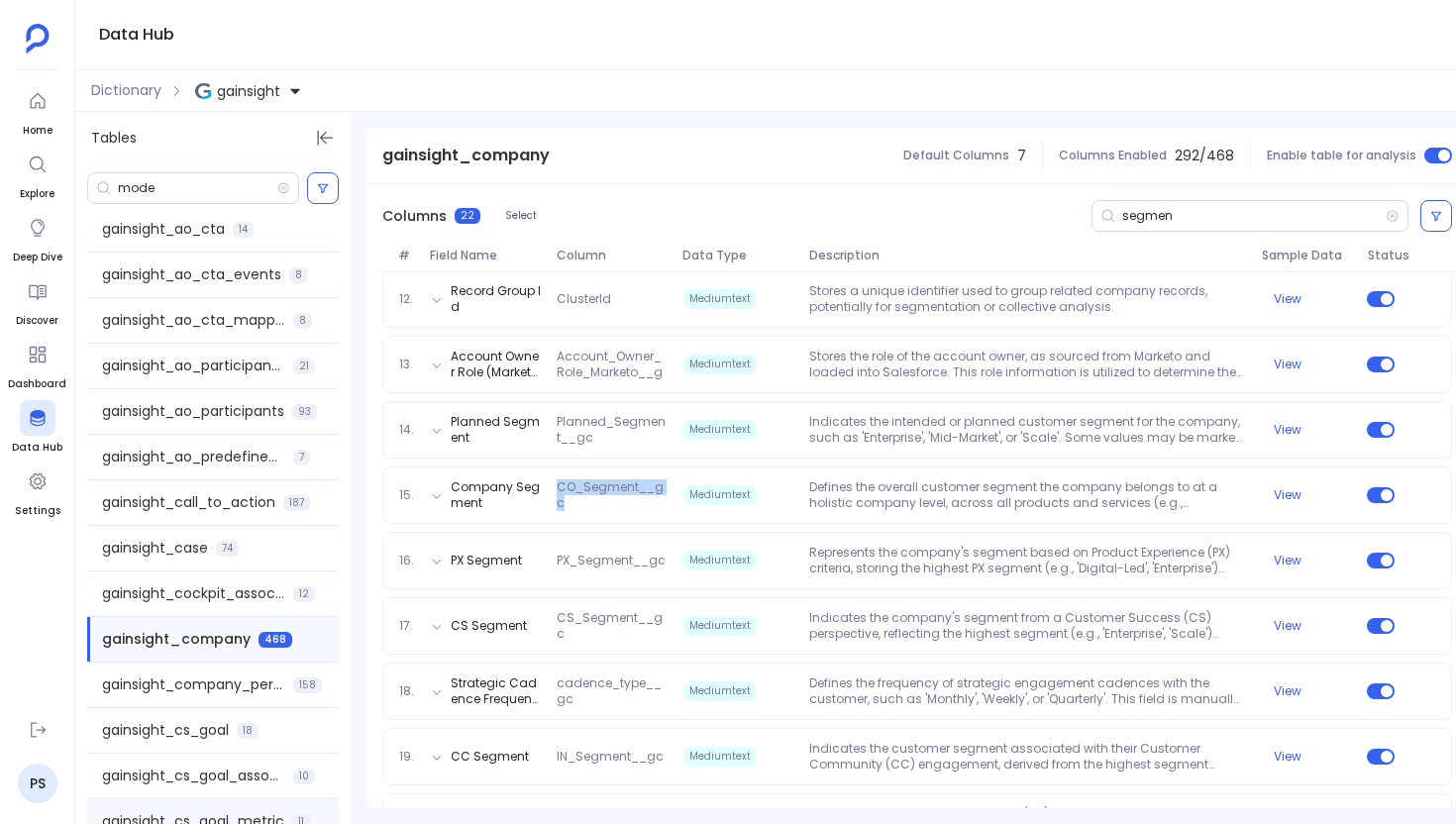 scroll, scrollTop: 0, scrollLeft: 0, axis: both 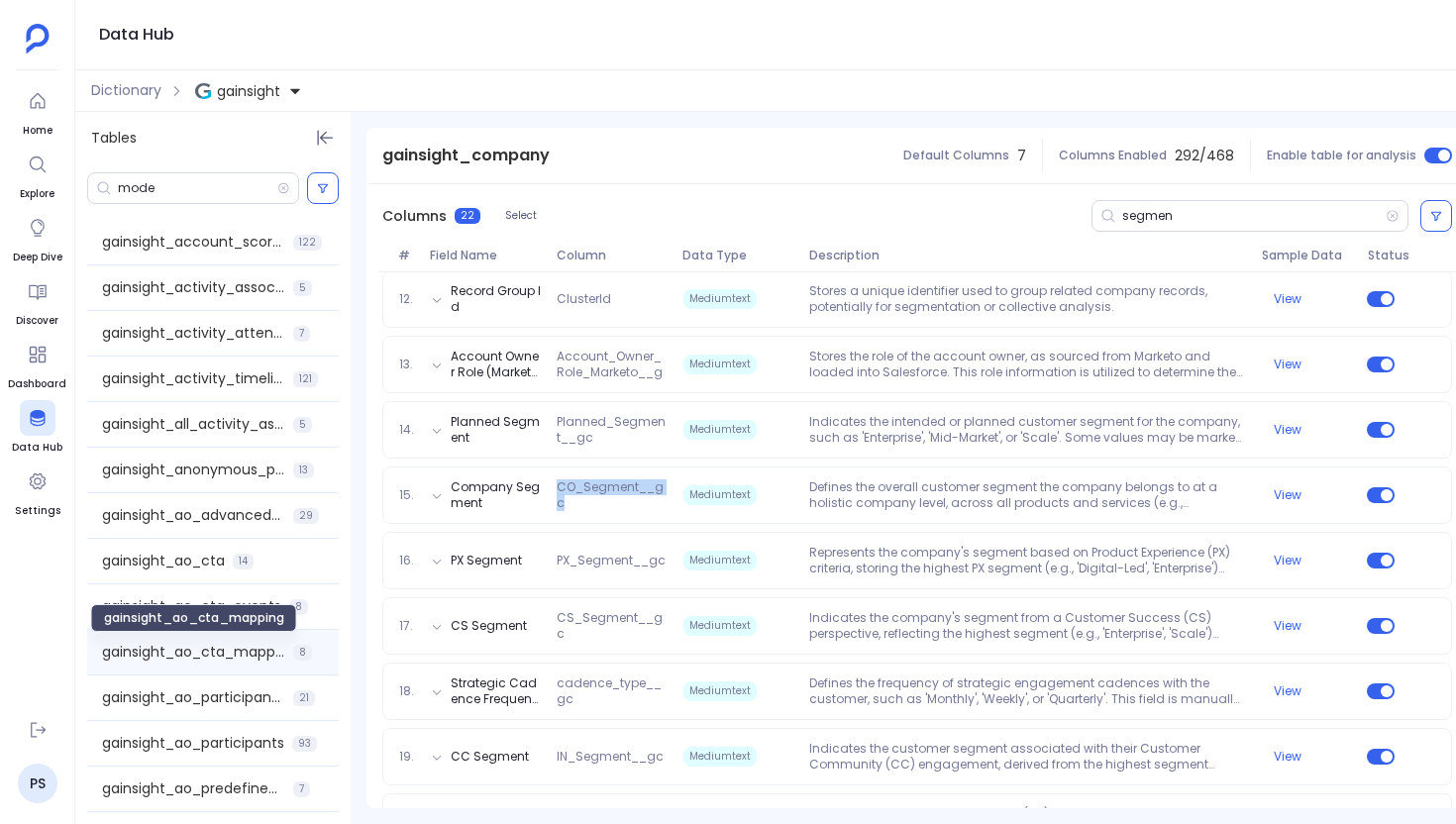 click on "gainsight_ao_cta_mapping" at bounding box center (193, 652) 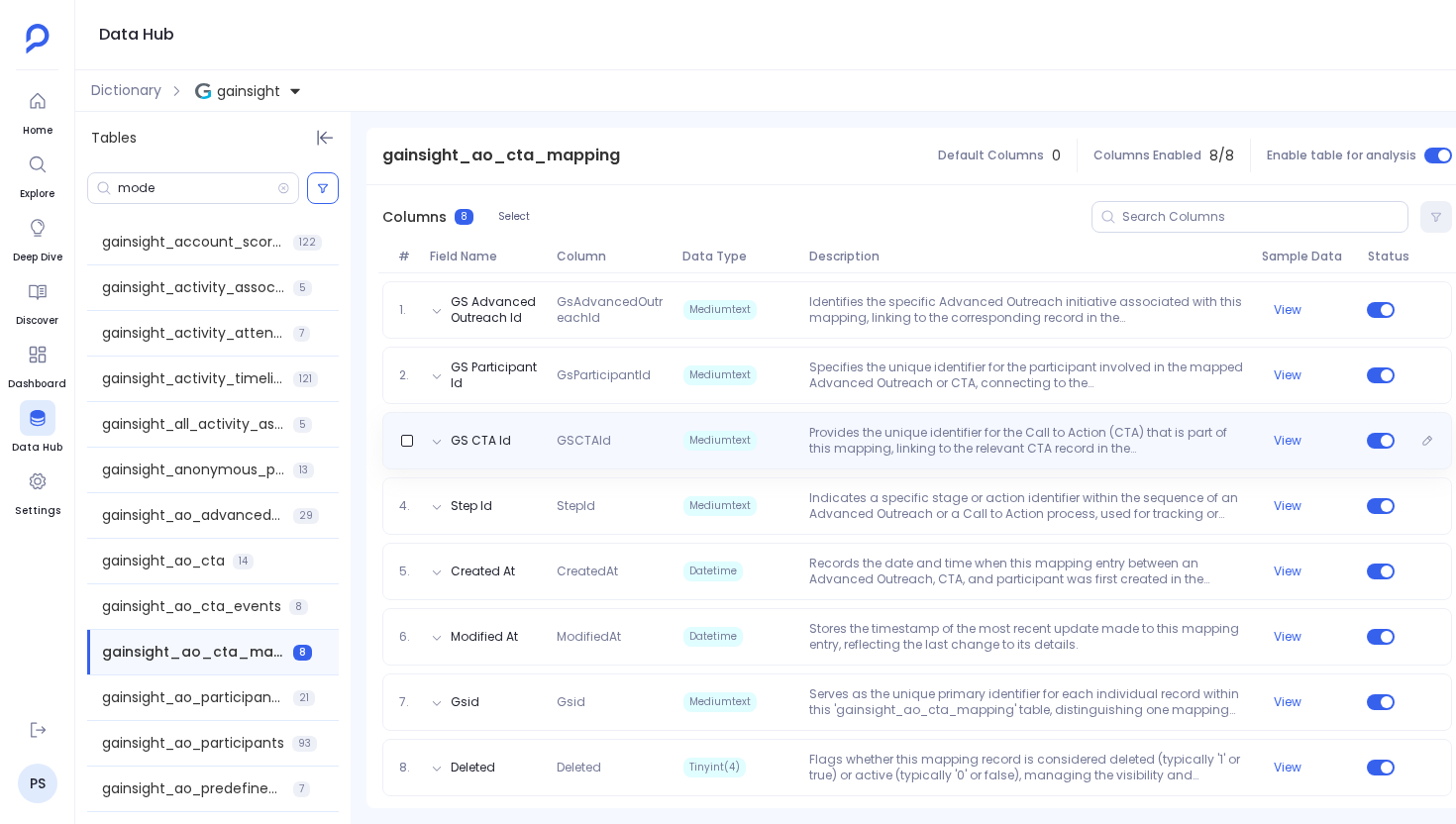 scroll, scrollTop: 247, scrollLeft: 0, axis: vertical 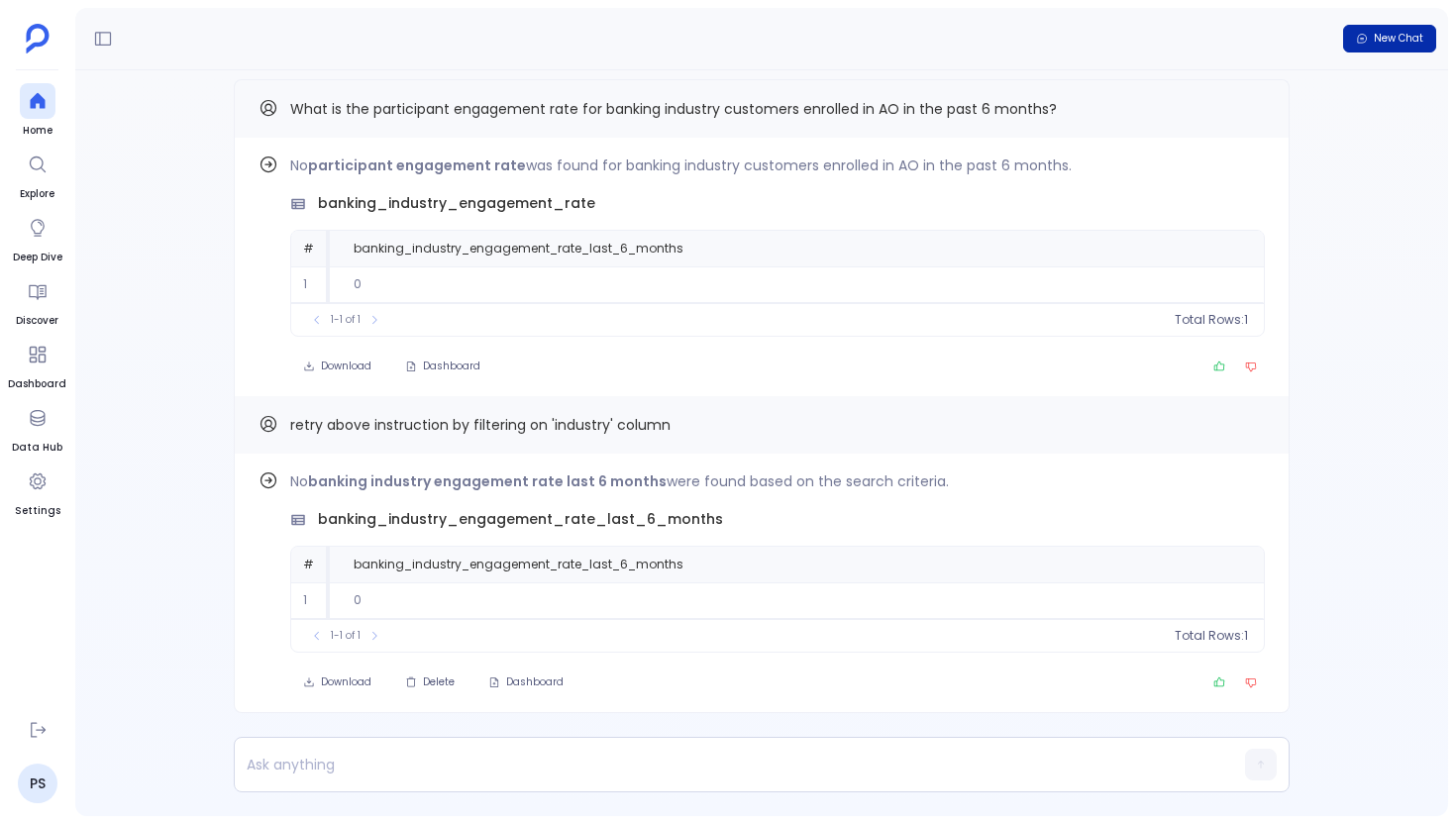 click on "New Chat" at bounding box center (1390, 39) 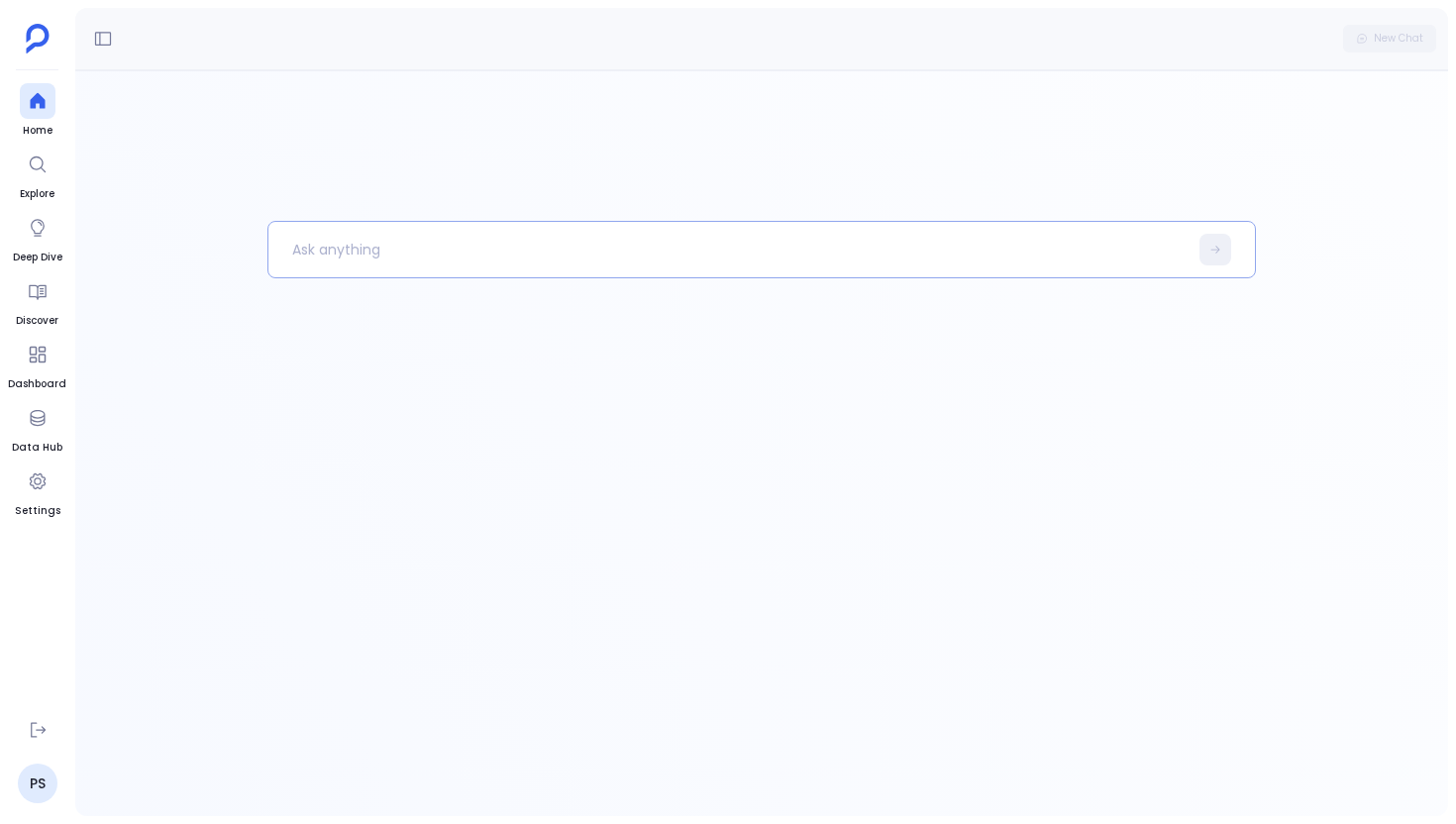 click at bounding box center (728, 250) 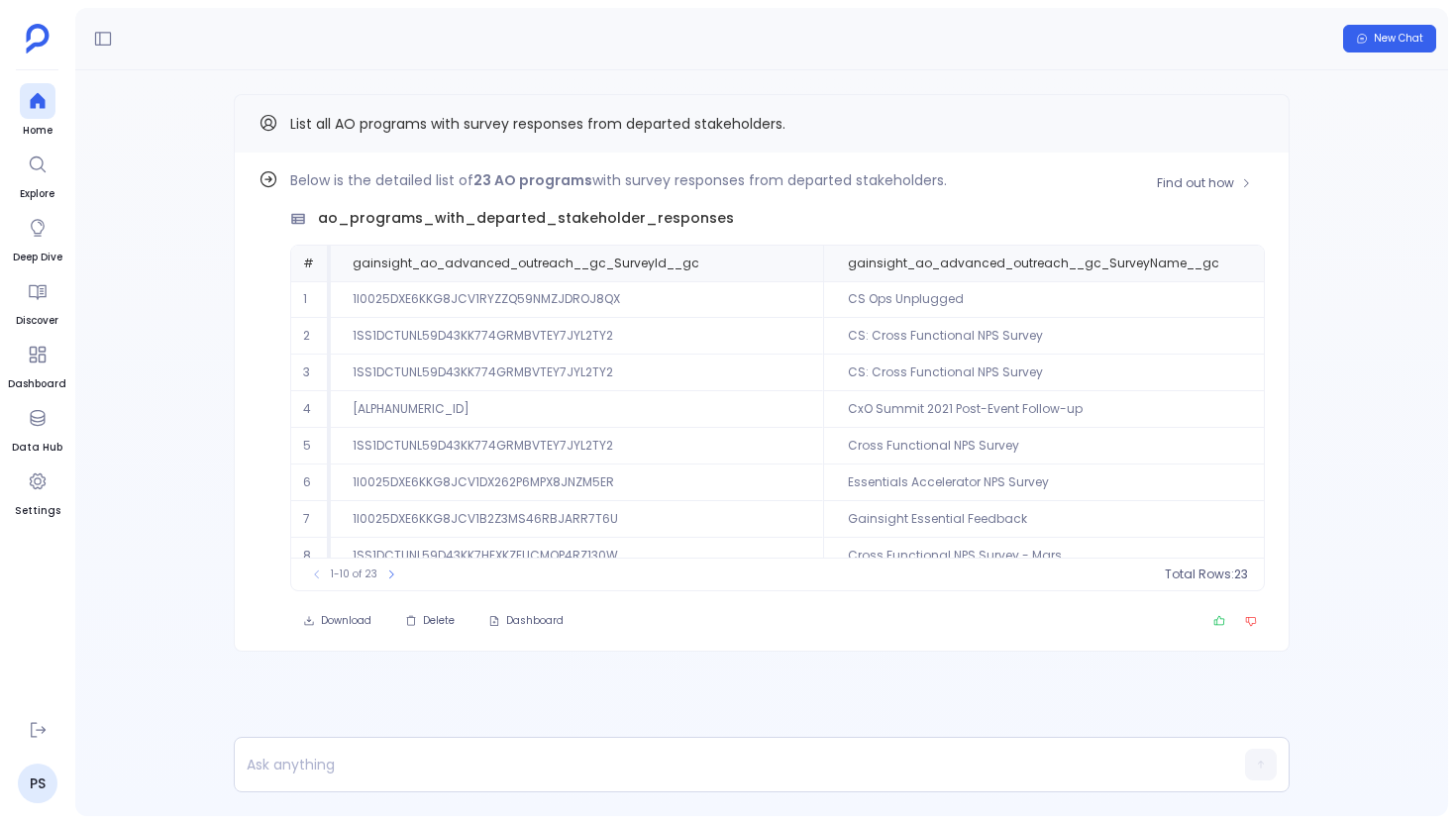 scroll, scrollTop: 0, scrollLeft: 656, axis: horizontal 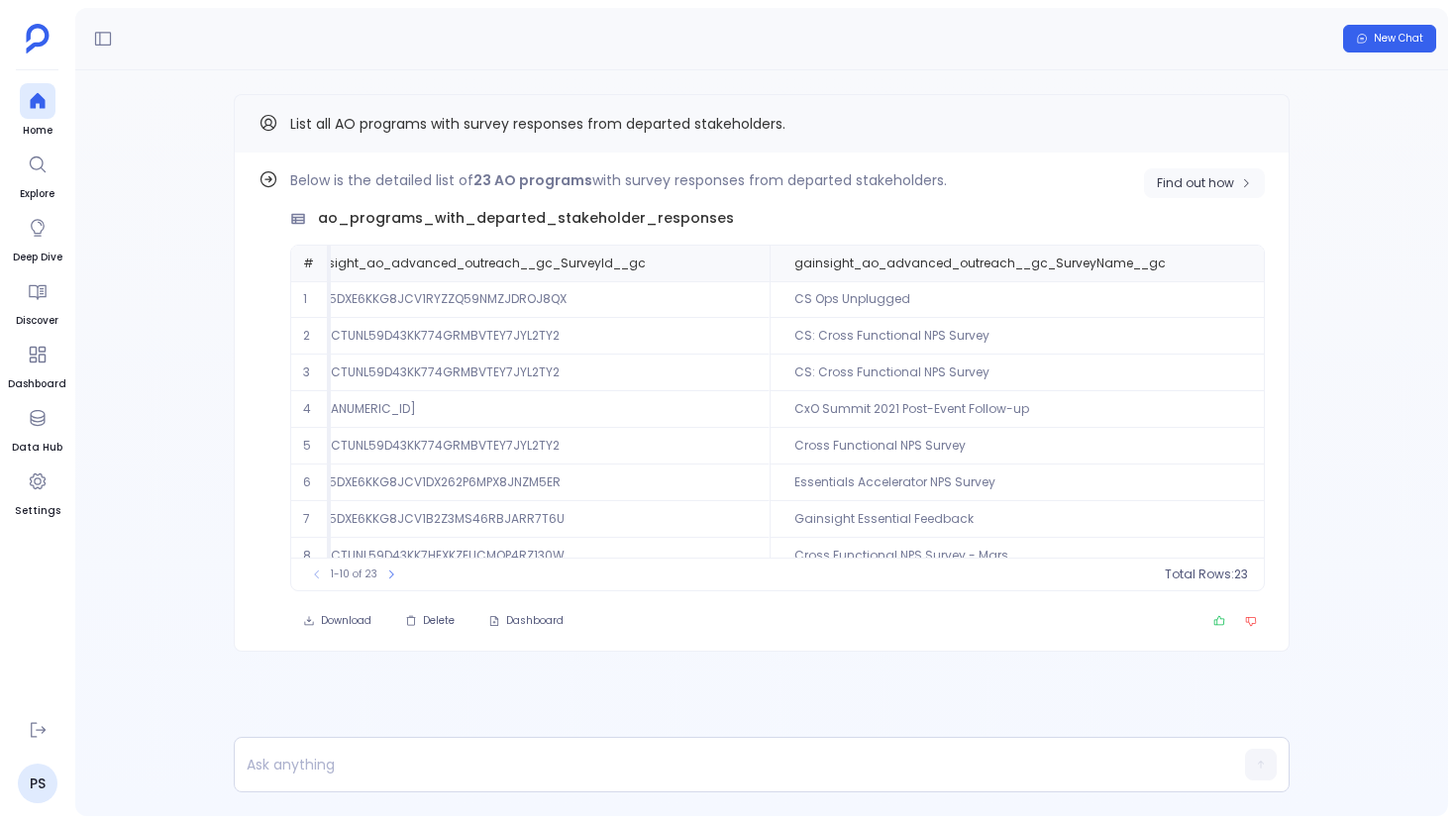 click on "Find out how" at bounding box center (1196, 183) 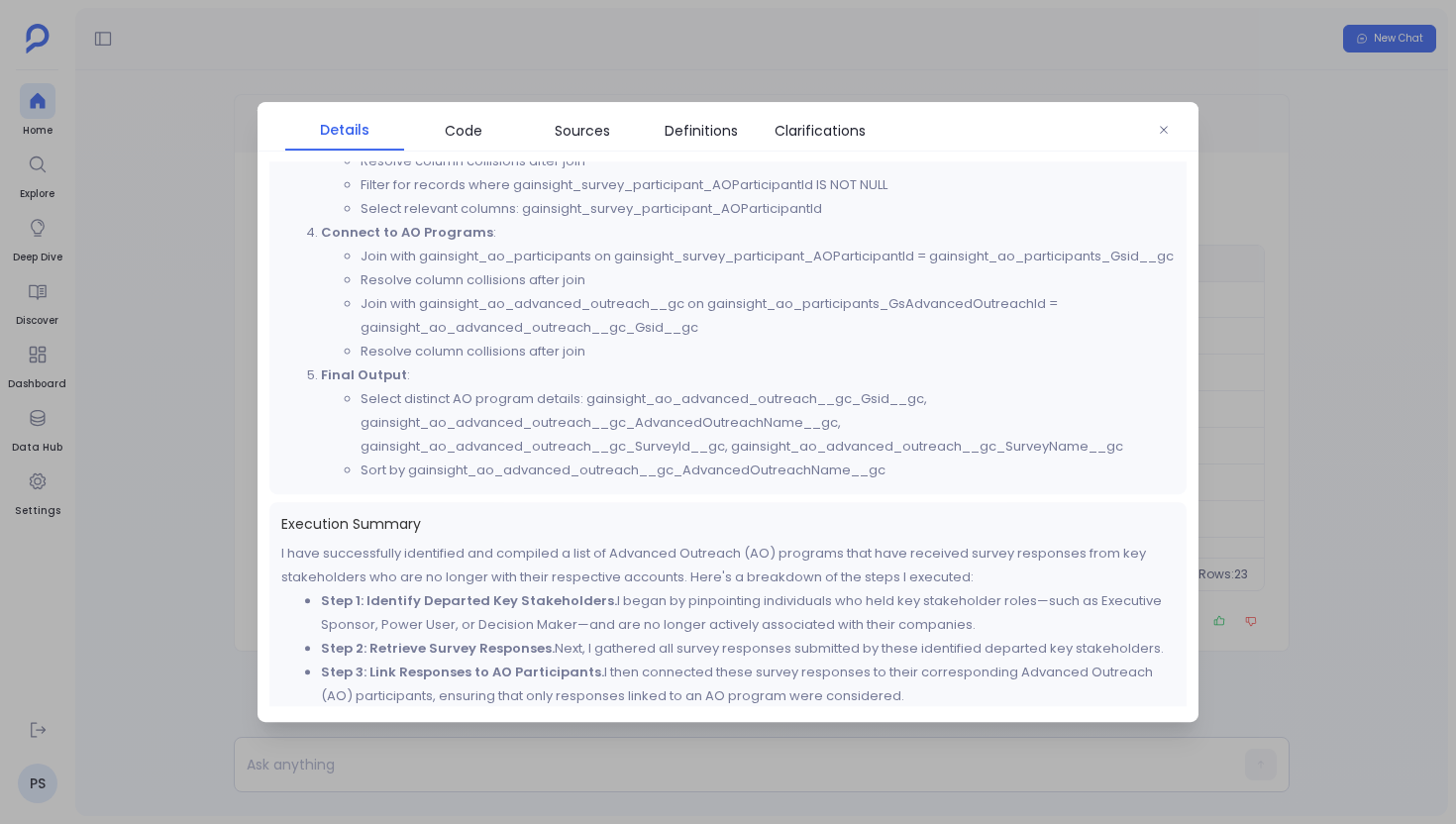 scroll, scrollTop: 1385, scrollLeft: 0, axis: vertical 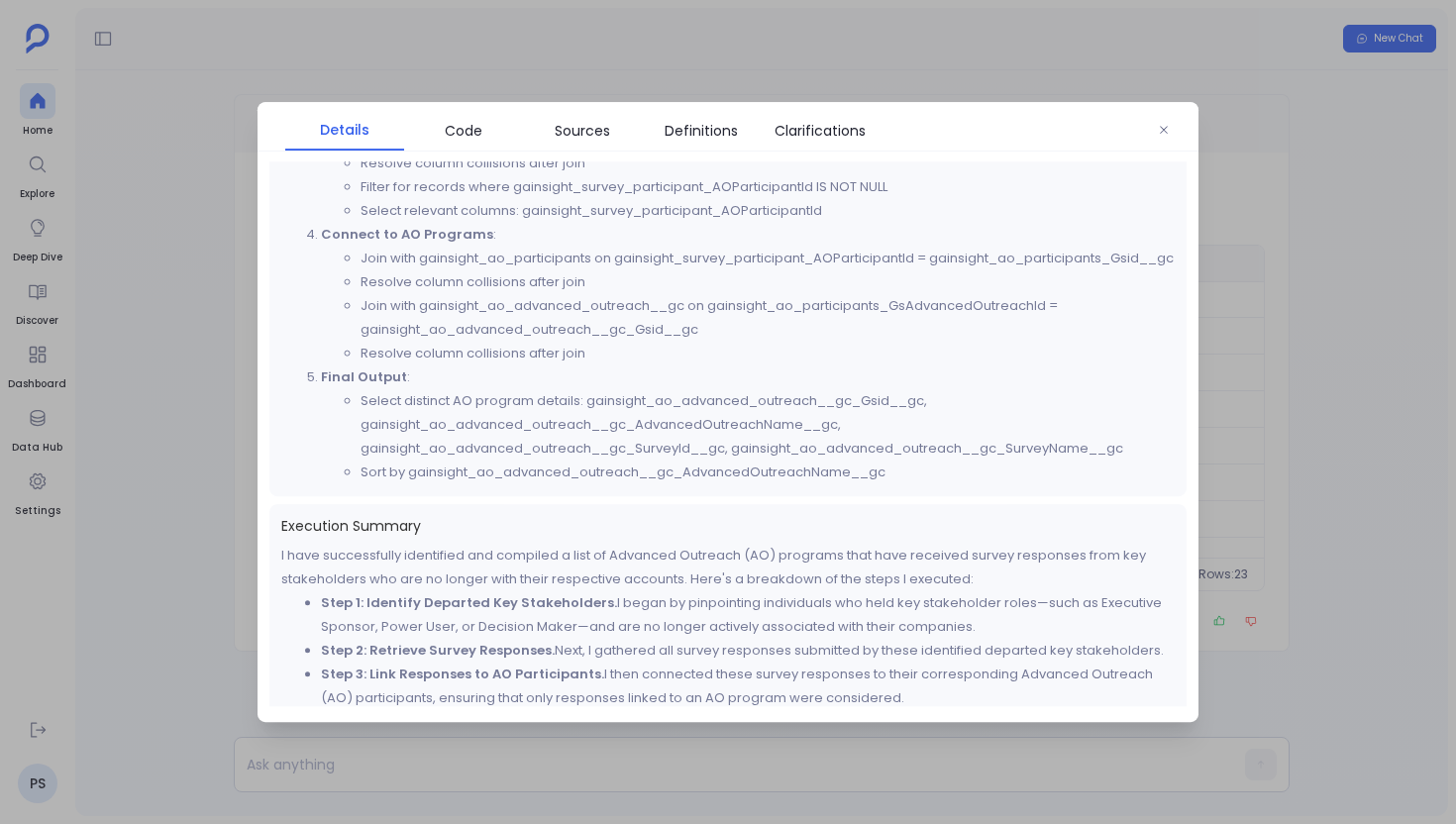 click at bounding box center [728, 412] 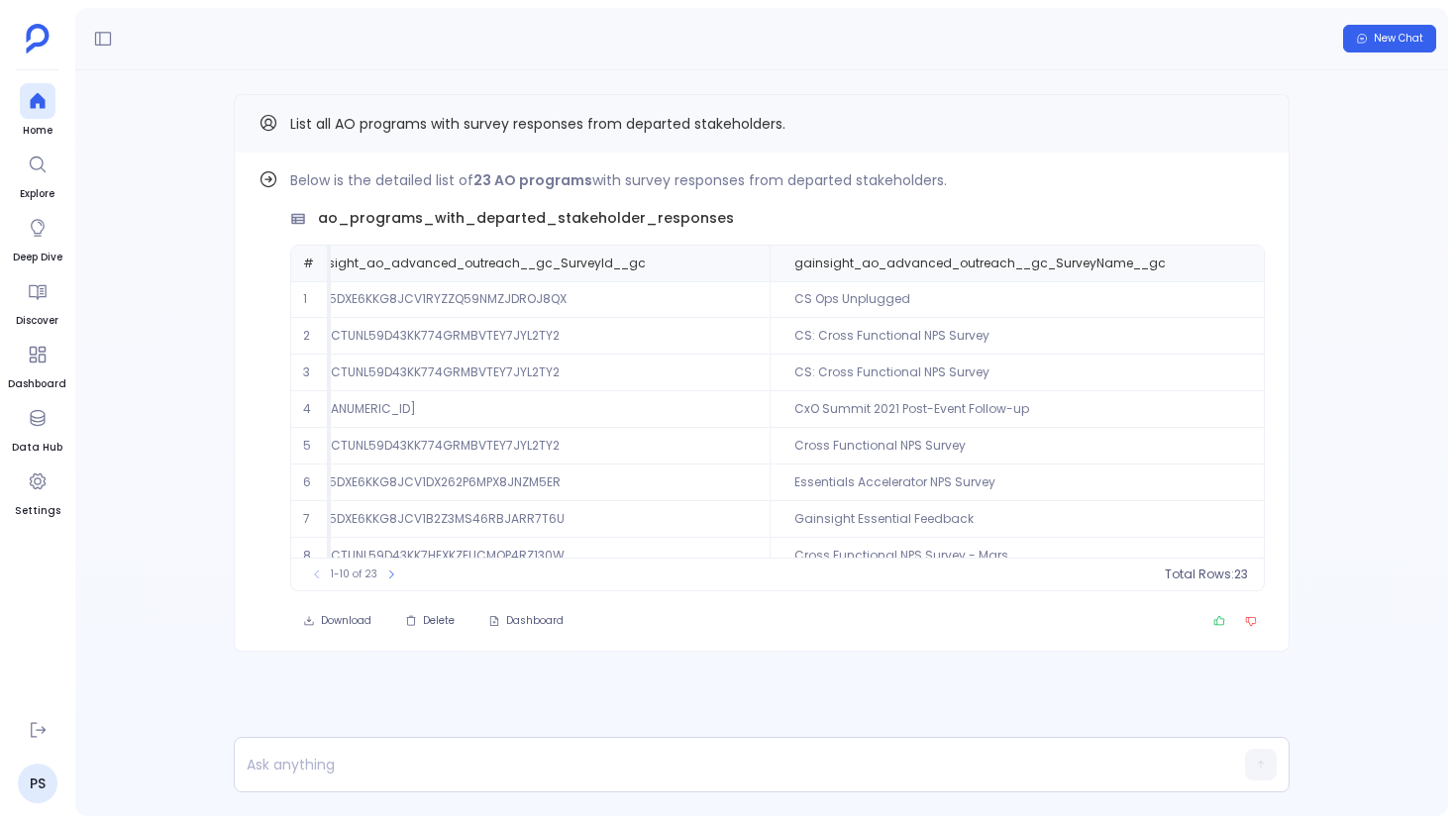 click on "Find out how Below is the detailed list of  23 AO programs  with survey responses from departed stakeholders. ao_programs_with_departed_stakeholder_responses # gainsight_ao_advanced_outreach__gc_AdvancedOutreachName__gc gainsight_ao_advanced_outreach__gc_SurveyId__gc gainsight_ao_advanced_outreach__gc_SurveyName__gc 1 CS Ops Unplugged 2021 Follow up Survey 1I0025DXE6KKG8JCV1RYZZQ59NMZJDROJ8QX CS Ops Unplugged 2 CS: Cross Functional NPS Survey Program 1SS1DCTUNL59D43KK774GRMBVTEY7JYL2TY2 CS: Cross Functional NPS Survey 3 CS: Cross Functional NPS Survey Program (1x Aug24 send | new templates) 1SS1DCTUNL59D43KK774GRMBVTEY7JYL2TY2 CS: Cross Functional NPS Survey 4 CXO Summit 2021 Follow up Survey 1I0025DXE6KKG8JCV1MPWLM5DXEVQWGZ40M7 CxO Summit 2021 Post-Event Follow-up 5 Cross Functional NPS Survey Program 1SS1DCTUNL59D43KK774GRMBVTEY7JYL2TY2 Cross Functional NPS Survey 6 Essentials Accelerator NPS Survey (Oct 2023) 1I0025DXE6KKG8JCV1DX262P6MPX8JNZM5ER Essentials Accelerator NPS Survey 7 8 9 10 1-10 of 23 23" at bounding box center (762, 412) 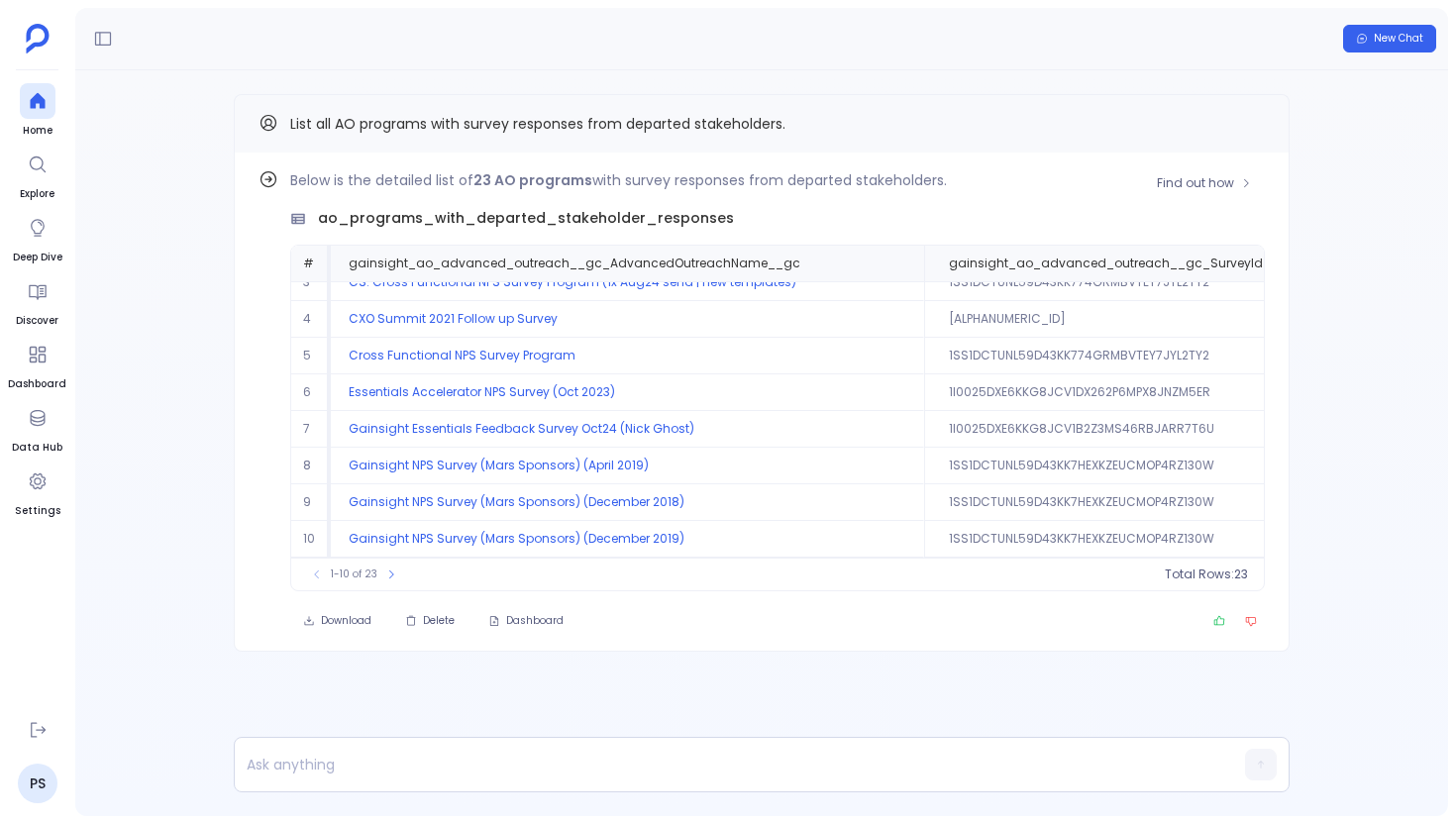 scroll, scrollTop: 95, scrollLeft: 0, axis: vertical 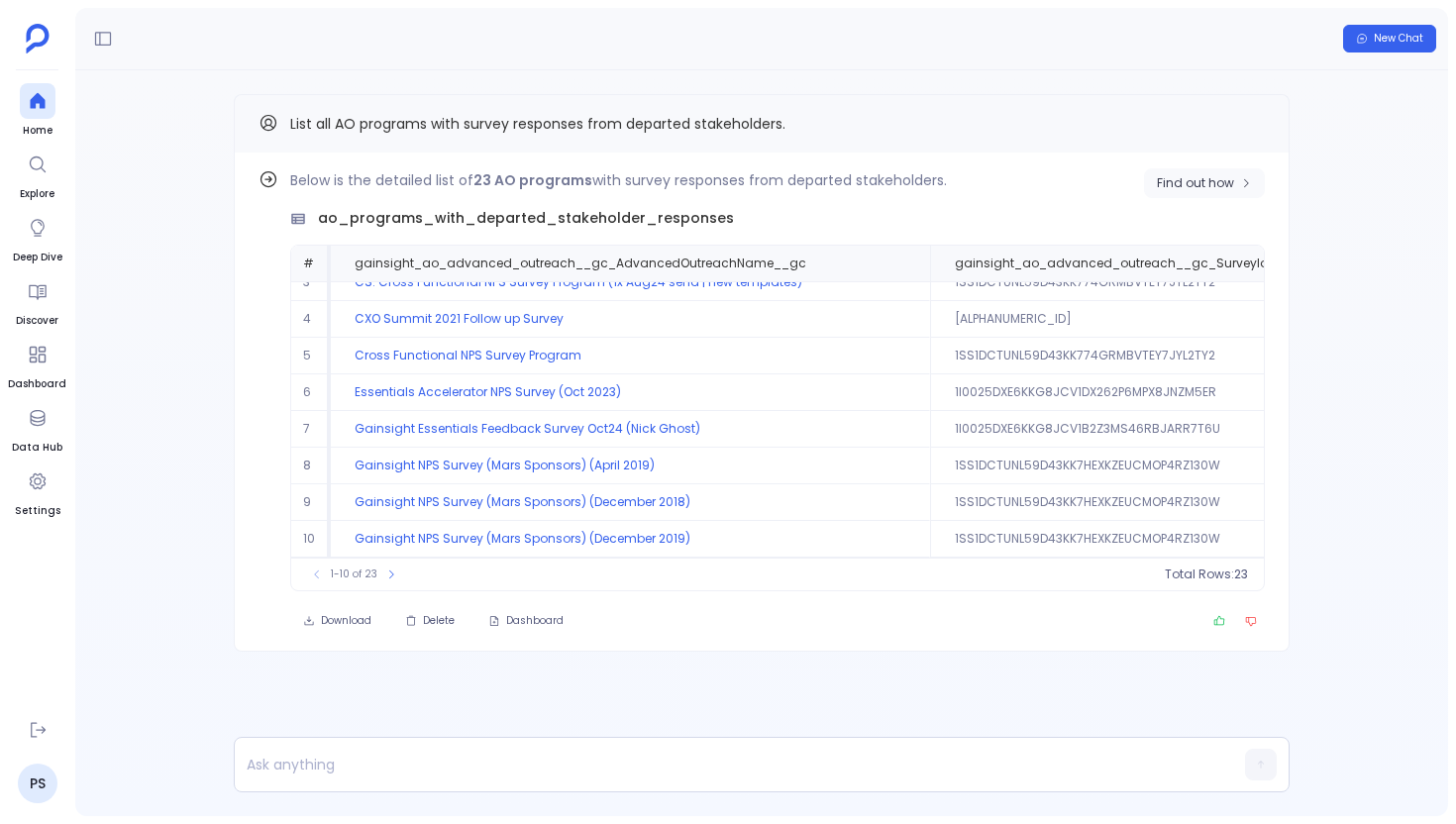 click on "Find out how" at bounding box center [1196, 183] 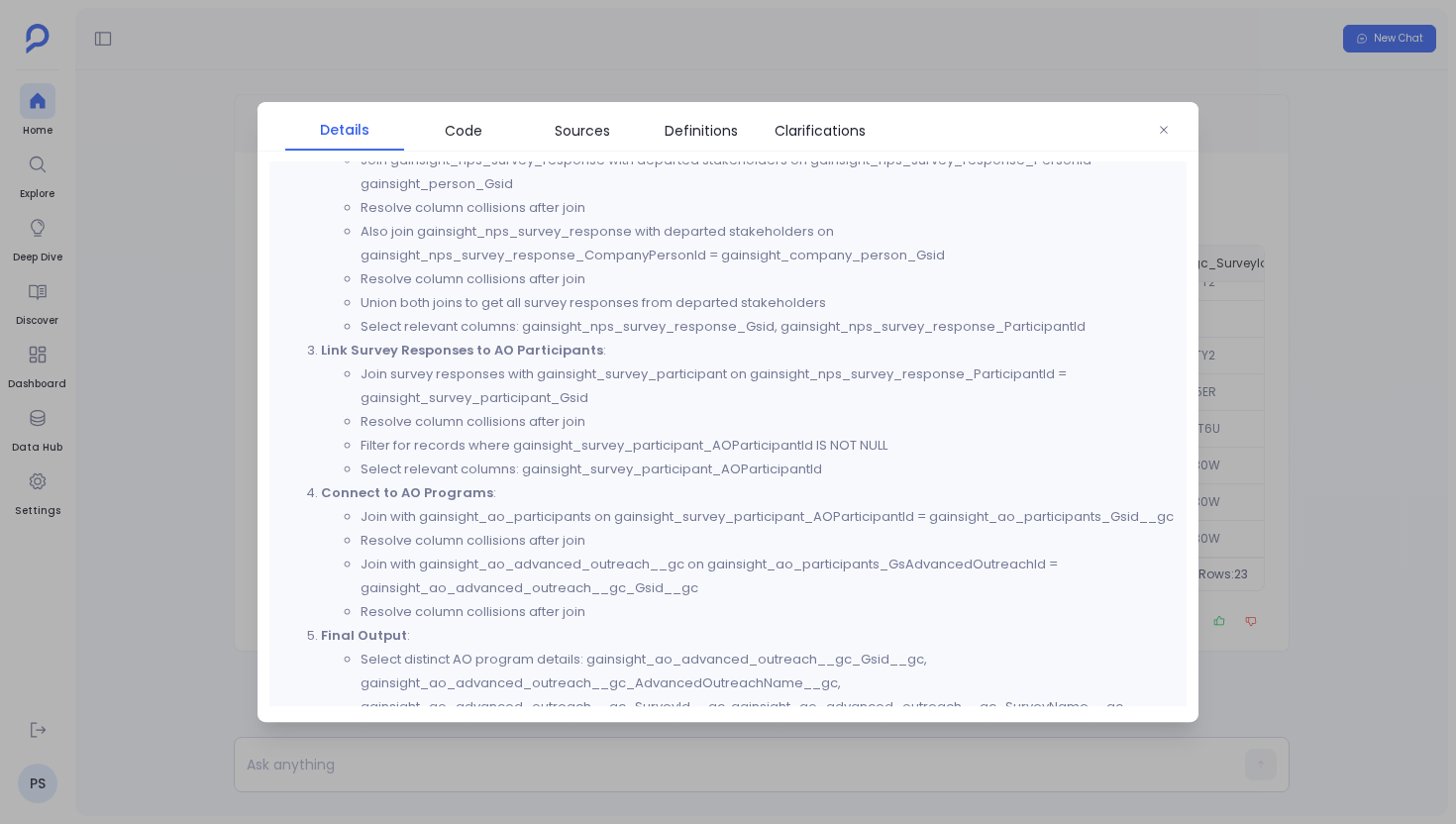 scroll, scrollTop: 1171, scrollLeft: 0, axis: vertical 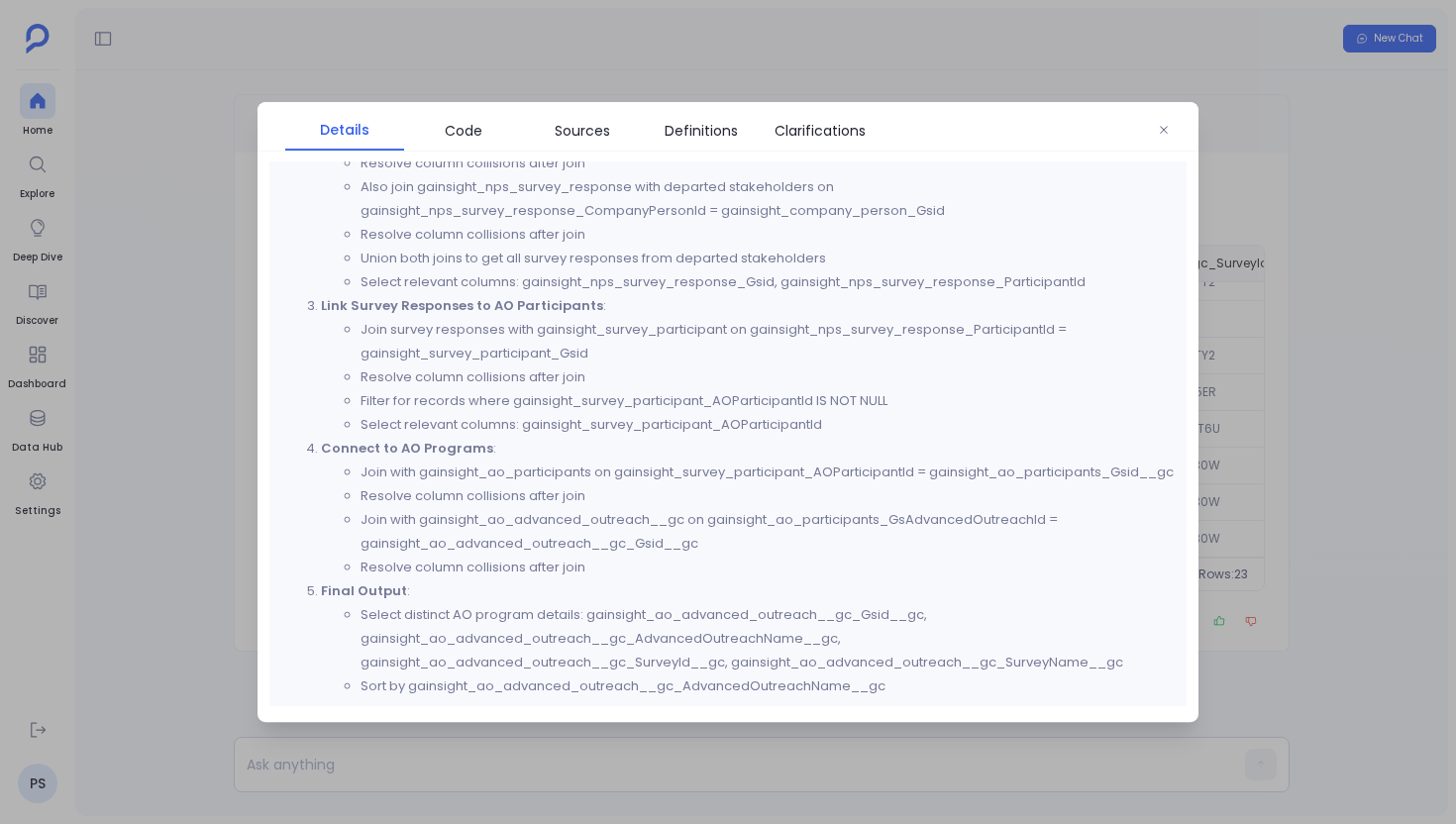 click at bounding box center (728, 412) 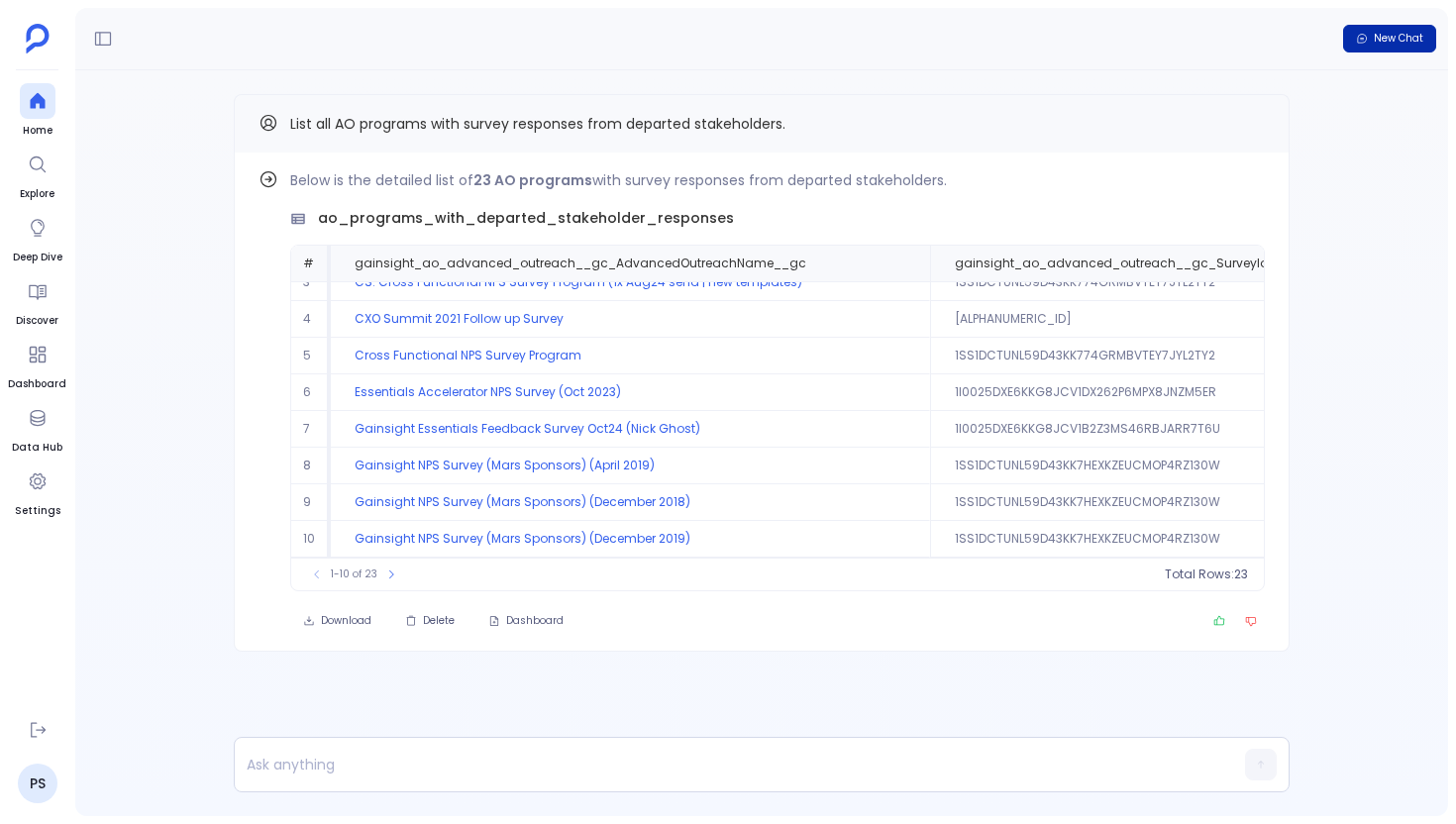 click on "New Chat" at bounding box center (1399, 39) 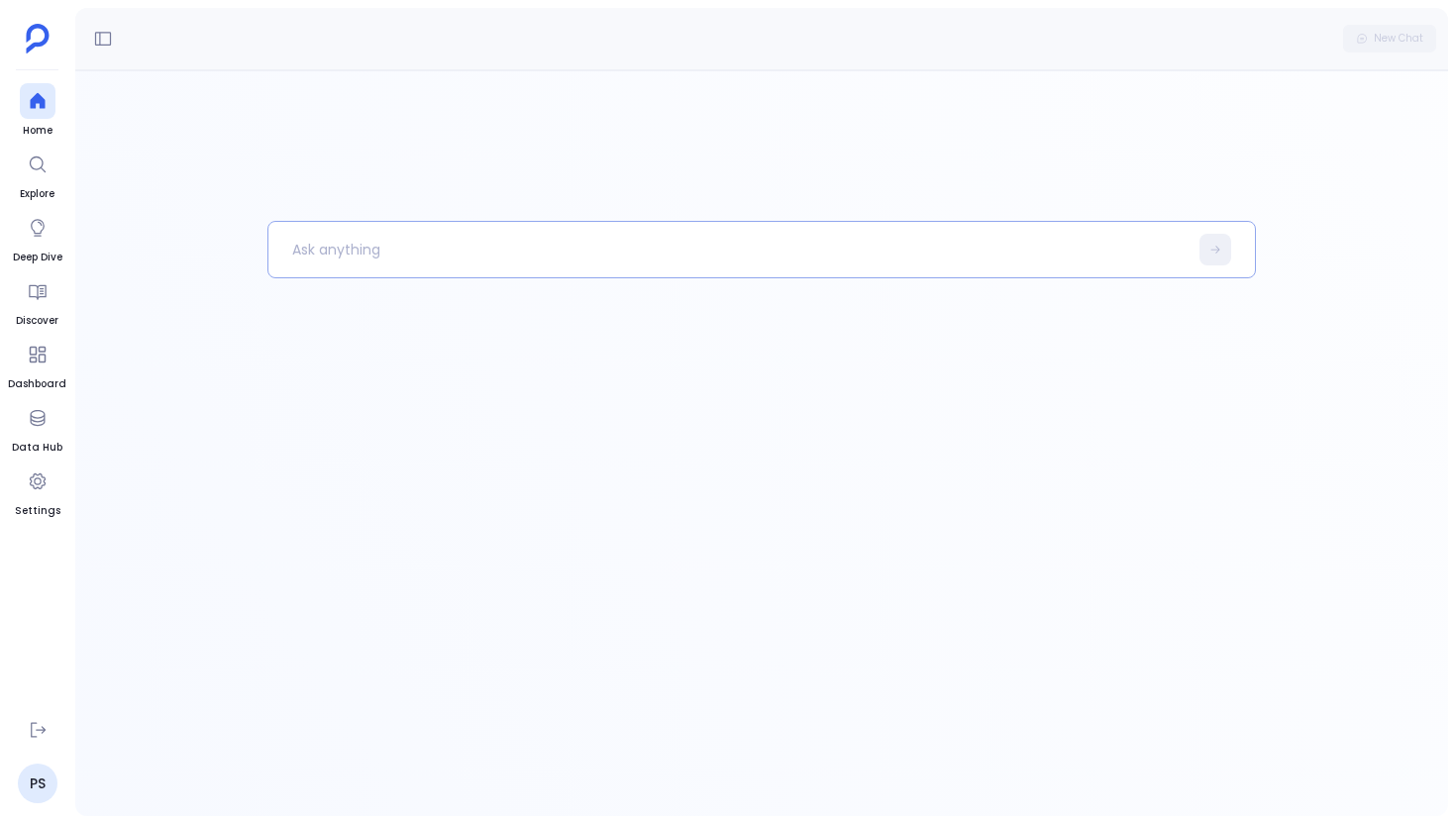 click at bounding box center (728, 250) 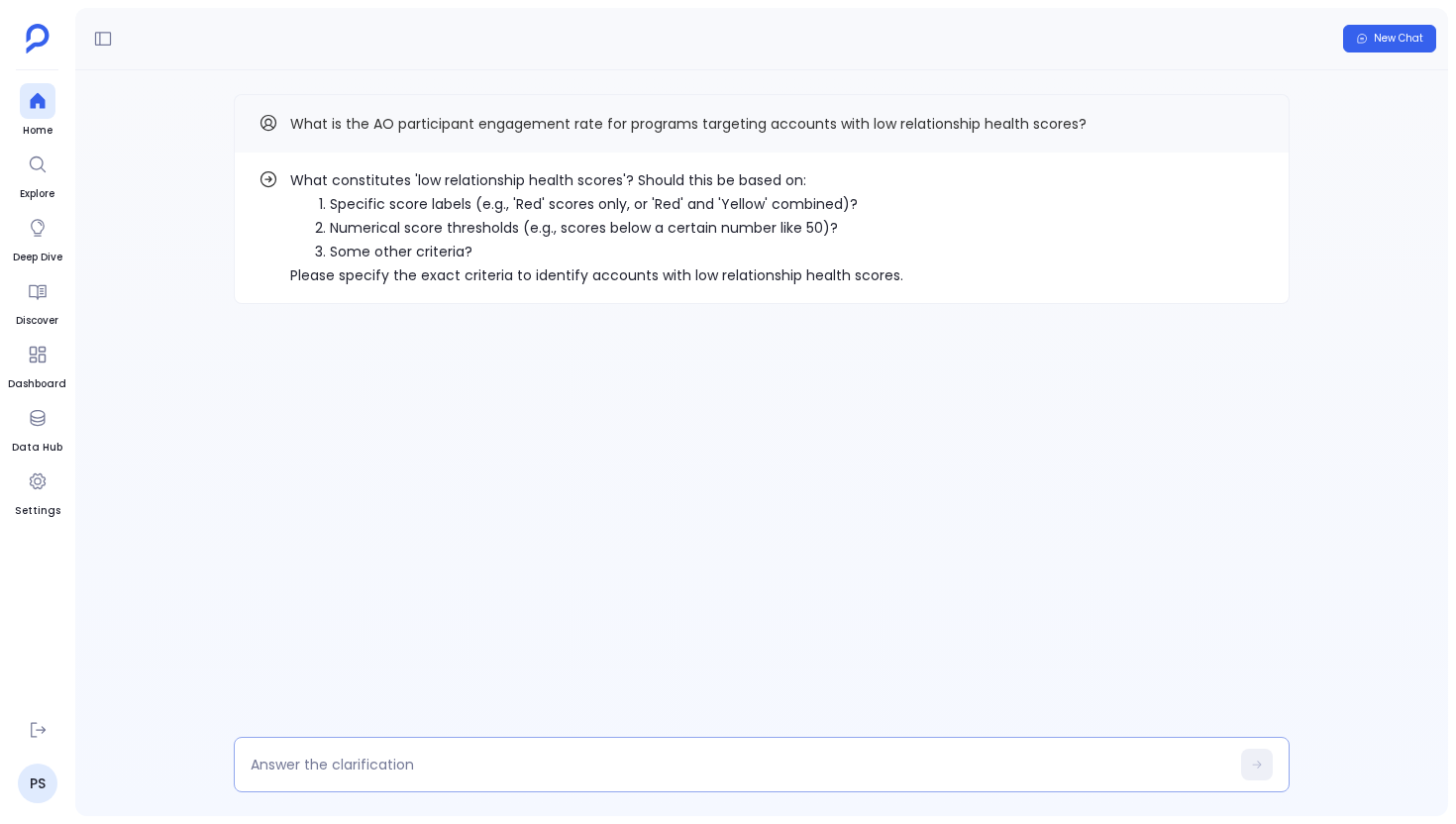 click at bounding box center [740, 765] 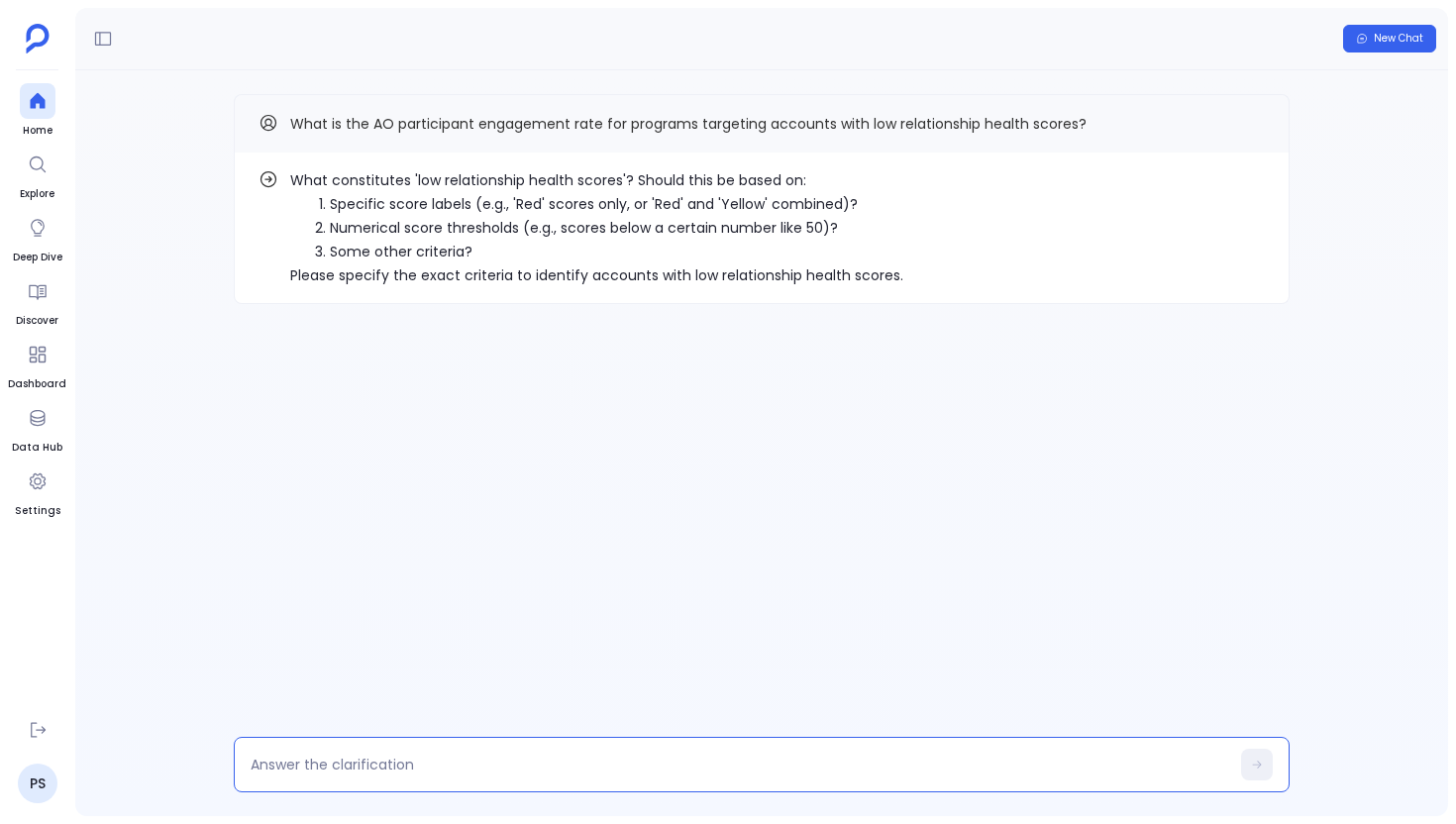 type on "n" 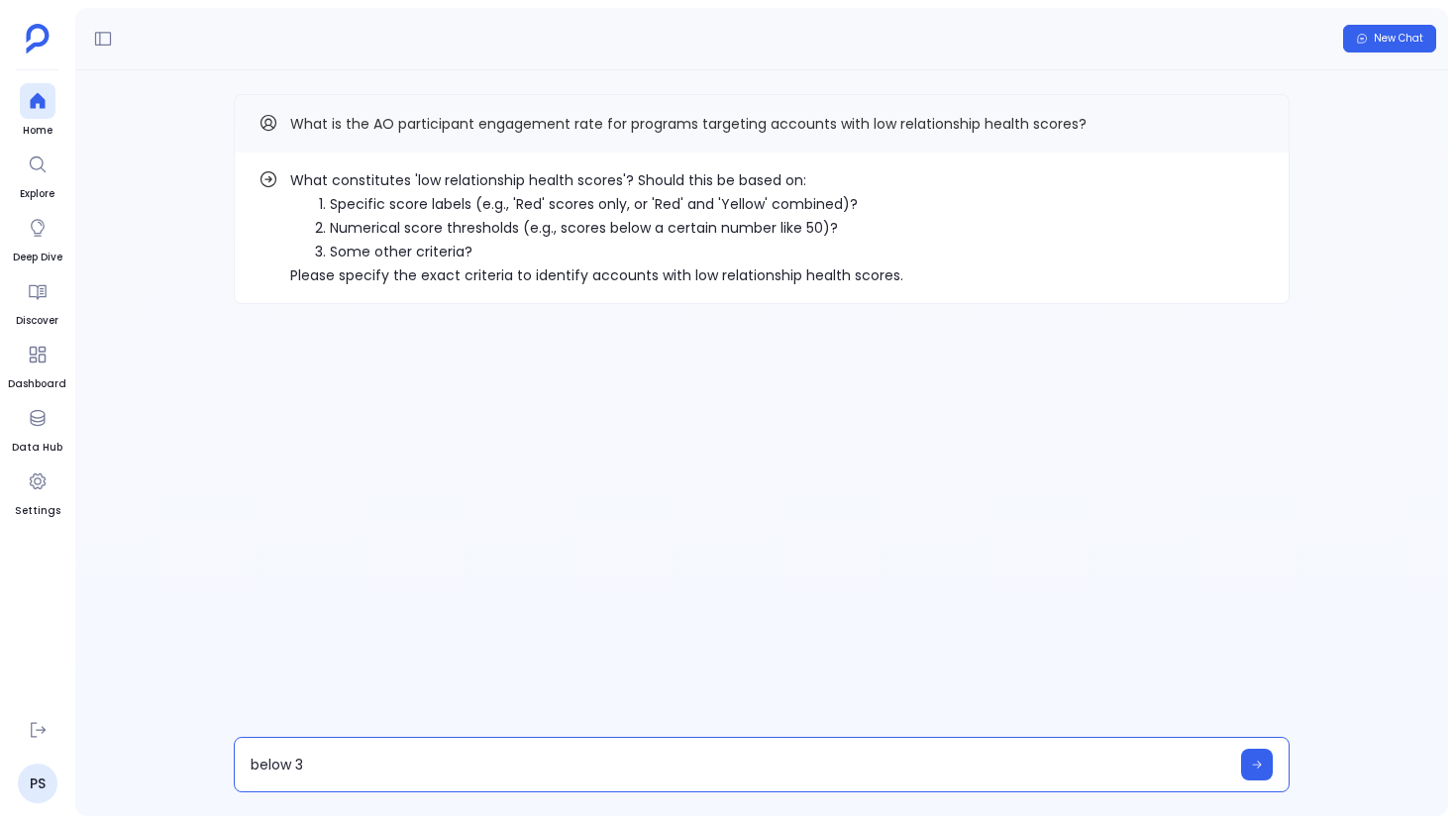 type on "below 30" 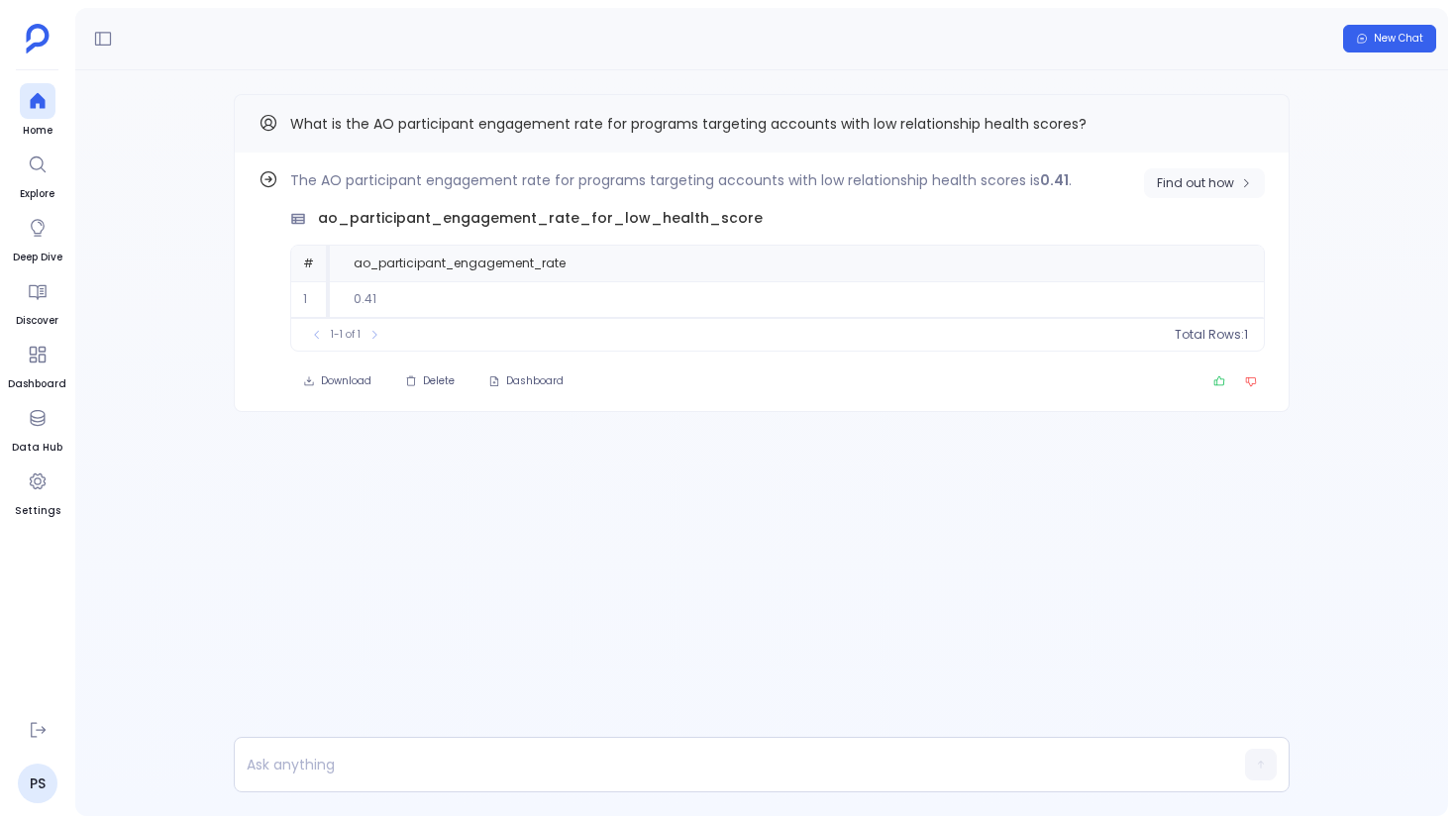 click on "Find out how" at bounding box center [1204, 183] 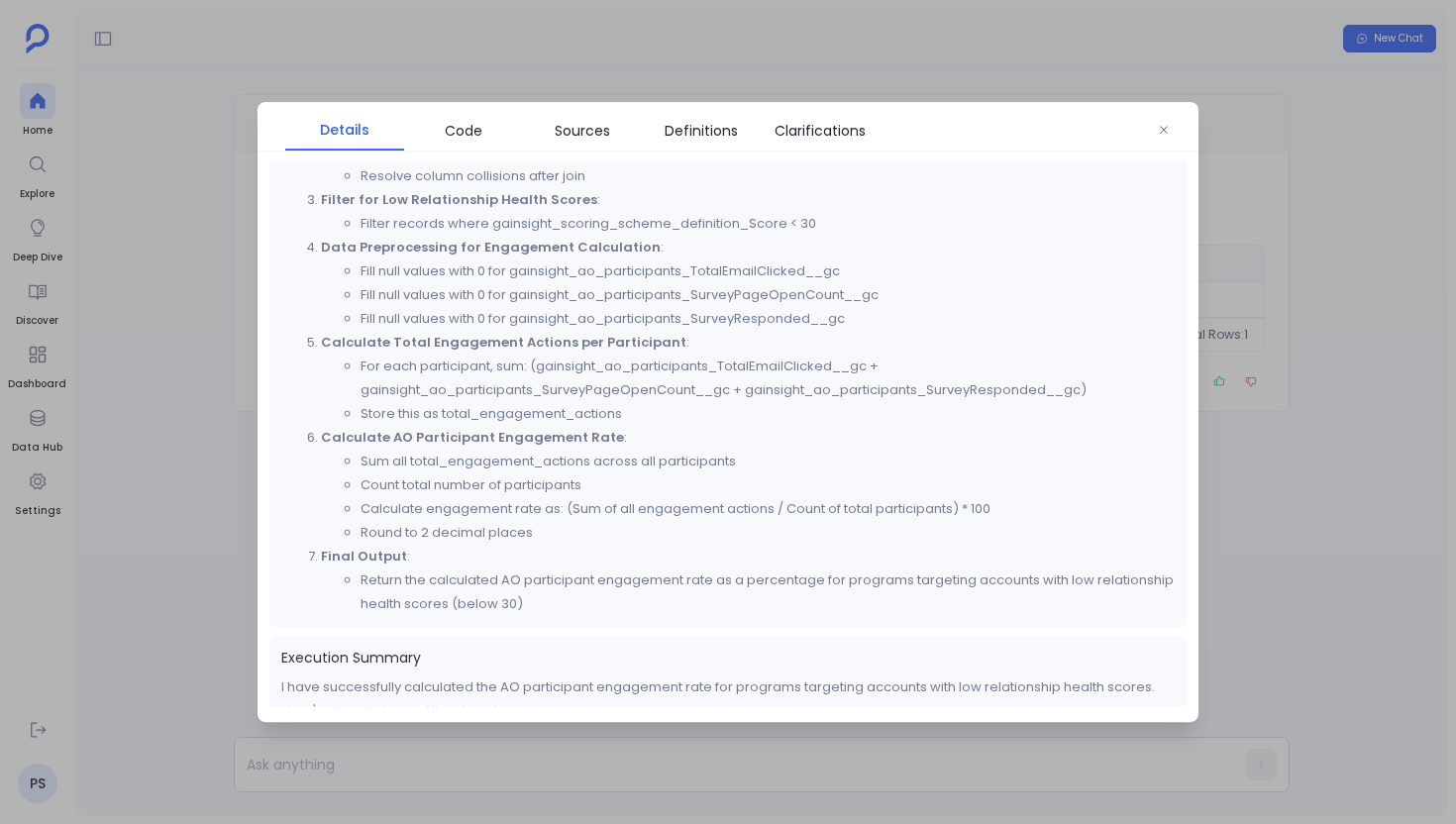 scroll, scrollTop: 823, scrollLeft: 0, axis: vertical 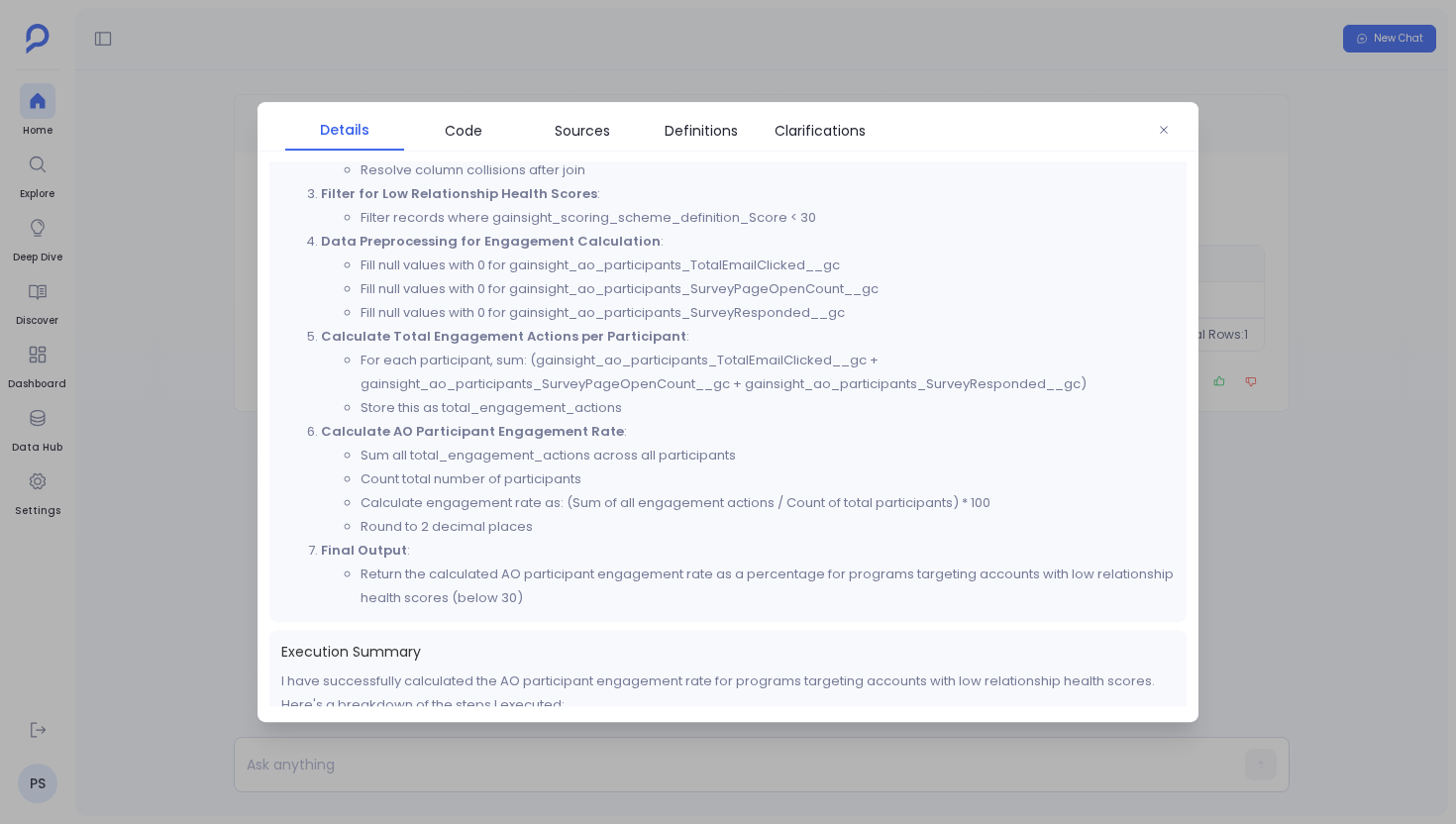 click at bounding box center [728, 412] 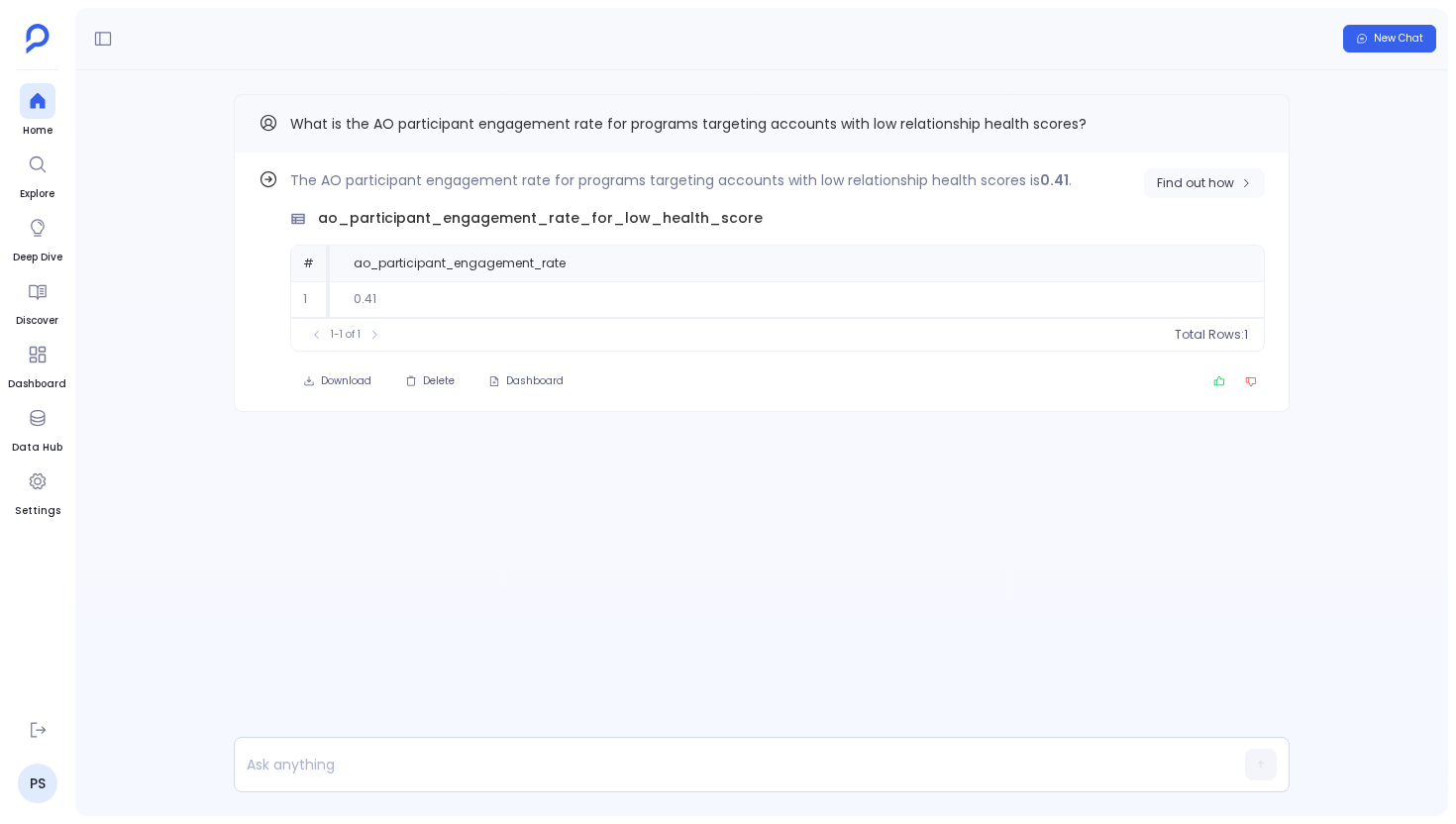 click on "Find out how" at bounding box center (1196, 183) 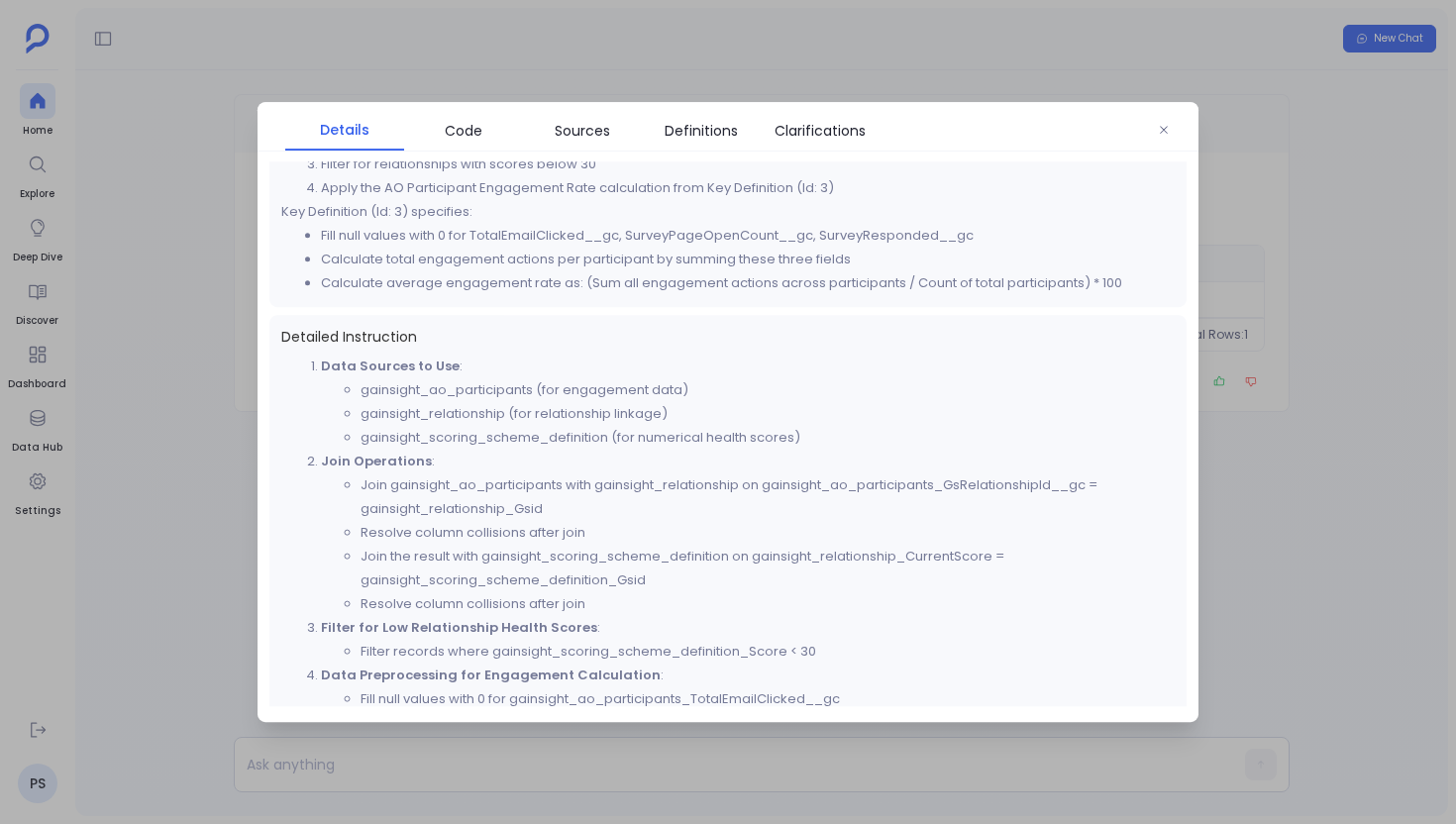scroll, scrollTop: 435, scrollLeft: 0, axis: vertical 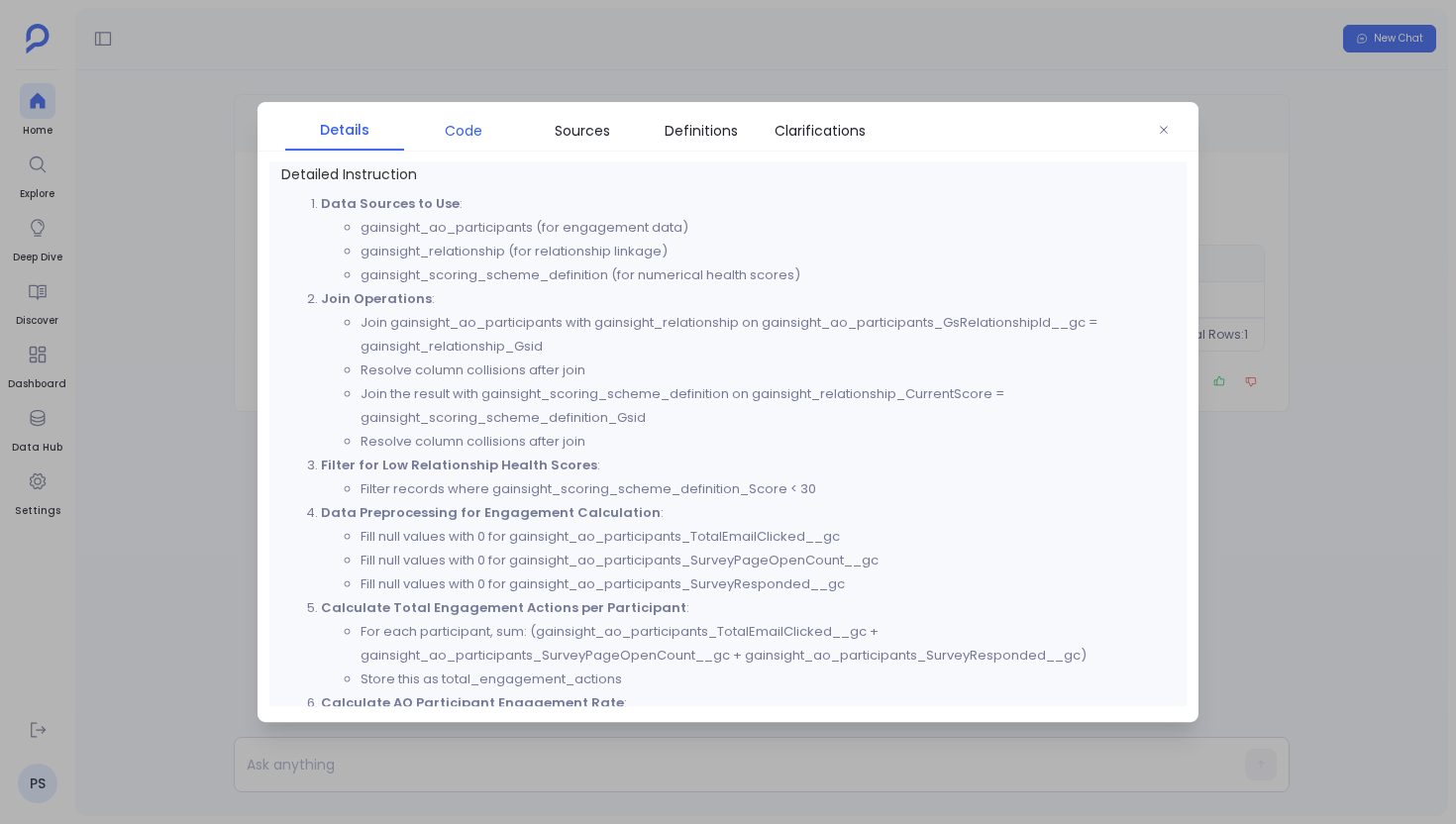 click on "Code" at bounding box center (464, 131) 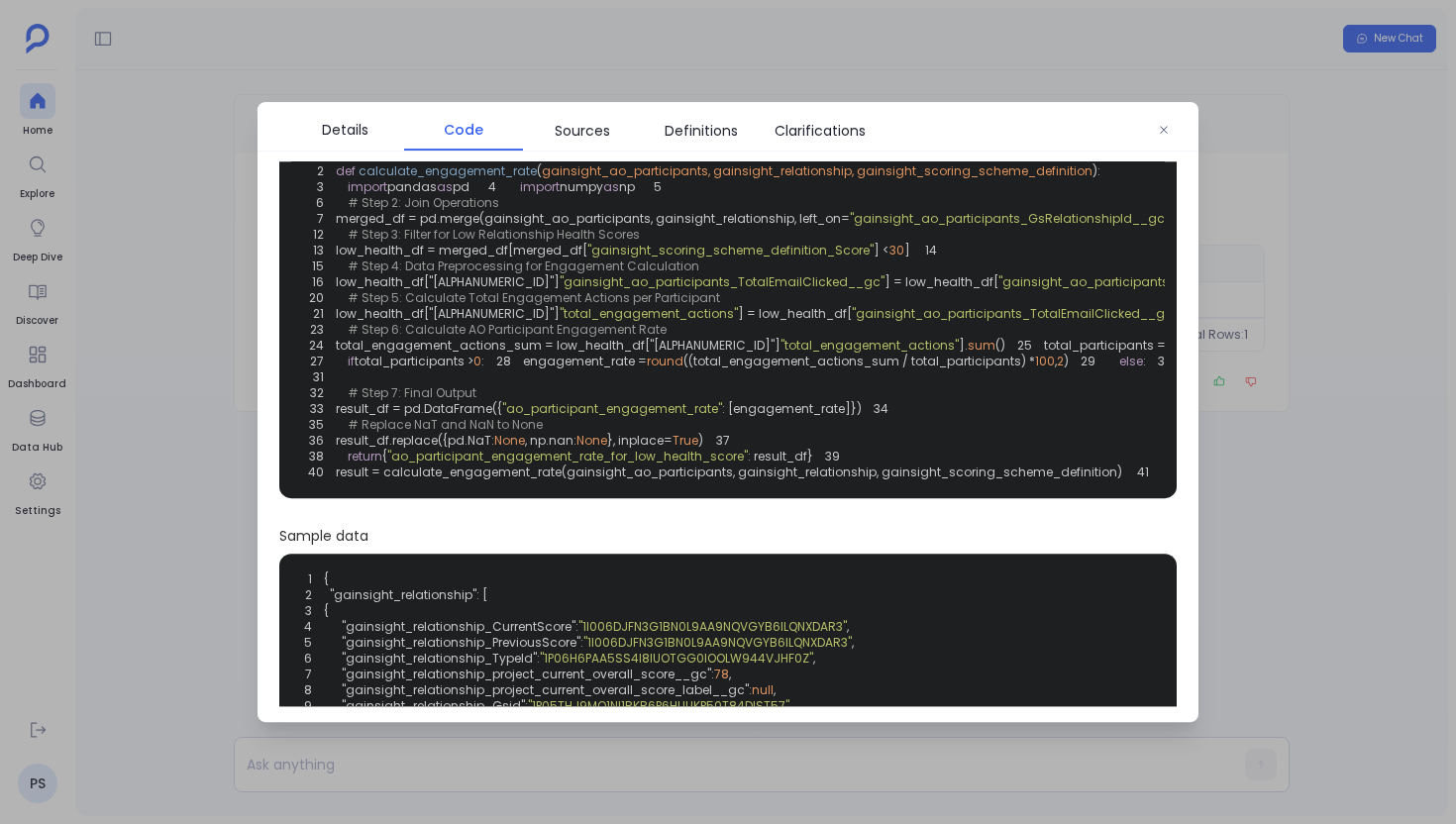 scroll, scrollTop: 0, scrollLeft: 0, axis: both 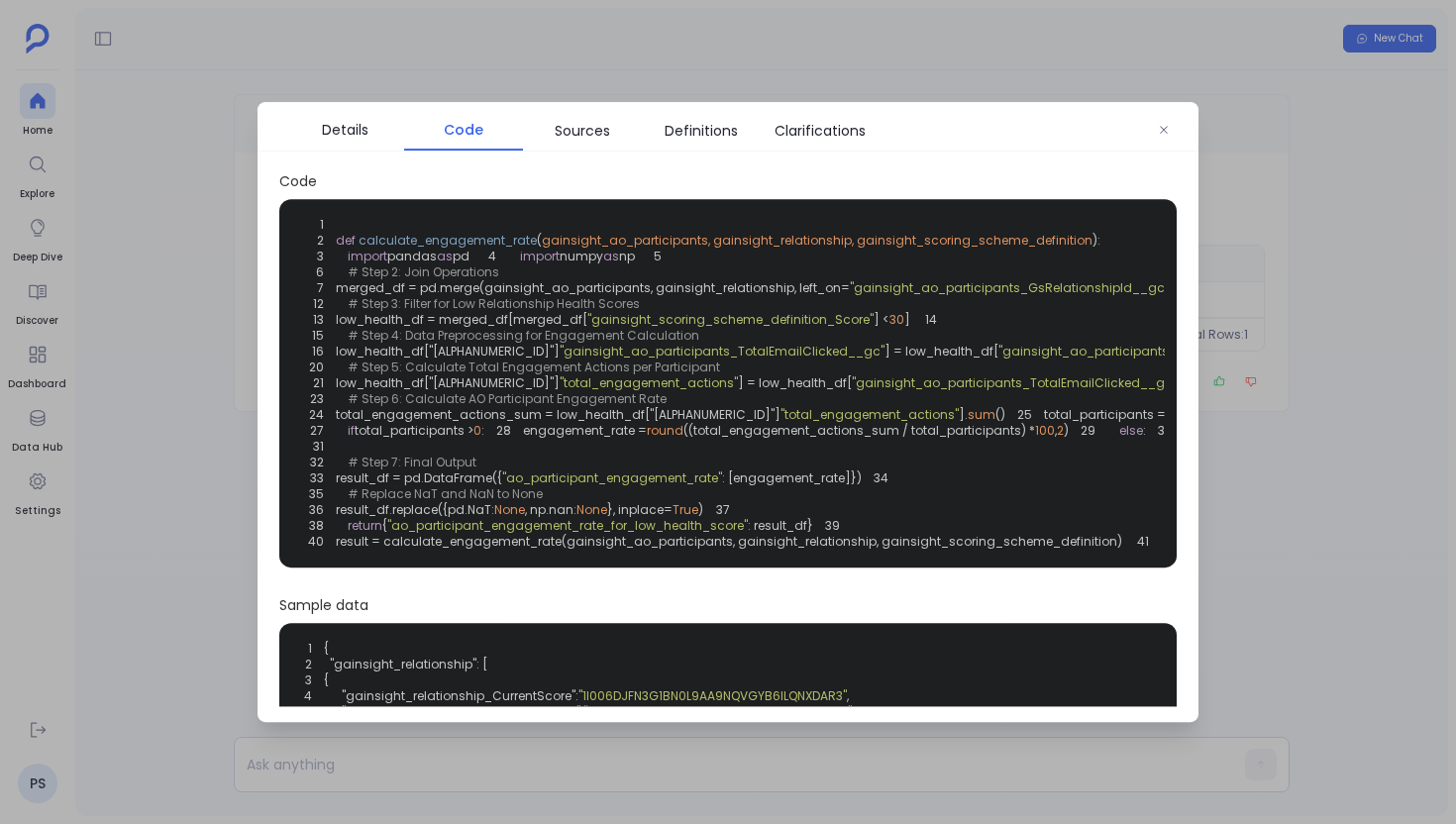 click at bounding box center [728, 412] 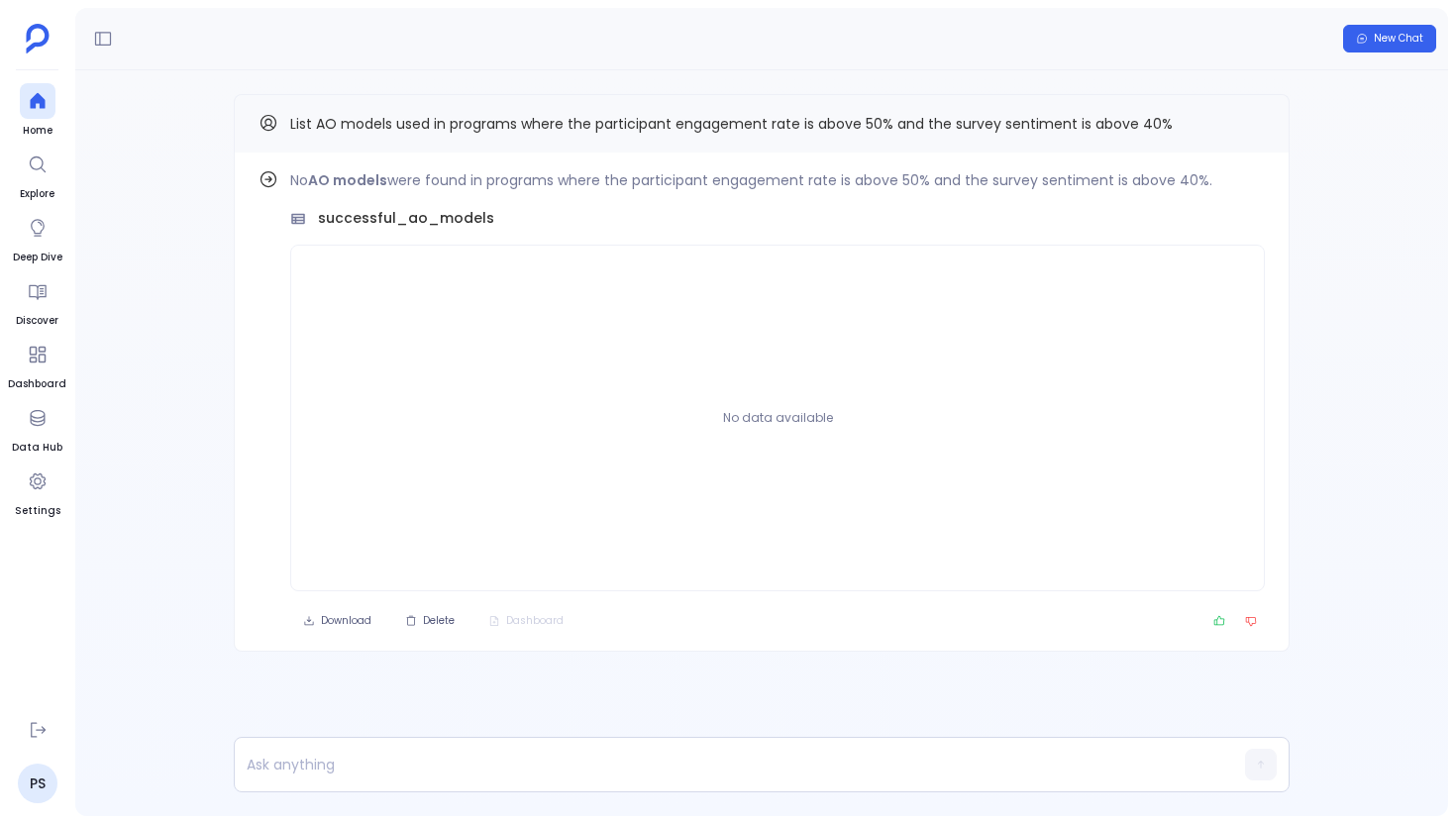 scroll, scrollTop: 0, scrollLeft: 0, axis: both 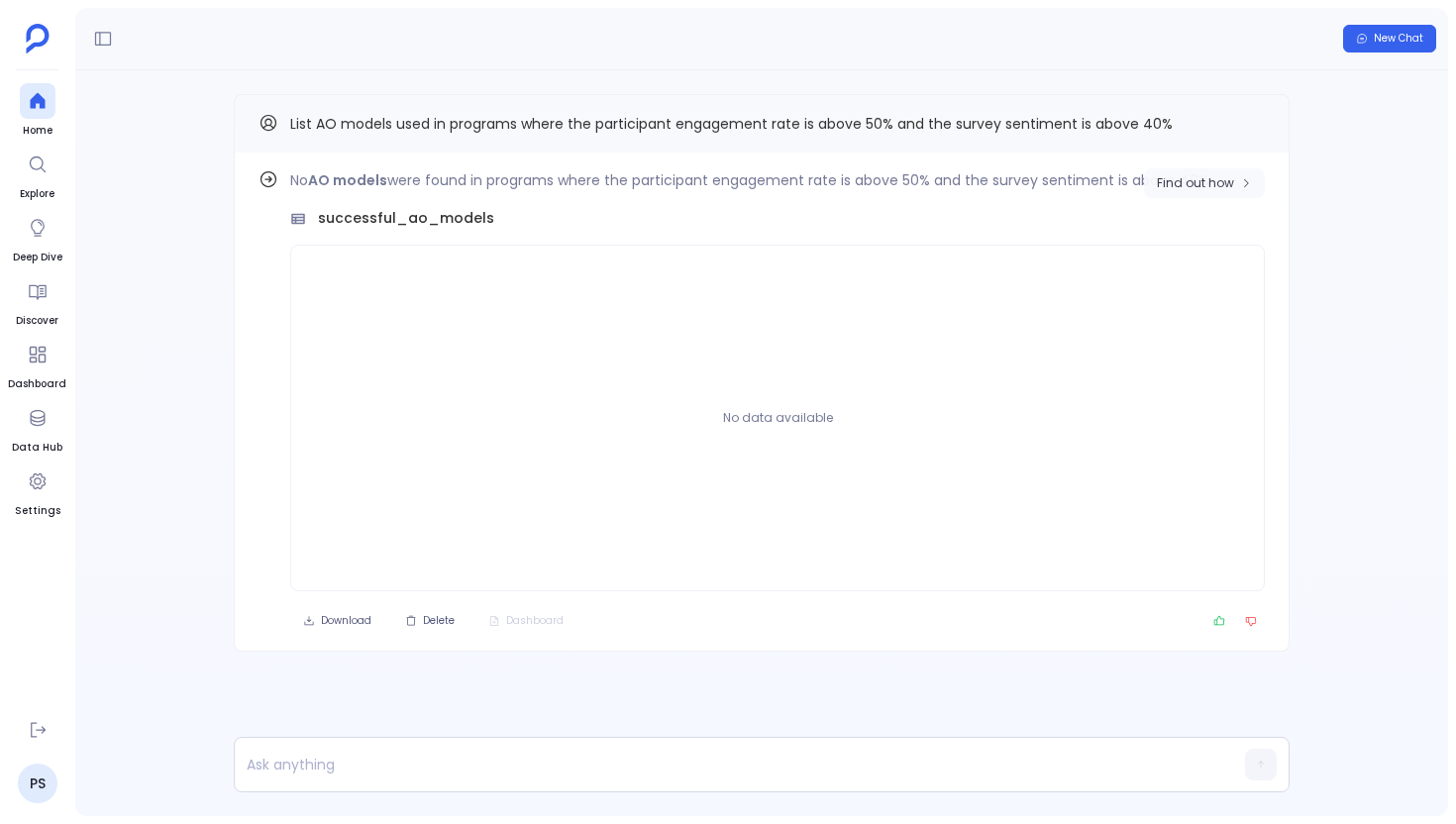 click on "Find out how" at bounding box center [1204, 183] 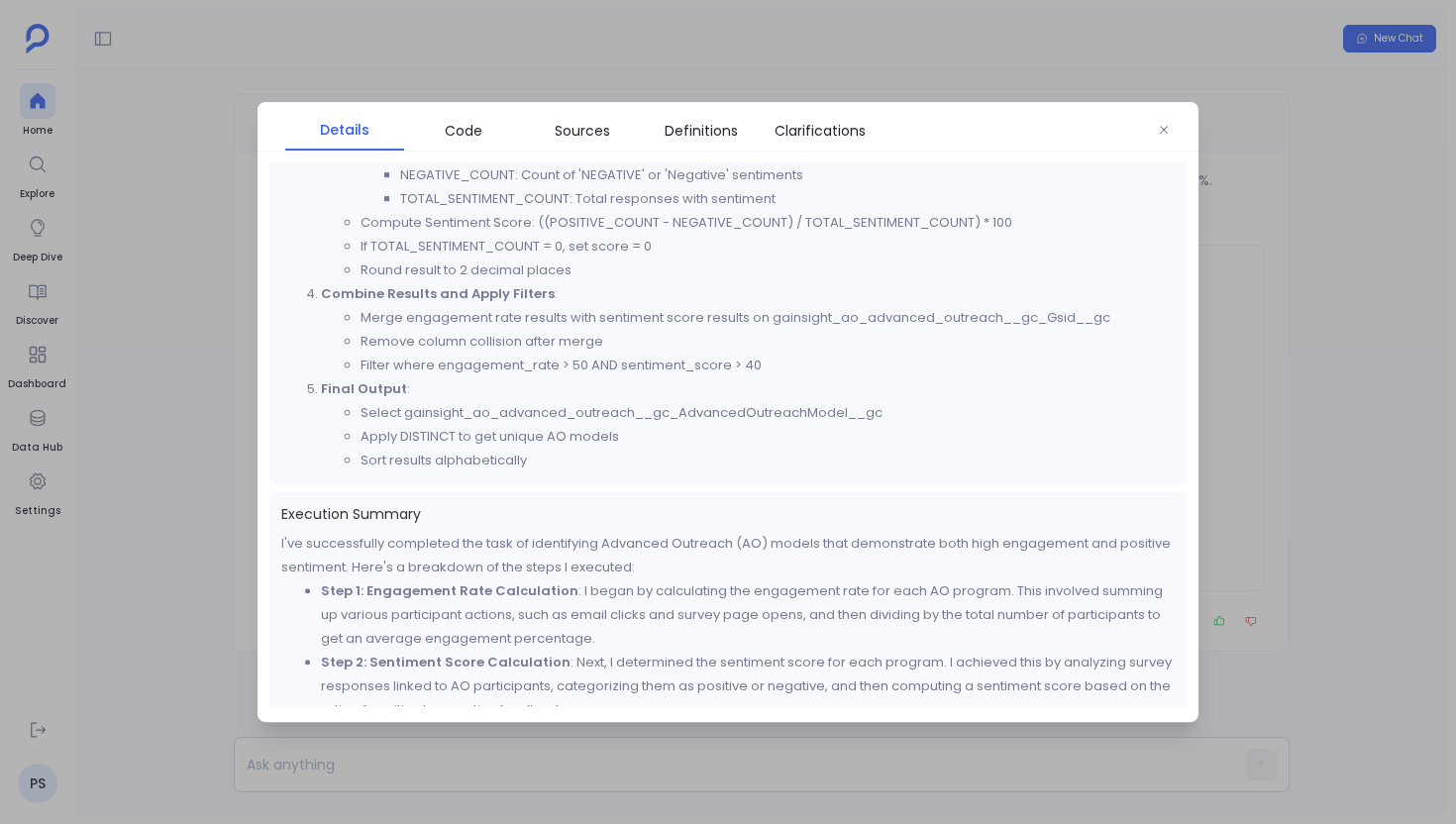 scroll, scrollTop: 1378, scrollLeft: 0, axis: vertical 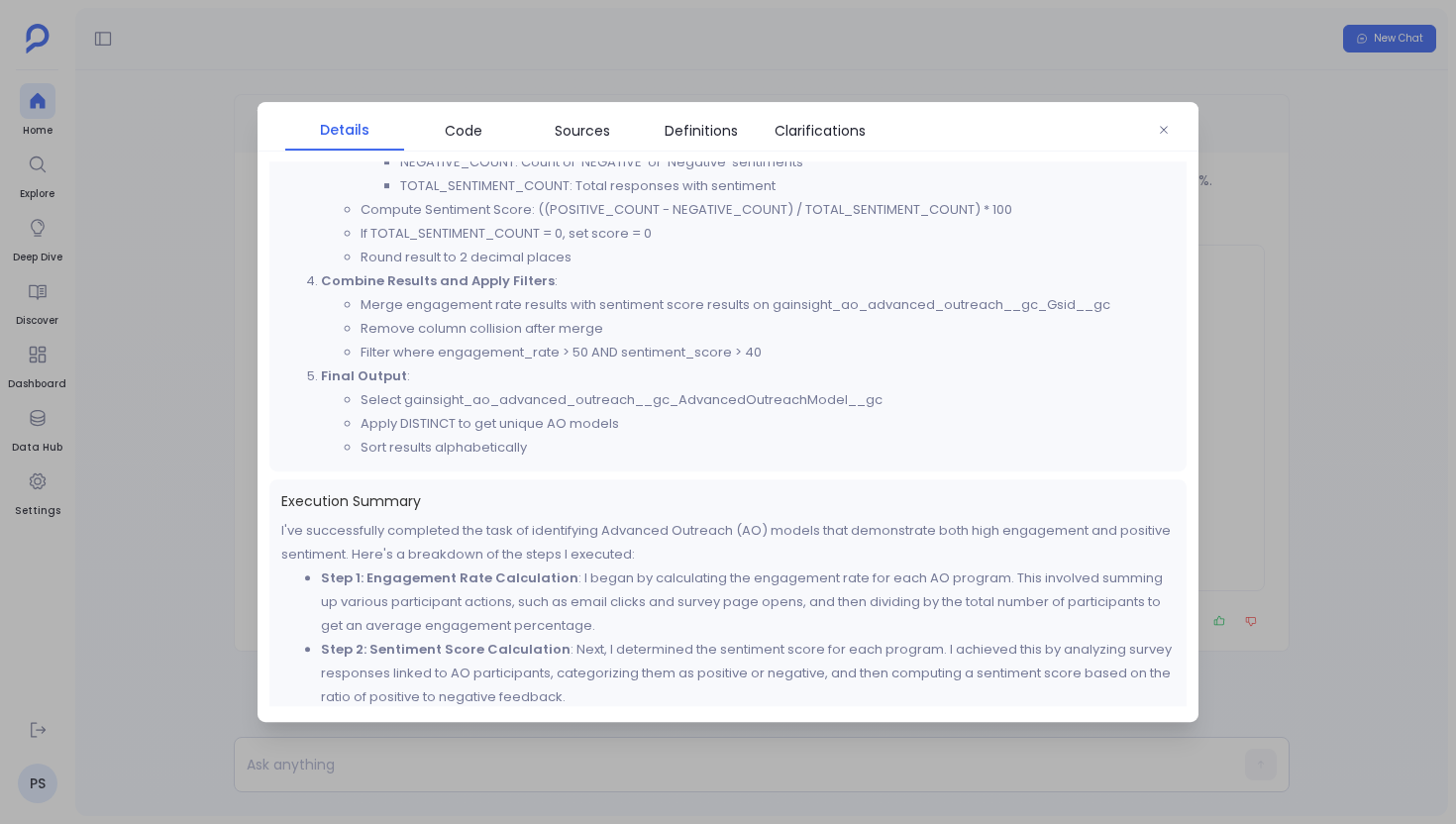 click at bounding box center (728, 412) 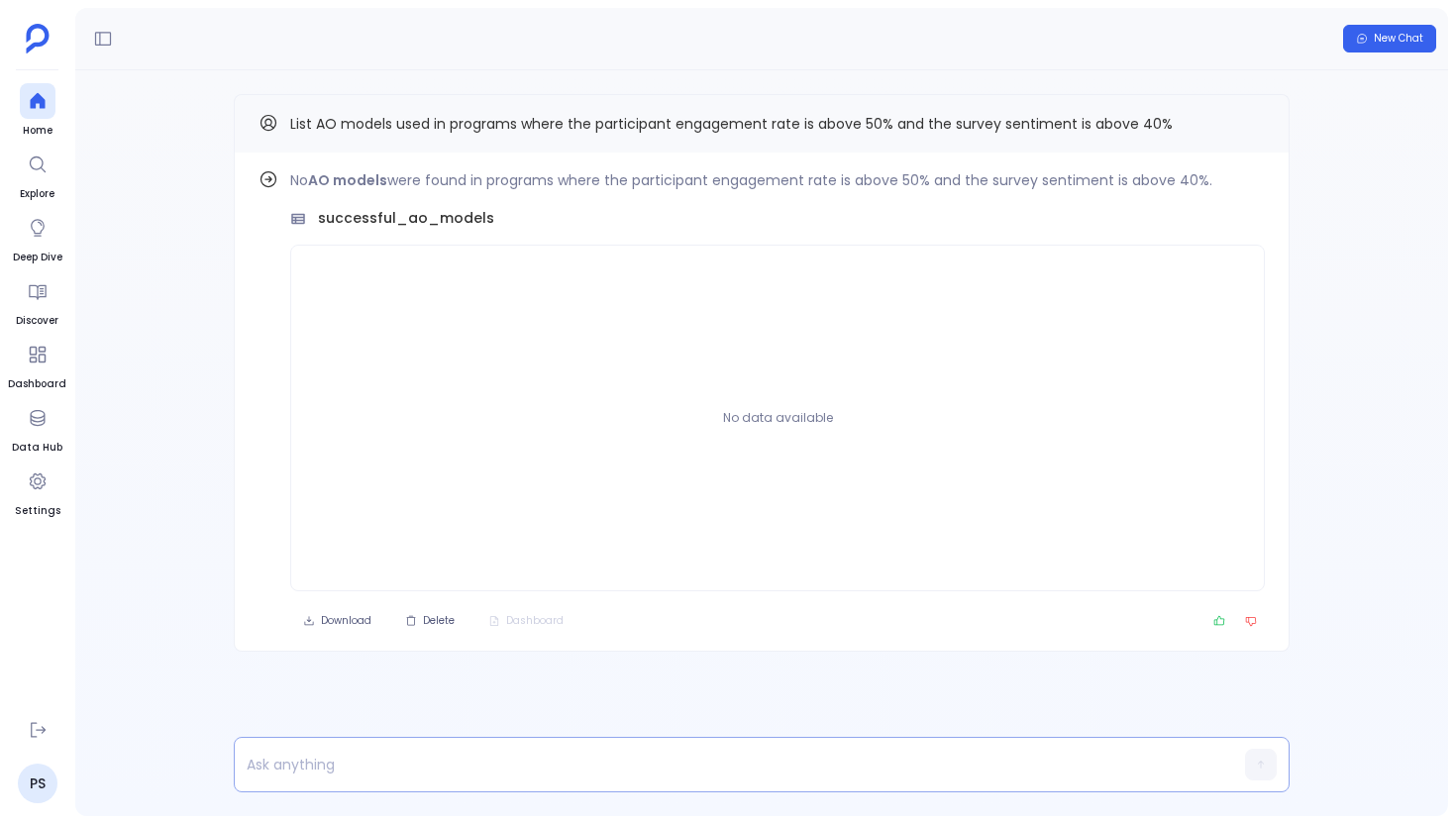 click at bounding box center [723, 765] 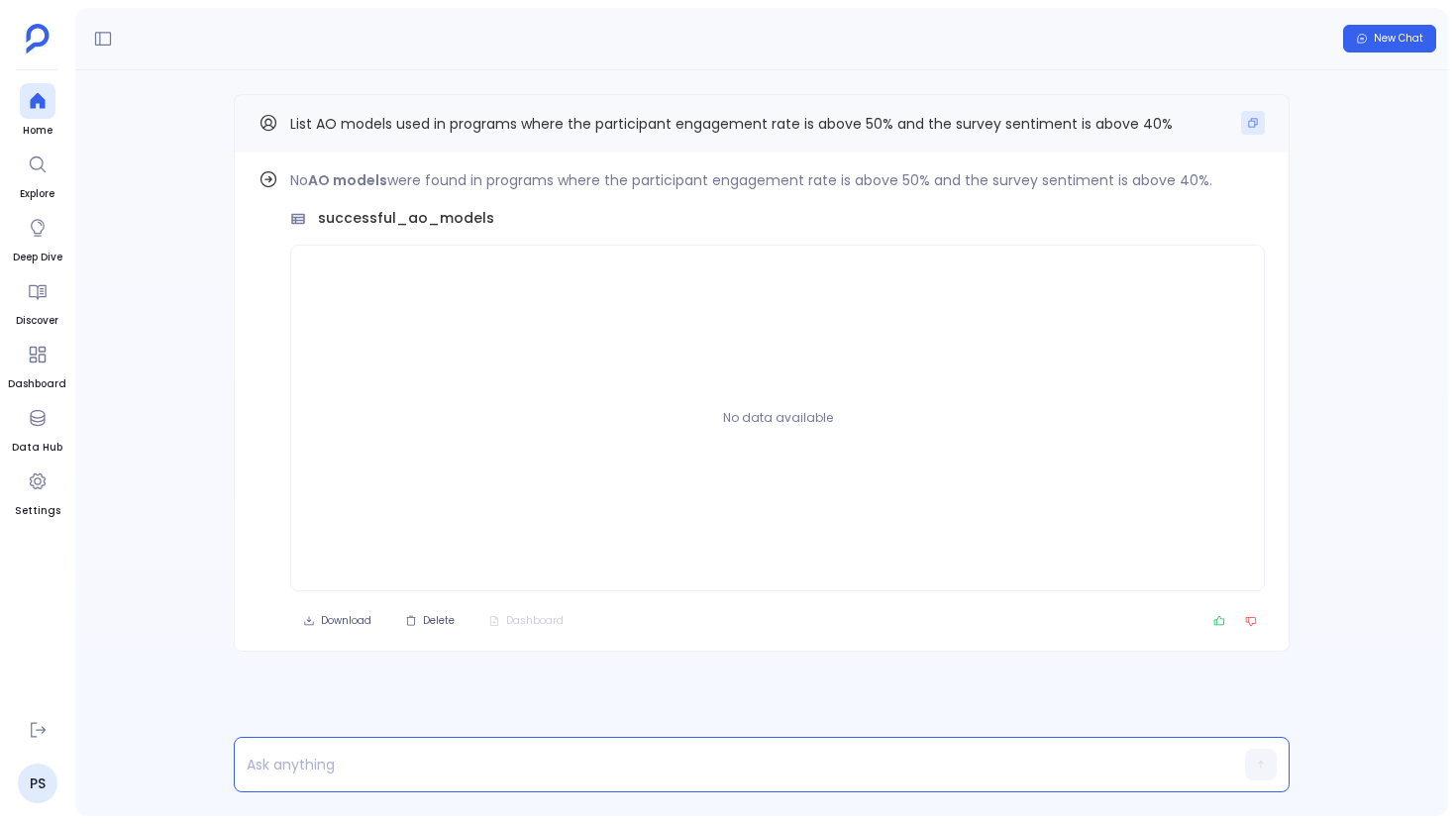 click 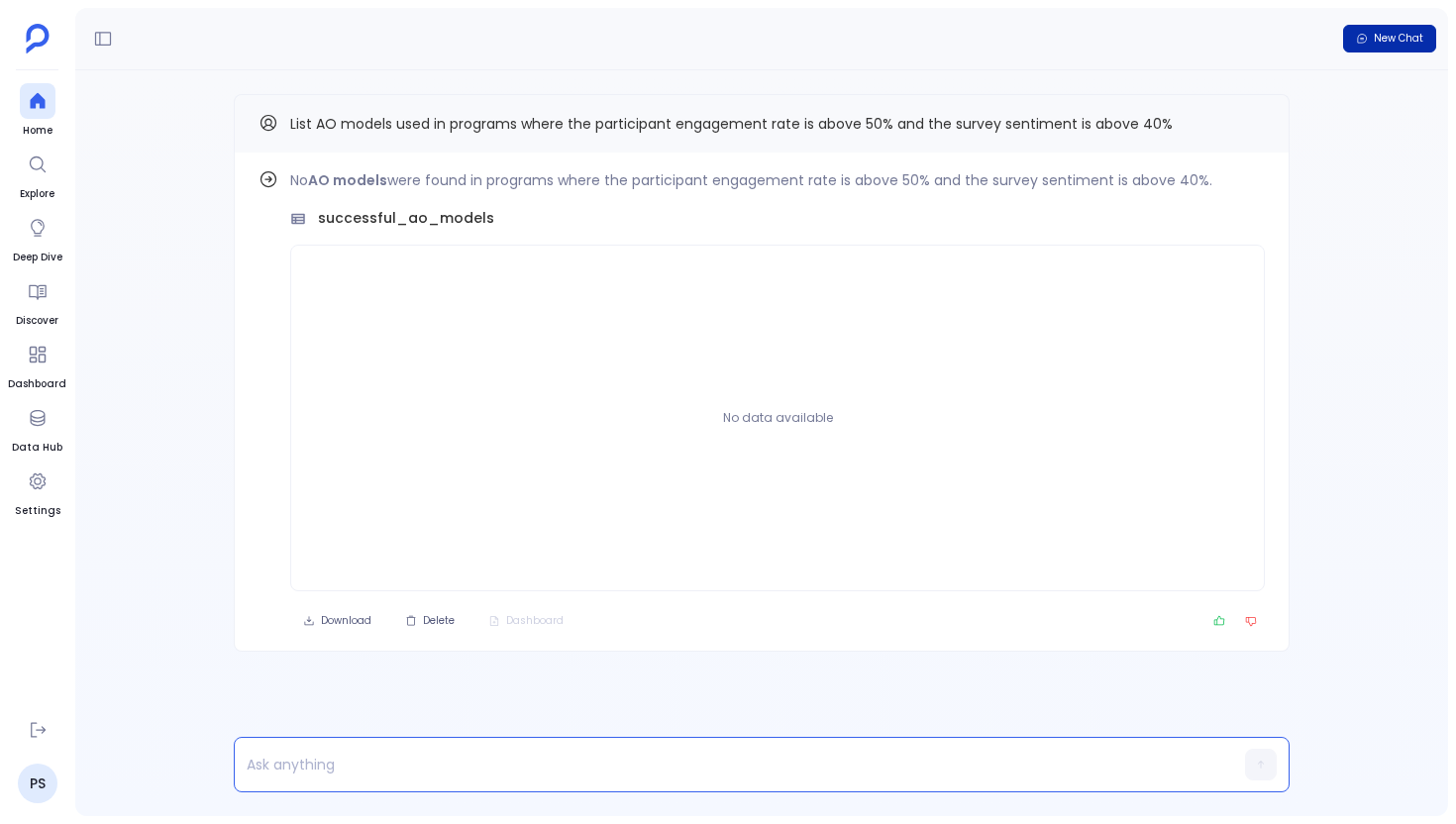 click on "New Chat" at bounding box center [1399, 39] 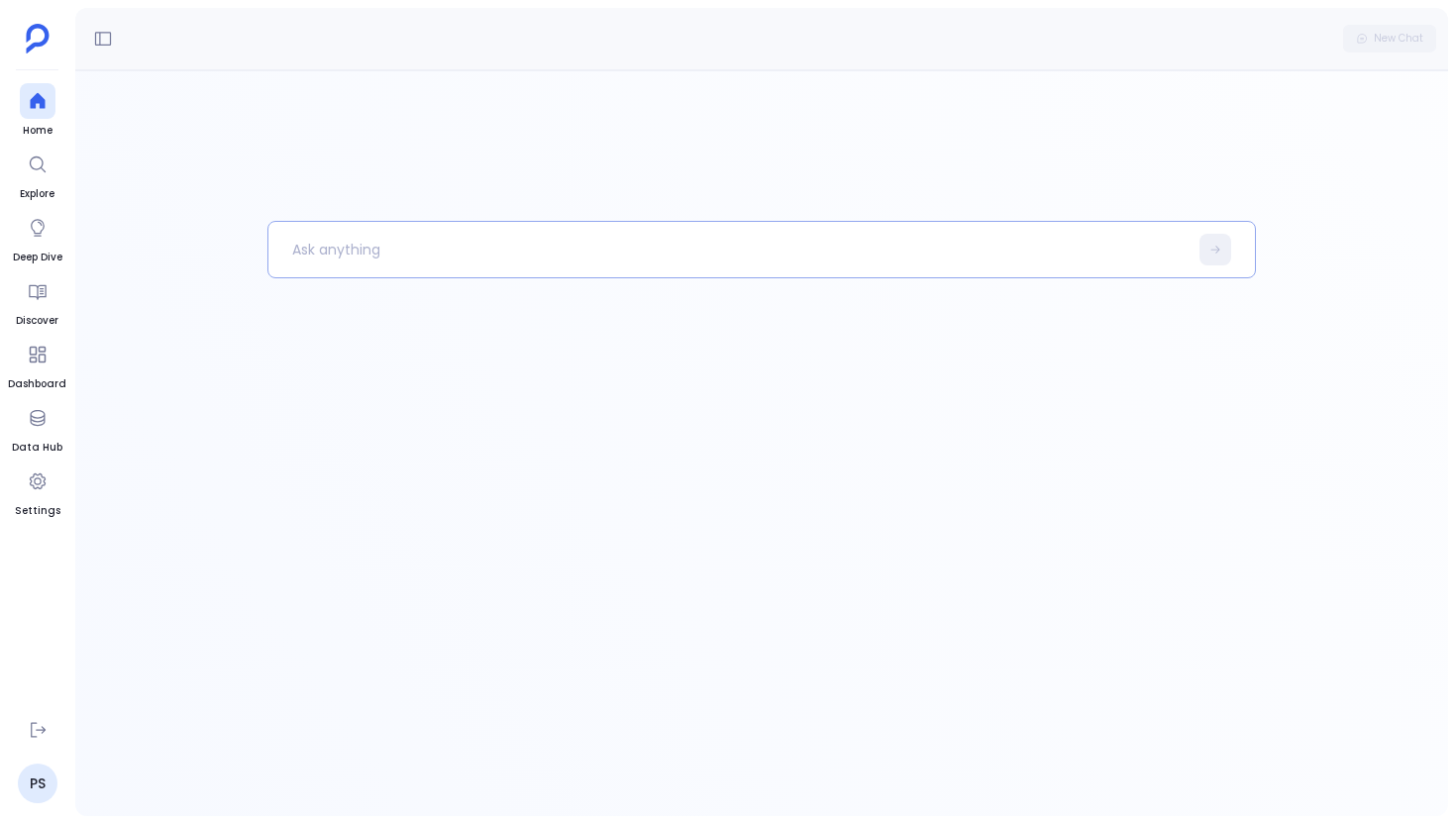click at bounding box center (728, 250) 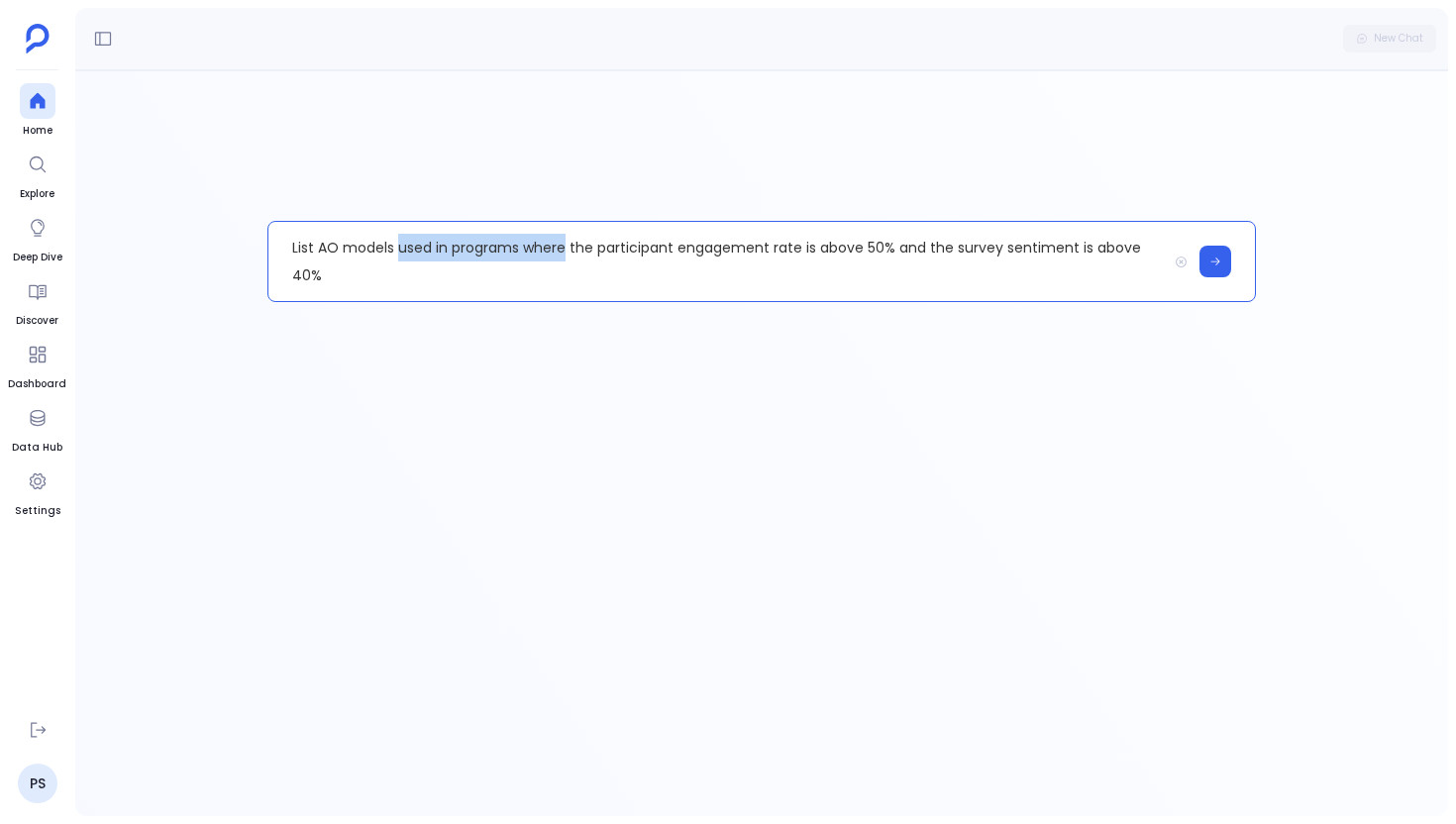 drag, startPoint x: 563, startPoint y: 249, endPoint x: 399, endPoint y: 254, distance: 164.0762 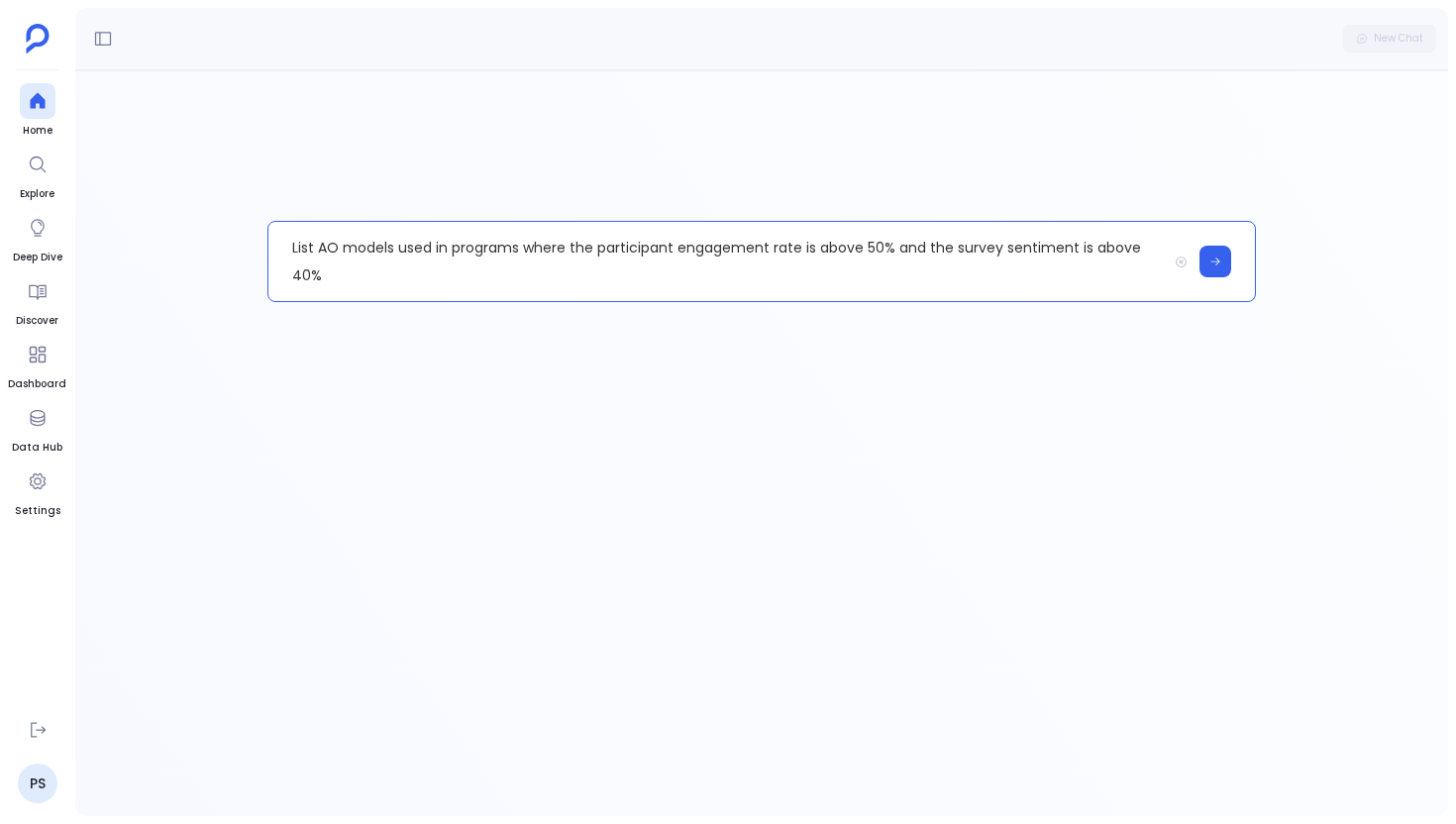 click on "List AO models used in programs where the participant engagement rate is above 50% and the survey sentiment is above 40%" at bounding box center [717, 261] 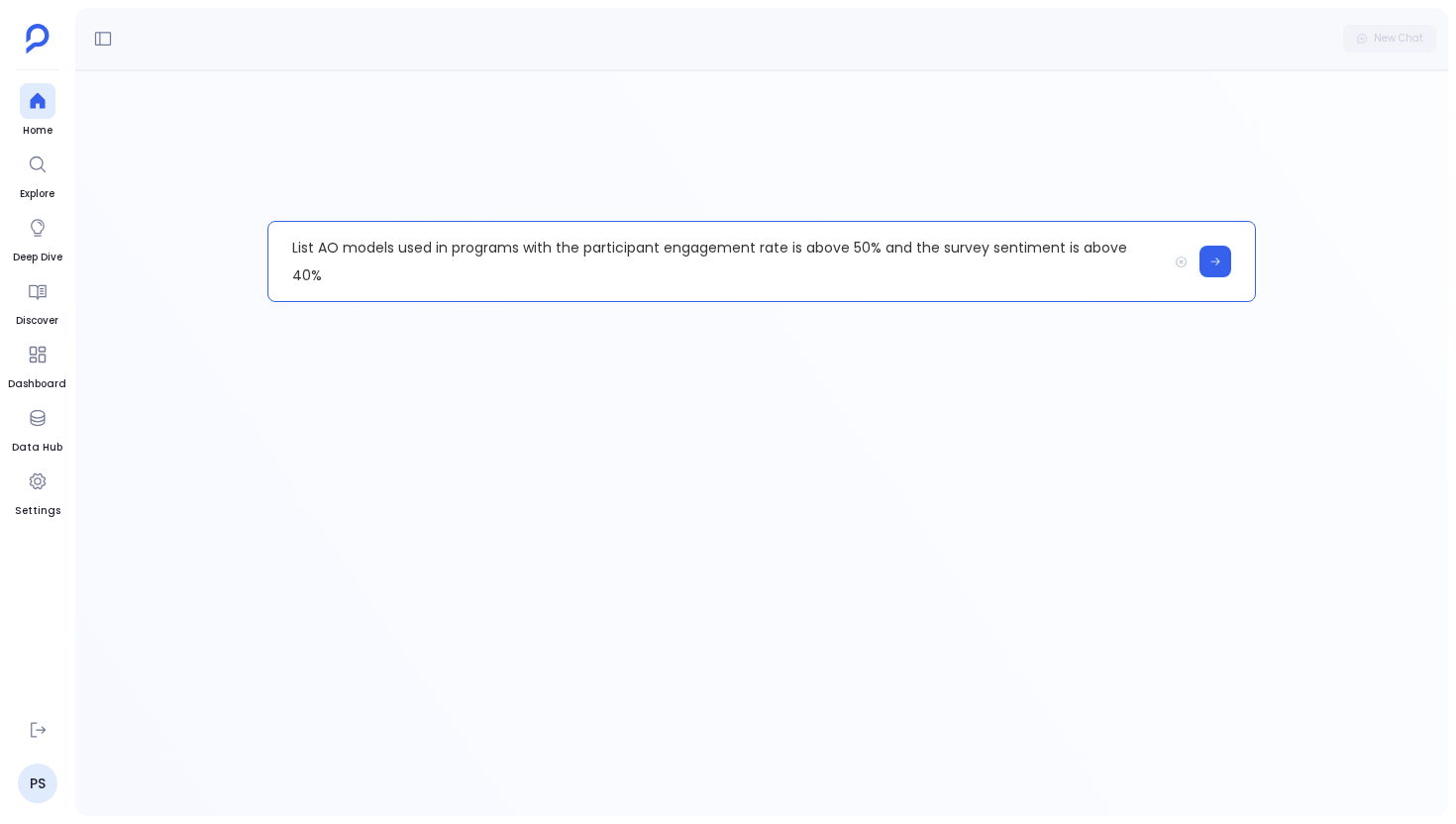 click on "List AO models used in programs with the participant engagement rate is above 50% and the survey sentiment is above 40%" at bounding box center [717, 261] 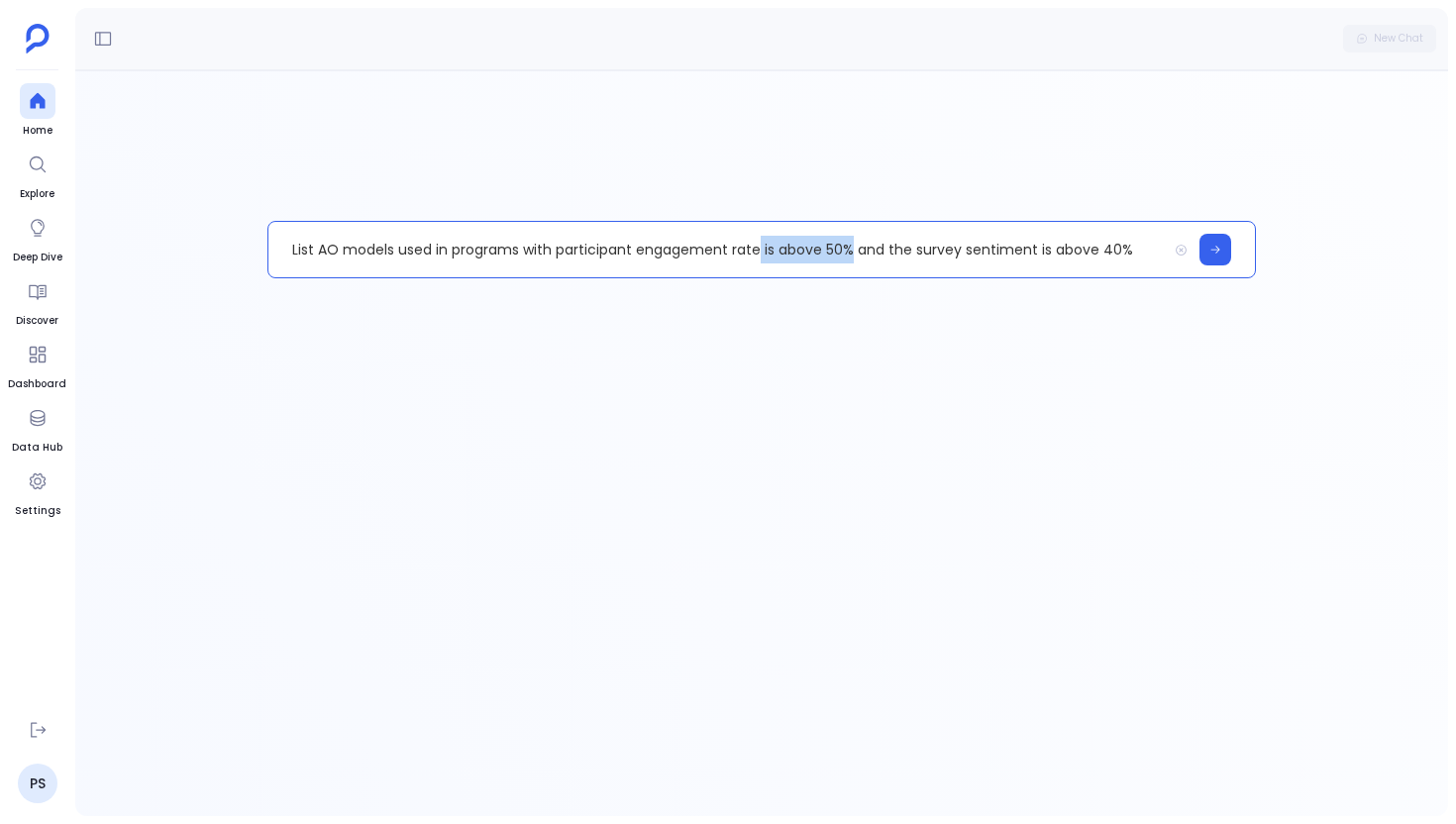 drag, startPoint x: 852, startPoint y: 251, endPoint x: 757, endPoint y: 256, distance: 95.13149 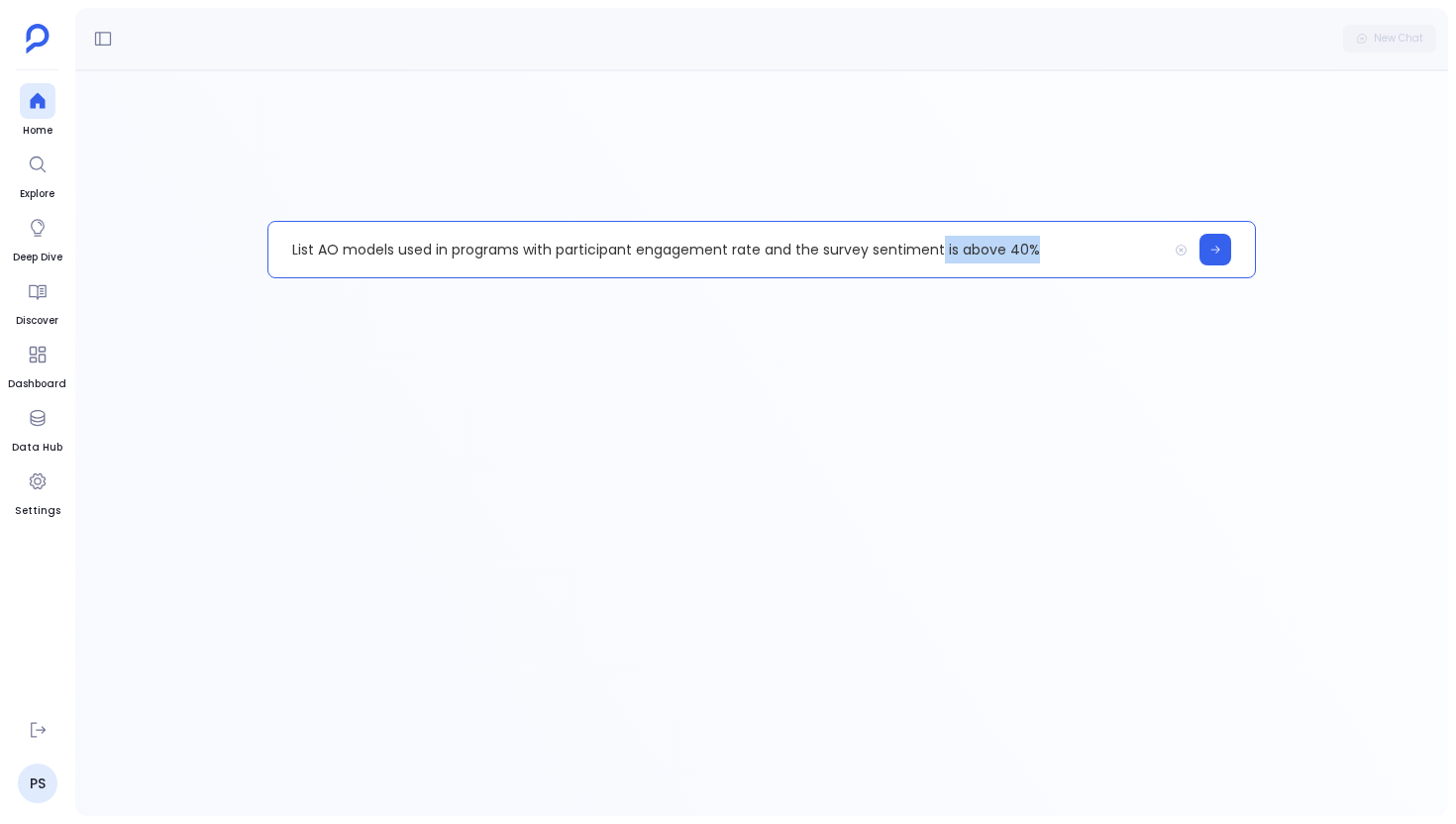 drag, startPoint x: 1042, startPoint y: 247, endPoint x: 942, endPoint y: 248, distance: 100.005 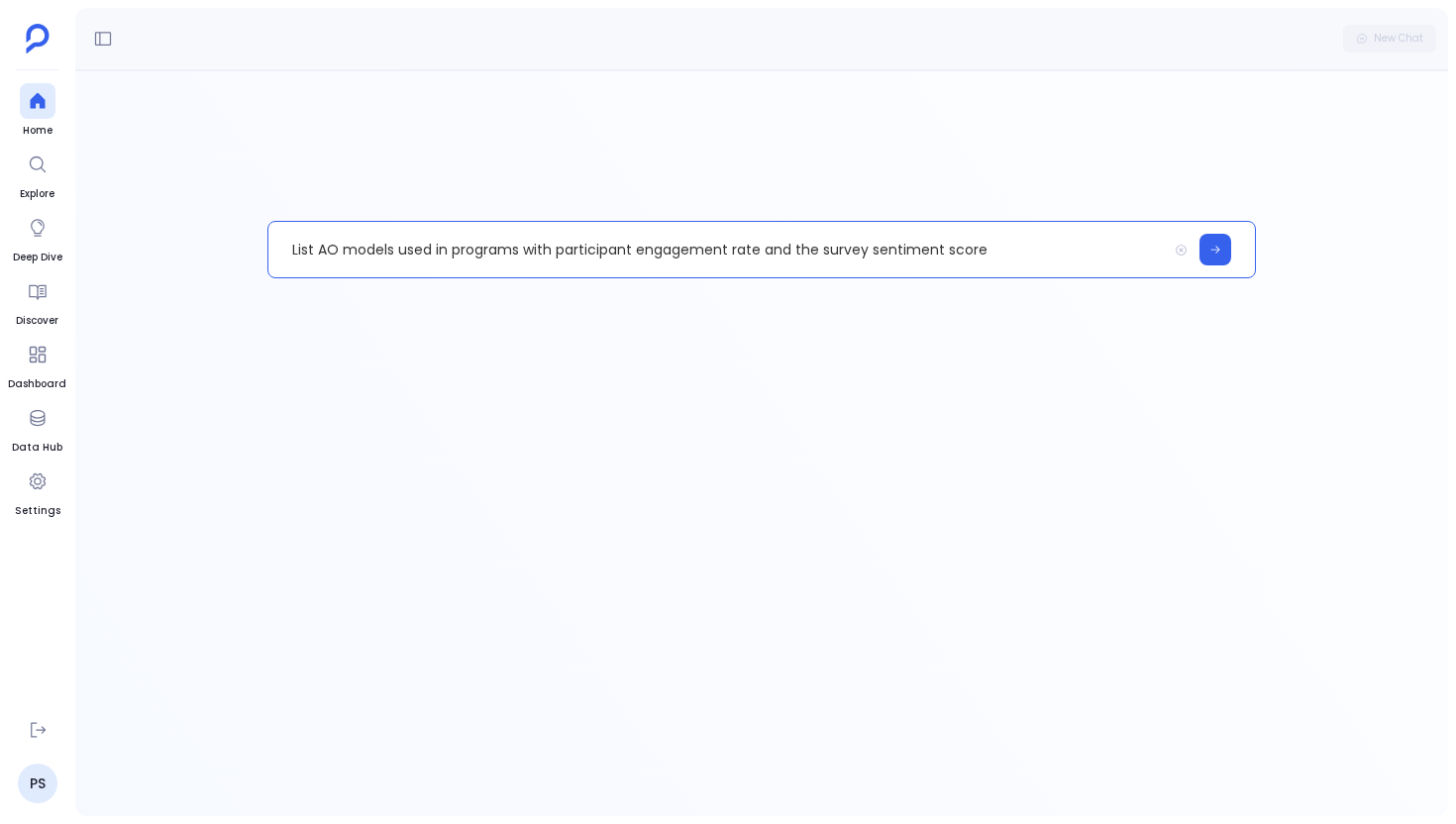 click on "List AO models used in programs with participant engagement rate and the survey sentiment score" at bounding box center (717, 250) 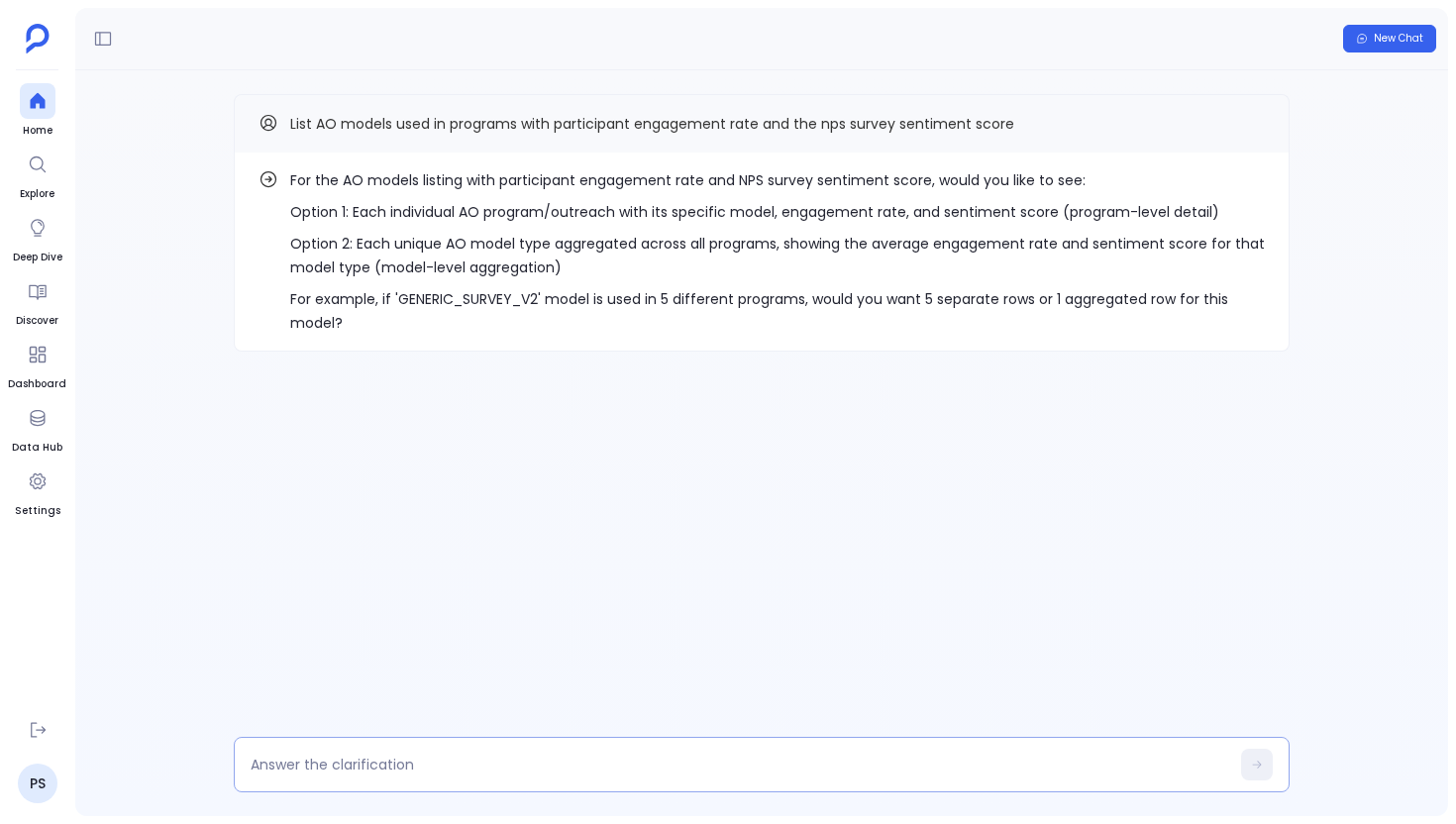 click at bounding box center (740, 765) 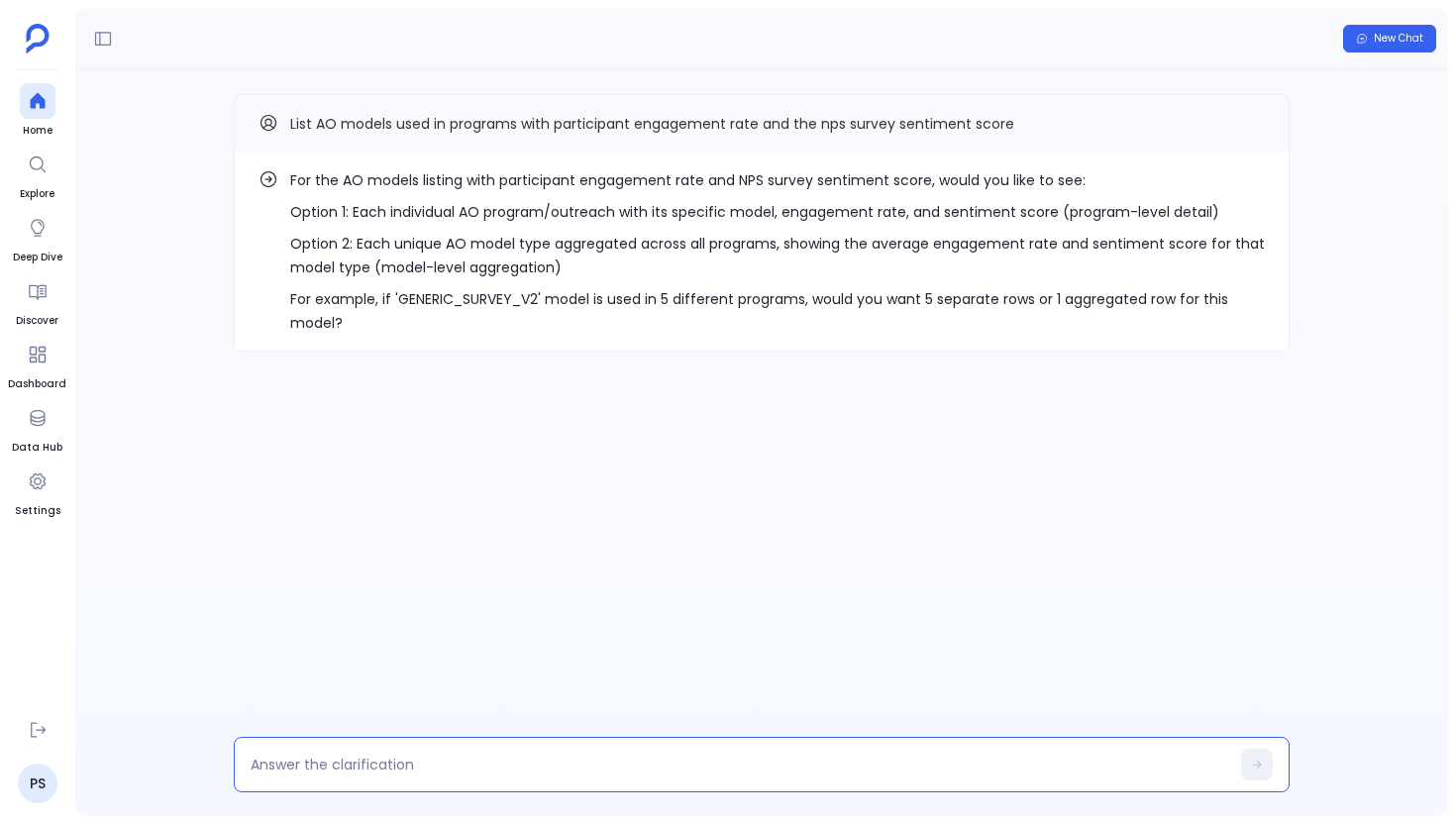 type on "1" 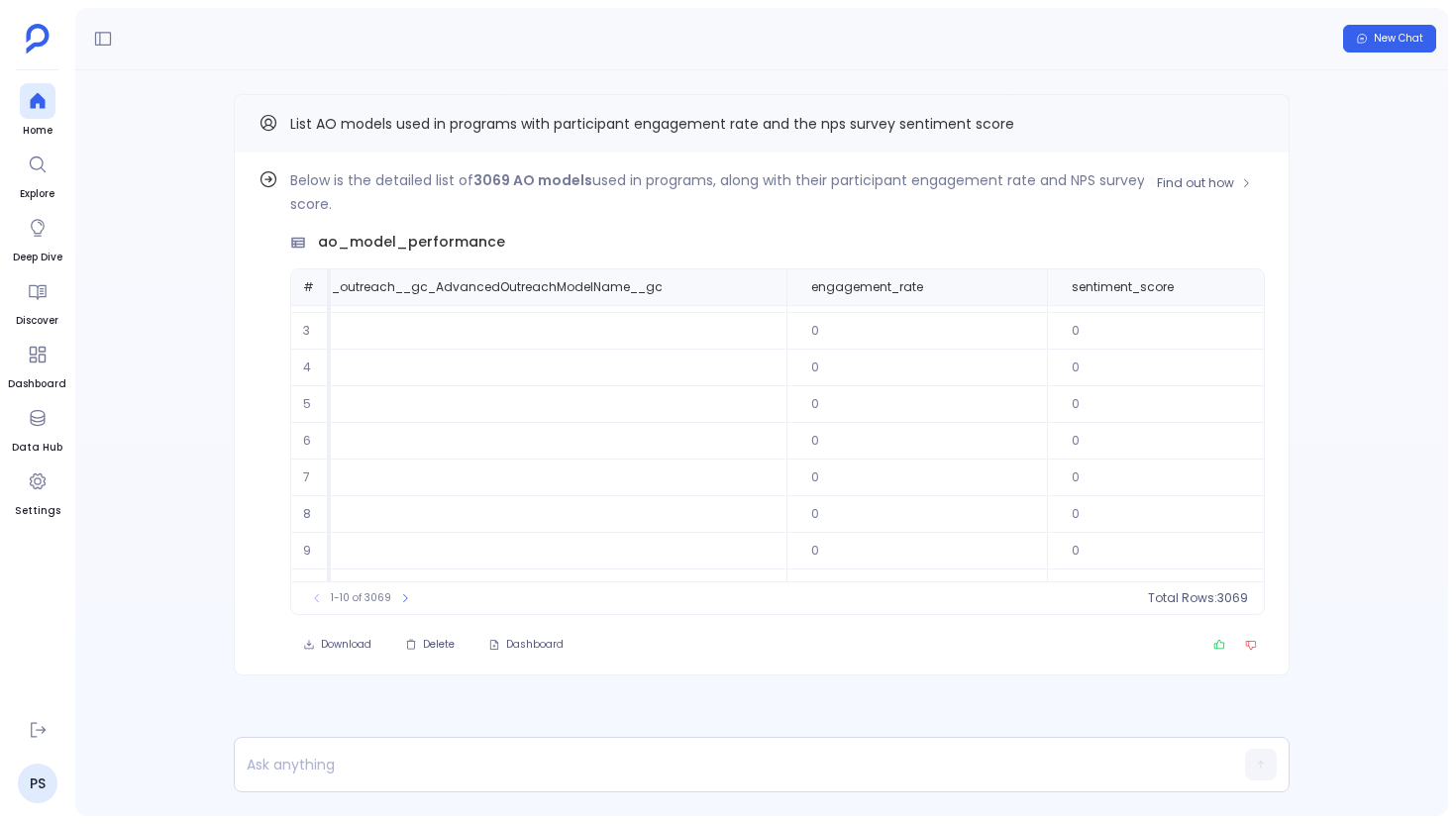 scroll, scrollTop: 95, scrollLeft: 1381, axis: both 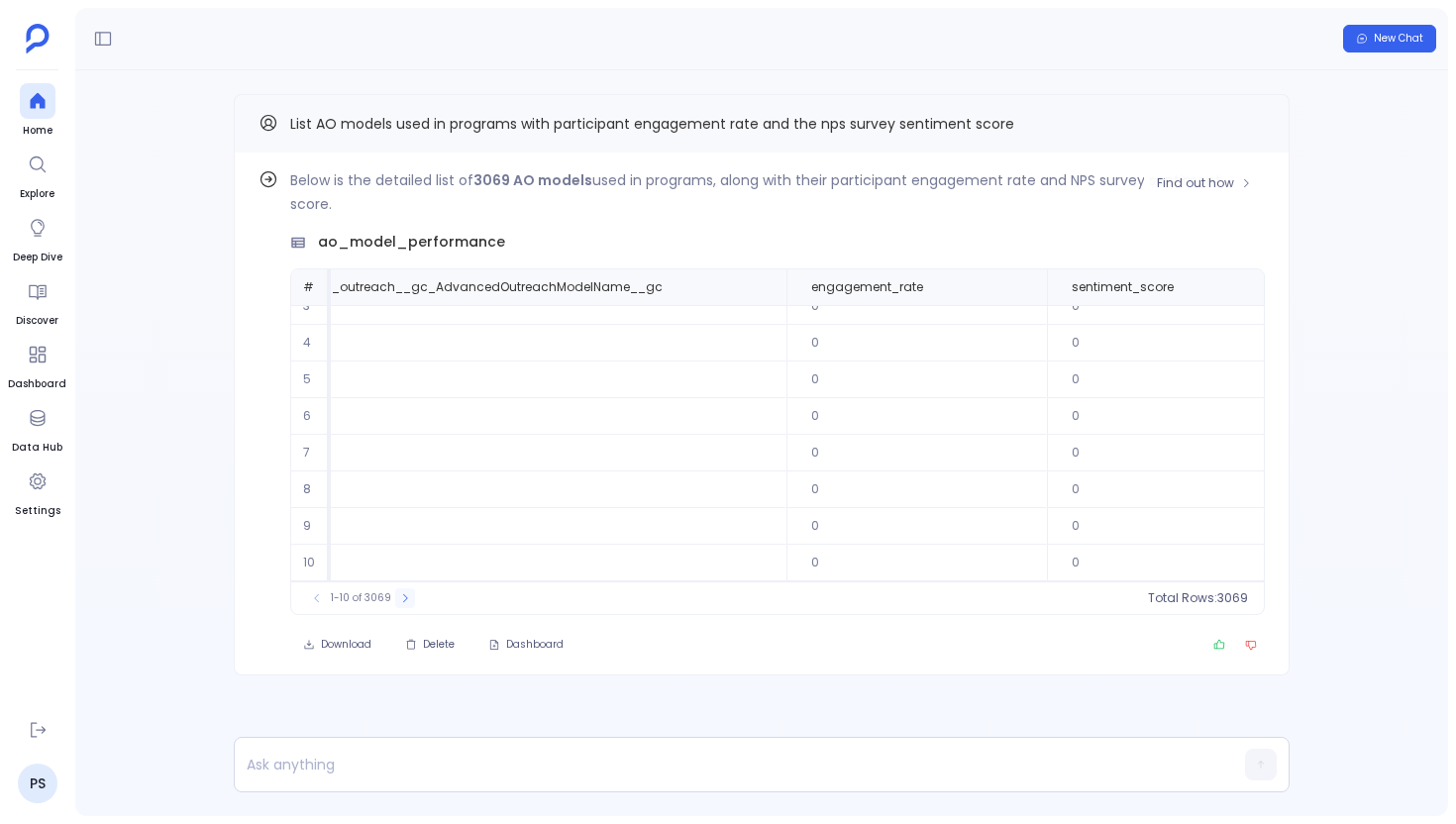 click at bounding box center (405, 598) 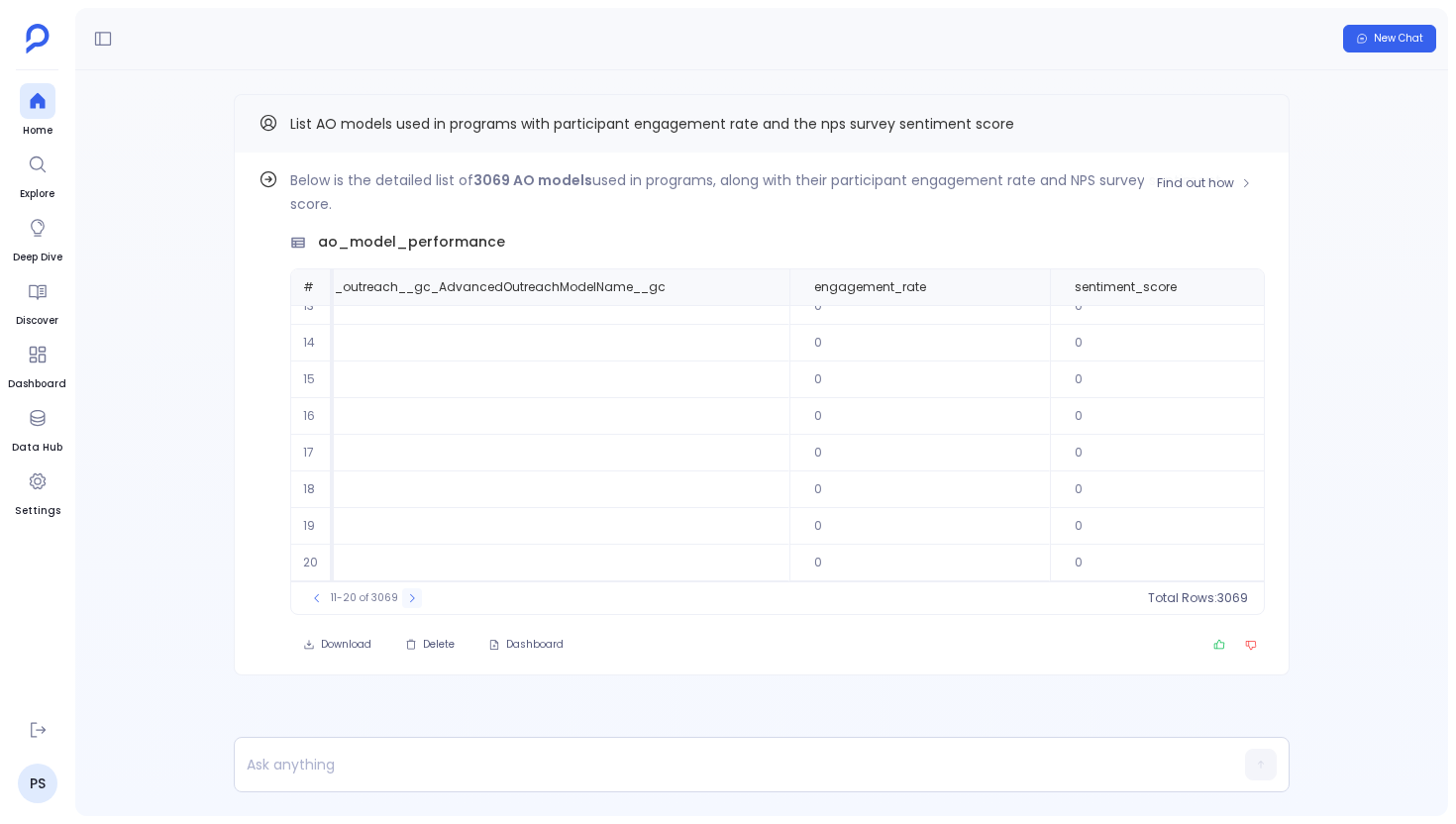 click 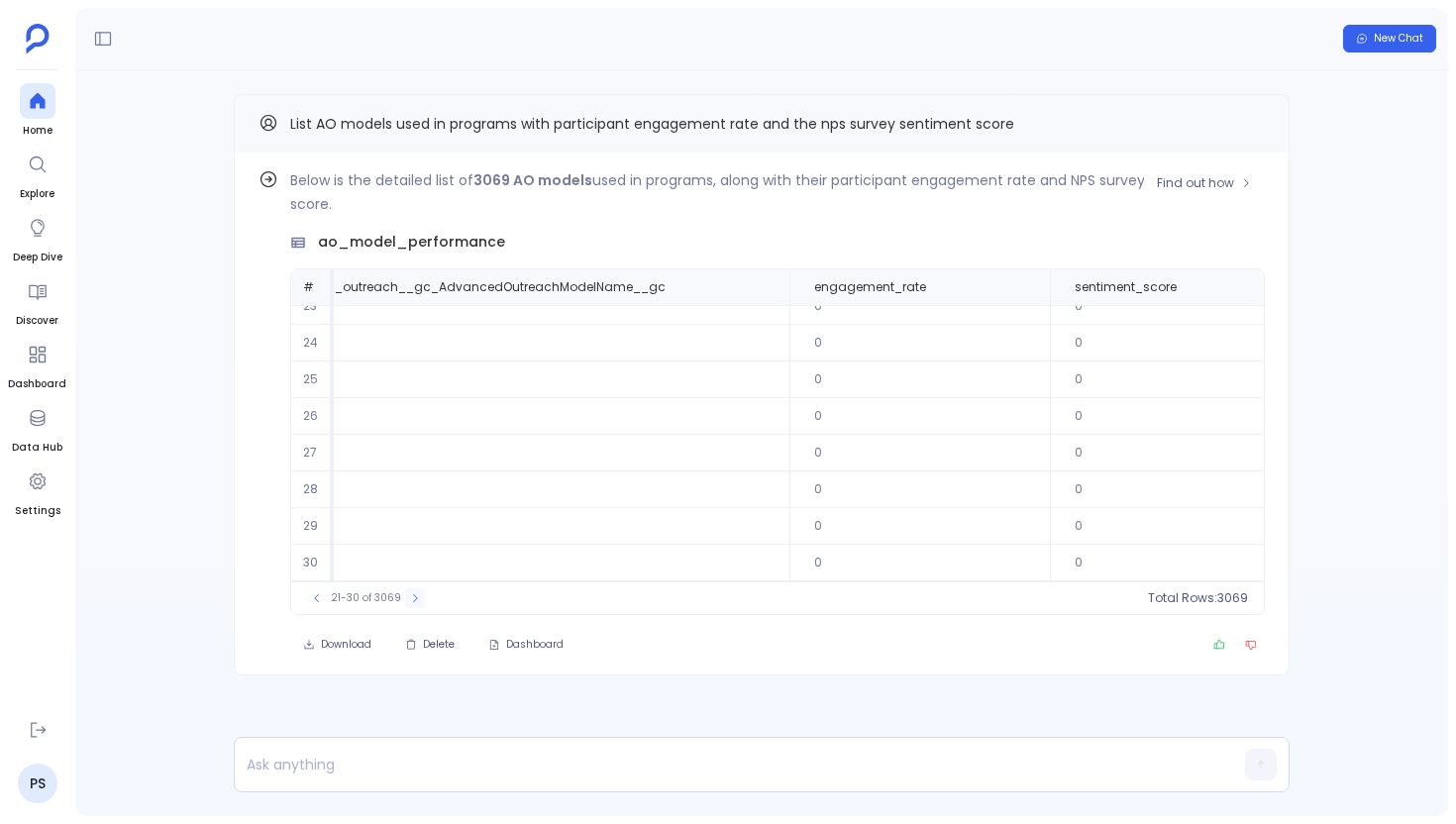 click 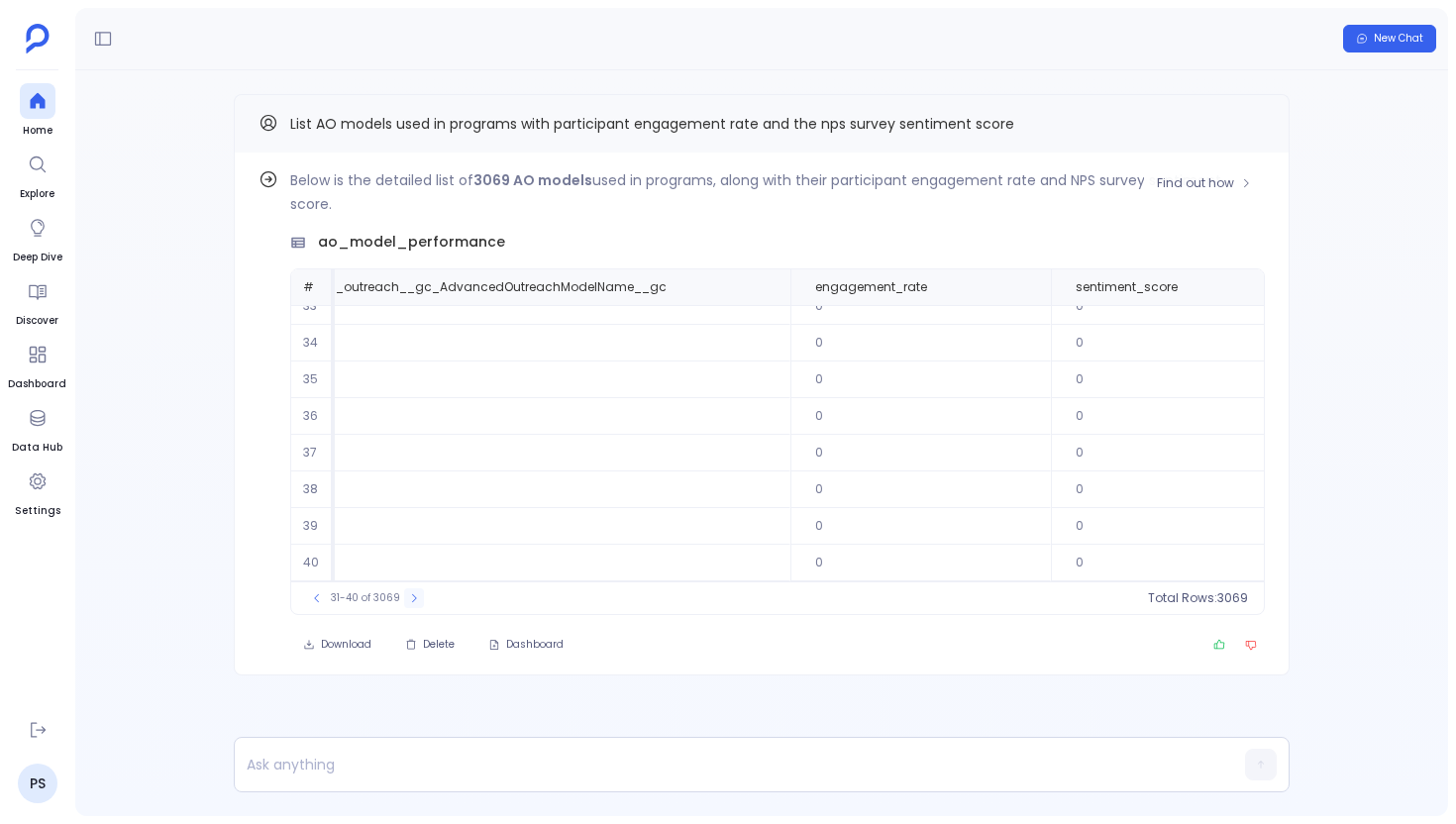 click 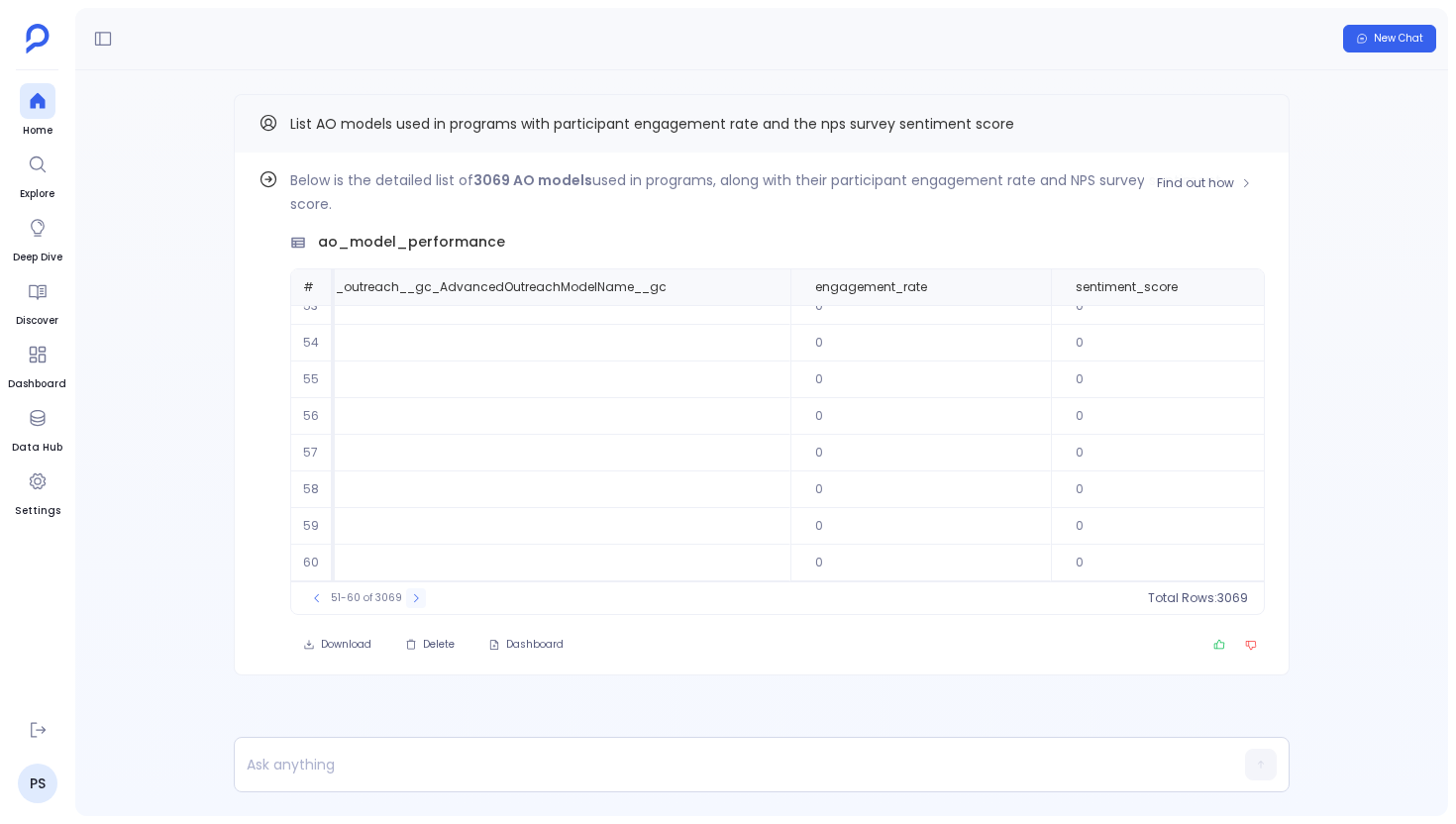 click 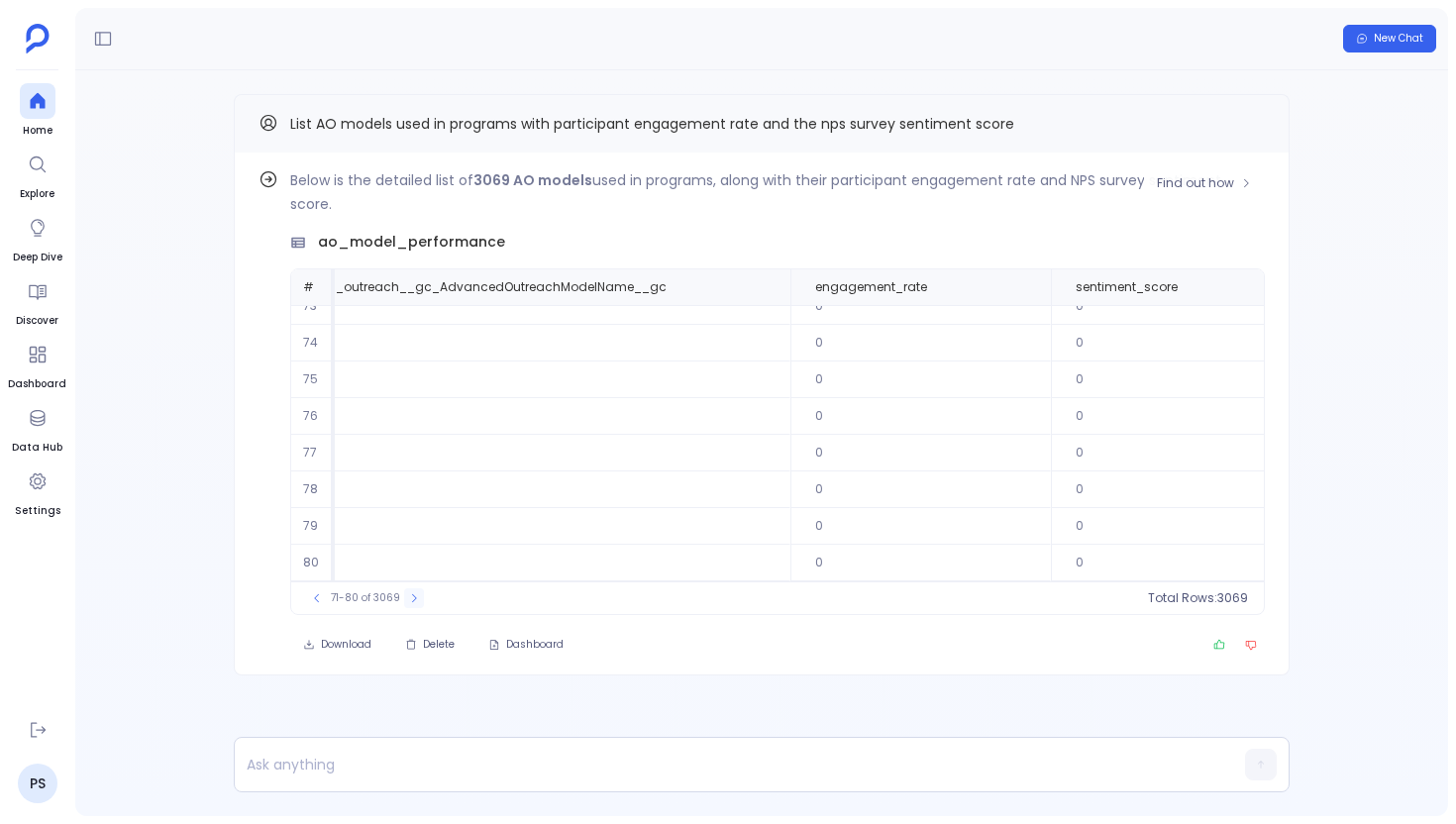 click 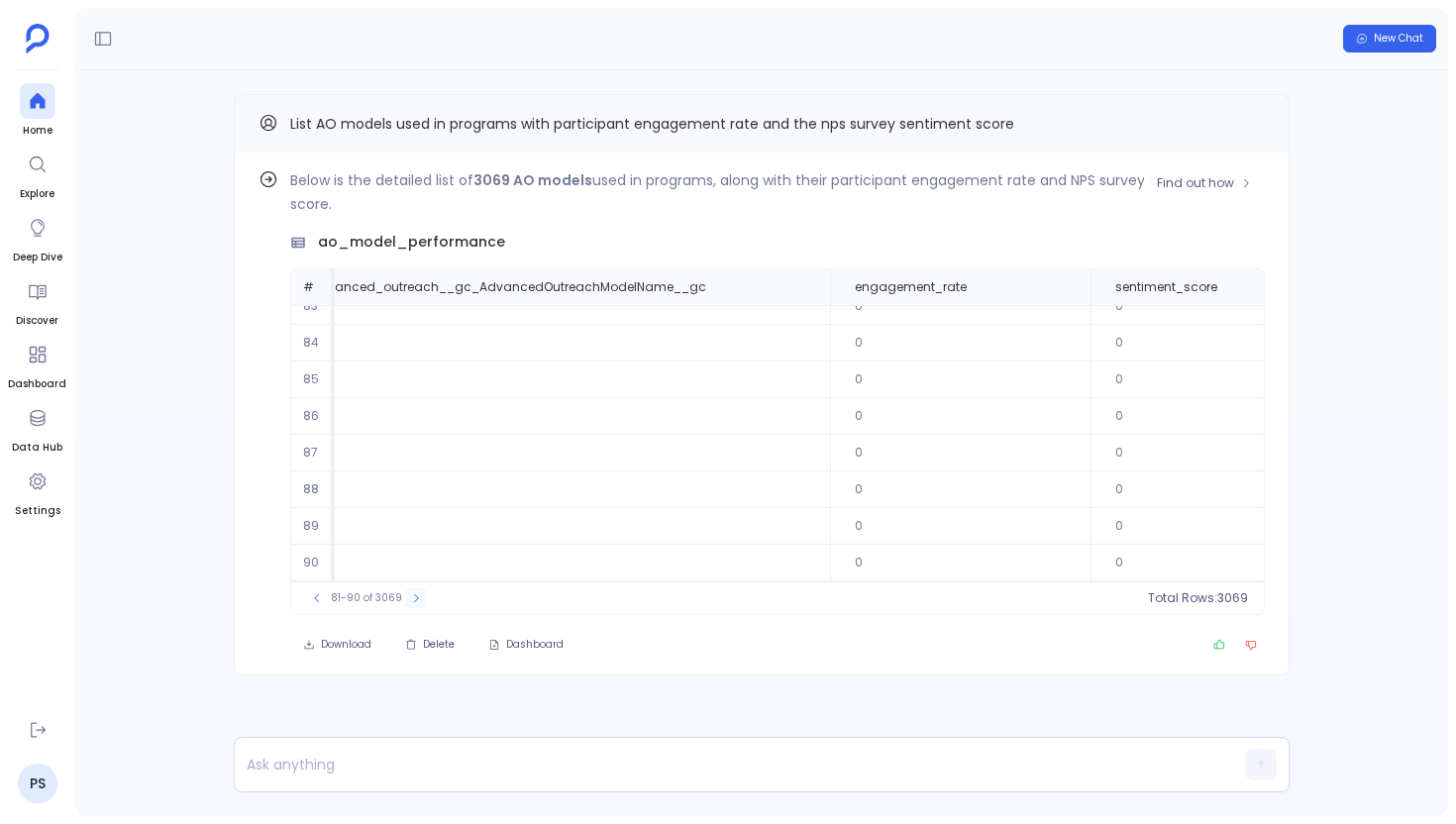 click 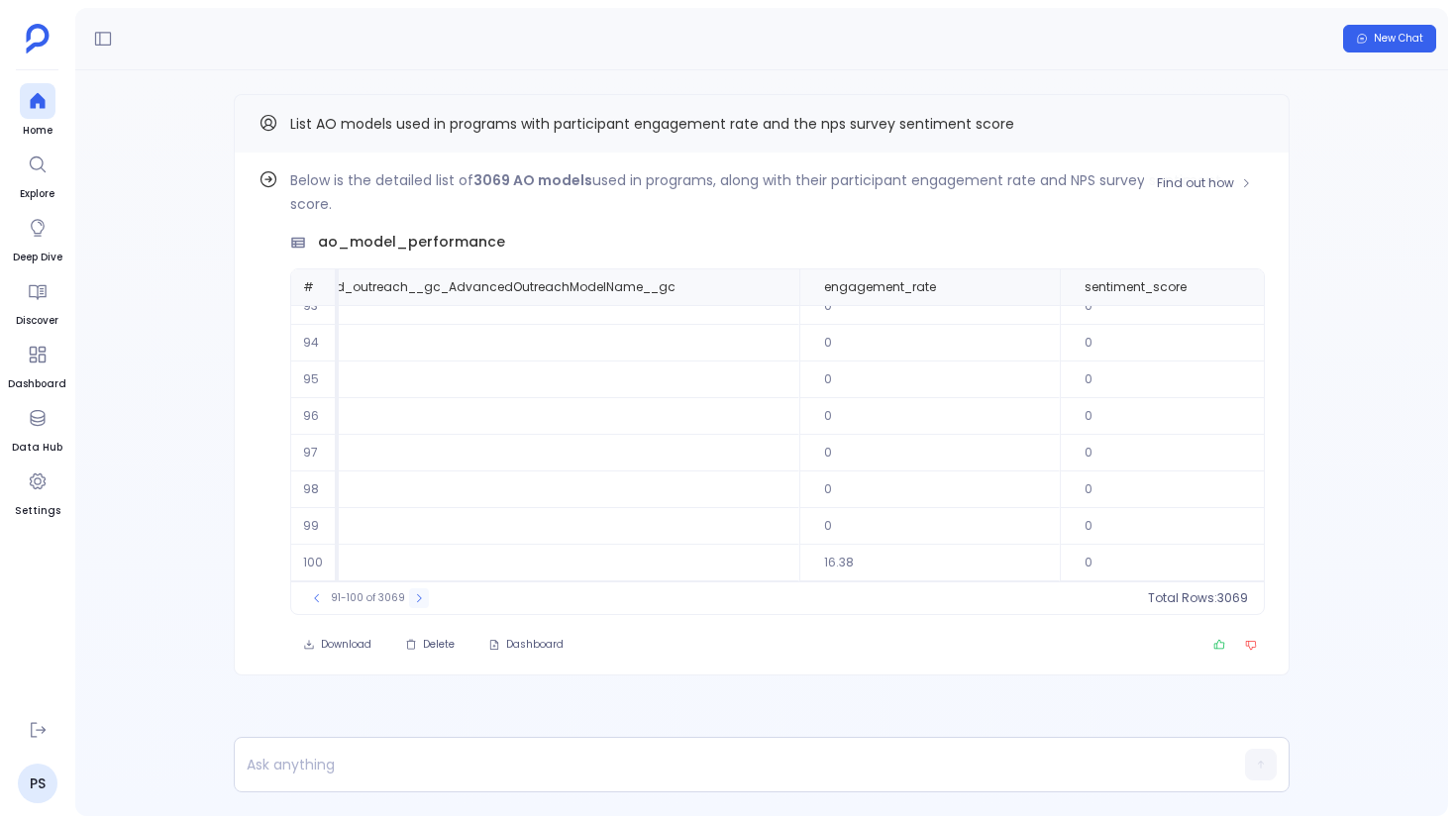 click 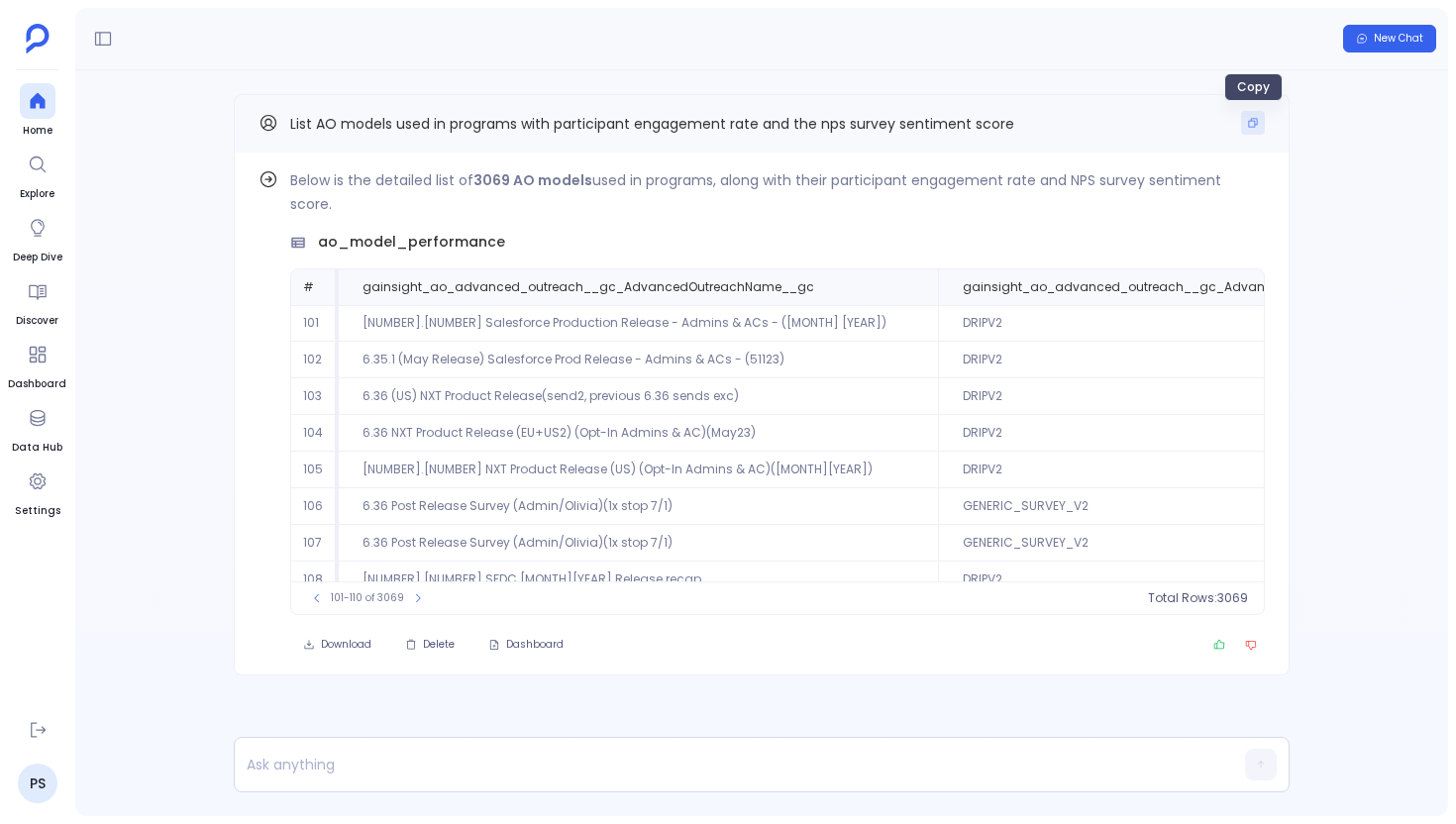 click 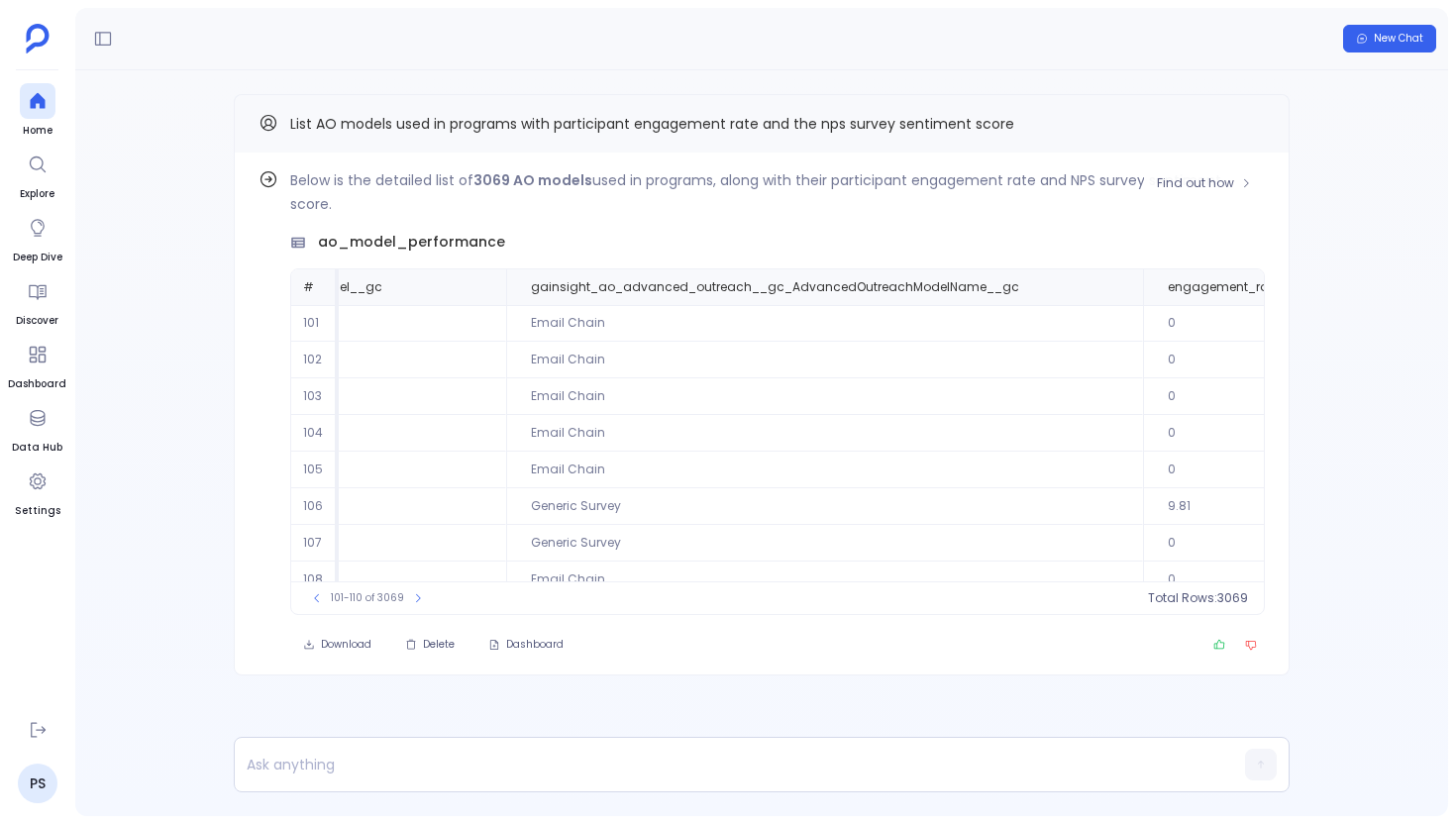 scroll, scrollTop: 0, scrollLeft: 1388, axis: horizontal 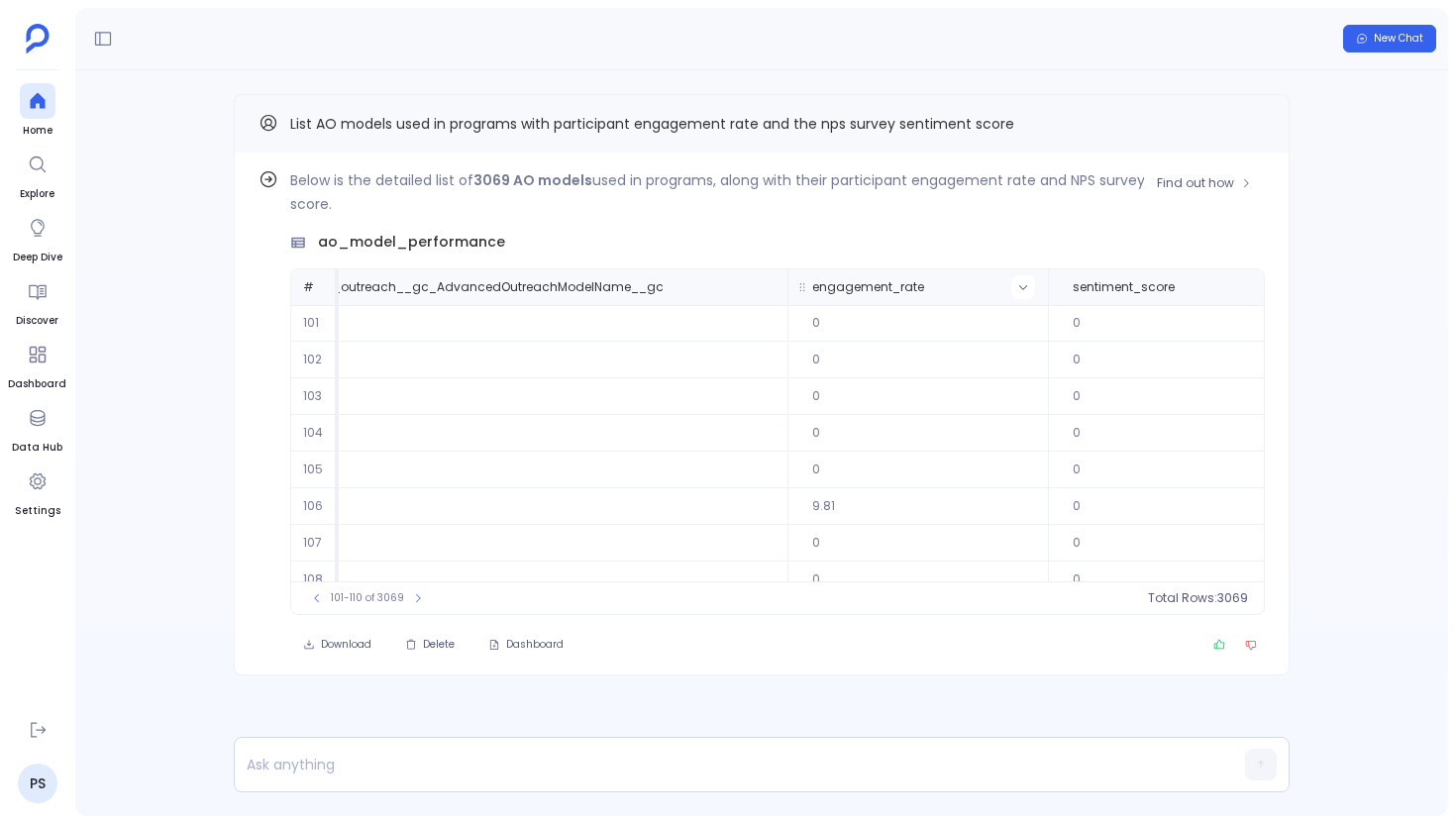 click at bounding box center (1023, 287) 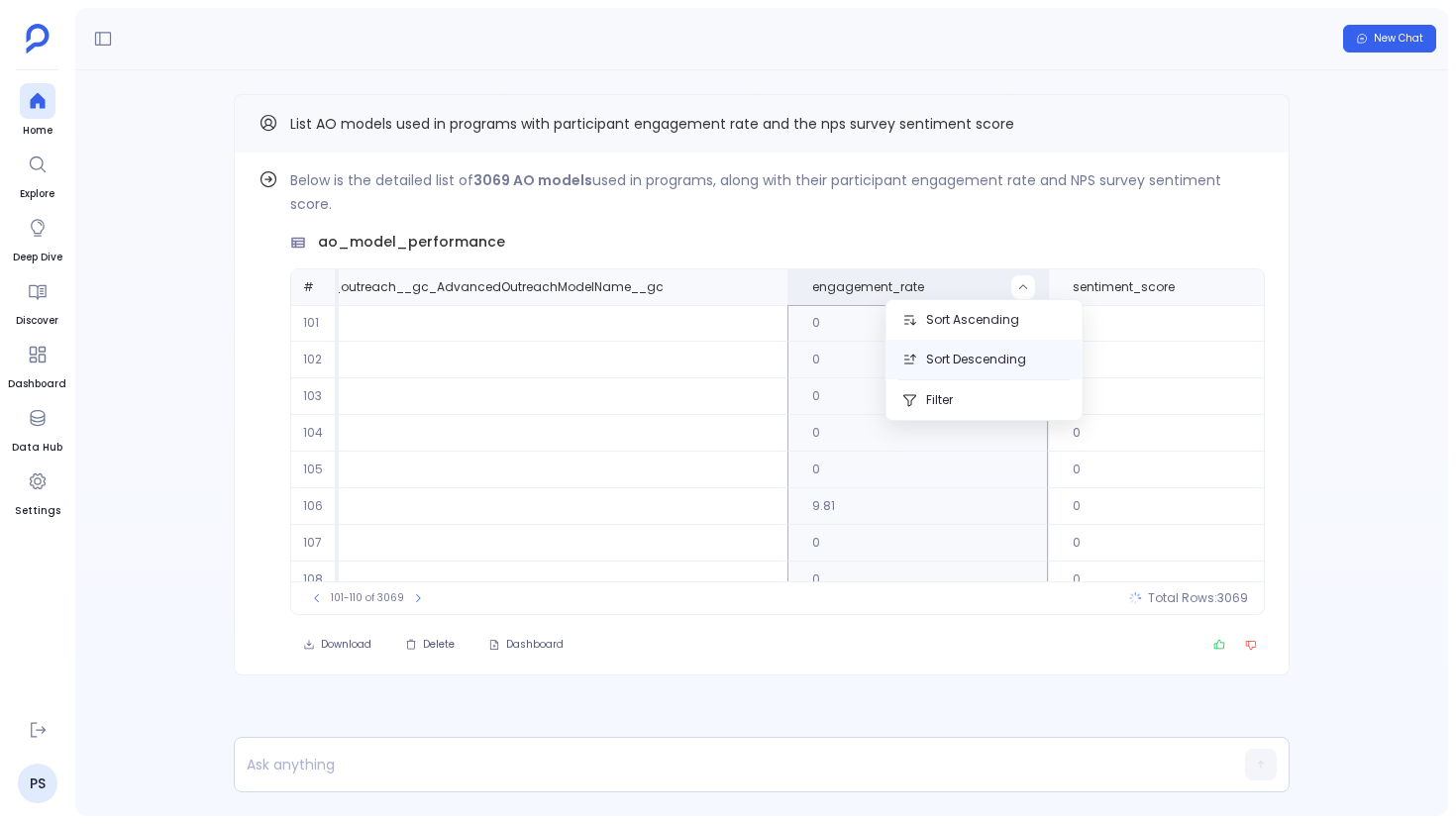 click on "Sort Descending" at bounding box center [985, 360] 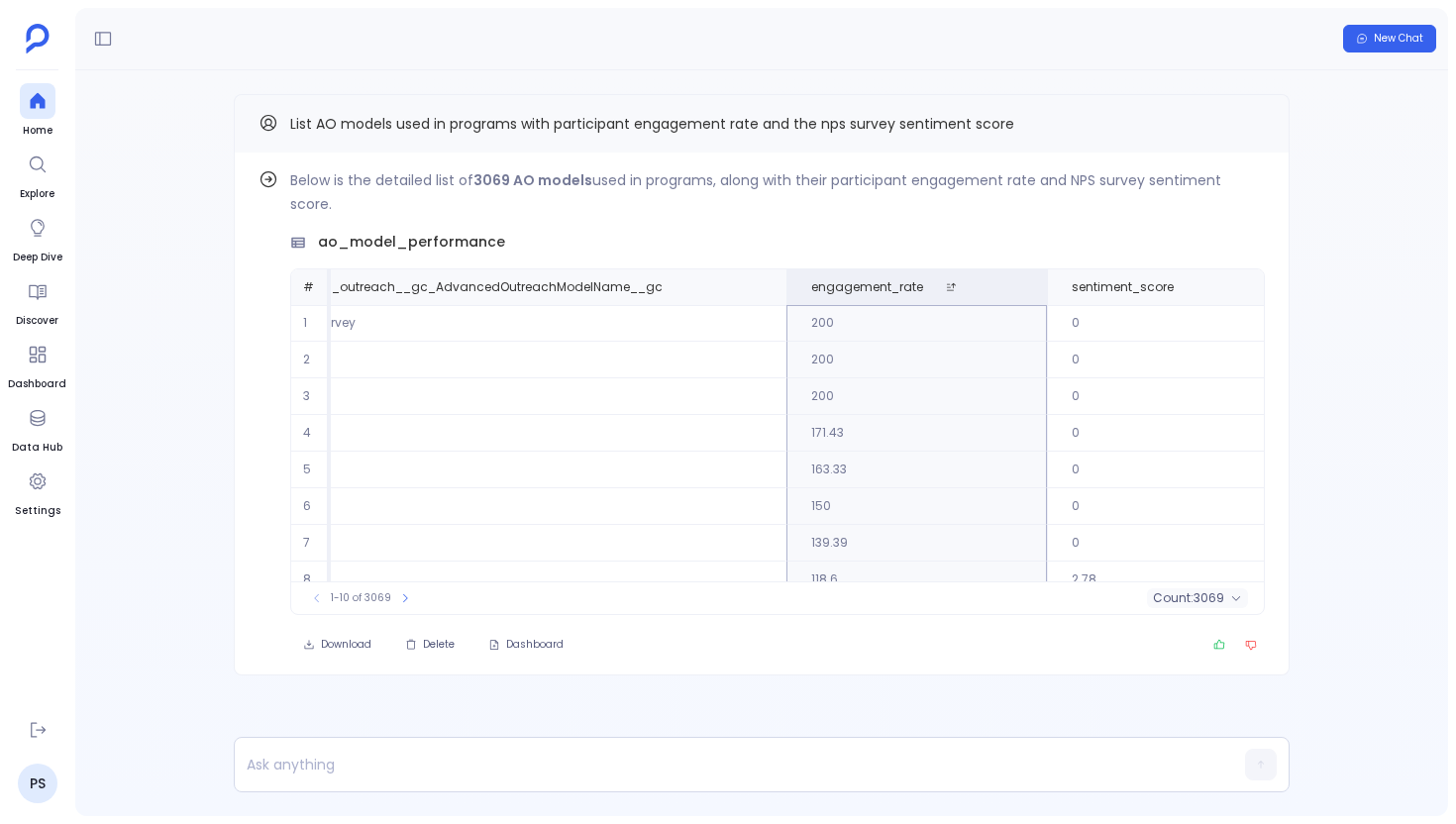 scroll, scrollTop: 95, scrollLeft: 1381, axis: both 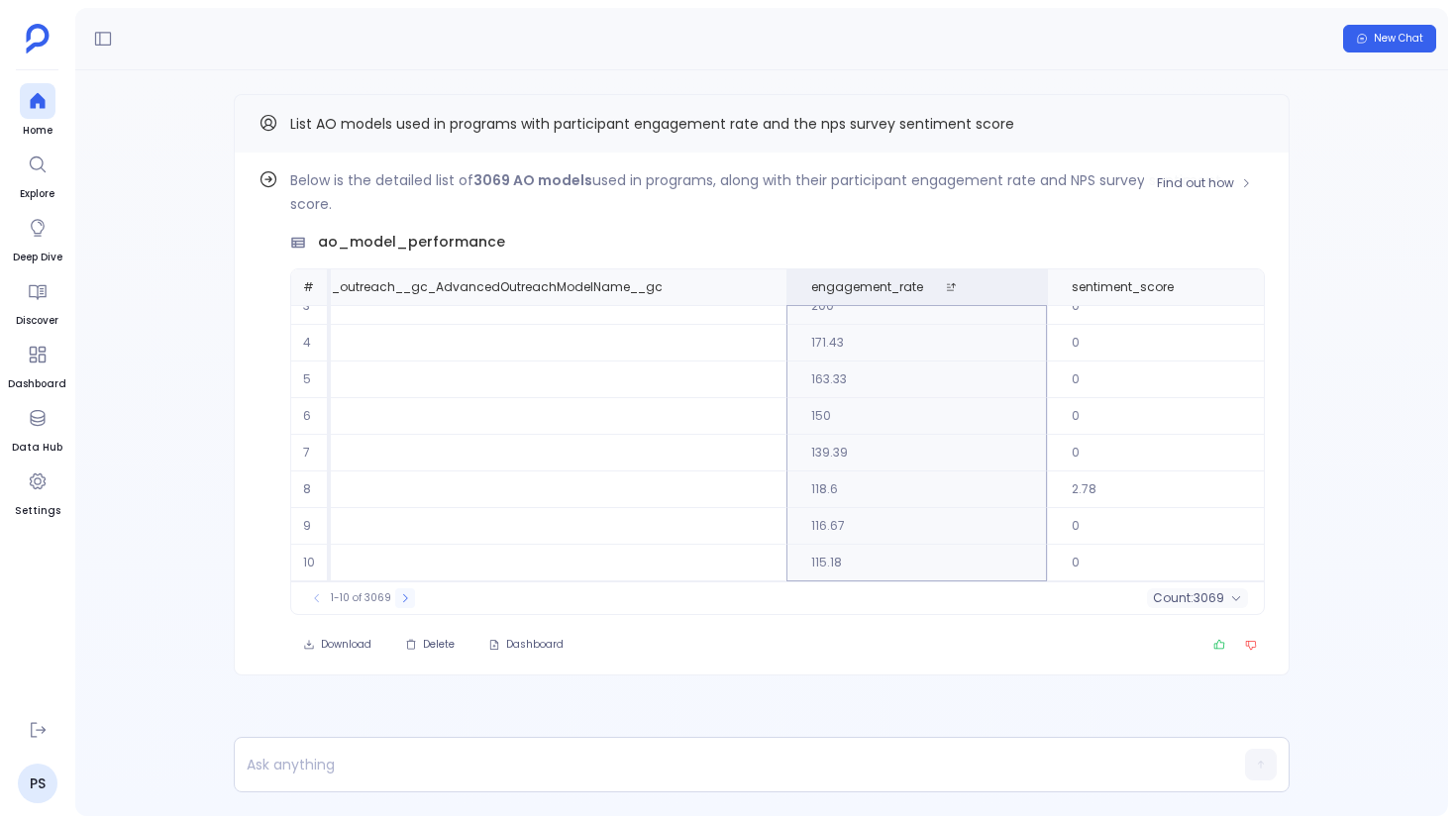 click at bounding box center (405, 598) 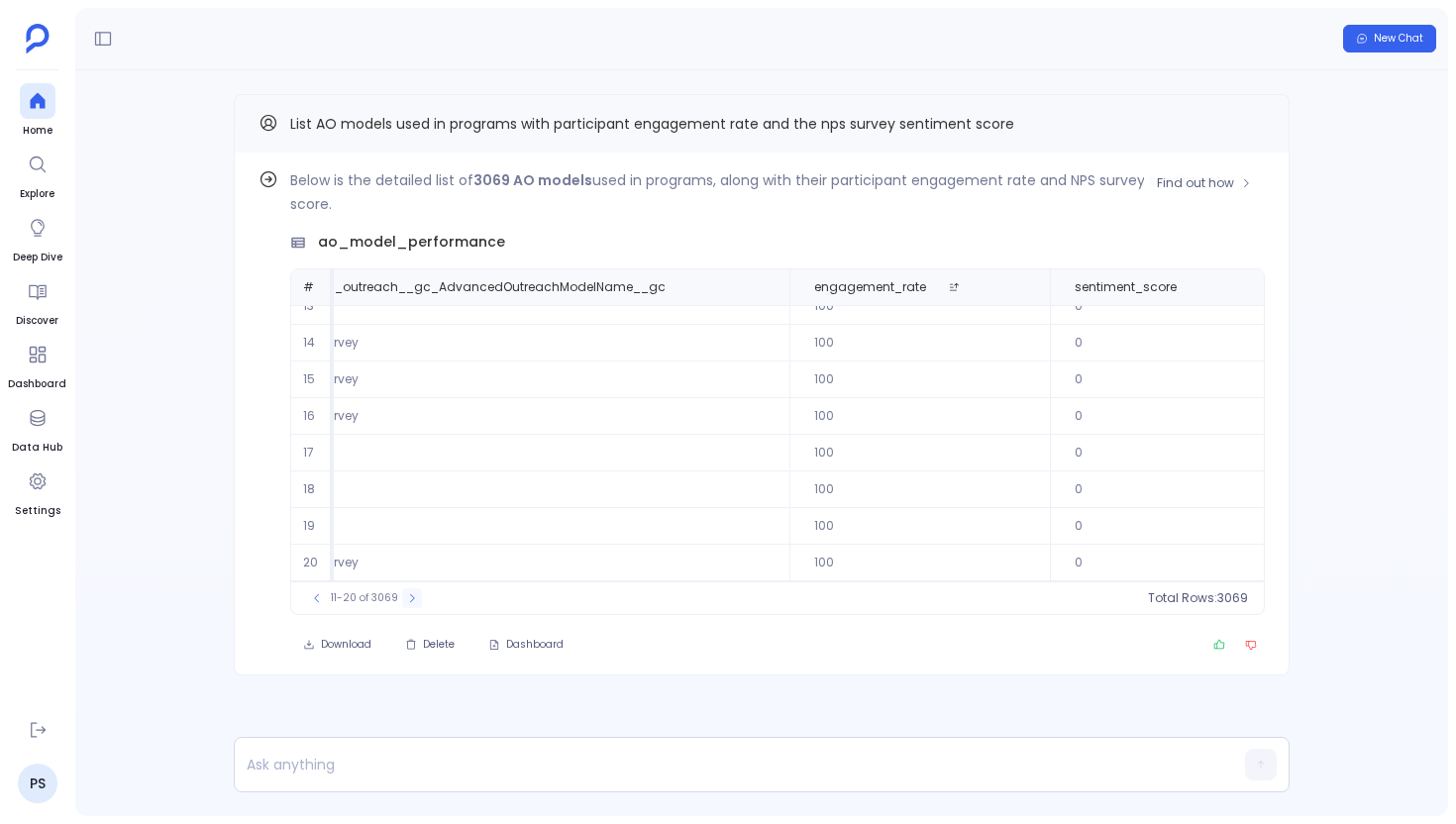 click at bounding box center [412, 598] 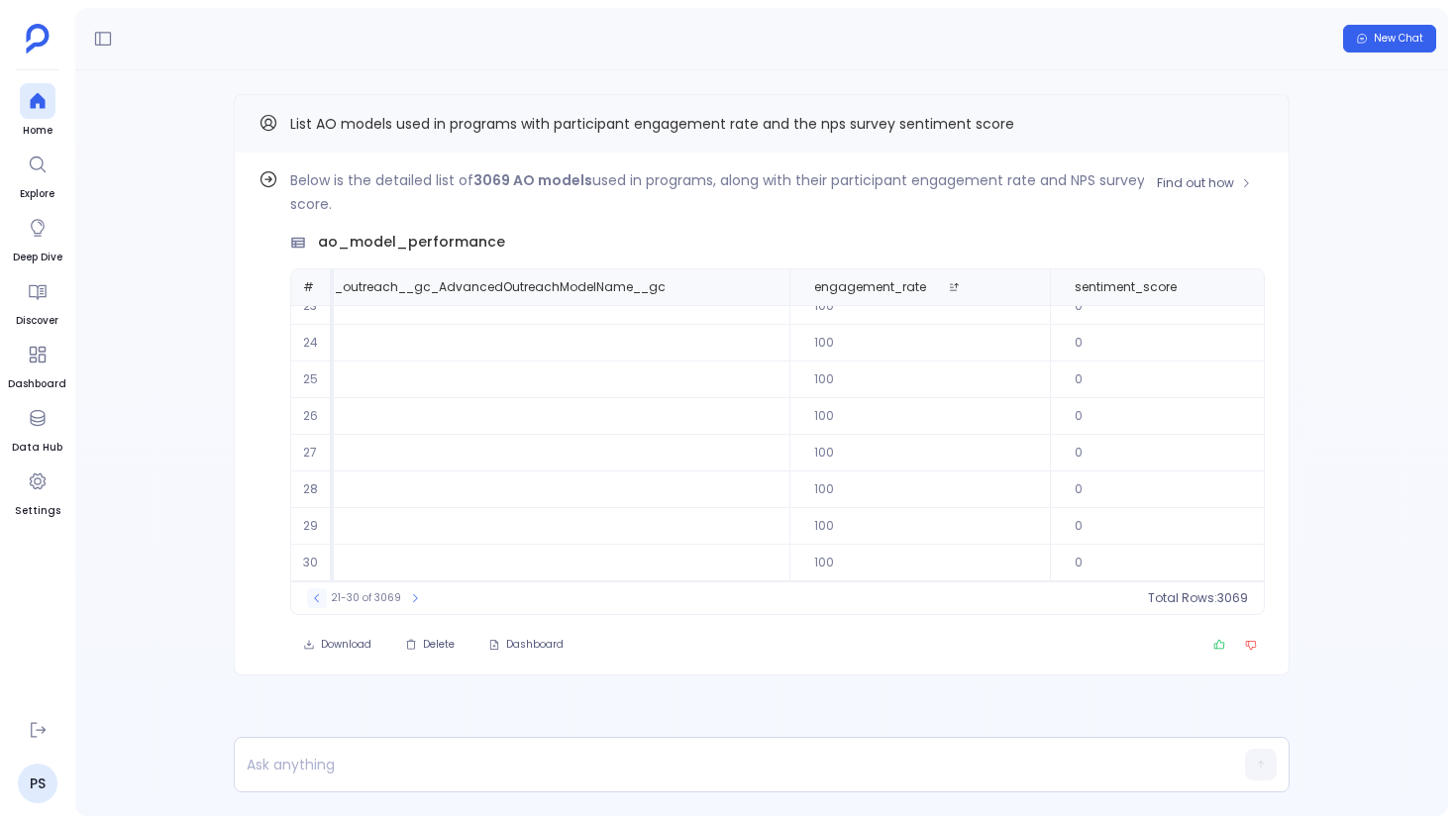 click at bounding box center (317, 598) 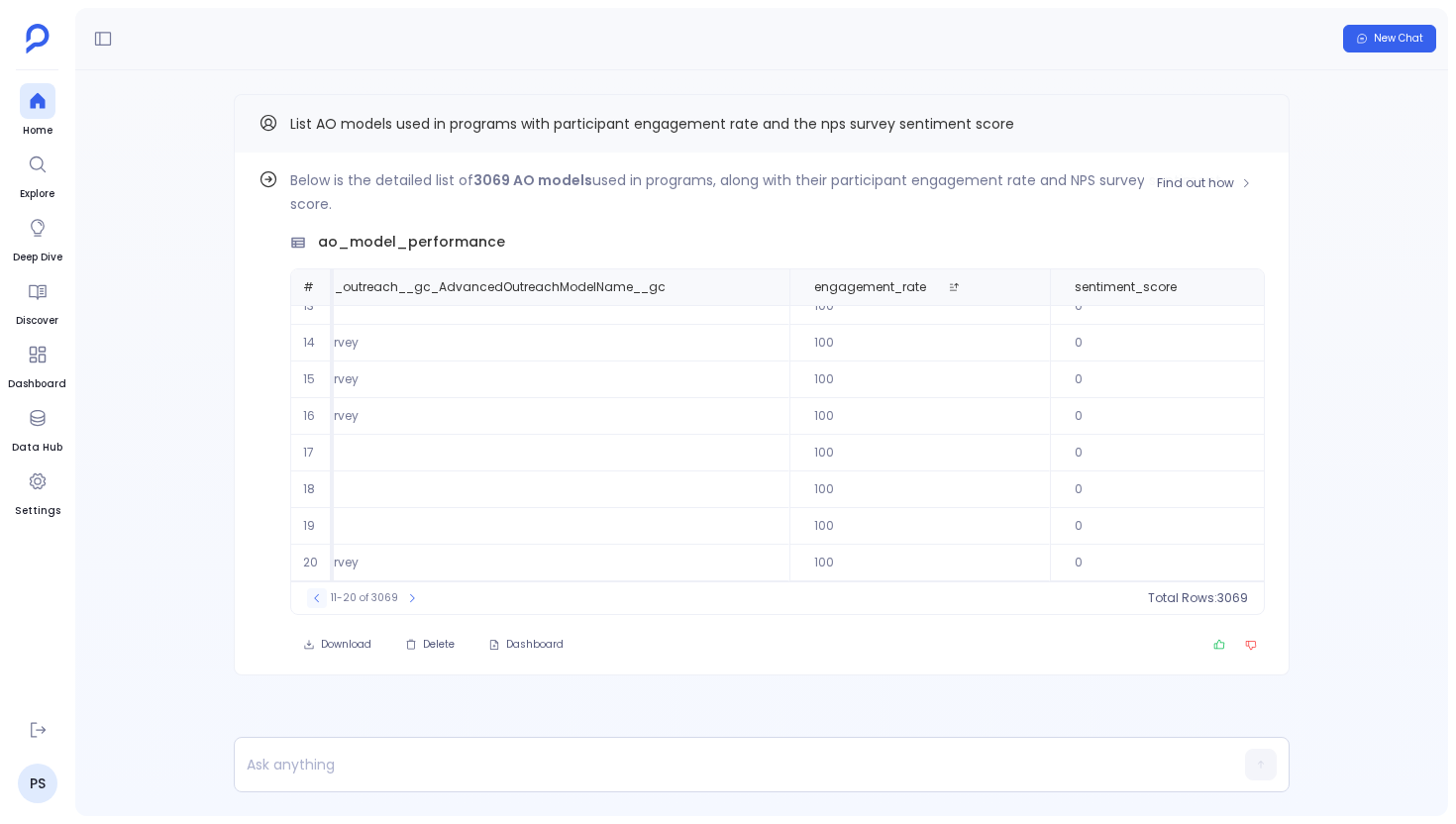 click at bounding box center [317, 598] 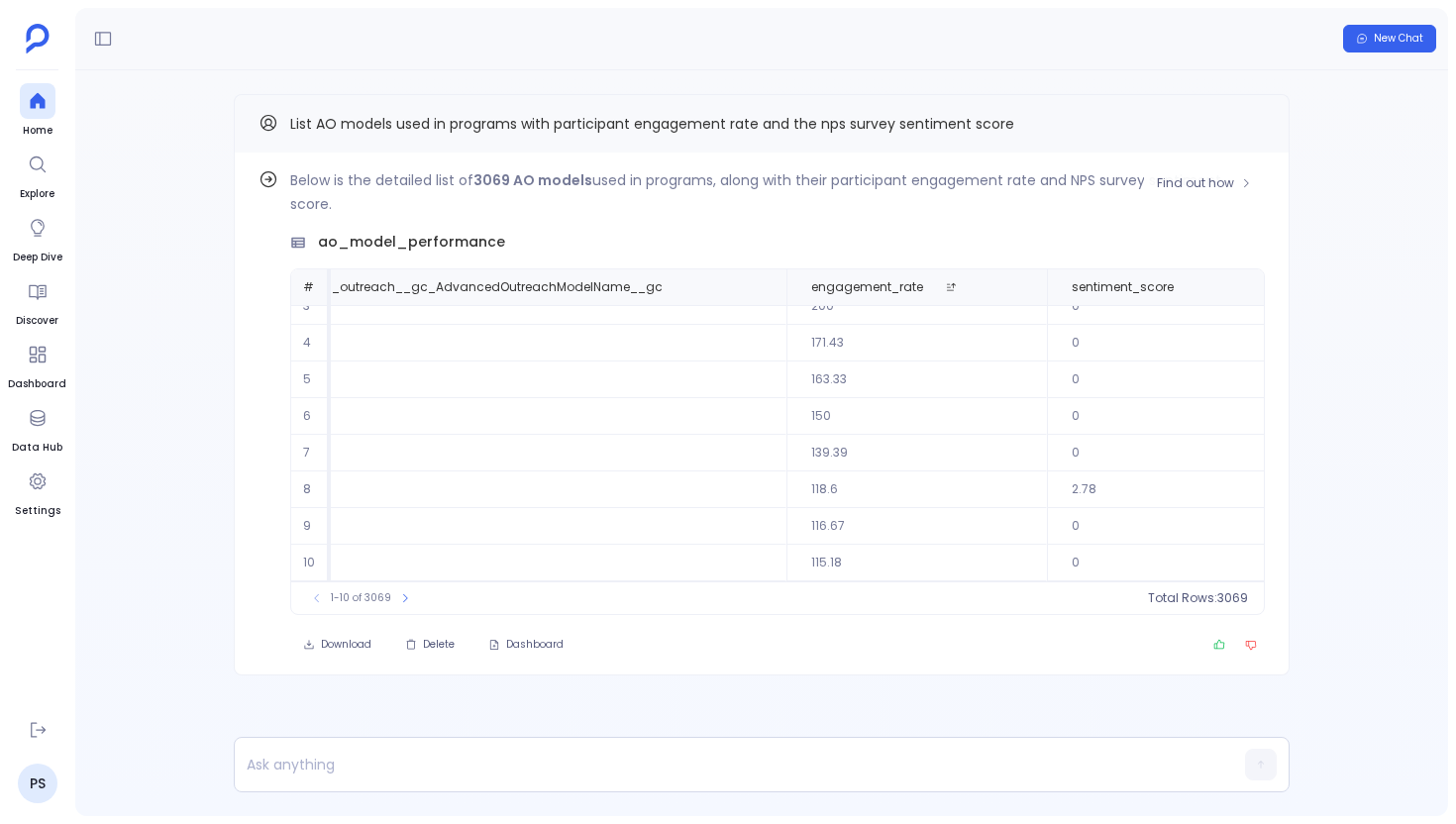 scroll, scrollTop: 0, scrollLeft: 1381, axis: horizontal 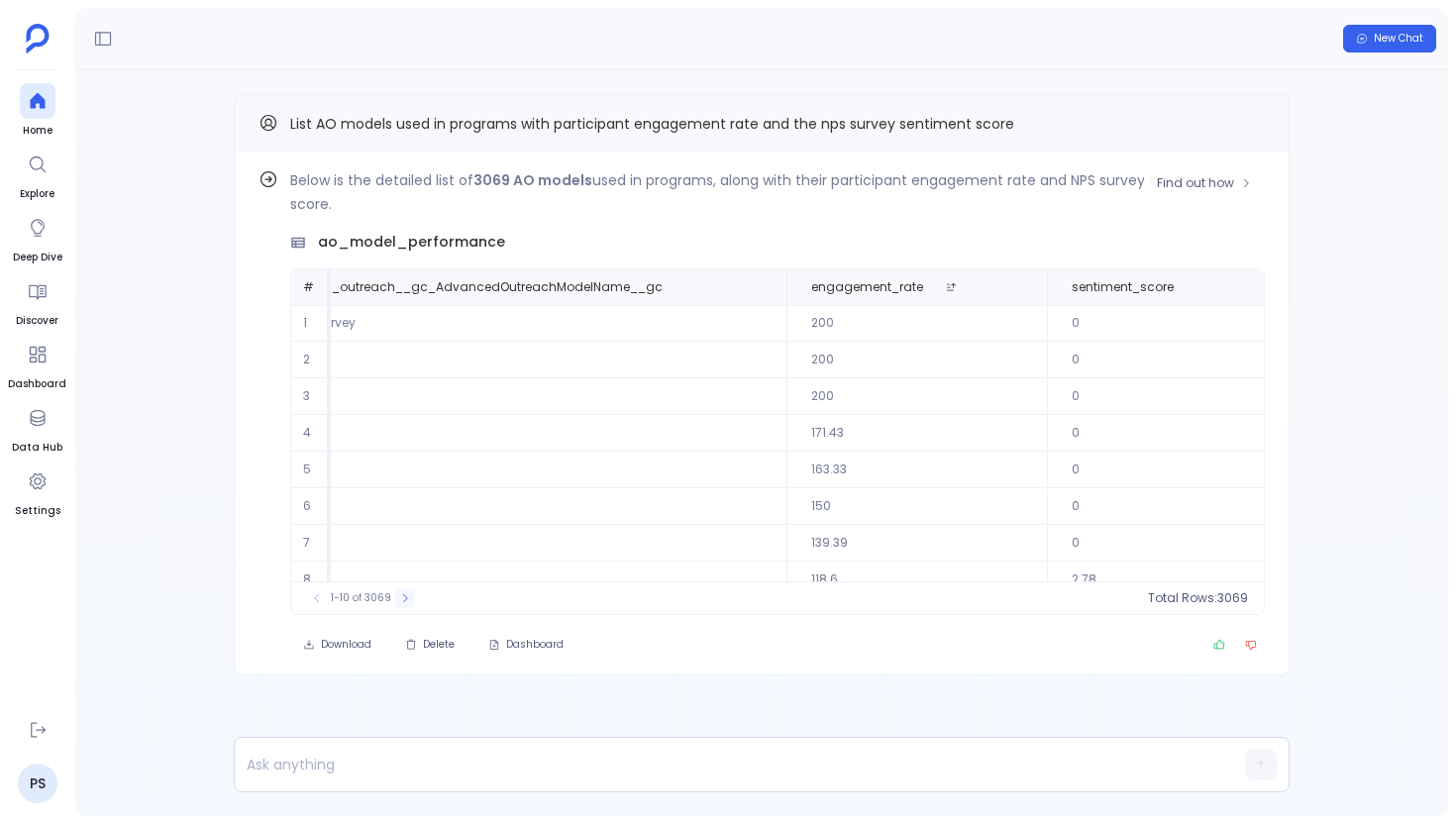 click 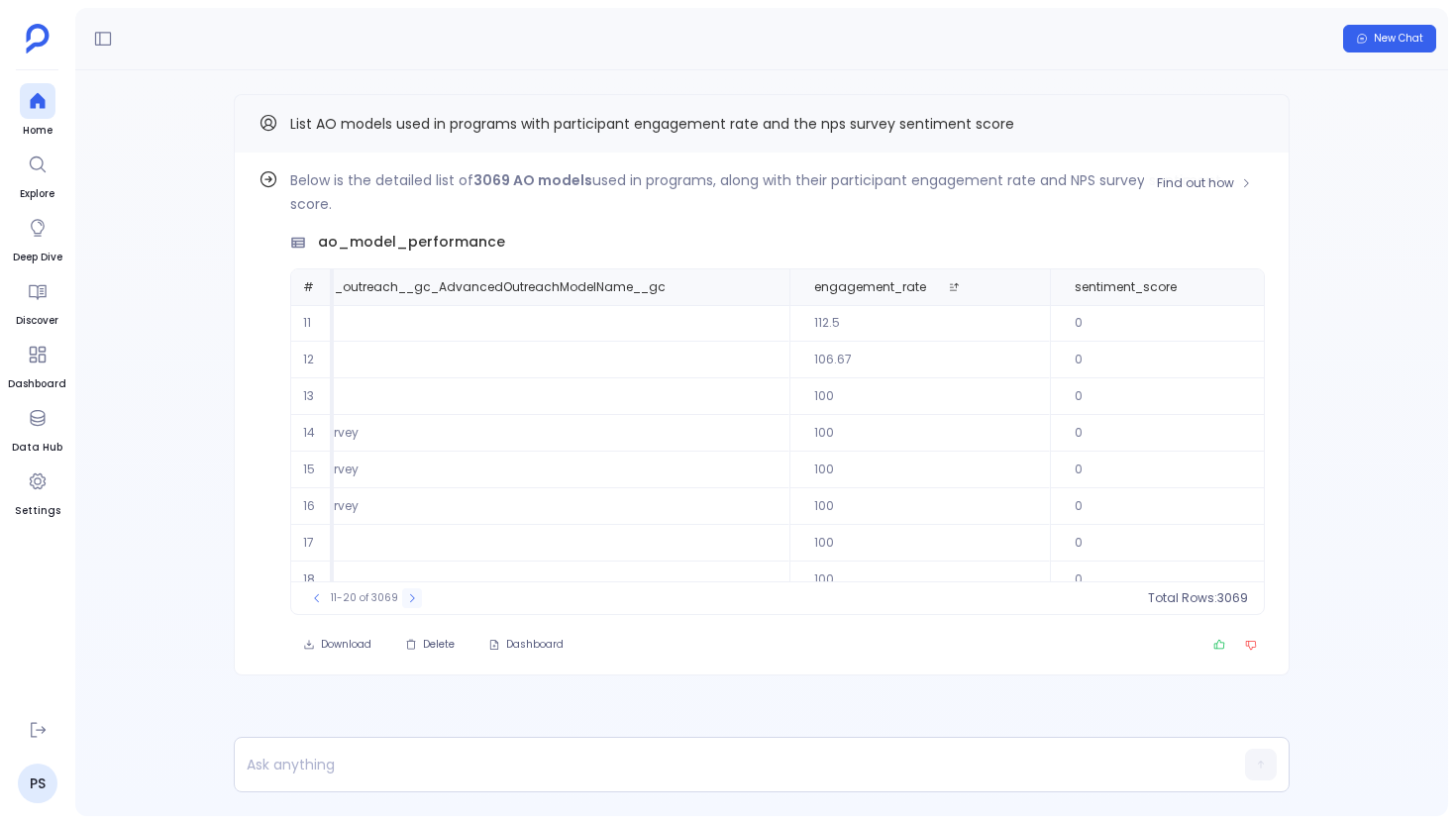 click on "11-20 of 3069" at bounding box center (364, 598) 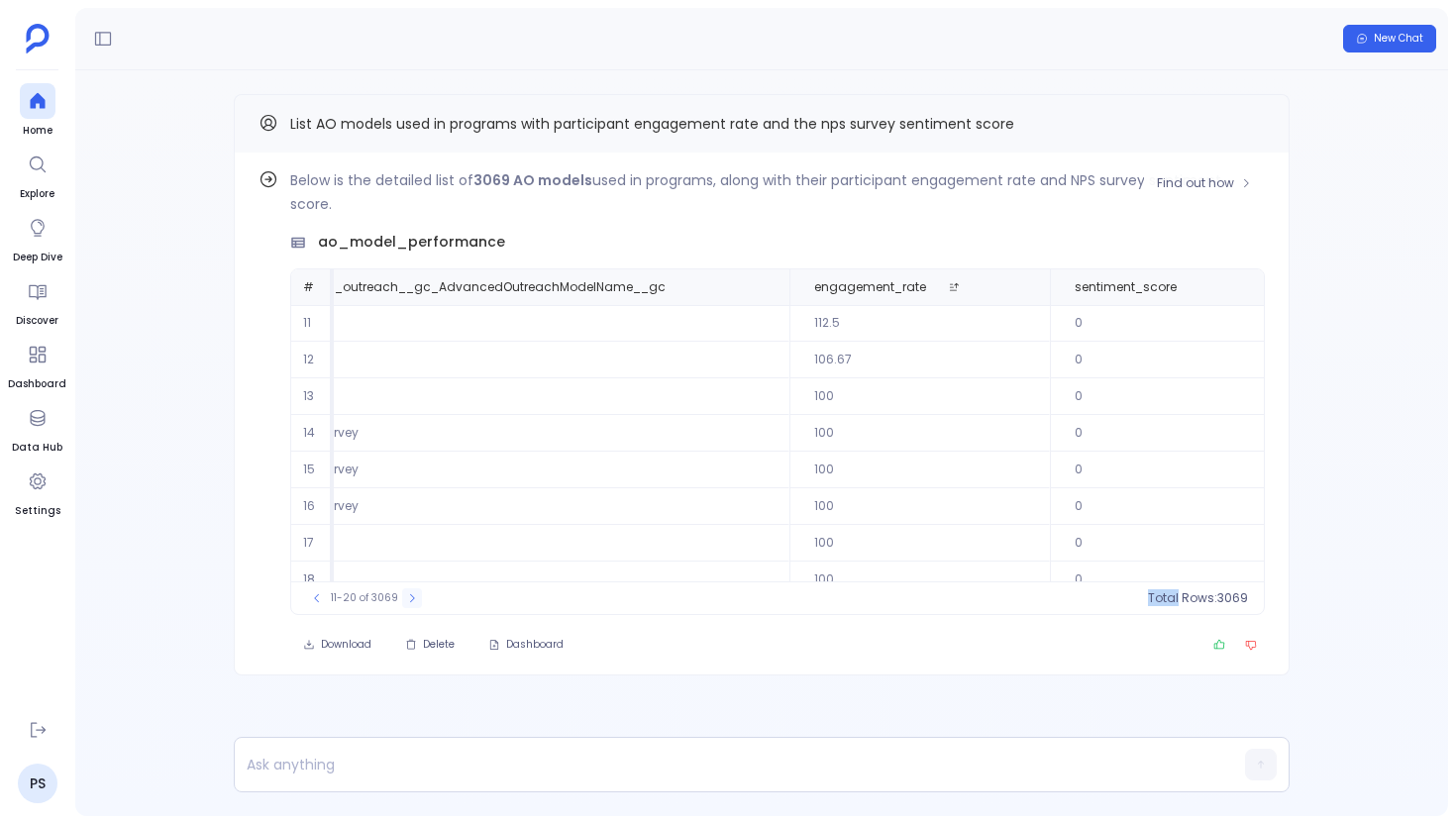 click on "11-20 of 3069" at bounding box center (364, 598) 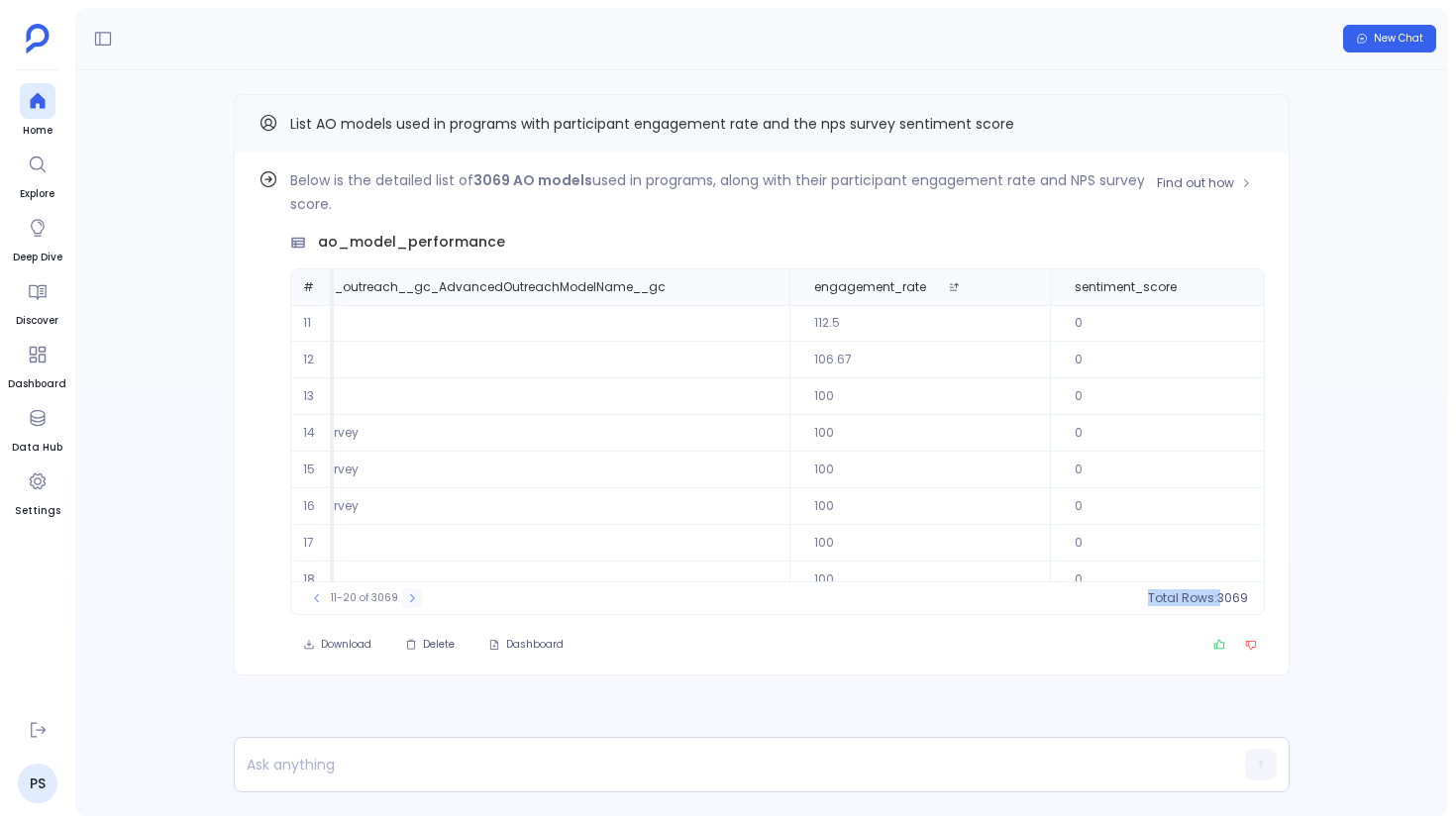 click on "11-20 of 3069" at bounding box center [364, 598] 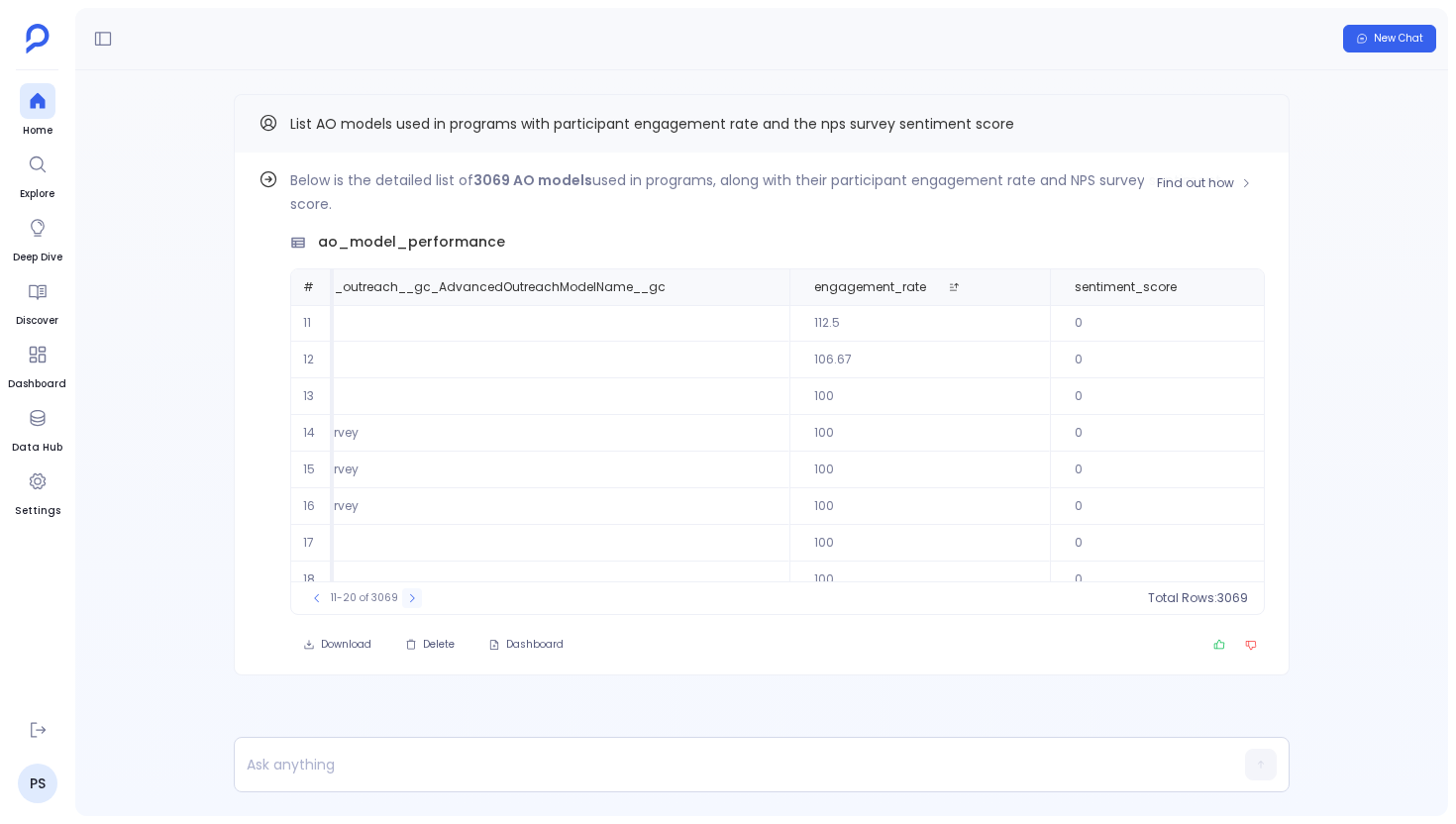 click 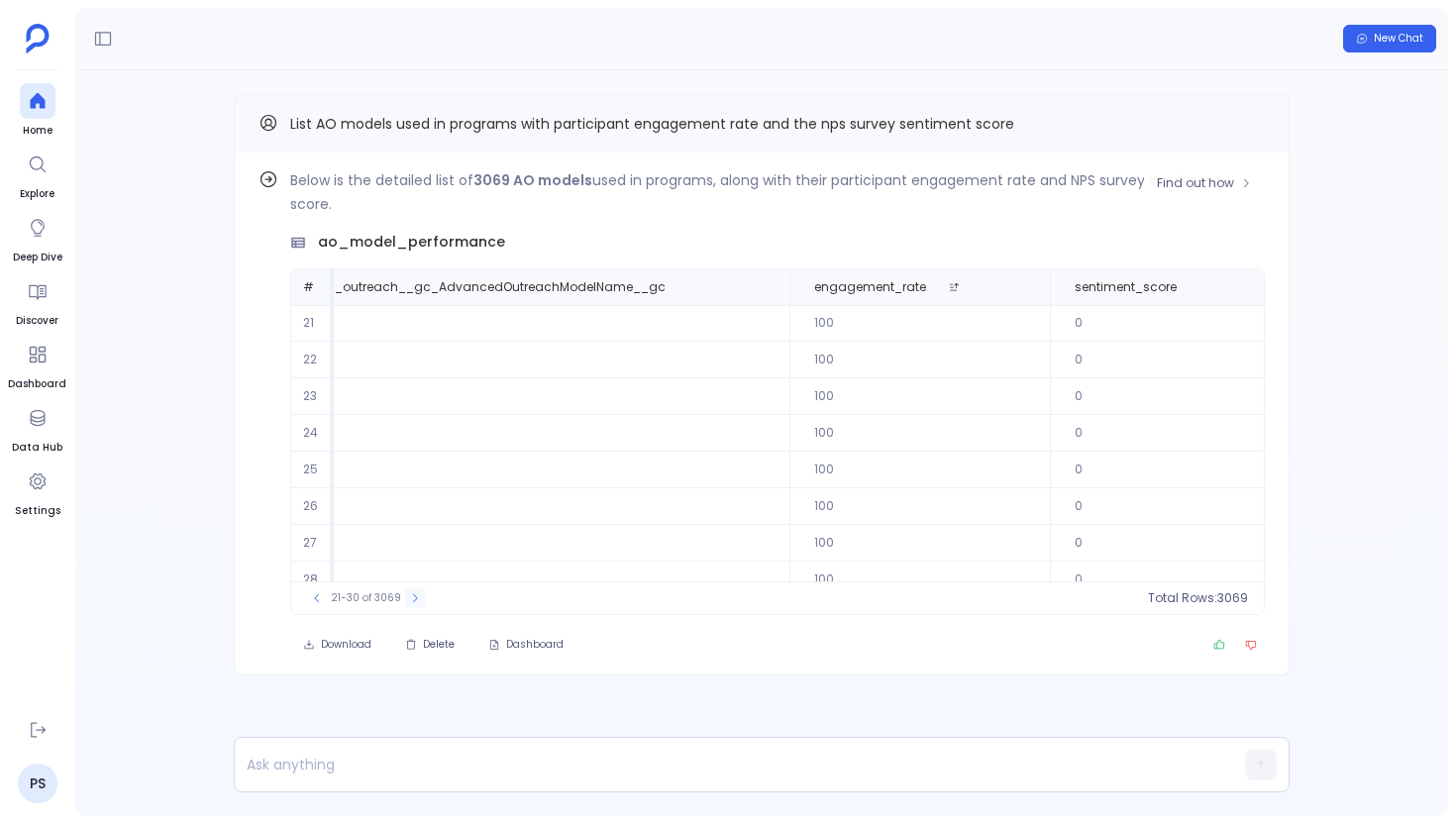 click 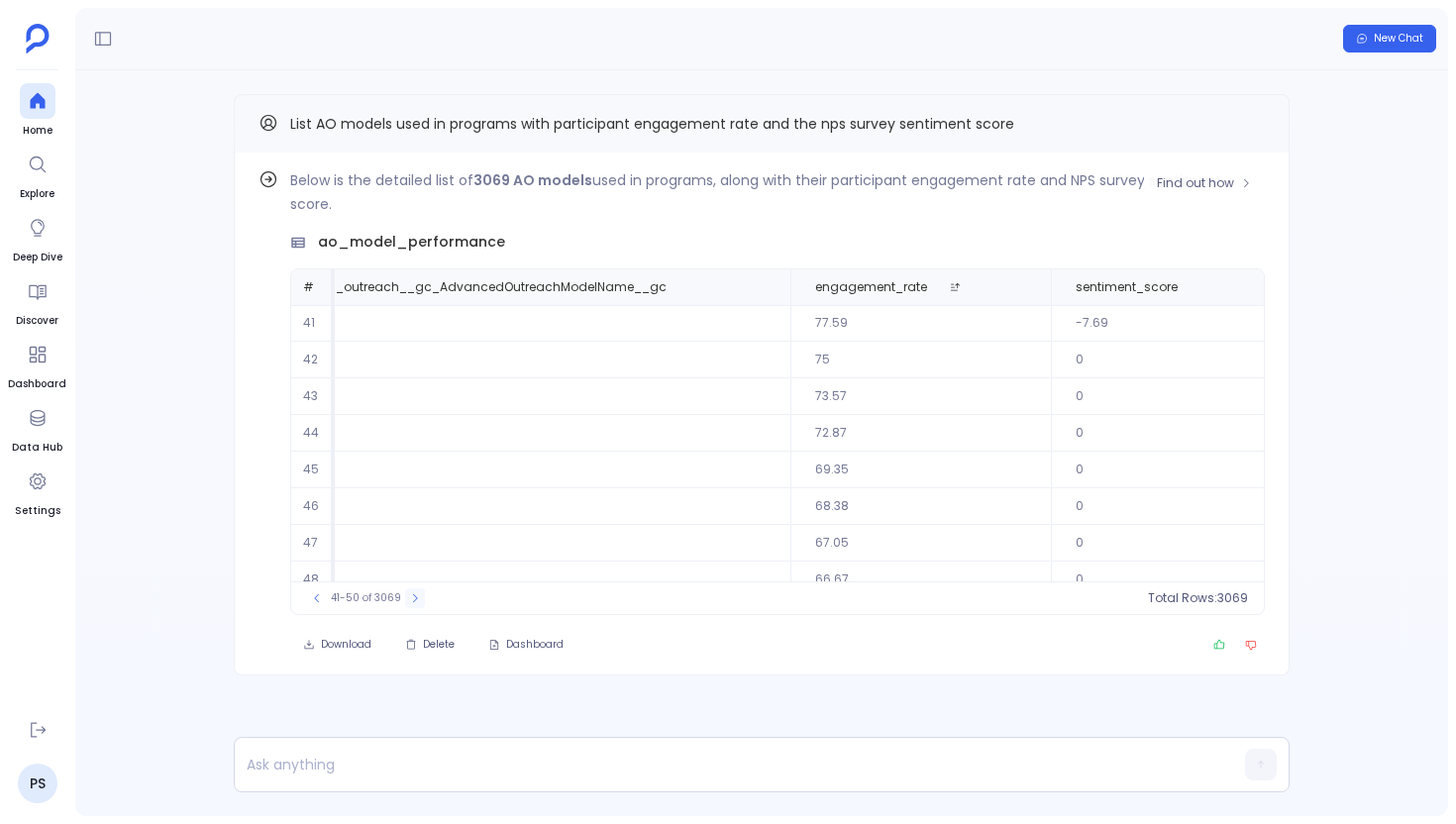 click 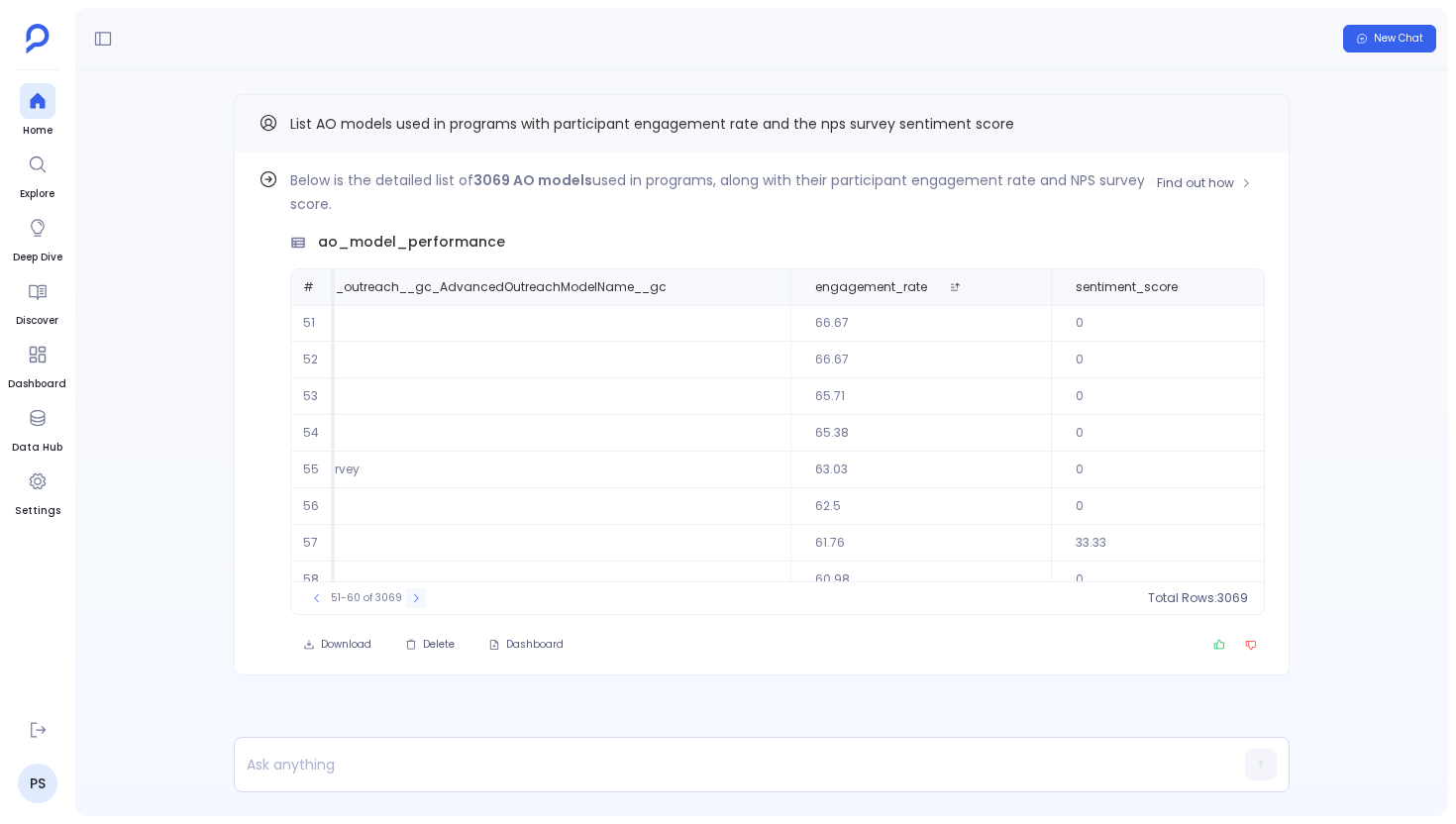 click 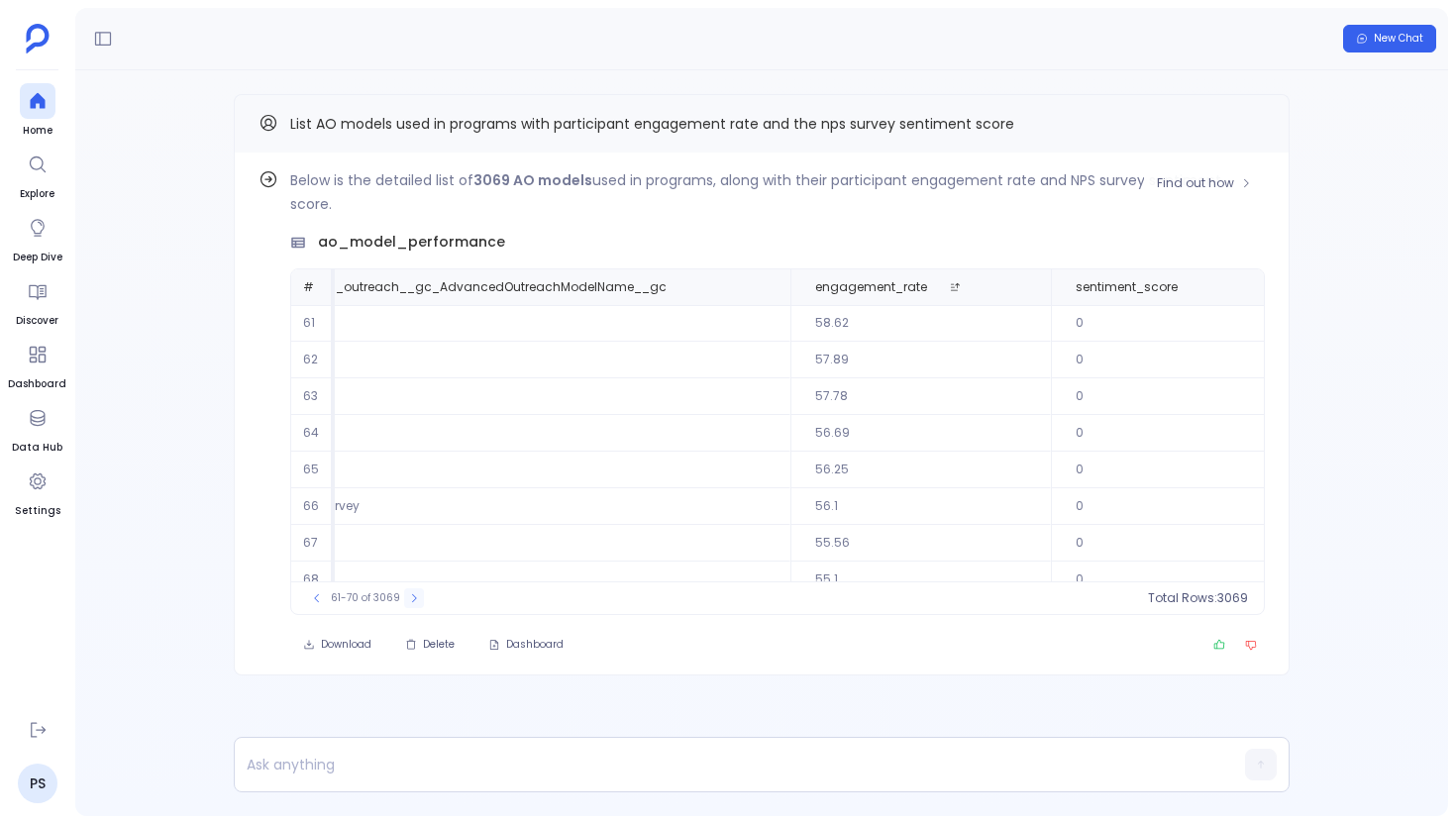 click 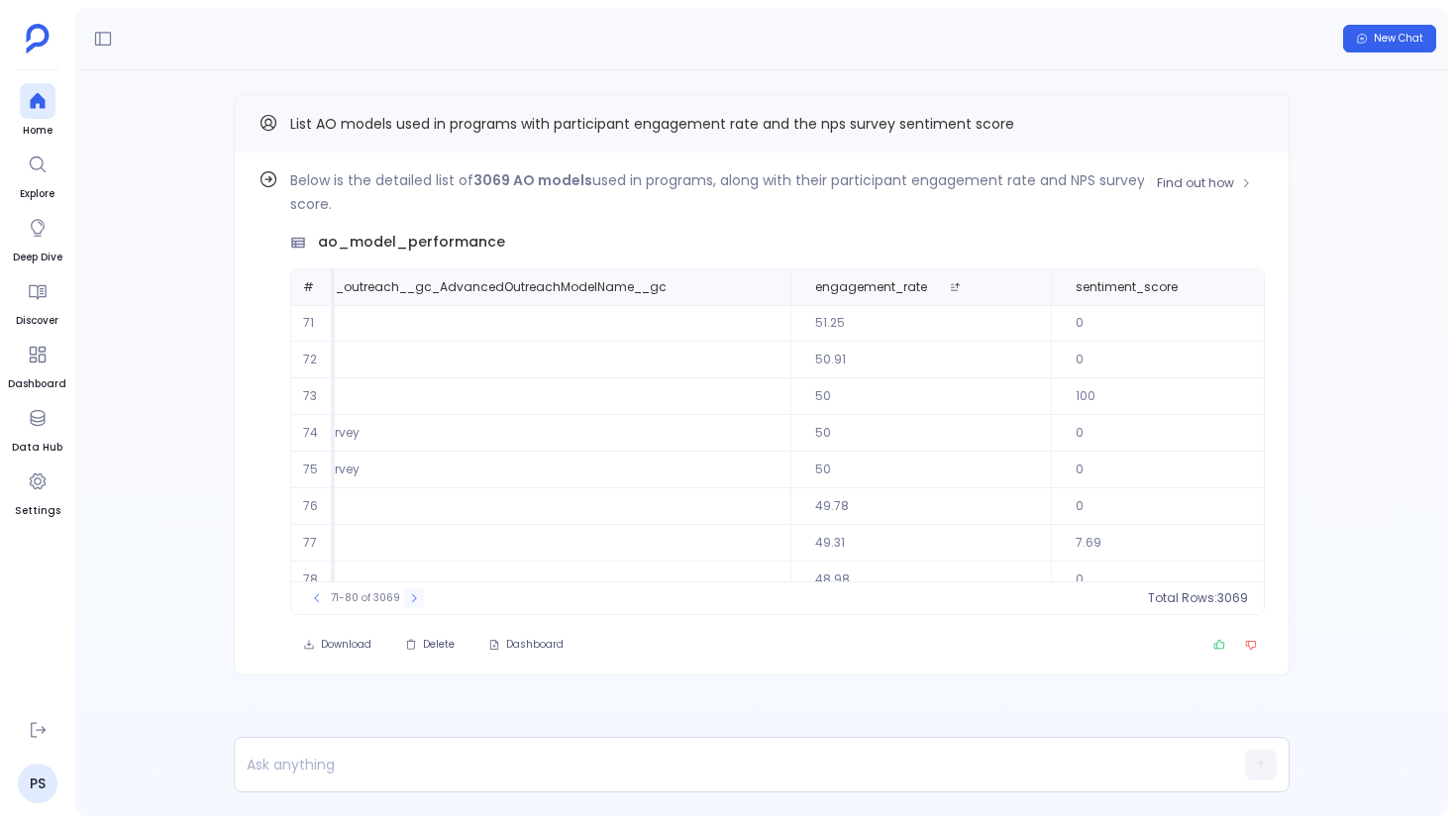 click 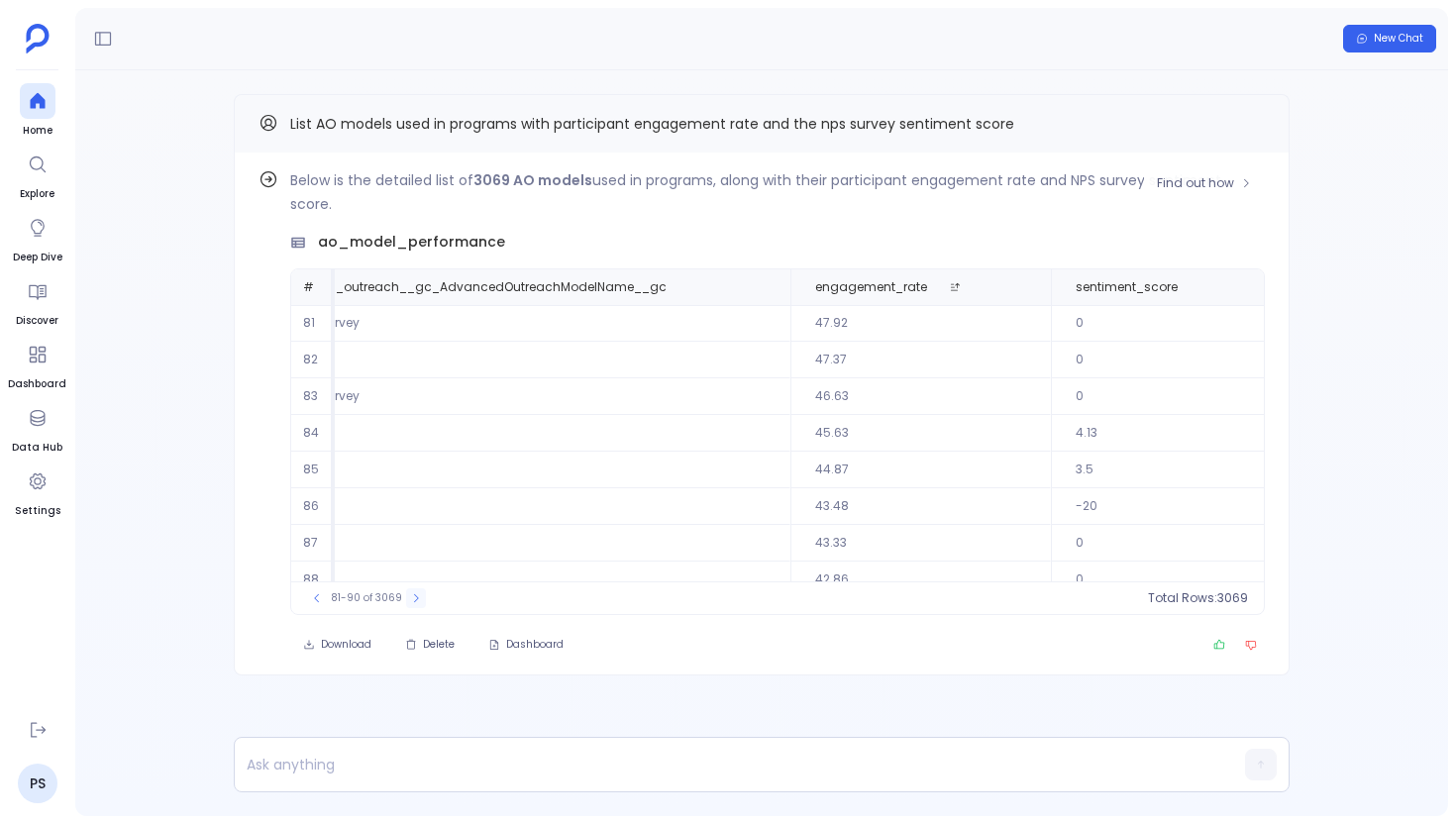 click 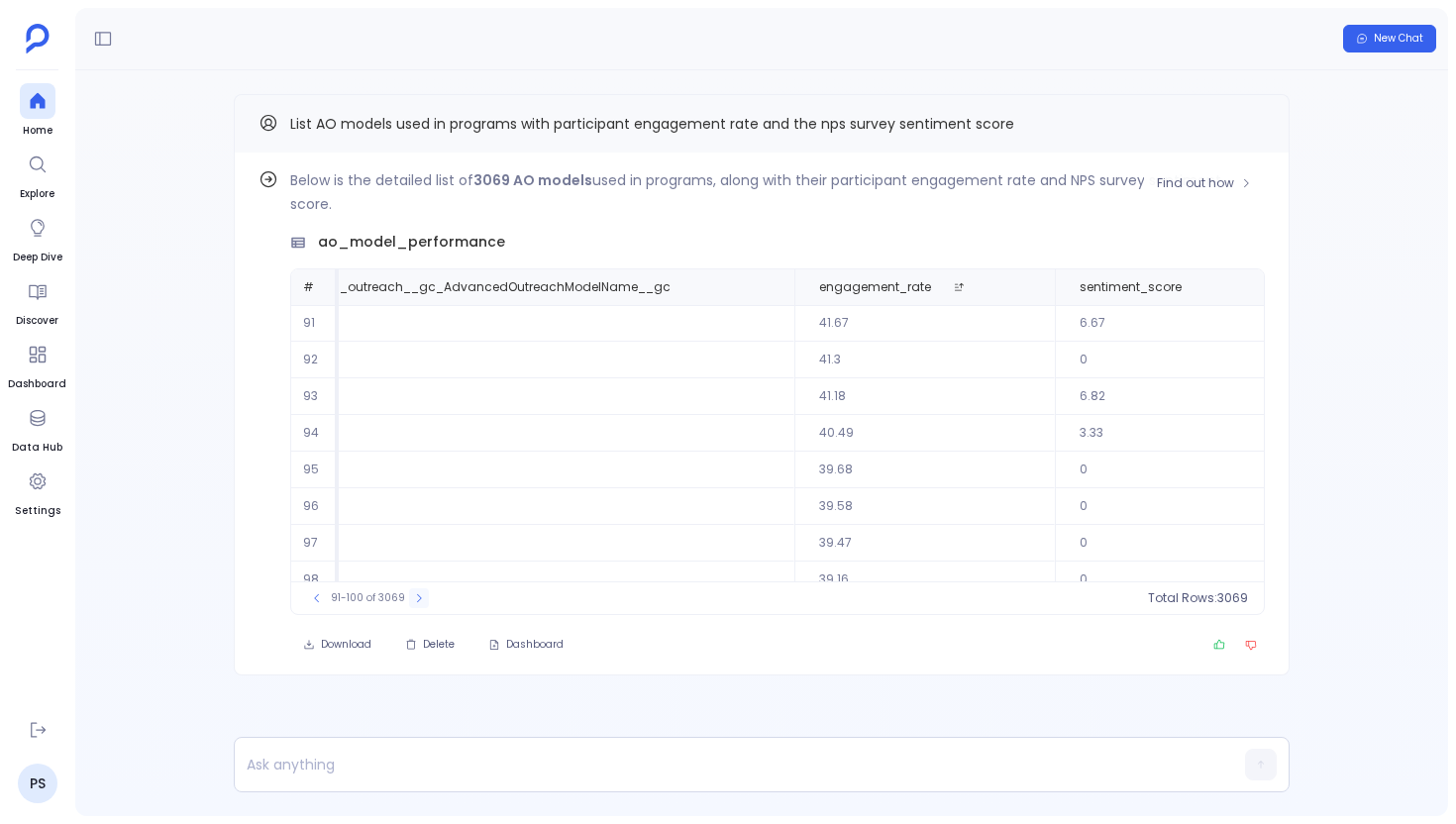 click 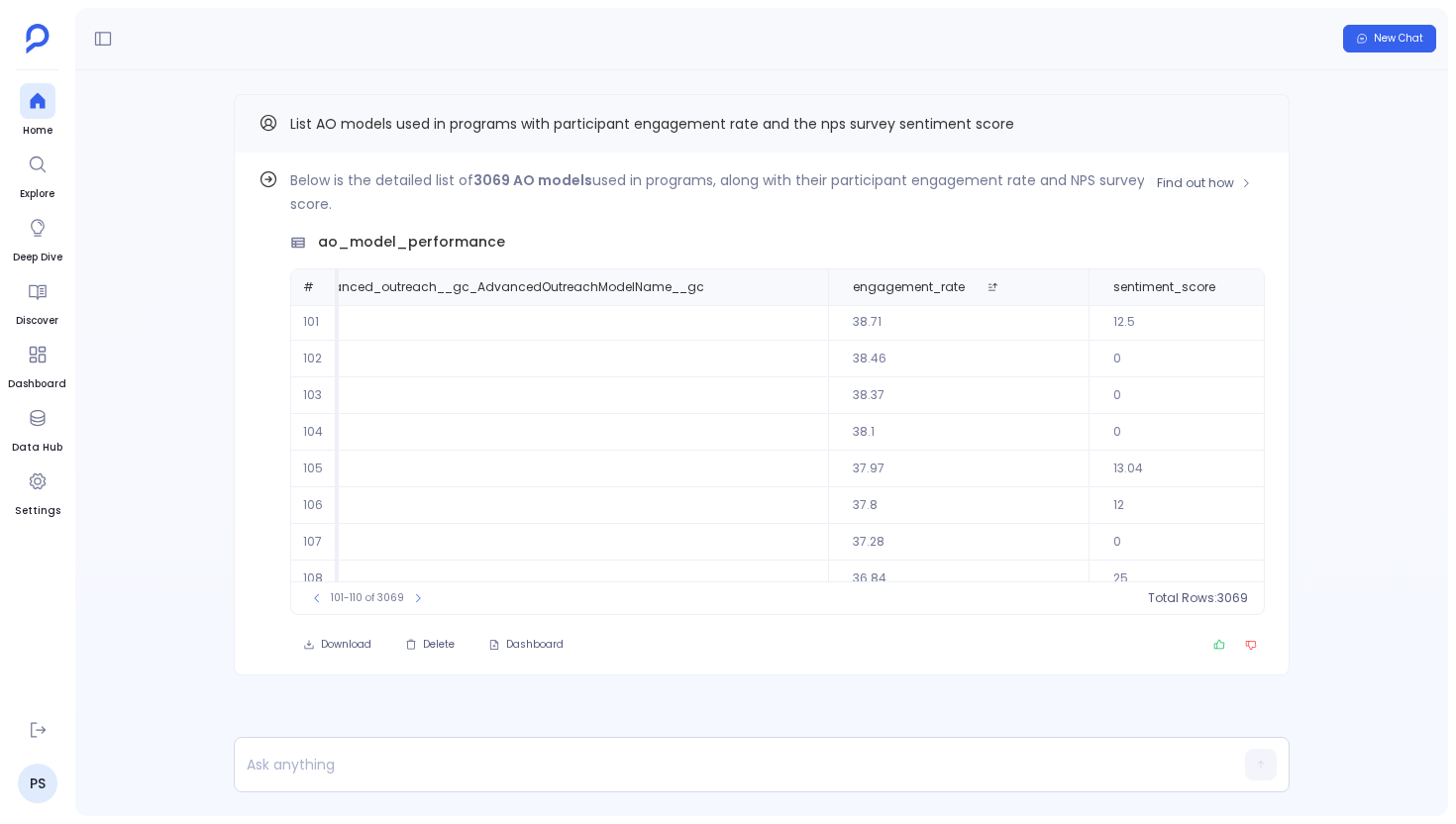scroll, scrollTop: 1, scrollLeft: 1408, axis: both 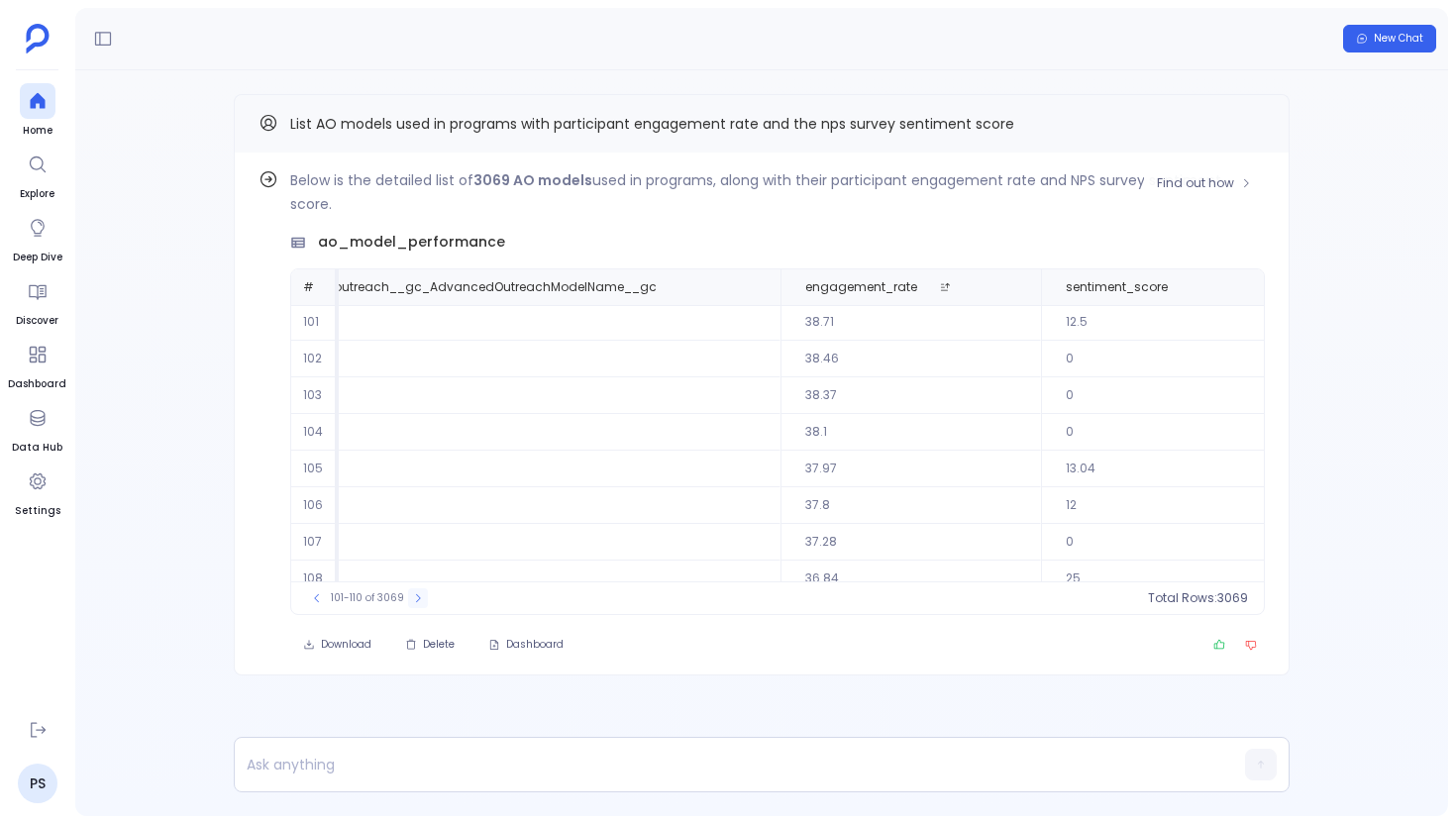 click 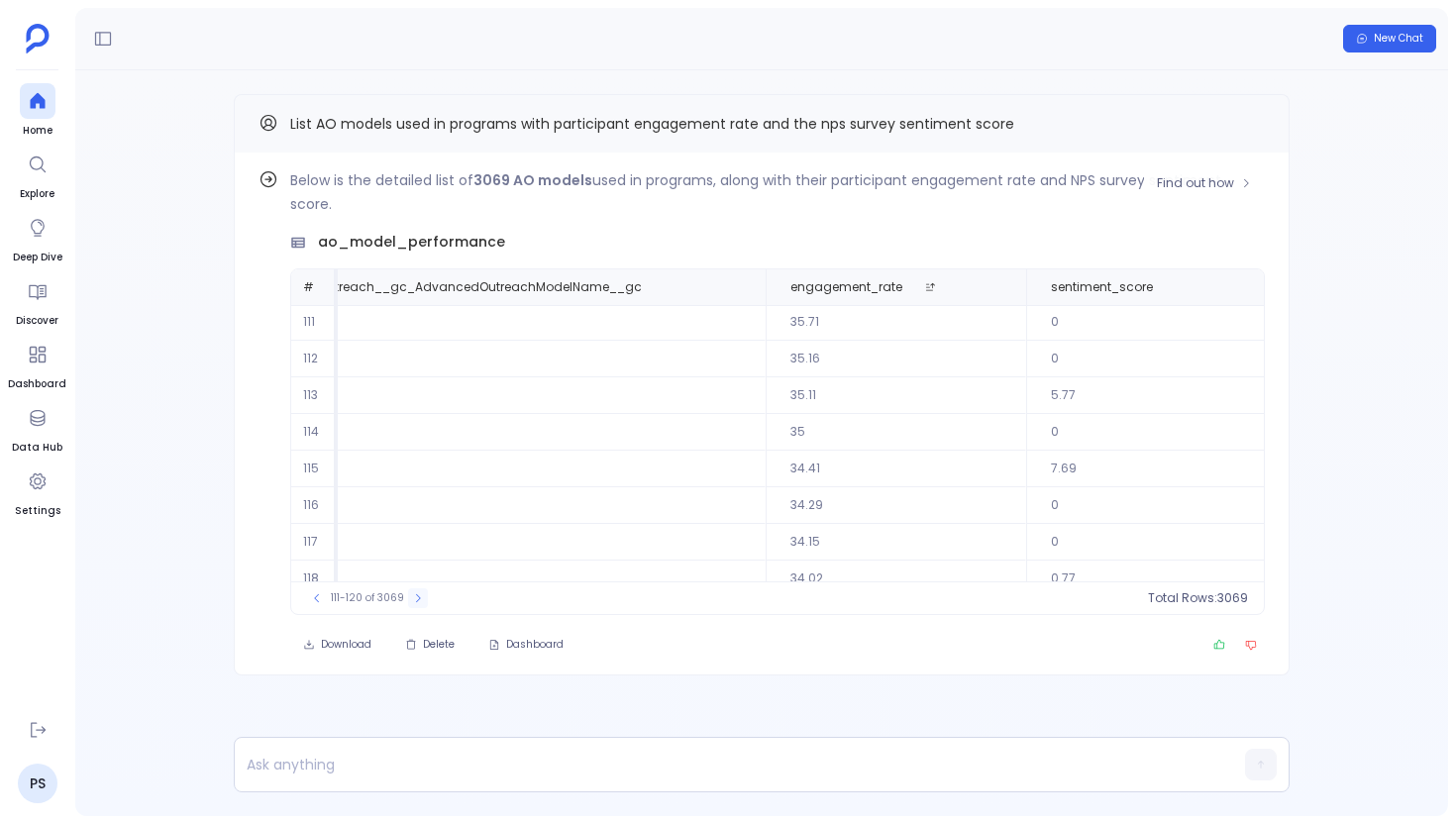 scroll, scrollTop: 1, scrollLeft: 1388, axis: both 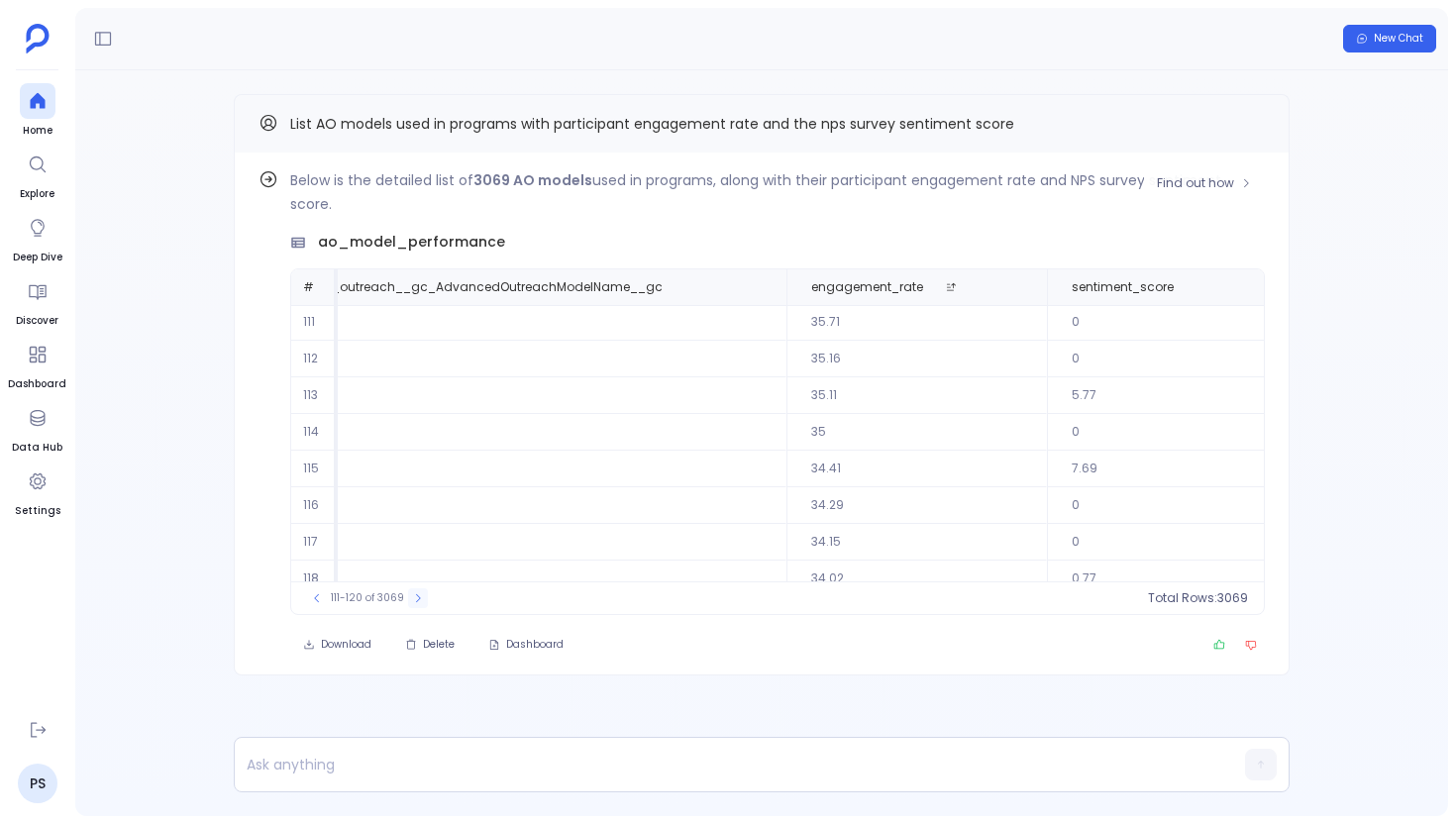click 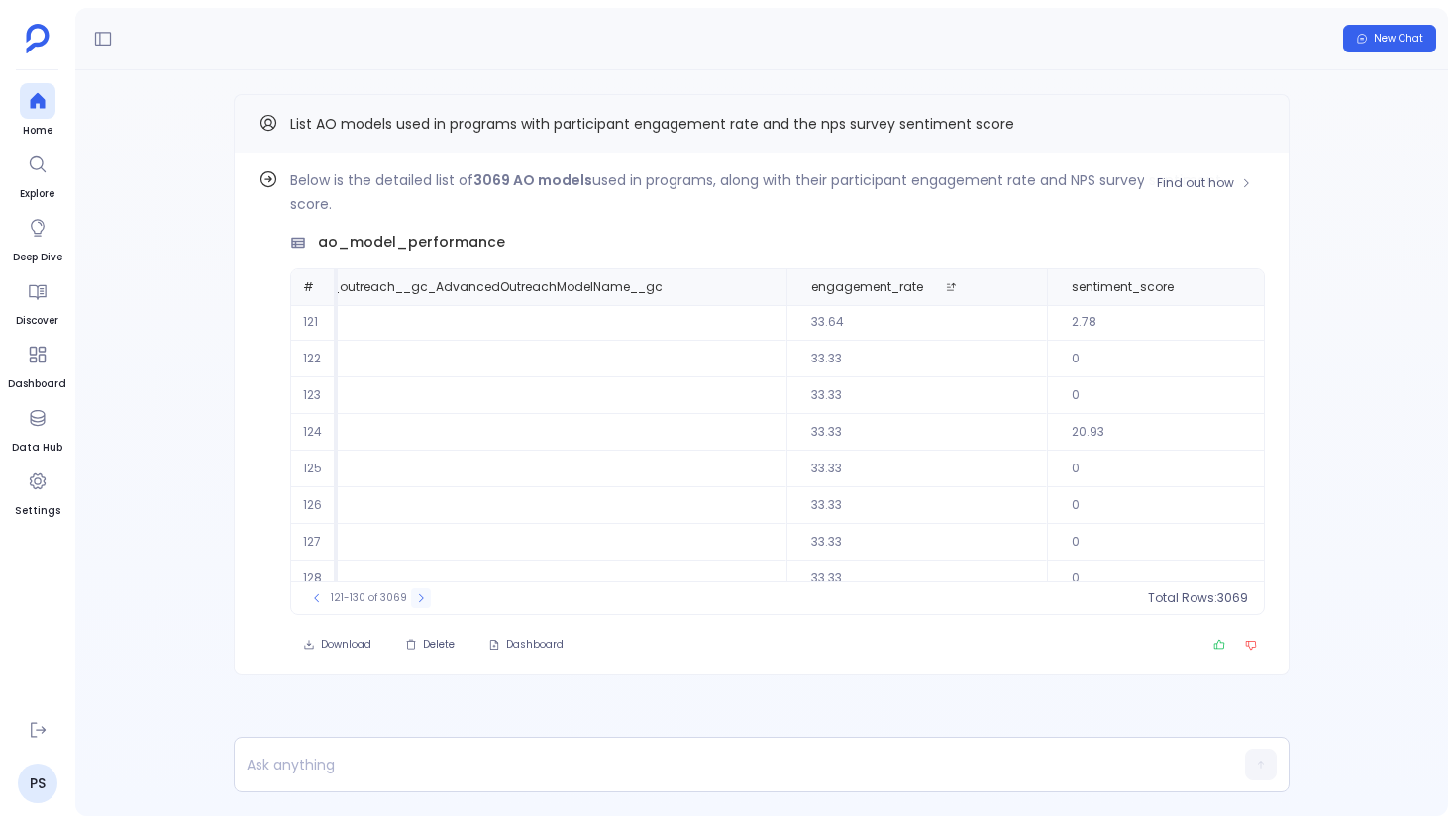 click 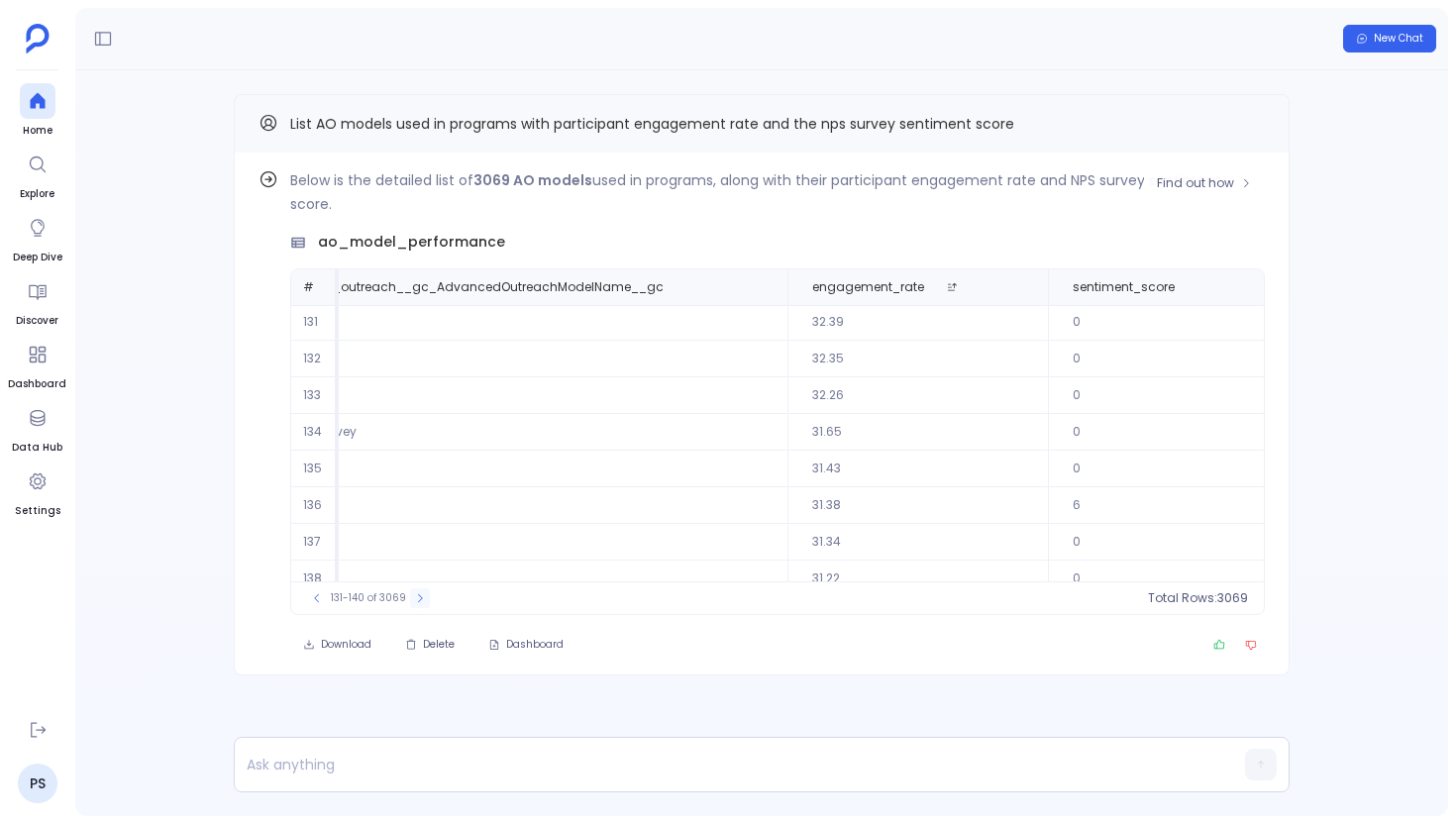 click 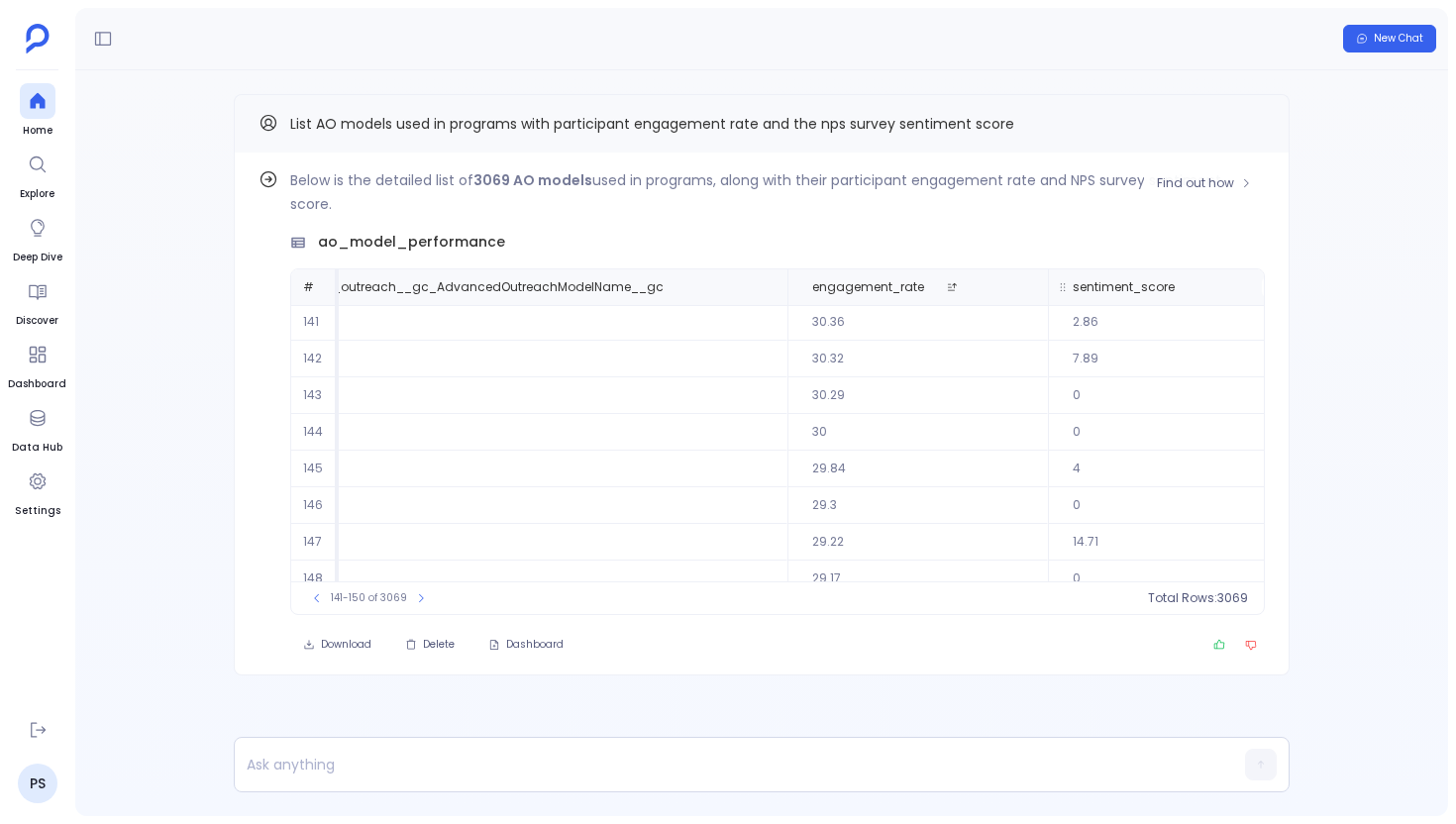 click at bounding box center [1274, 287] 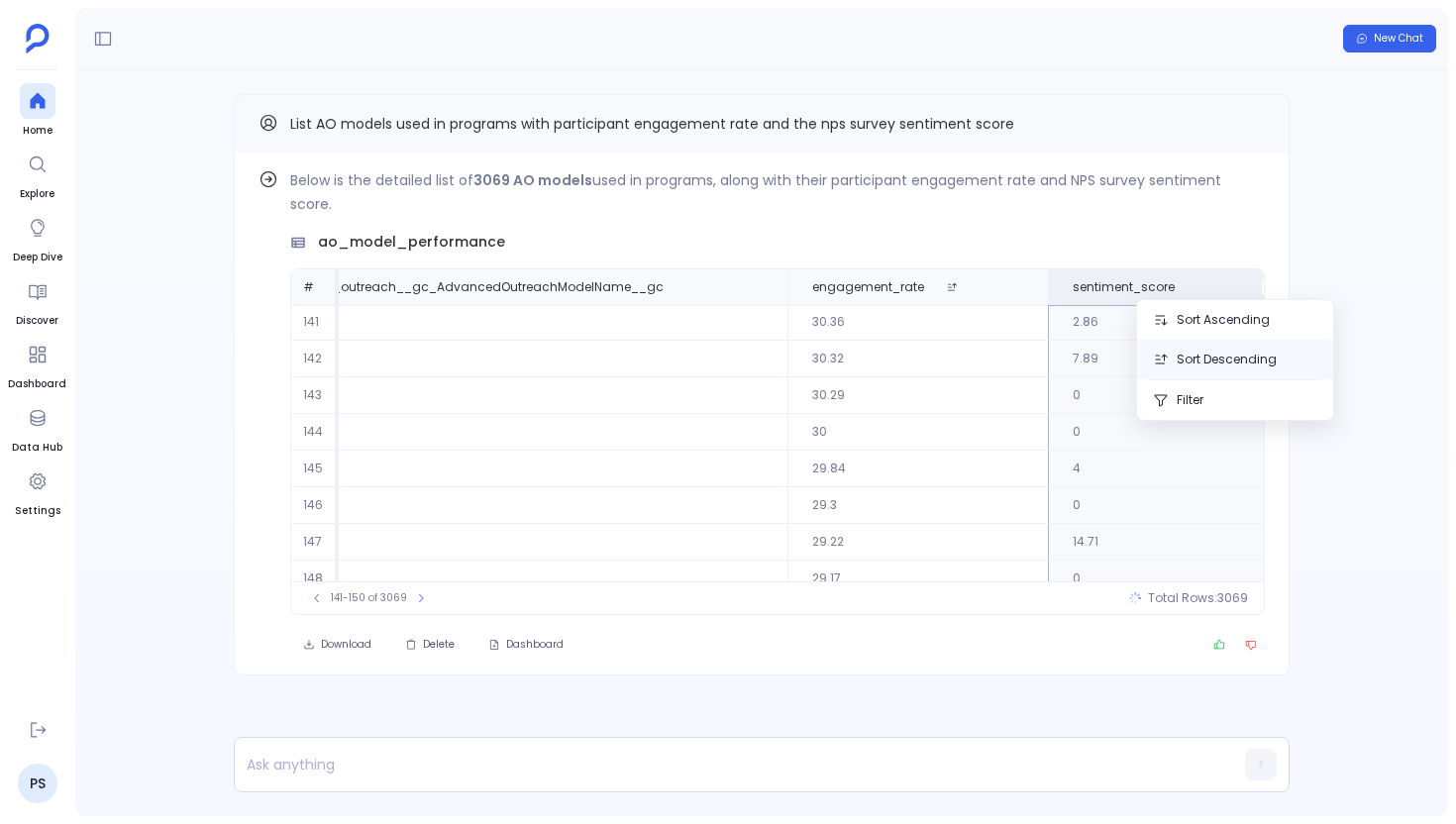 click on "Sort Descending" at bounding box center [1235, 360] 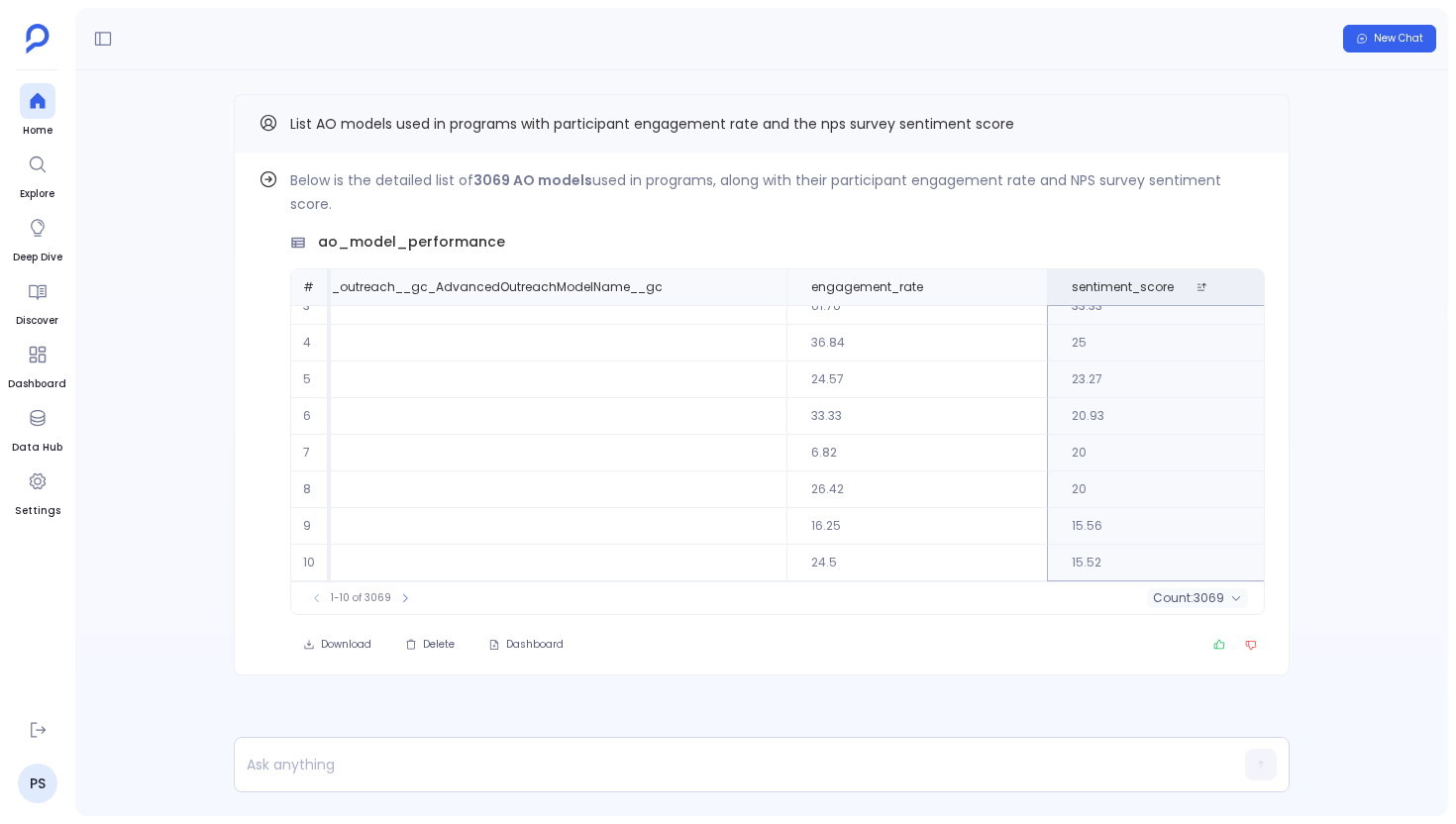 scroll, scrollTop: 0, scrollLeft: 1381, axis: horizontal 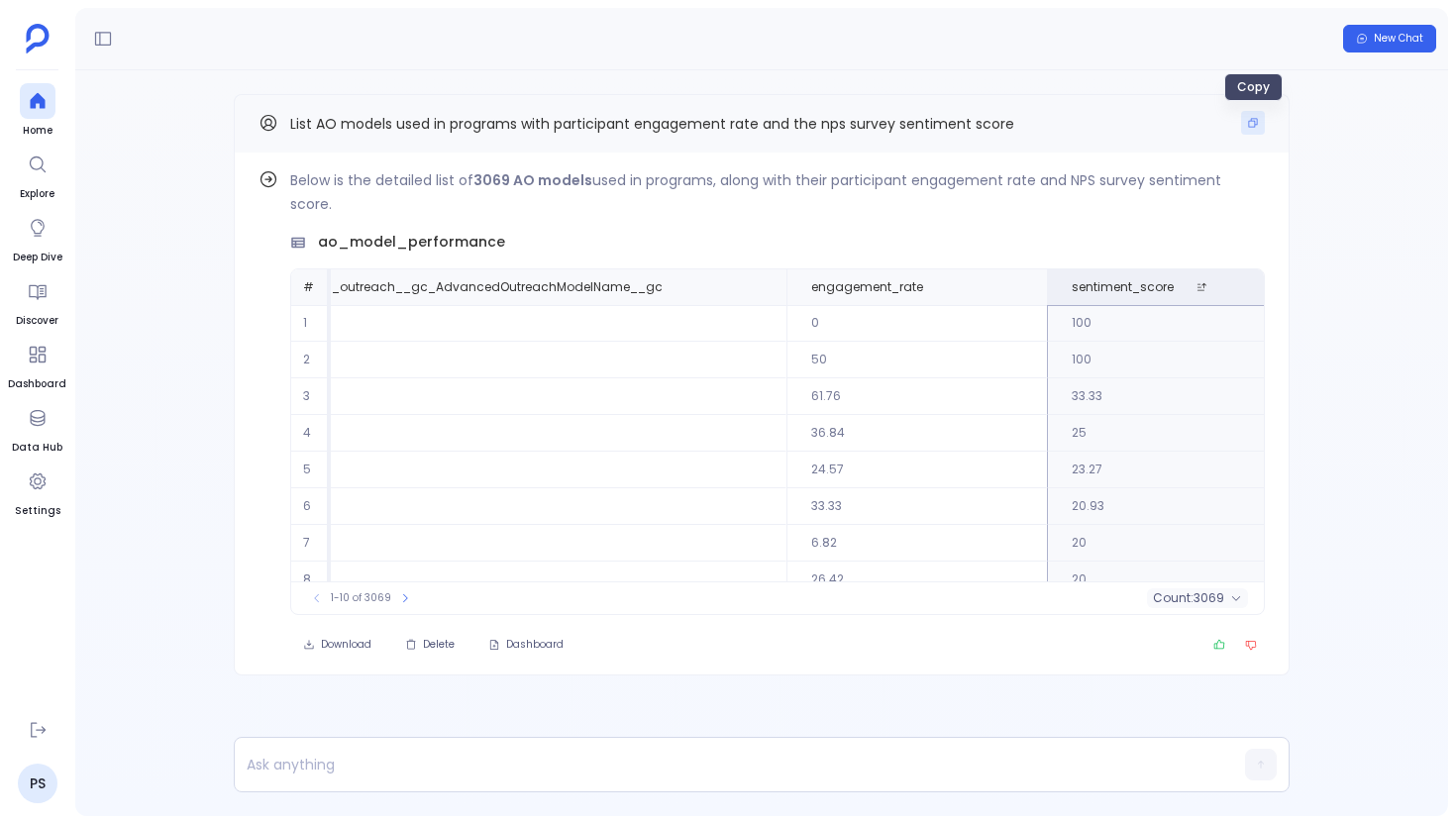 click at bounding box center [1253, 123] 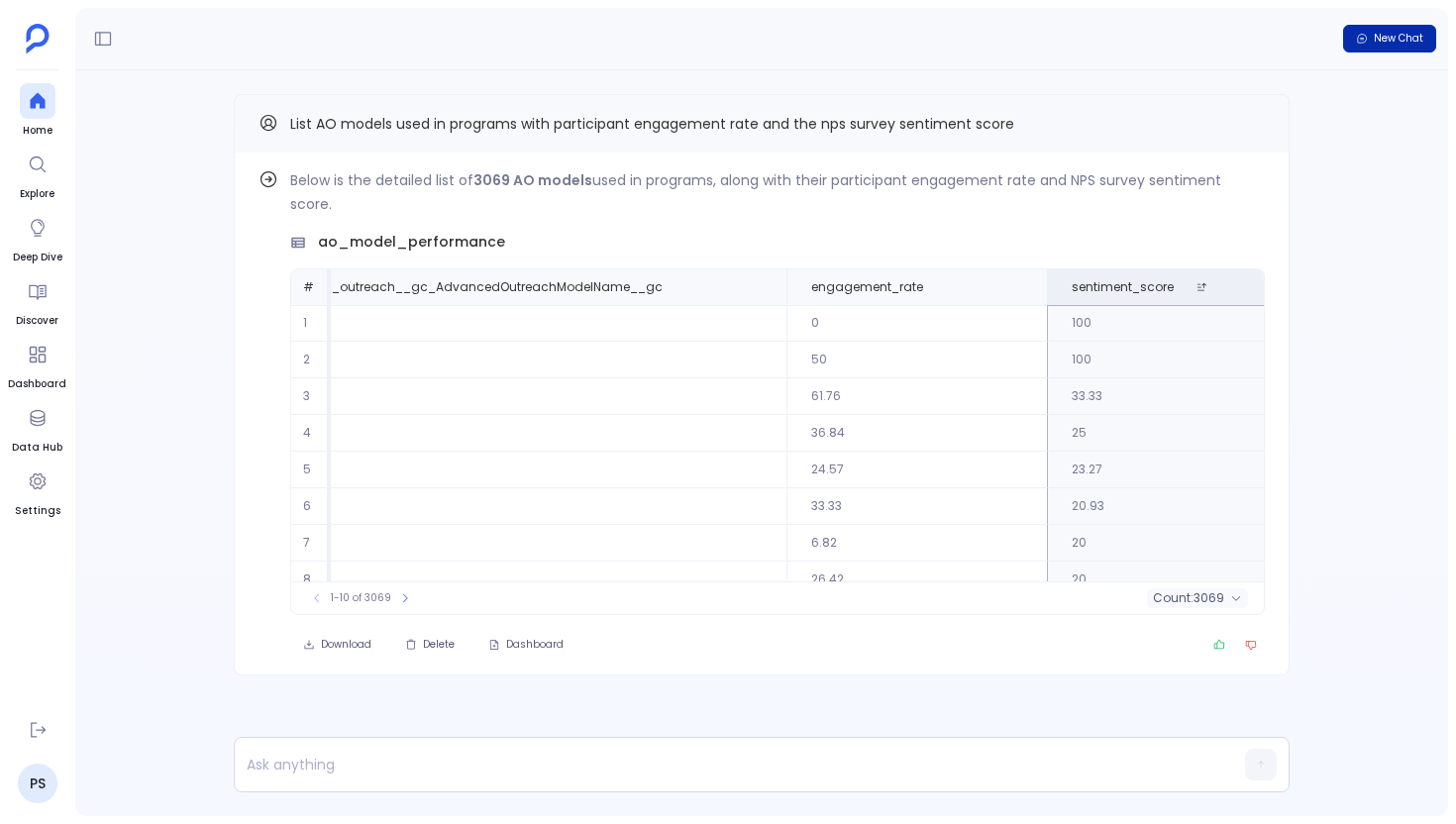 click on "New Chat" at bounding box center [1399, 39] 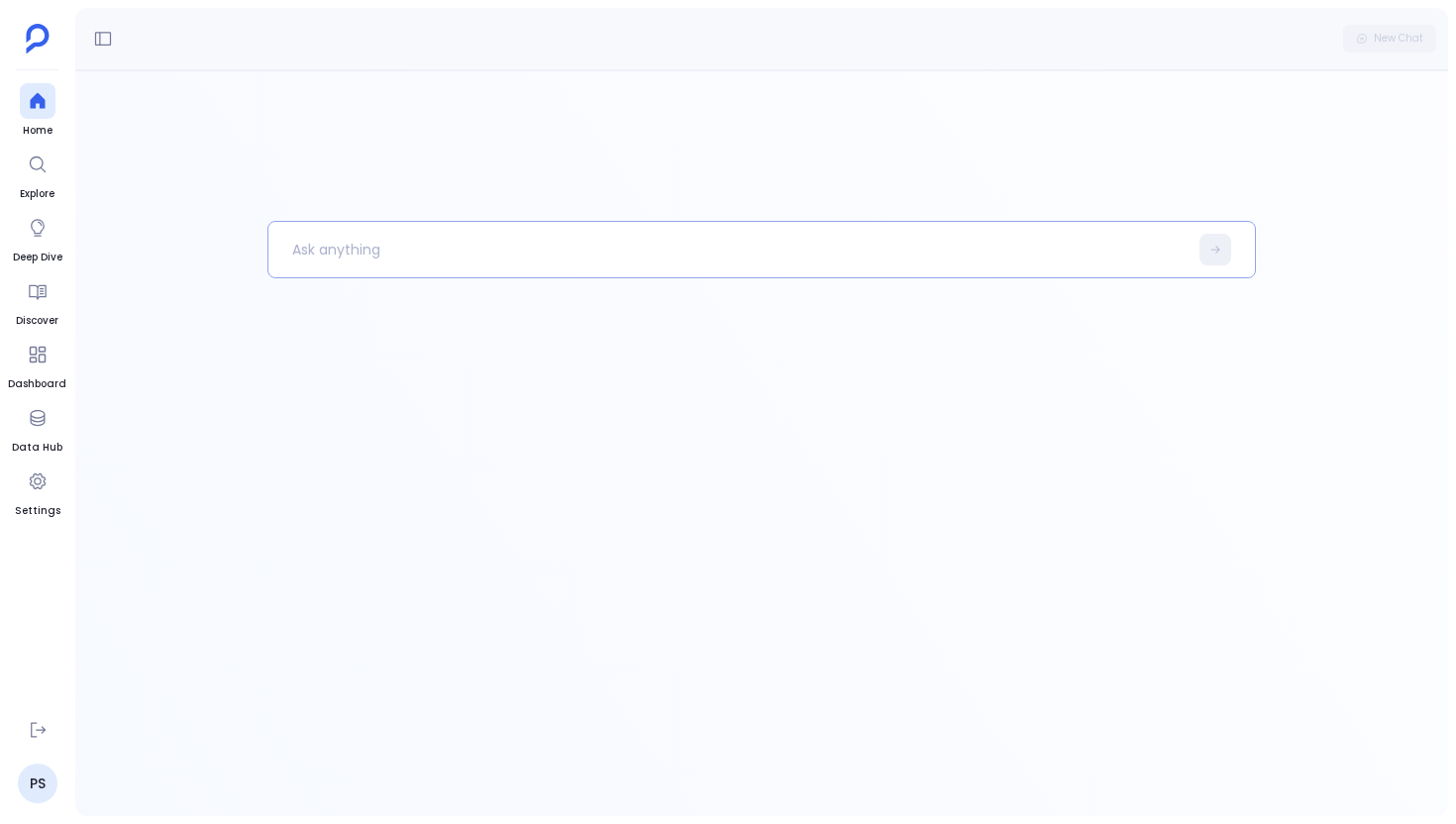 click at bounding box center (728, 250) 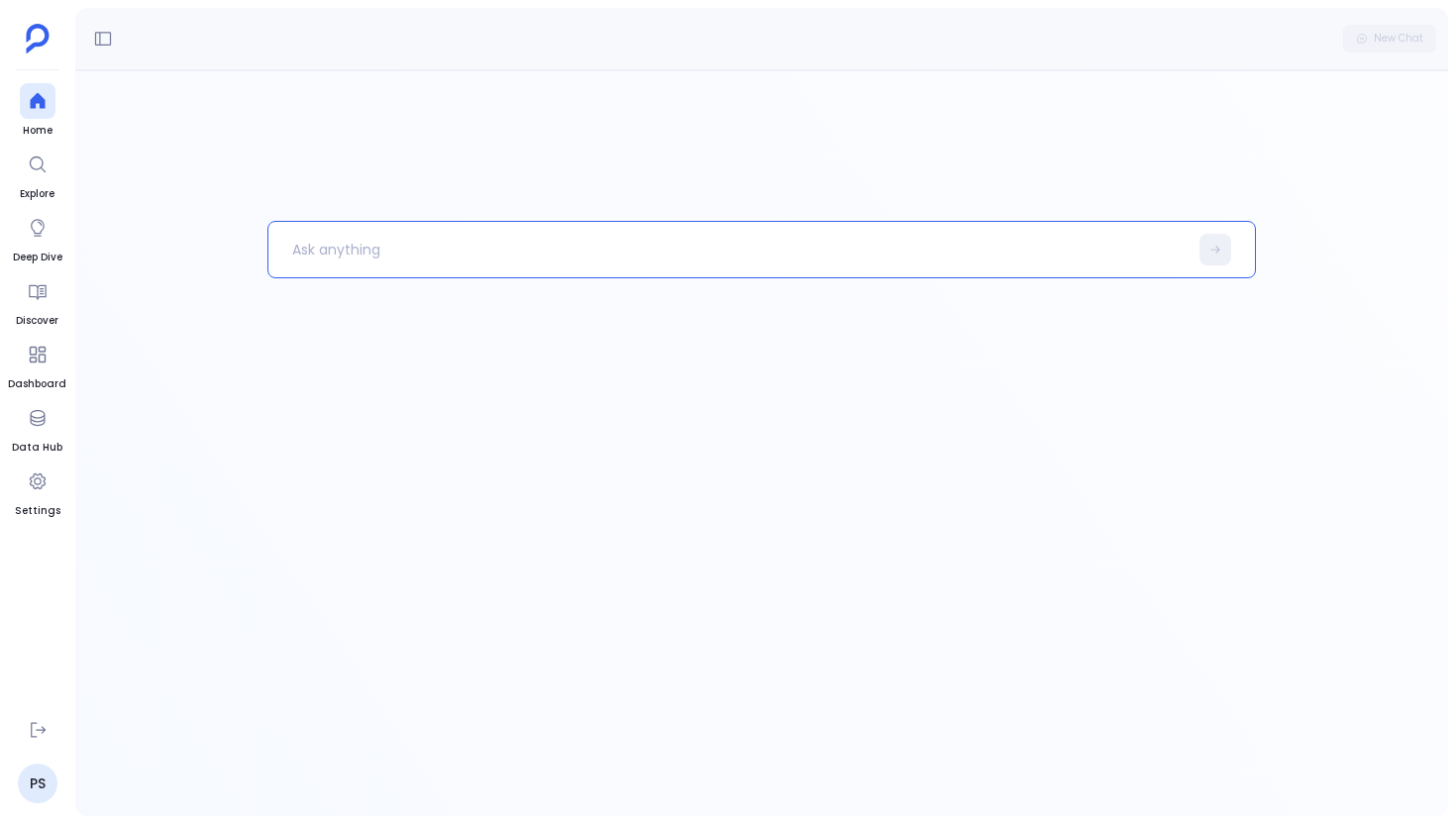 paste 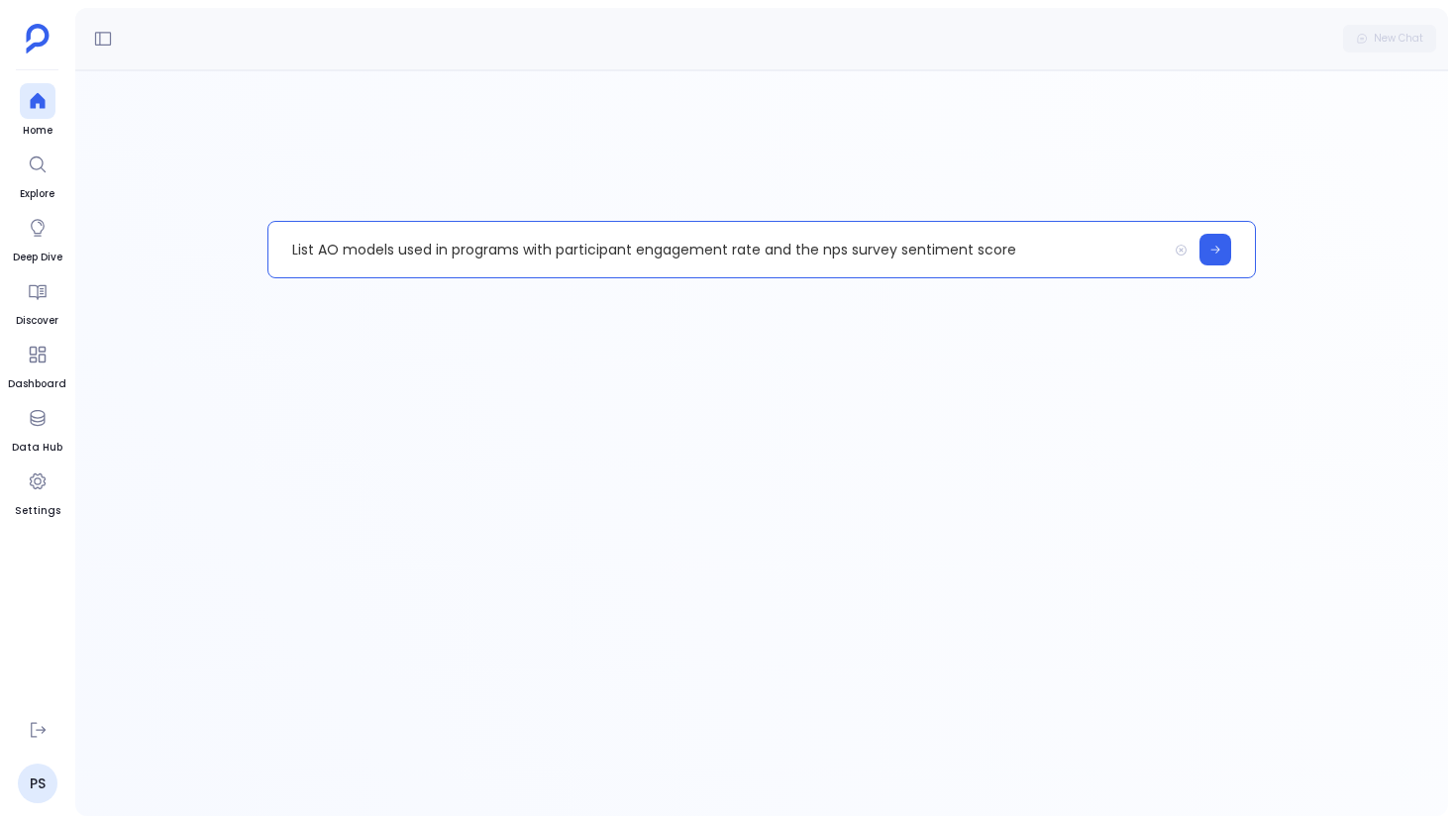 click on "List AO models used in programs with participant engagement rate and the nps survey sentiment score" at bounding box center (717, 250) 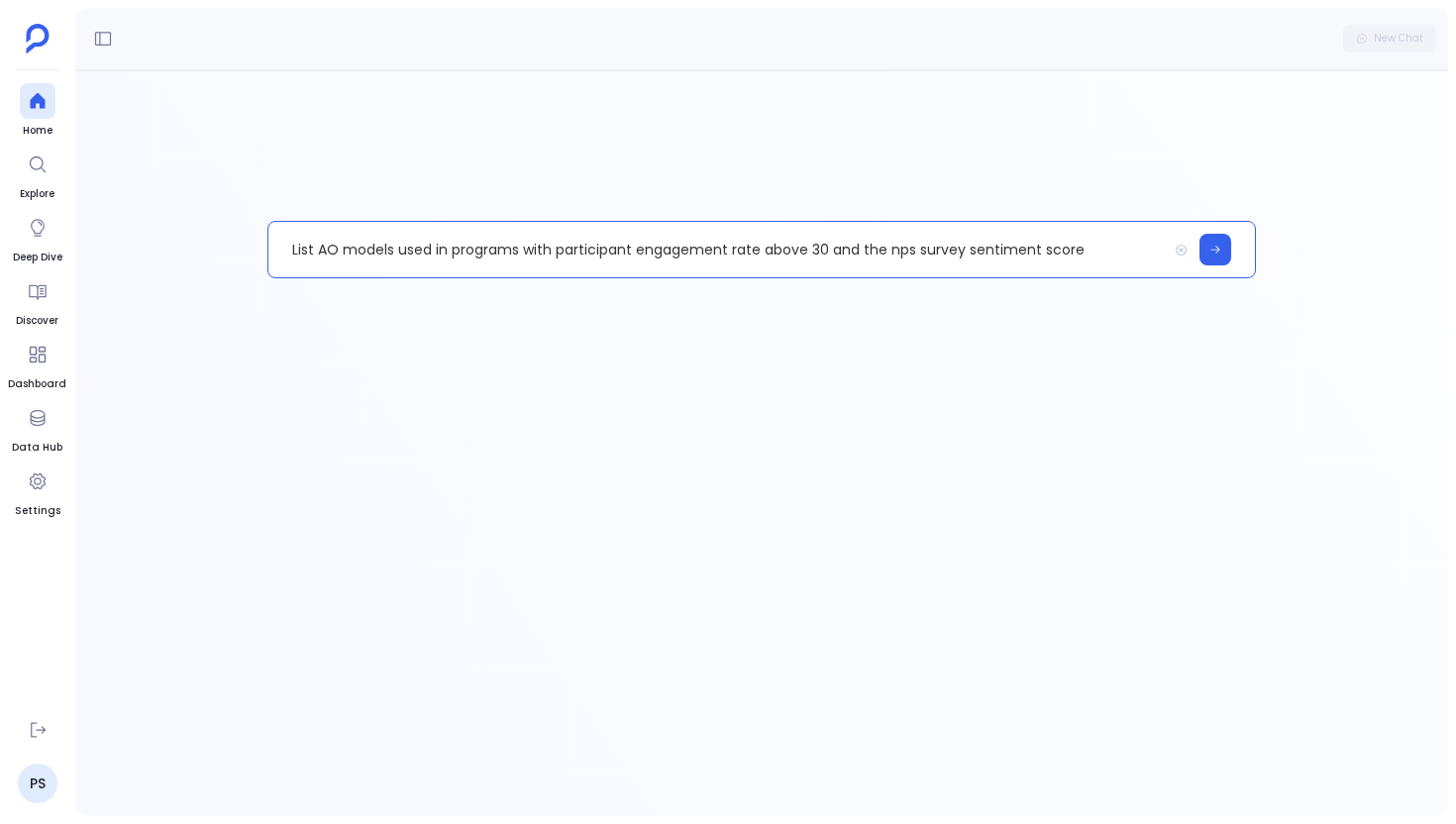 click on "List AO models used in programs with participant engagement rate above 30 and the nps survey sentiment score" at bounding box center (717, 250) 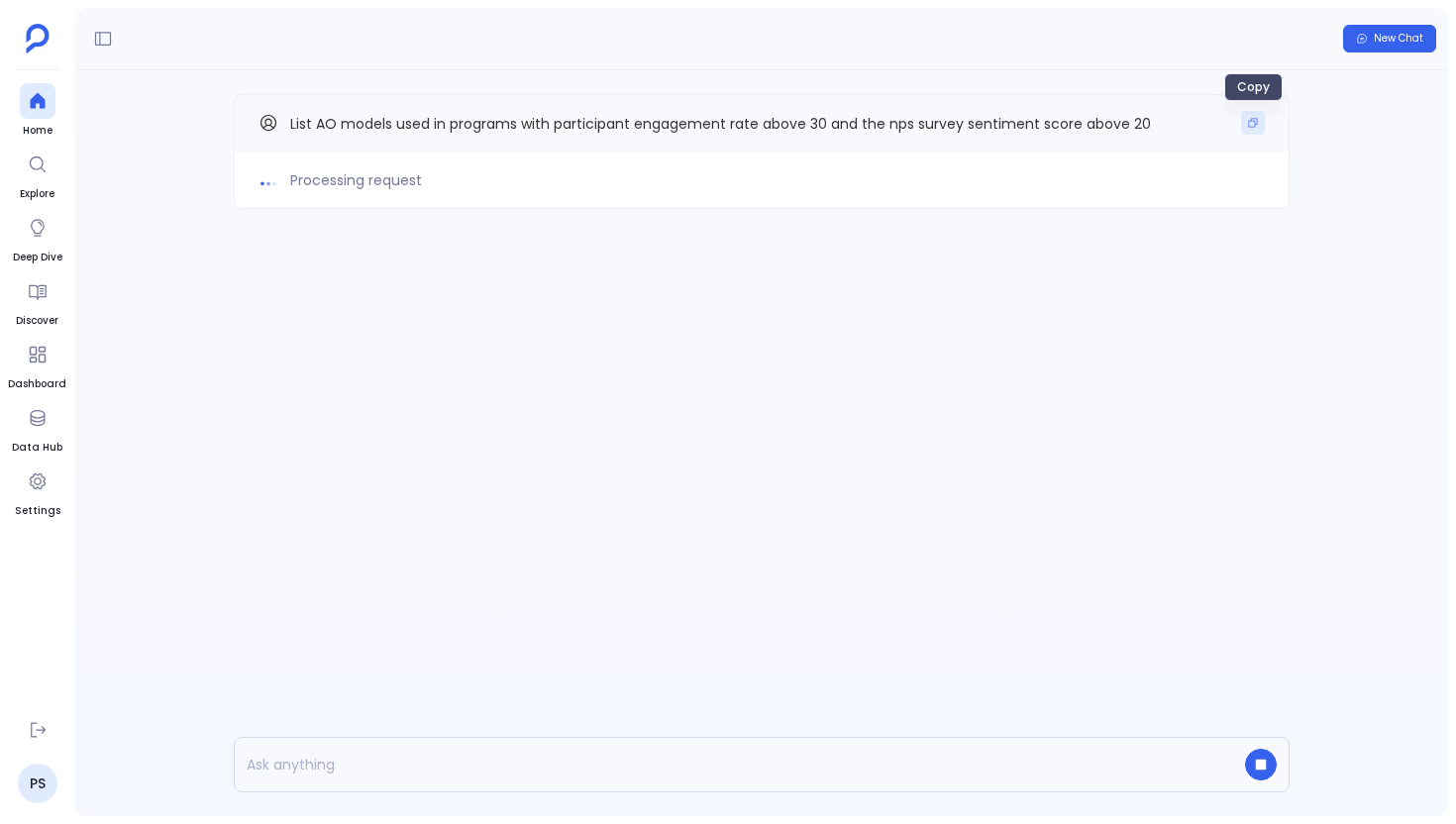 click 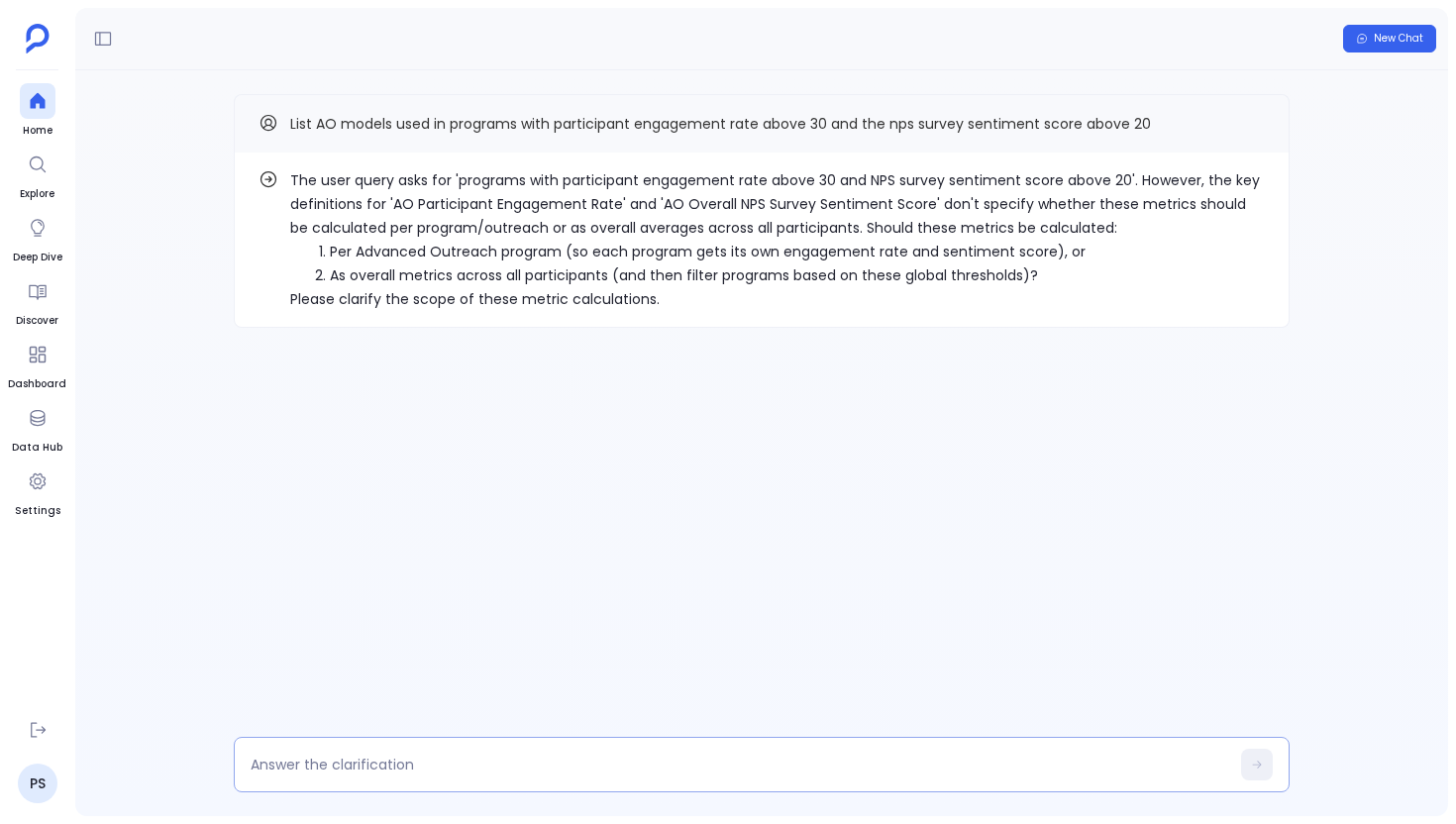 click at bounding box center (740, 765) 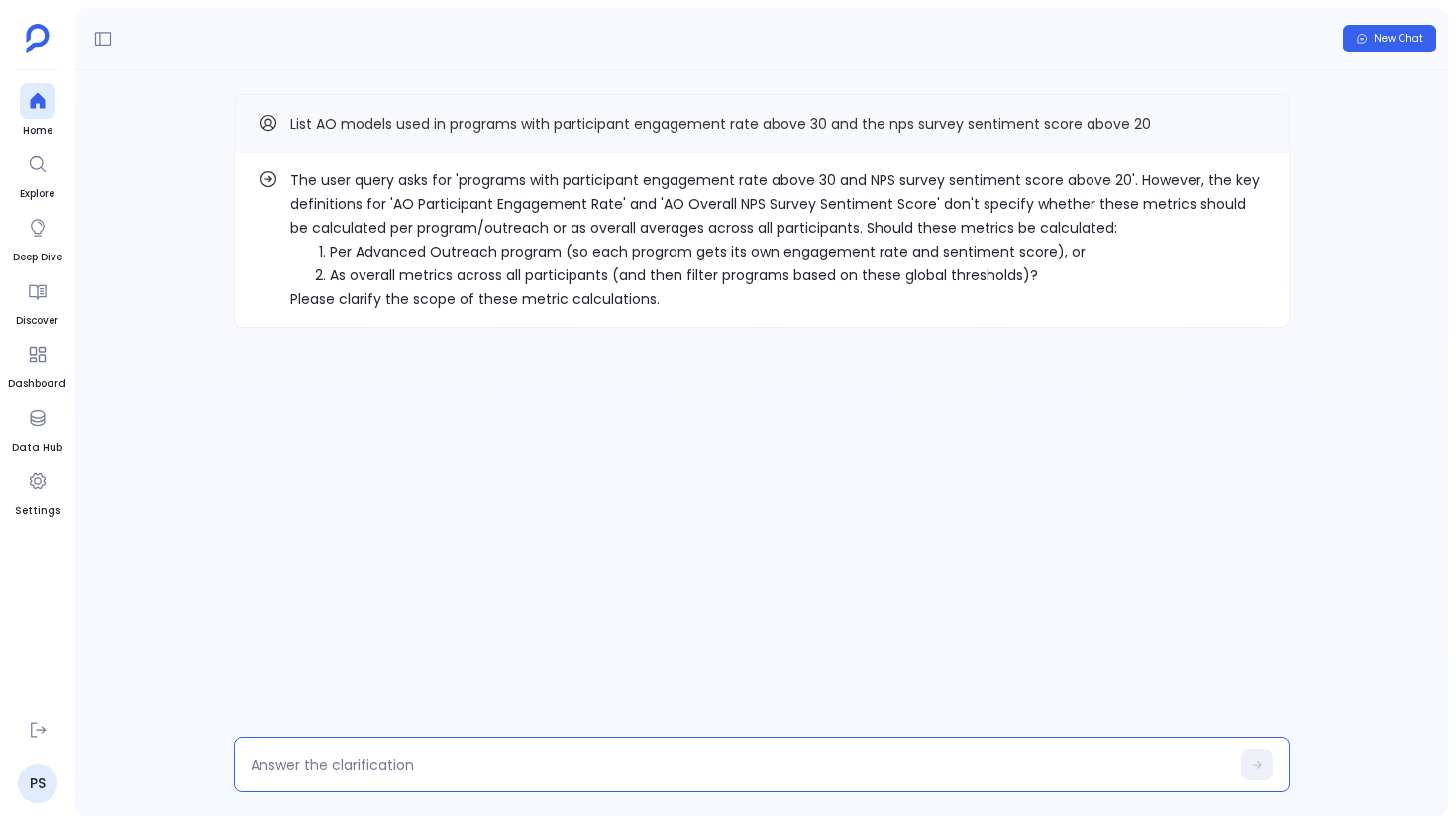 type on "1" 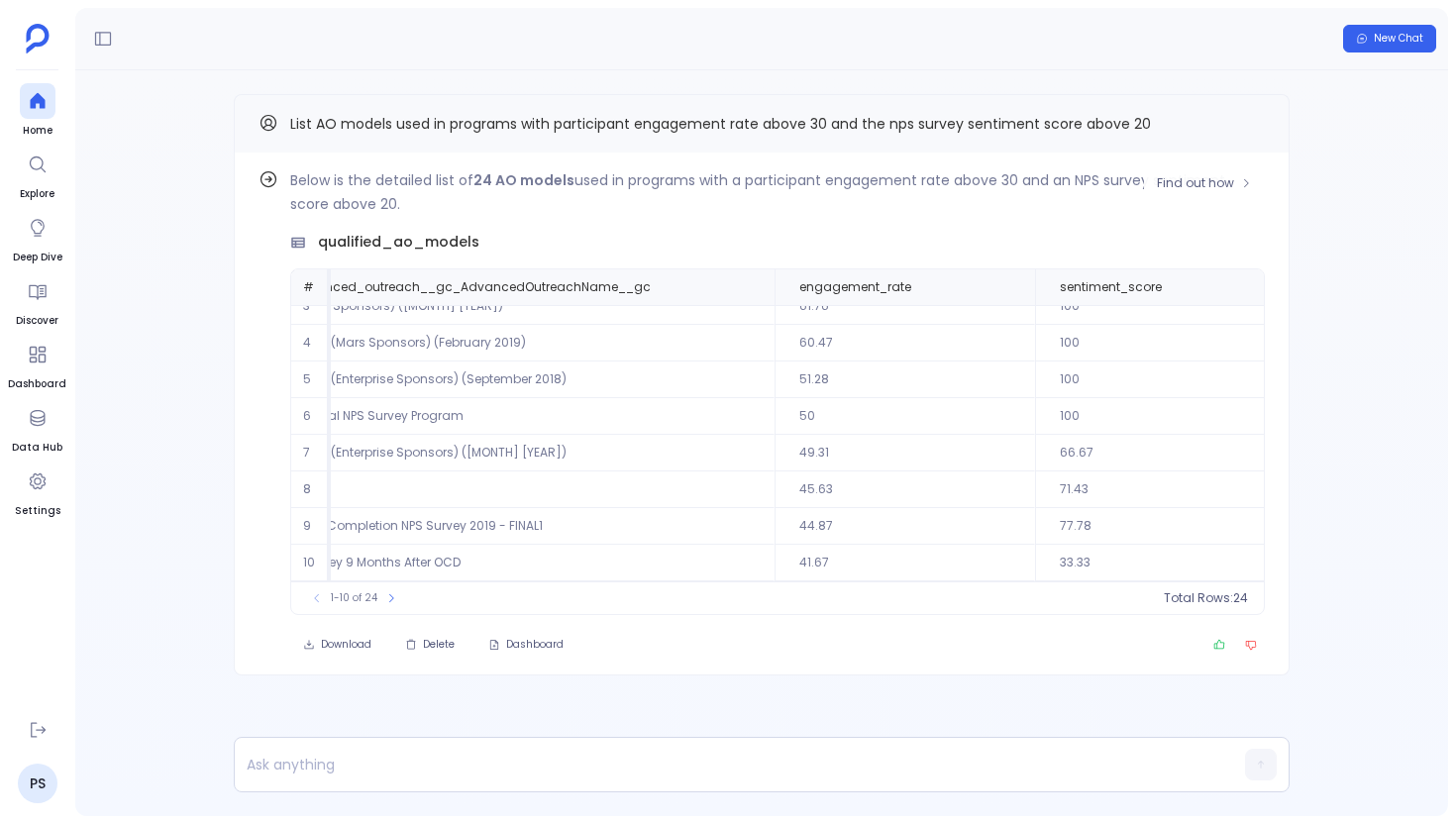 scroll, scrollTop: 0, scrollLeft: 756, axis: horizontal 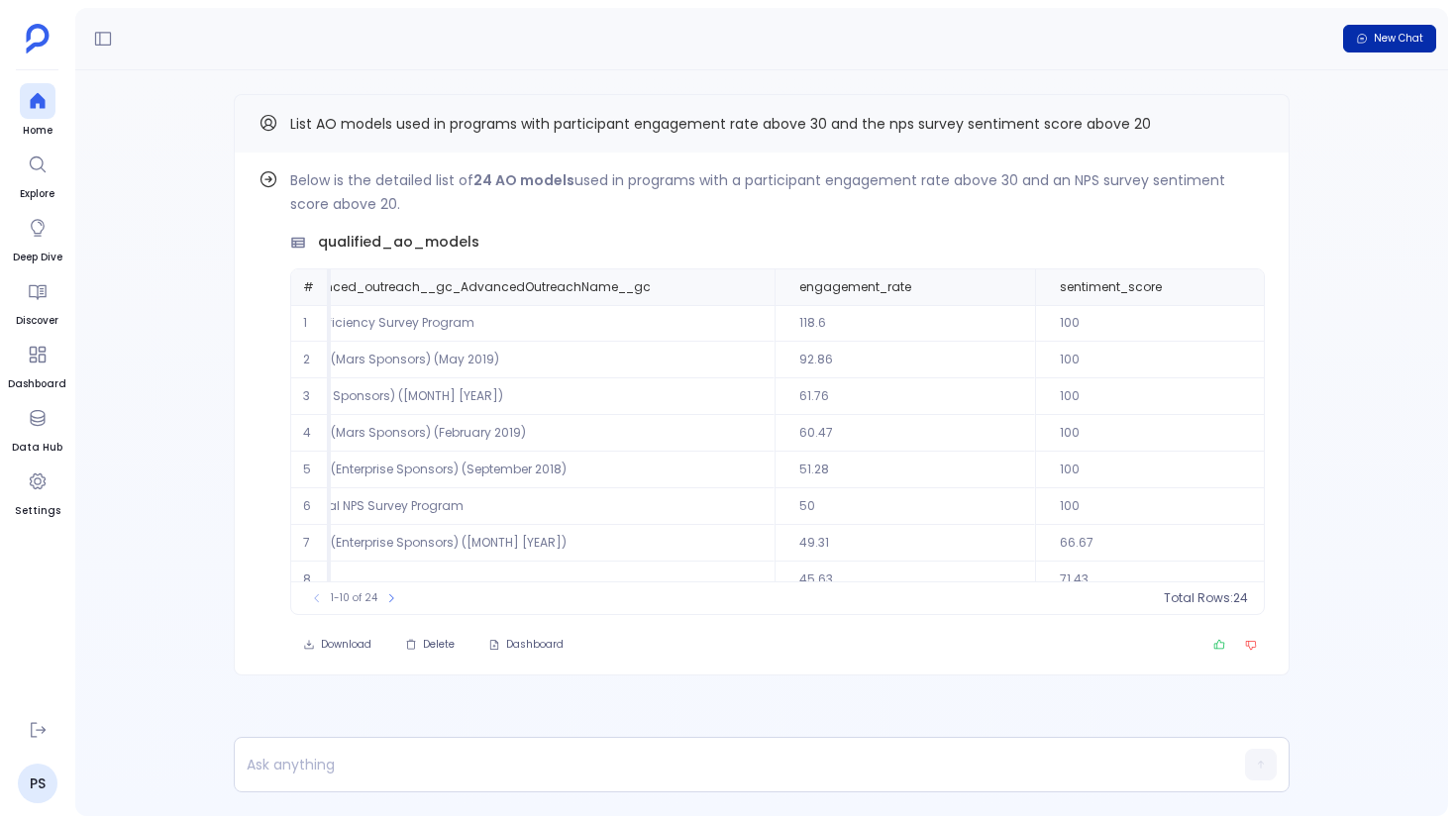 click on "New Chat" at bounding box center (1399, 39) 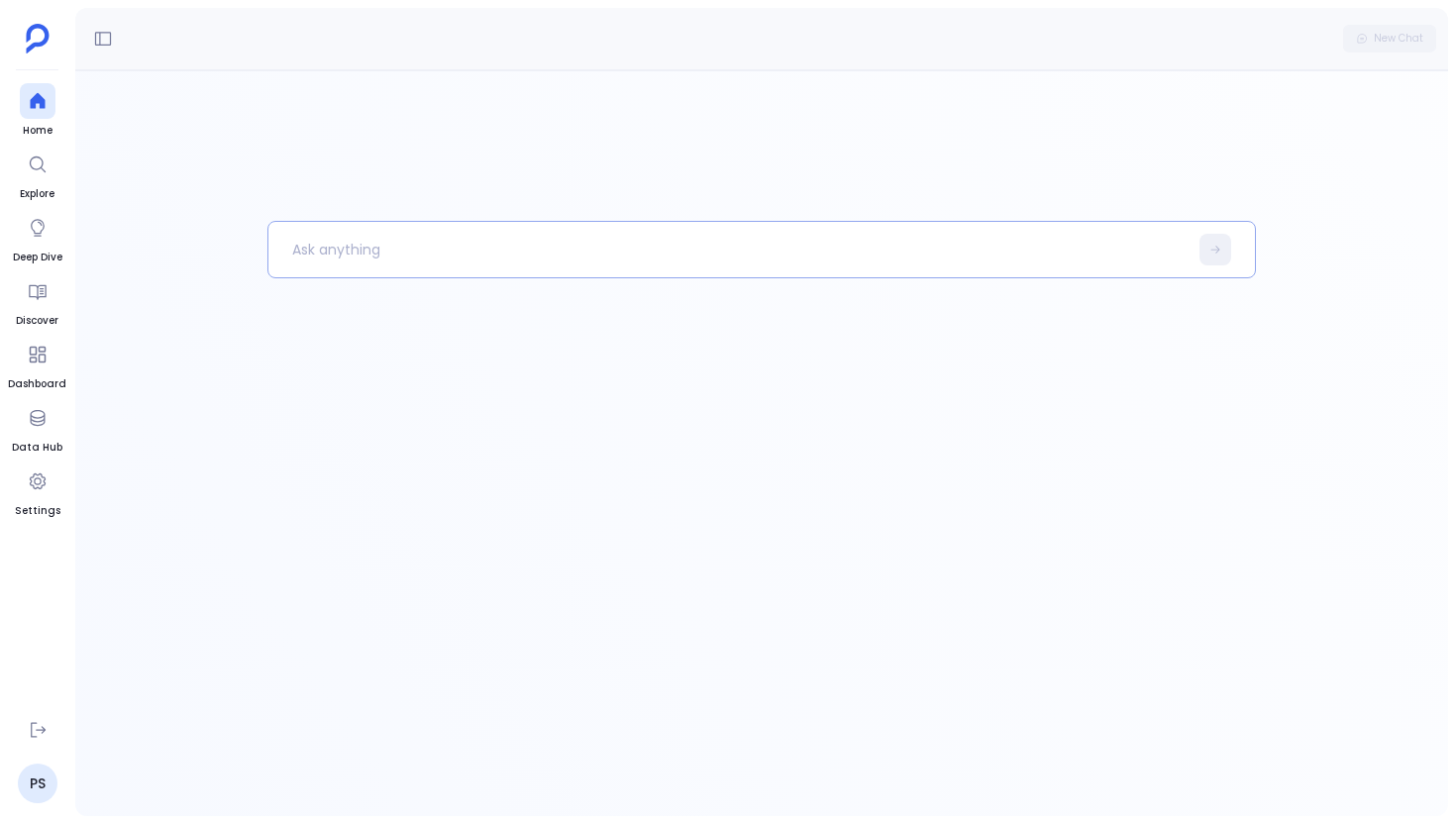 click at bounding box center (728, 250) 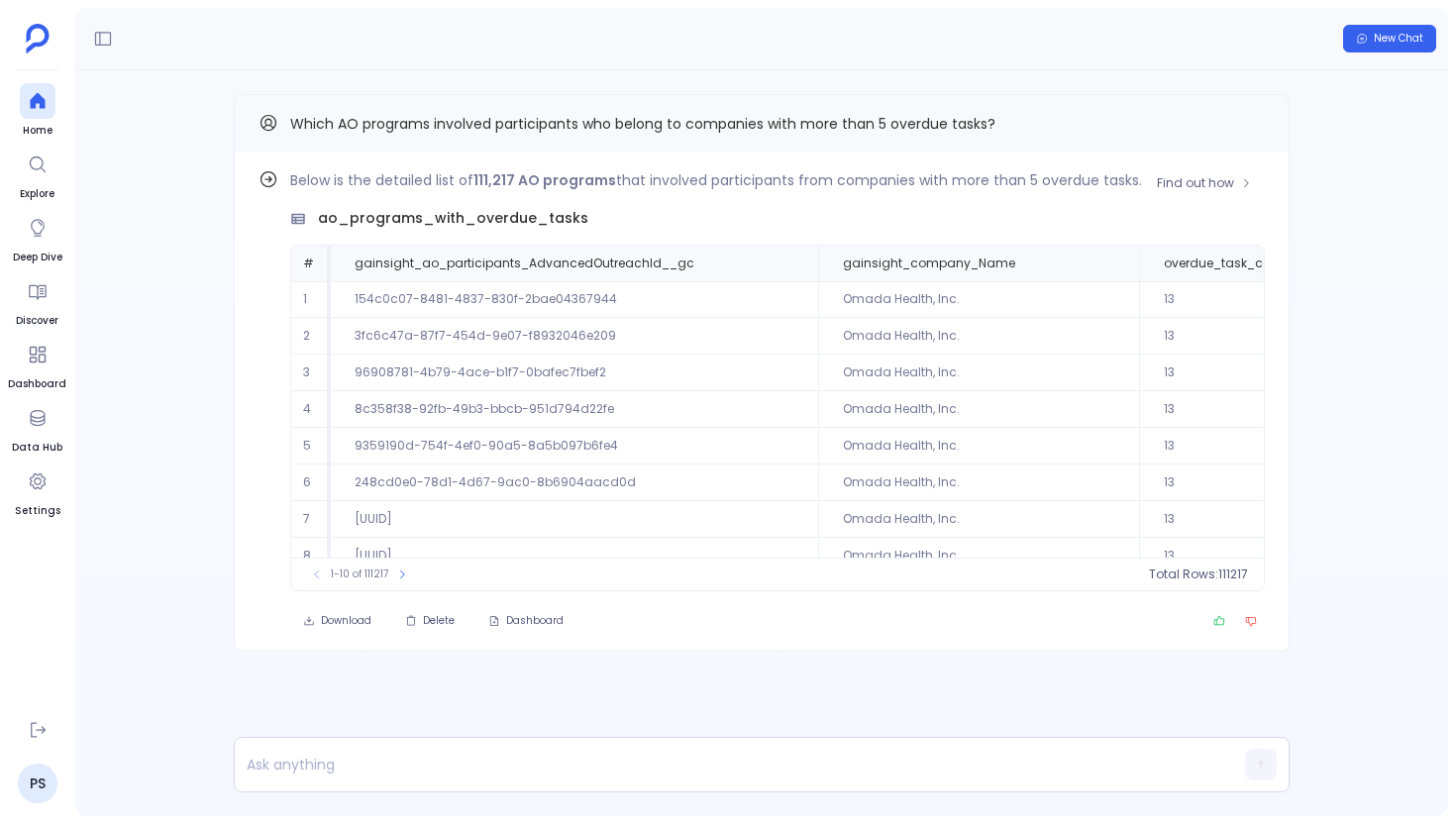 scroll, scrollTop: 95, scrollLeft: 0, axis: vertical 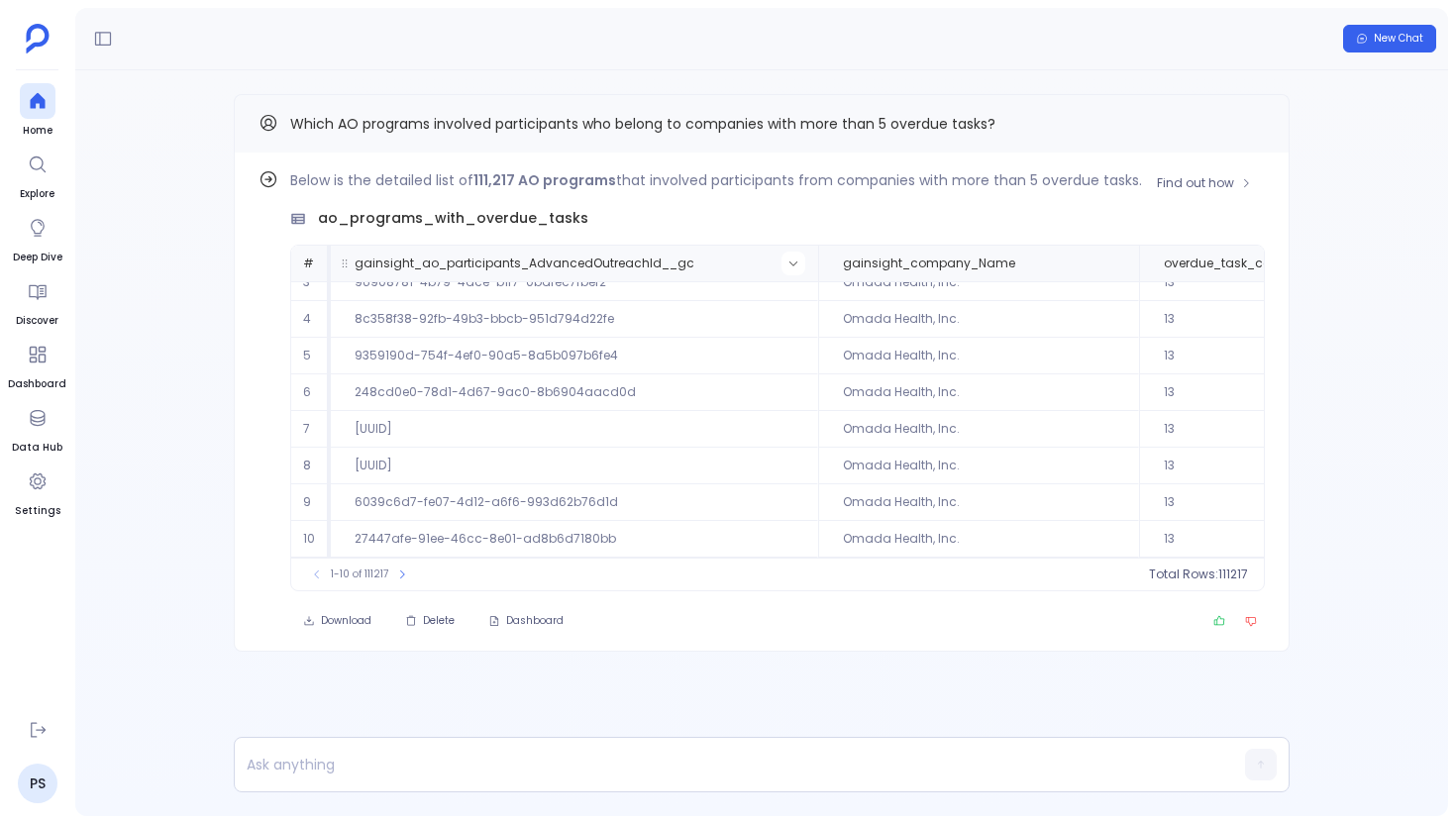 click 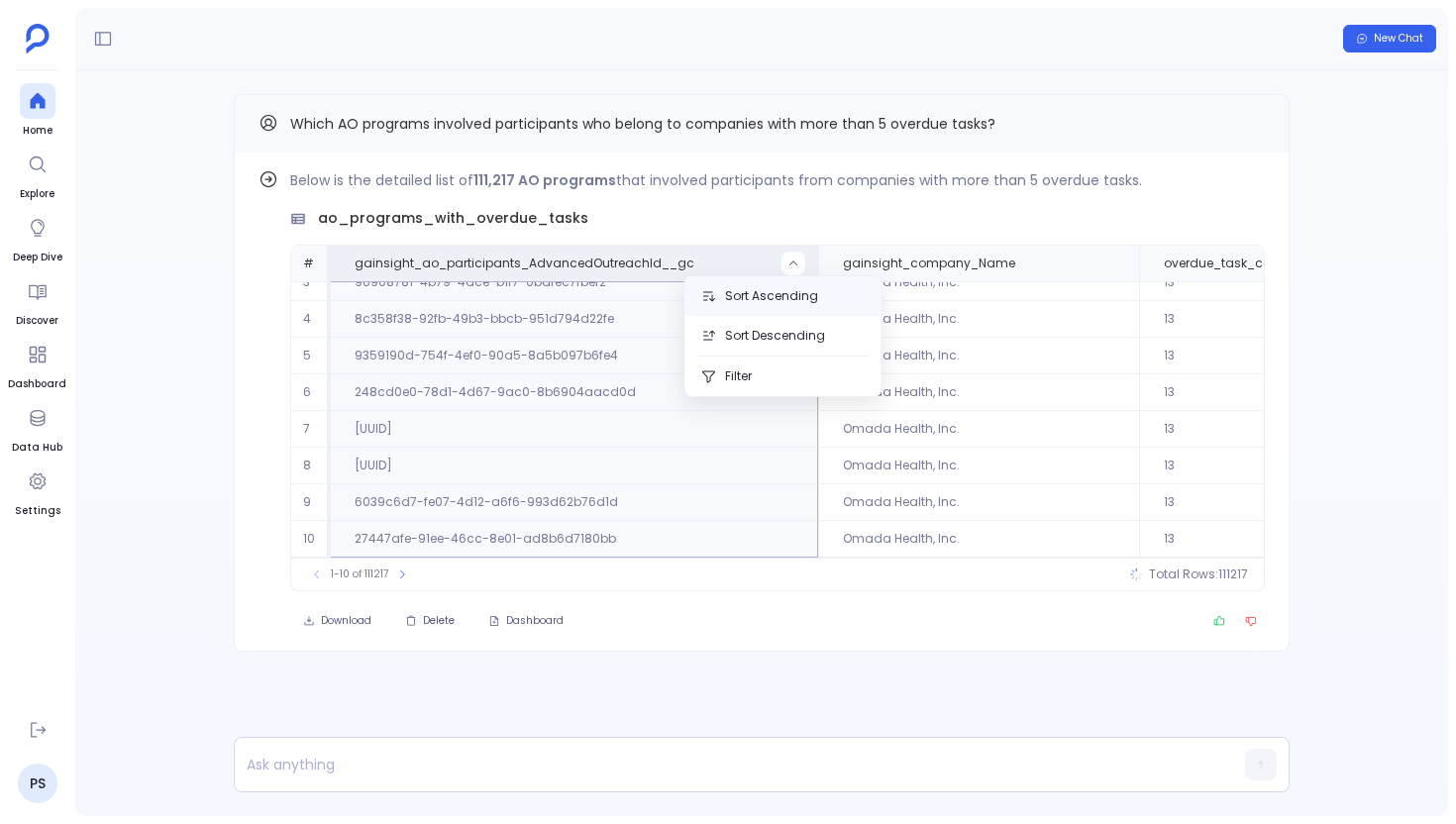 click on "Sort Ascending" at bounding box center (783, 296) 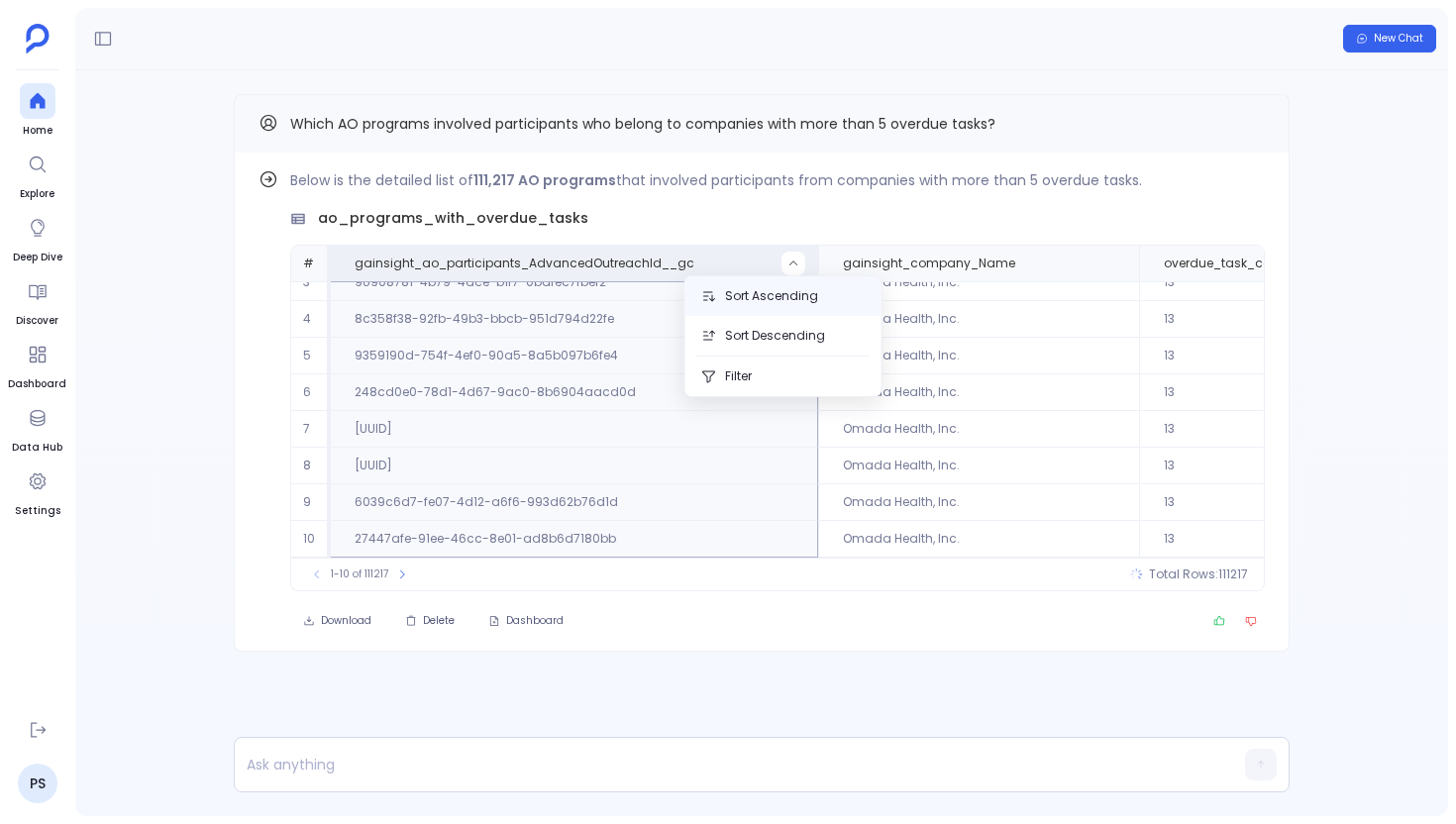 scroll, scrollTop: 0, scrollLeft: 0, axis: both 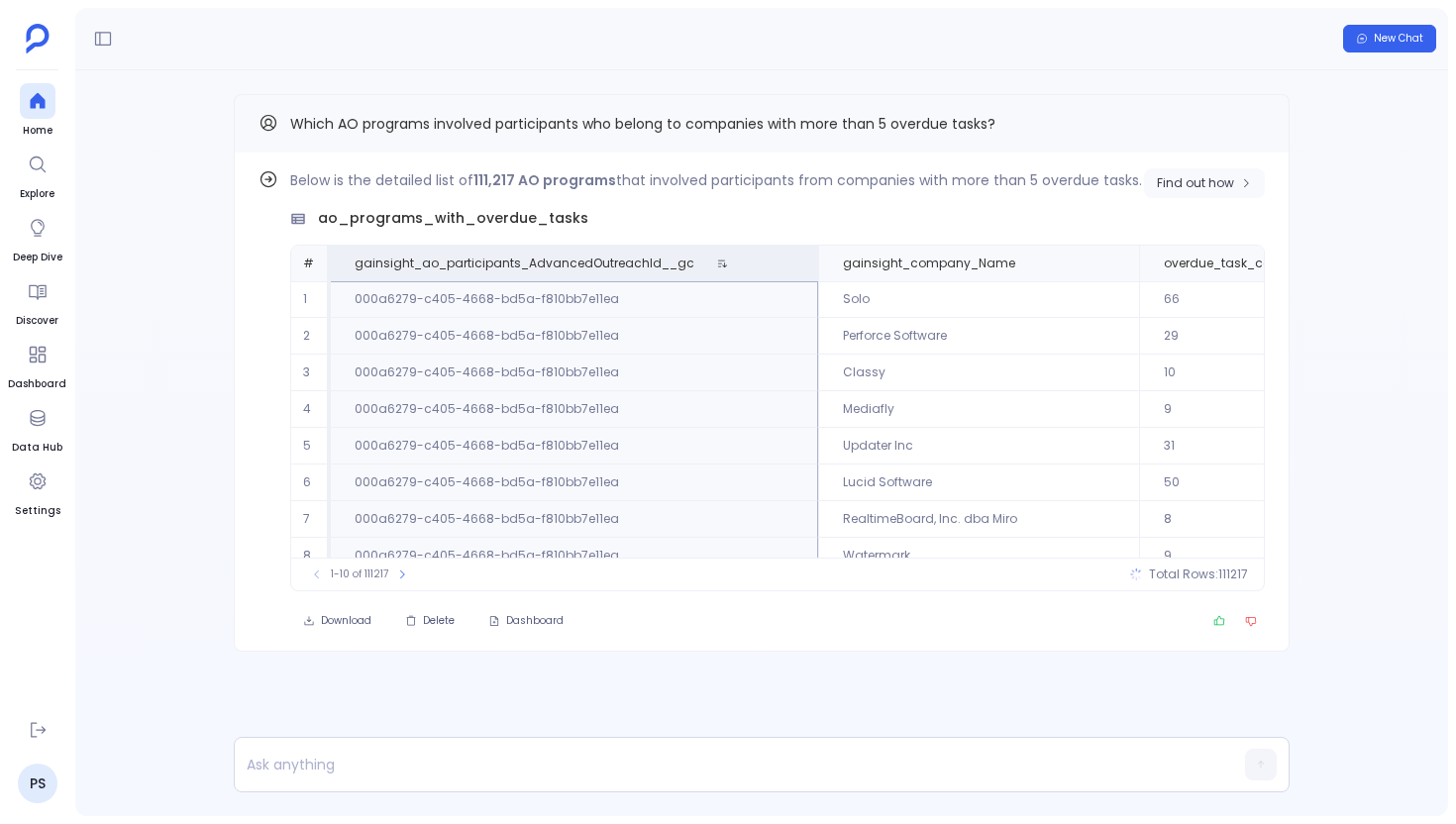 click on "Find out how" at bounding box center (1196, 183) 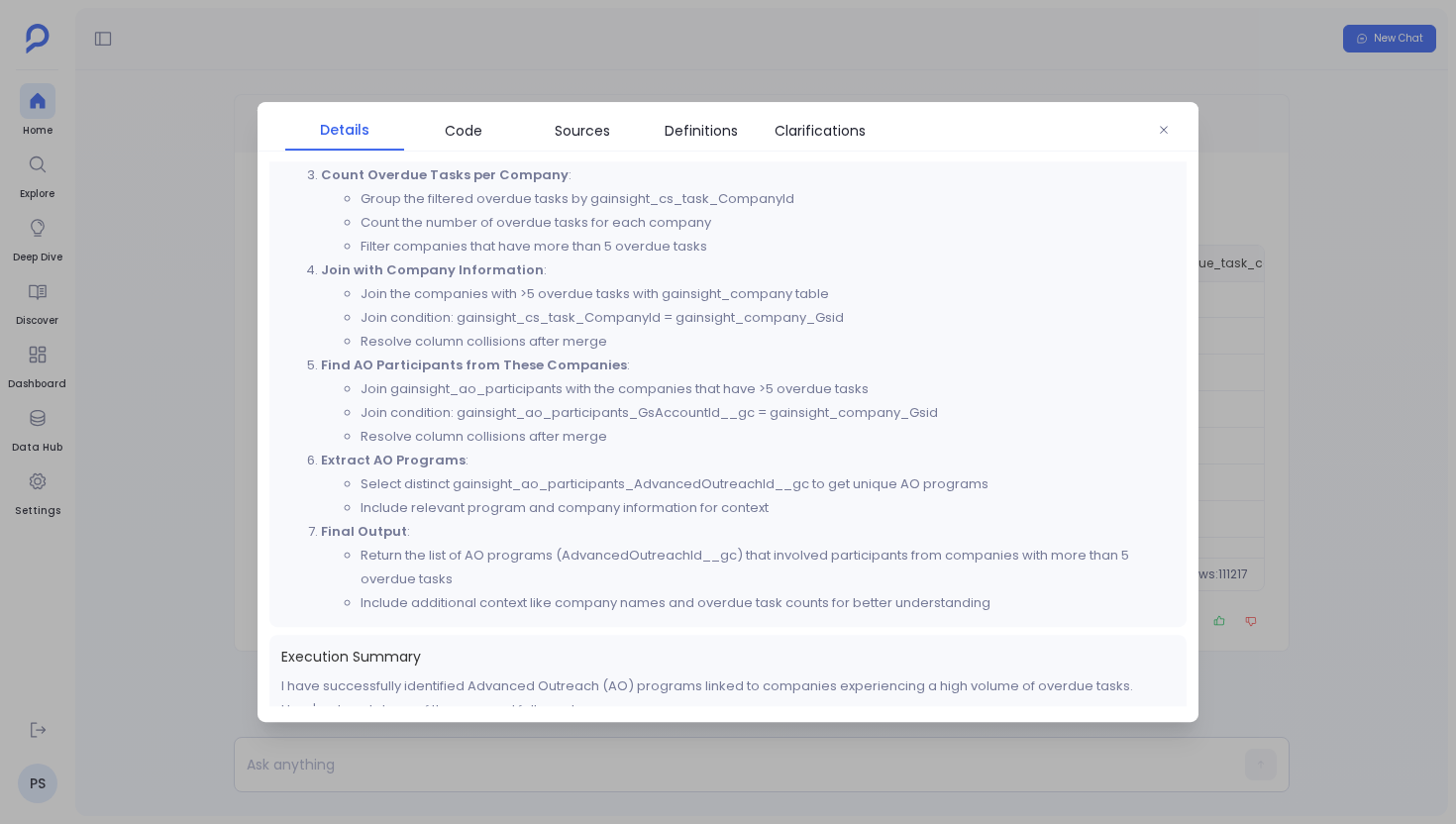 scroll, scrollTop: 1001, scrollLeft: 0, axis: vertical 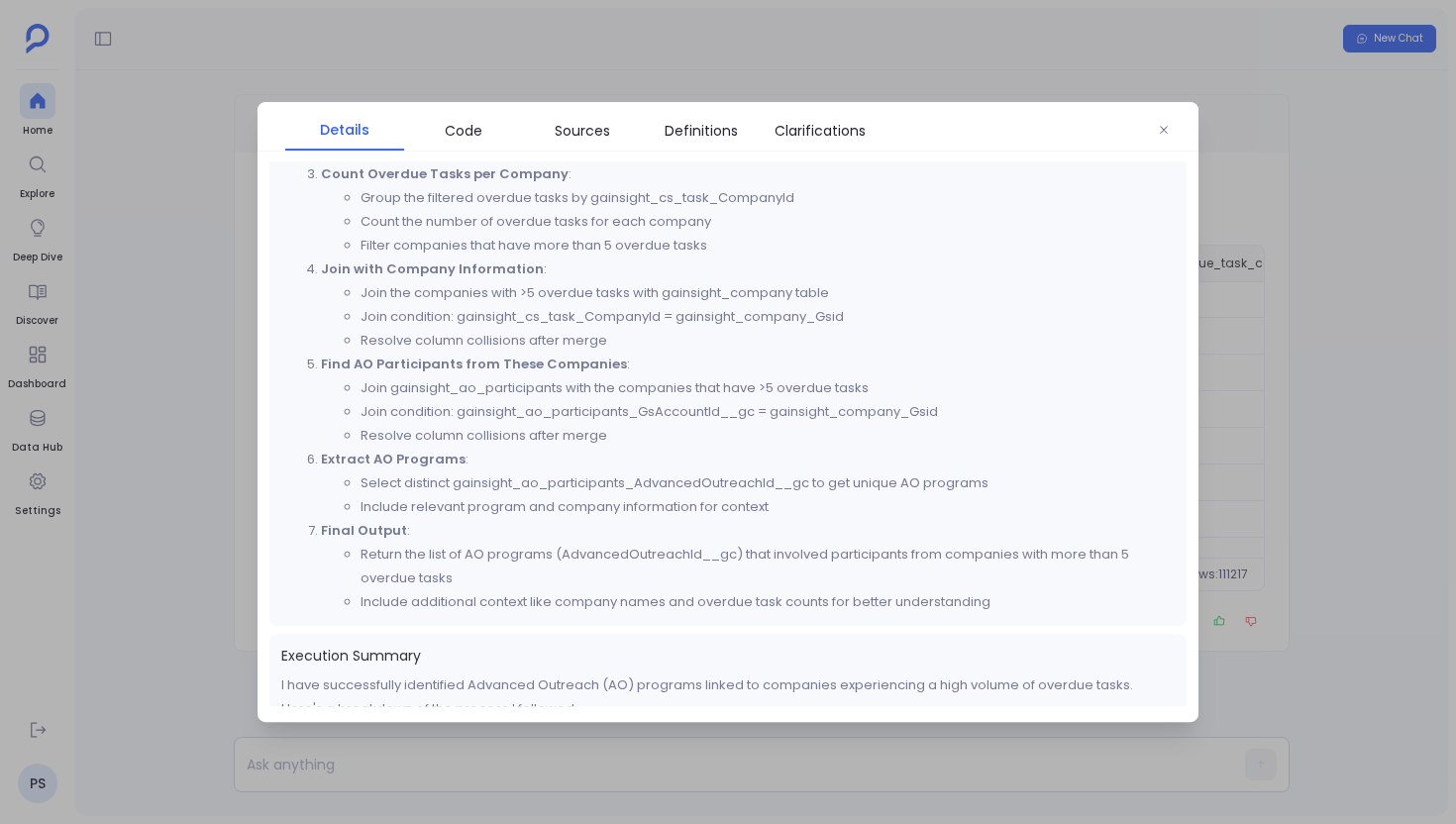 click at bounding box center (728, 412) 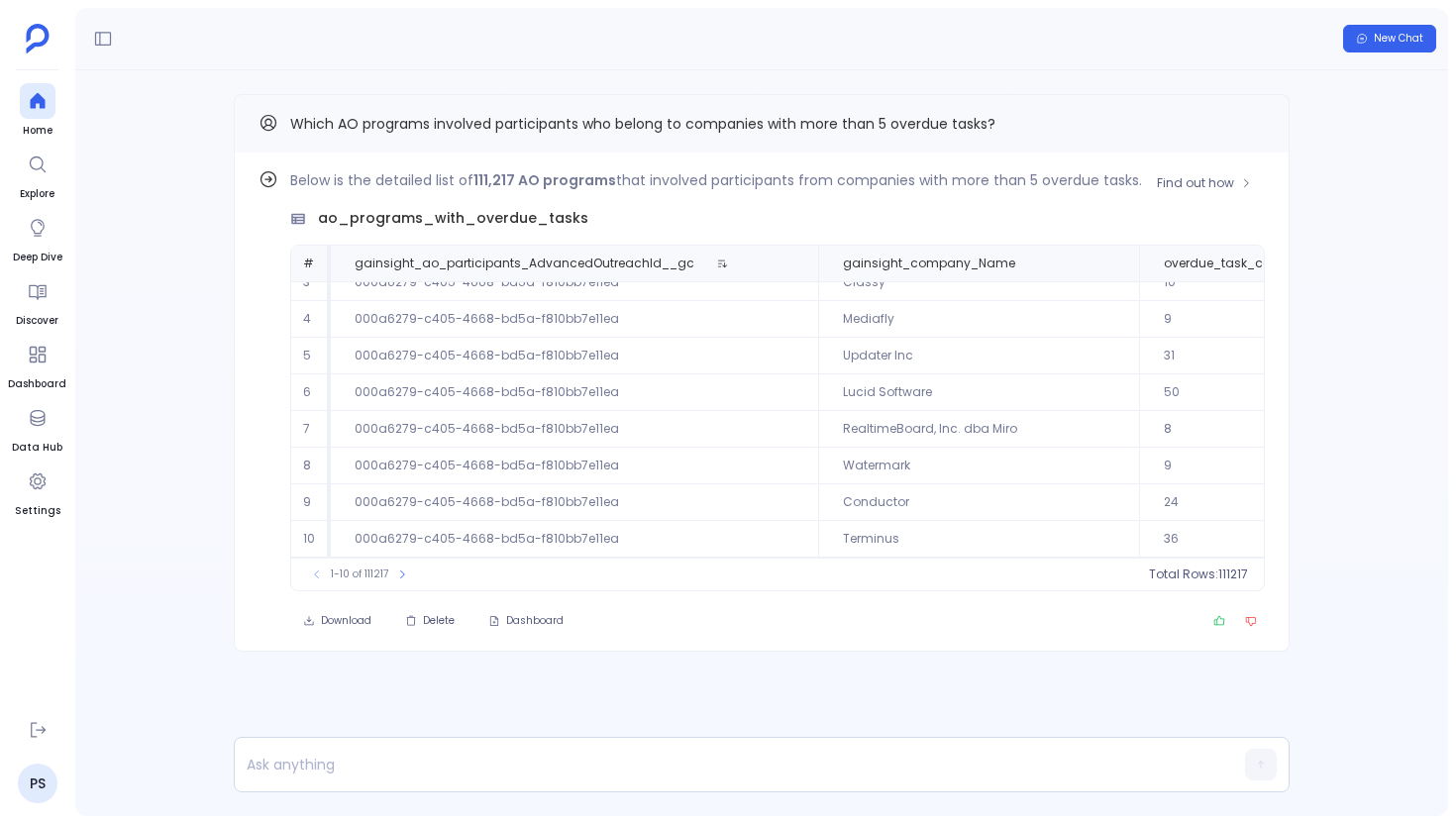 scroll, scrollTop: 95, scrollLeft: 138, axis: both 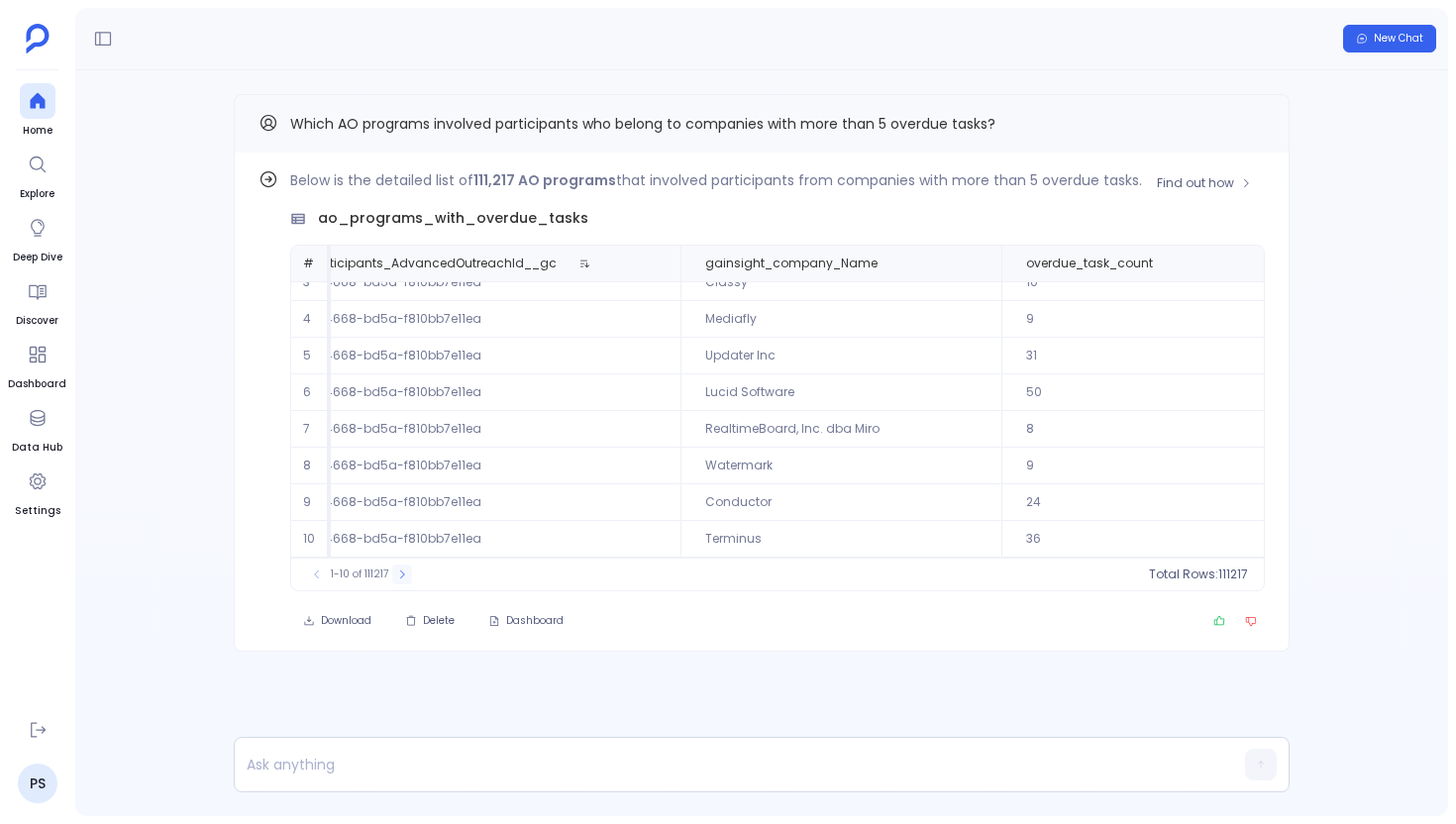 click 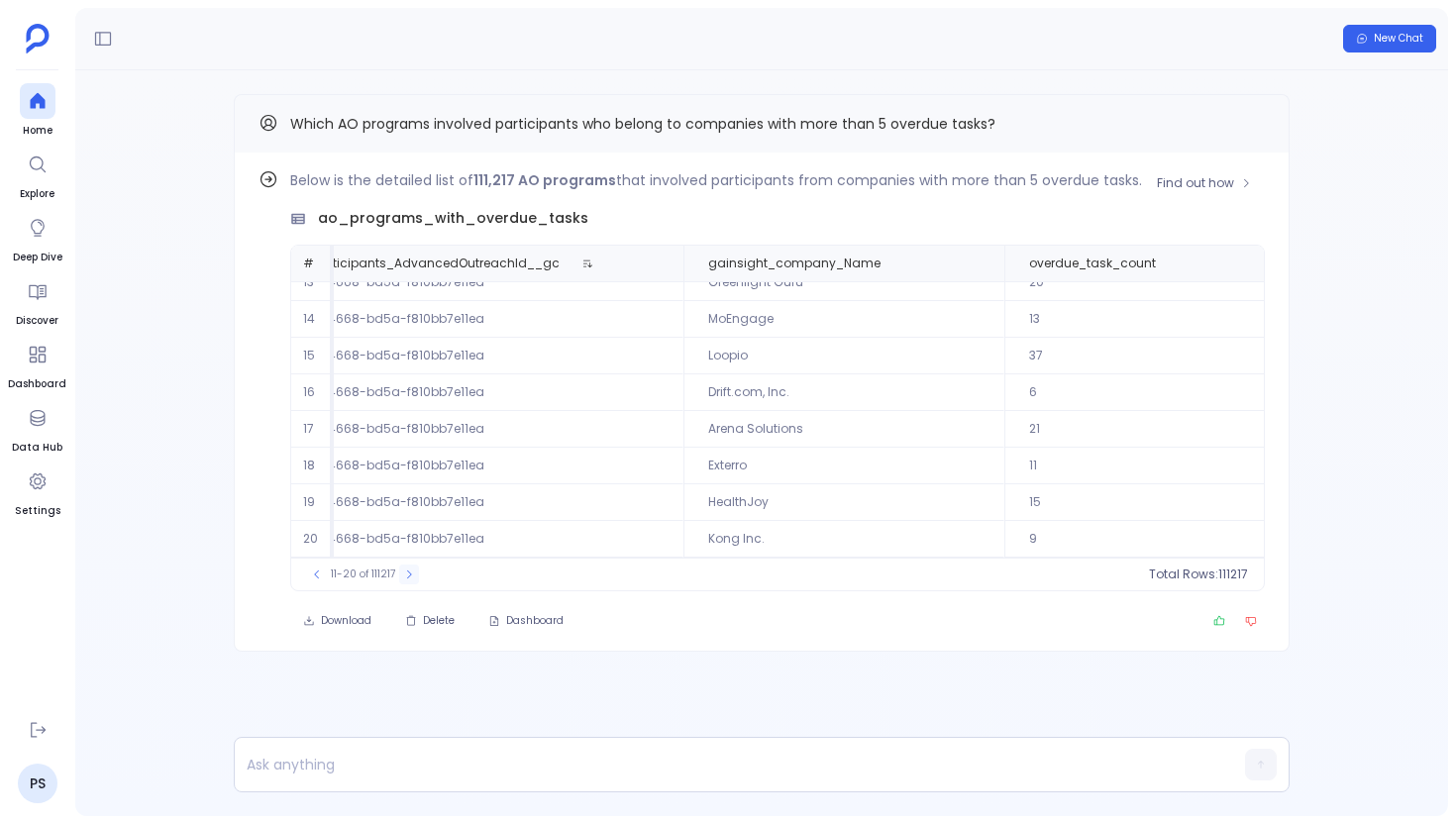 click 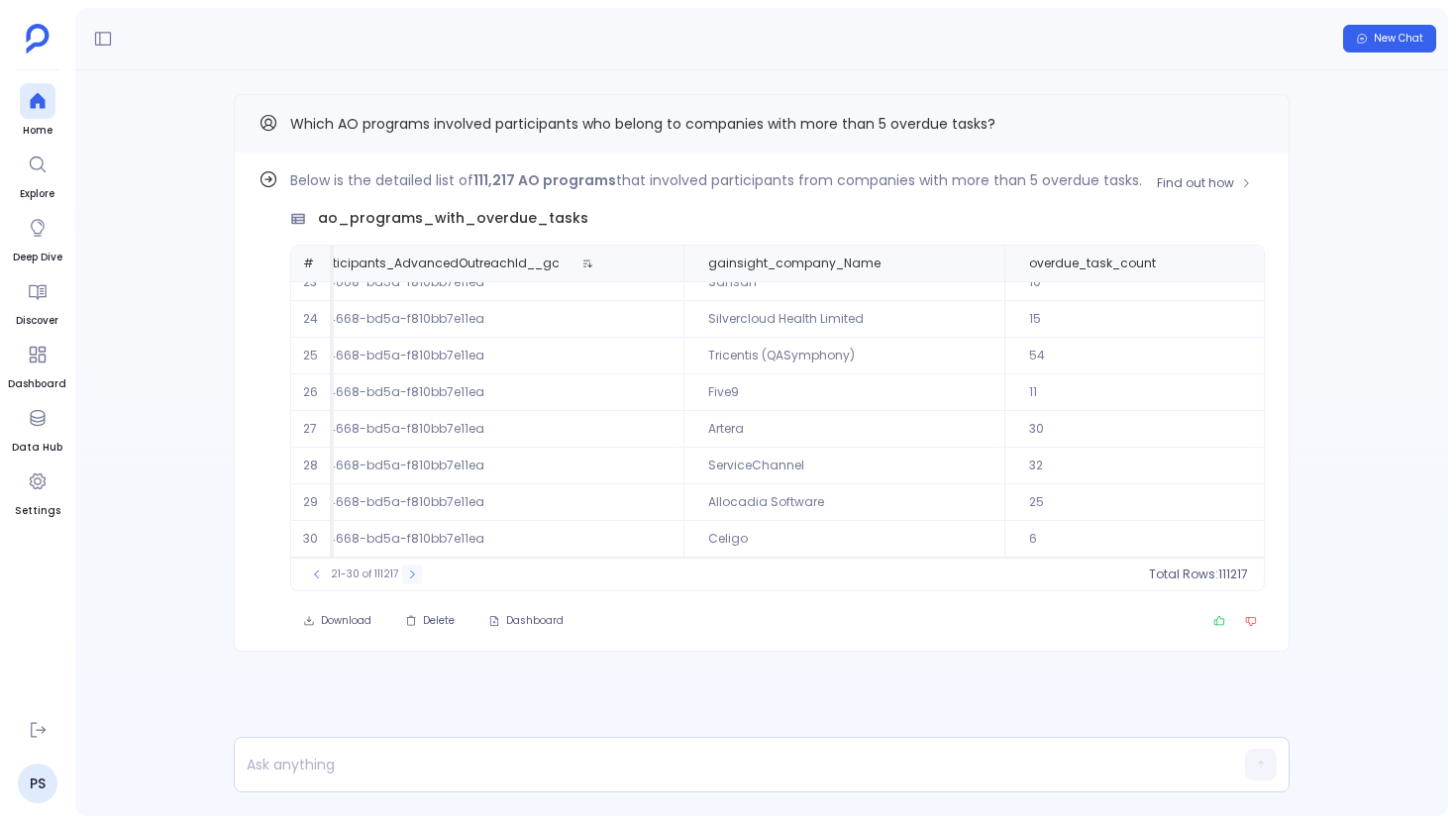 click 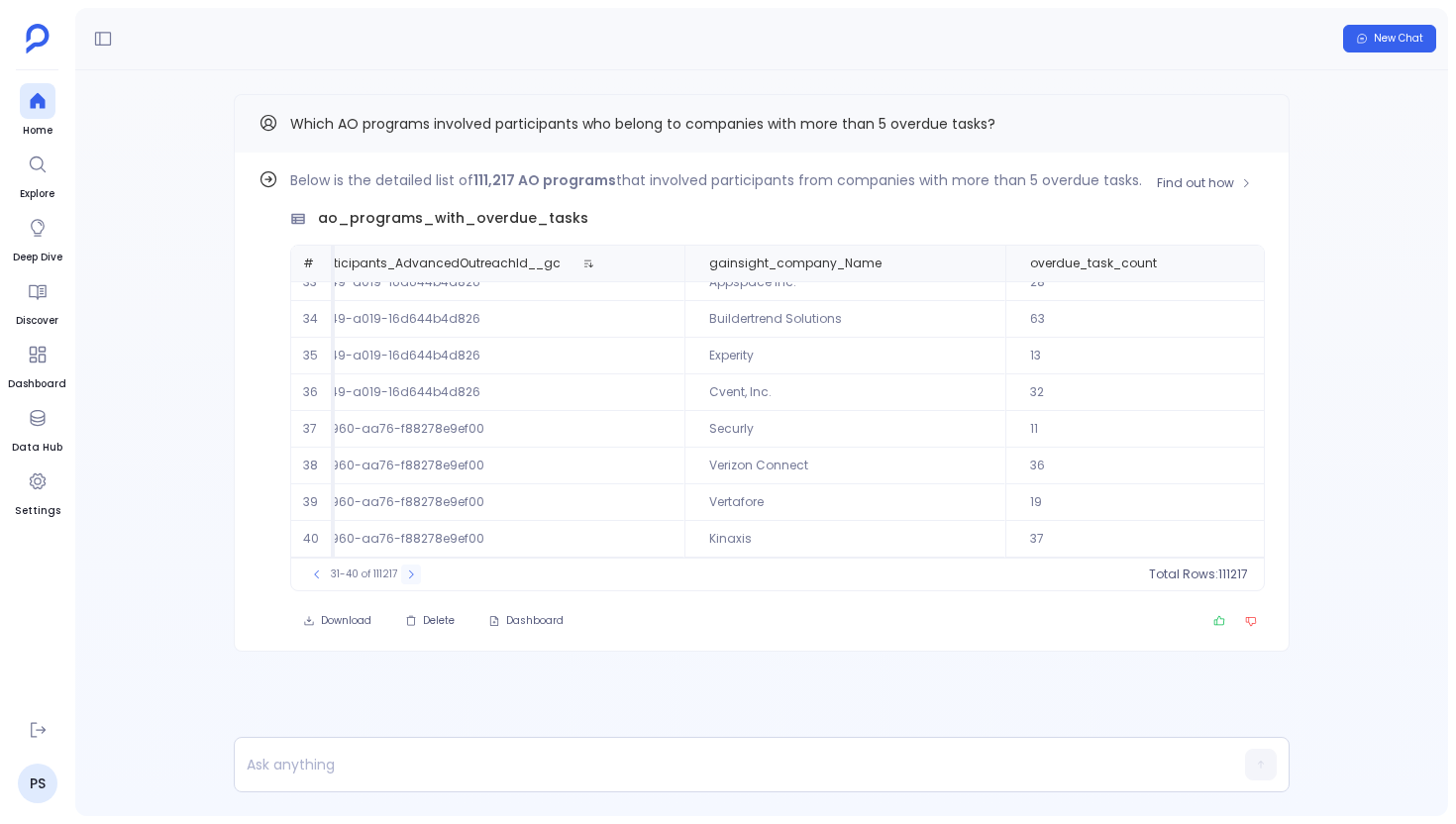 click 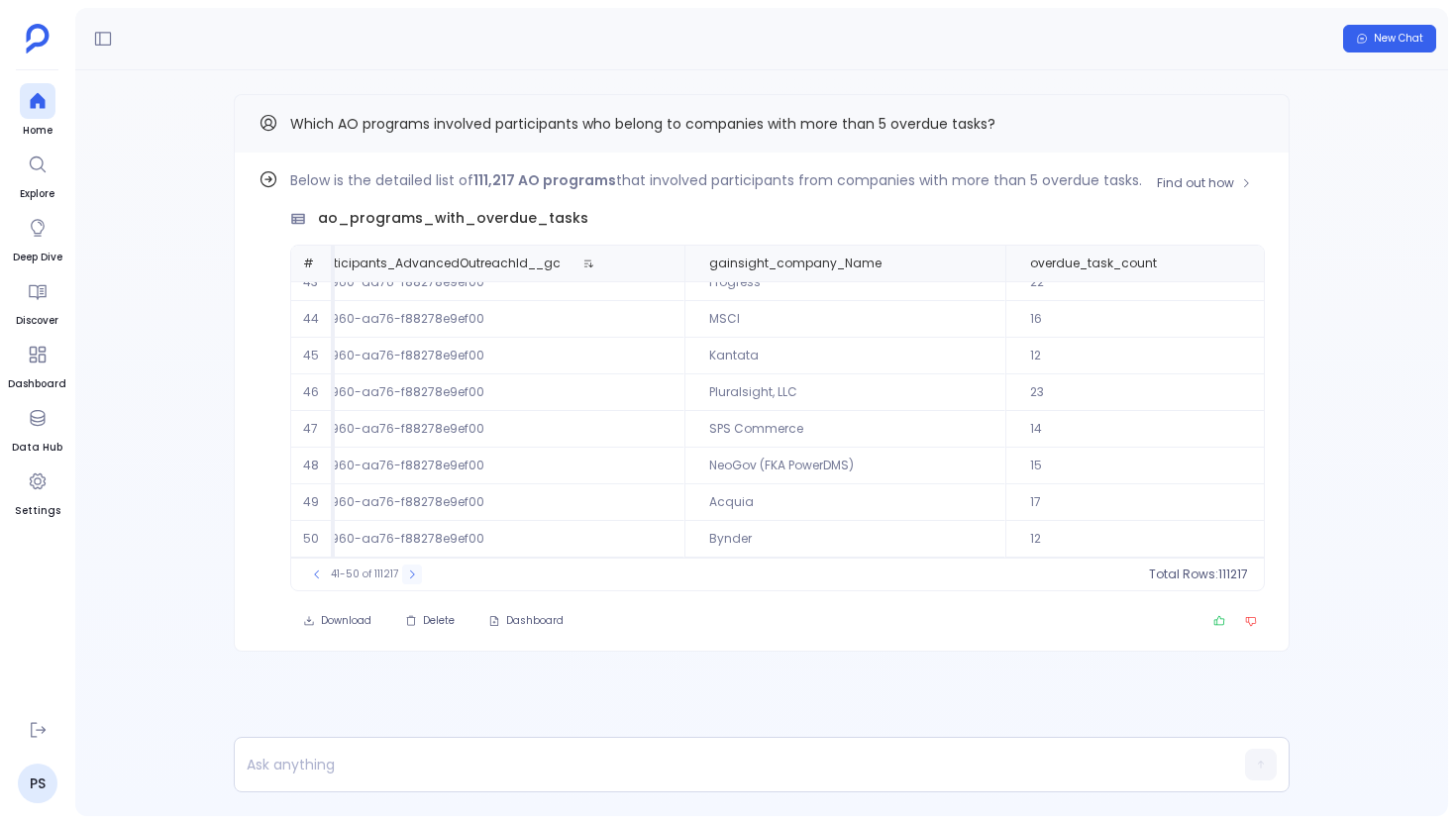 click 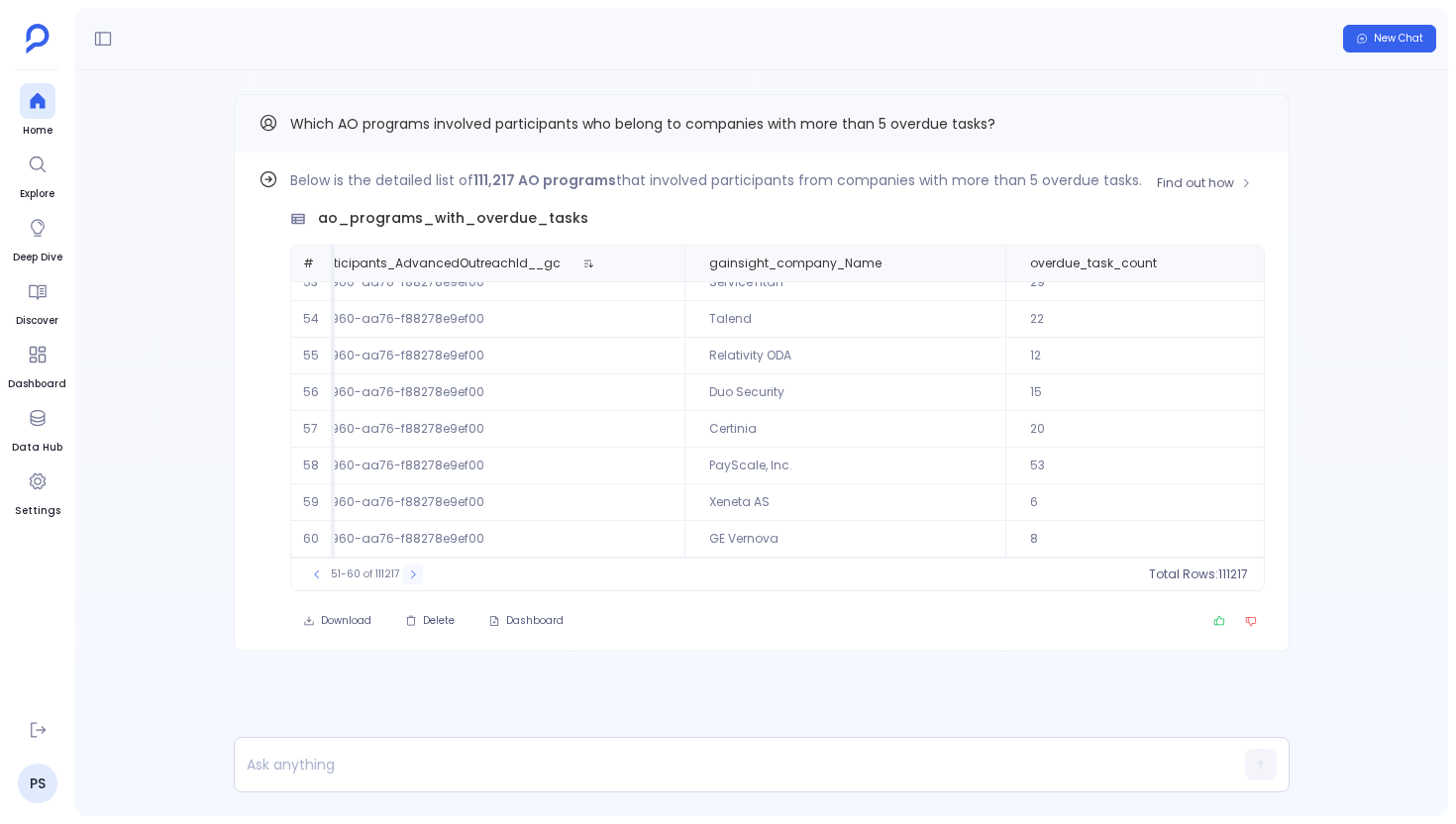 click 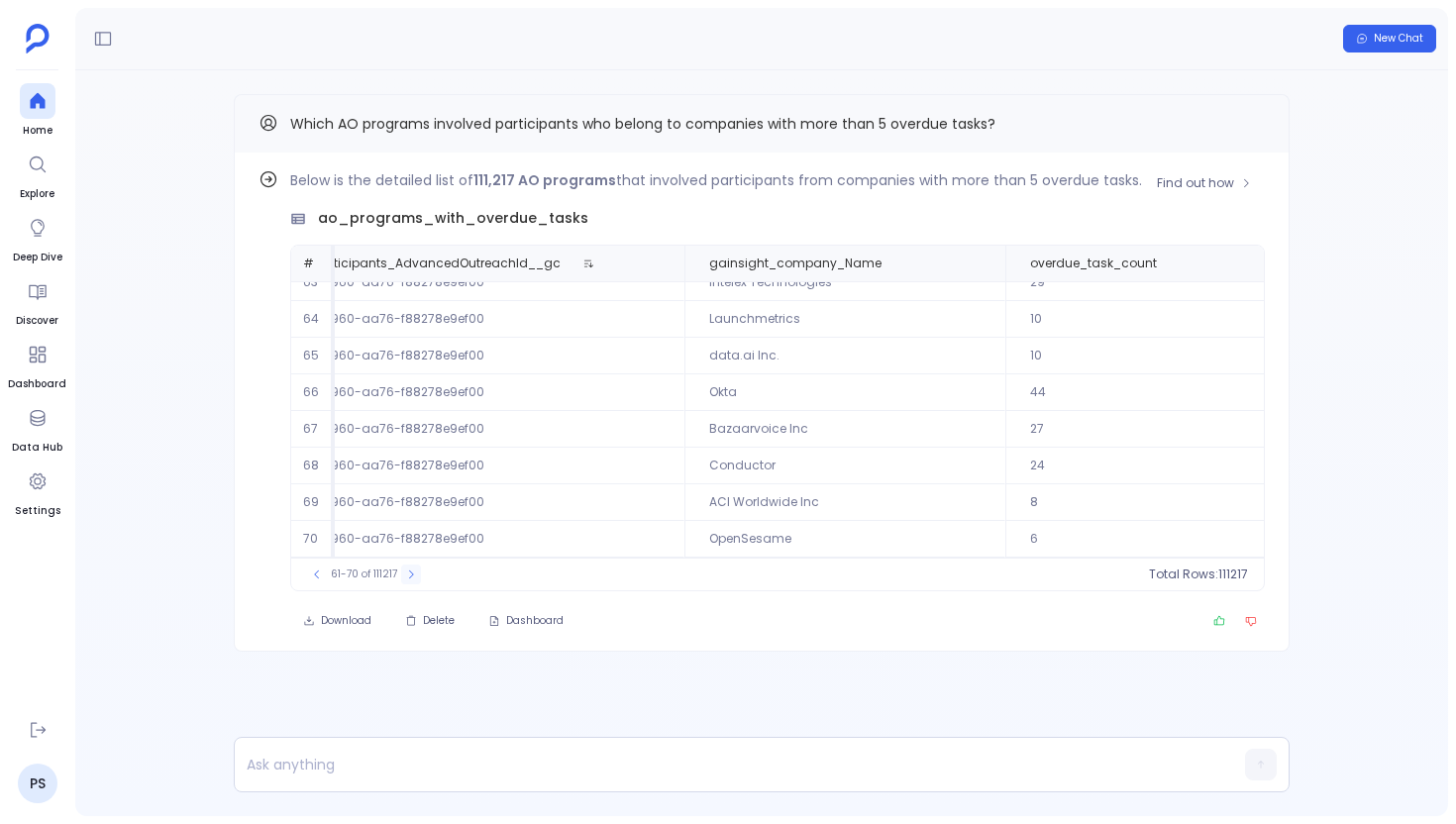 click 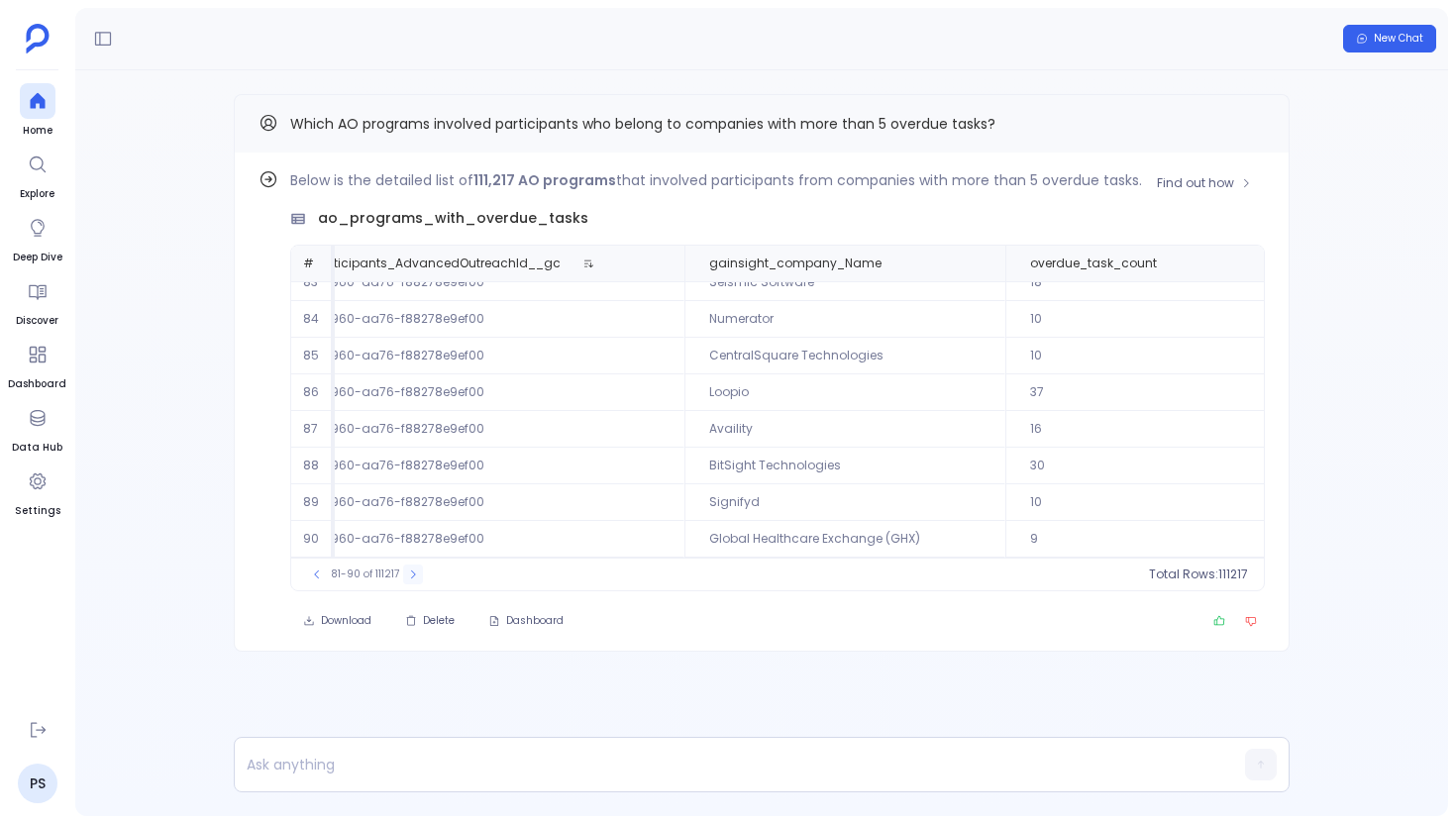 click 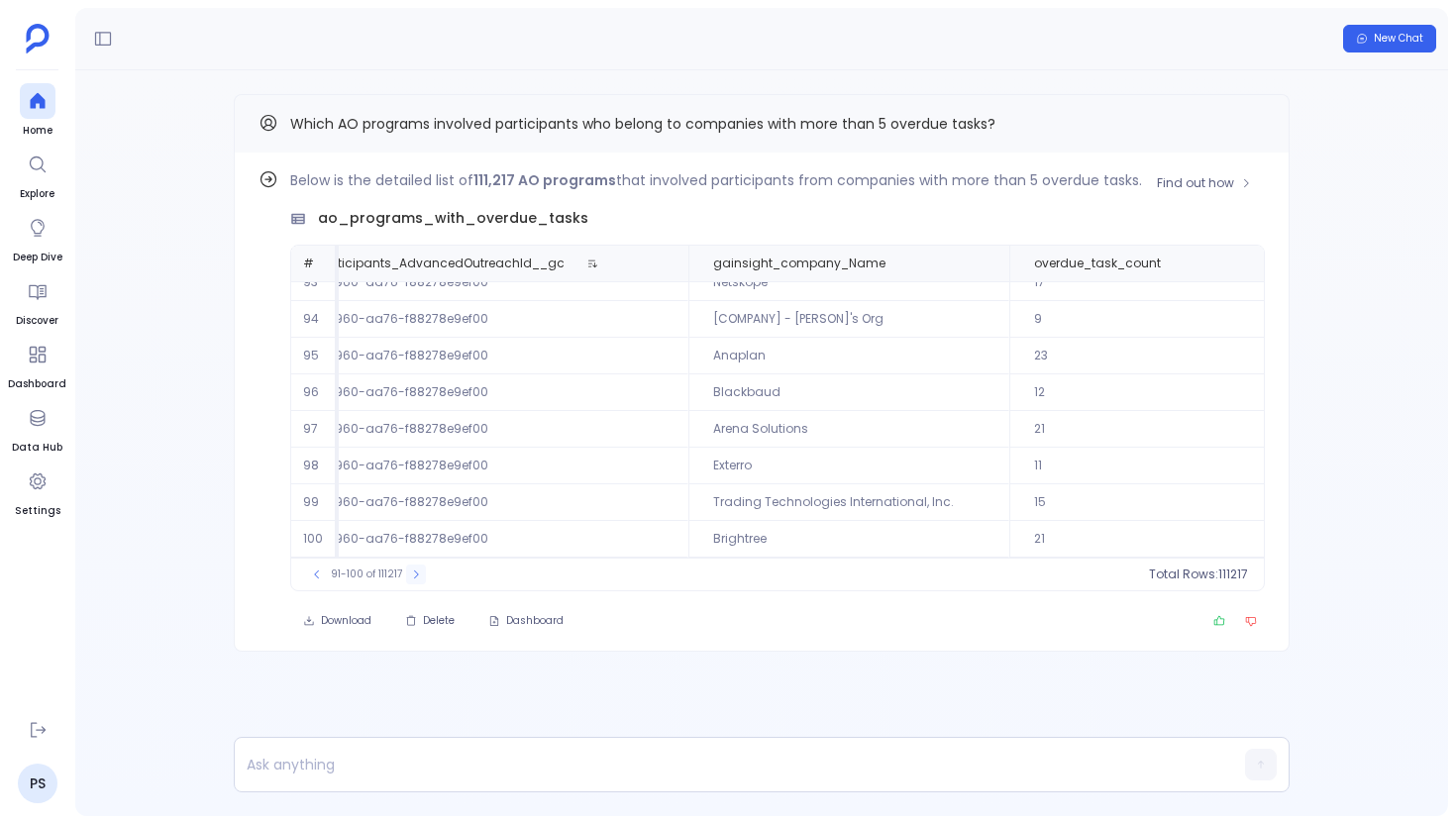 click at bounding box center (416, 574) 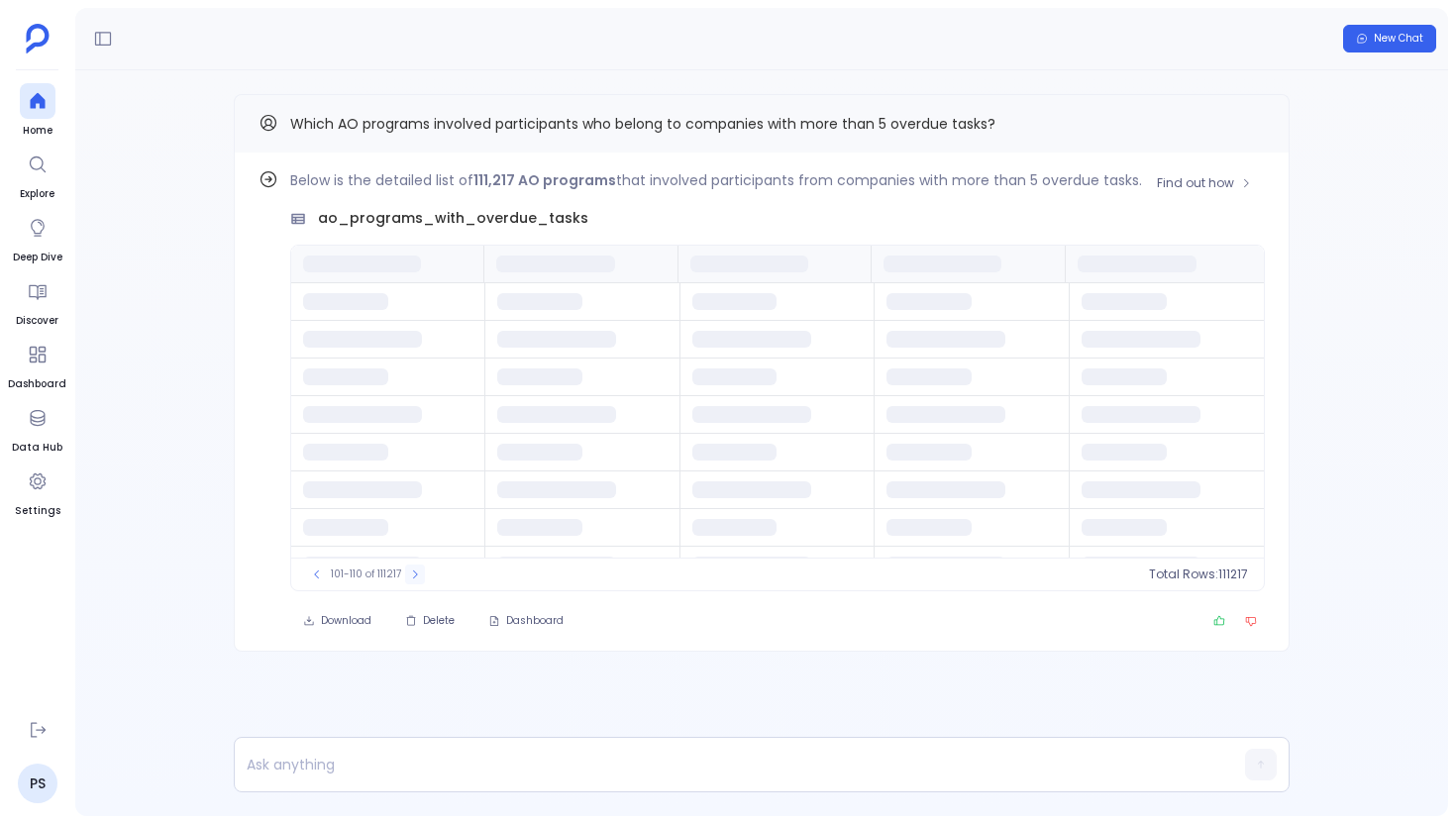 click at bounding box center [415, 574] 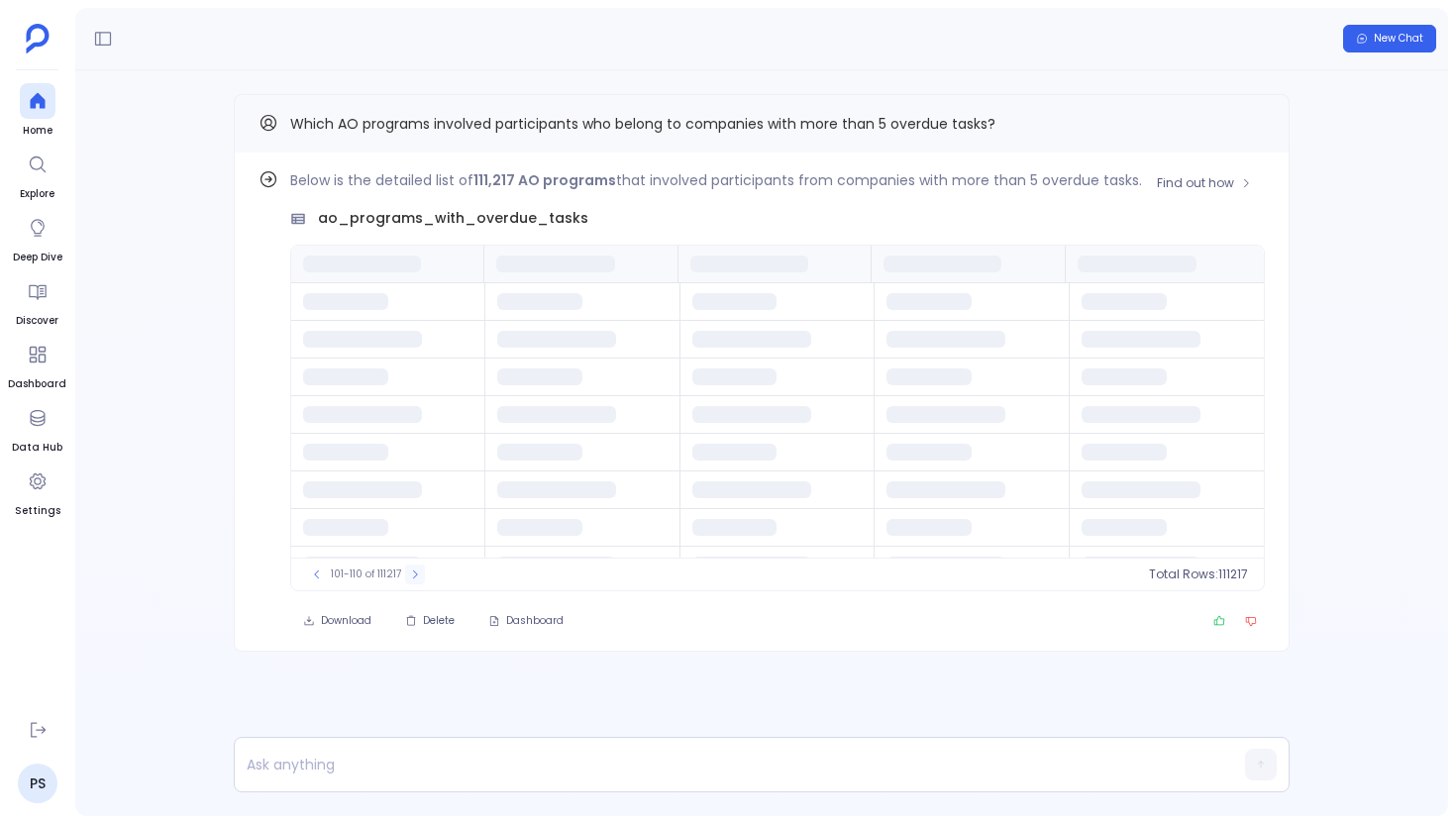 click at bounding box center (415, 574) 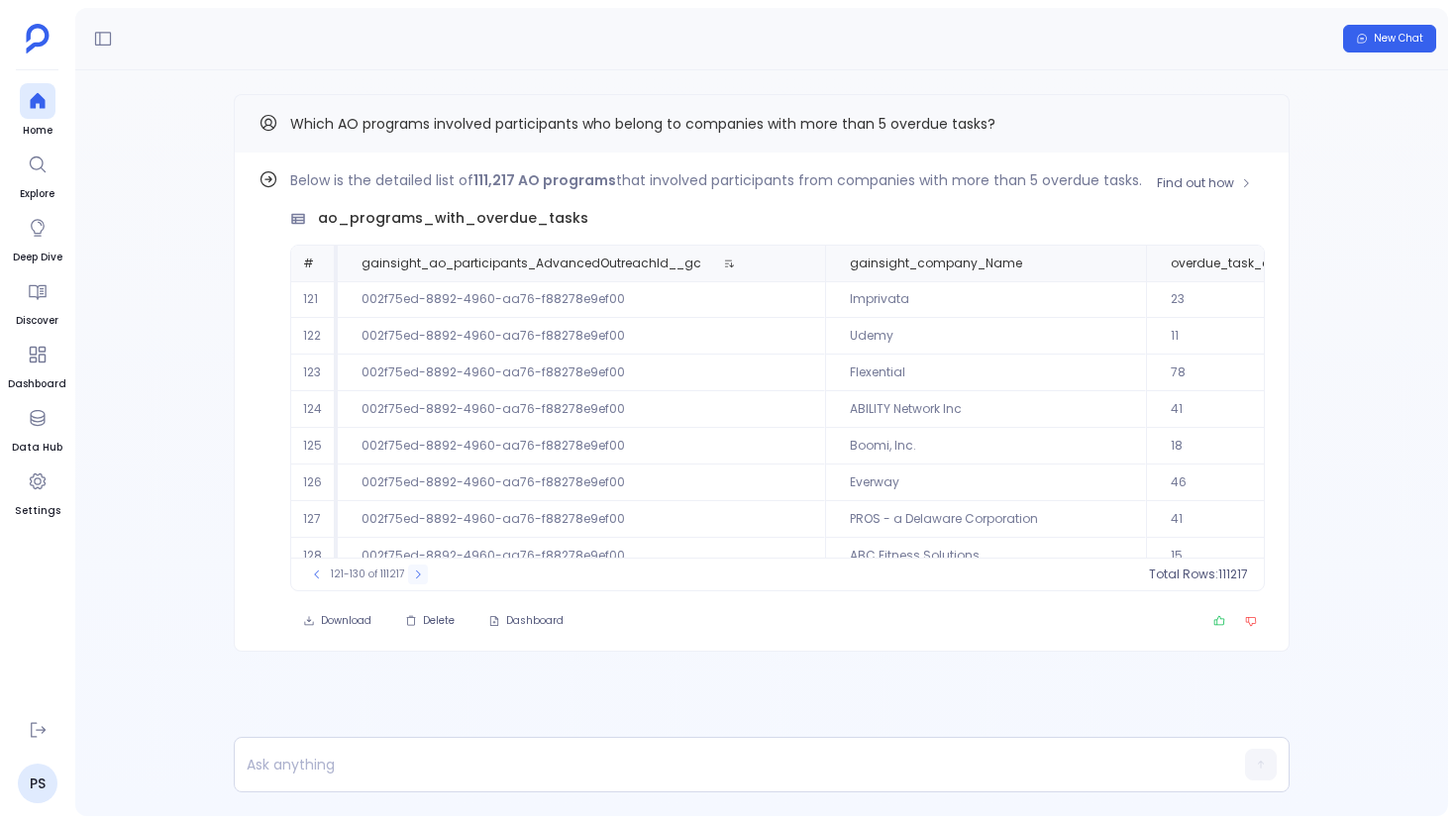 click at bounding box center [418, 574] 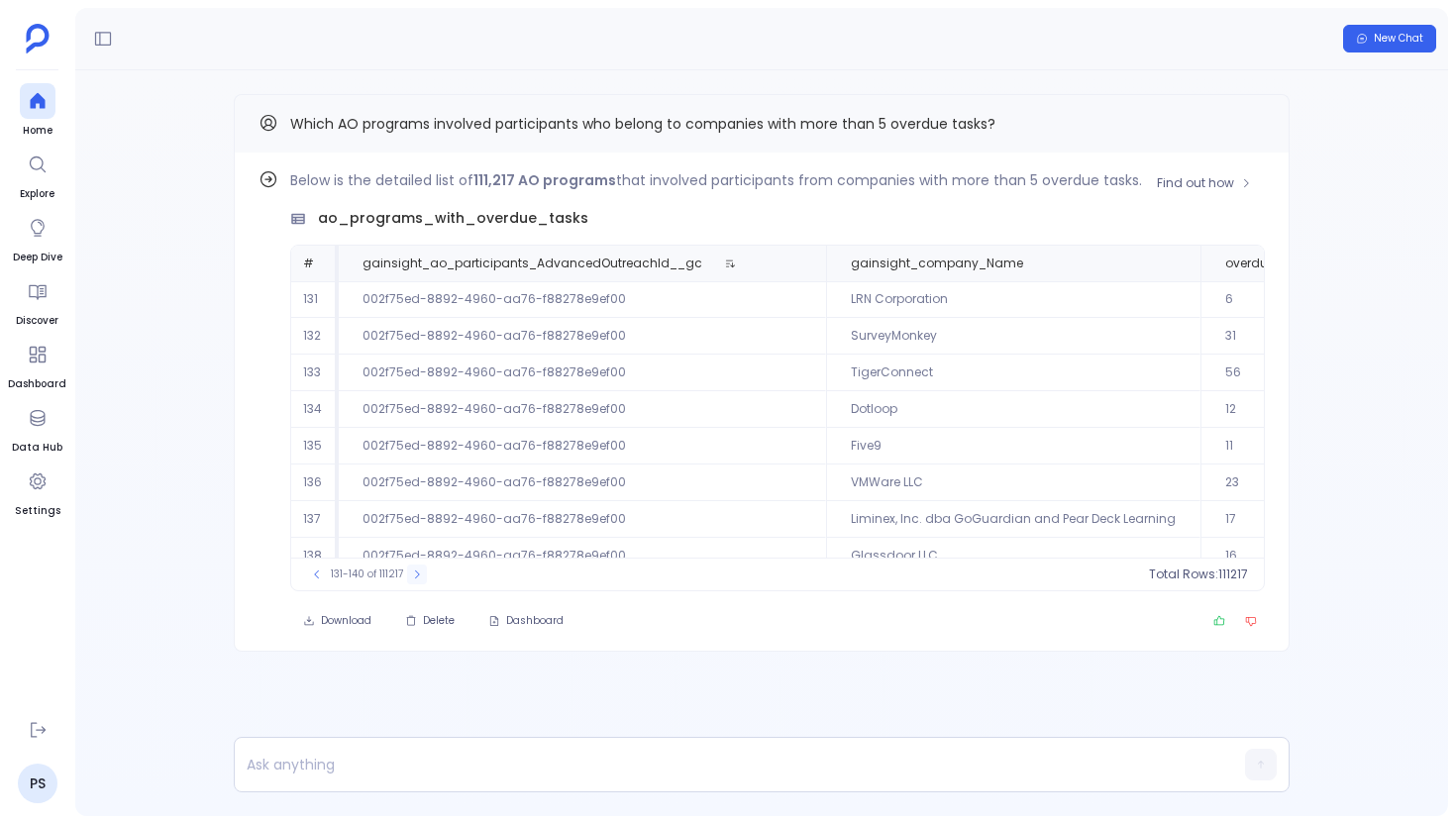 click at bounding box center [417, 574] 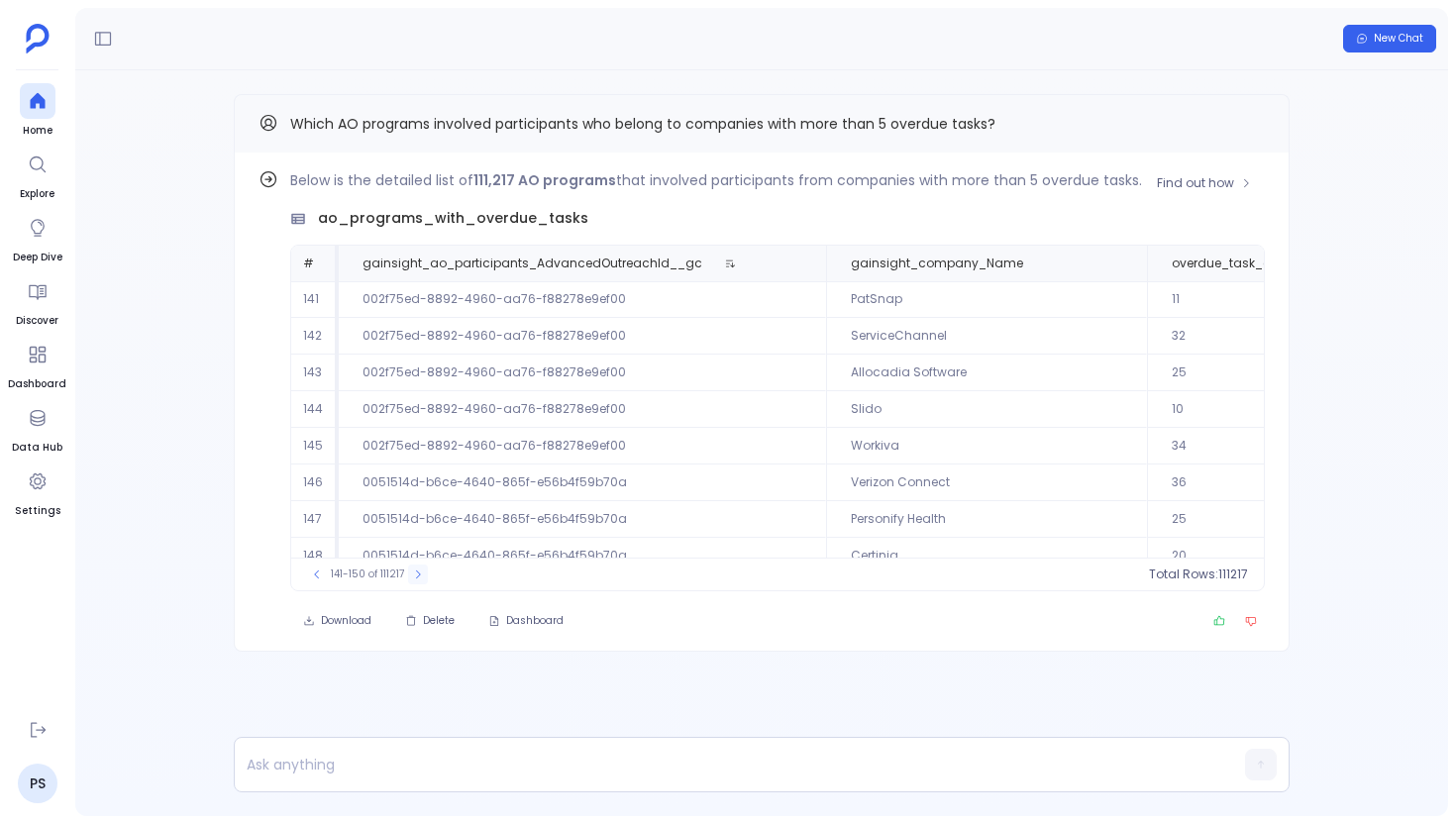 click at bounding box center (418, 574) 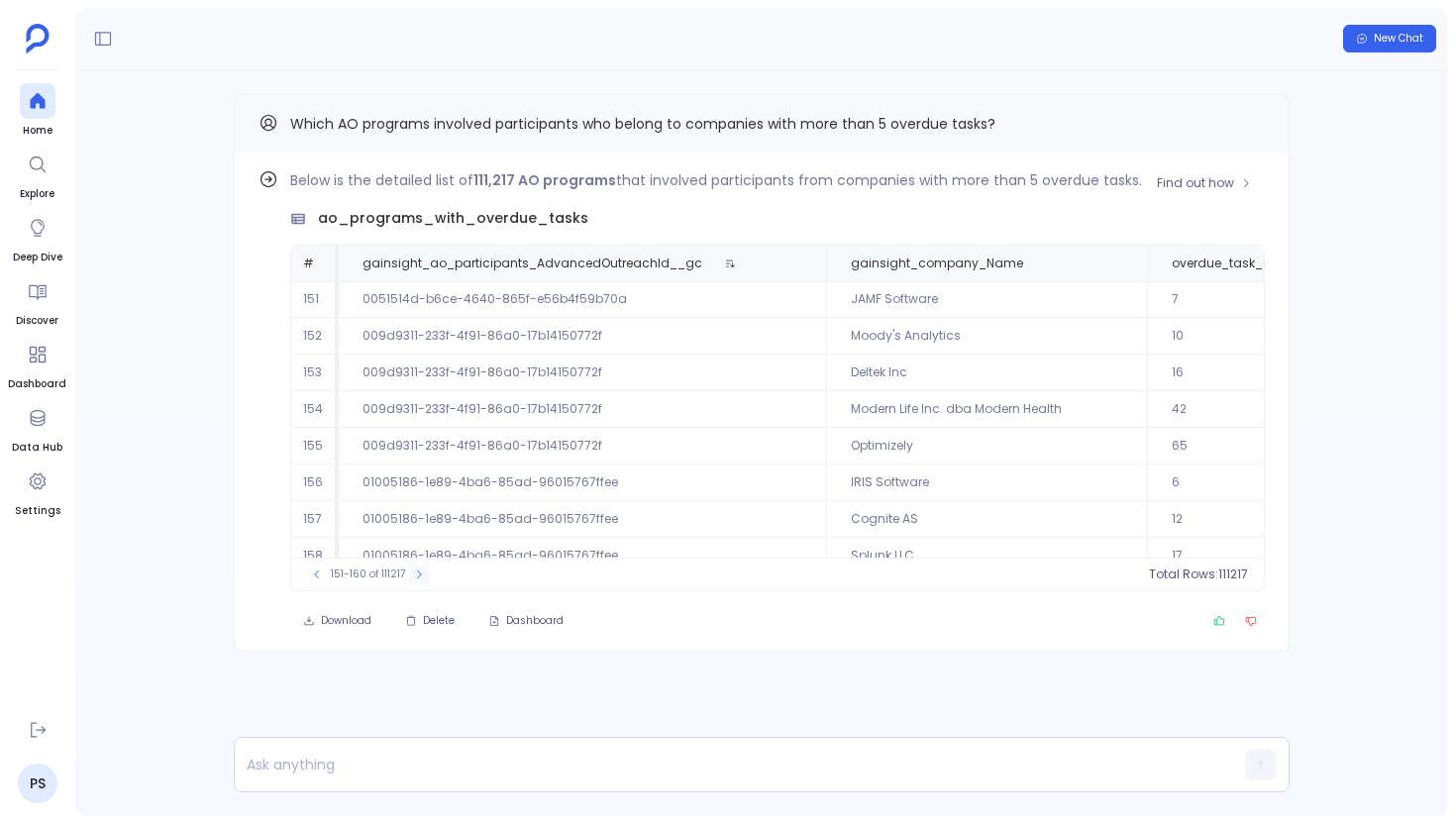 click at bounding box center [419, 574] 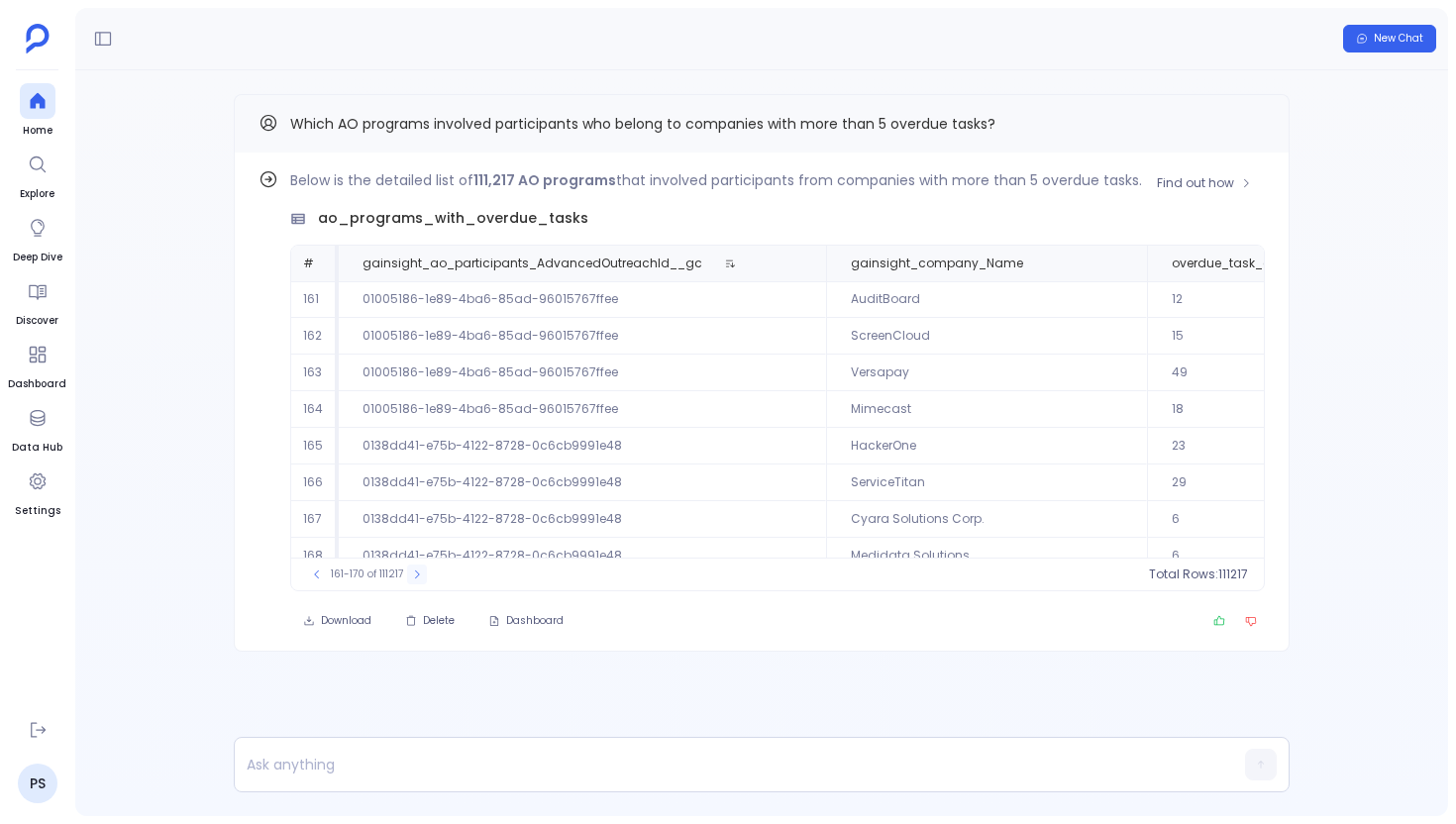 click at bounding box center (417, 574) 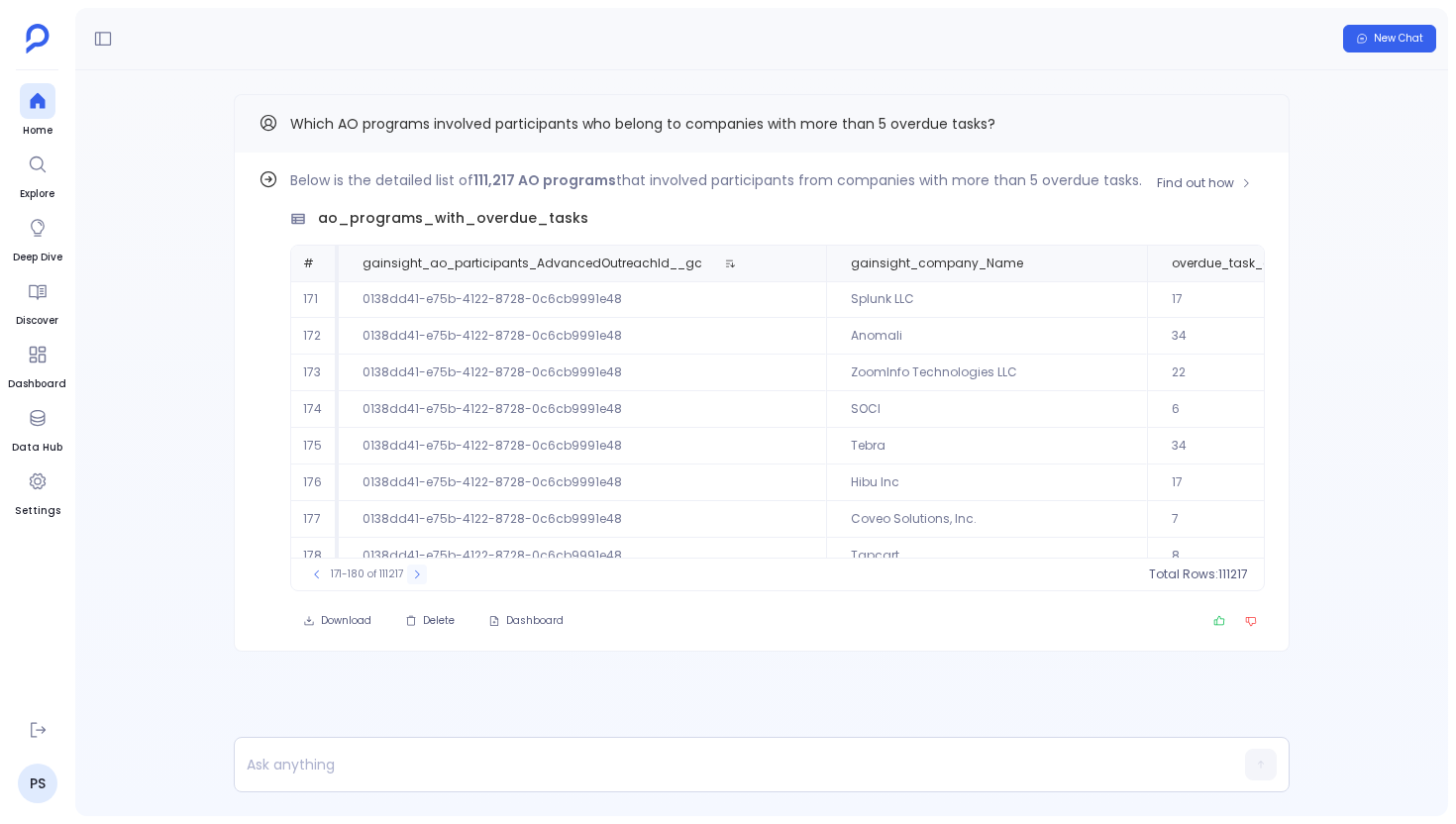 click at bounding box center [417, 574] 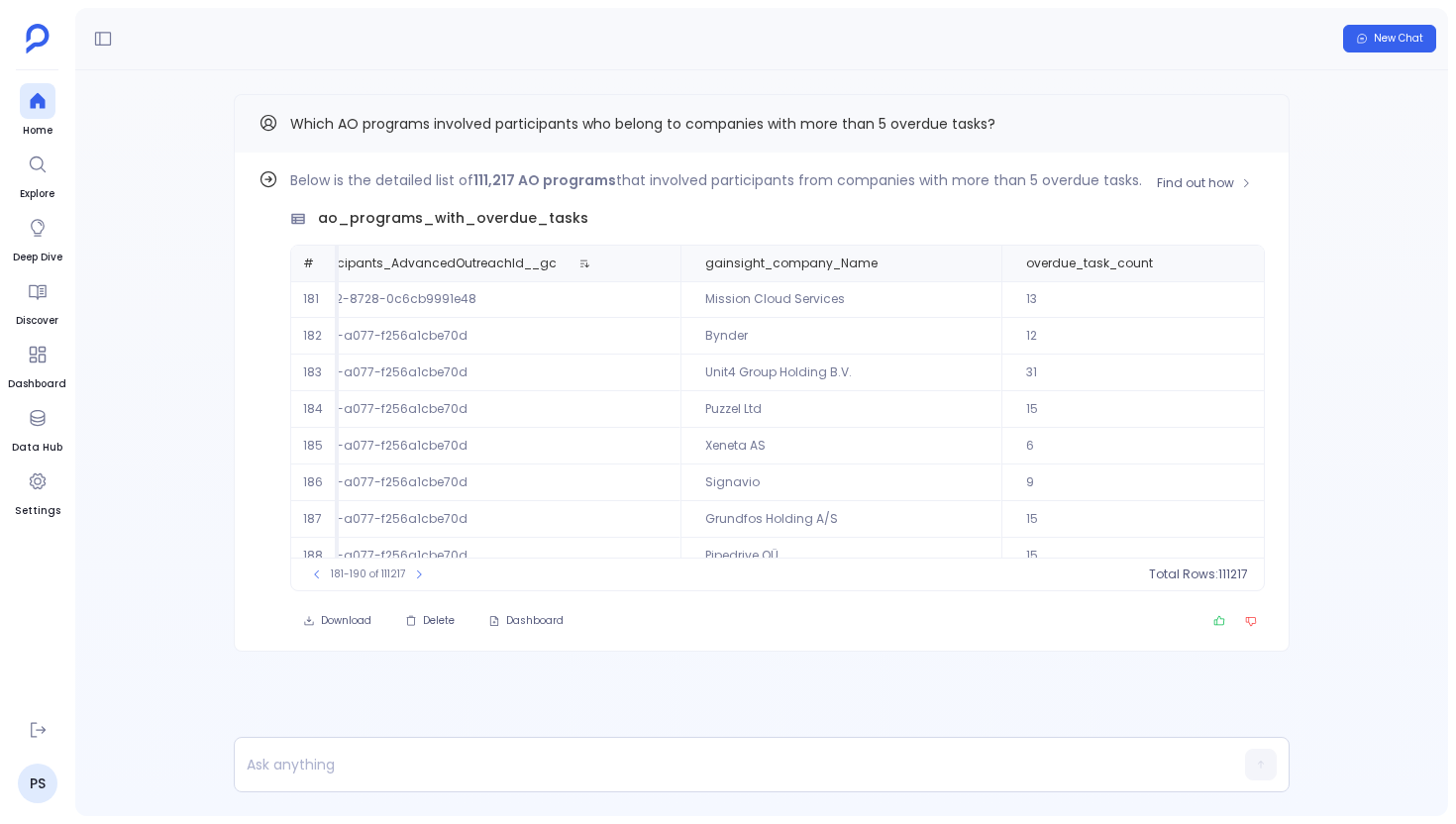 scroll, scrollTop: 0, scrollLeft: 0, axis: both 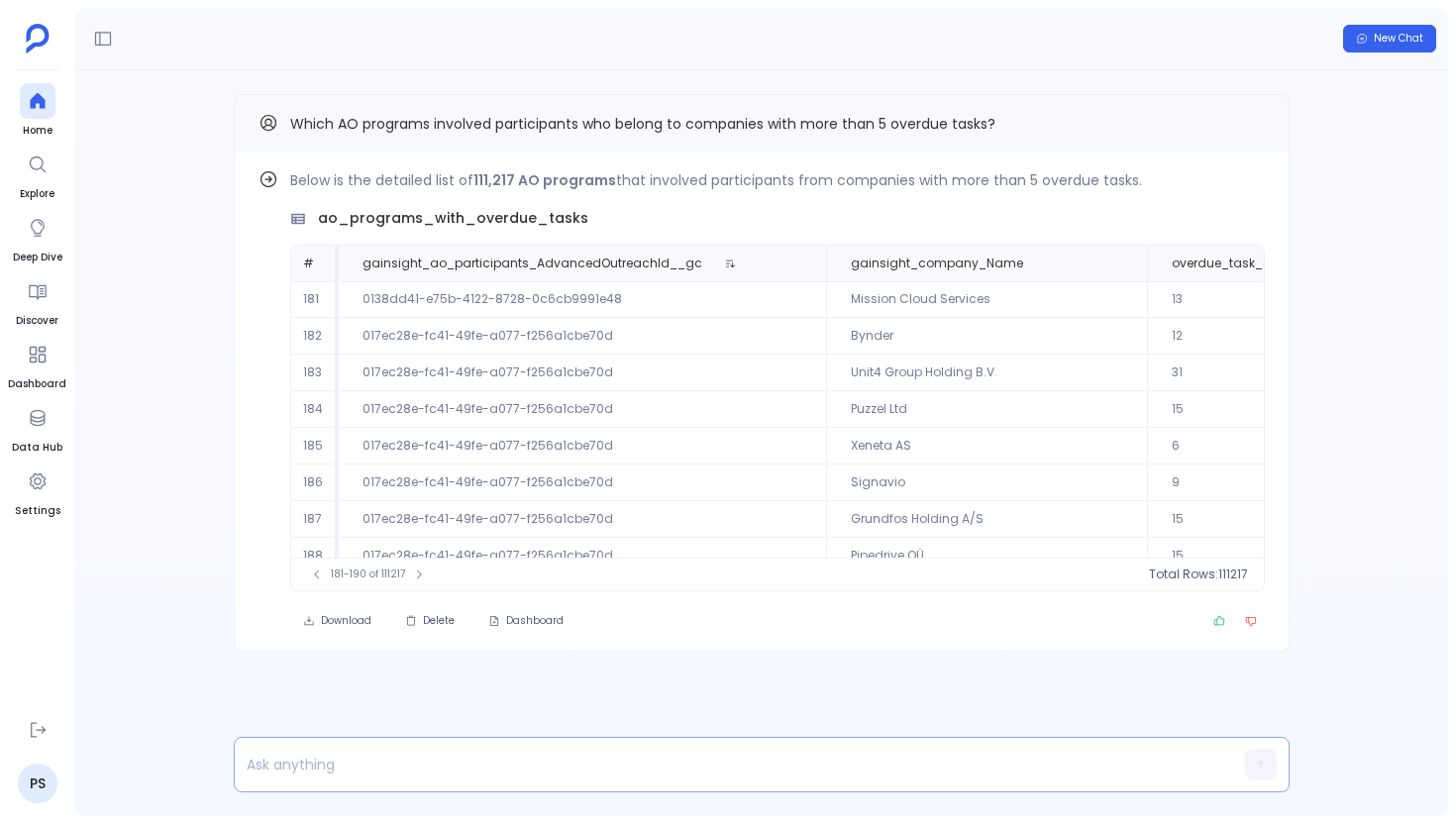 click at bounding box center [723, 765] 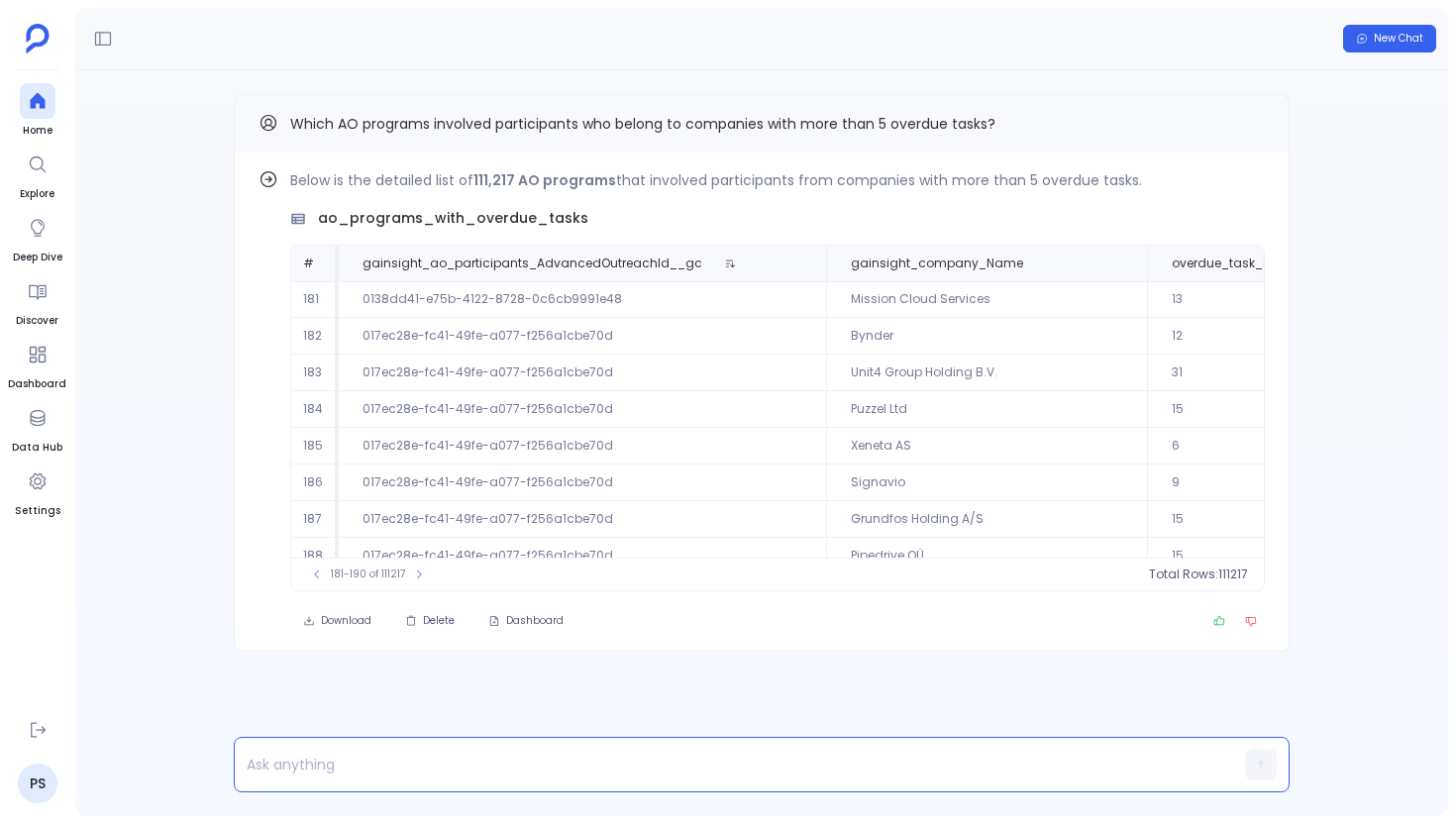 type 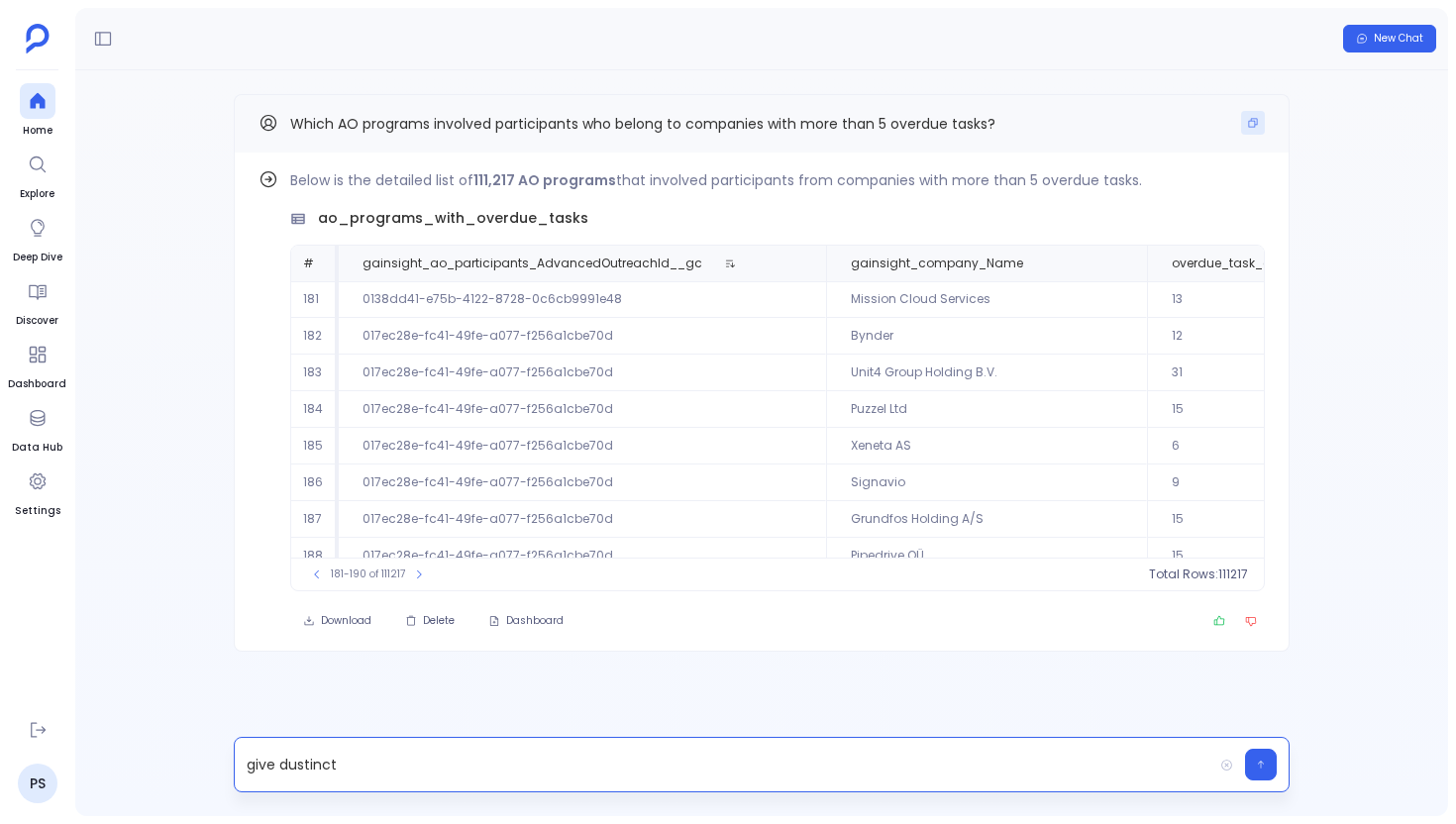 click at bounding box center (1253, 123) 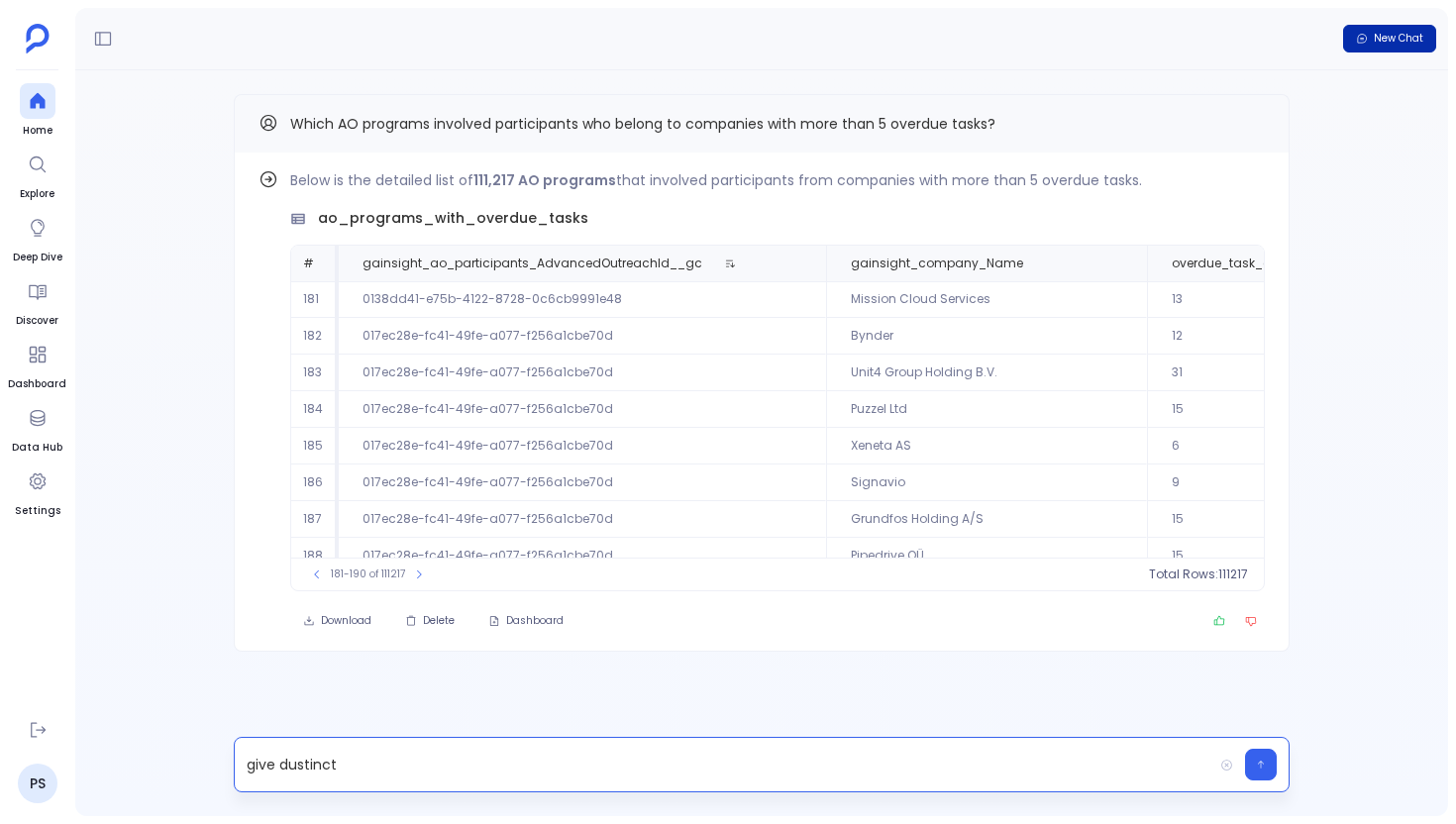 click on "New Chat" at bounding box center (1399, 39) 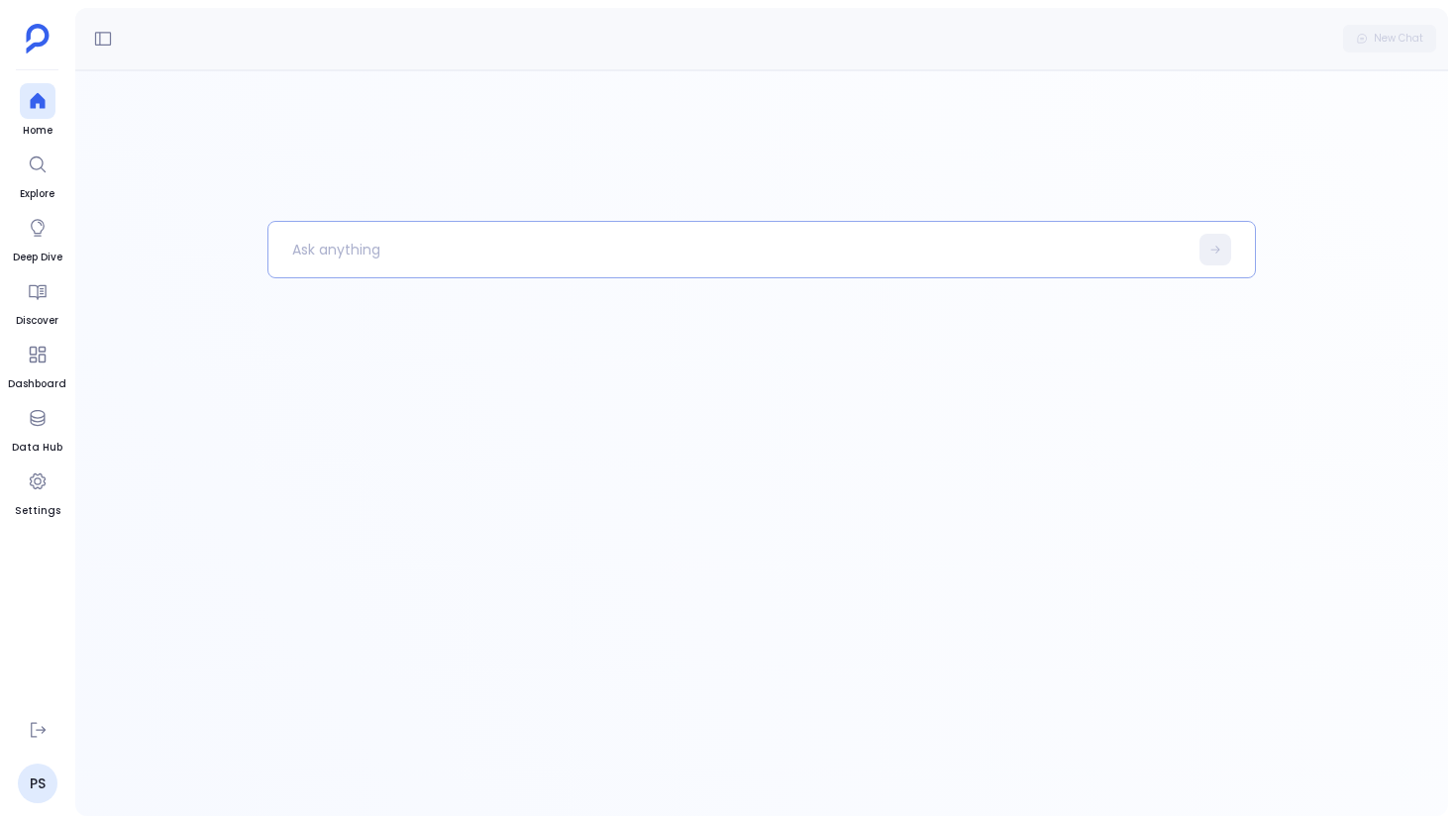 click at bounding box center (728, 250) 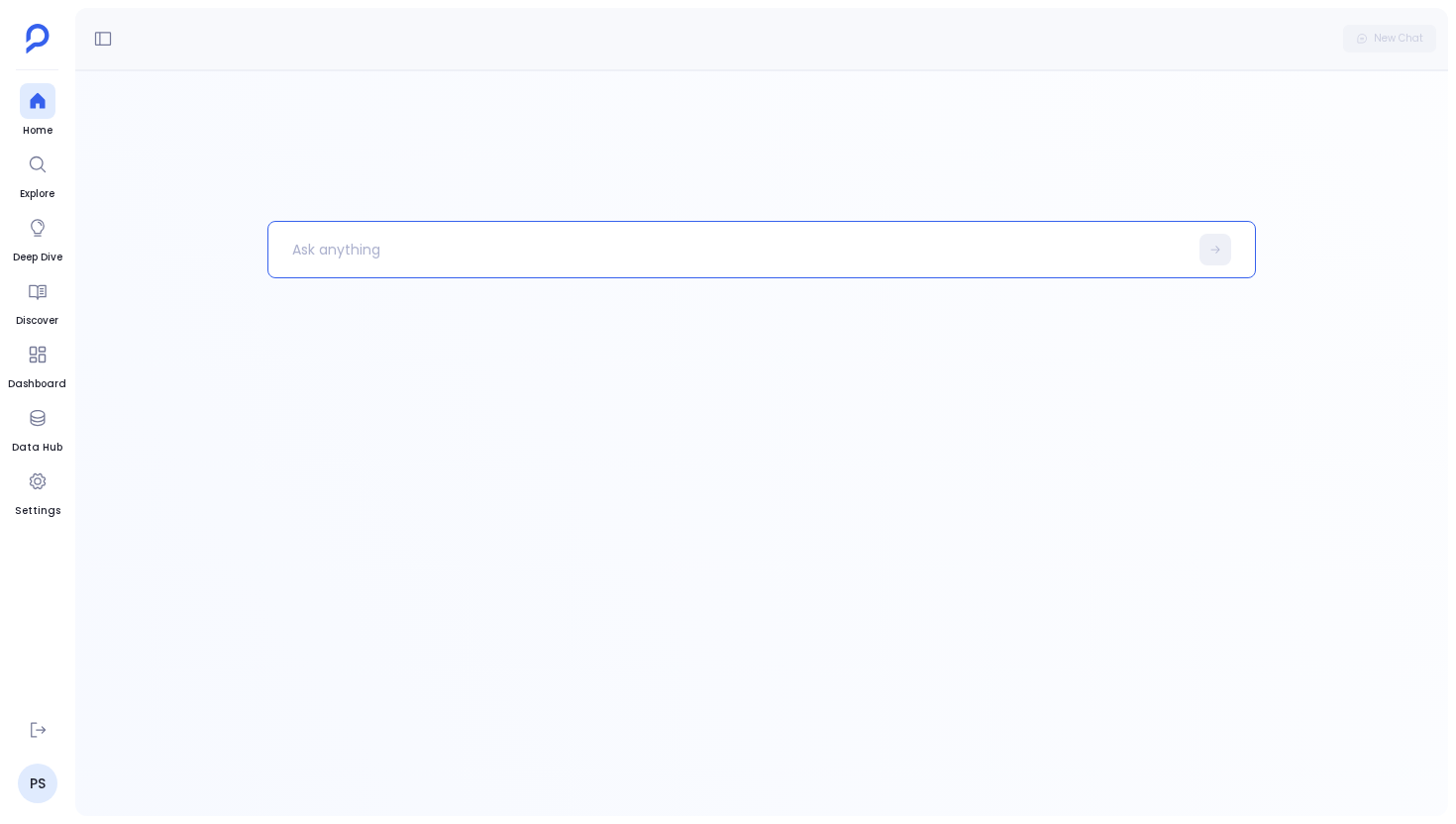 paste 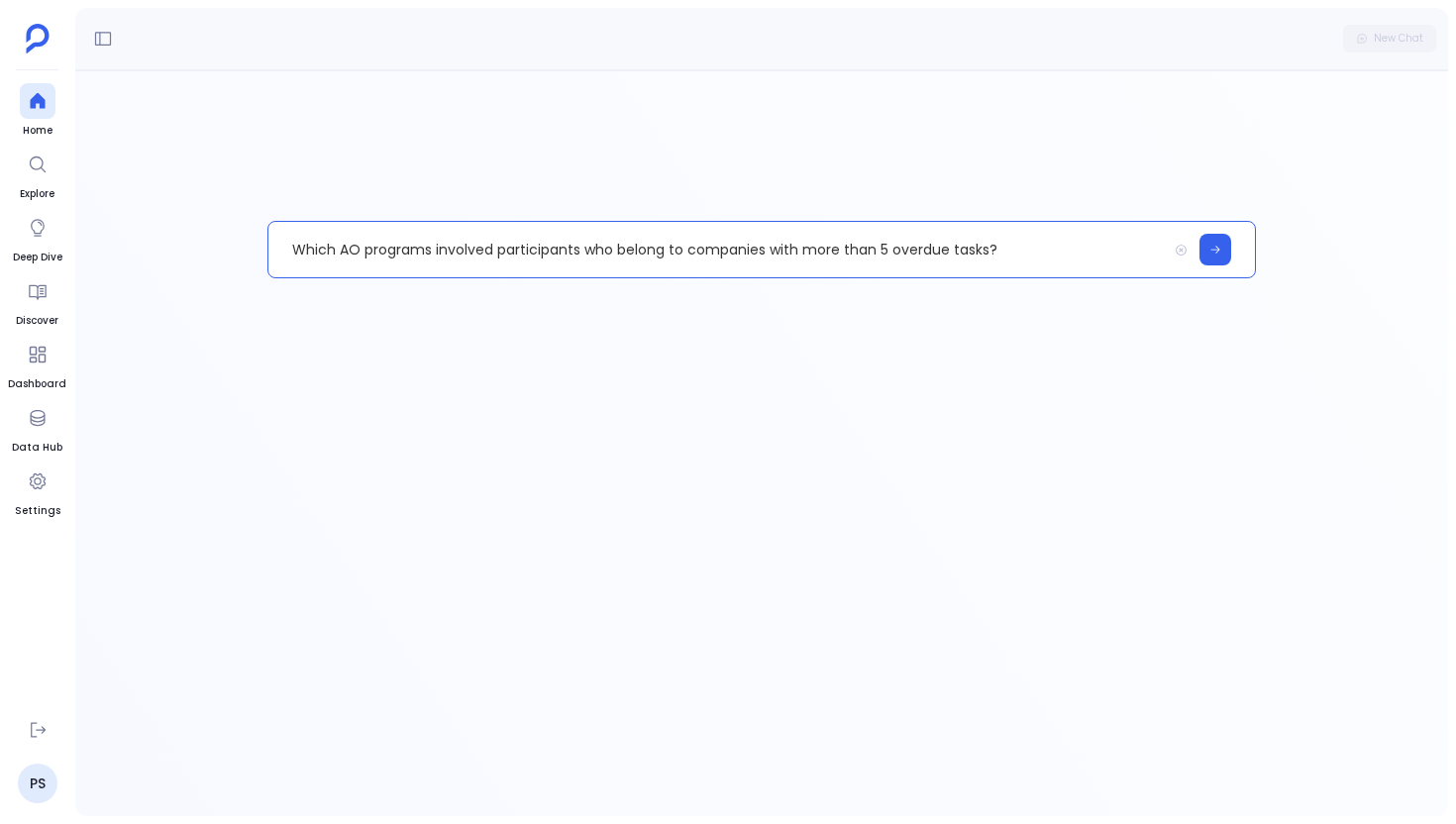 type 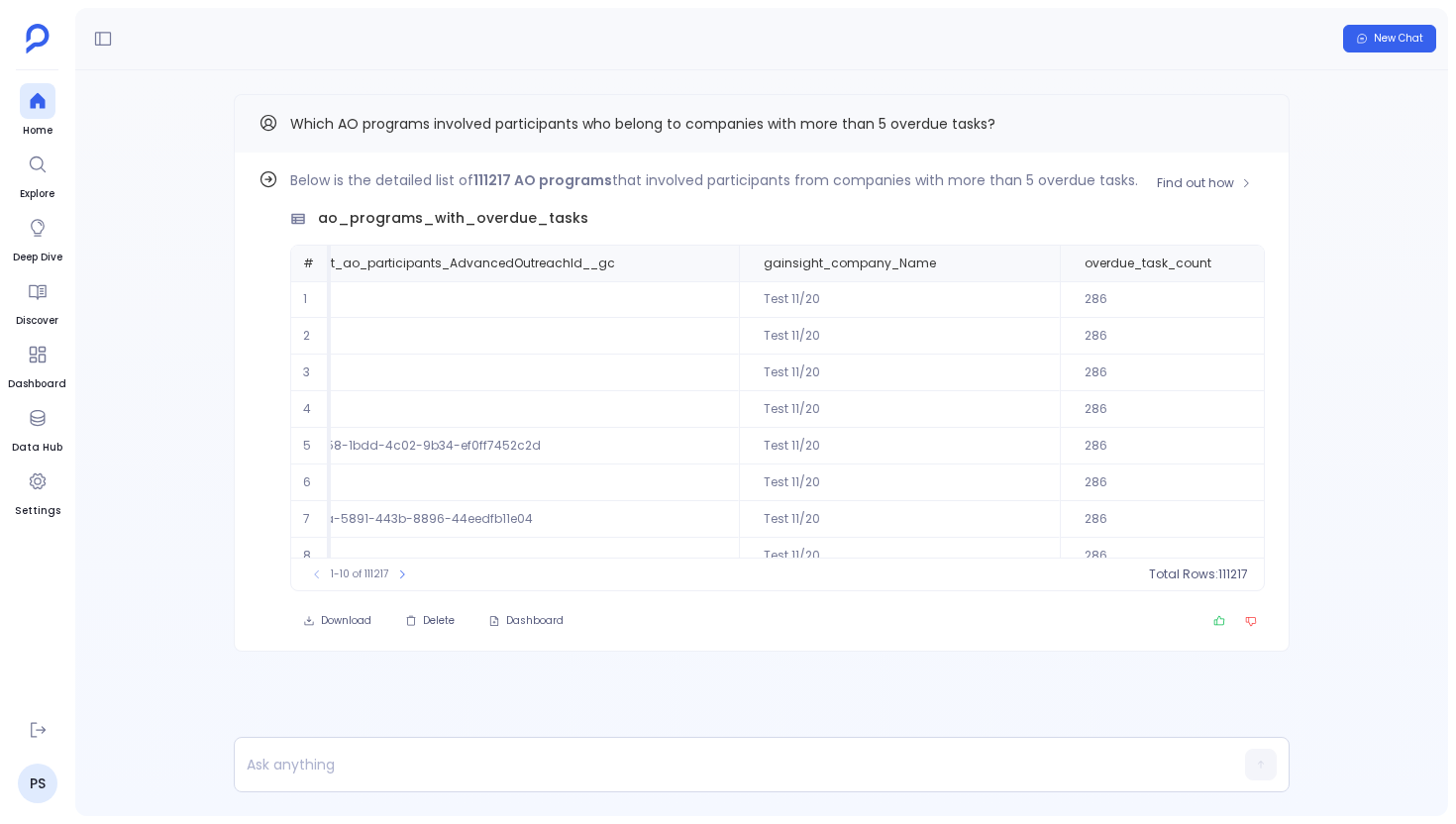 scroll, scrollTop: 0, scrollLeft: 0, axis: both 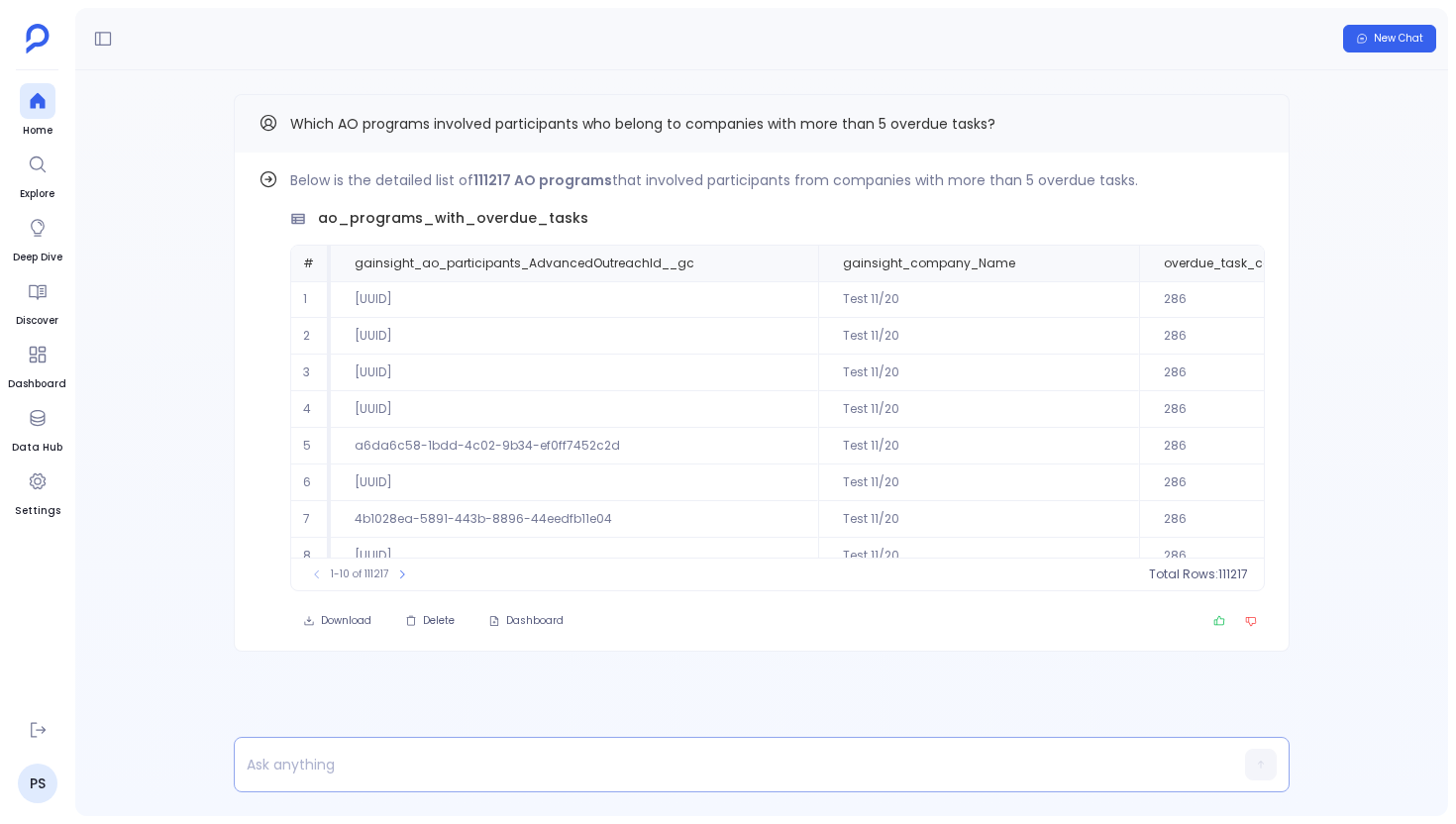 click at bounding box center [723, 765] 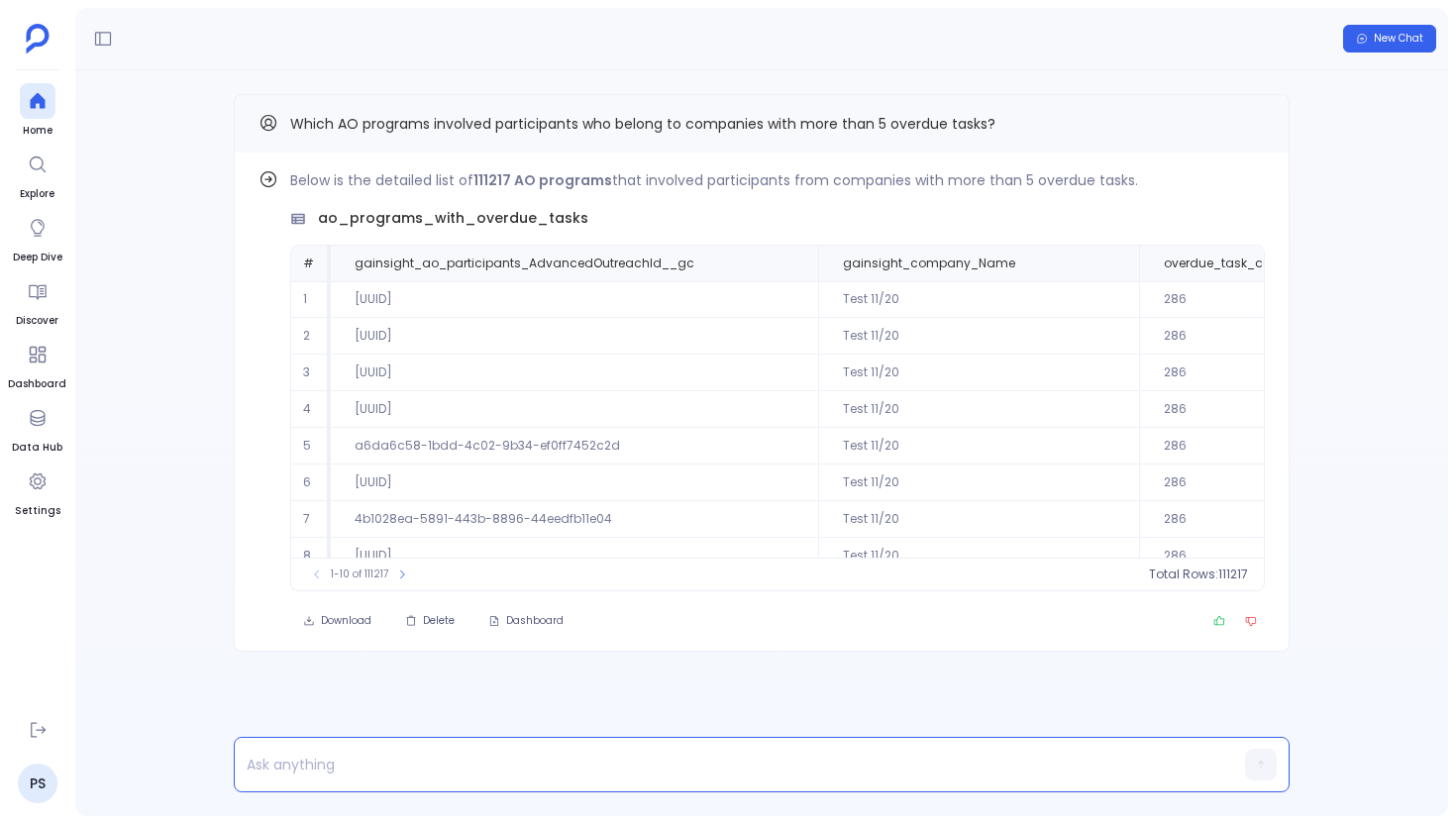 type 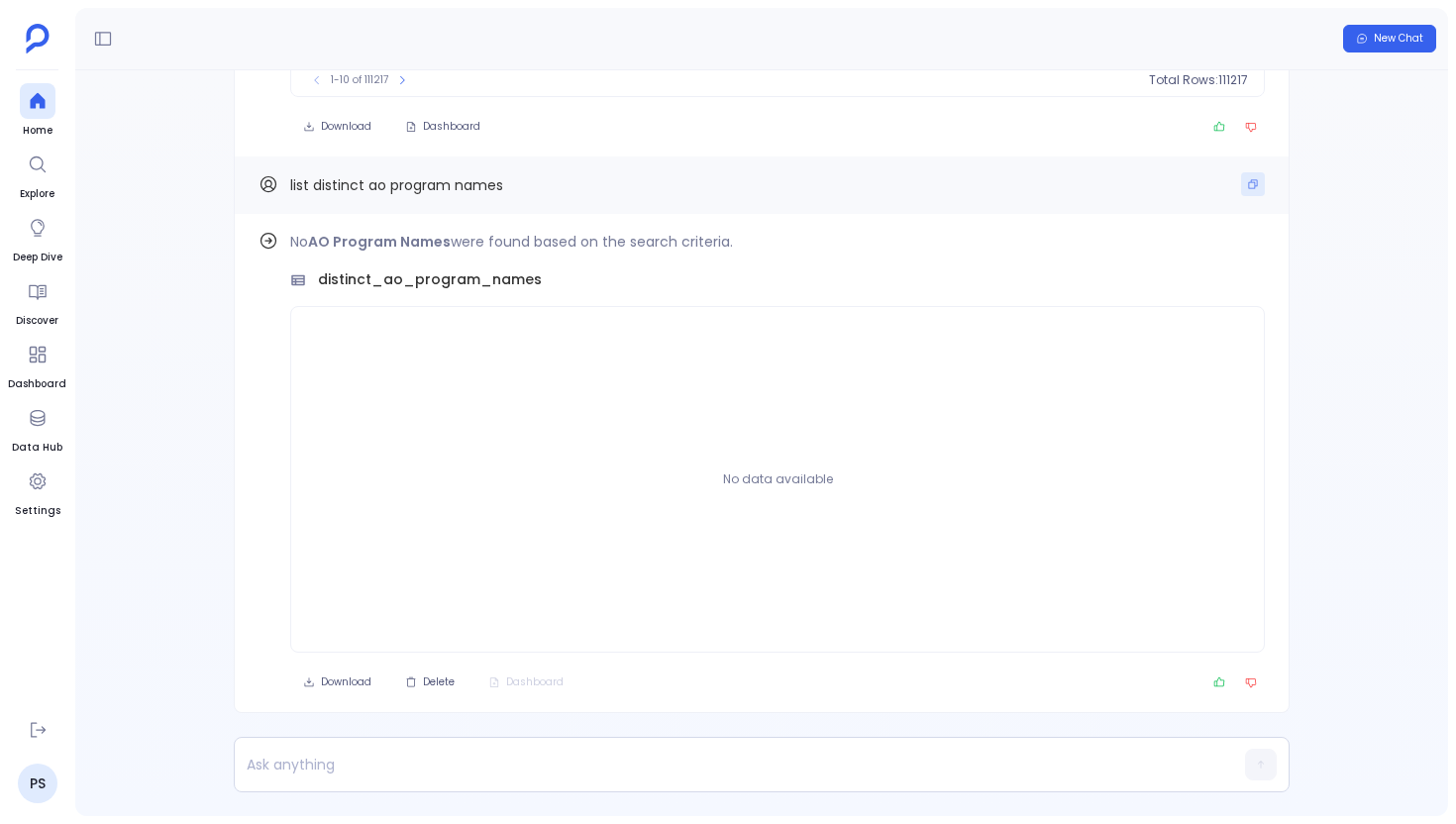 click 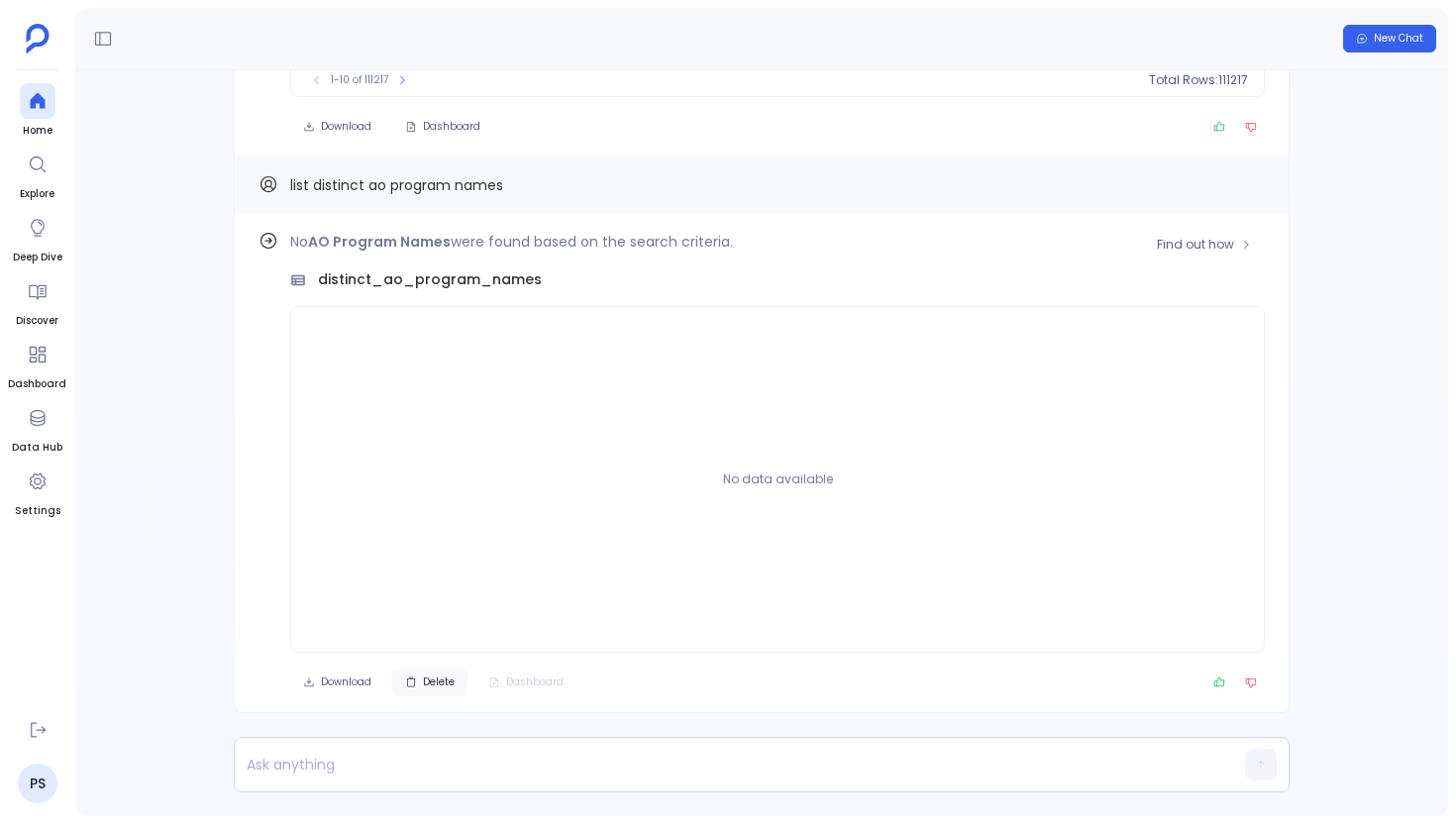 click on "Delete" at bounding box center (430, 682) 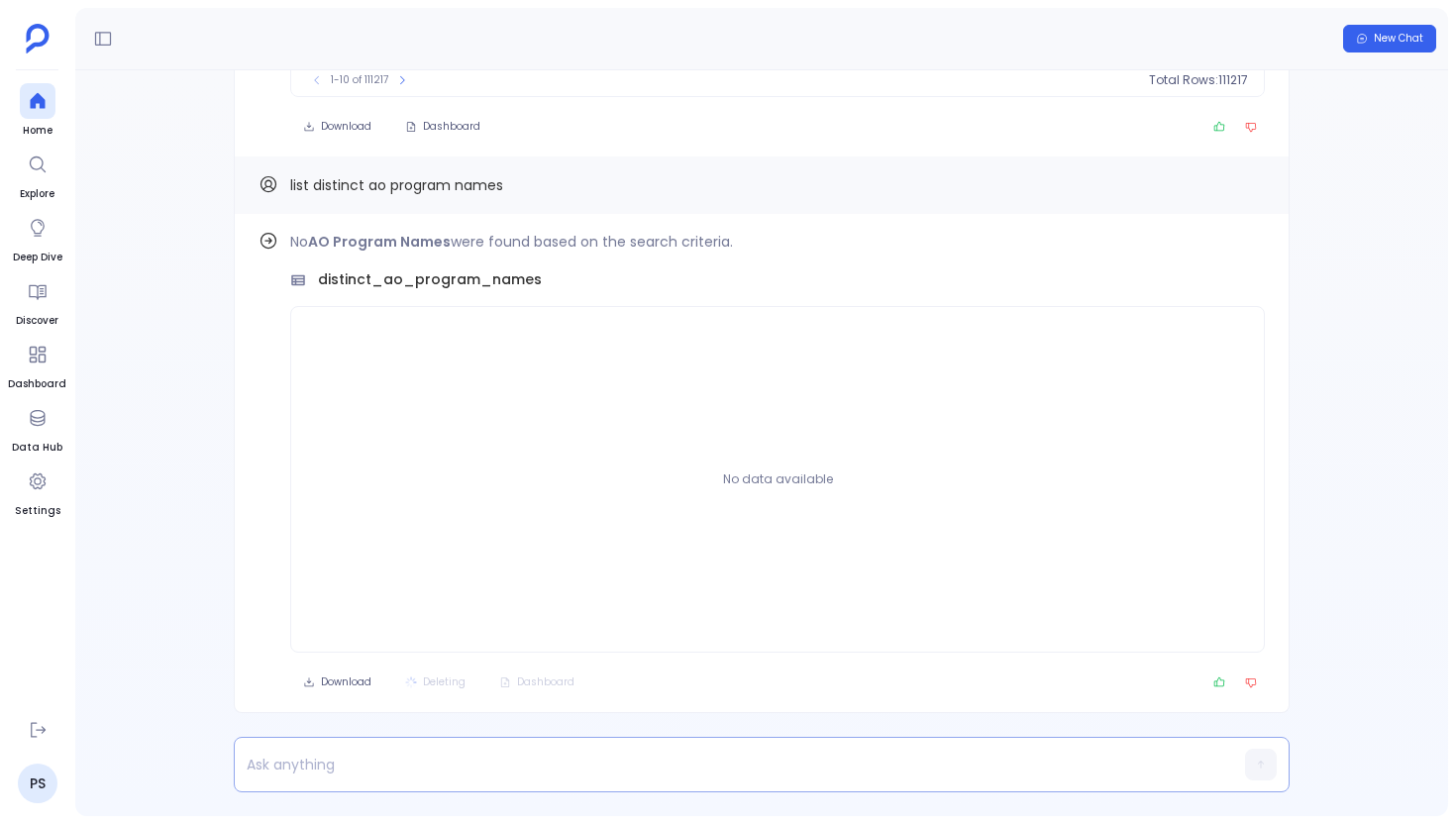click at bounding box center (723, 765) 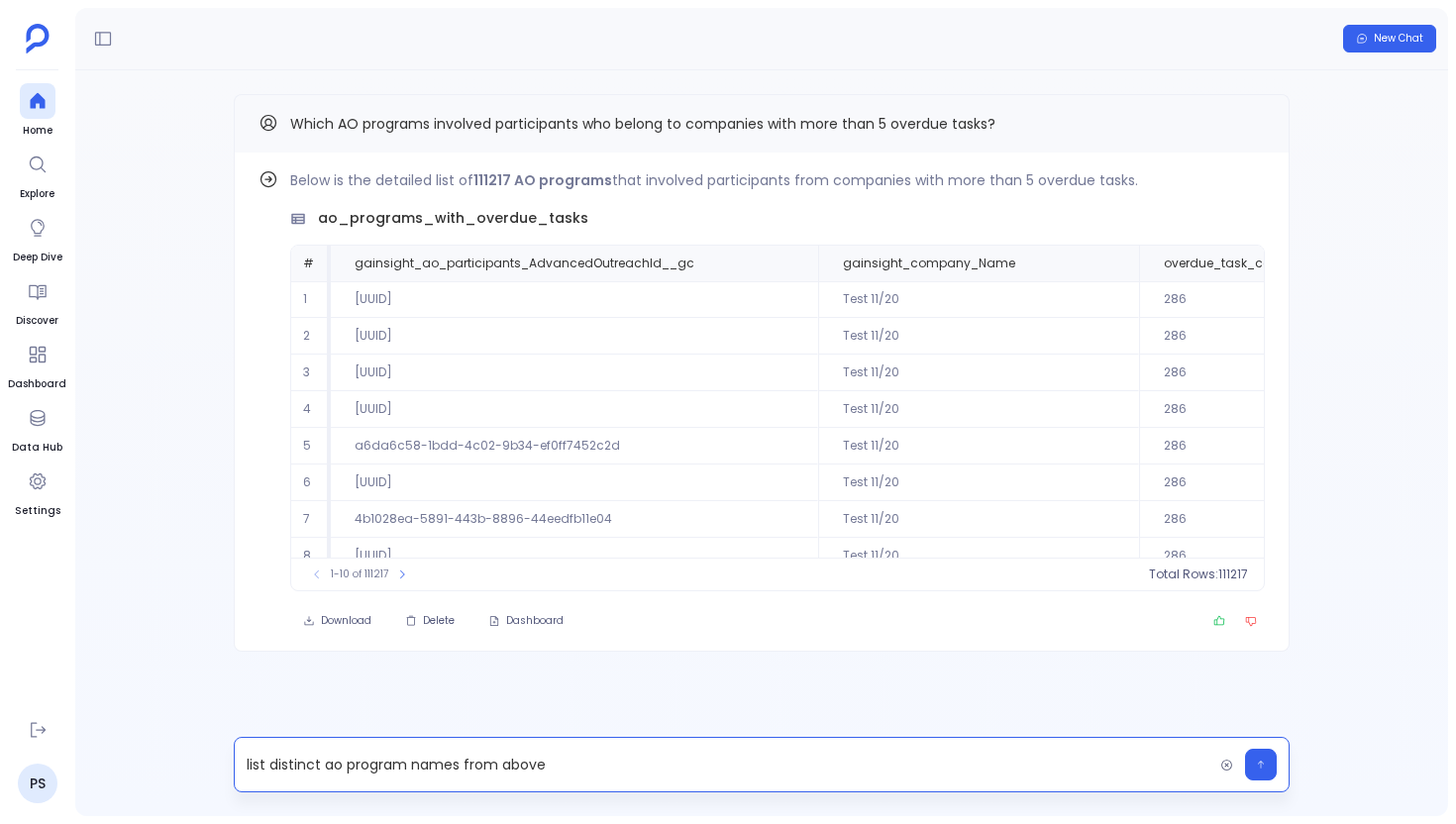 click 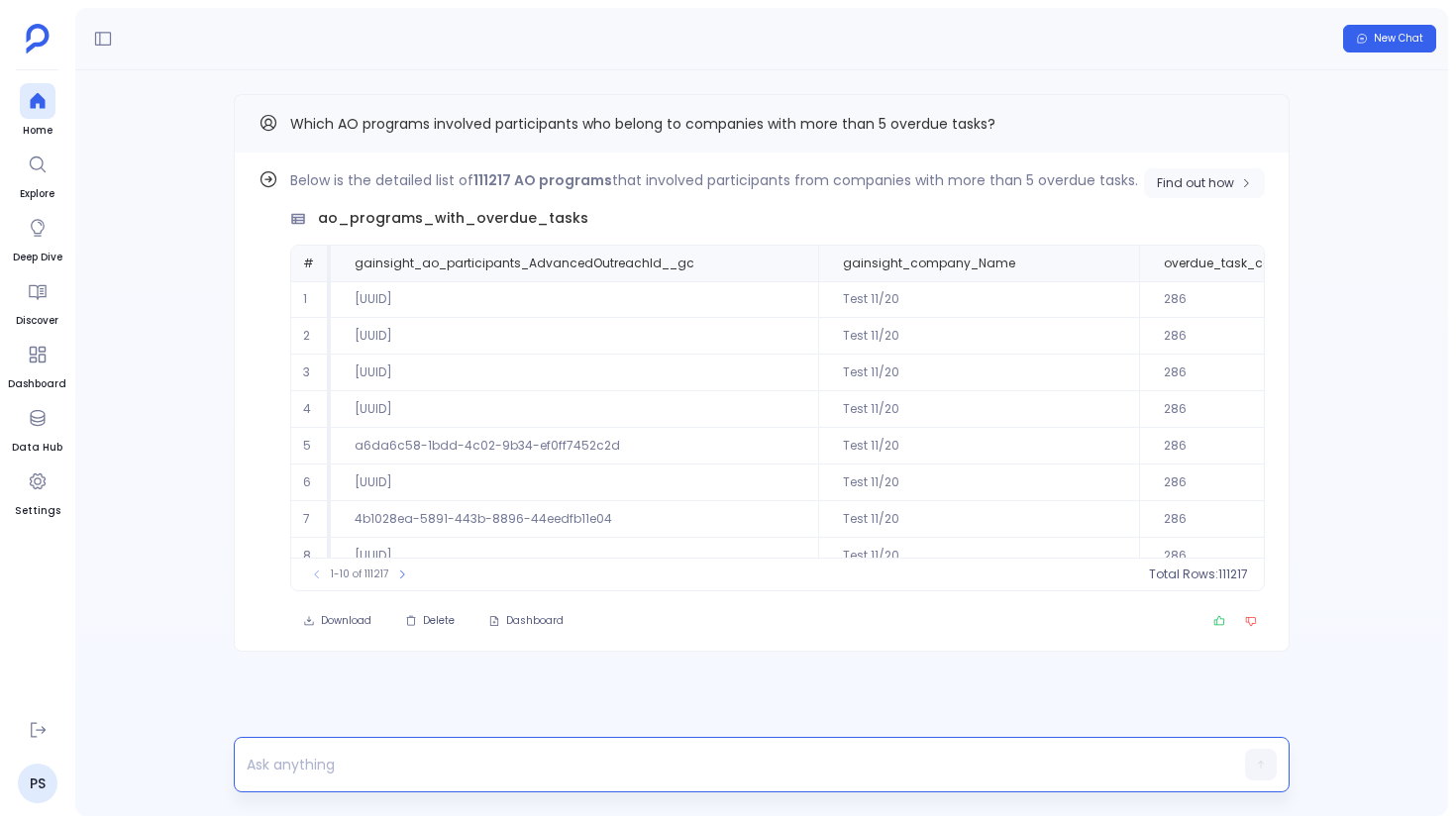 click on "Find out how" at bounding box center [1196, 183] 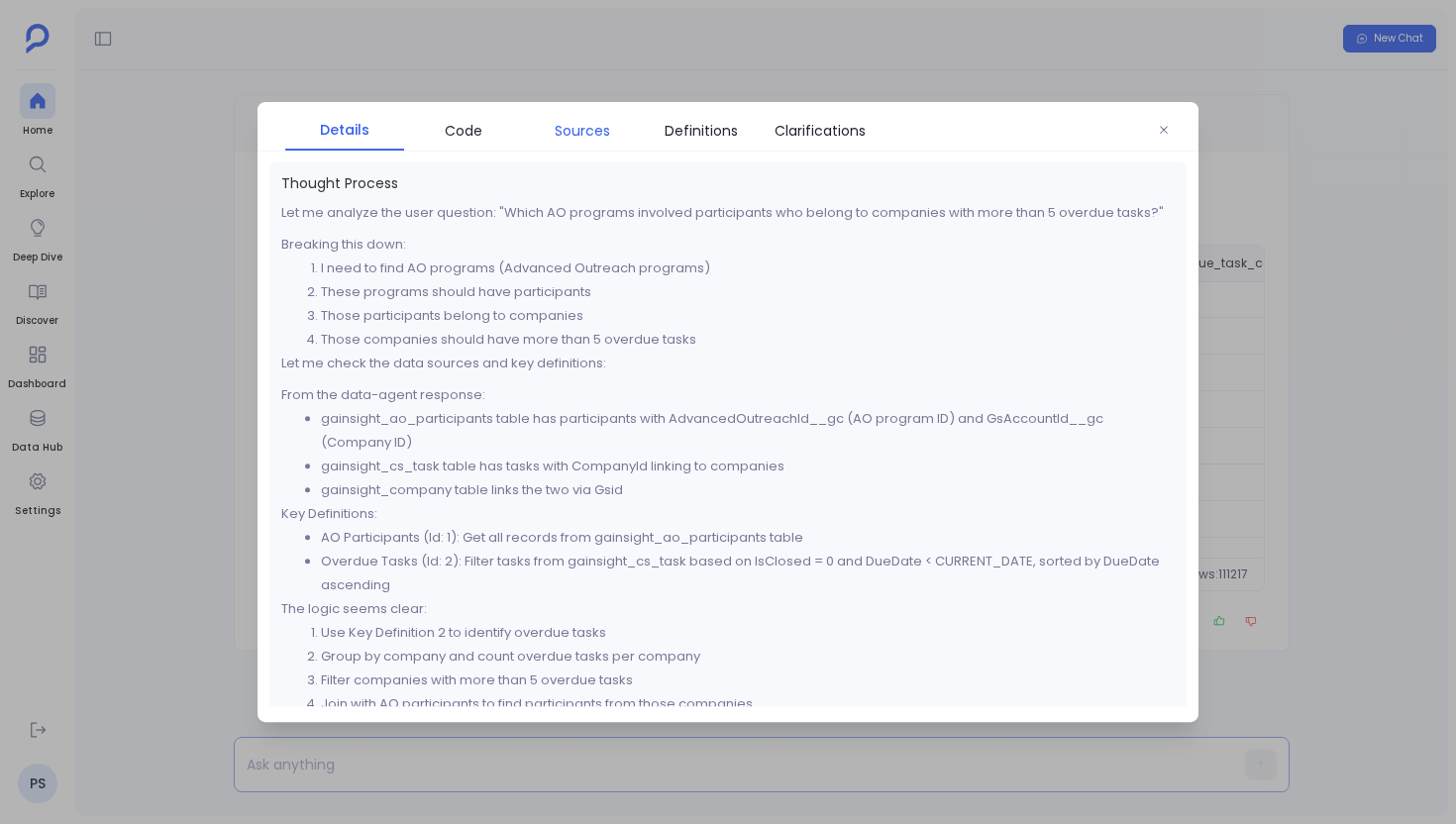 click on "Sources" at bounding box center [582, 131] 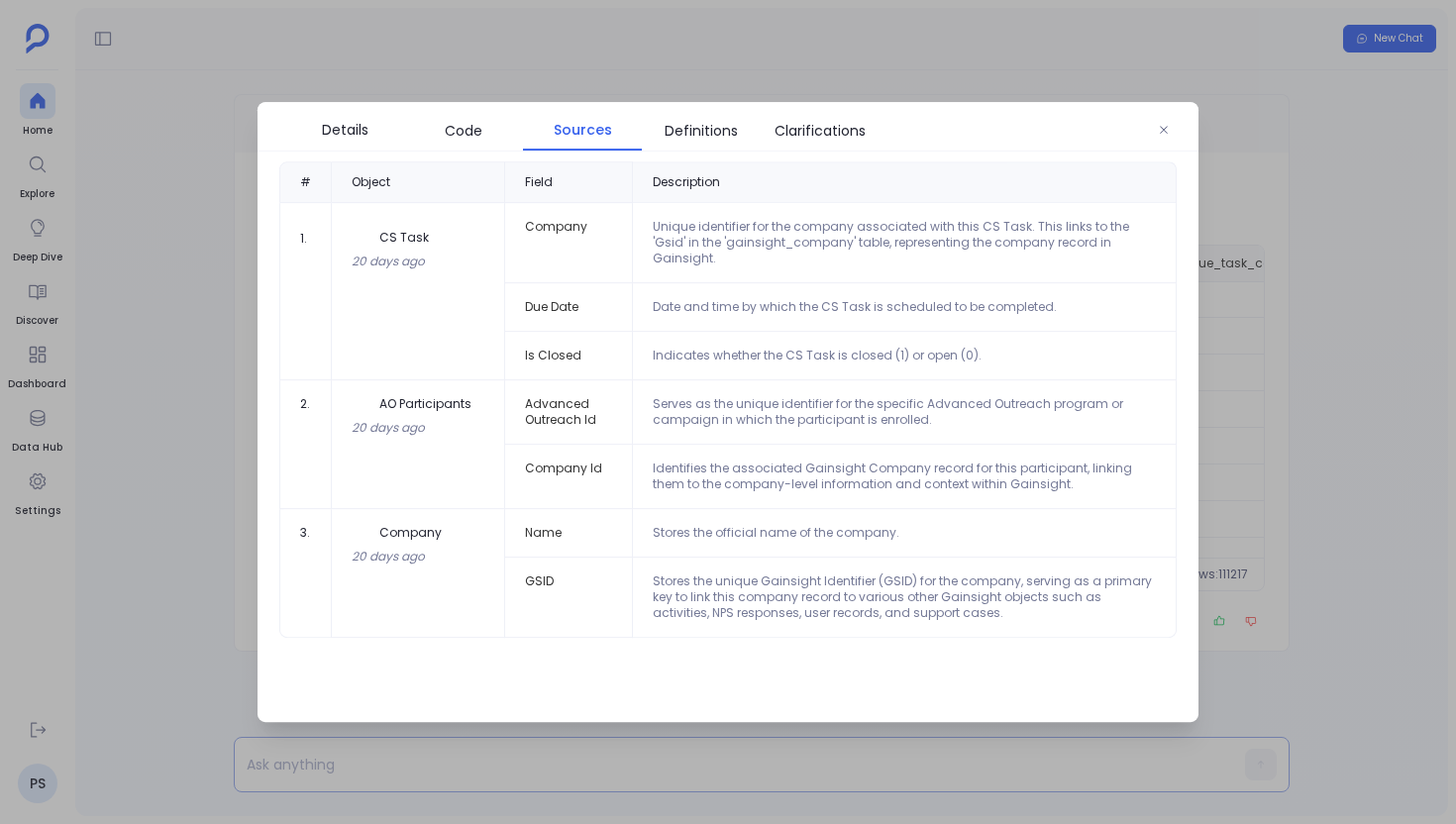 click at bounding box center (728, 412) 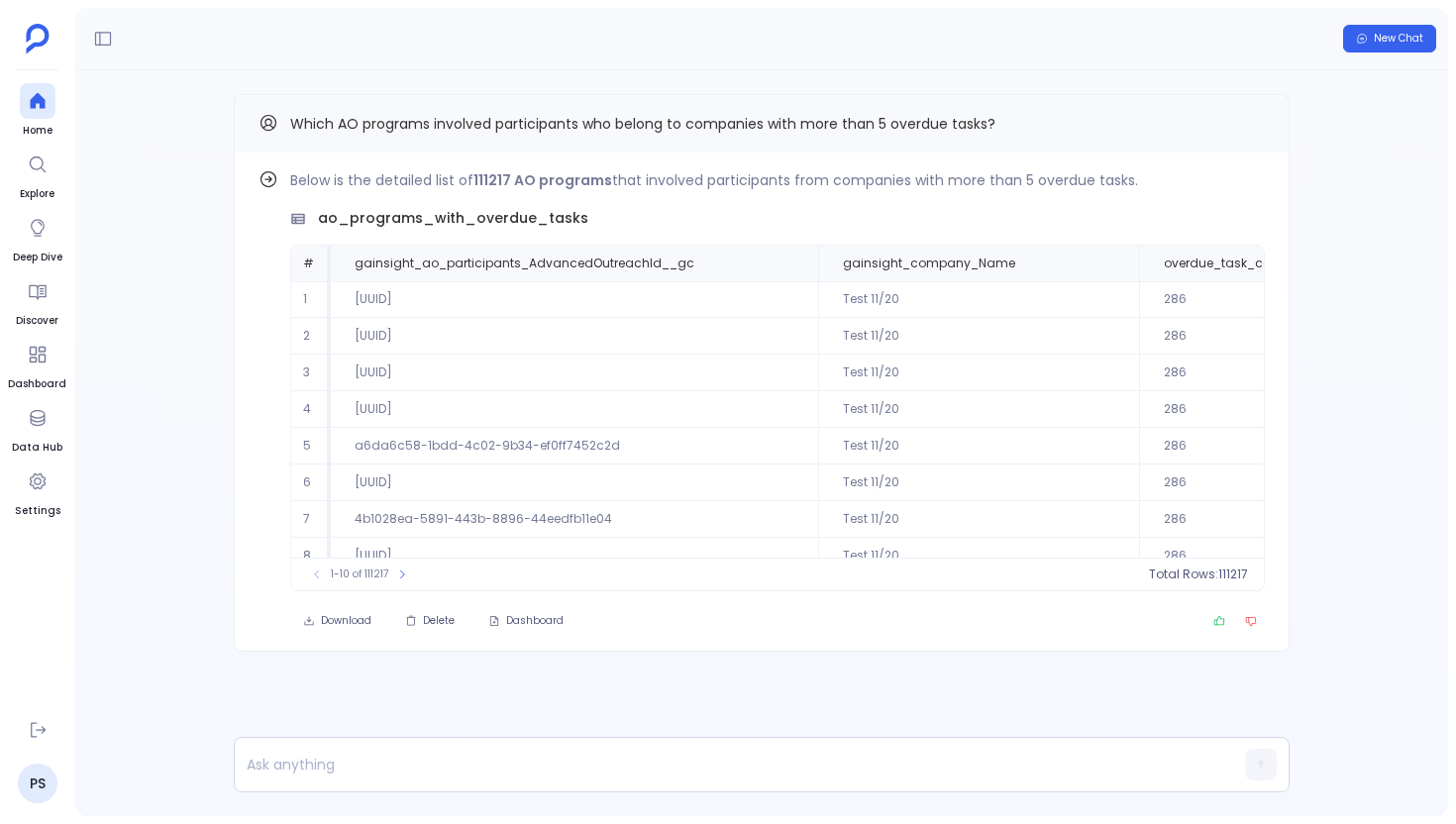 click on "Find out how Below is the detailed list of  111217 AO programs  that involved participants from companies with more than 5 overdue tasks. ao_programs_with_overdue_tasks # gainsight_ao_participants_AdvancedOutreachId__gc gainsight_company_Name overdue_task_count 1 5630d0e8-6948-4f25-8bf1-fb596f8e4e27 Test 11/20 286 2 279ece20-80a5-435d-b0f6-fa7a9a88253f Test 11/20 286 3 6aea73e7-f65b-424a-a5b3-bb74e24ff406 Test 11/20 286 4 65524e4b-6985-47cd-b284-e5e7d294c06a Test 11/20 286 5 a6da6c58-1bdd-4c02-9b34-ef0ff7452c2d Test 11/20 286 6 1def49dd-8731-4579-9130-b072a3899b7c Test 11/20 286 7 4b1028ea-5891-443b-8896-44eedfb11e04 Test 11/20 286 8 3c556af1-c626-40b7-b60f-cc3d862f6573 Test 11/20 286 9 15e95be0-923e-4477-a6ca-fc028177f671 Test 11/20 286 10 7983d6be-63a4-4118-abb8-de4ce6952ddb Test 11/20 286
To pick up a draggable item, press the space bar.
While dragging, use the arrow keys to move the item.
Press space again to drop the item in its new position, or press escape to cancel.
1-10 of 111217" at bounding box center (762, 412) 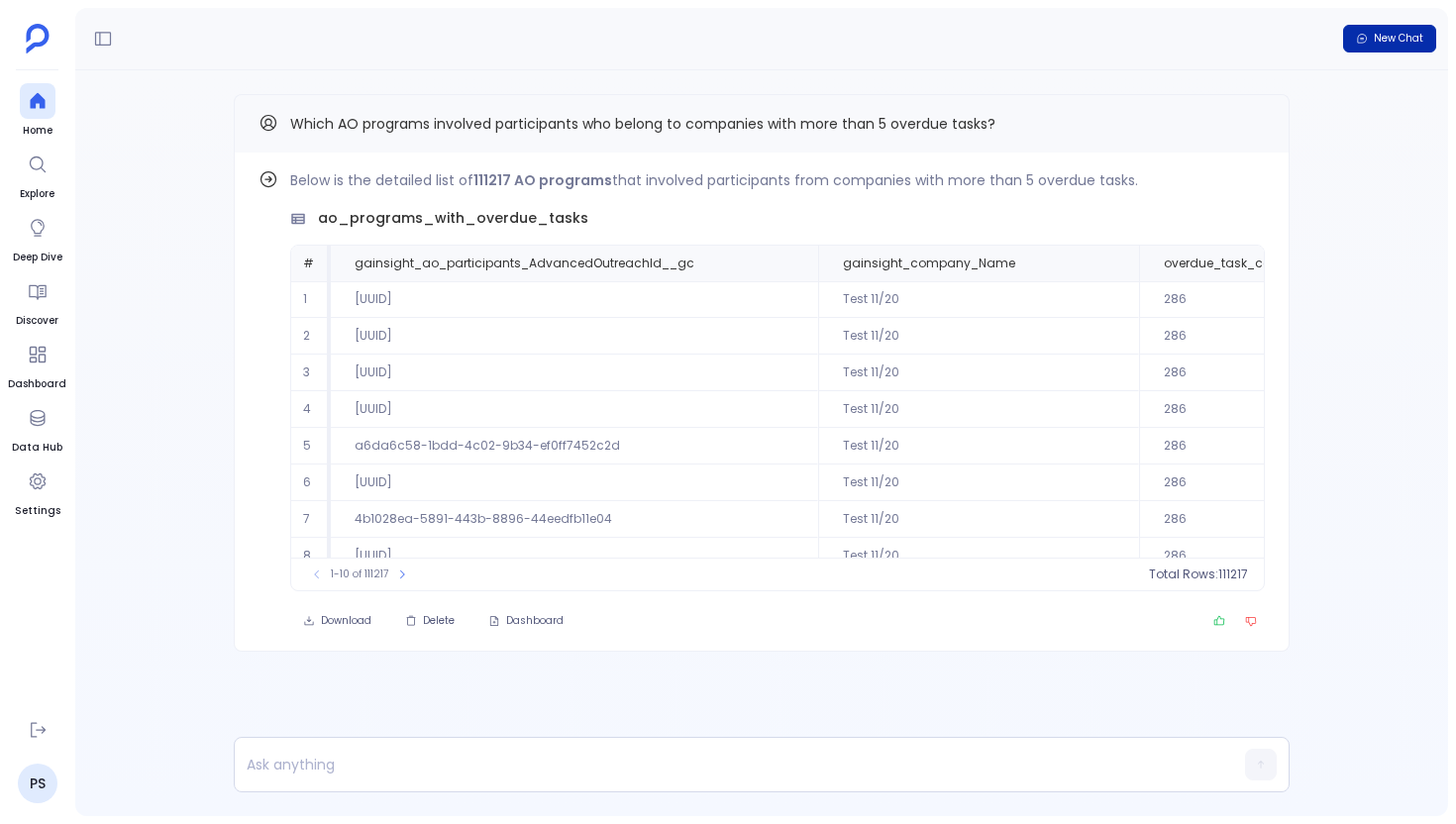 click on "New Chat" at bounding box center [1390, 39] 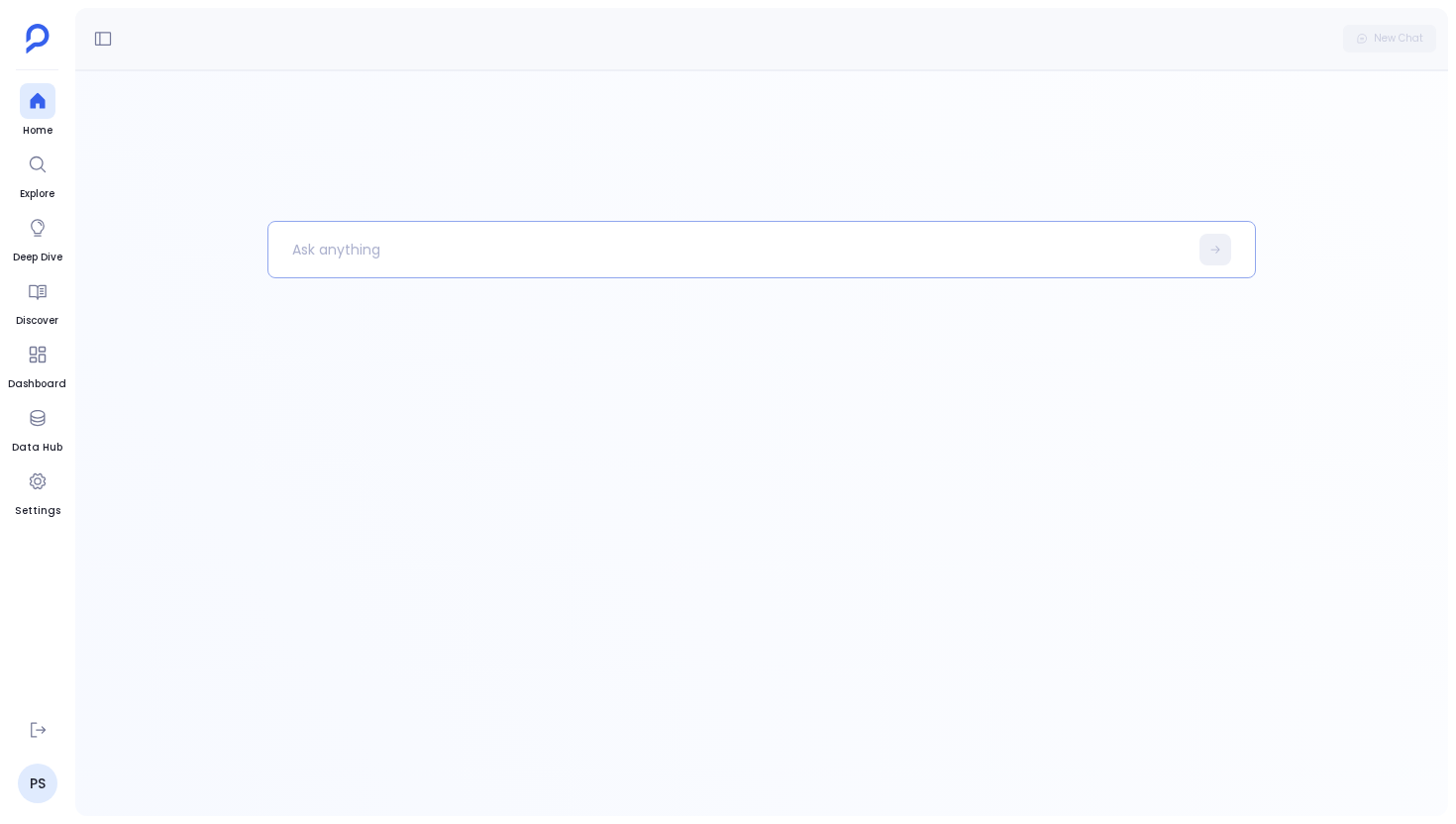 click at bounding box center (728, 250) 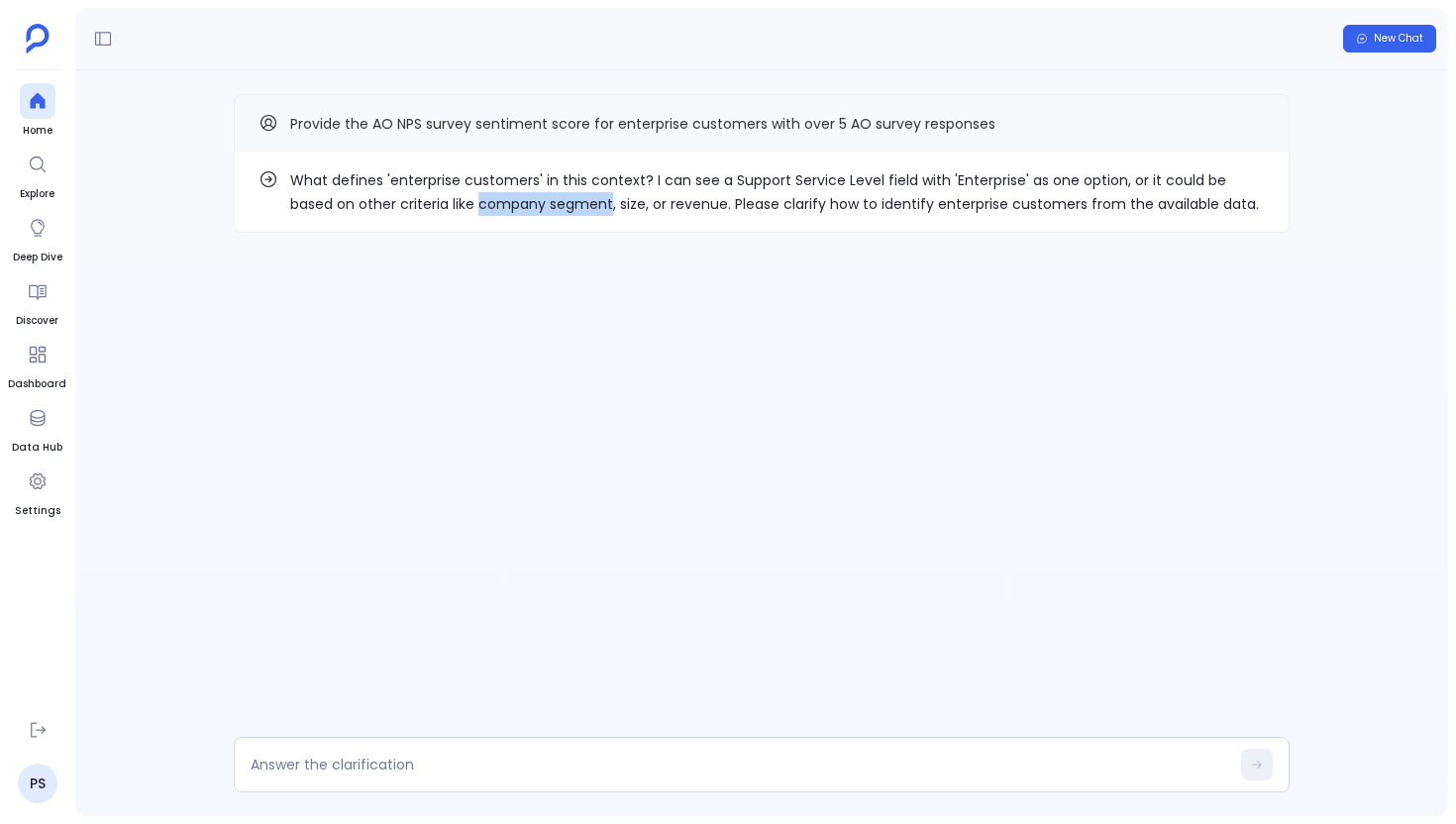 drag, startPoint x: 431, startPoint y: 205, endPoint x: 563, endPoint y: 201, distance: 132.06059 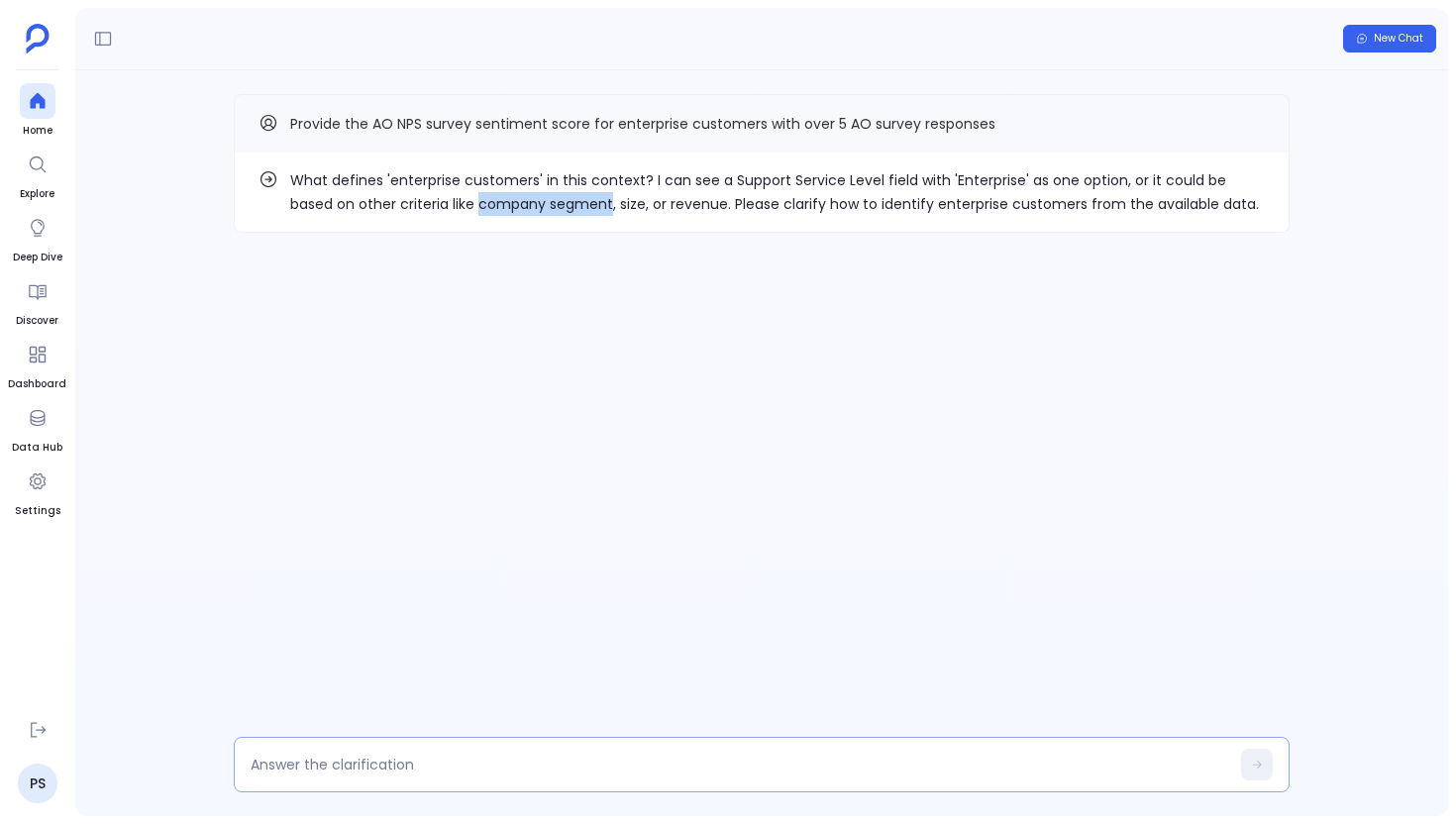 click at bounding box center [740, 765] 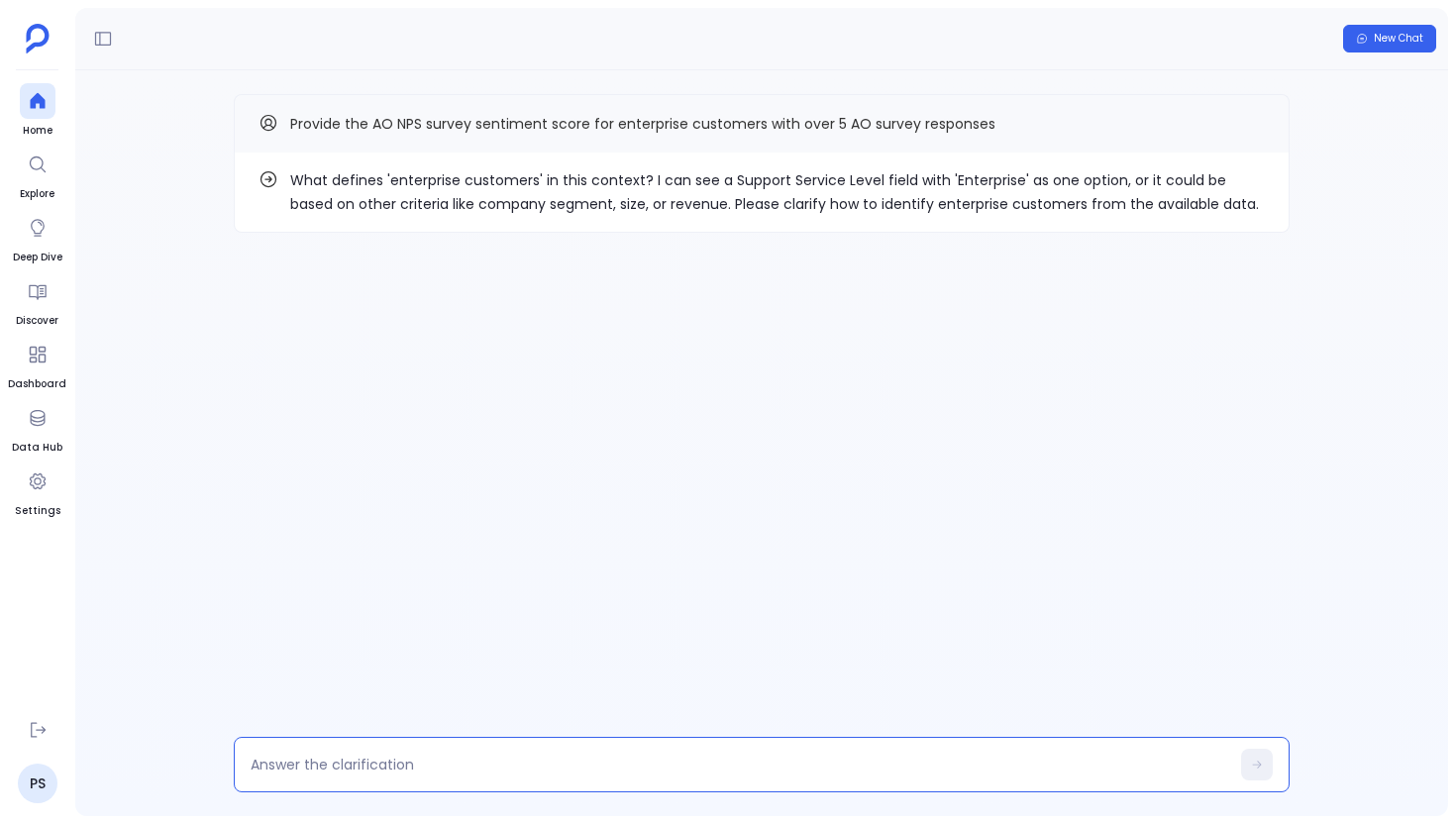type on "company segment" 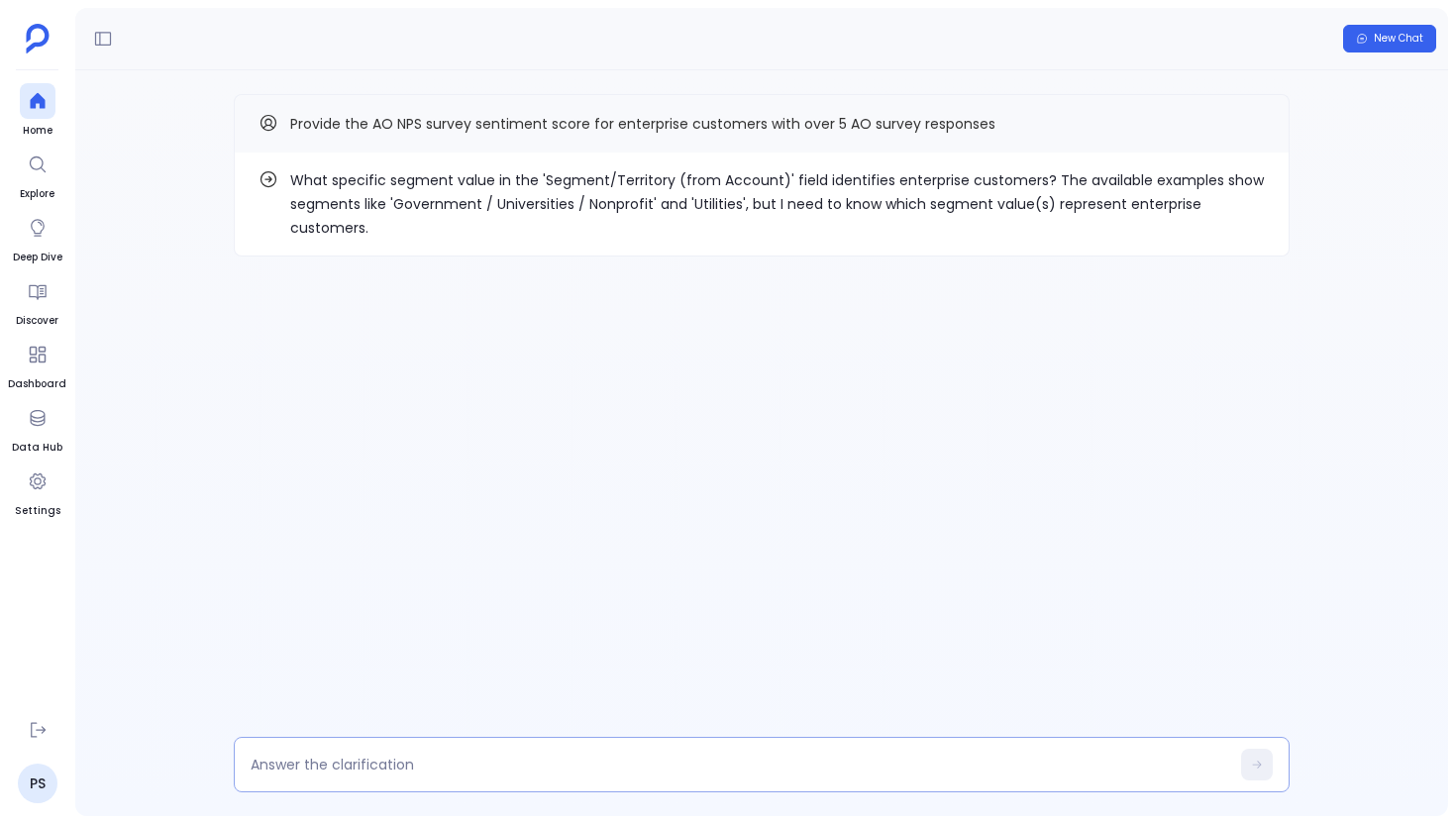 click at bounding box center [740, 765] 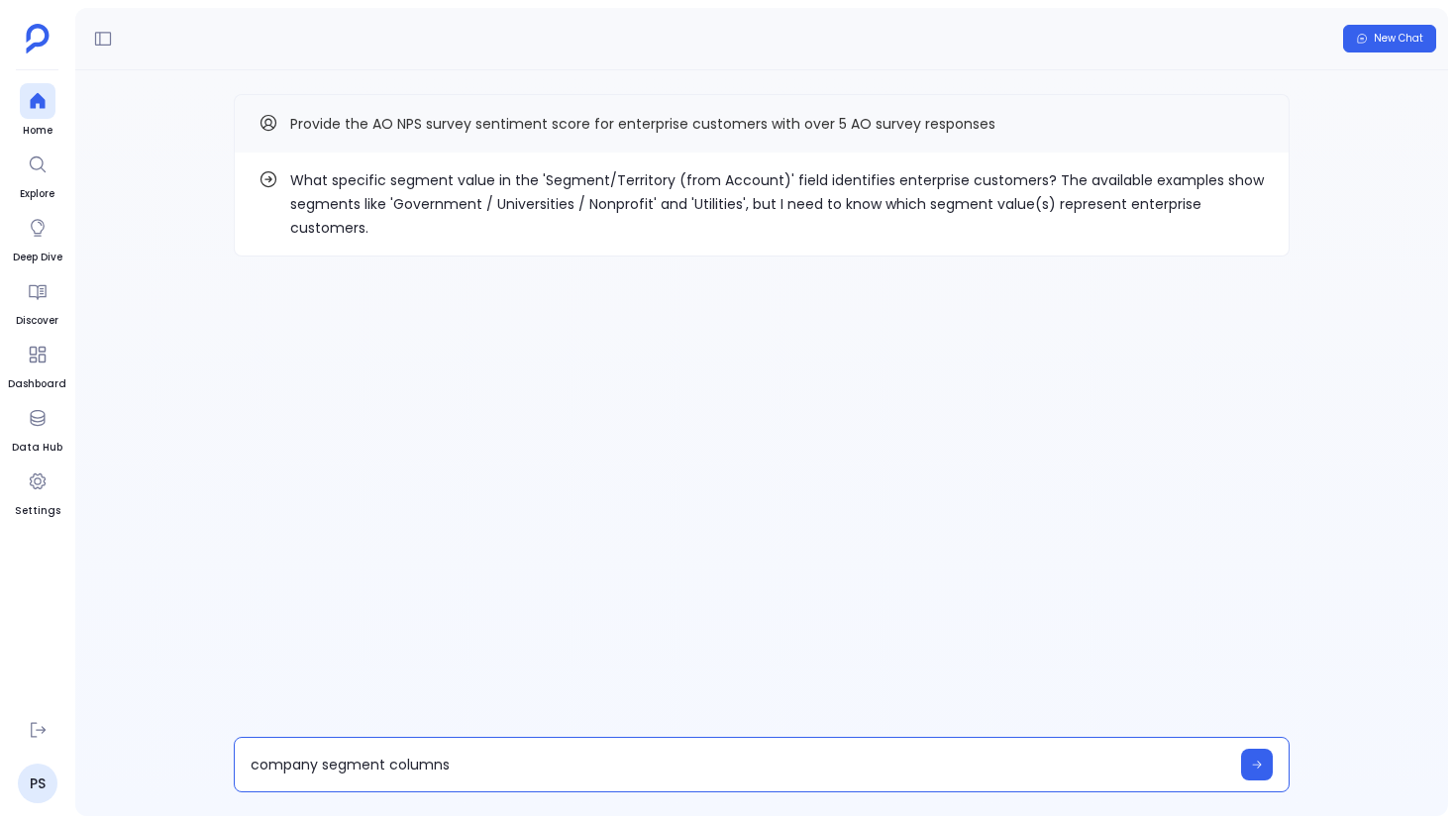 type on "company segment column" 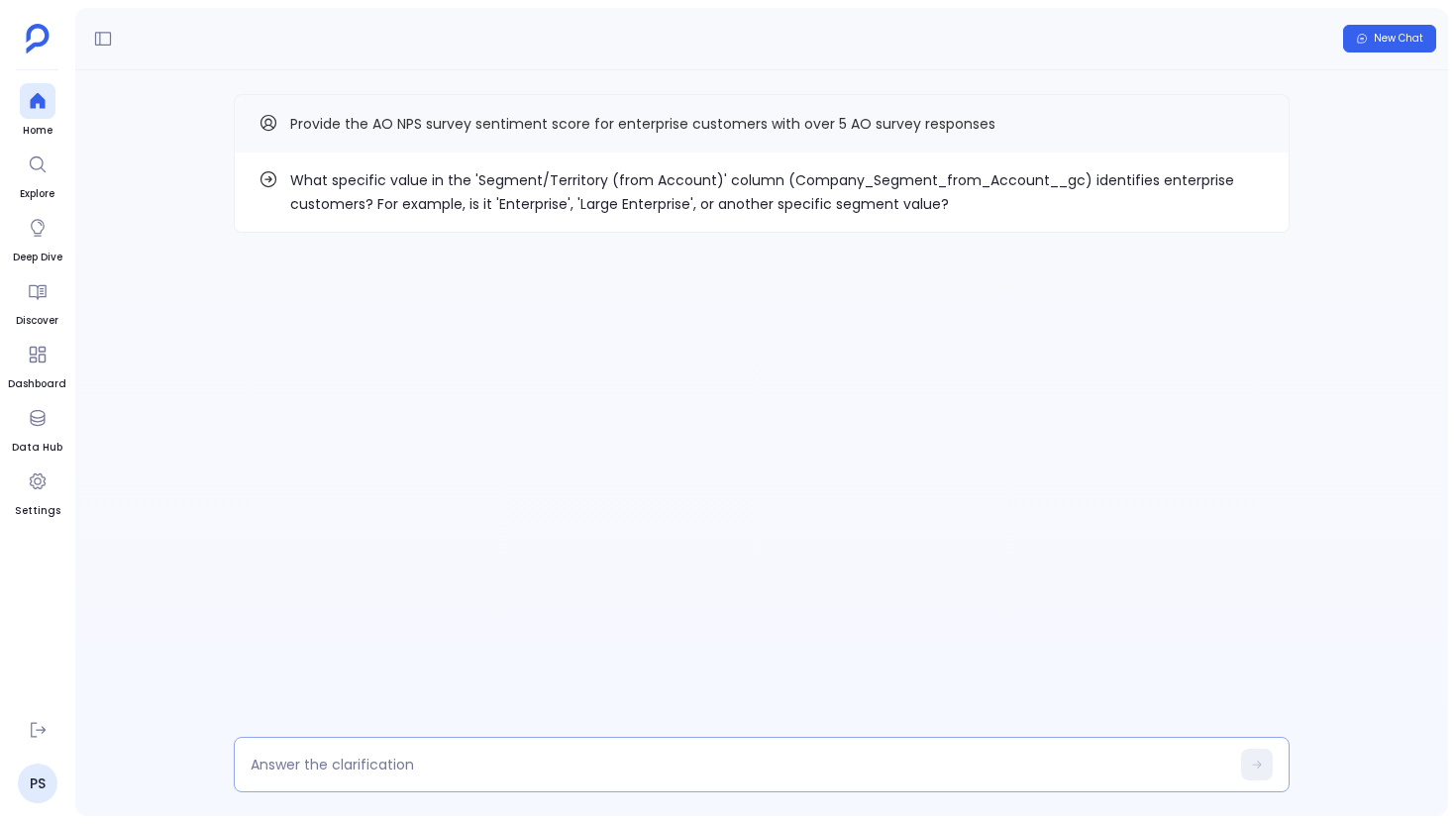 click at bounding box center [740, 765] 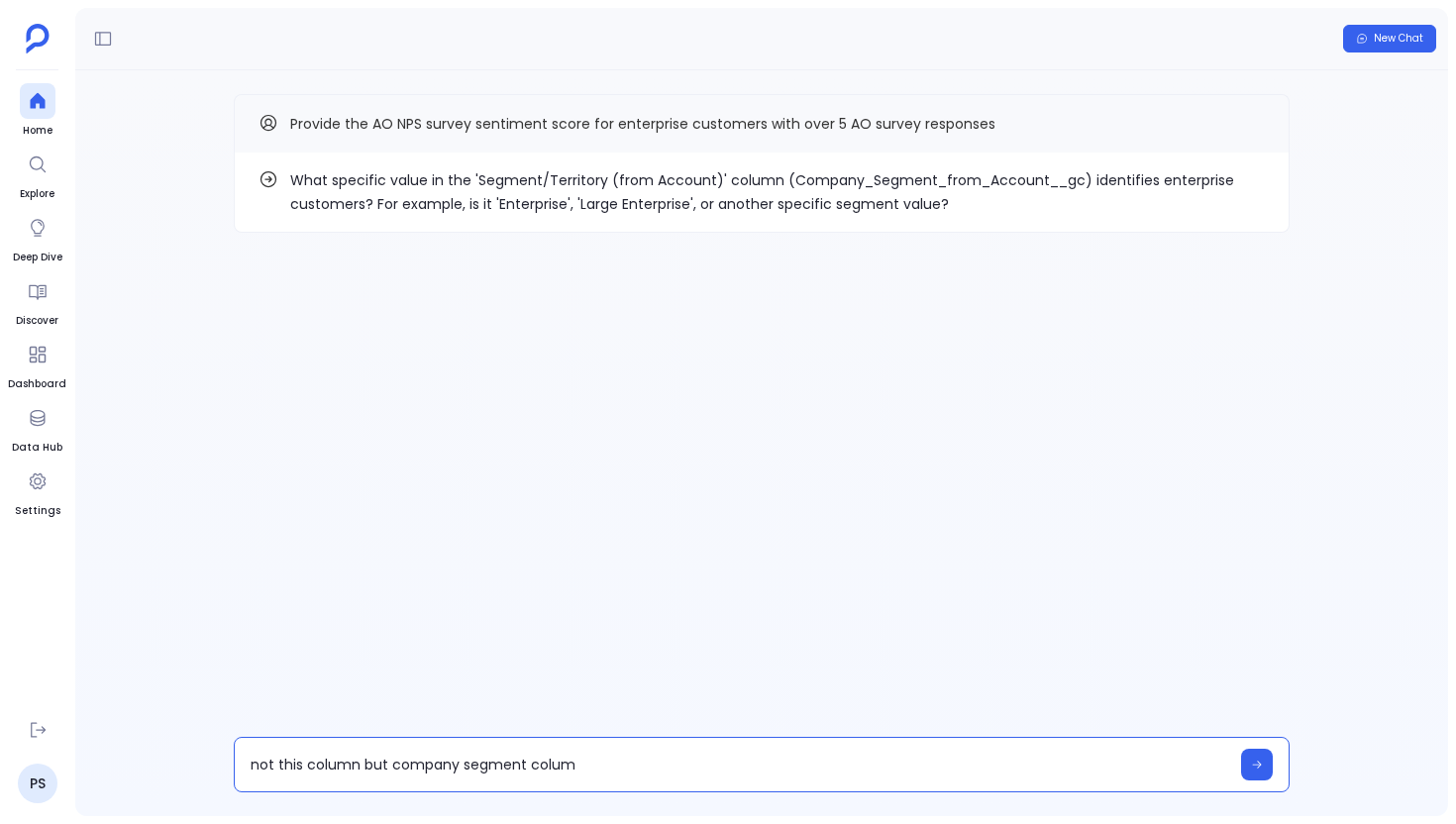 type on "not this column but company segment column" 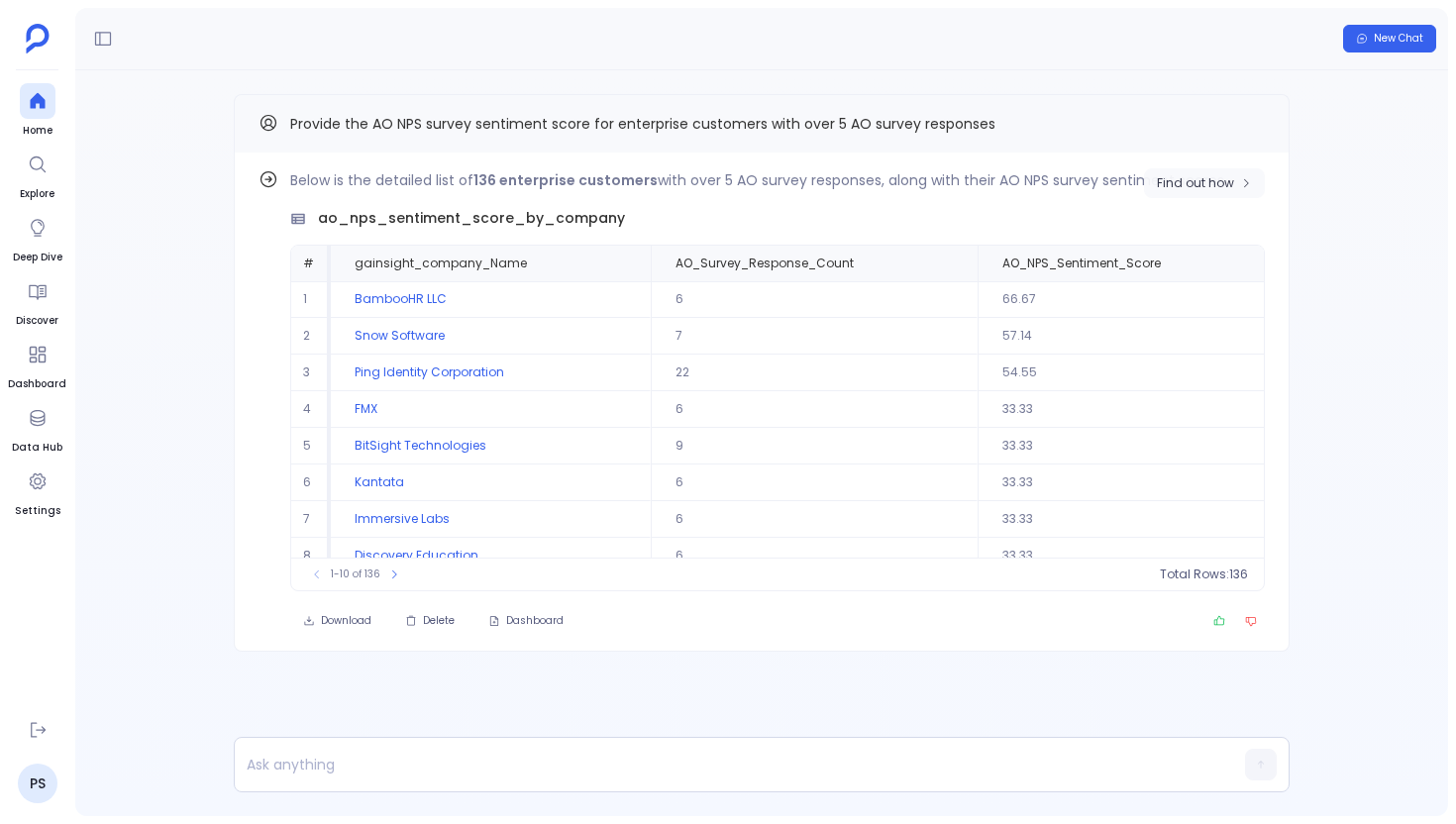 click on "Find out how" at bounding box center [1196, 183] 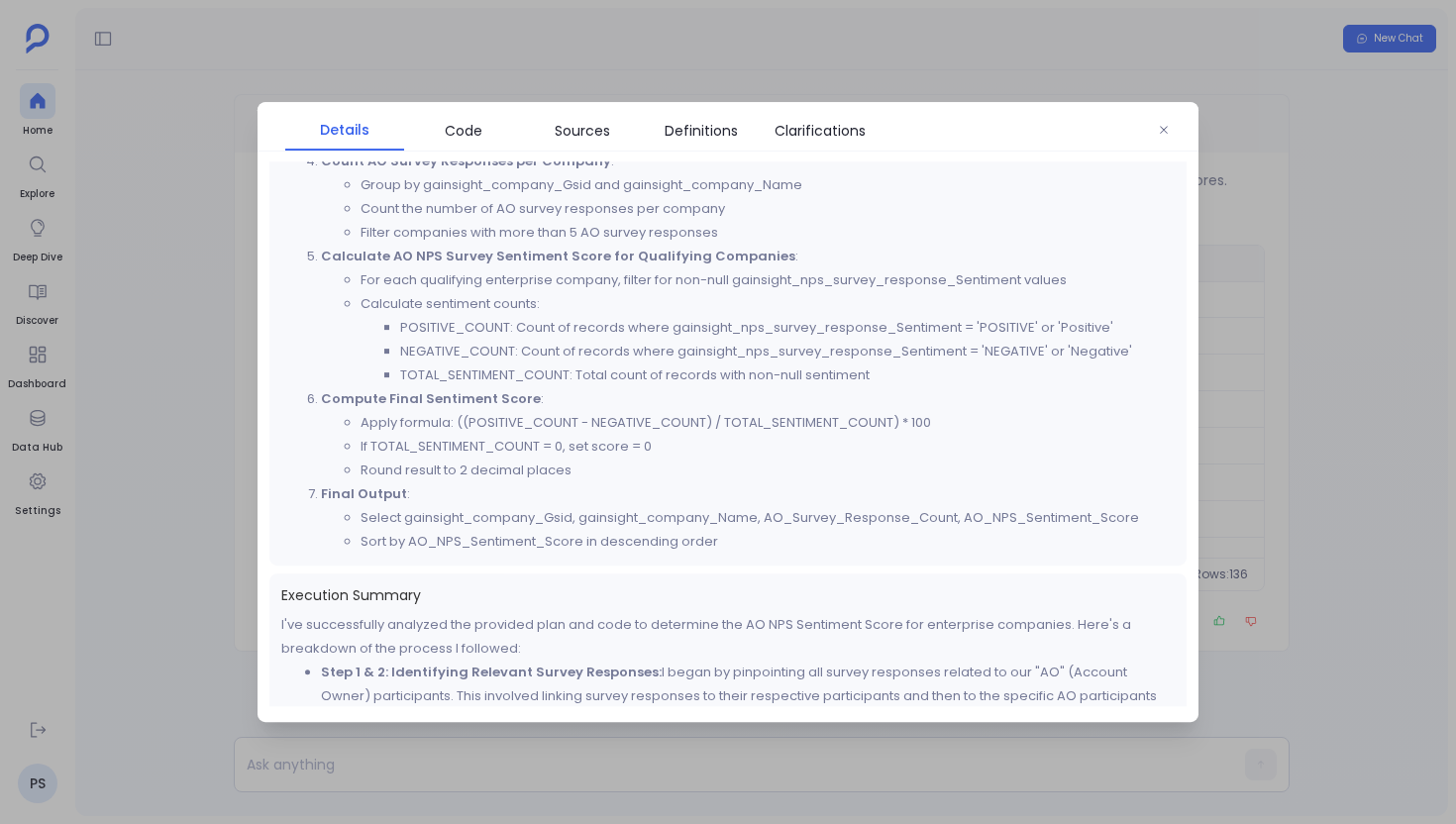 scroll, scrollTop: 1040, scrollLeft: 0, axis: vertical 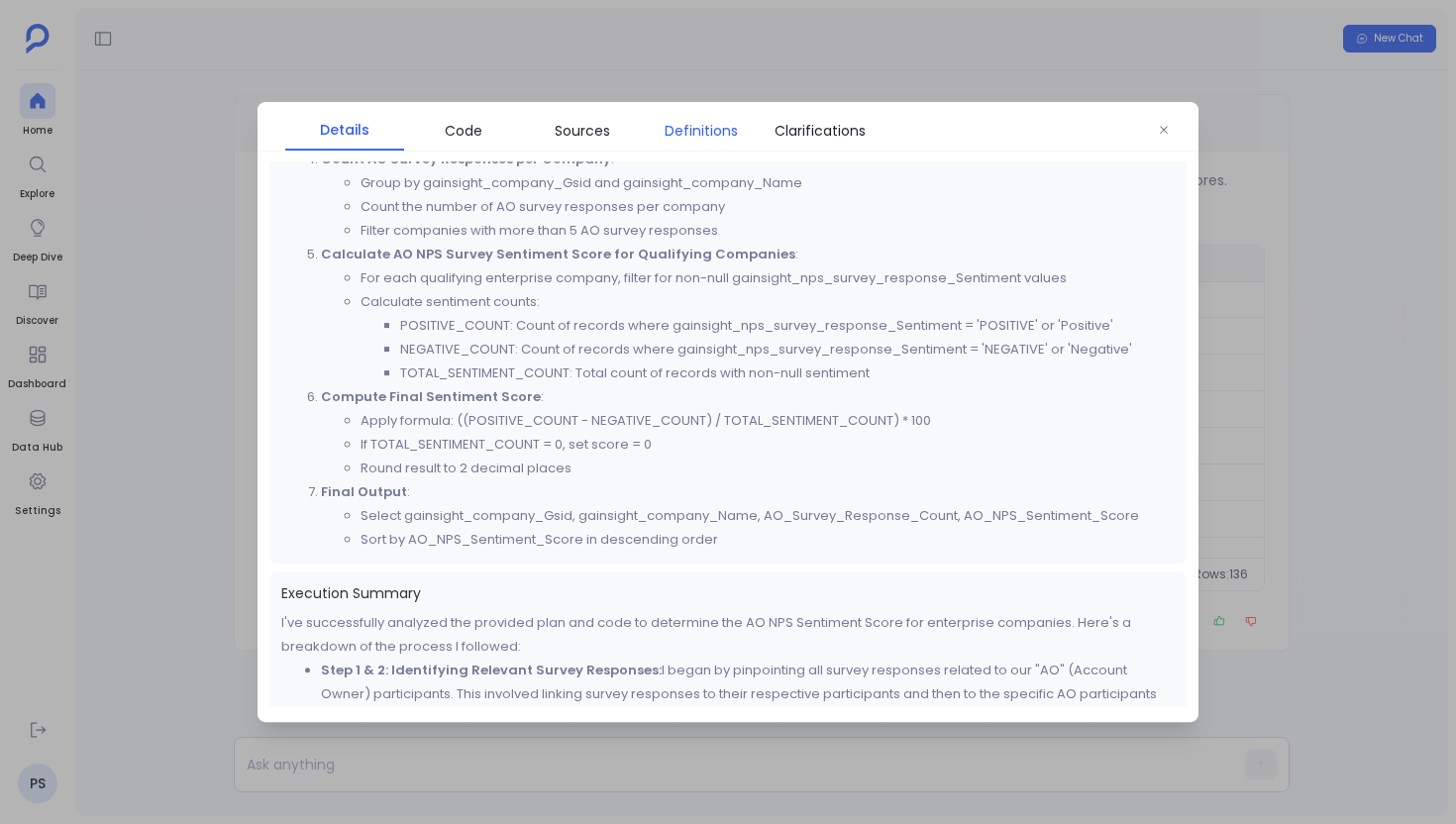click on "Definitions" at bounding box center (701, 131) 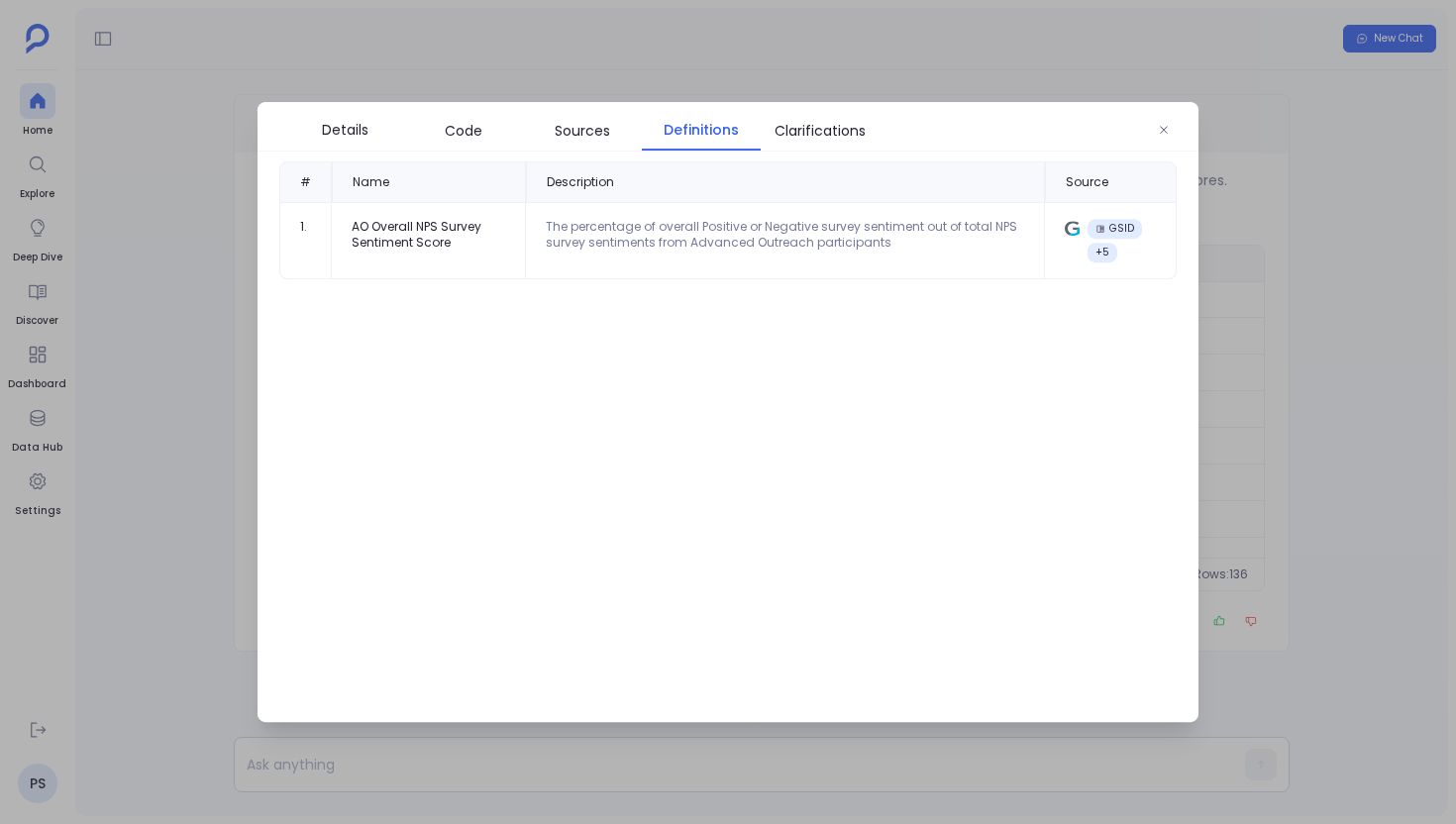 click at bounding box center [728, 412] 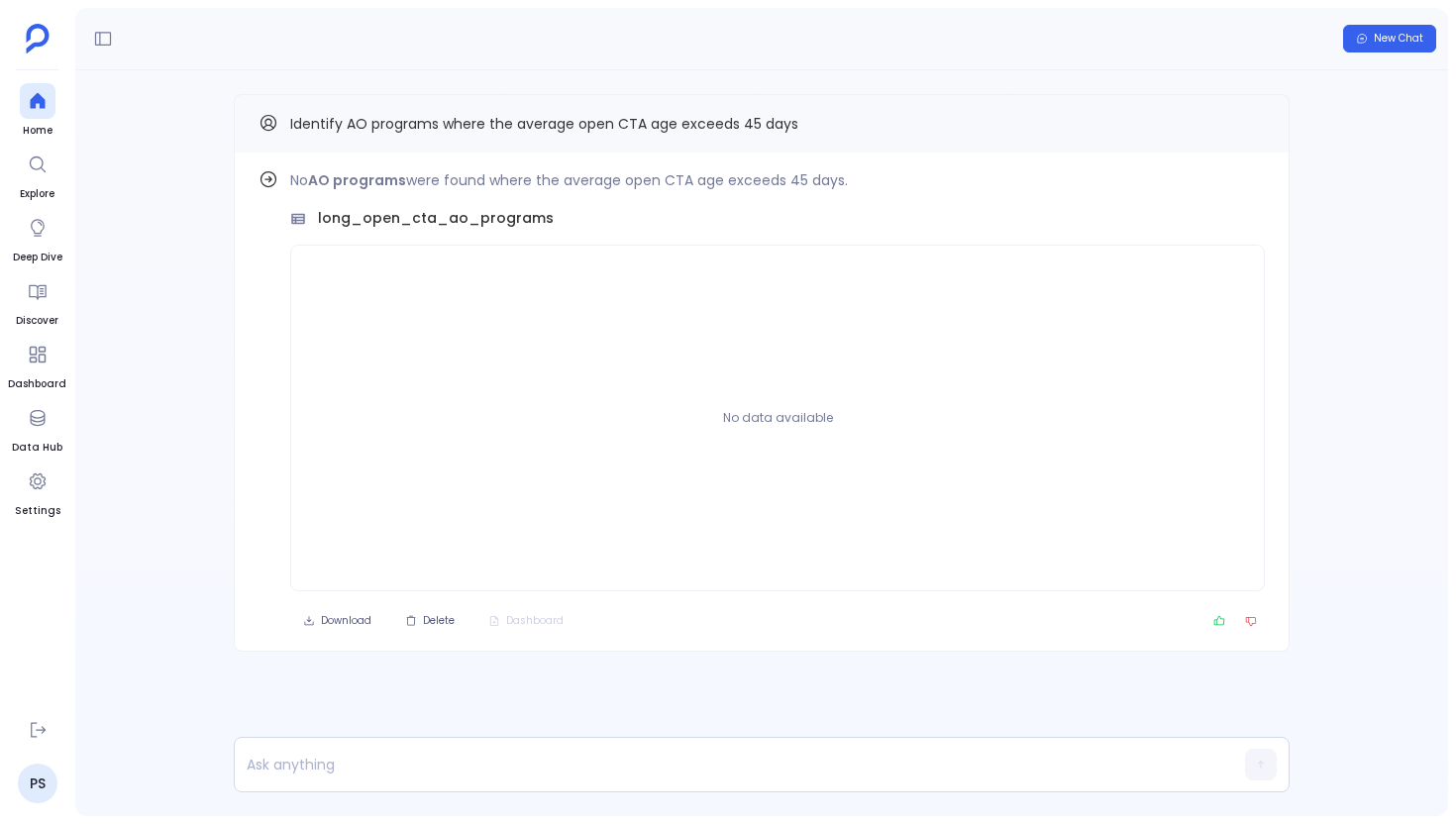 scroll, scrollTop: 0, scrollLeft: 0, axis: both 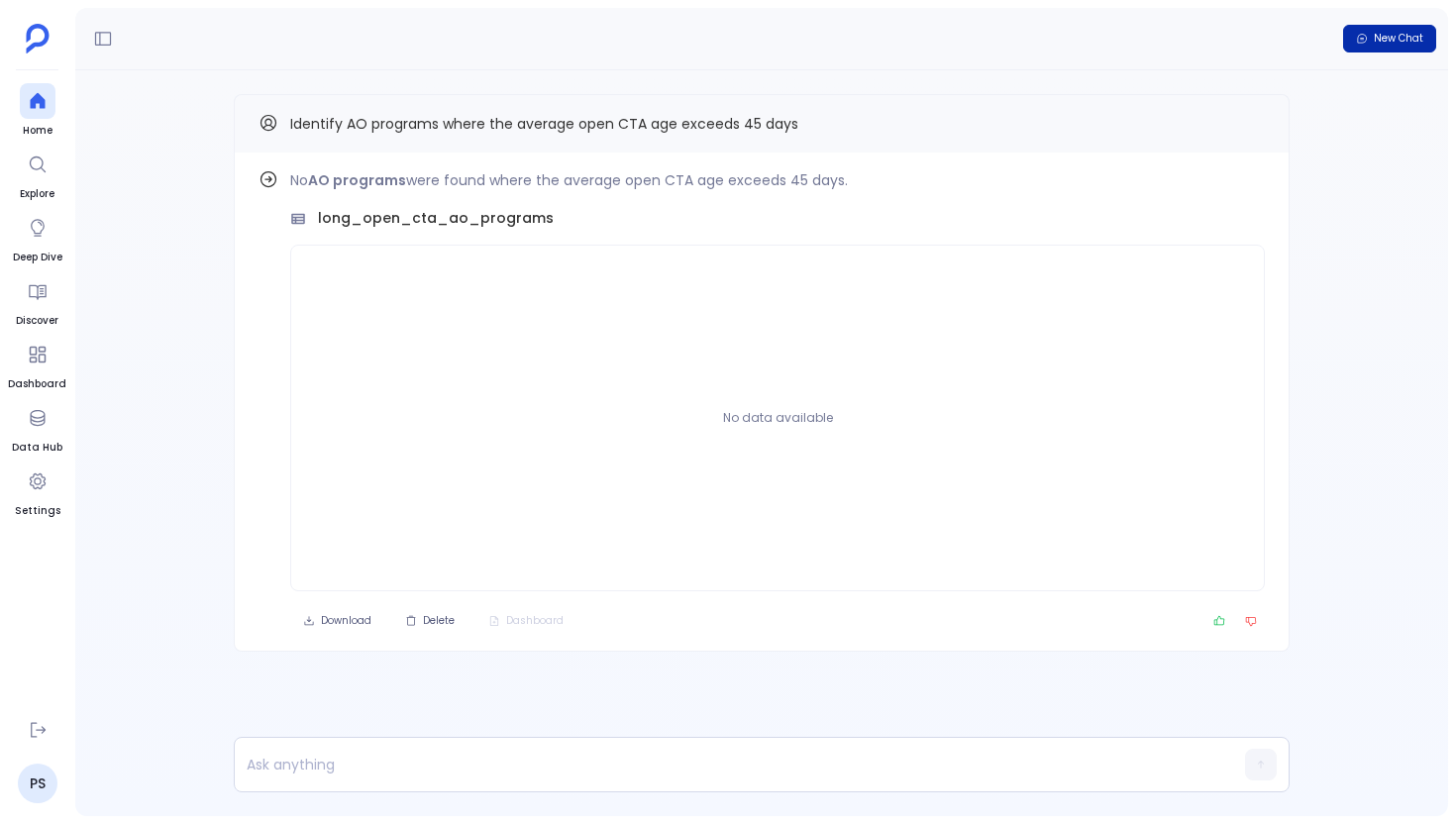 click on "New Chat" at bounding box center (1390, 39) 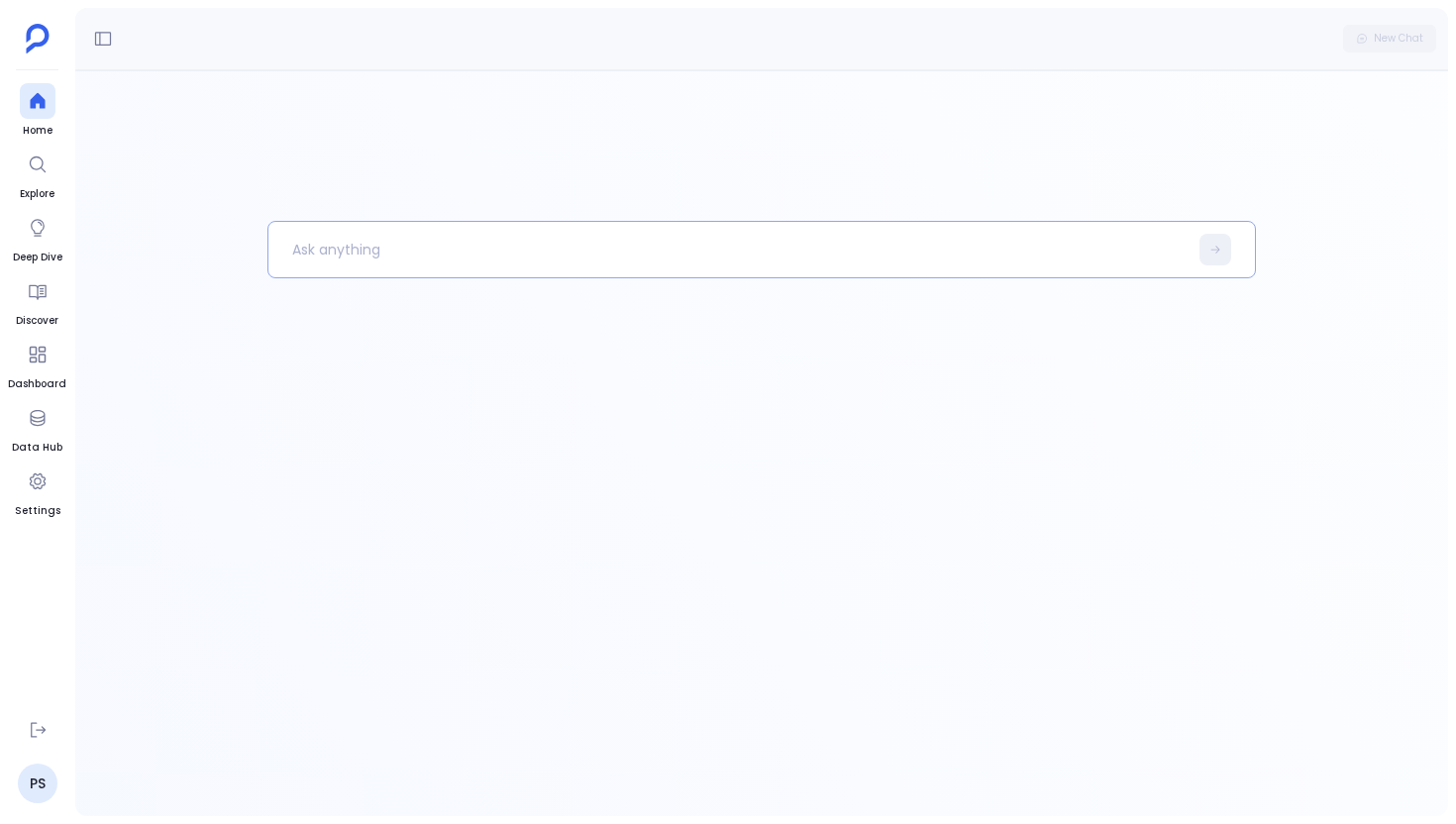 click at bounding box center [728, 250] 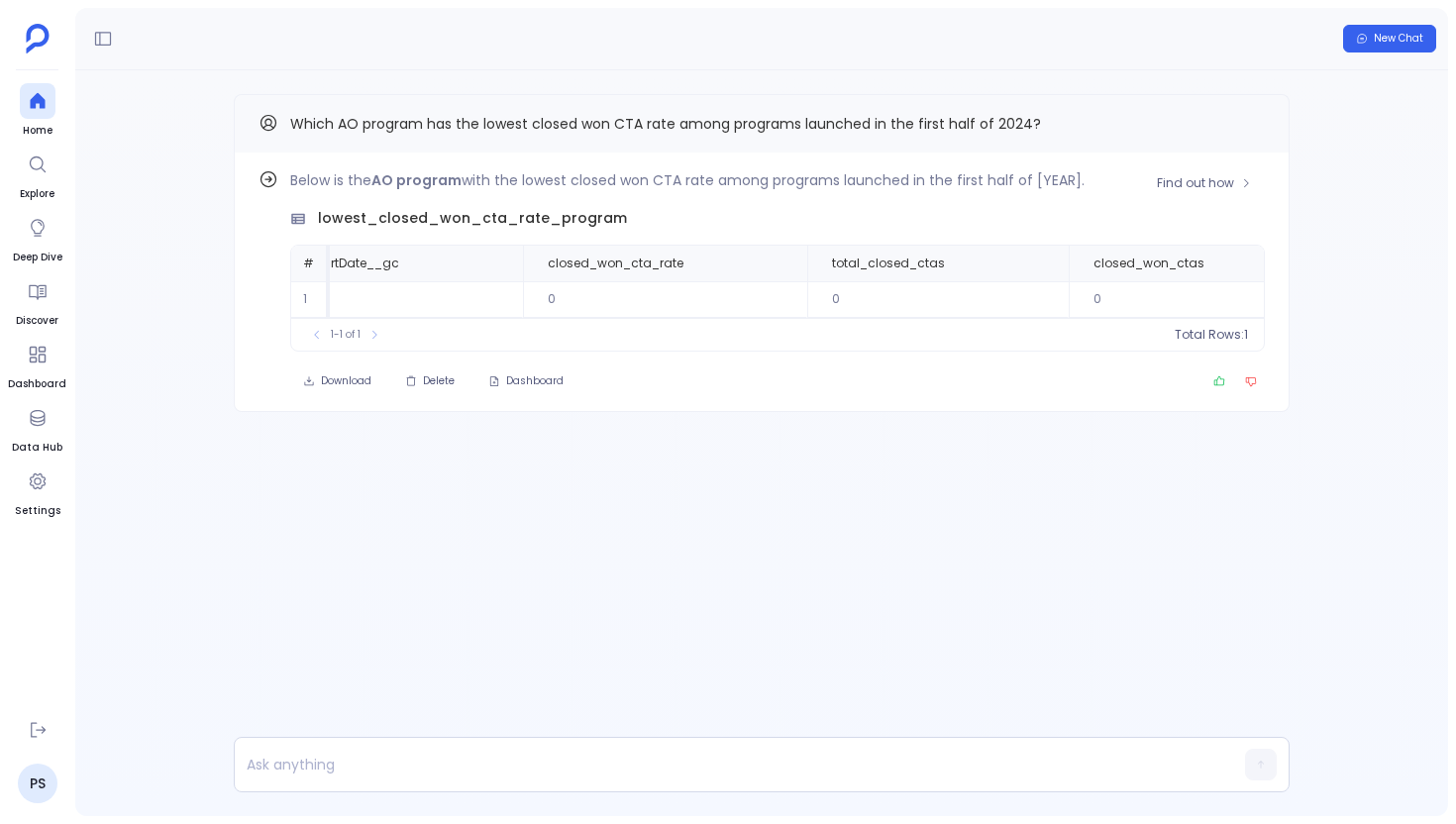 scroll, scrollTop: 0, scrollLeft: 1058, axis: horizontal 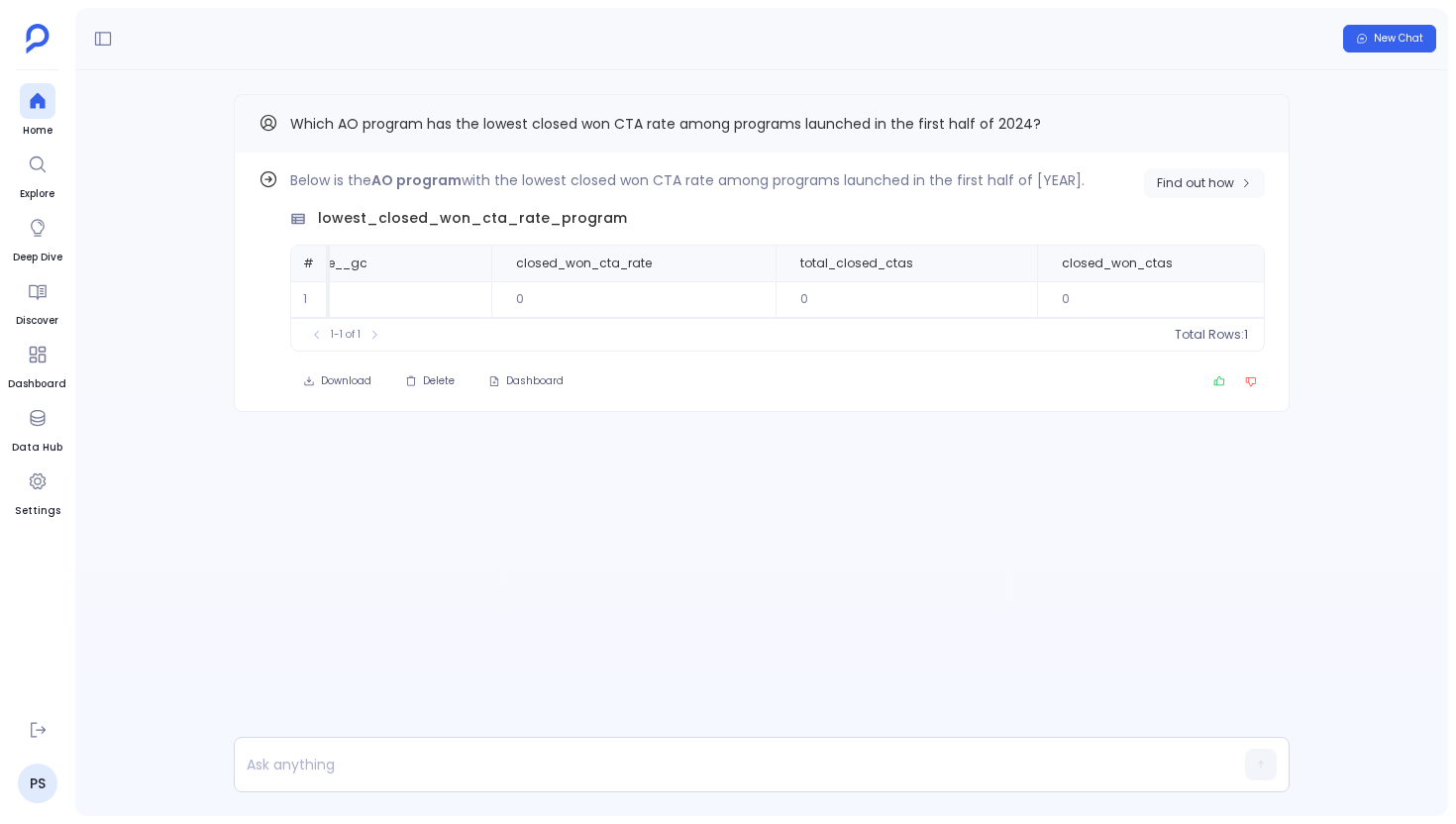 click on "Find out how" at bounding box center [1196, 183] 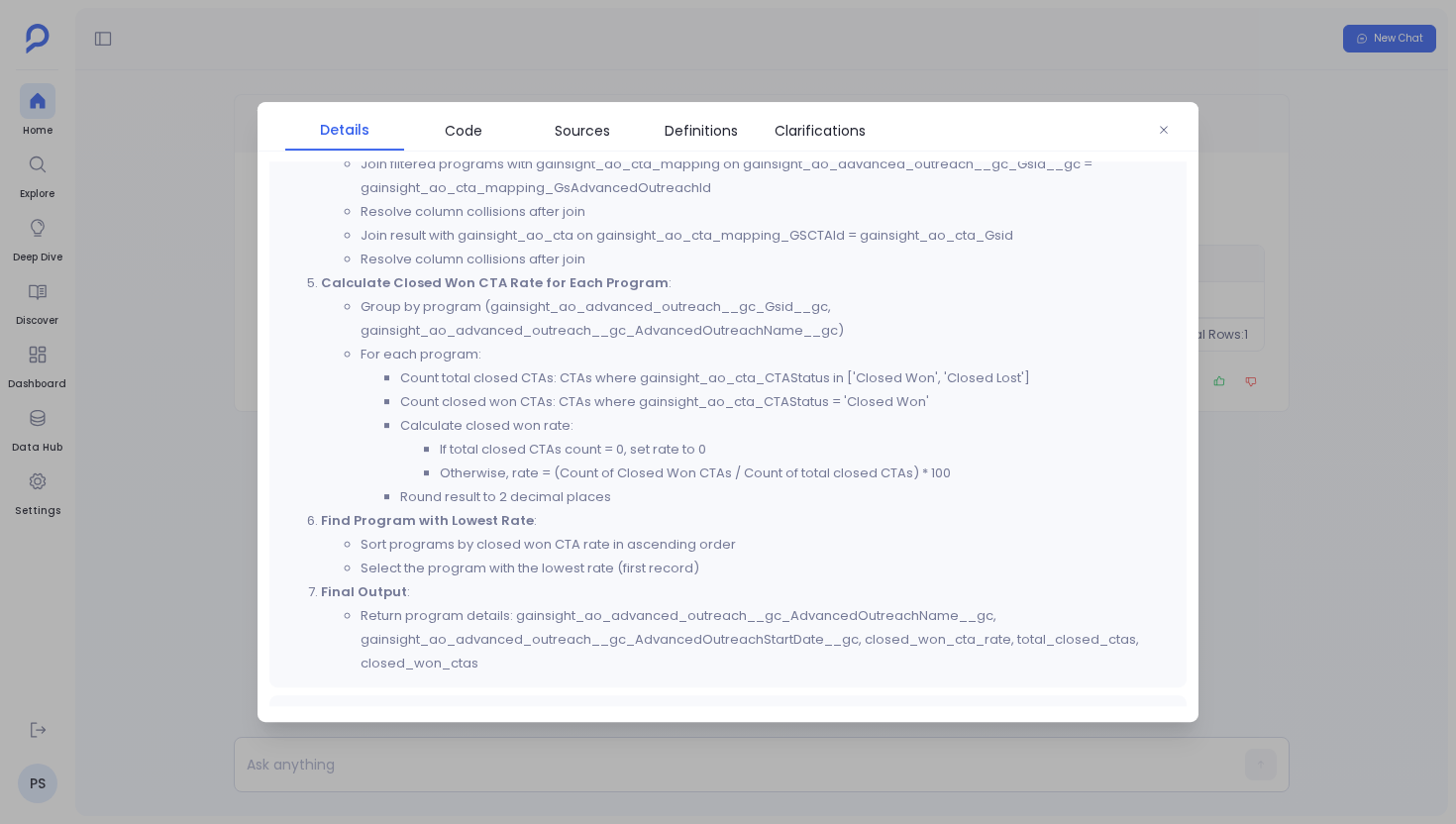 scroll, scrollTop: 1417, scrollLeft: 0, axis: vertical 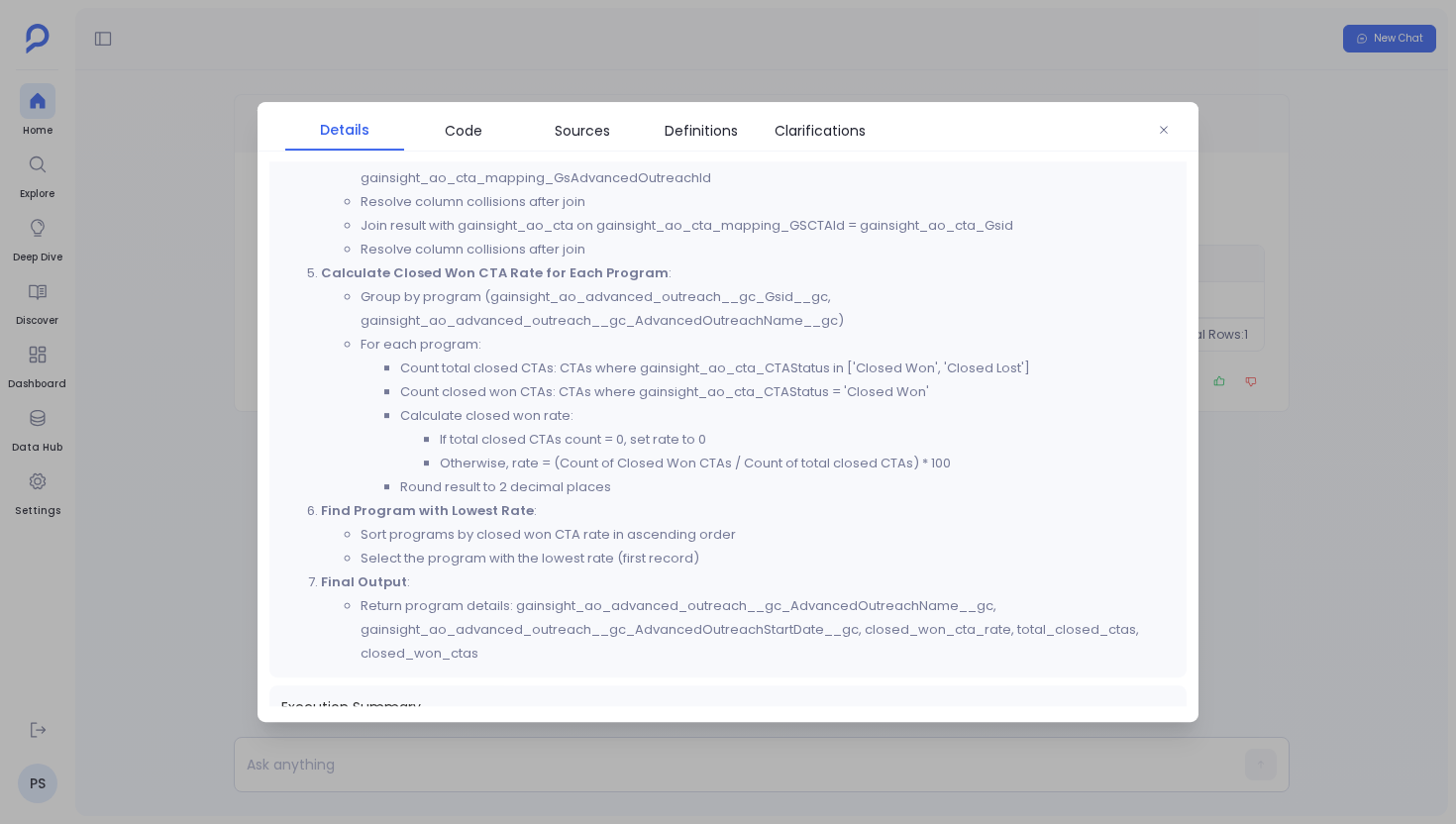 click at bounding box center (728, 412) 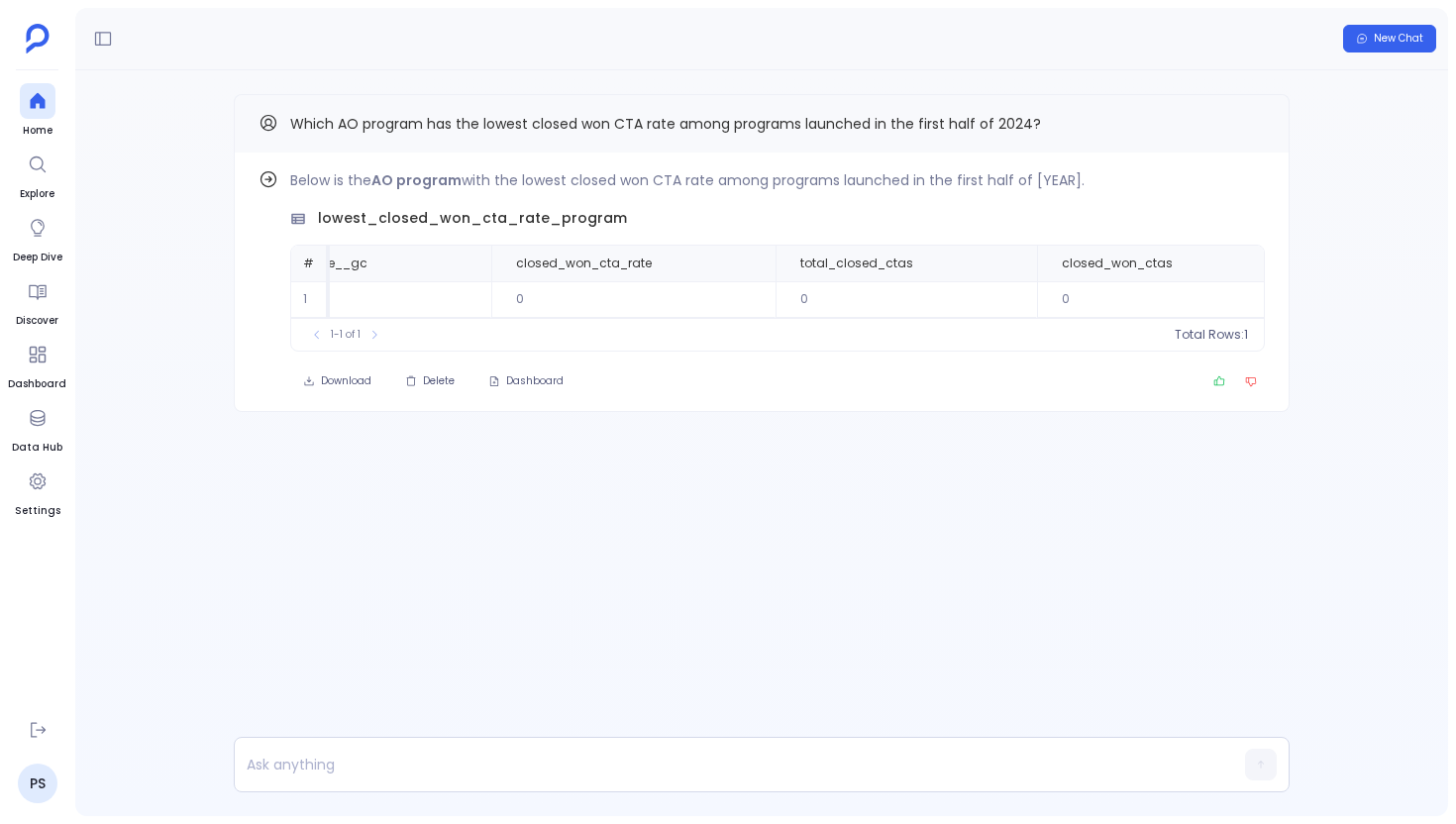 click on "New Chat" at bounding box center [1390, 39] 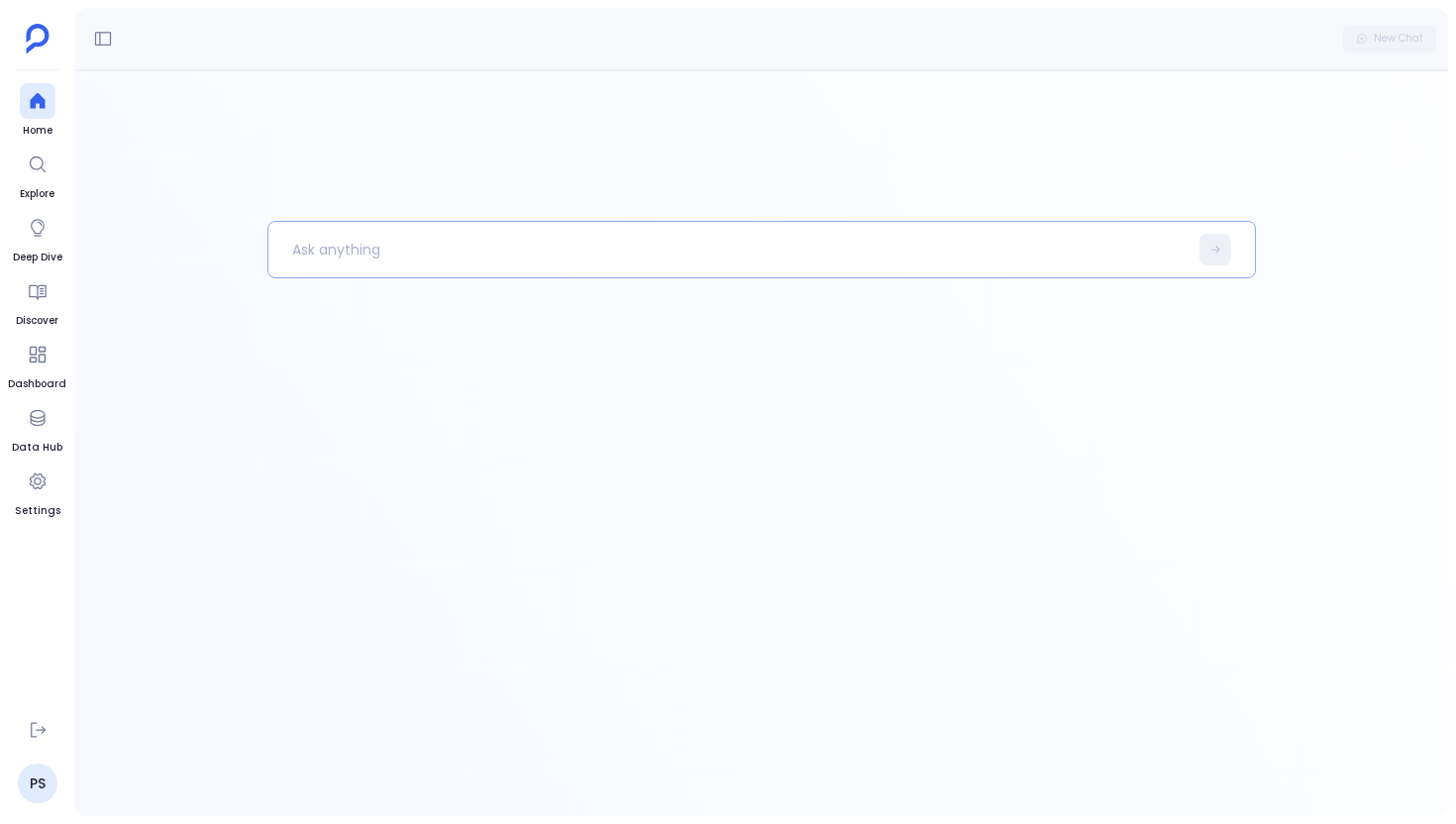 click at bounding box center [728, 250] 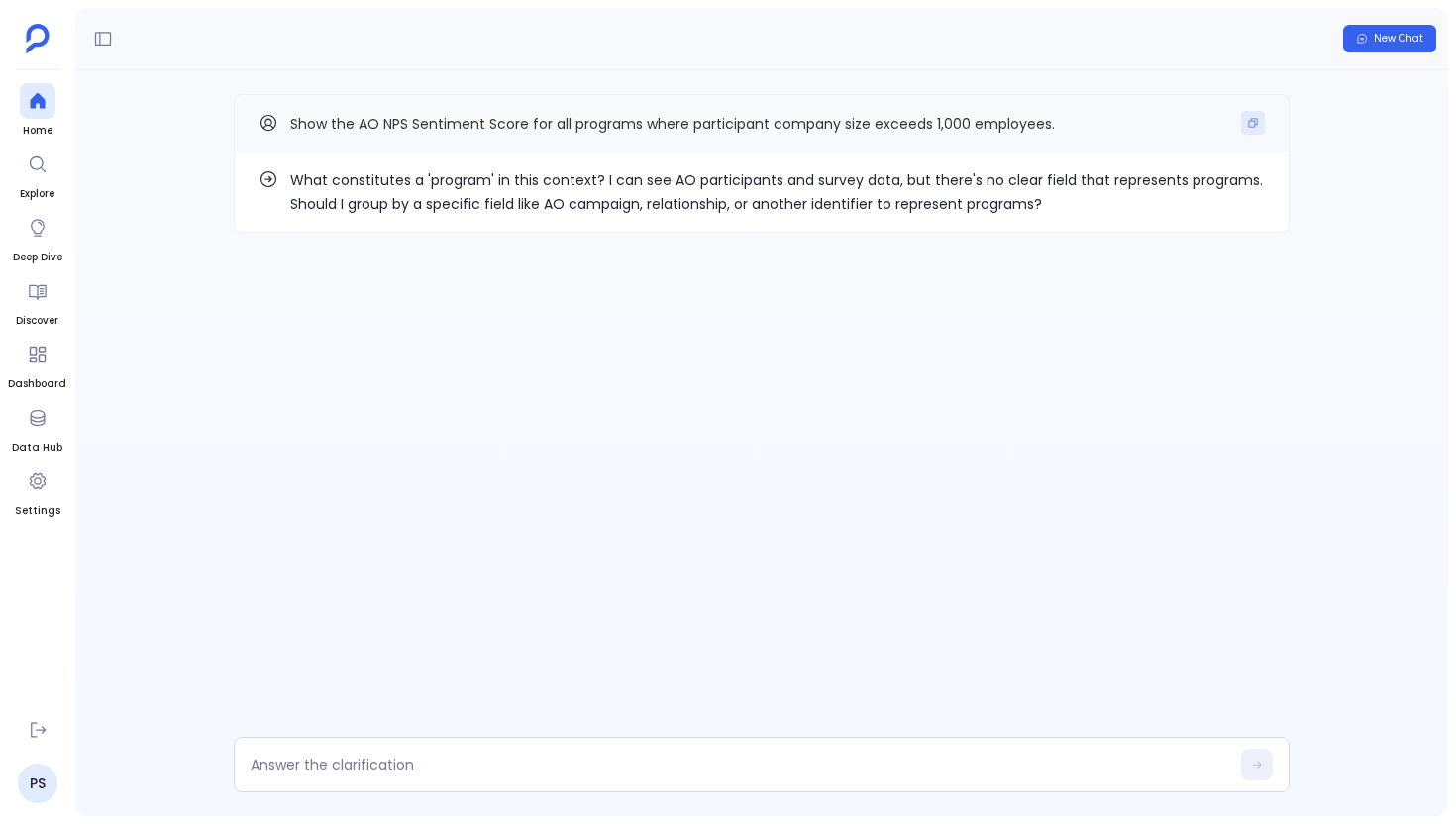 click 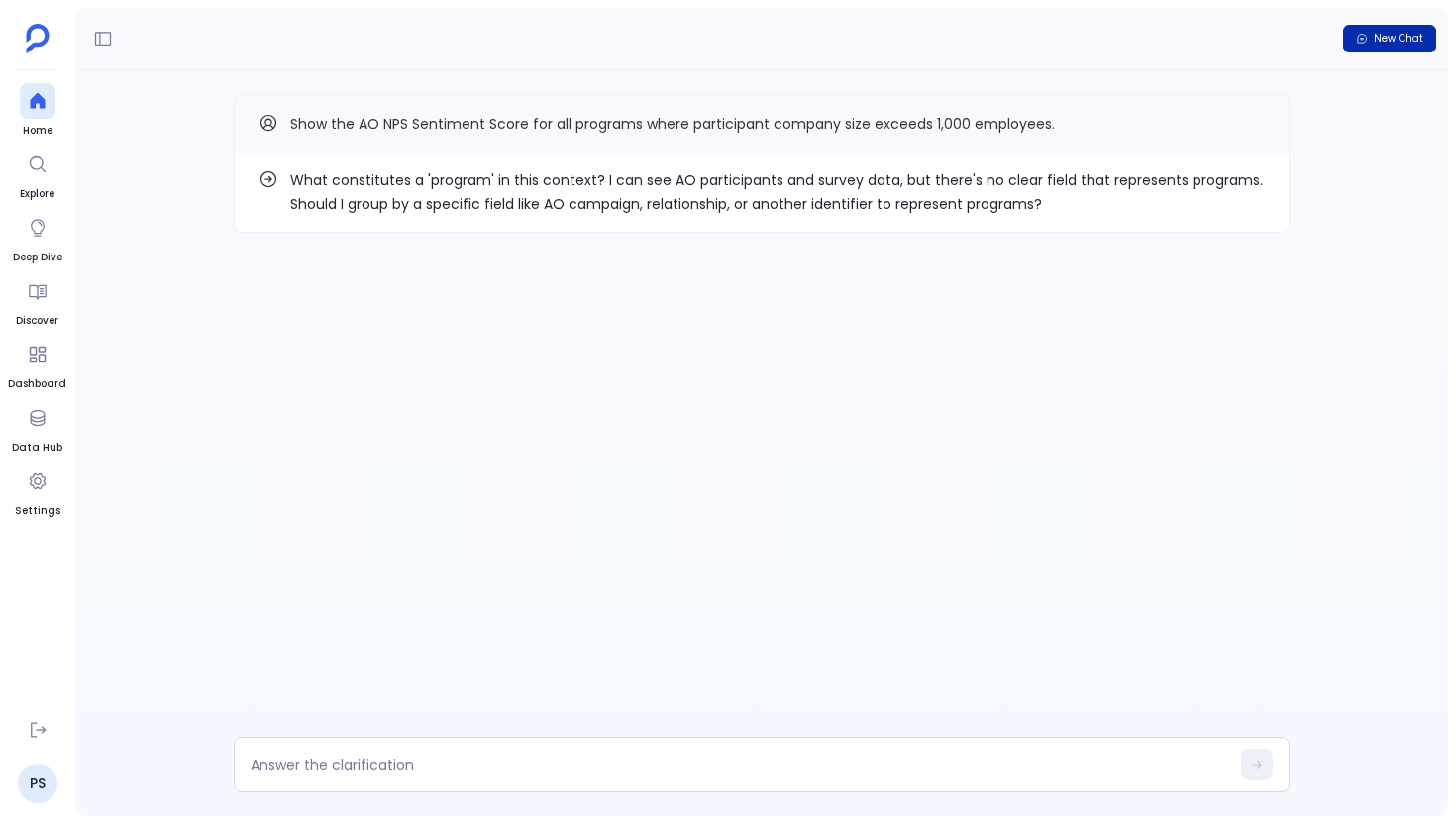 click on "New Chat" at bounding box center (1390, 39) 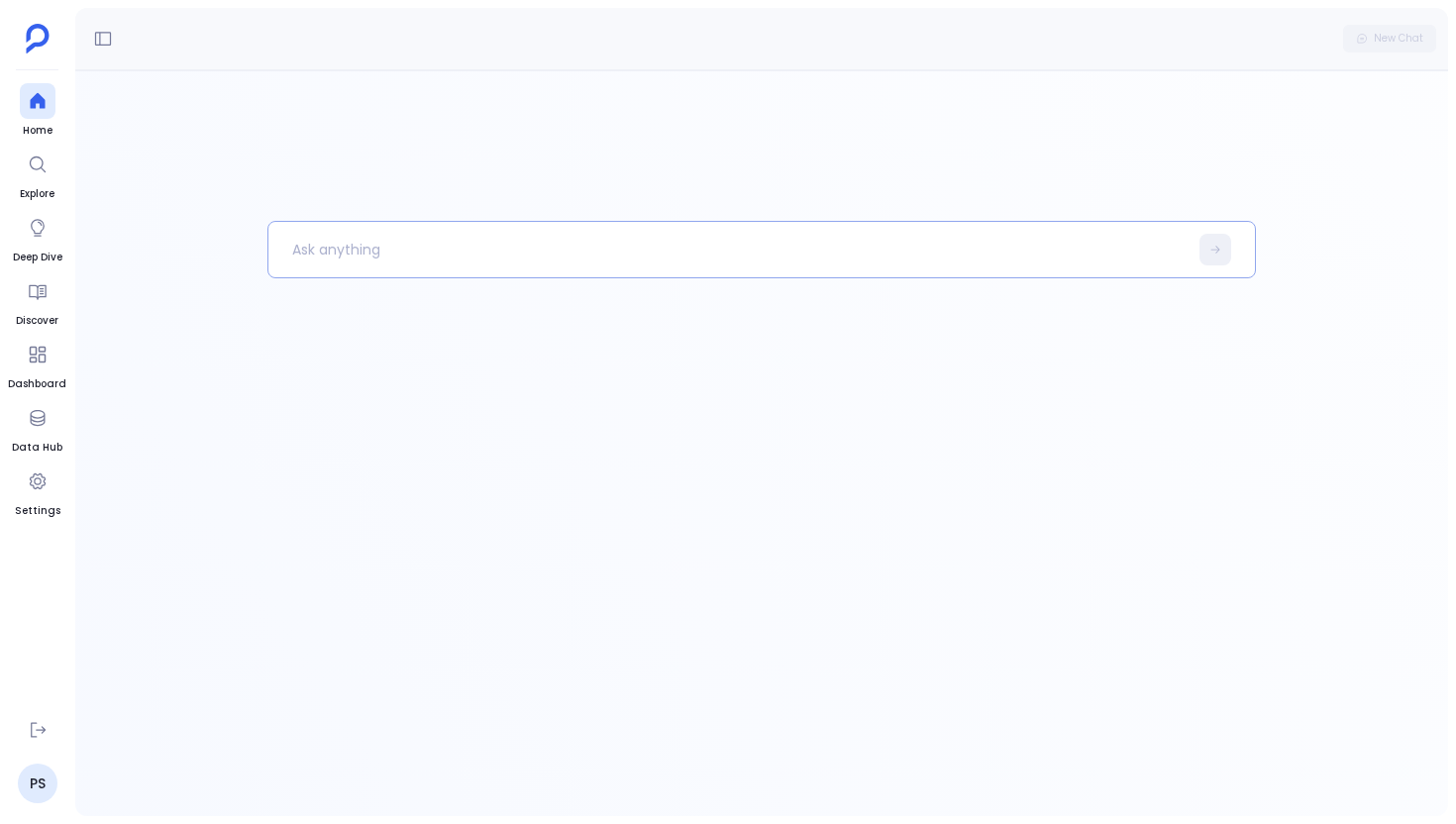 click at bounding box center [728, 250] 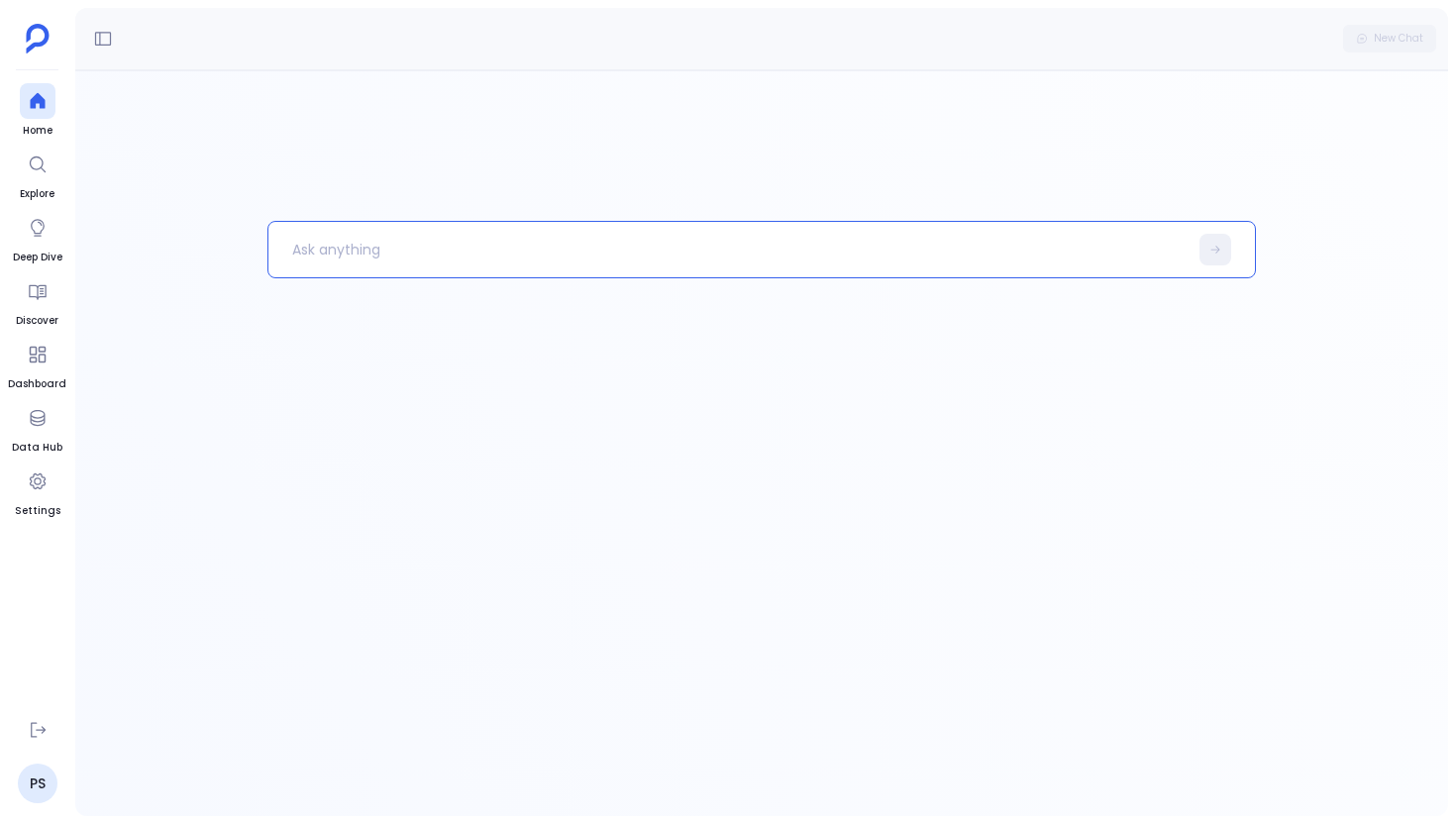 paste 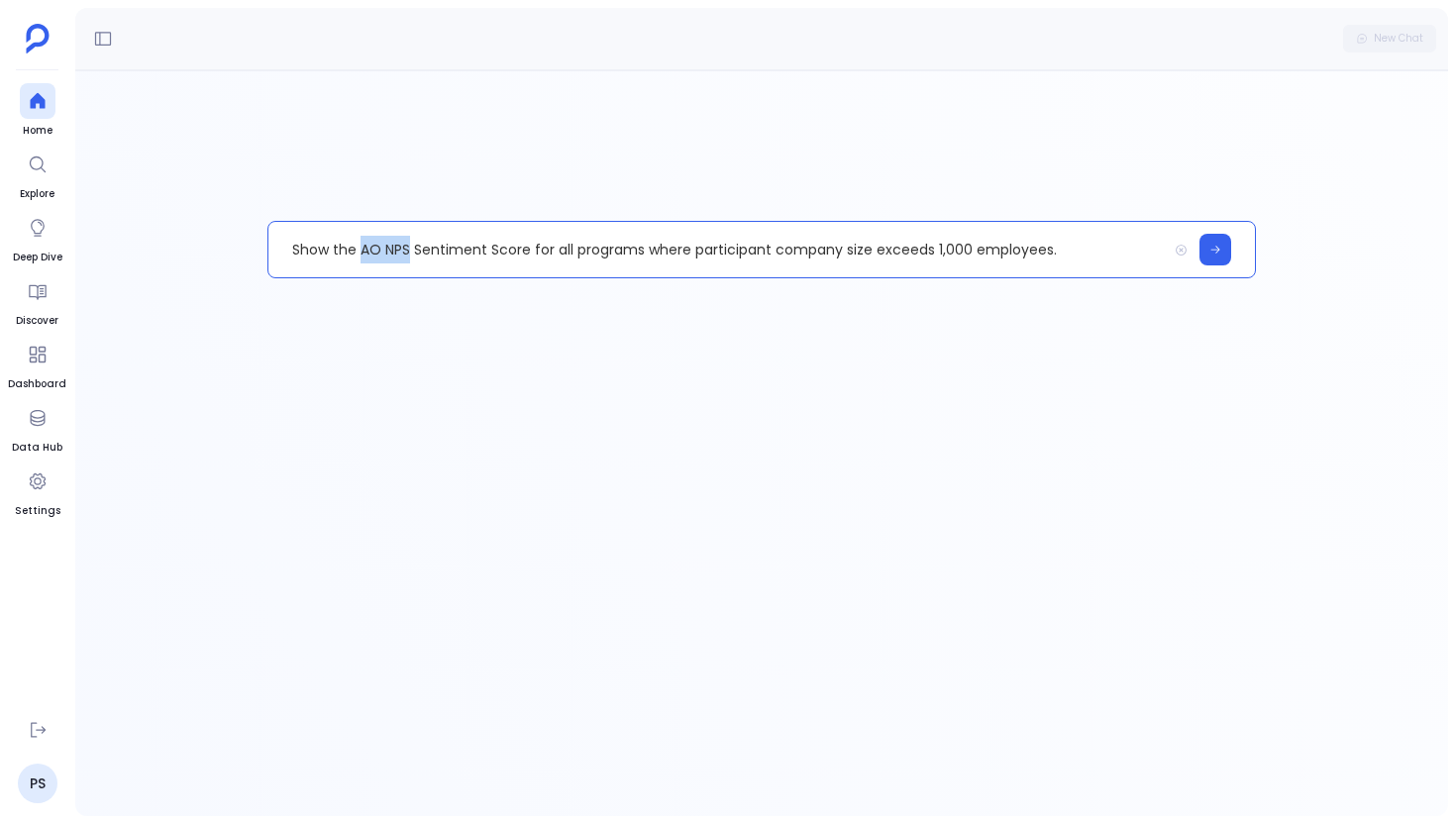 drag, startPoint x: 359, startPoint y: 252, endPoint x: 409, endPoint y: 251, distance: 50.009999 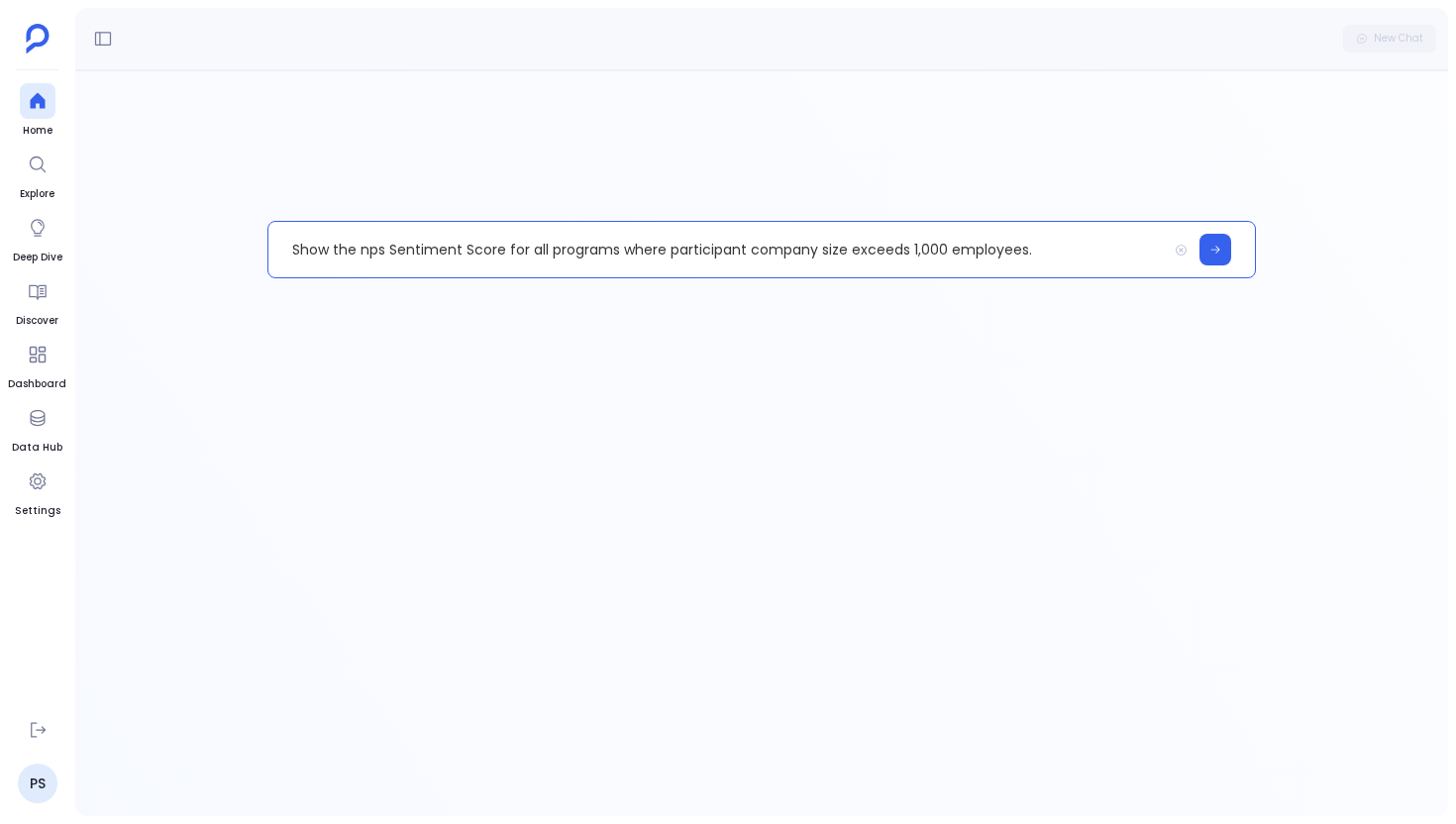 click on "Show the nps Sentiment Score for all programs where participant company size exceeds 1,000 employees." at bounding box center (717, 250) 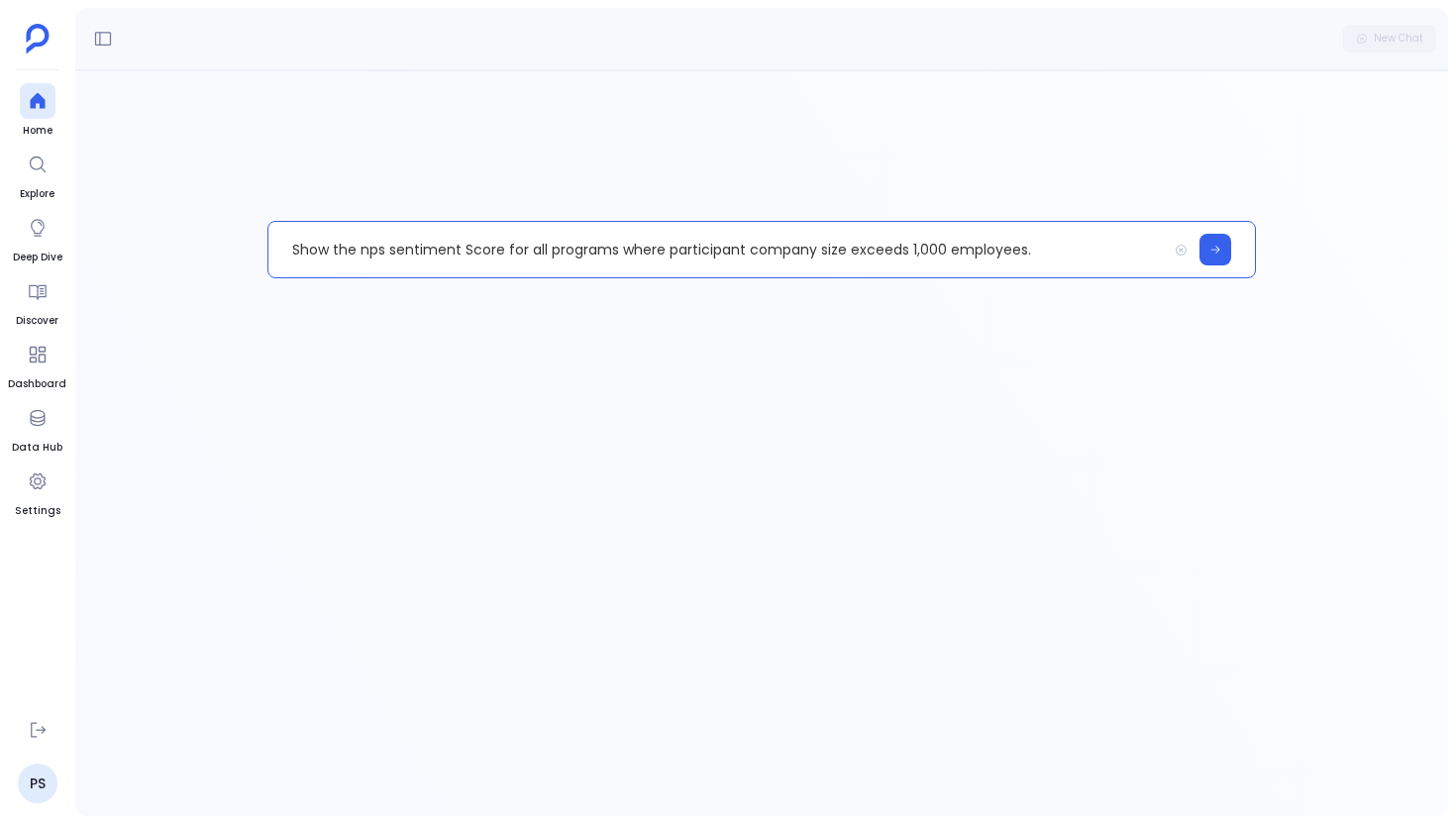 click on "Show the nps sentiment Score for all programs where participant company size exceeds 1,000 employees." at bounding box center [717, 250] 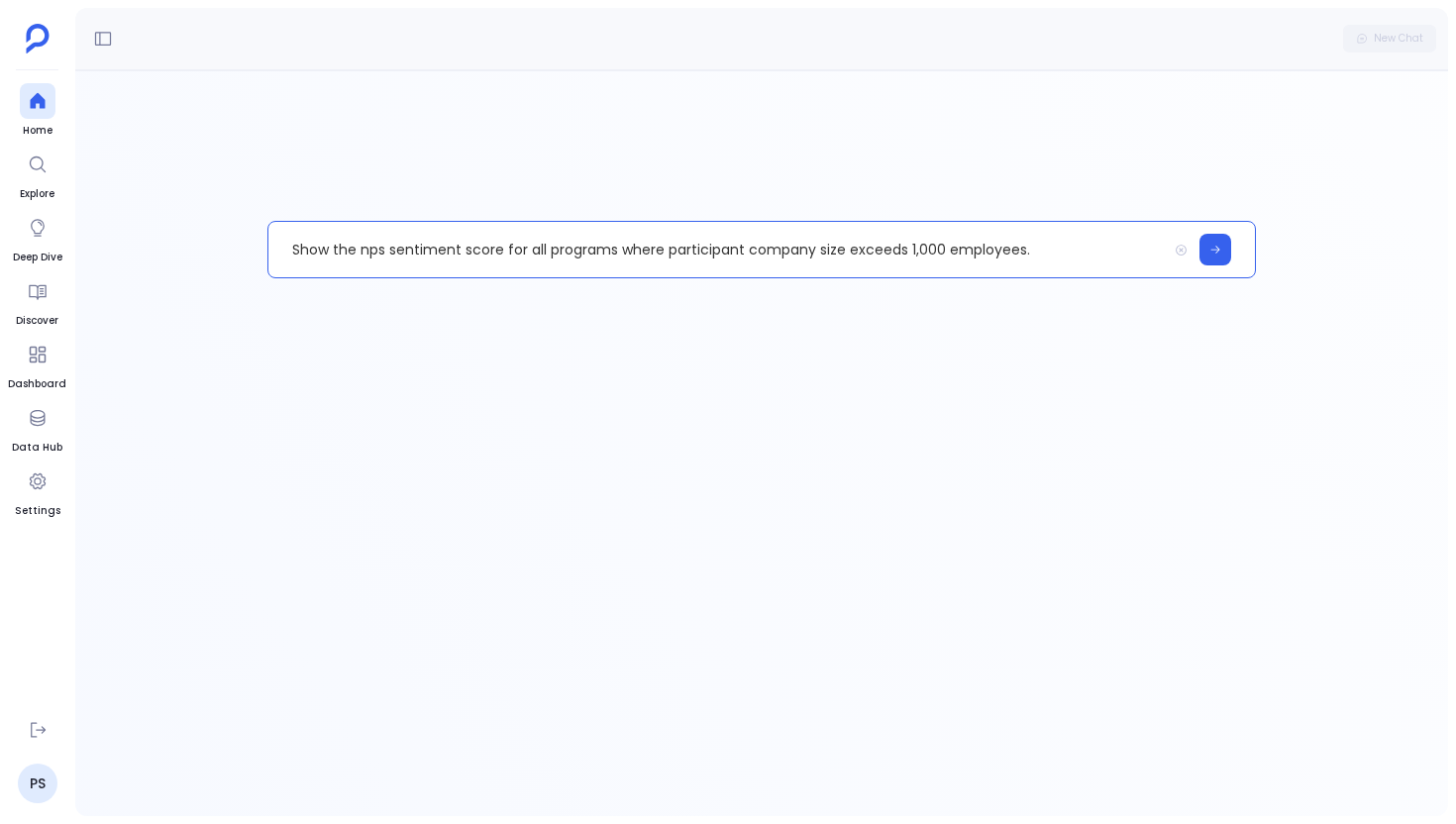 click on "Show the nps sentiment score for all programs where participant company size exceeds 1,000 employees." at bounding box center [717, 250] 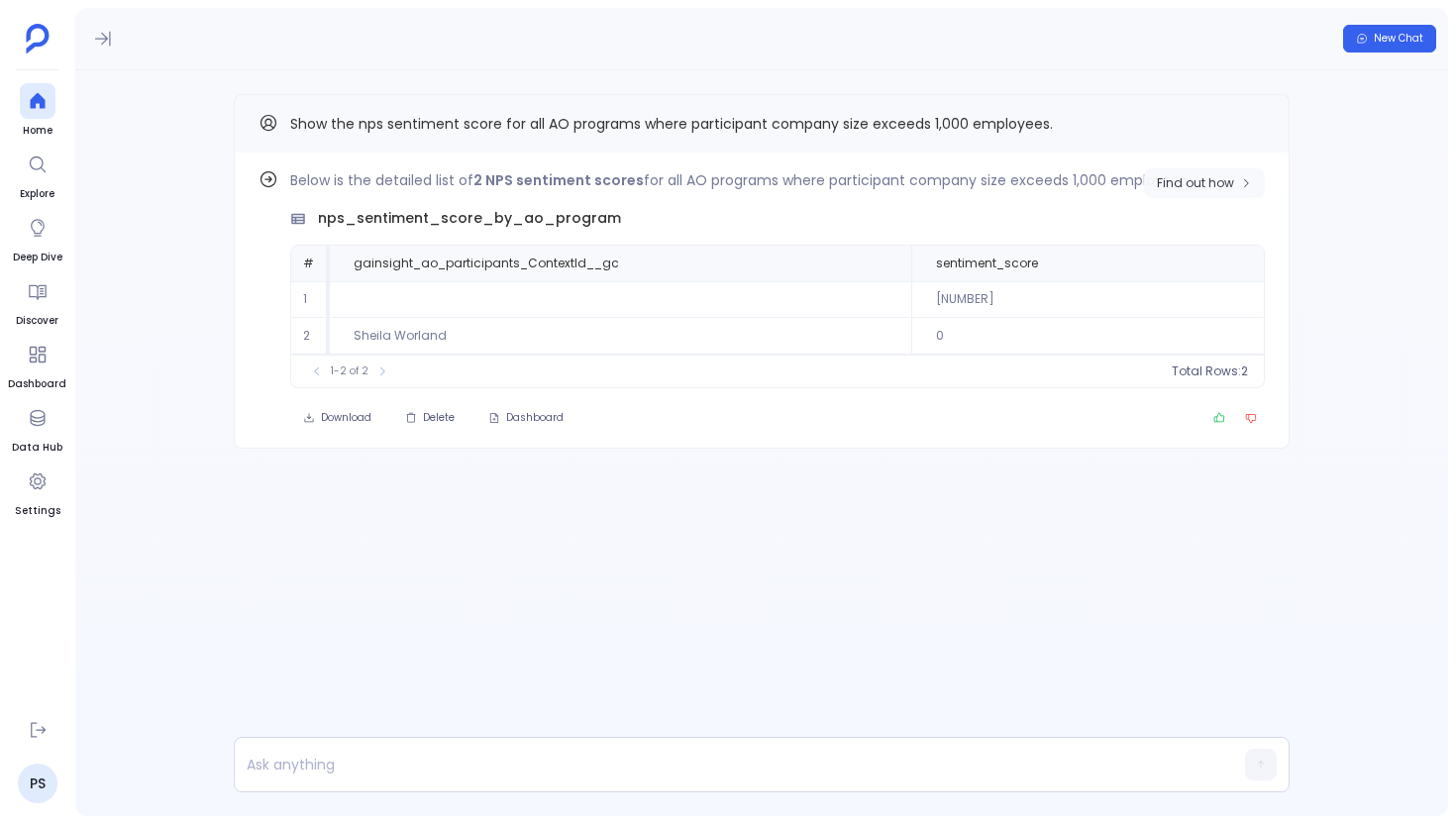 click on "Find out how" at bounding box center (1196, 183) 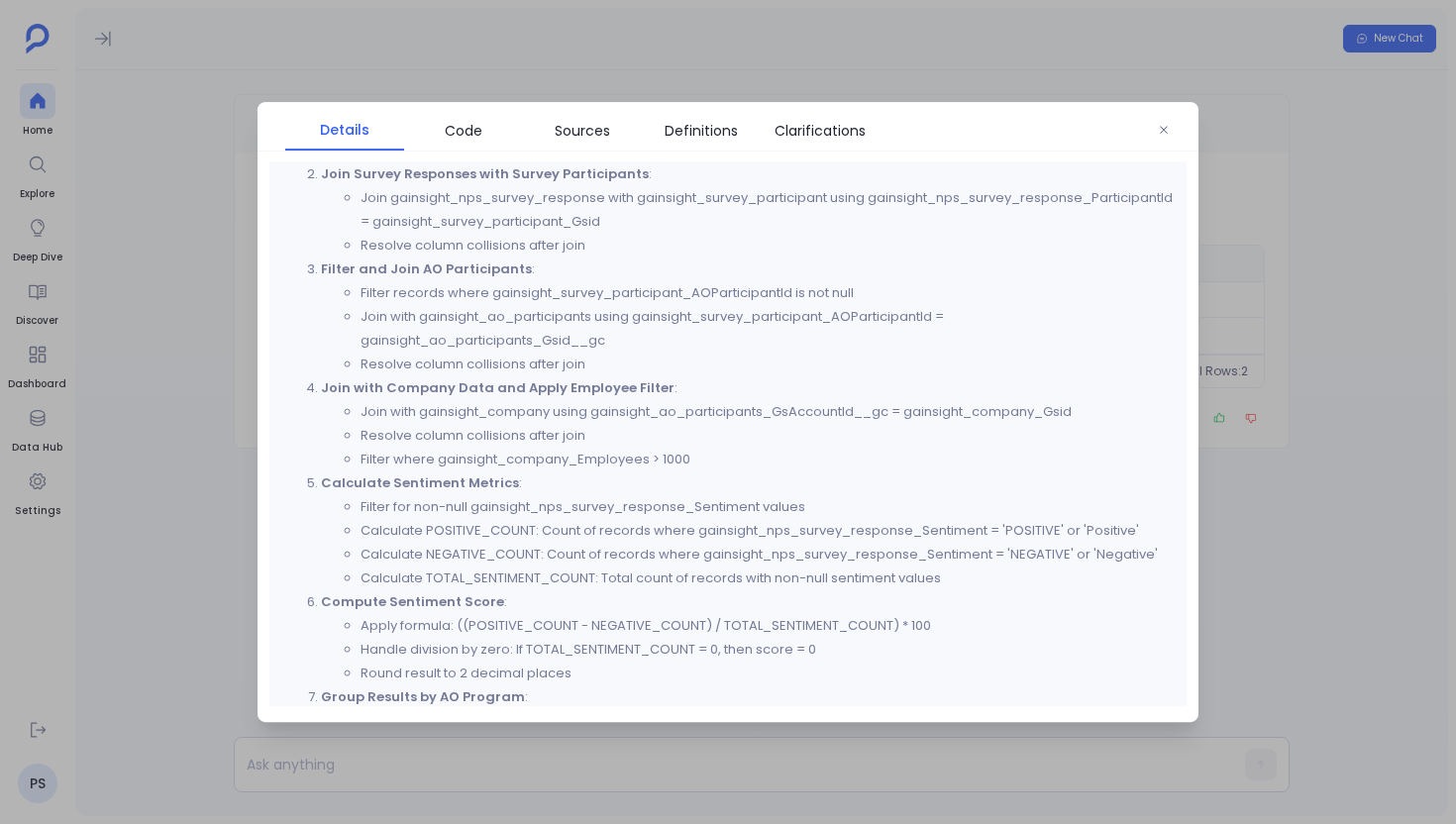 scroll, scrollTop: 790, scrollLeft: 0, axis: vertical 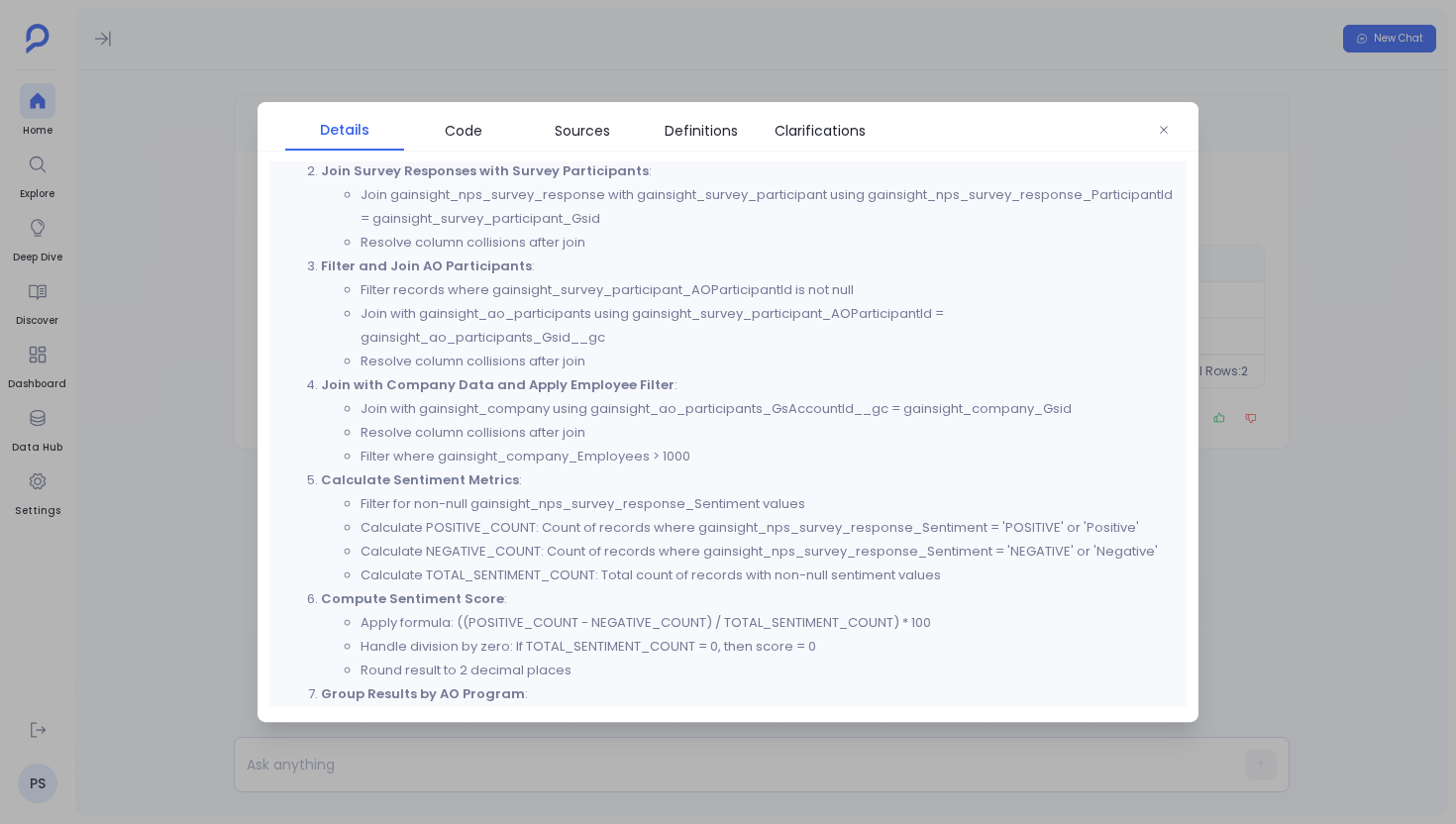 click on "Filter where gainsight_company_Employees > 1000" at bounding box center [768, 457] 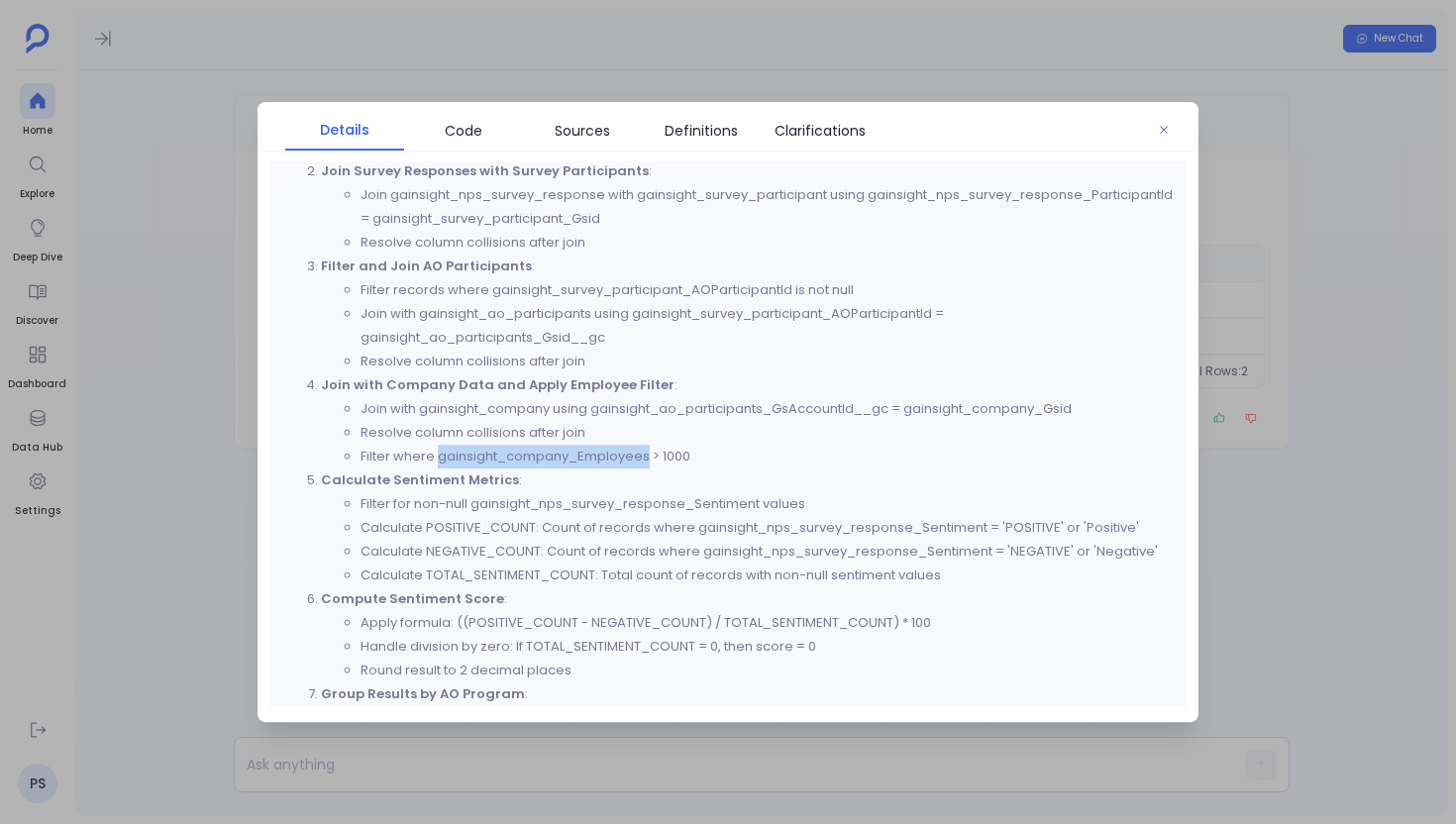 click on "Filter where gainsight_company_Employees > 1000" at bounding box center (768, 457) 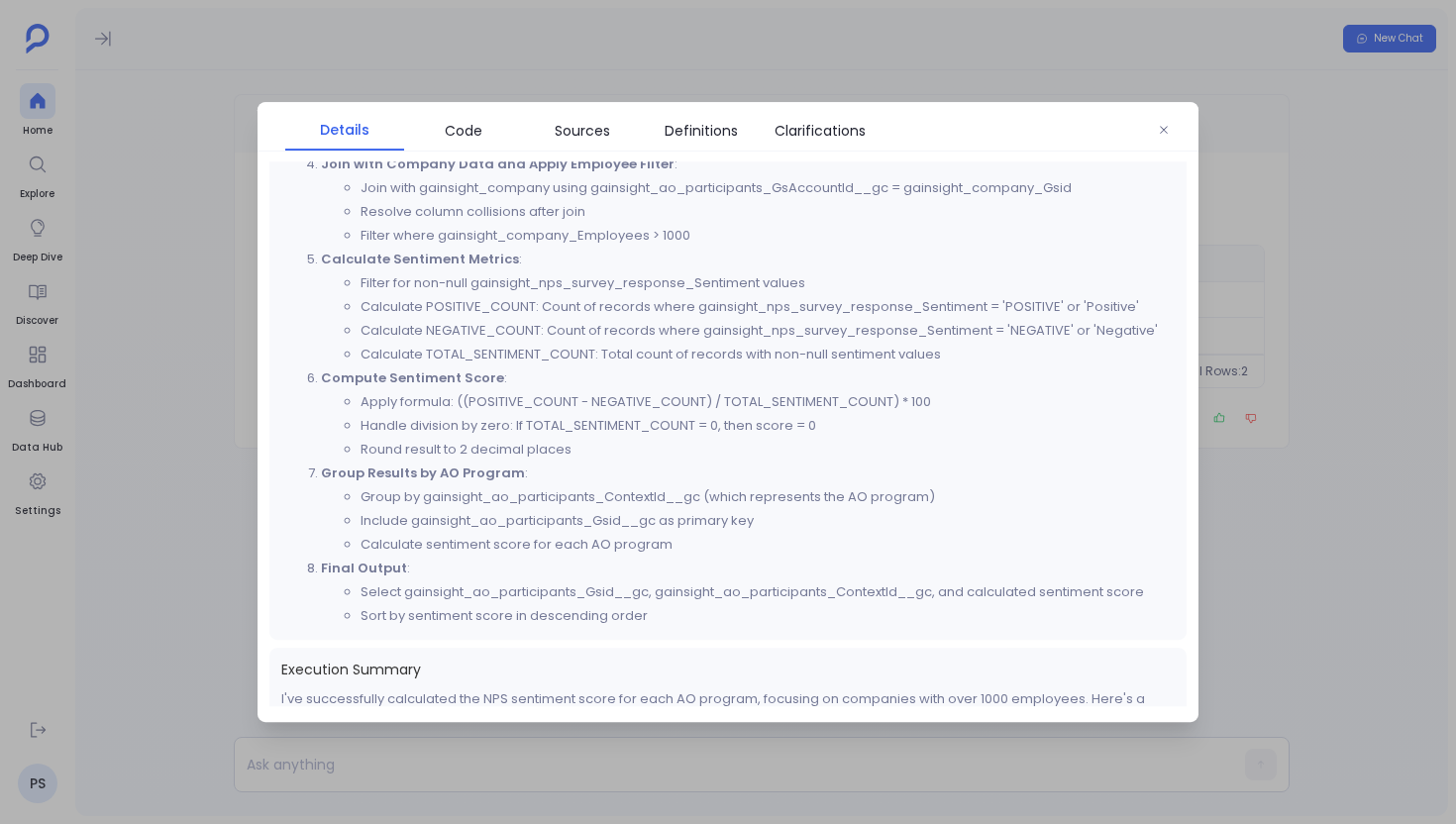 scroll, scrollTop: 1012, scrollLeft: 0, axis: vertical 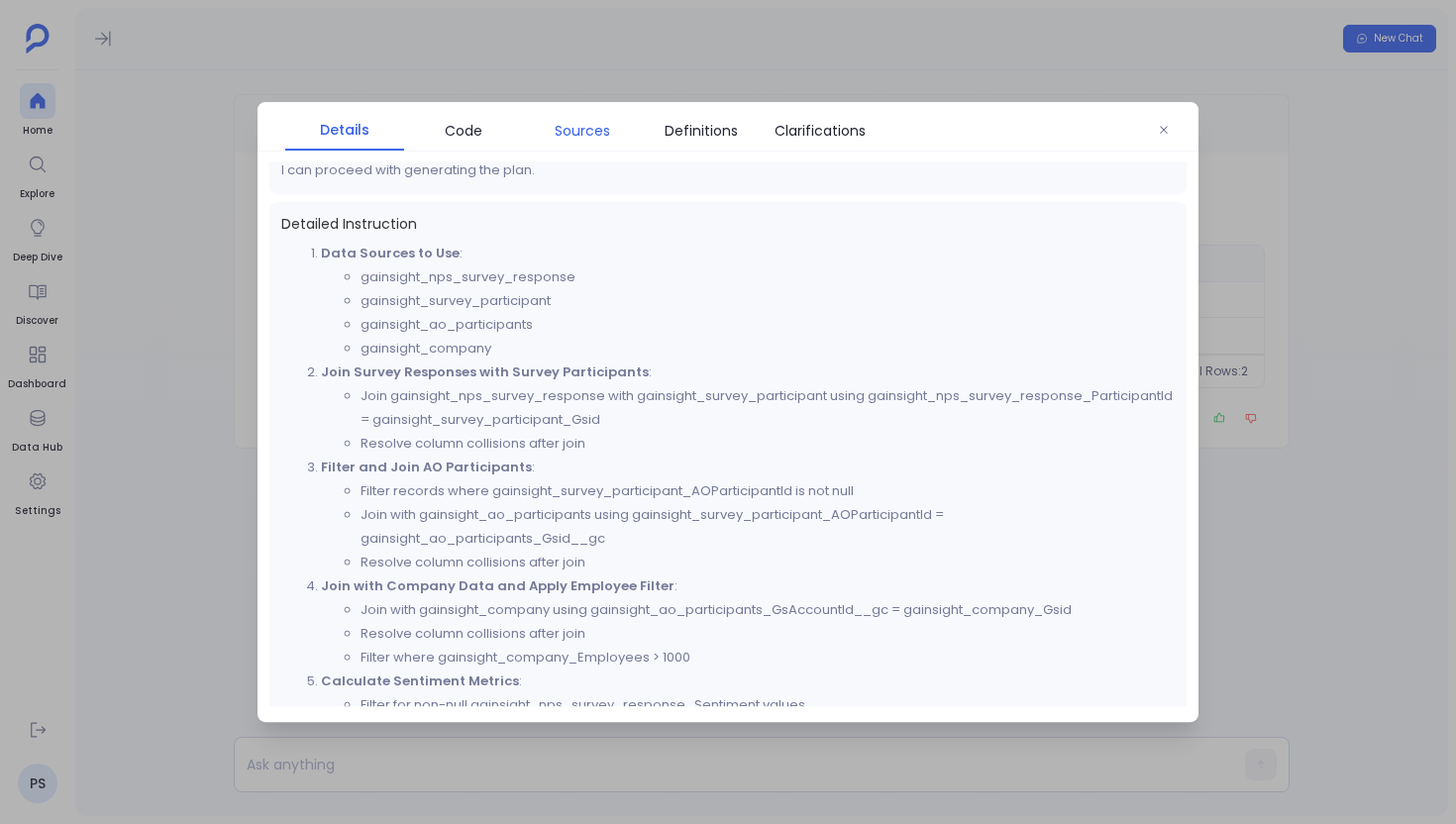 click on "Sources" at bounding box center (582, 131) 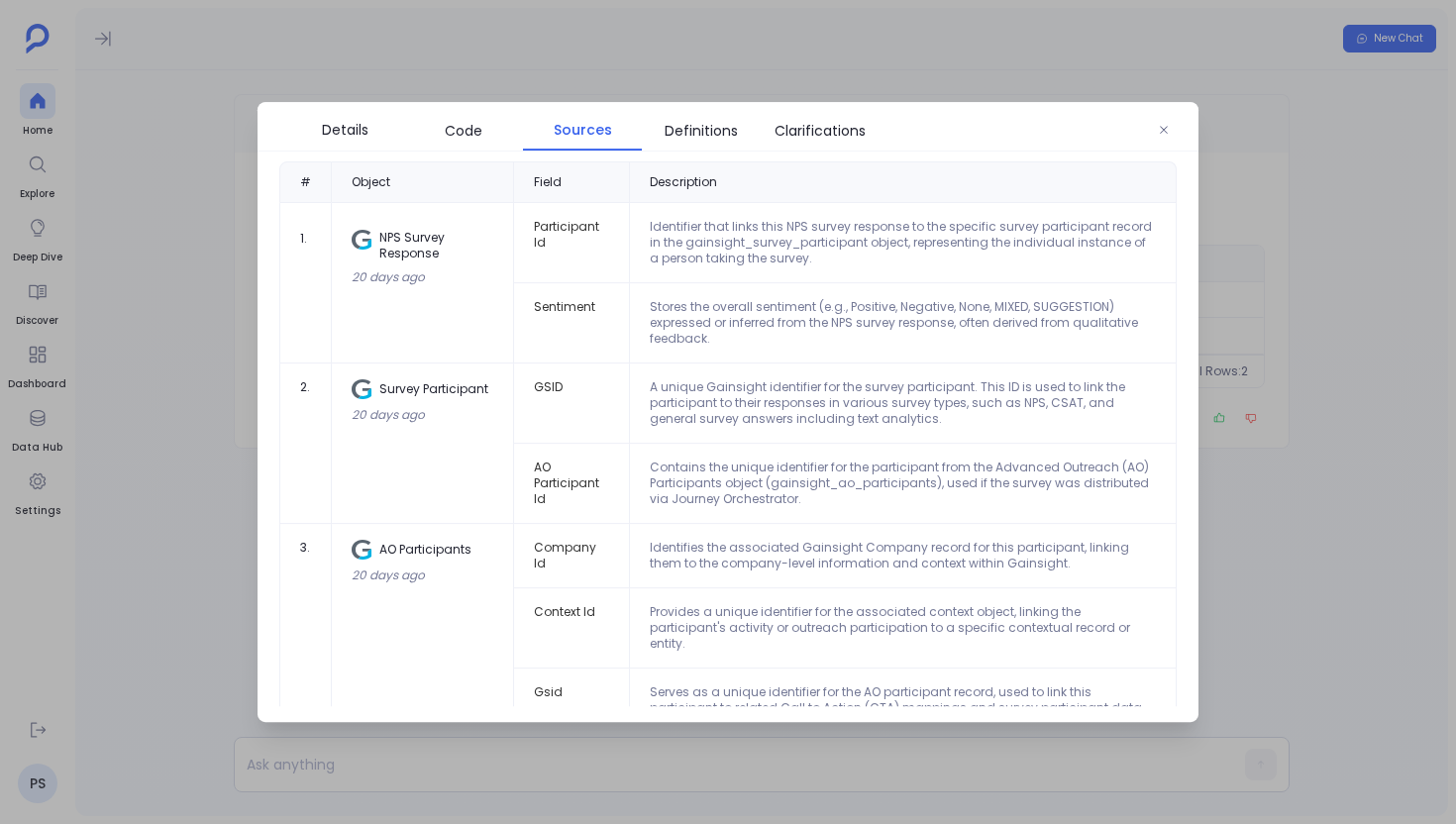 scroll, scrollTop: 152, scrollLeft: 0, axis: vertical 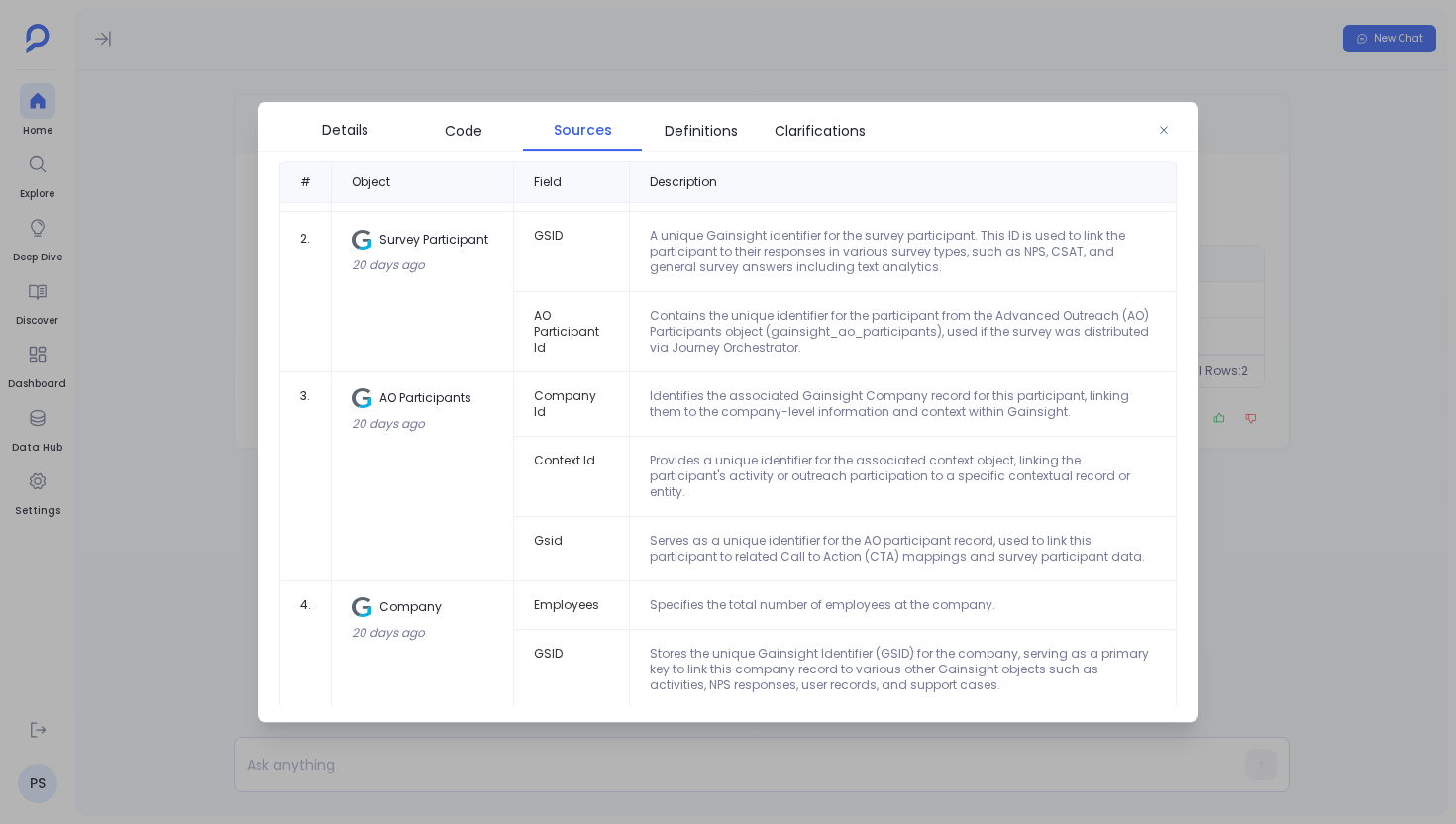 click at bounding box center [728, 412] 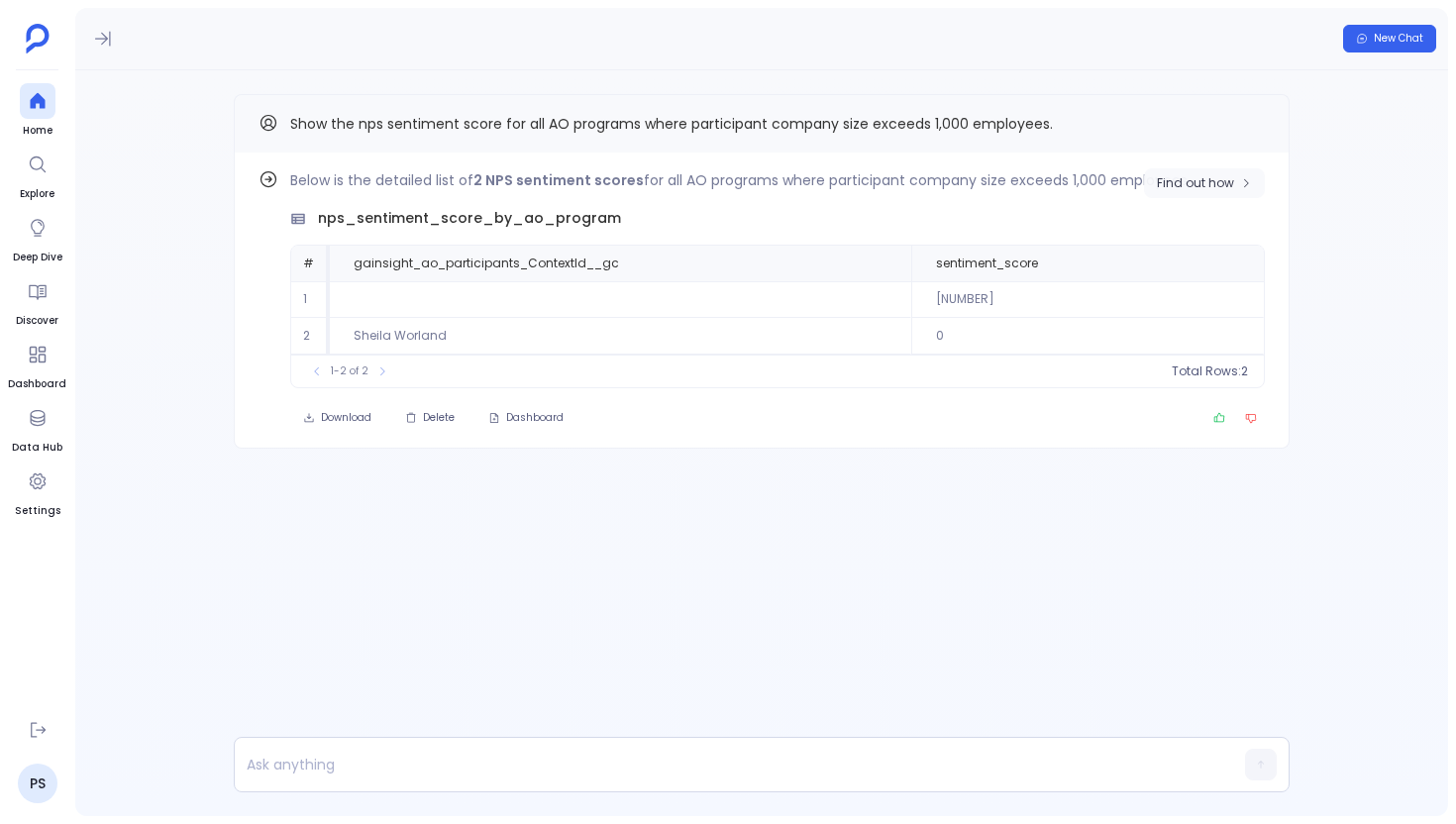 click on "Find out how" at bounding box center [1204, 183] 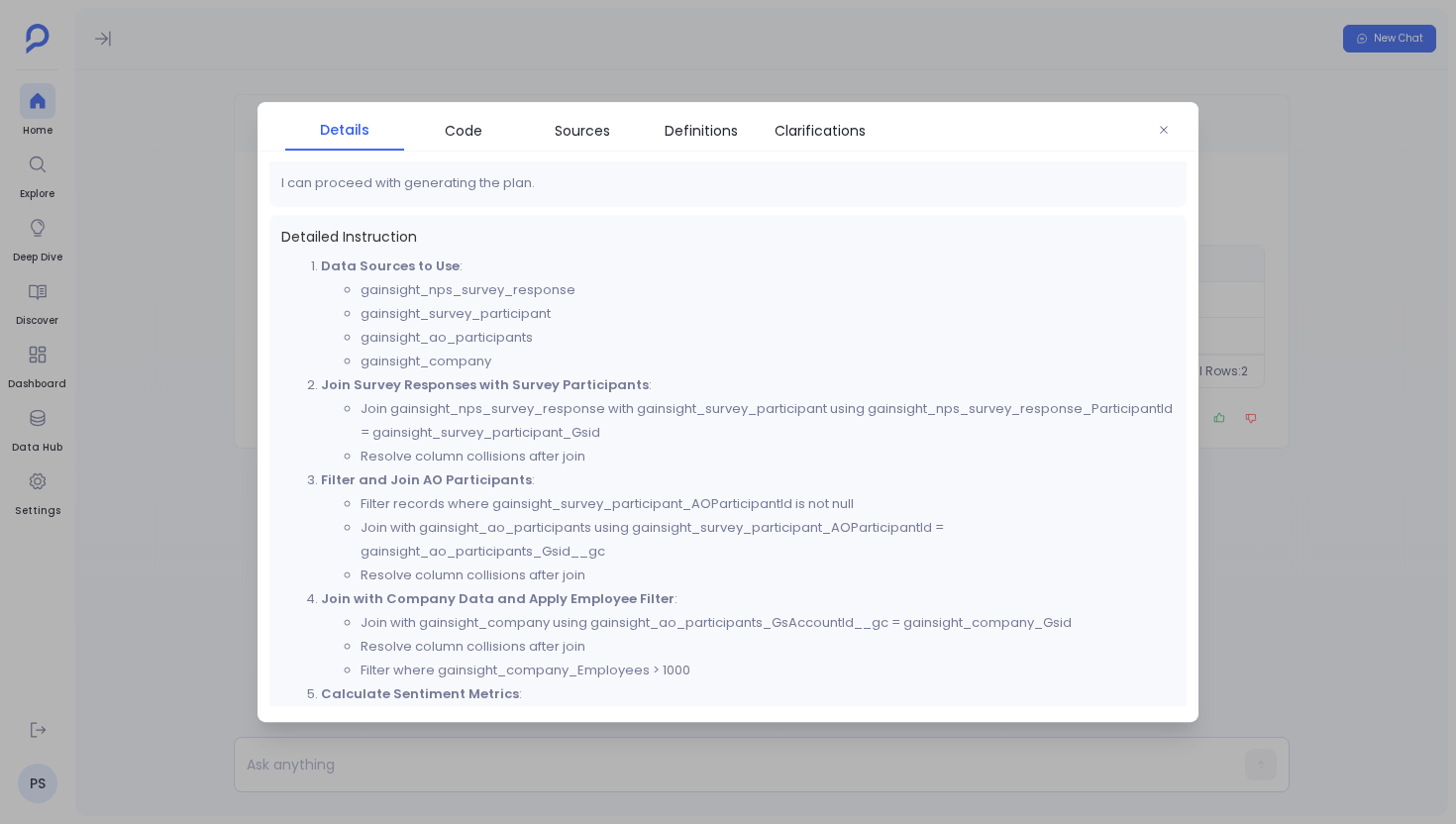 scroll, scrollTop: 541, scrollLeft: 0, axis: vertical 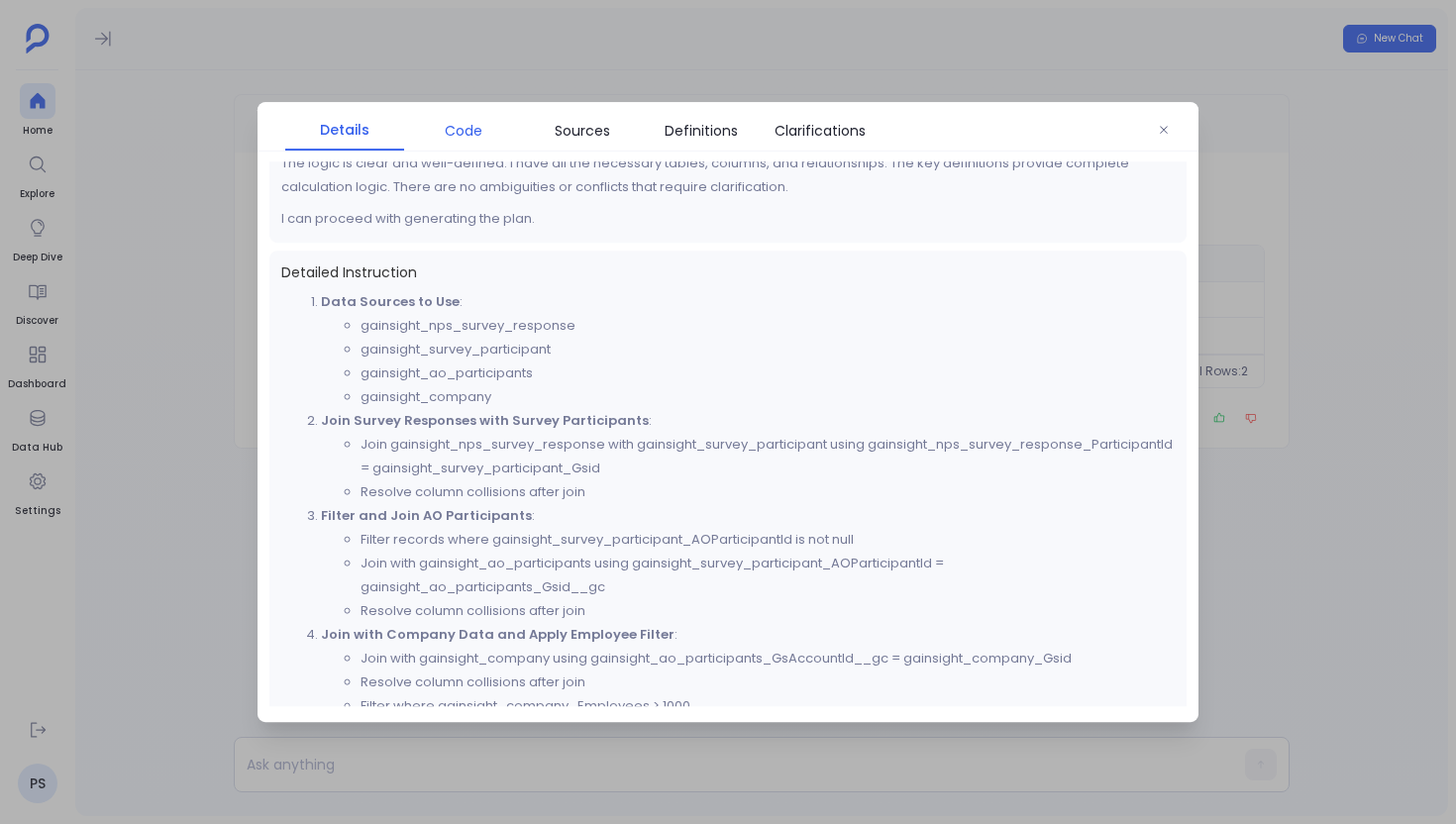 click on "Code" at bounding box center [464, 131] 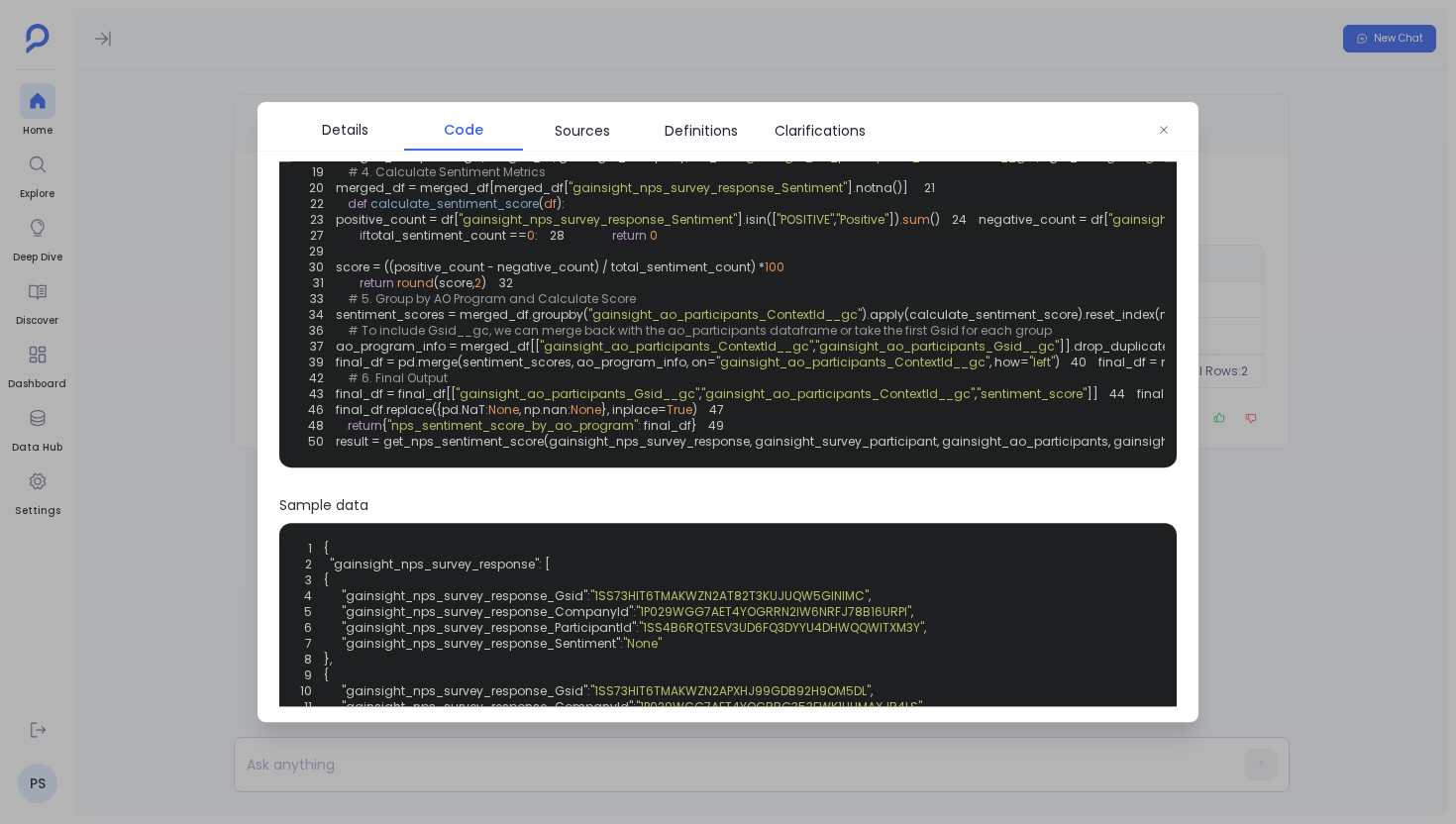 scroll, scrollTop: 0, scrollLeft: 0, axis: both 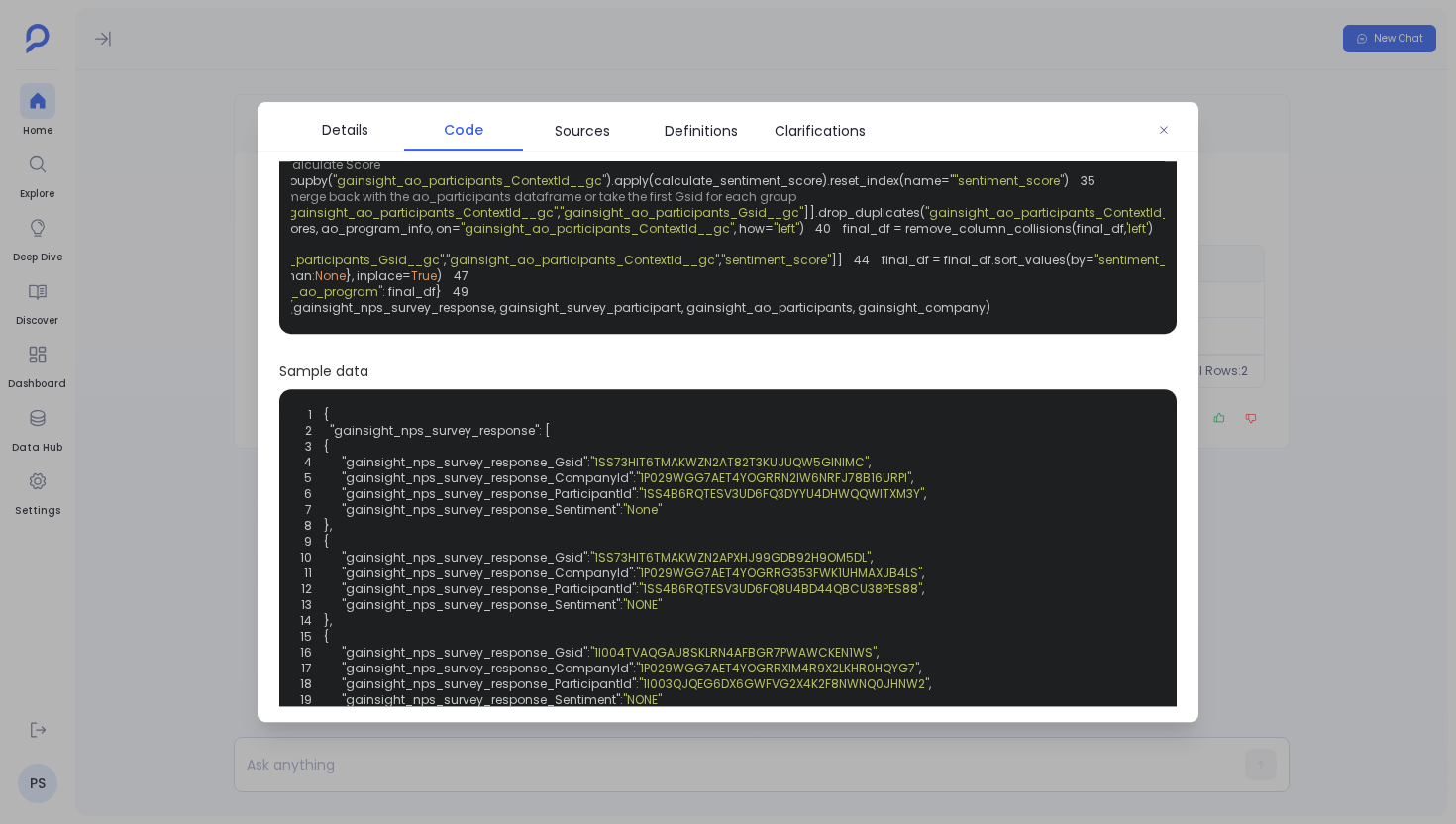 click at bounding box center [728, 412] 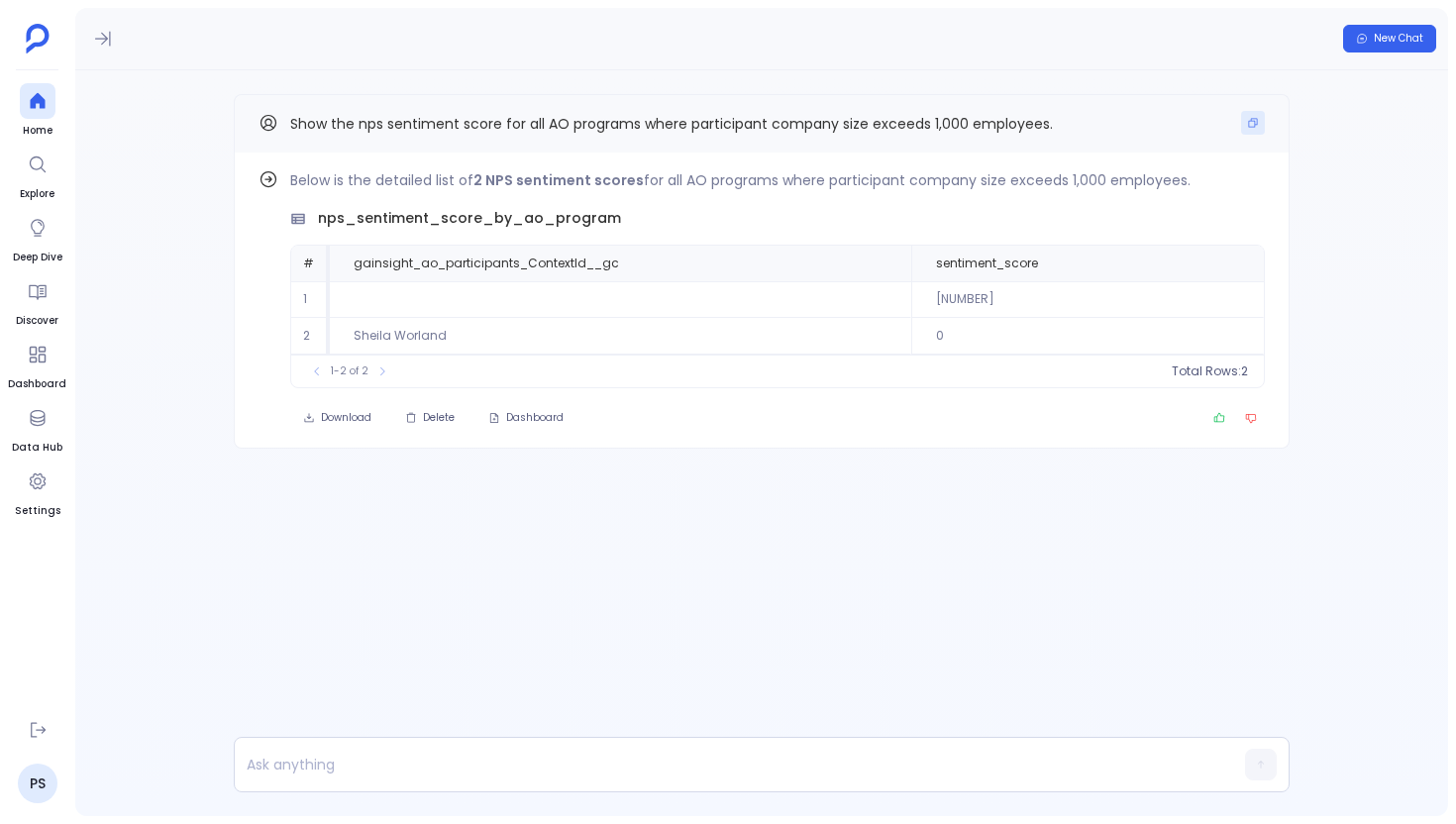 click at bounding box center (1253, 123) 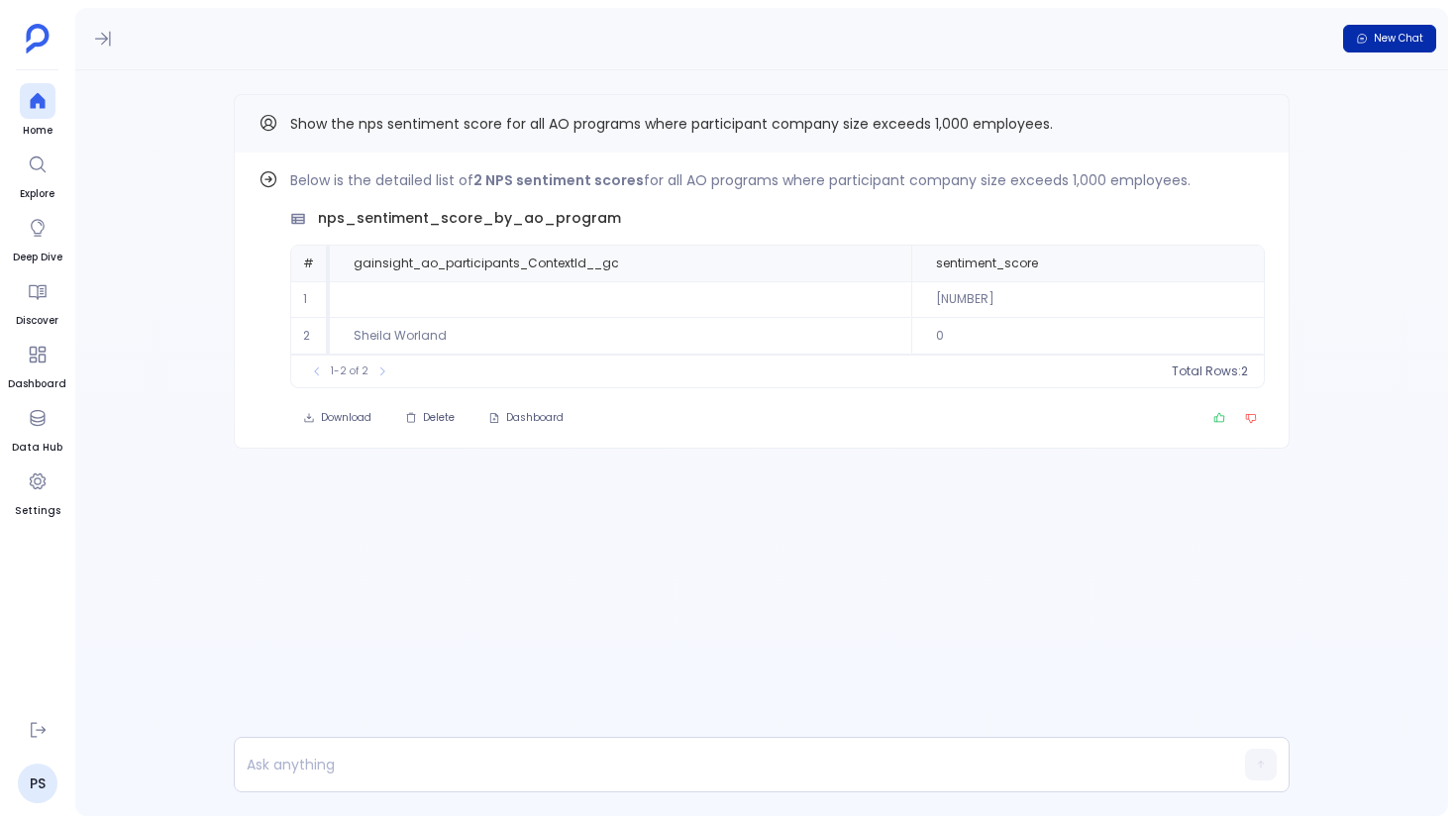 click on "New Chat" at bounding box center [1399, 39] 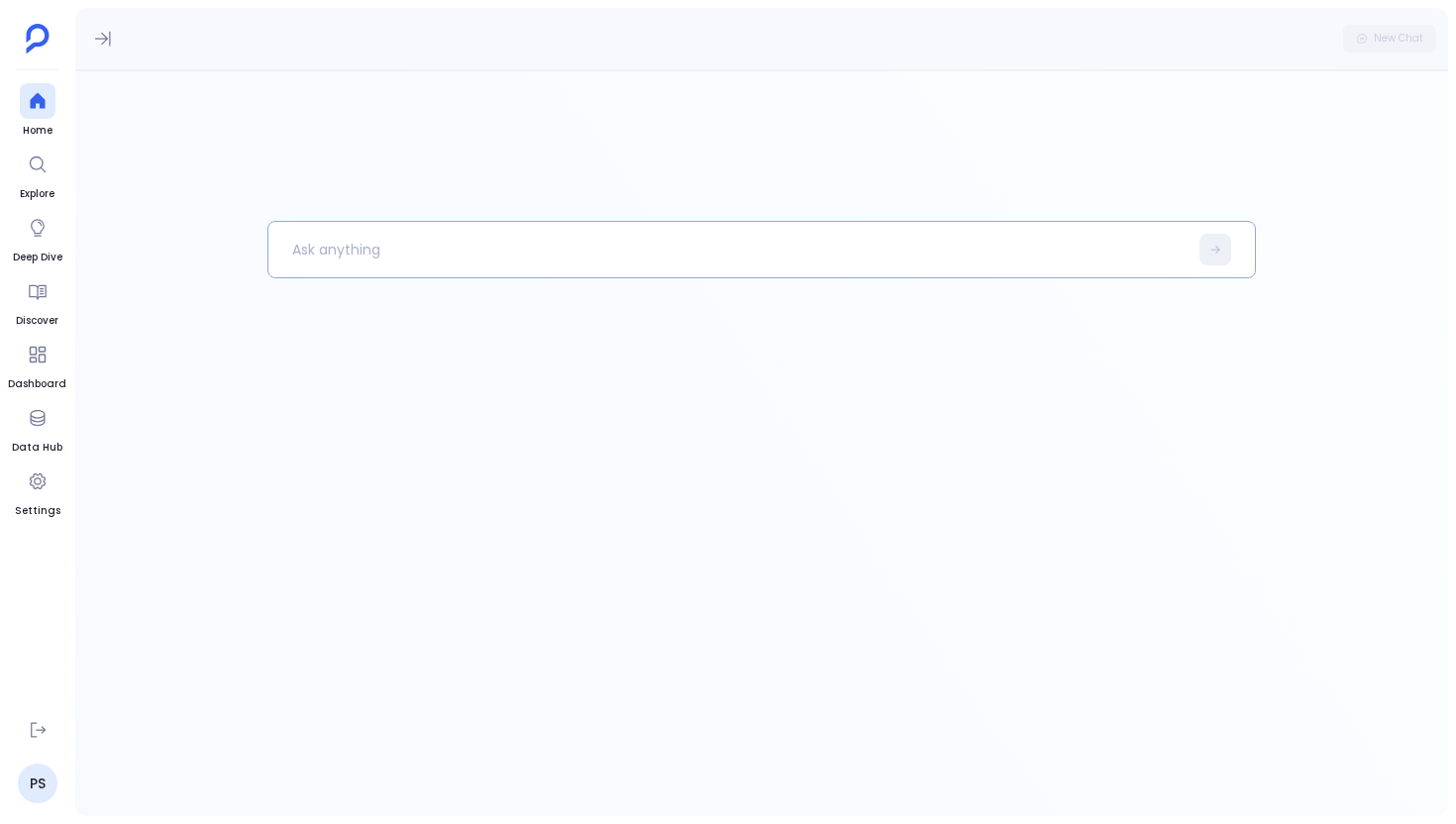 click at bounding box center [728, 250] 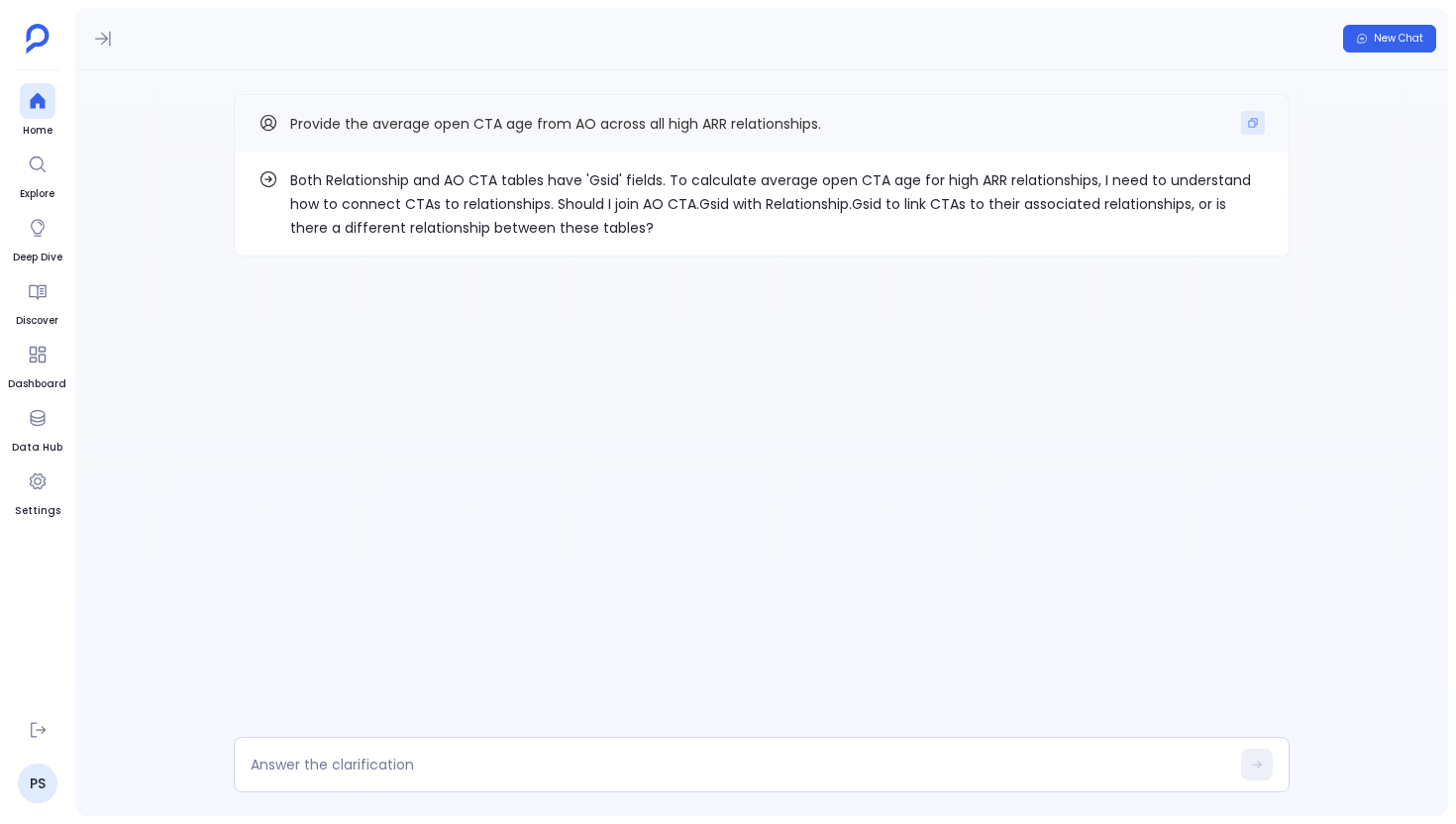 click at bounding box center (1253, 123) 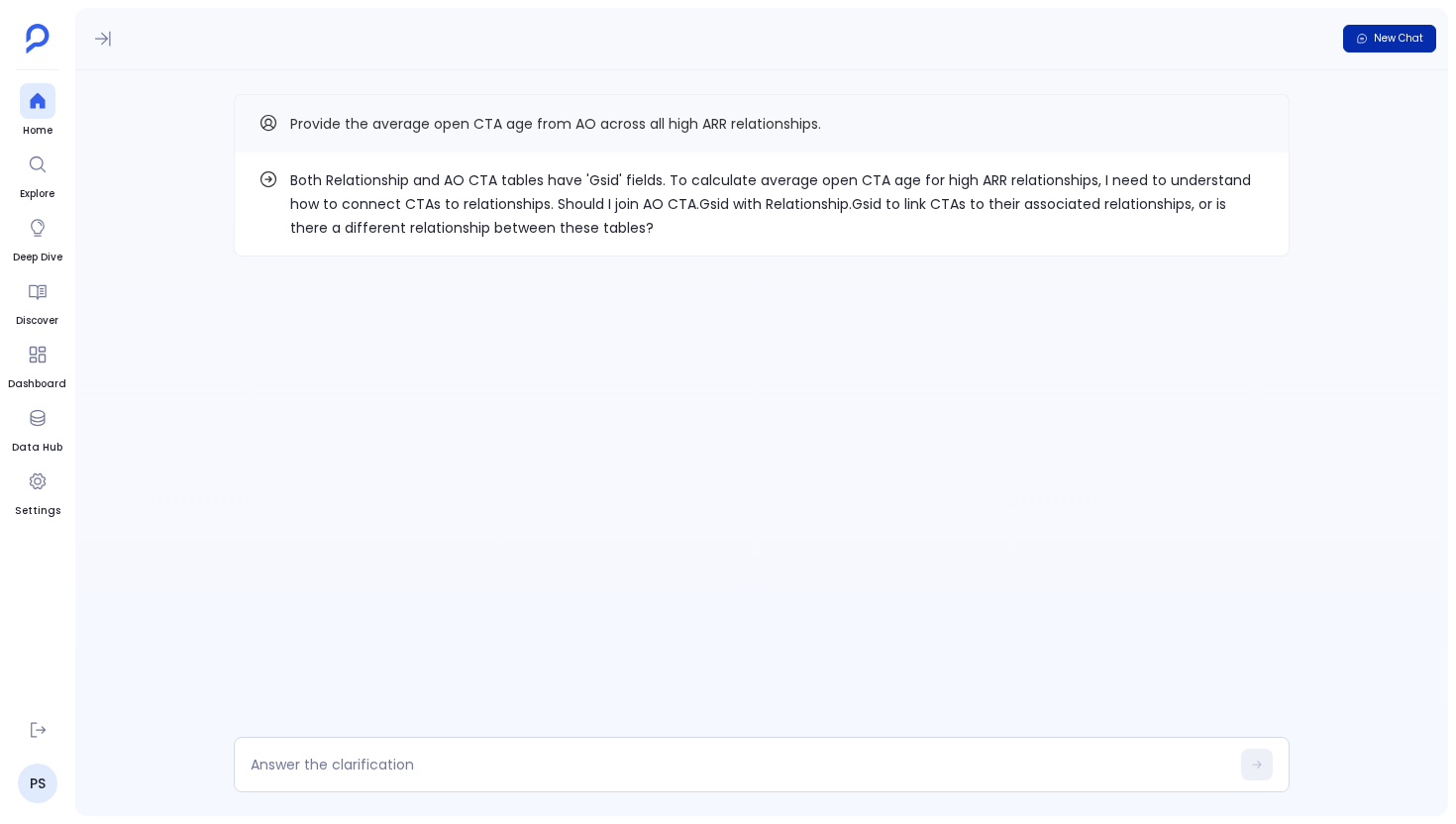 click on "New Chat" at bounding box center [1399, 39] 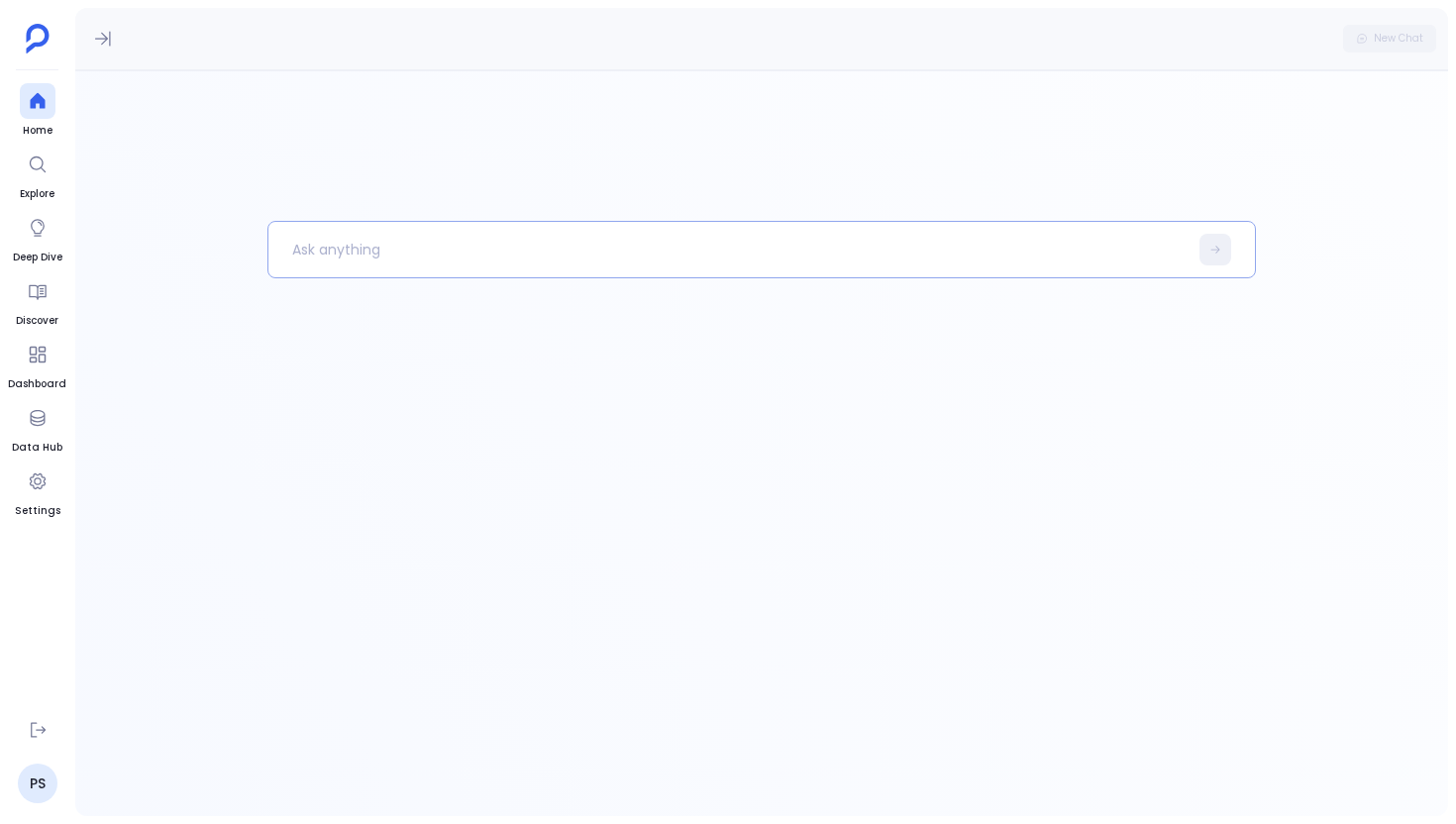 click at bounding box center (728, 250) 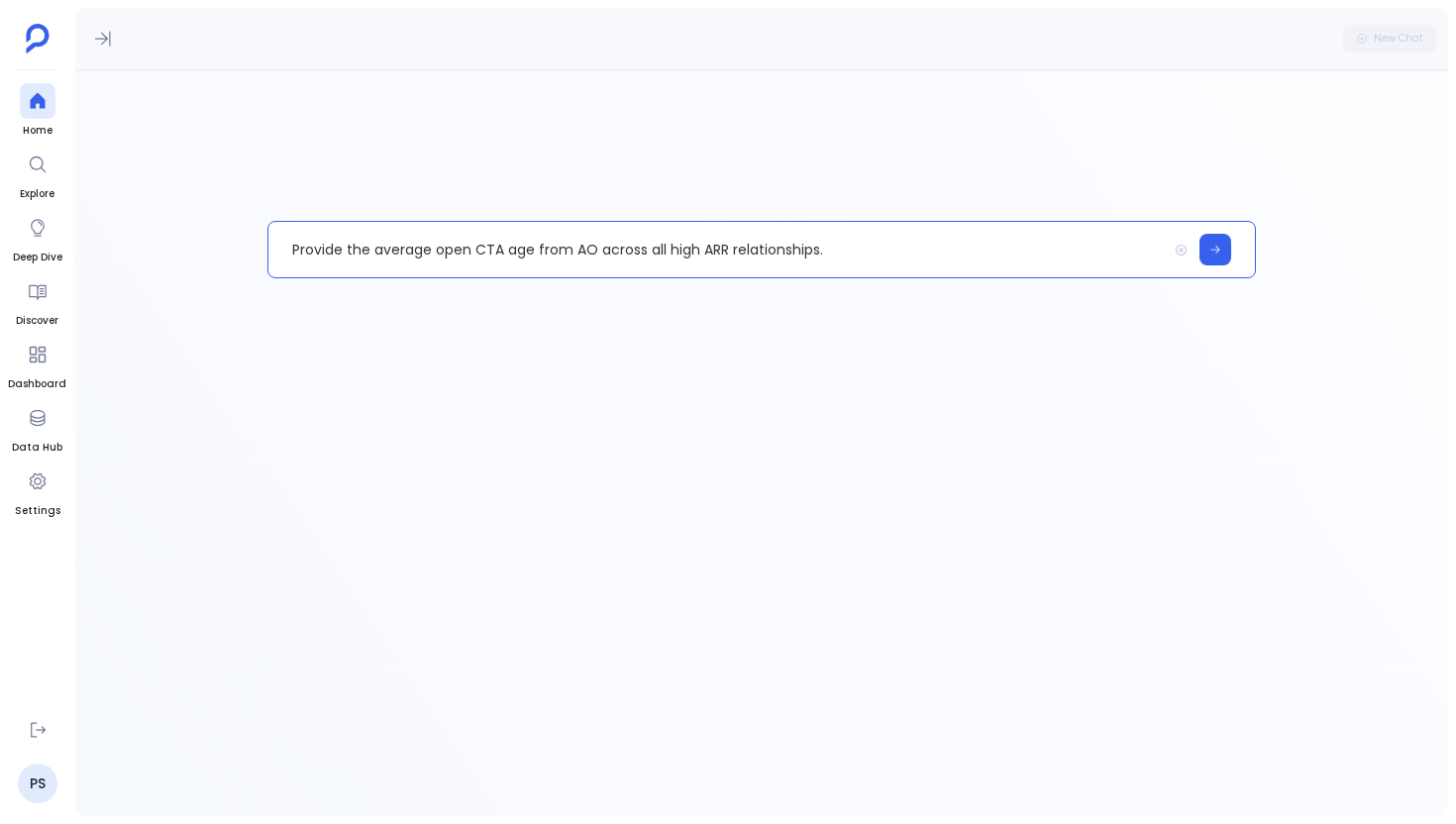 drag, startPoint x: 375, startPoint y: 248, endPoint x: 468, endPoint y: 248, distance: 93 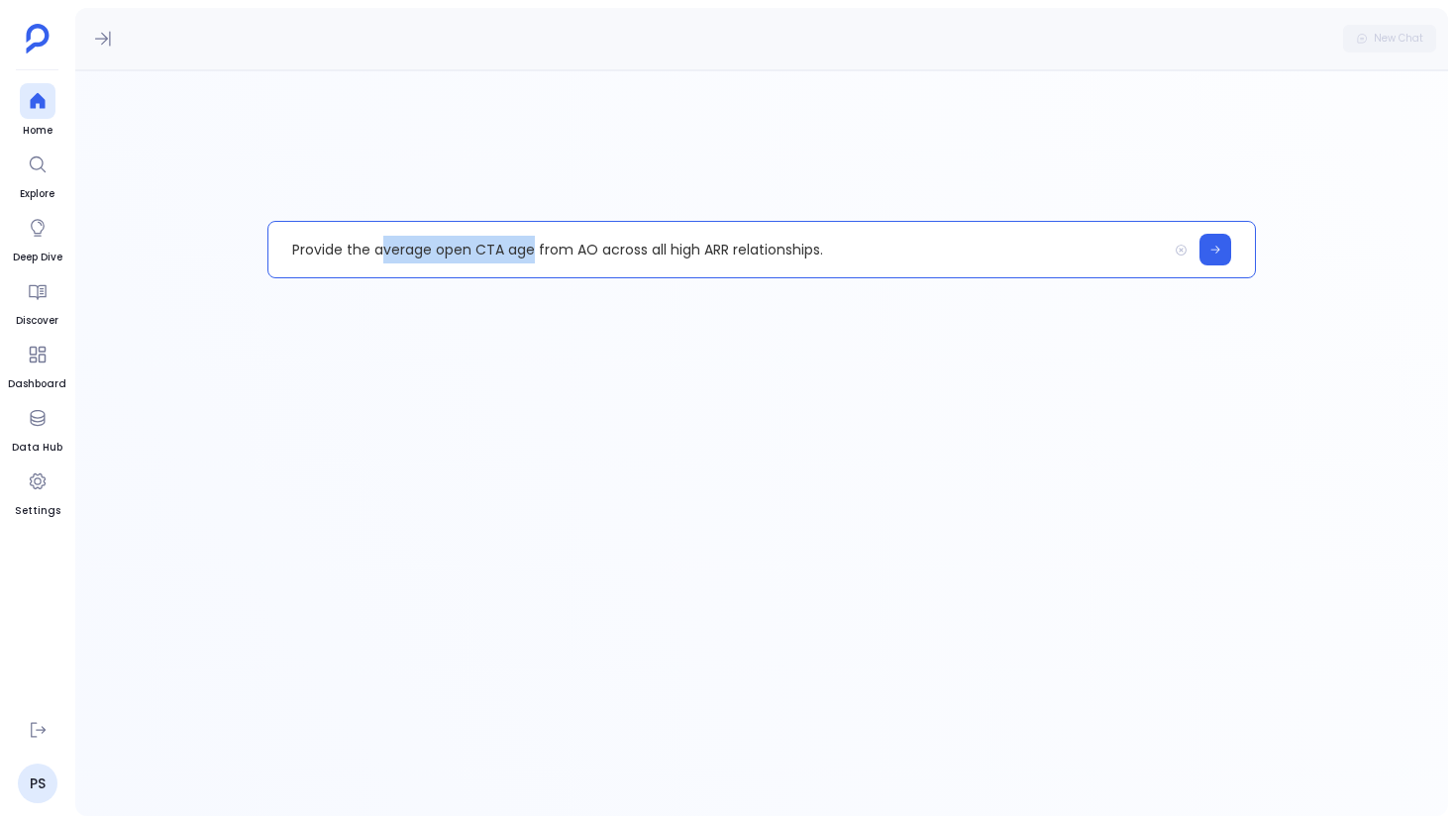 drag, startPoint x: 532, startPoint y: 254, endPoint x: 378, endPoint y: 252, distance: 154.01299 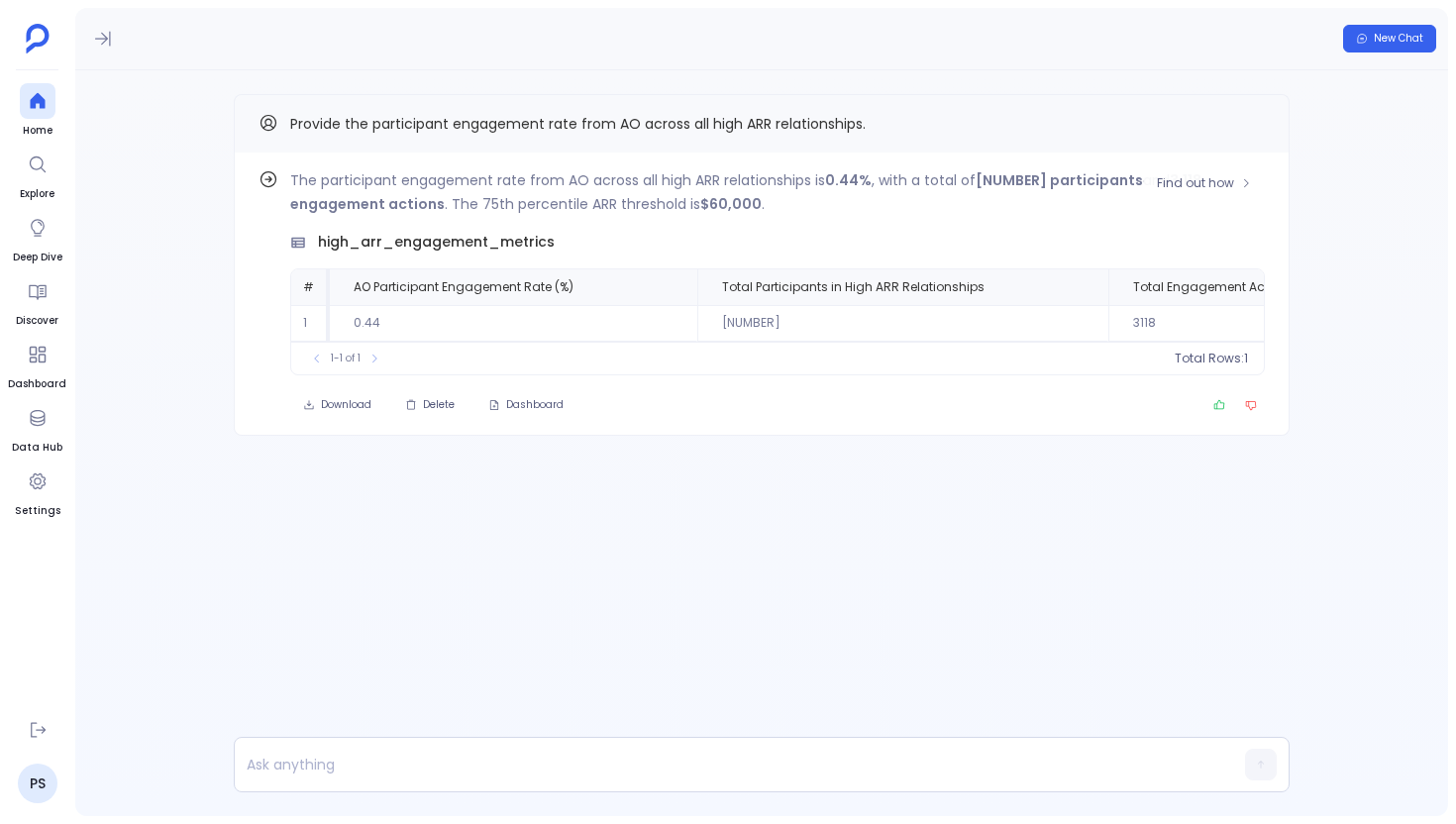 click on "The participant engagement rate from AO across all high ARR relationships is  0.44% , with a total of  714,188 participants  and  3,118 engagement actions . The 75th percentile ARR threshold is  $60,000 ." at bounding box center (778, 192) 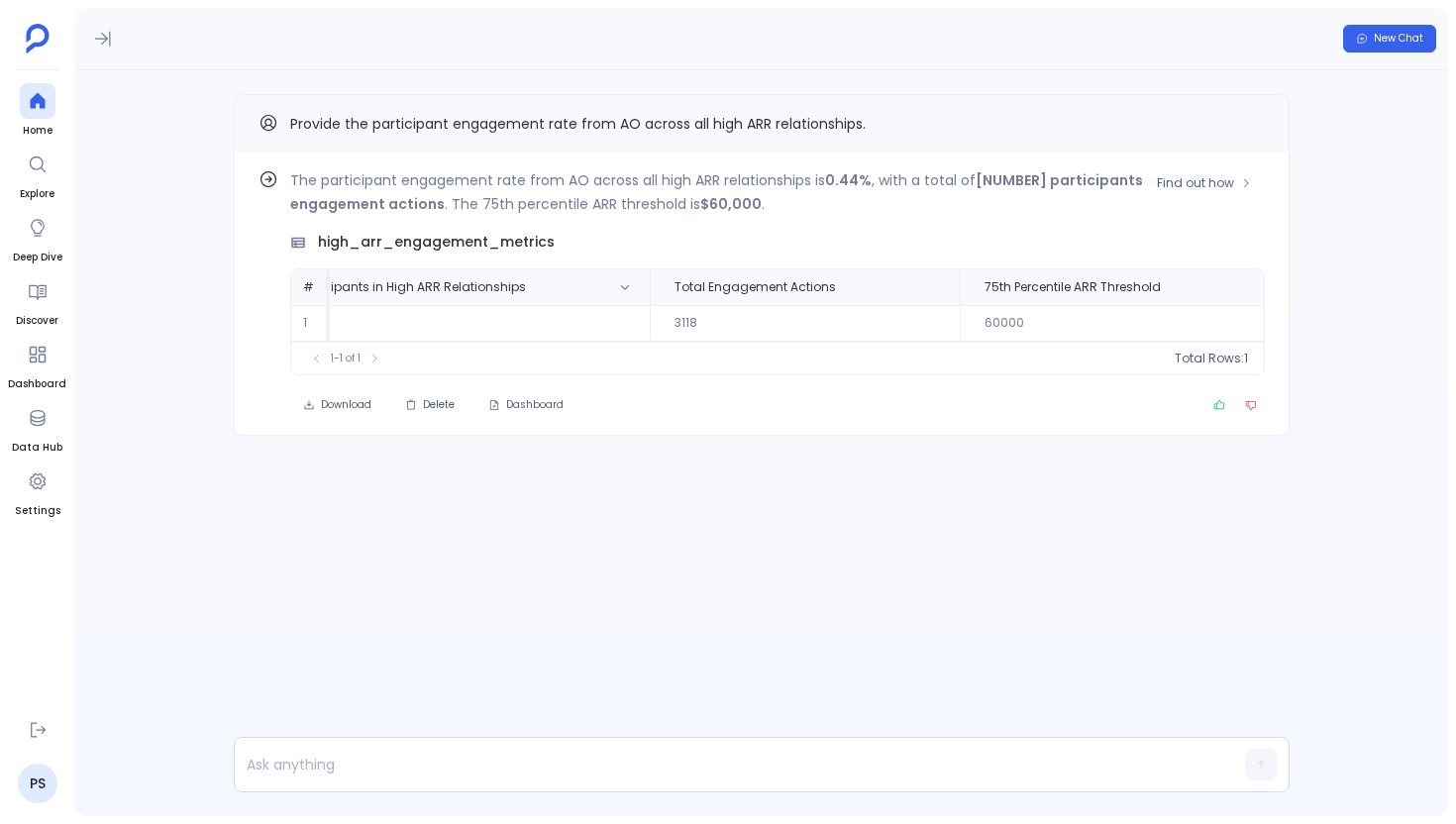 scroll, scrollTop: 0, scrollLeft: 463, axis: horizontal 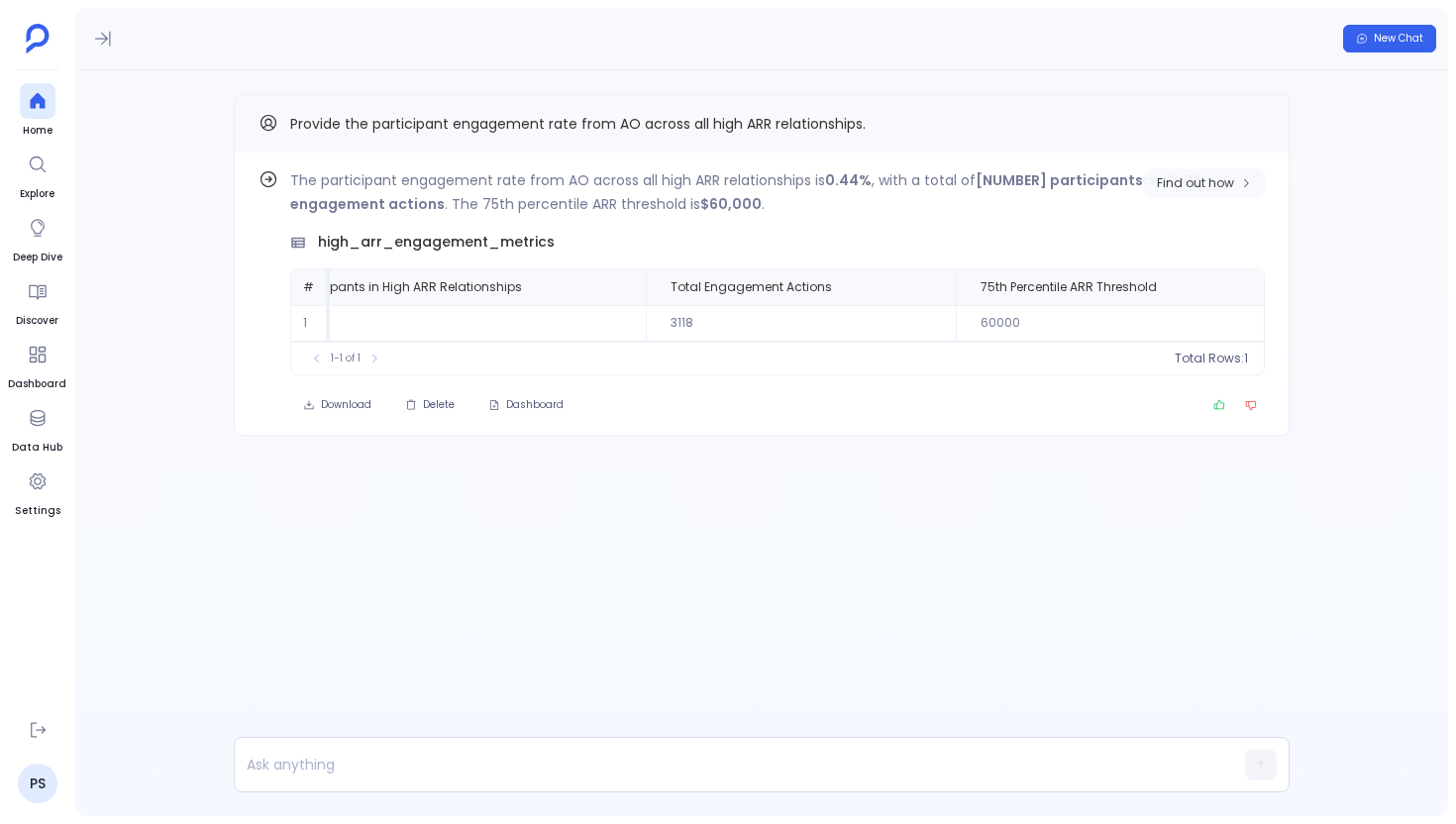 click on "Find out how" at bounding box center [1196, 183] 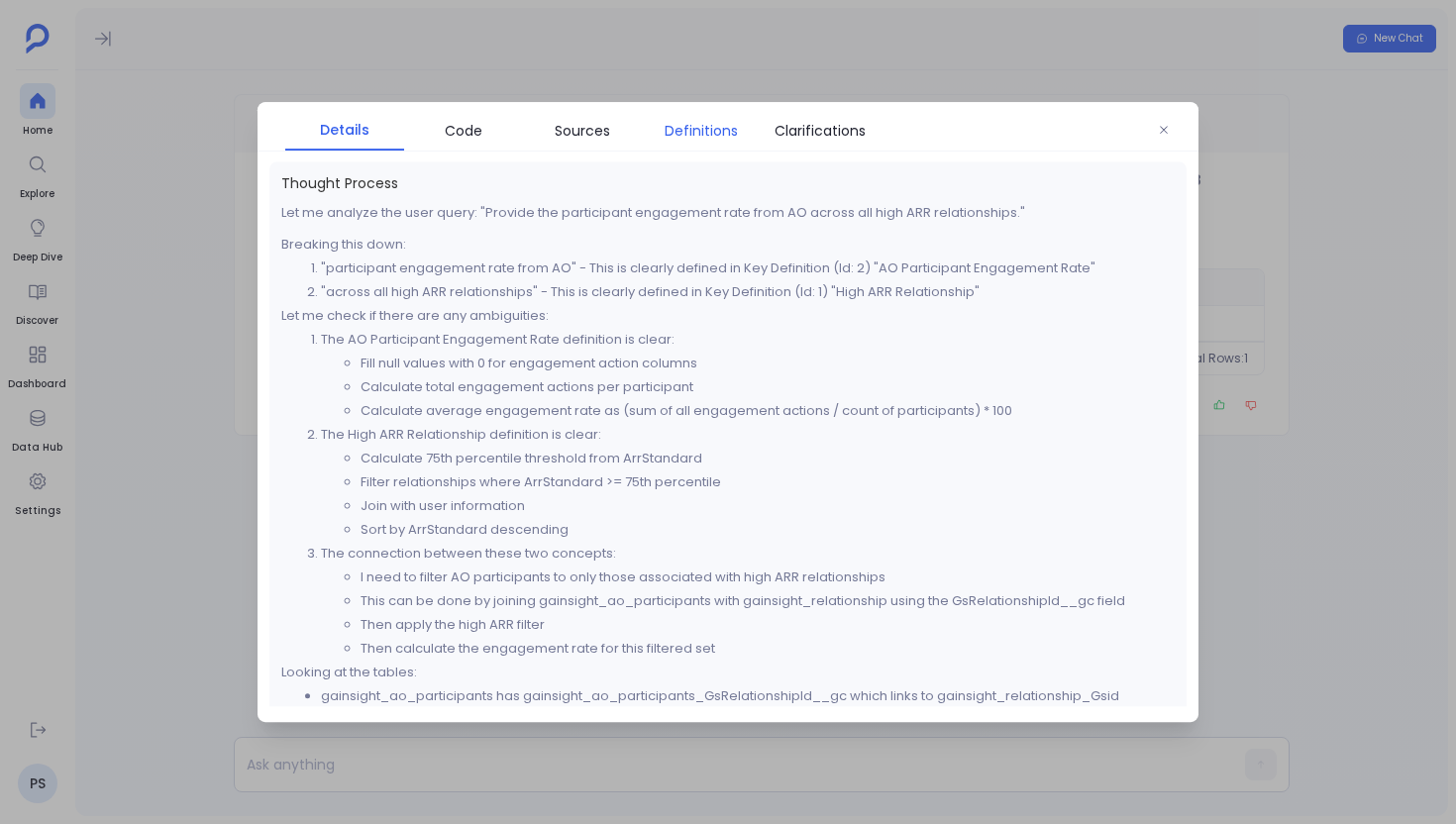 click on "Definitions" at bounding box center (701, 131) 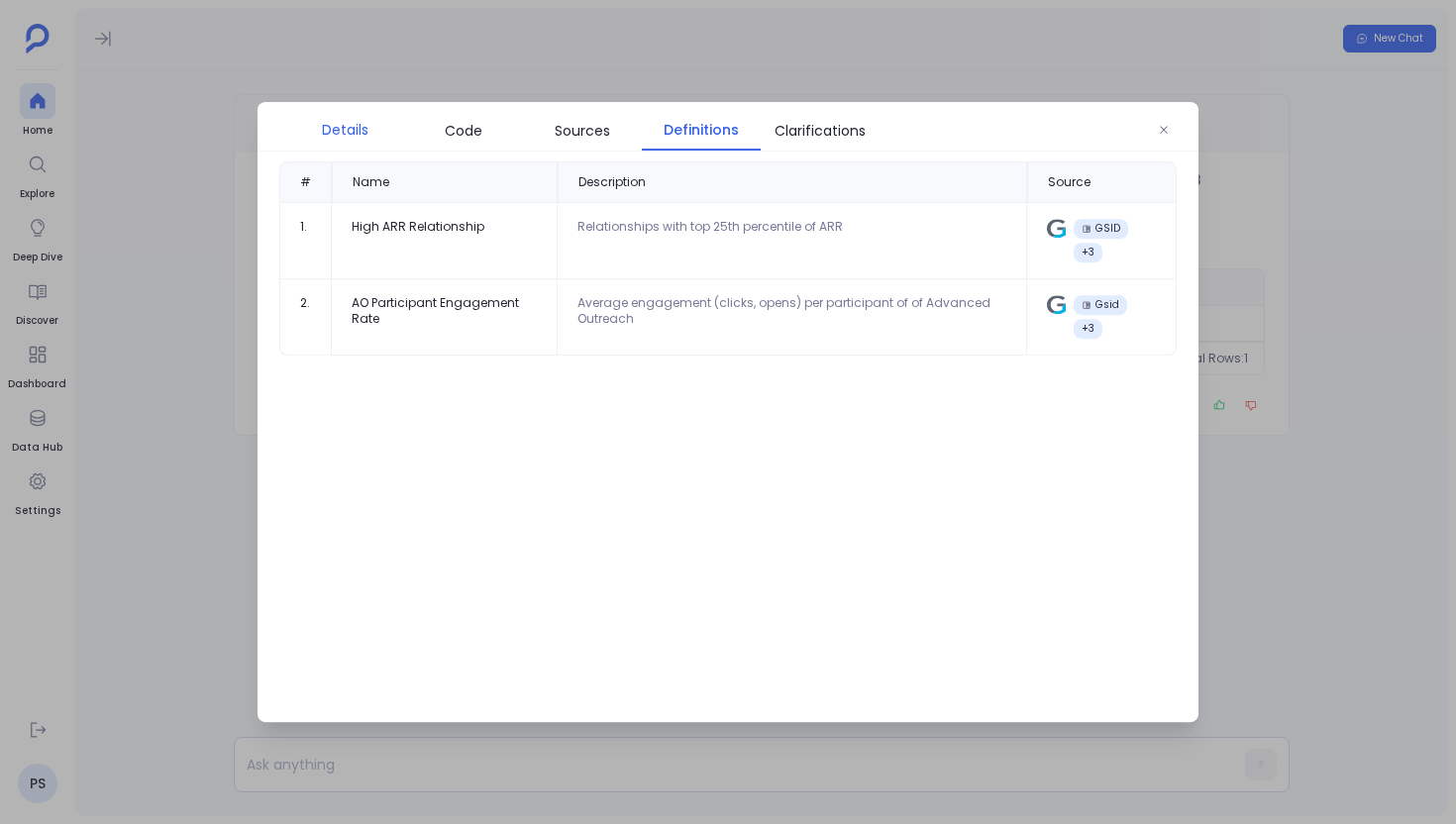 click on "Details" at bounding box center [345, 130] 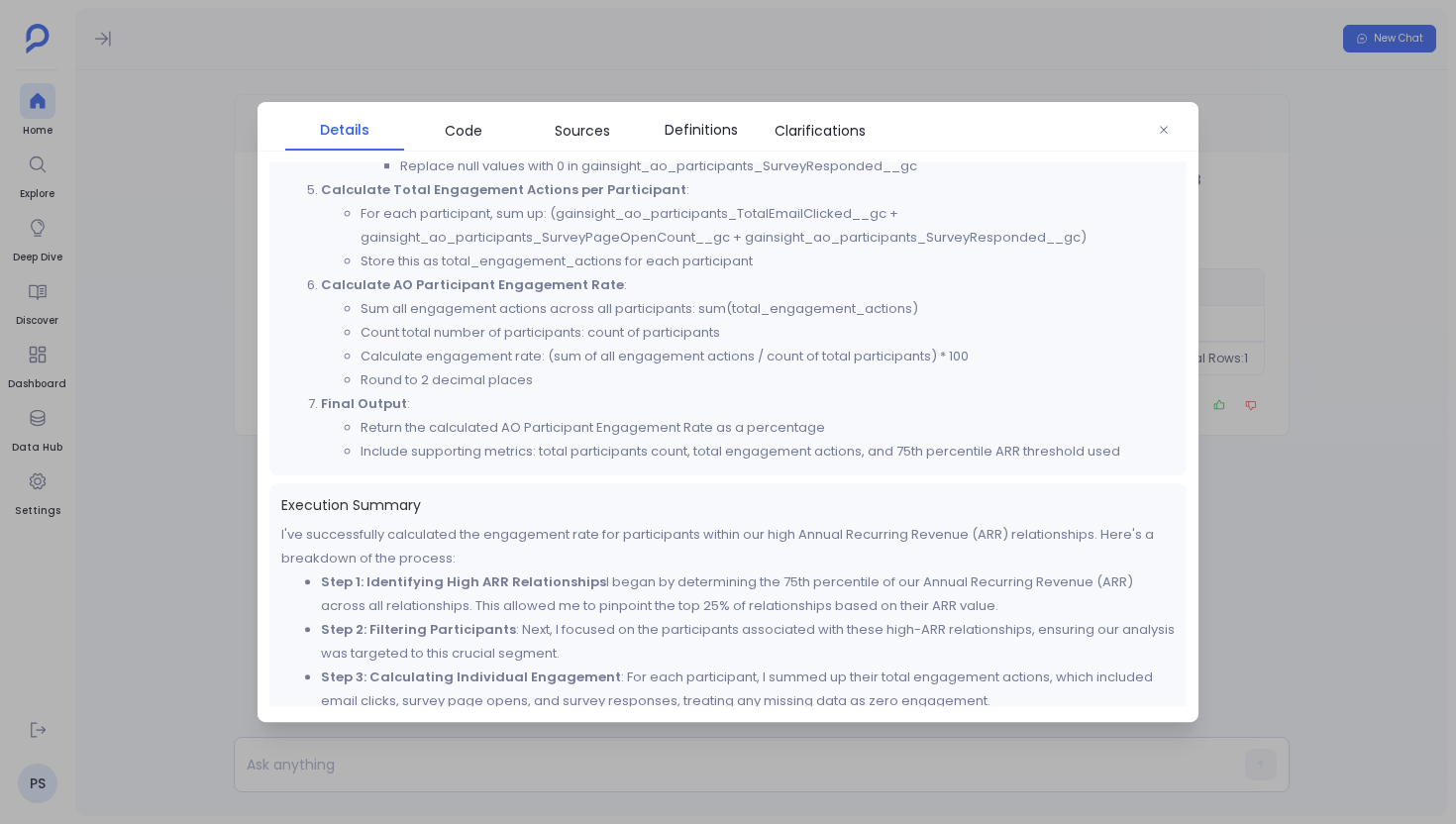 scroll, scrollTop: 1140, scrollLeft: 0, axis: vertical 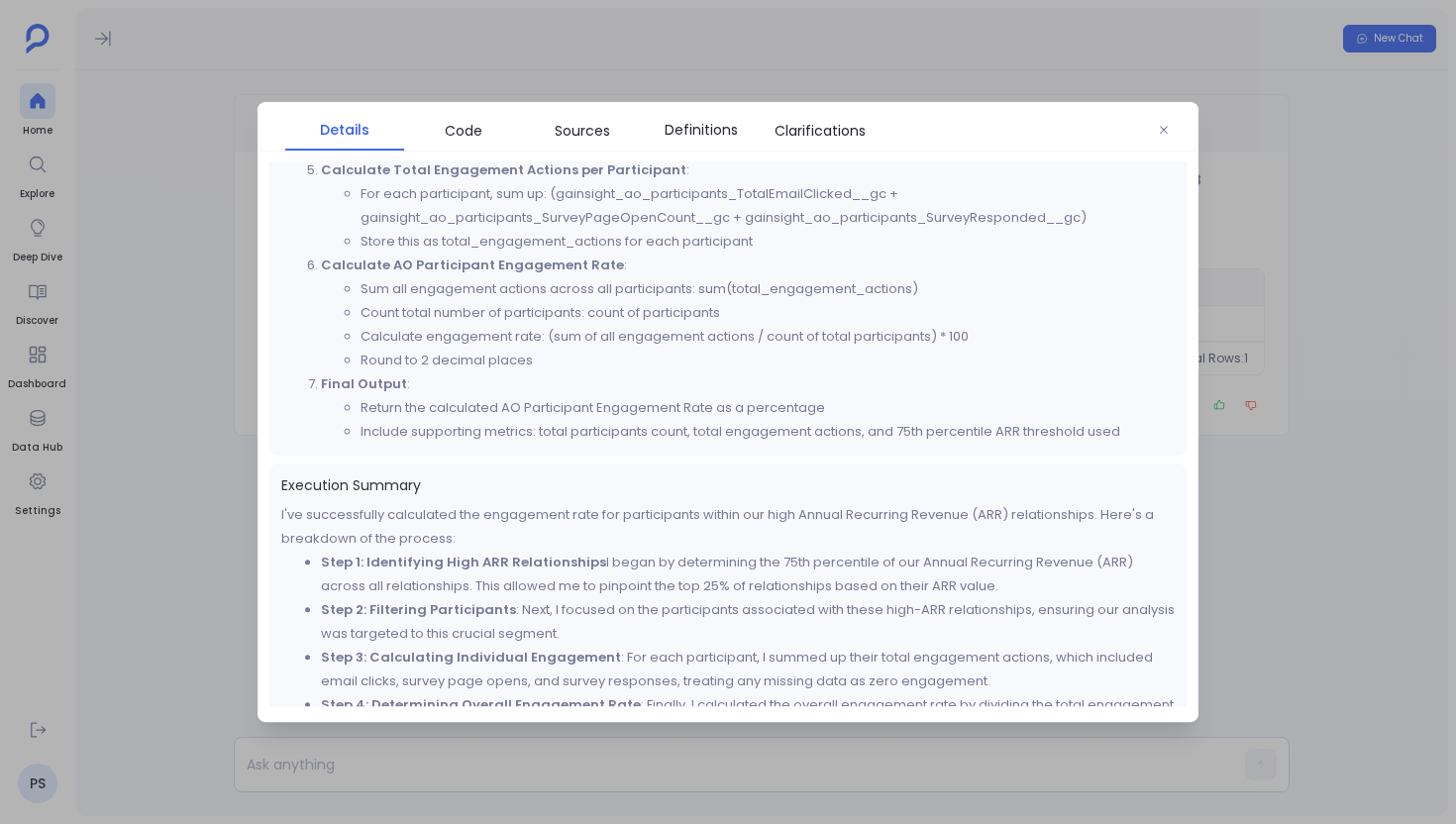 click at bounding box center [728, 412] 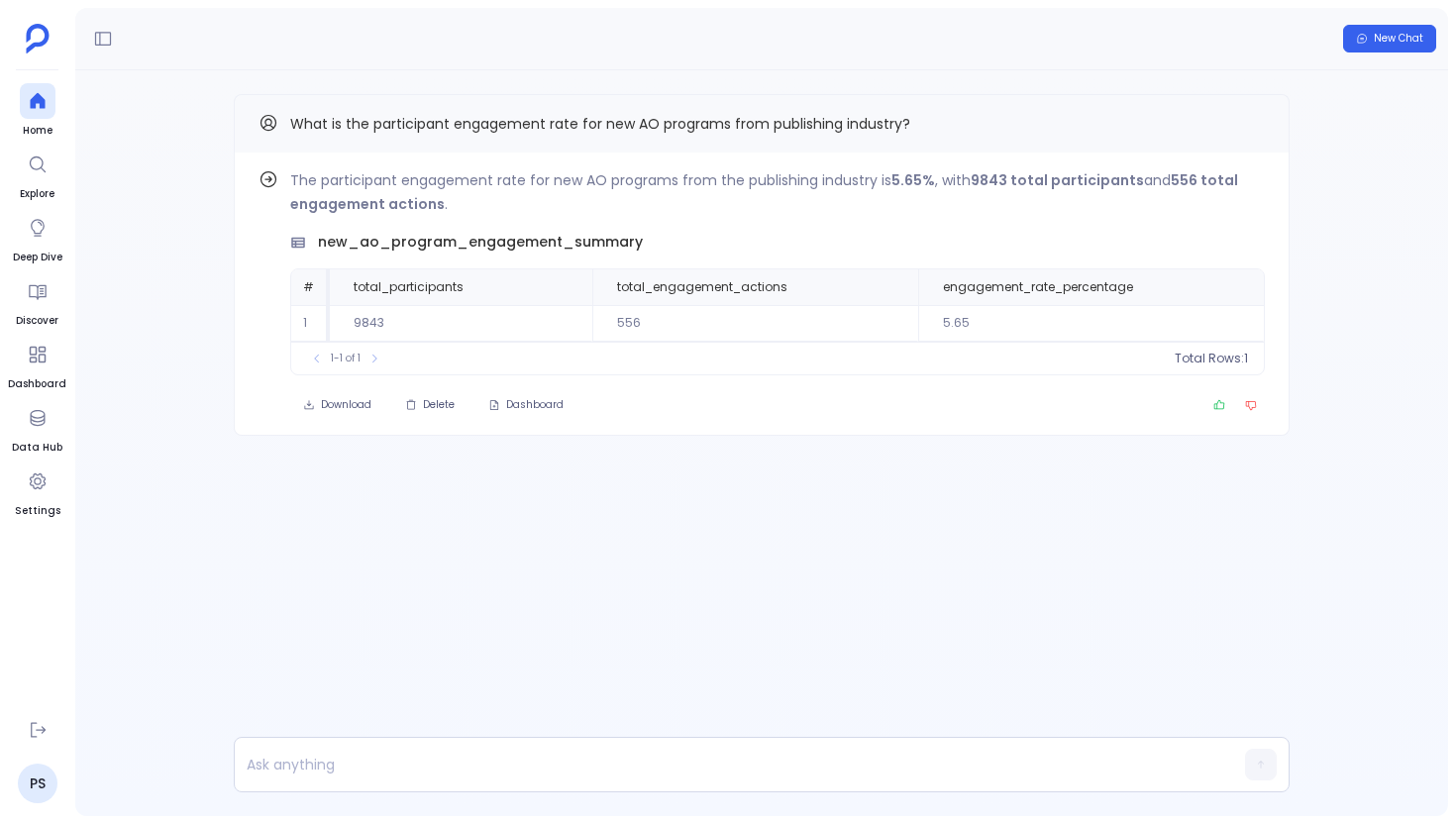 scroll, scrollTop: 0, scrollLeft: 0, axis: both 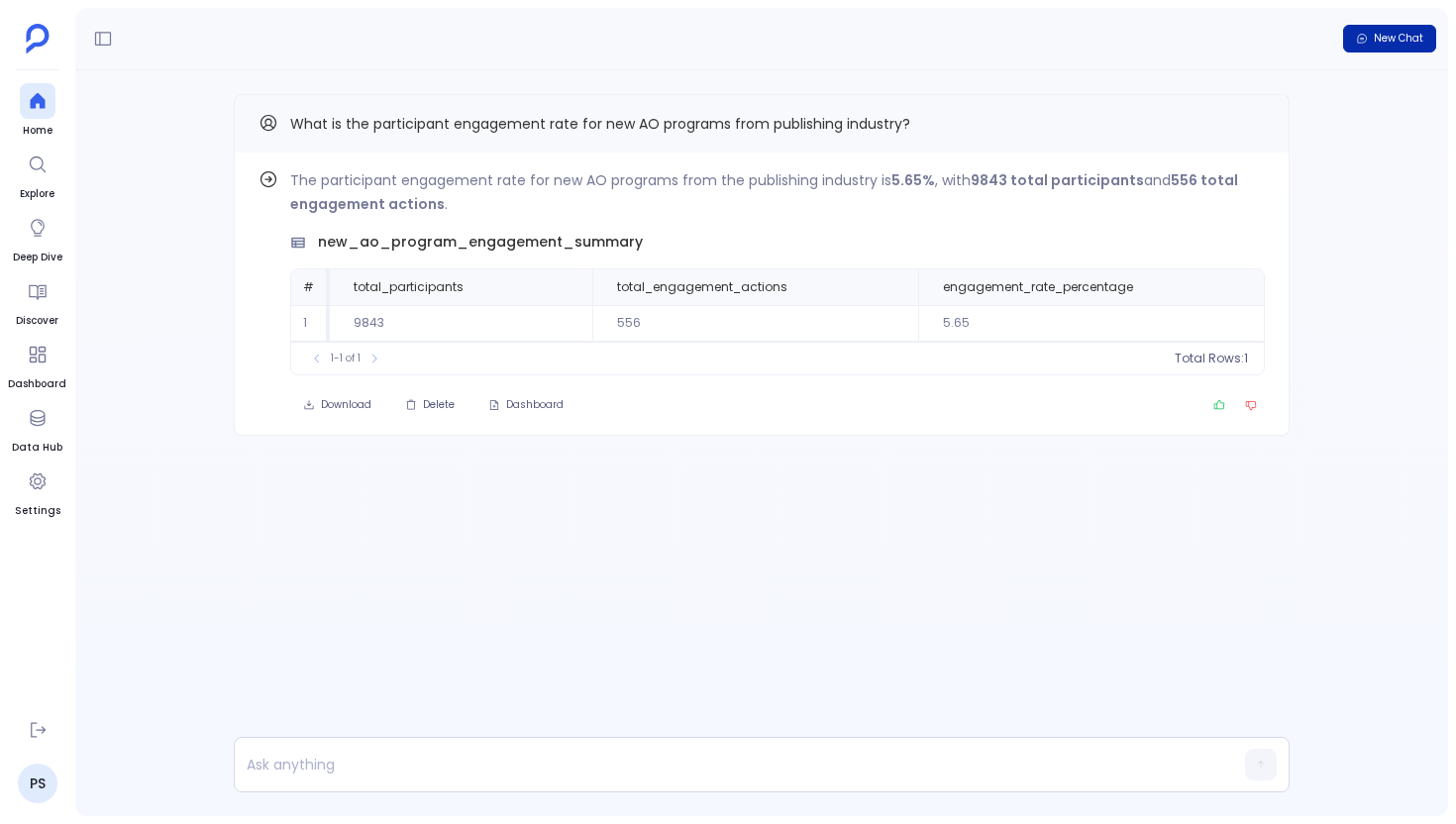 click on "New Chat" at bounding box center (1390, 39) 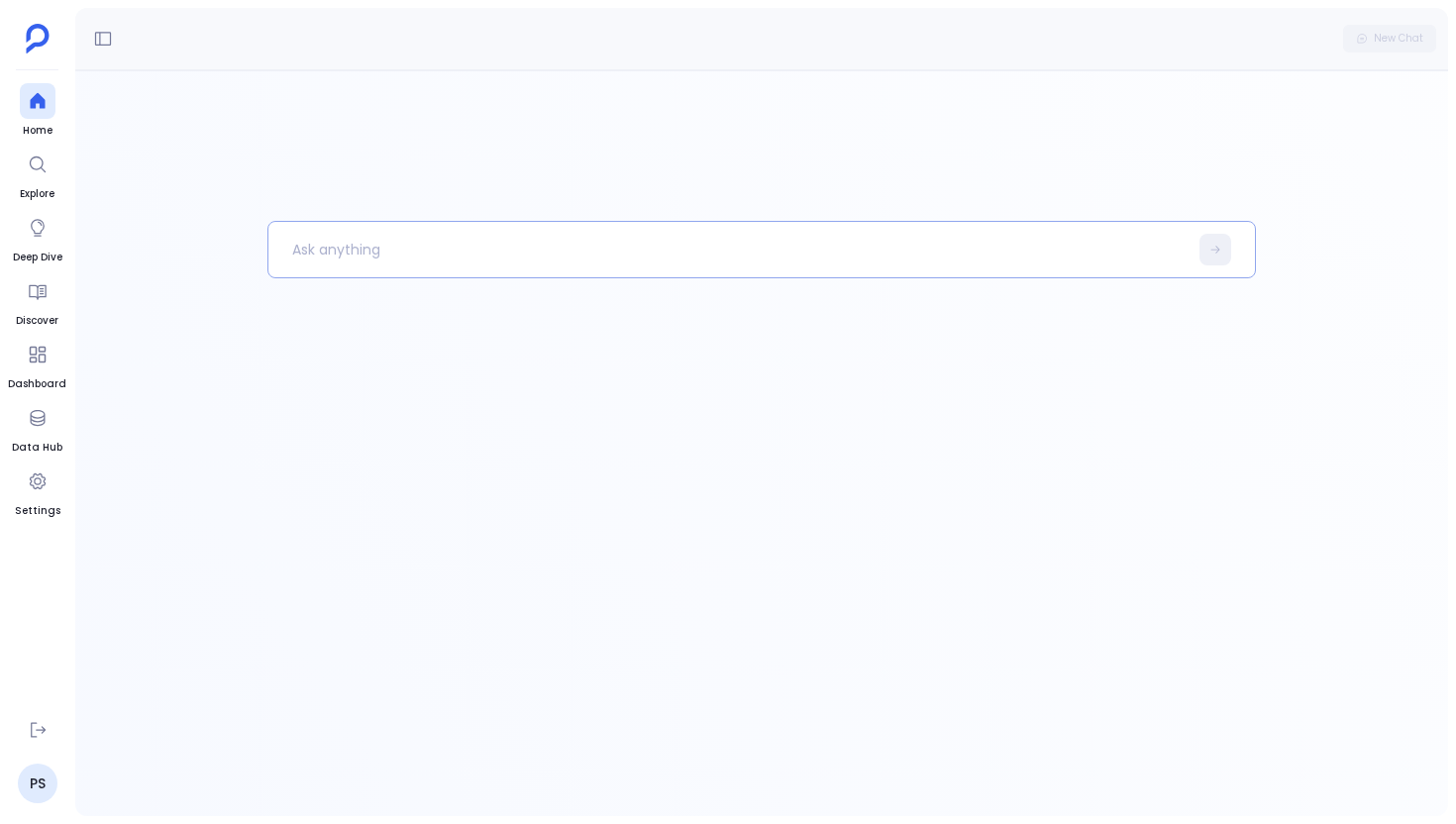 click at bounding box center [728, 250] 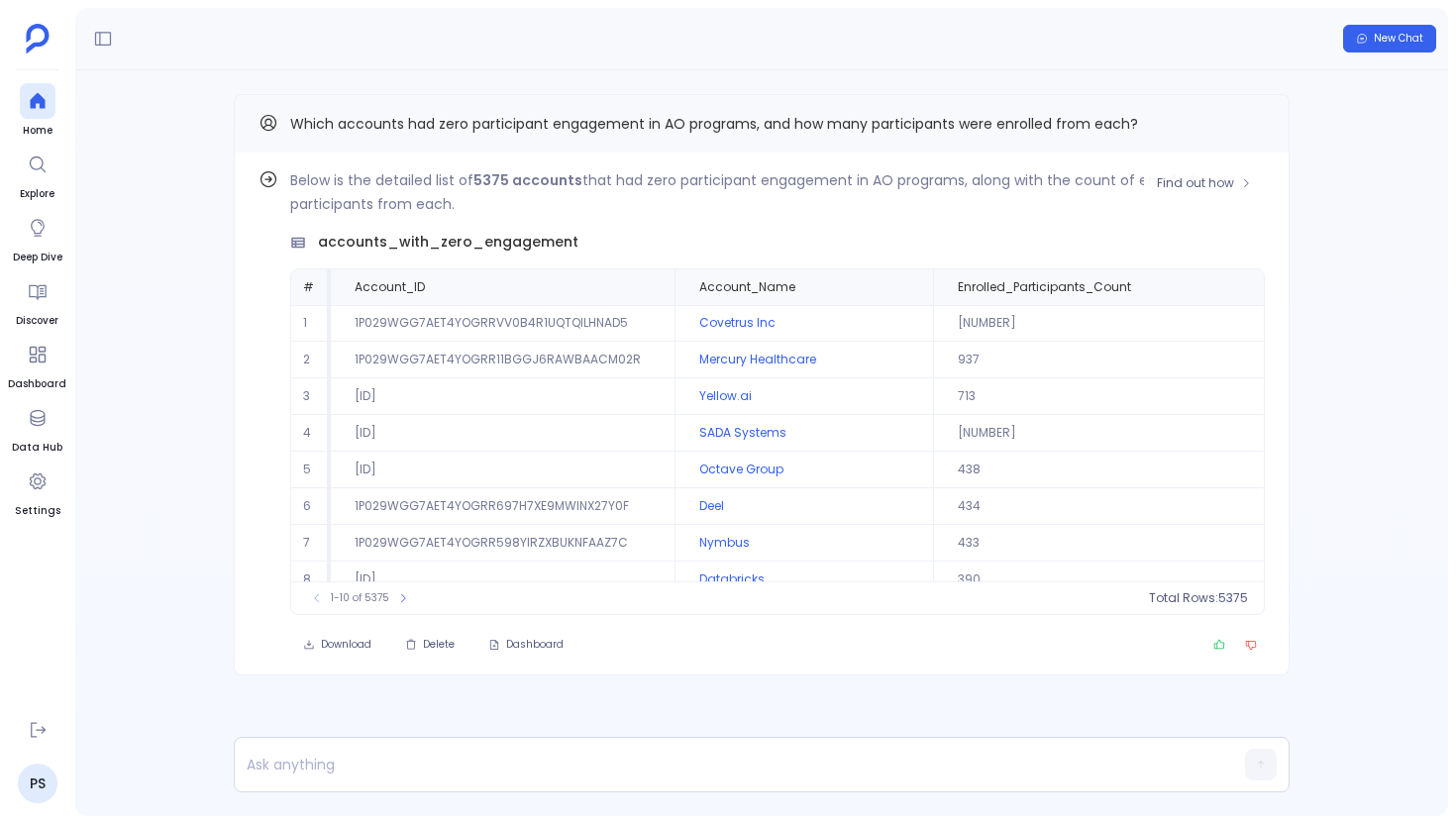 scroll, scrollTop: 90, scrollLeft: 0, axis: vertical 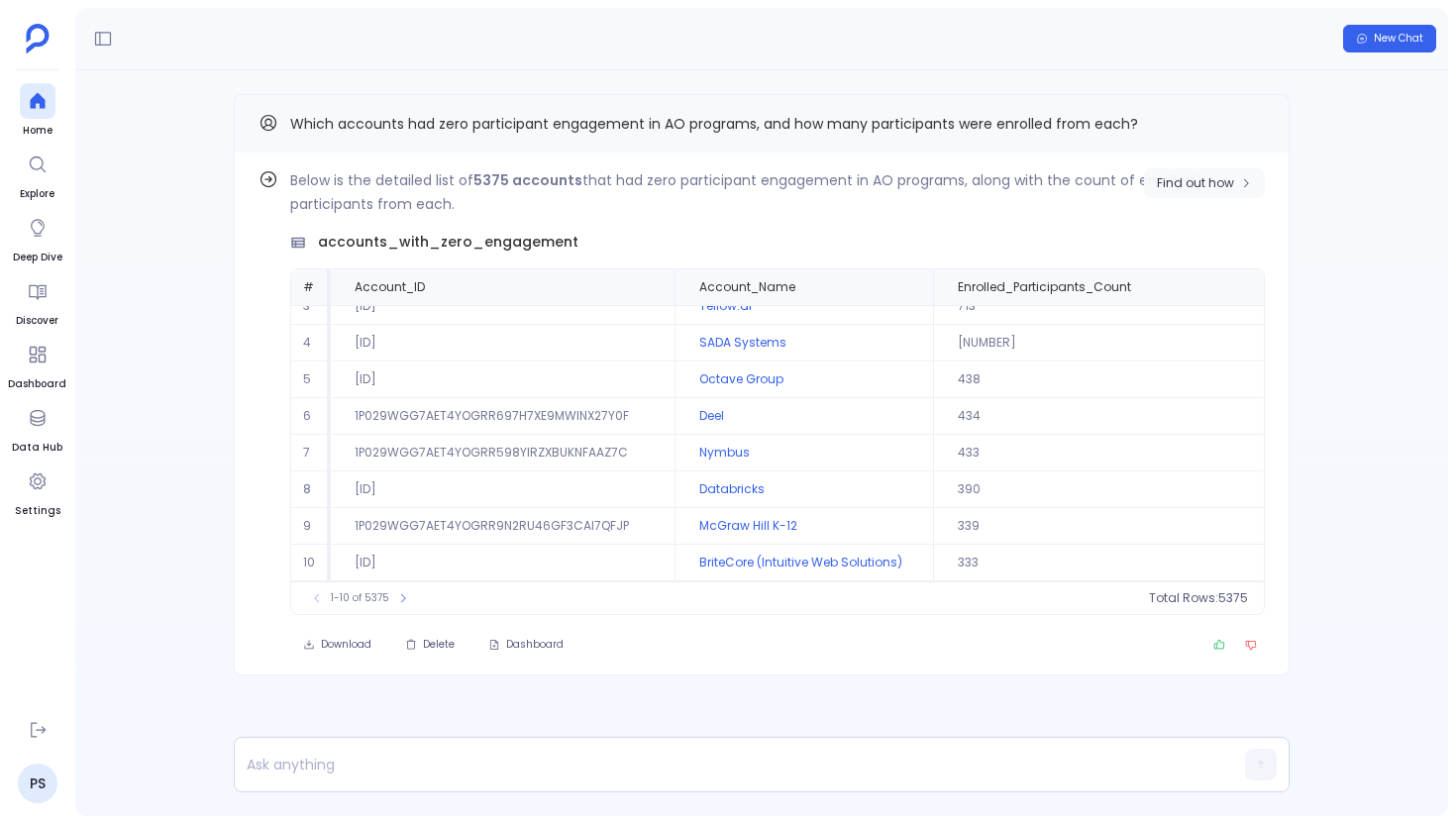 click on "Find out how" at bounding box center [1196, 183] 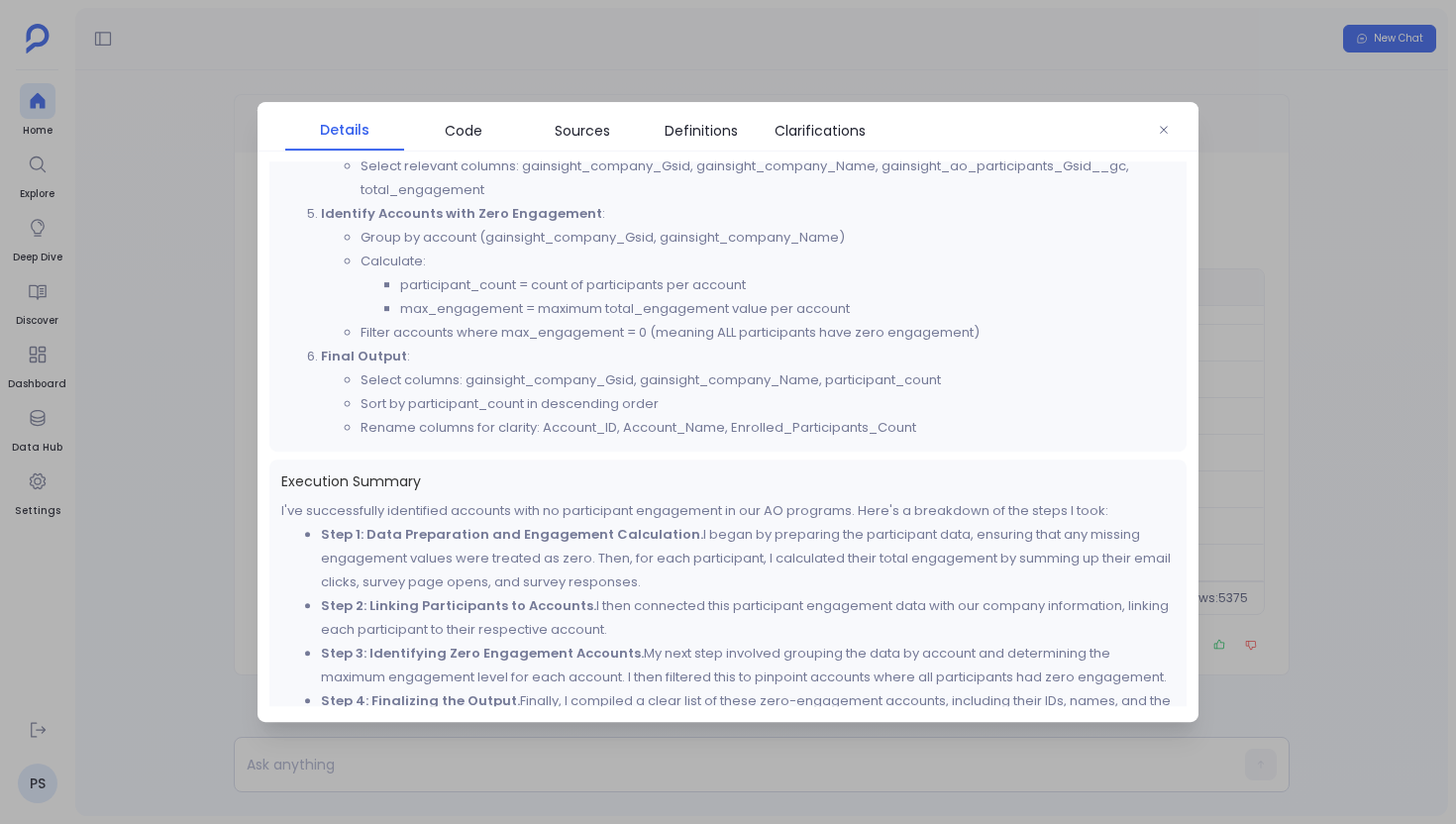 scroll, scrollTop: 1137, scrollLeft: 0, axis: vertical 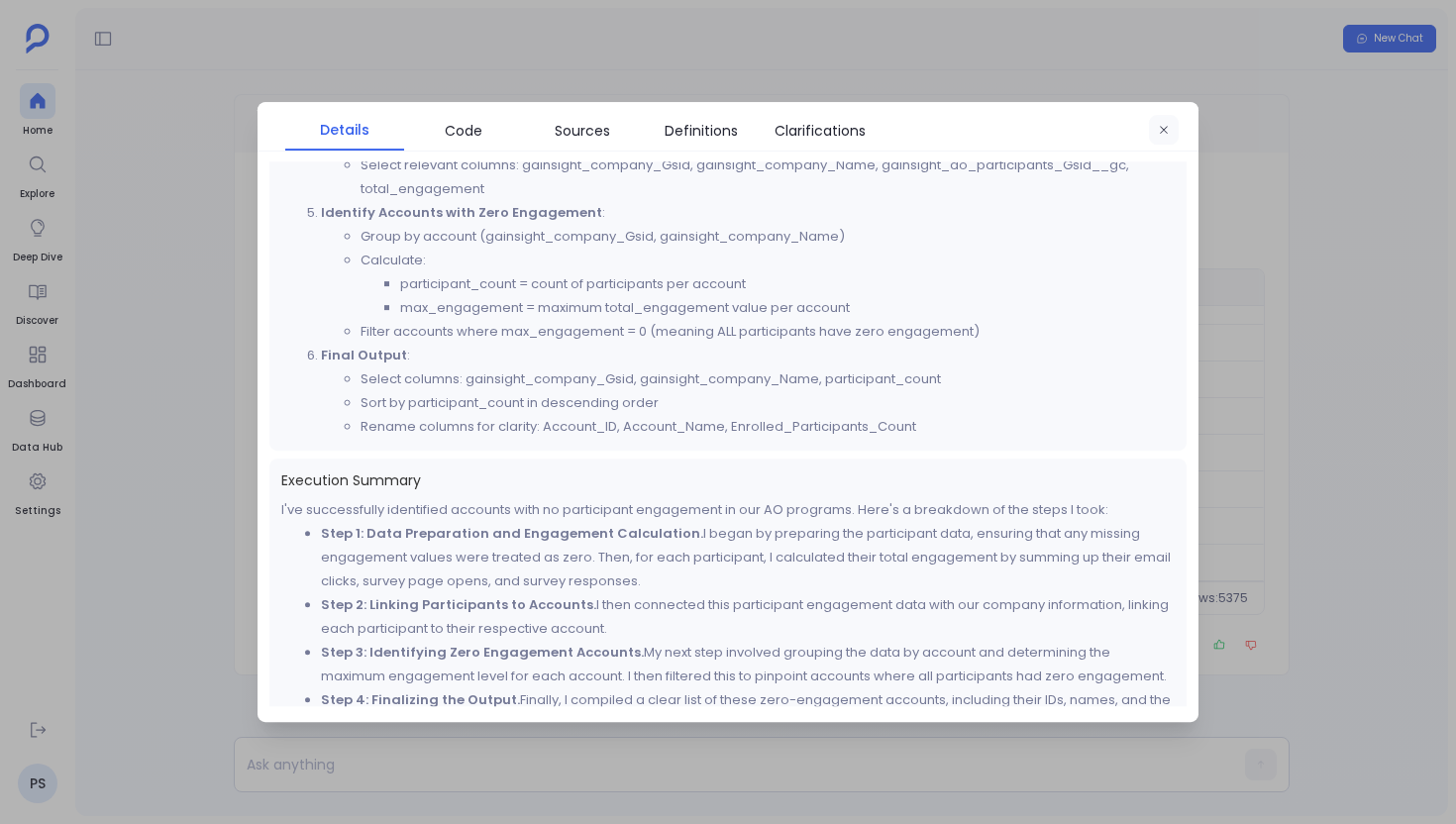 click 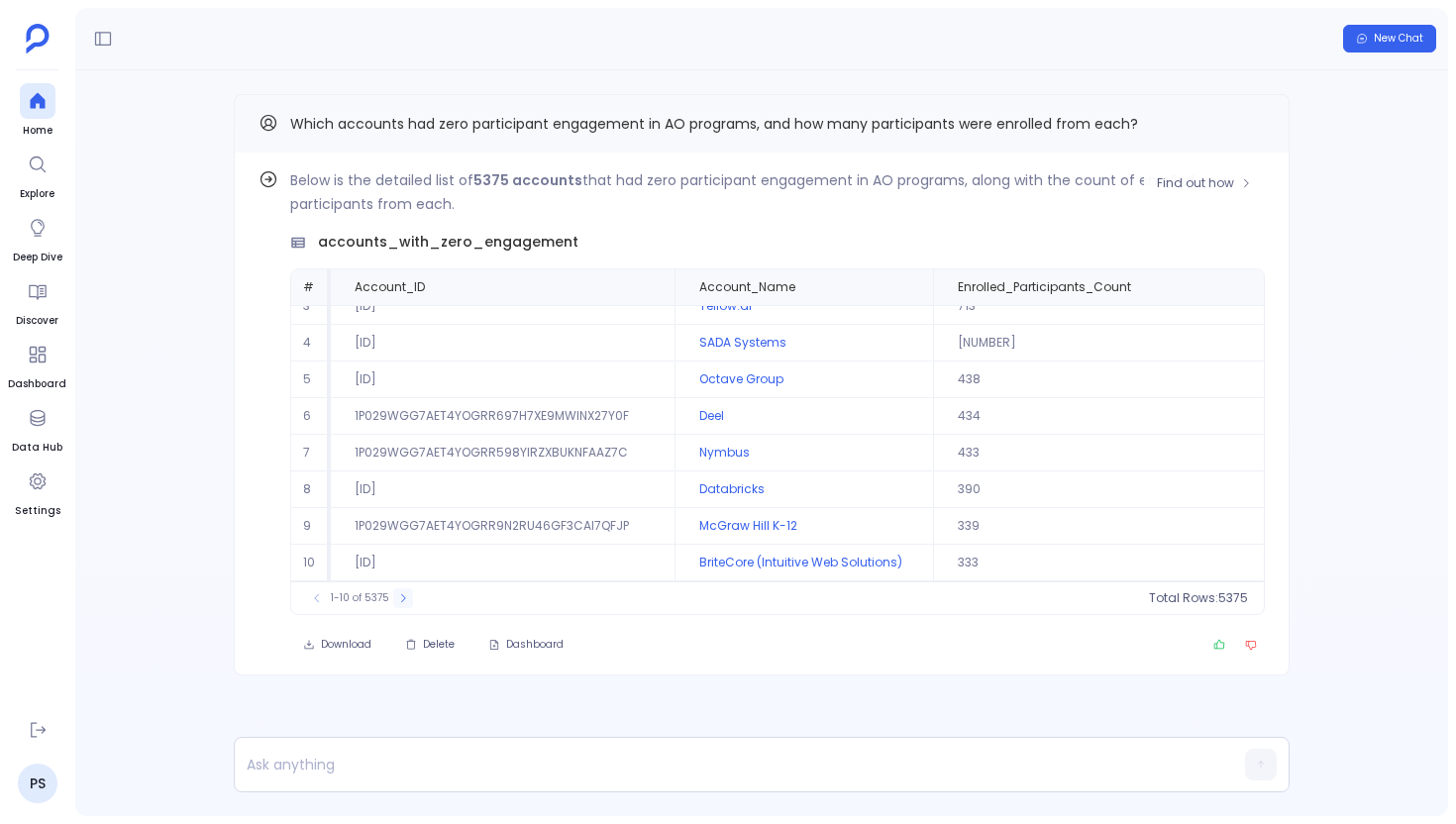 click 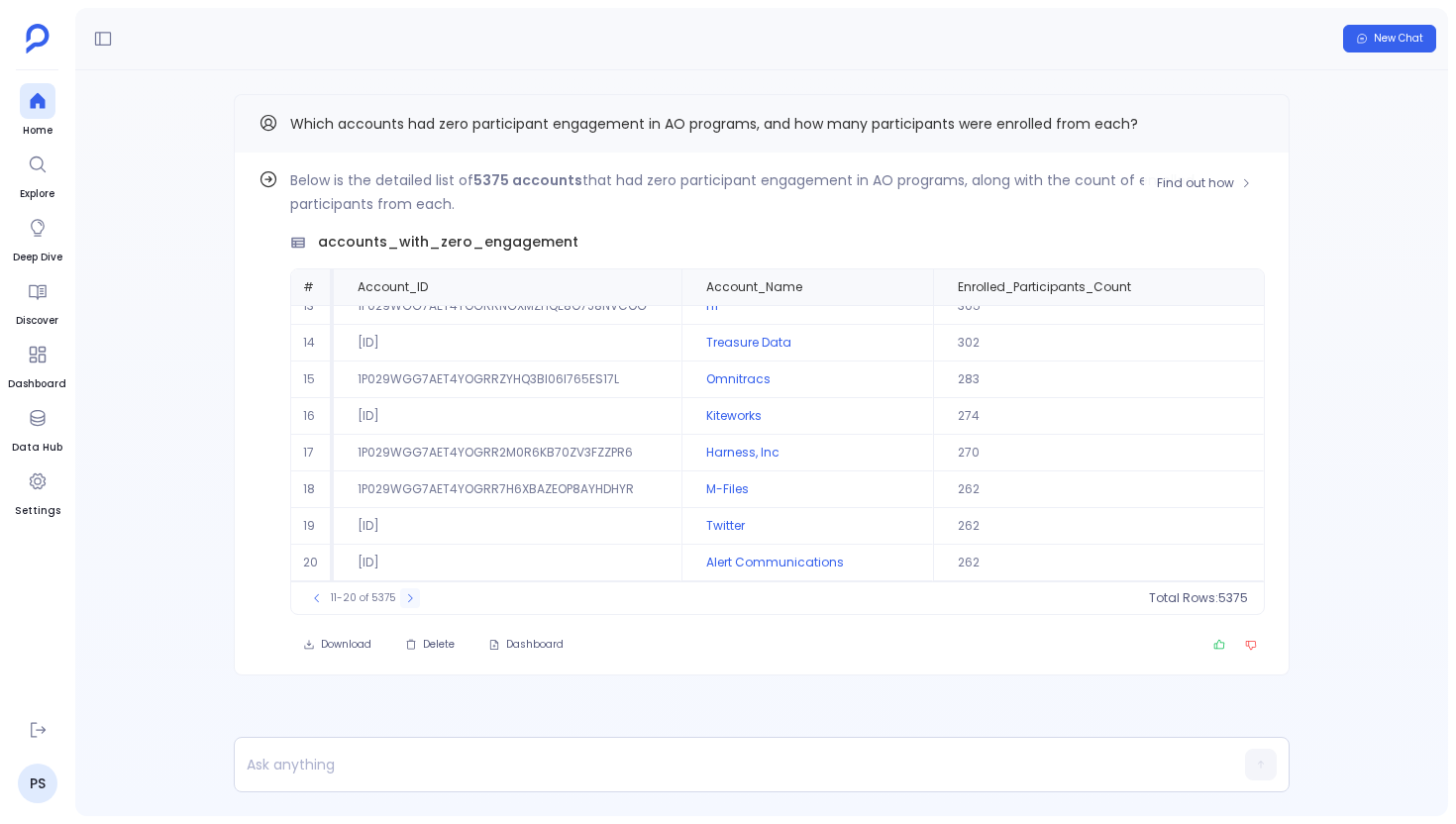 click 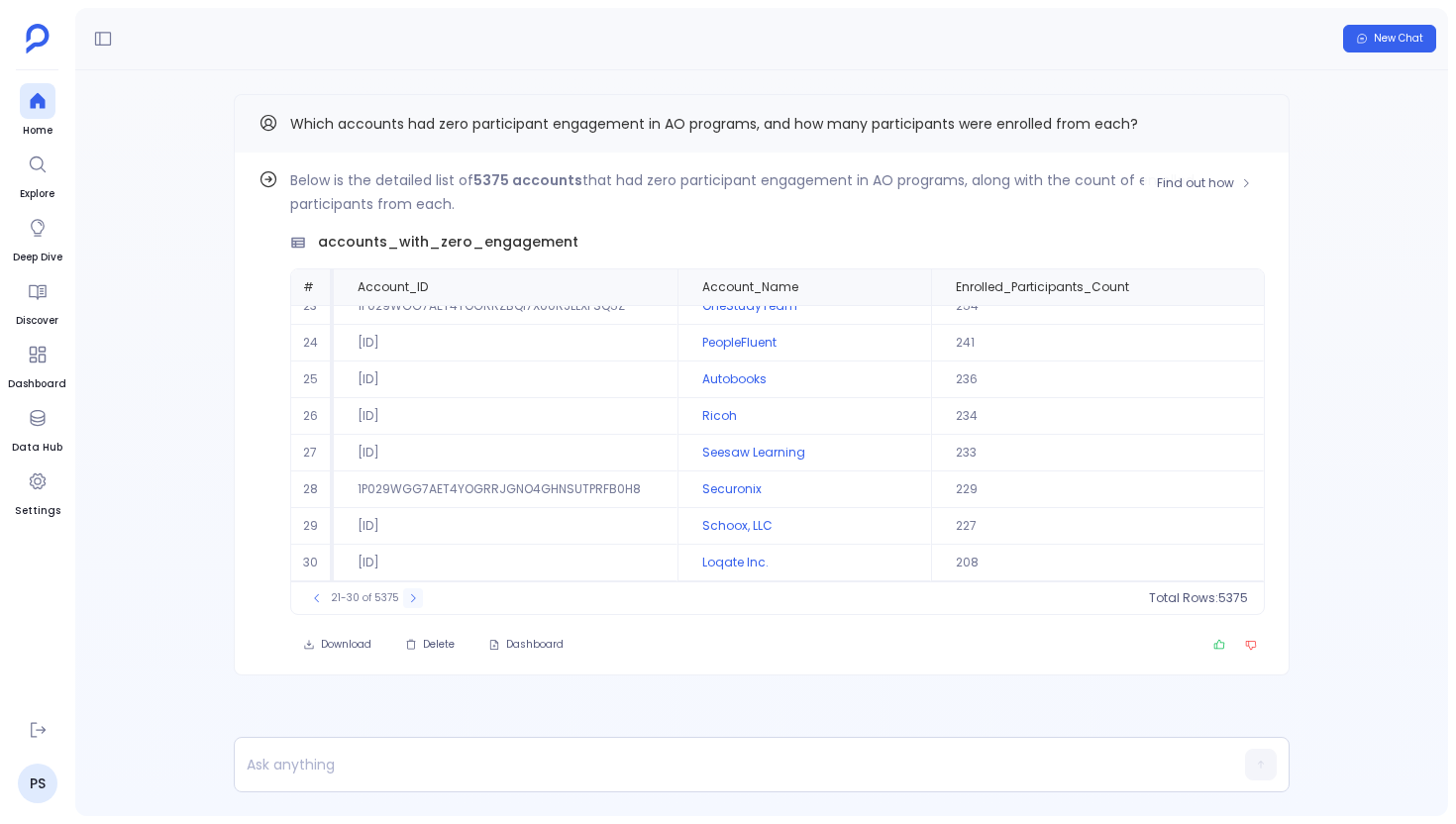 click 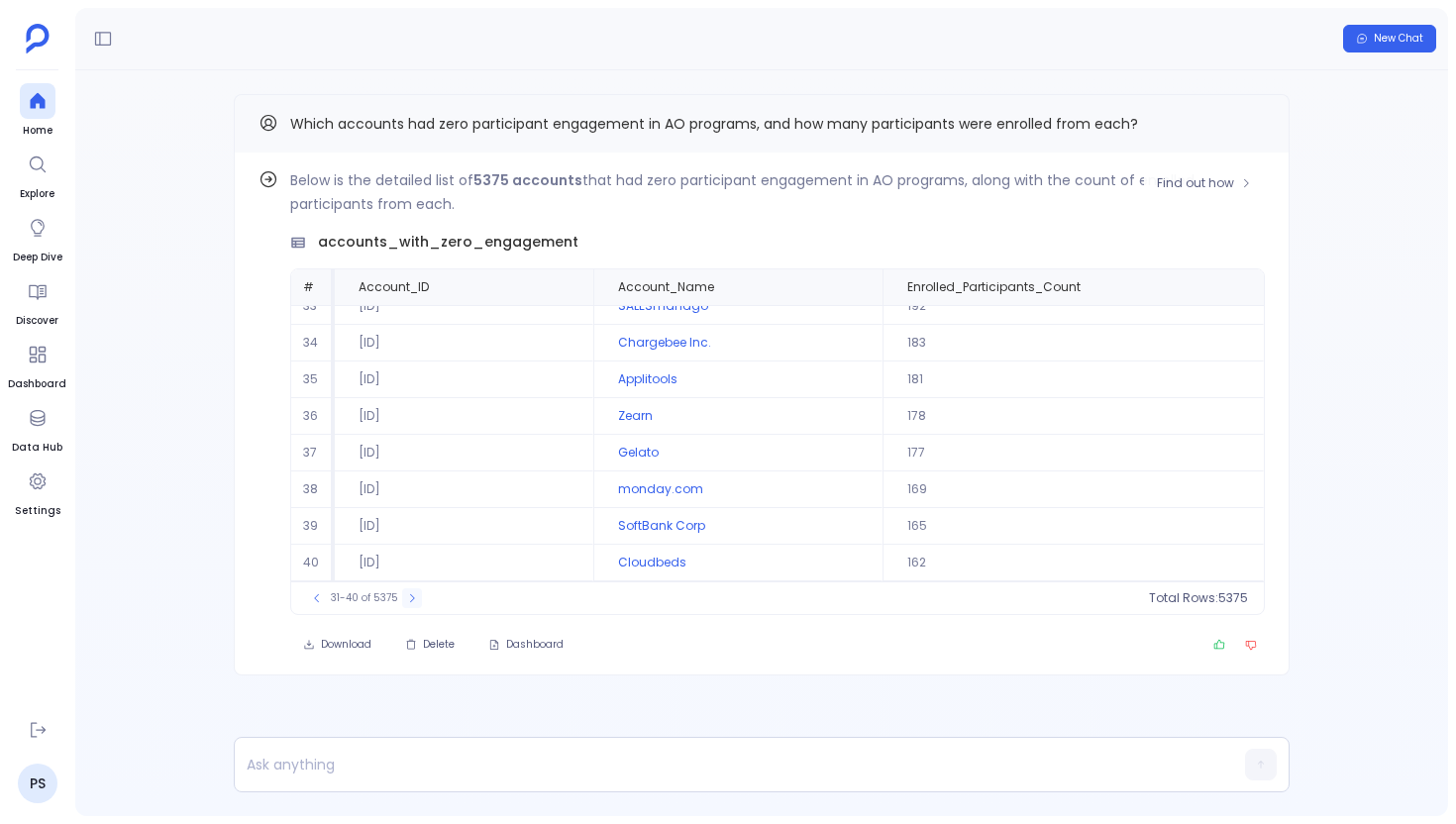 click 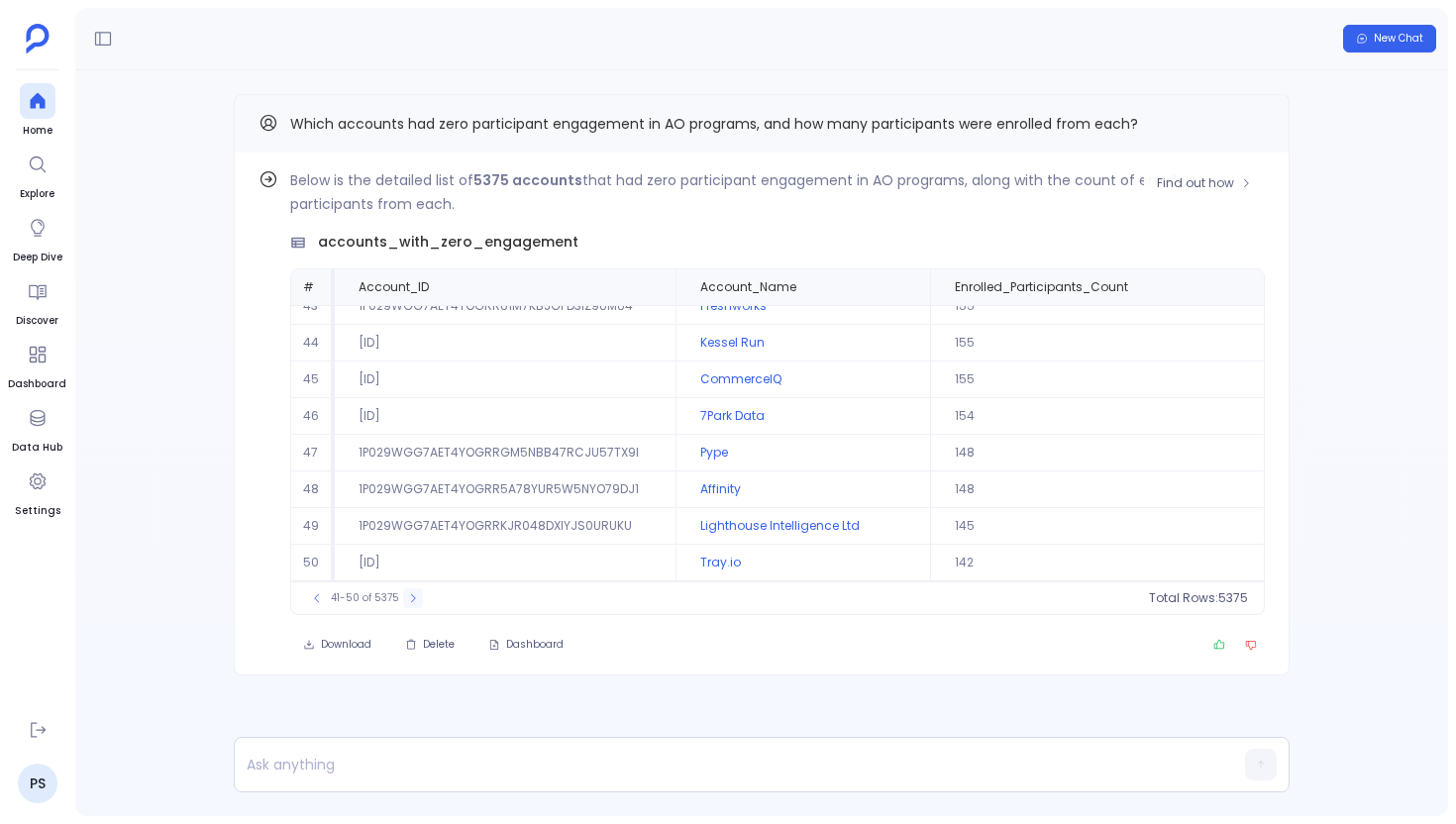 click 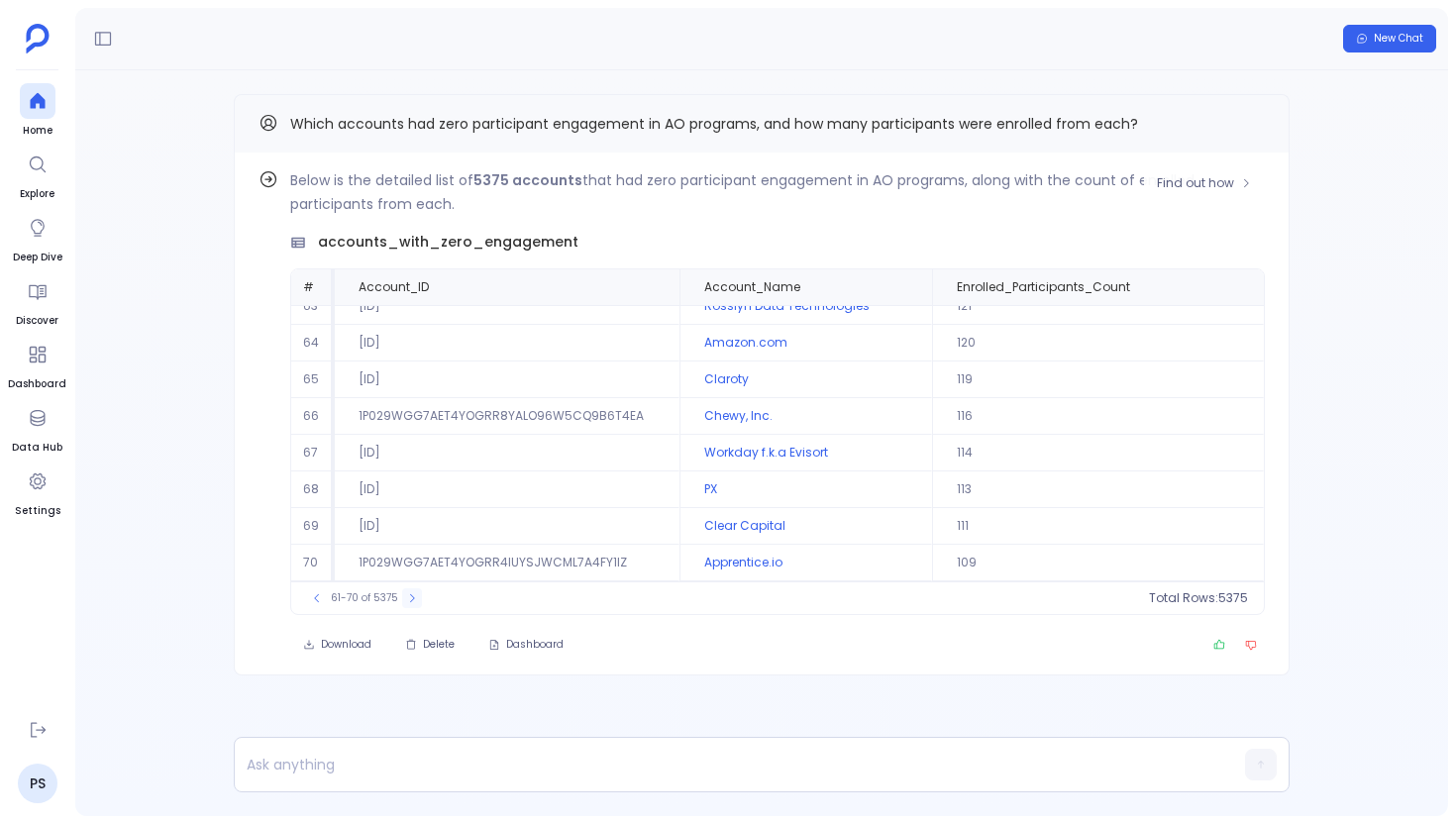 click 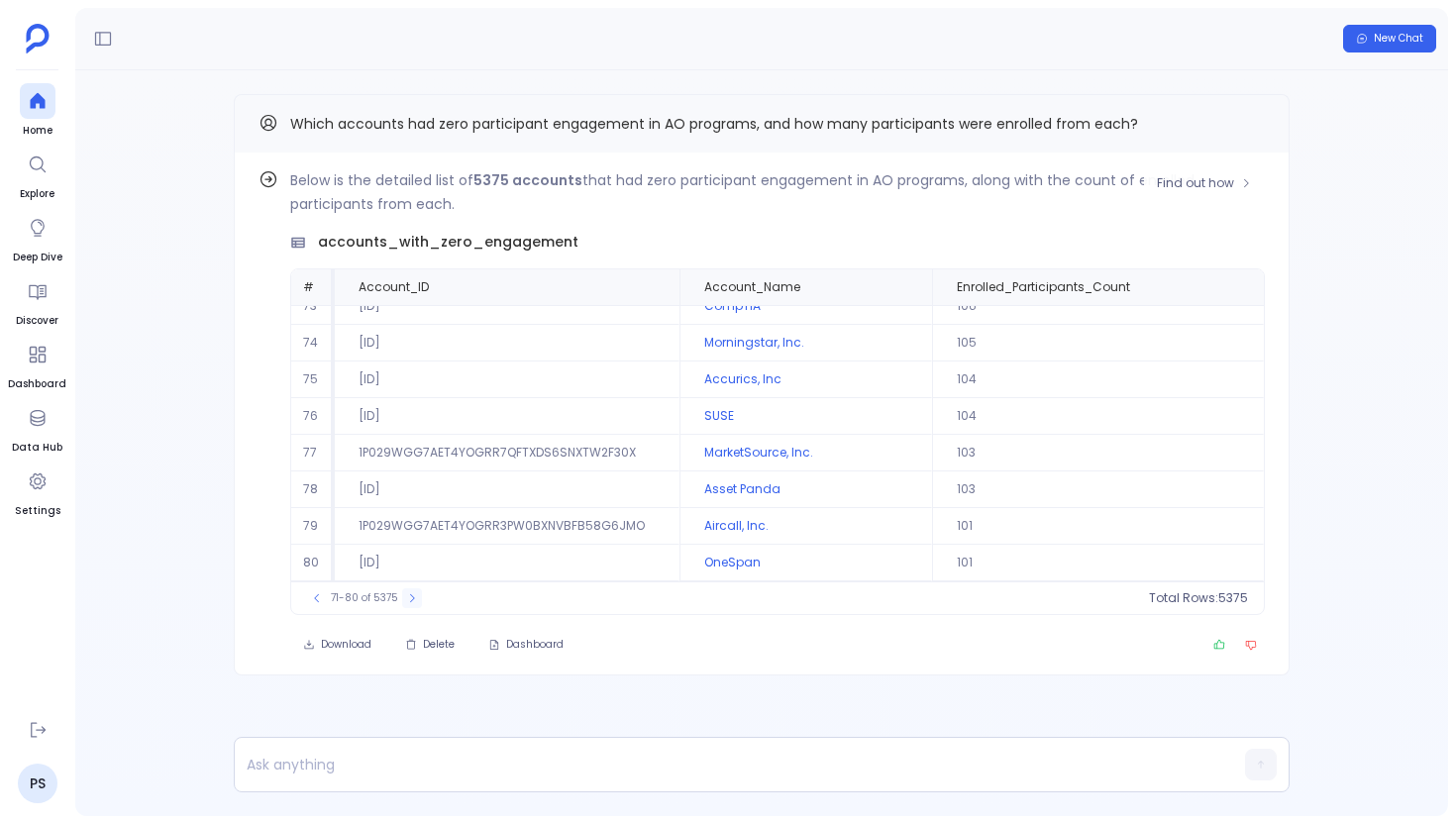 click 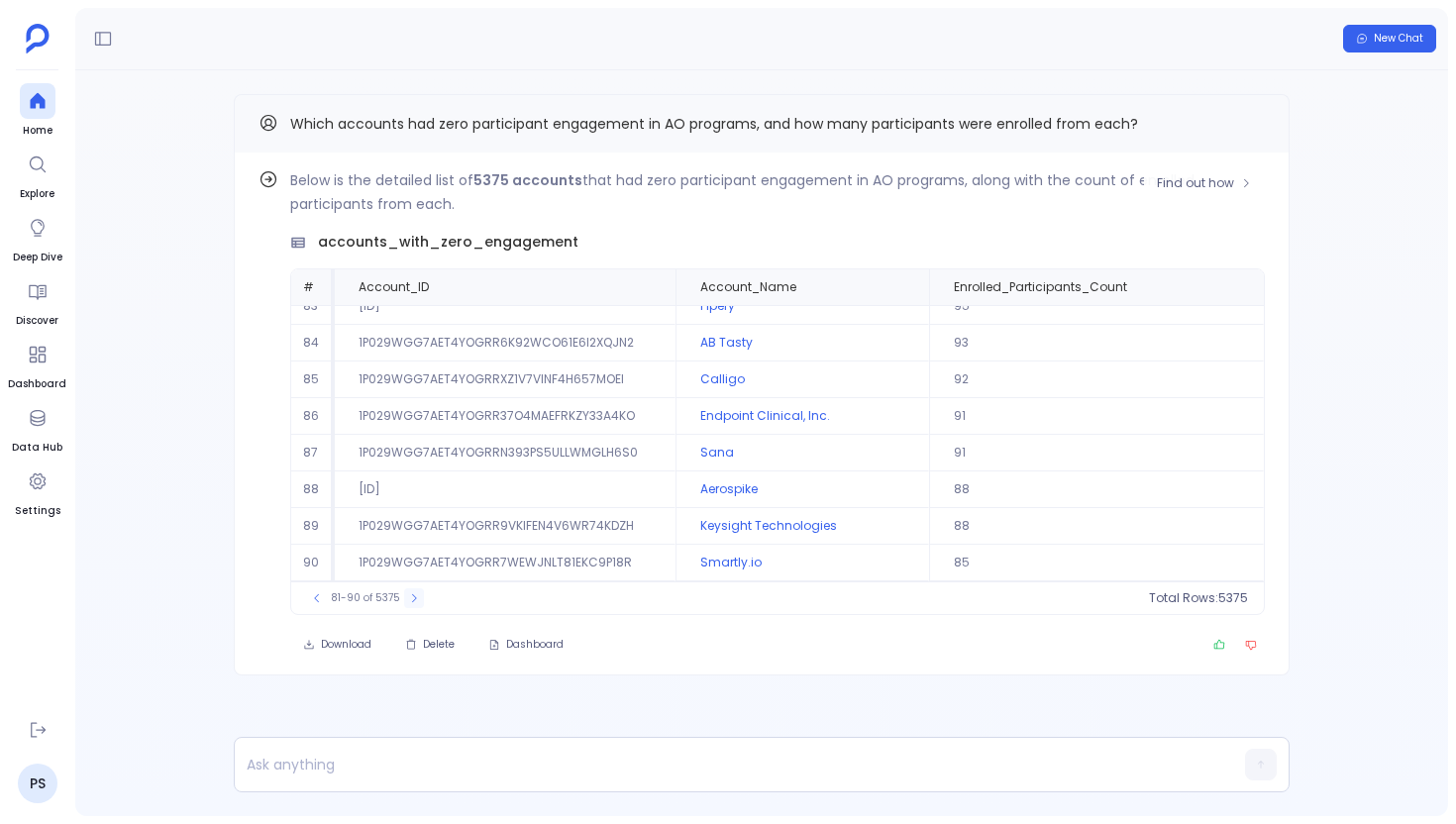 click 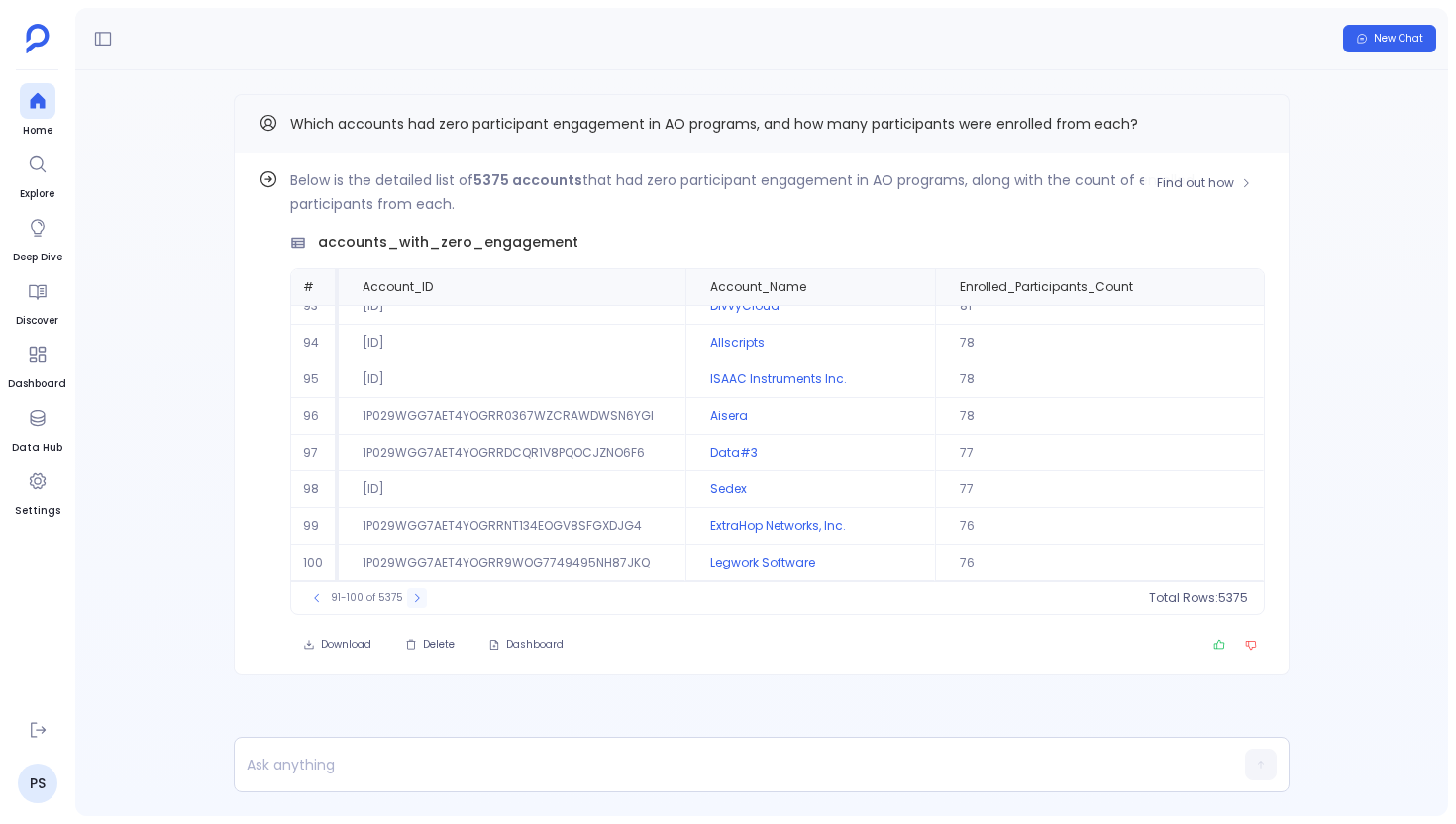 click at bounding box center (417, 598) 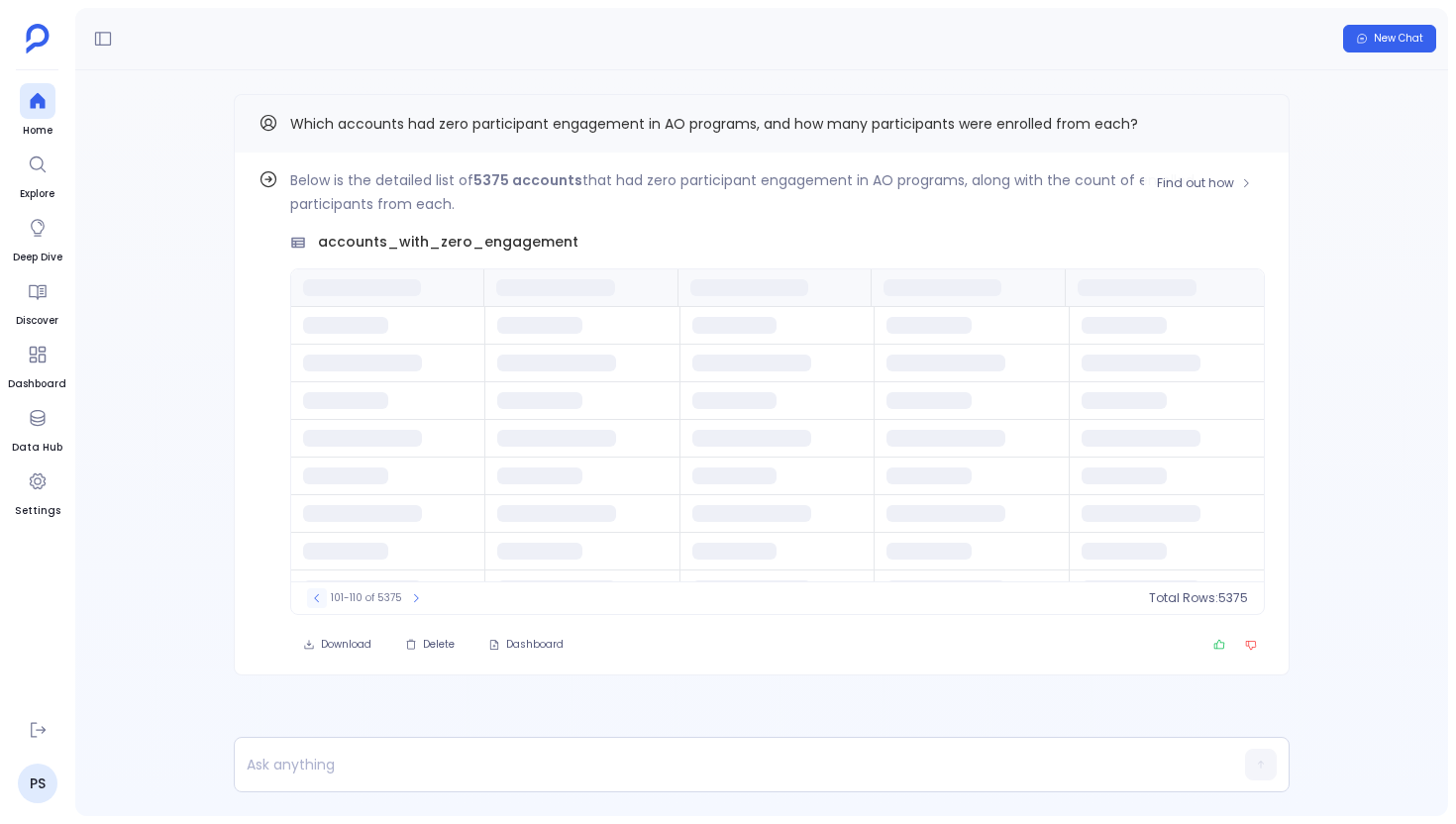 click 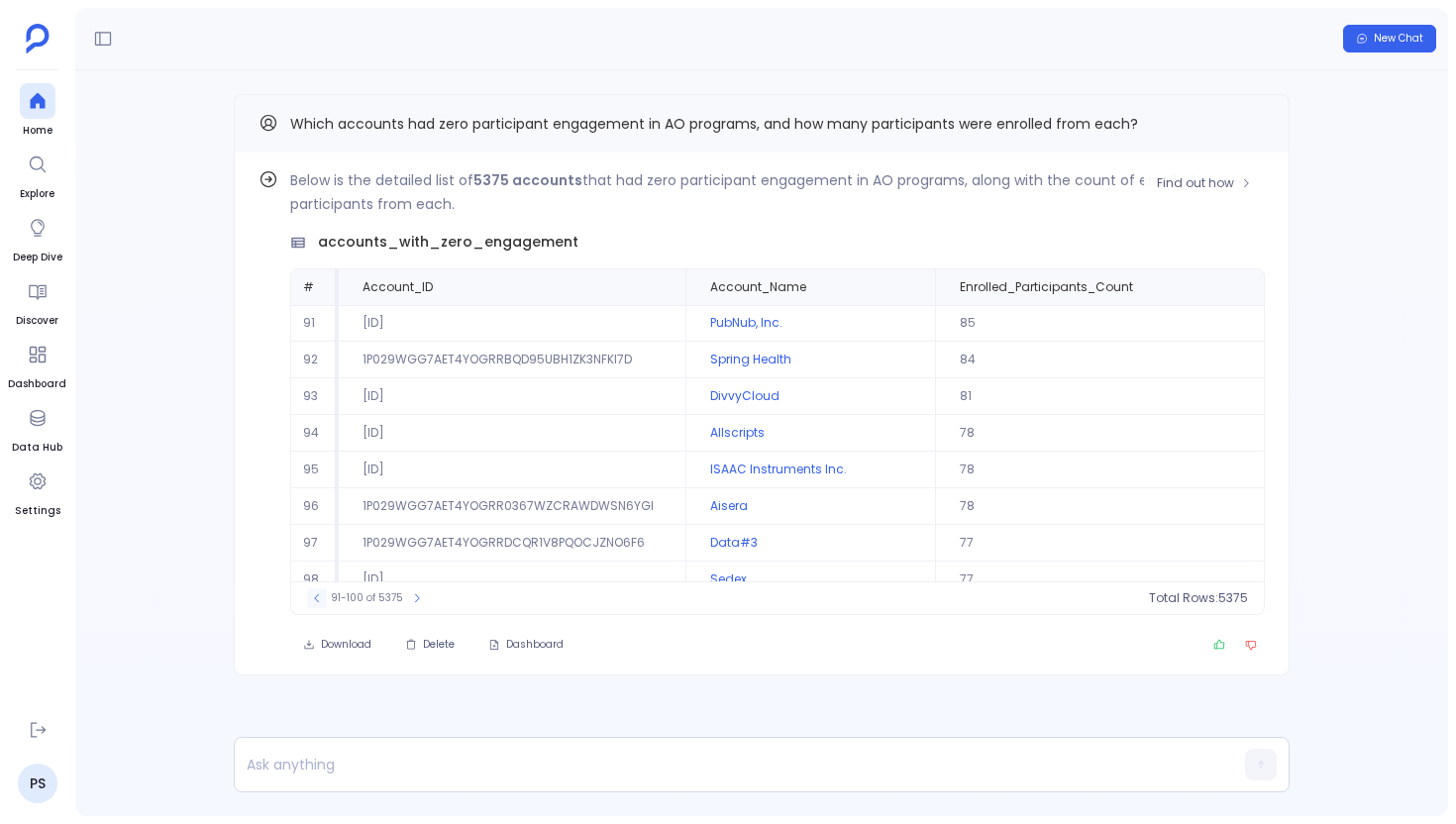 click 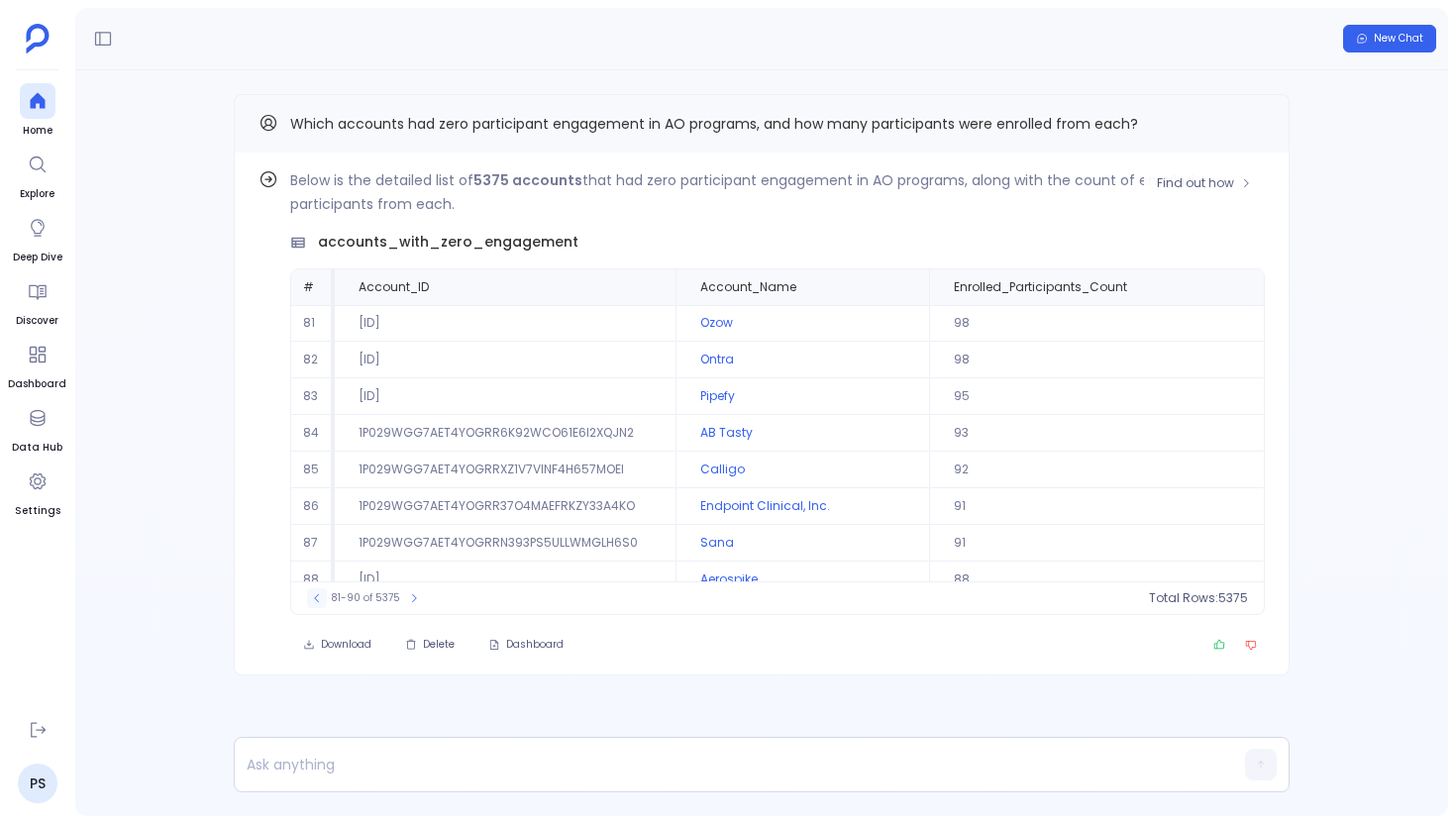 click 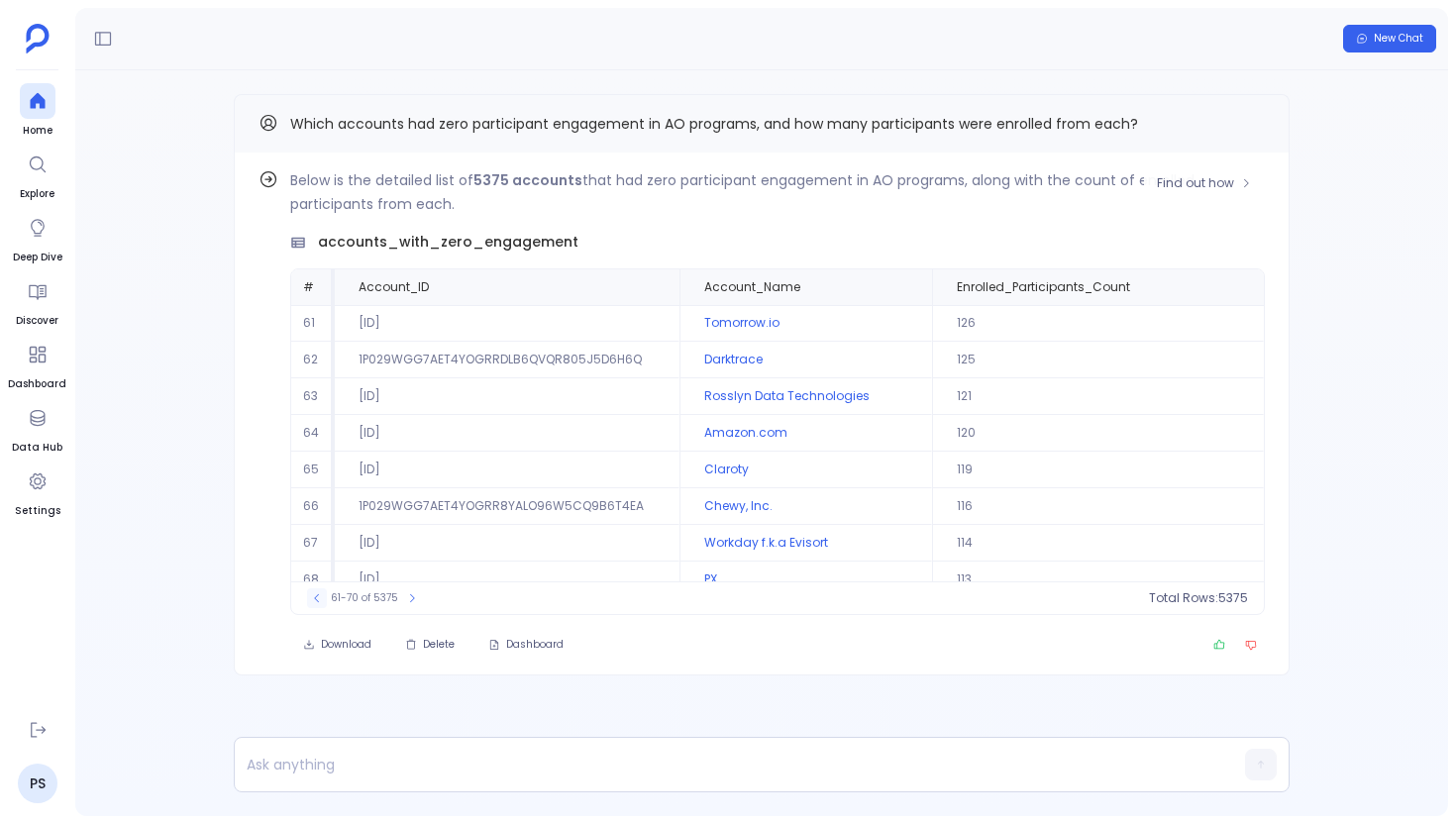 click 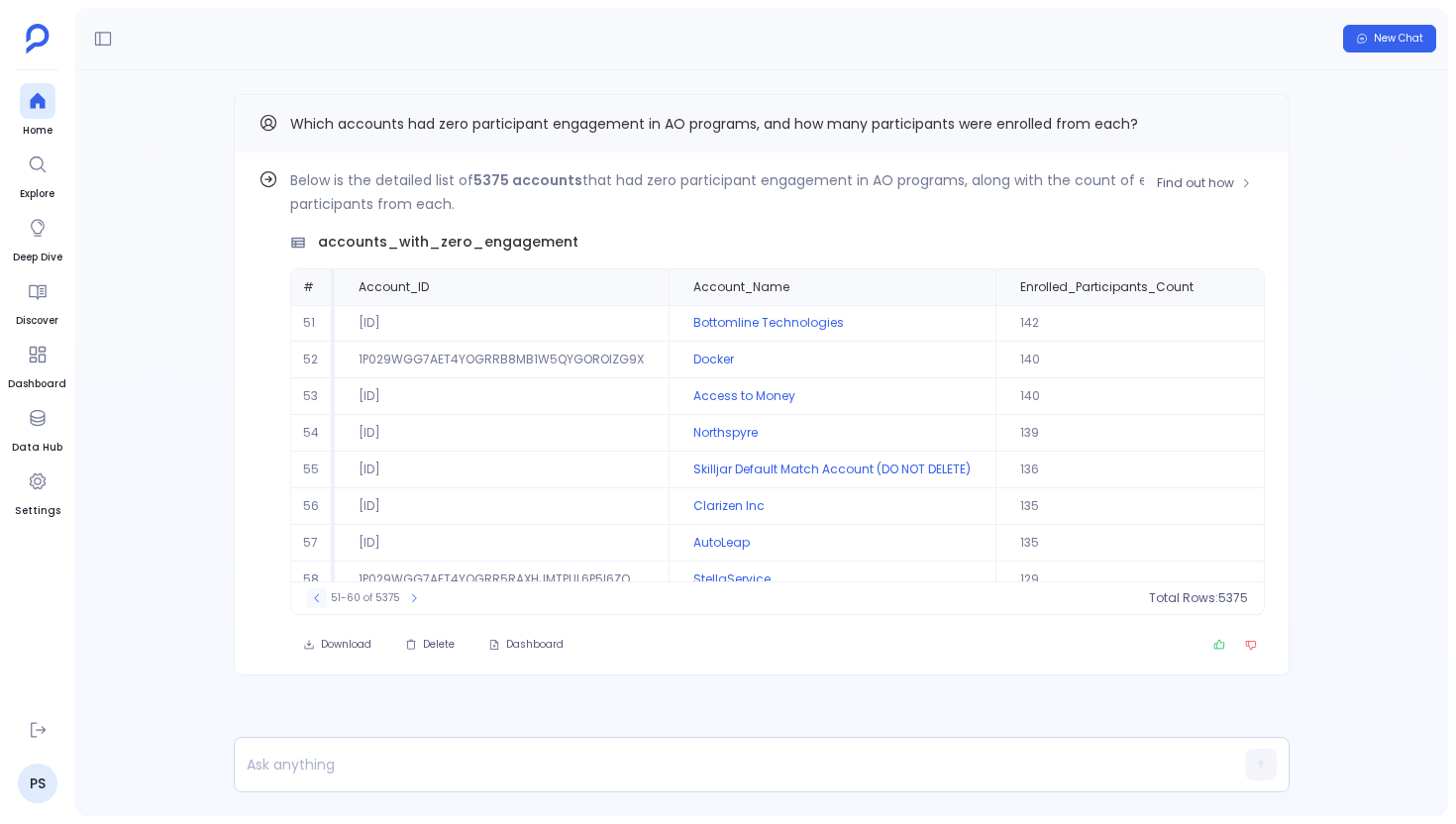 click 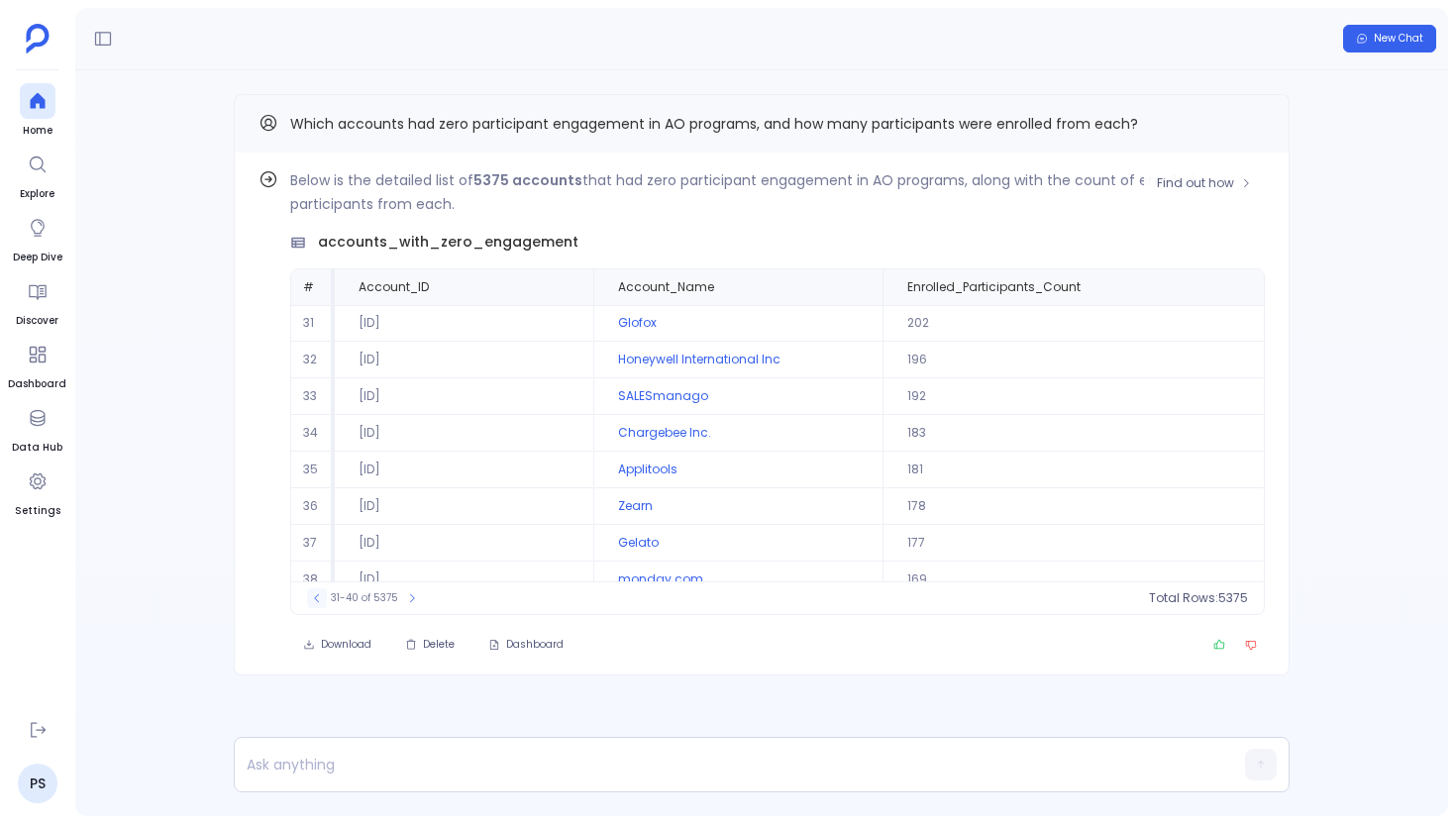 click 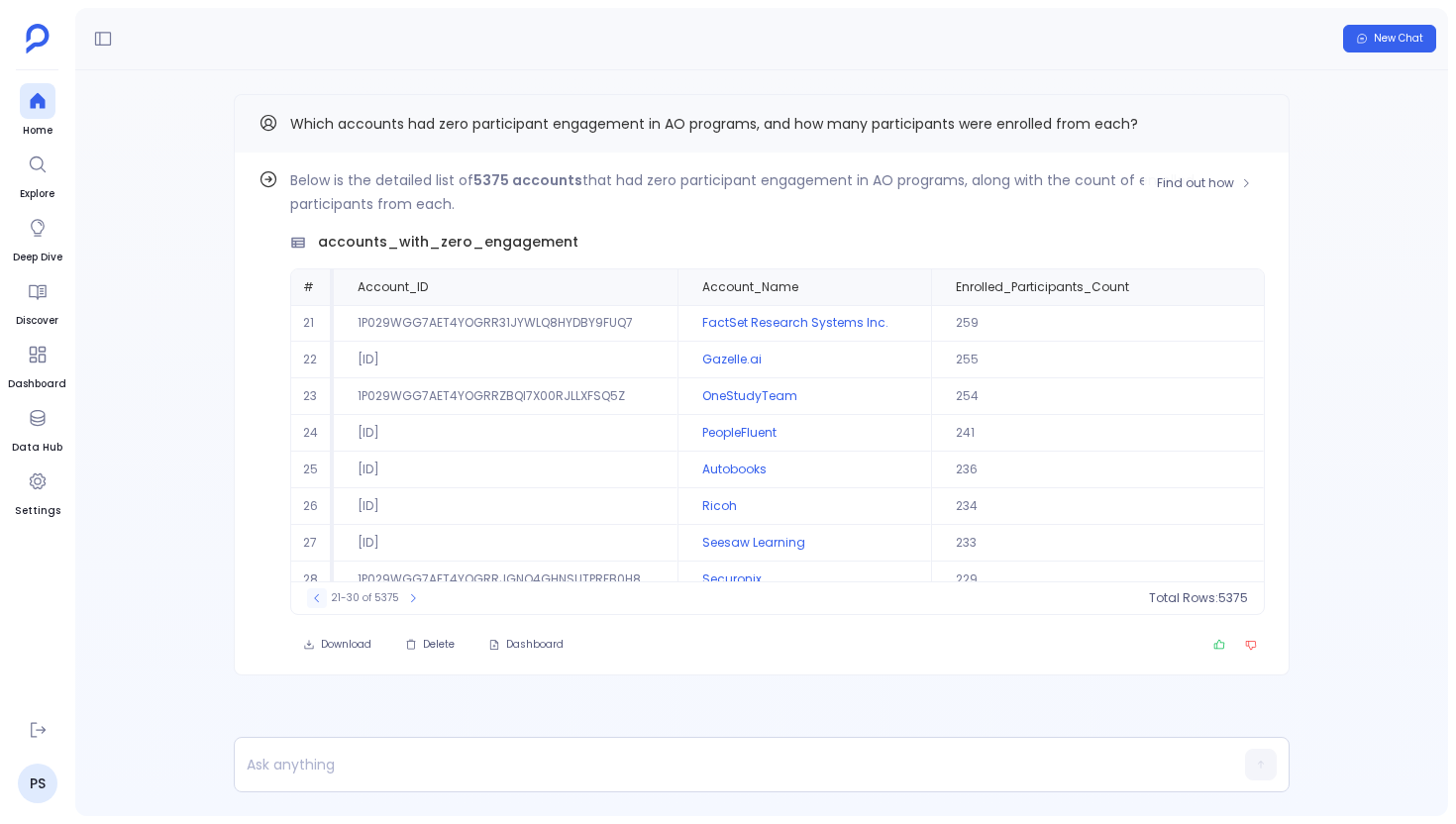 click 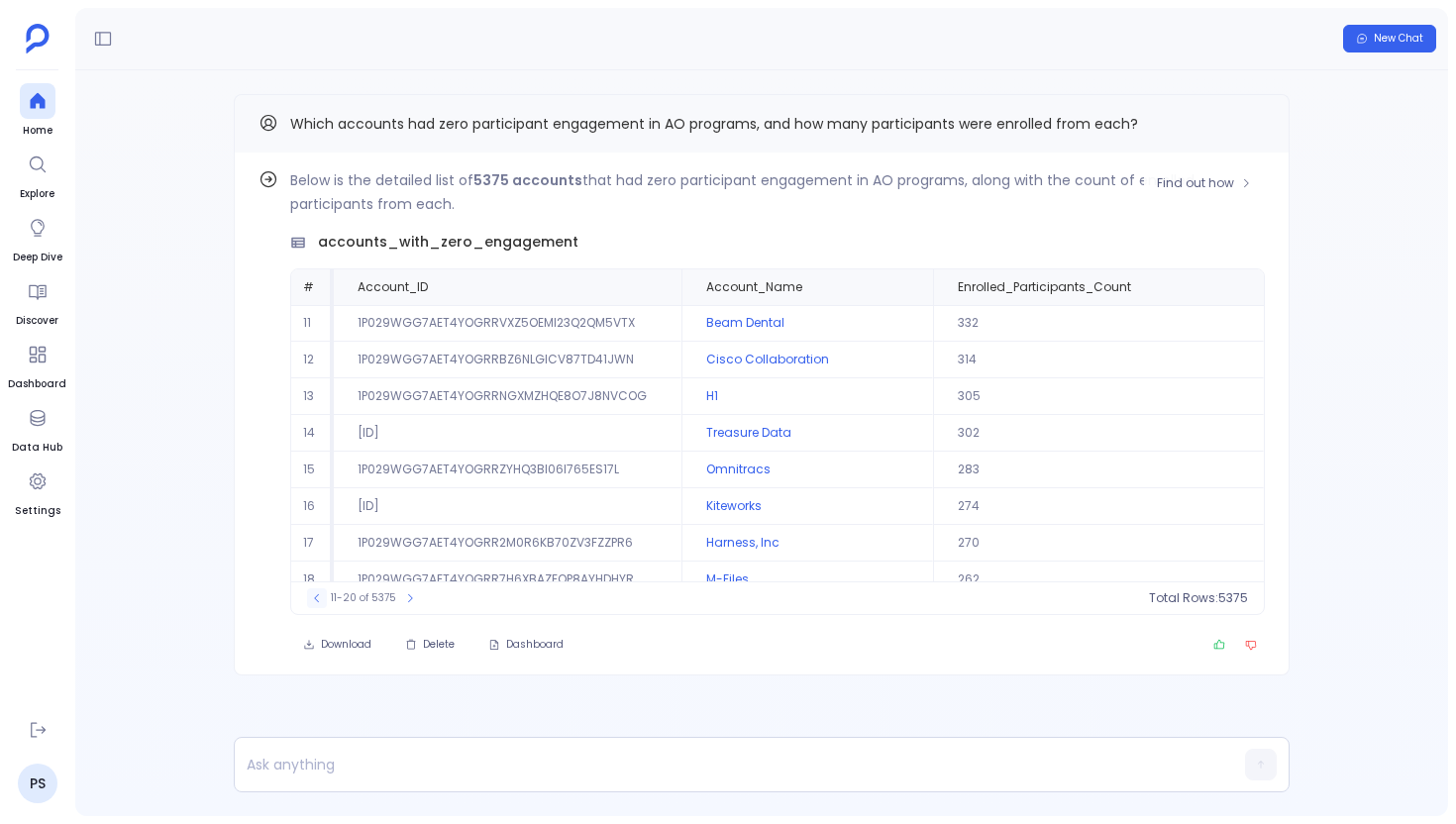click 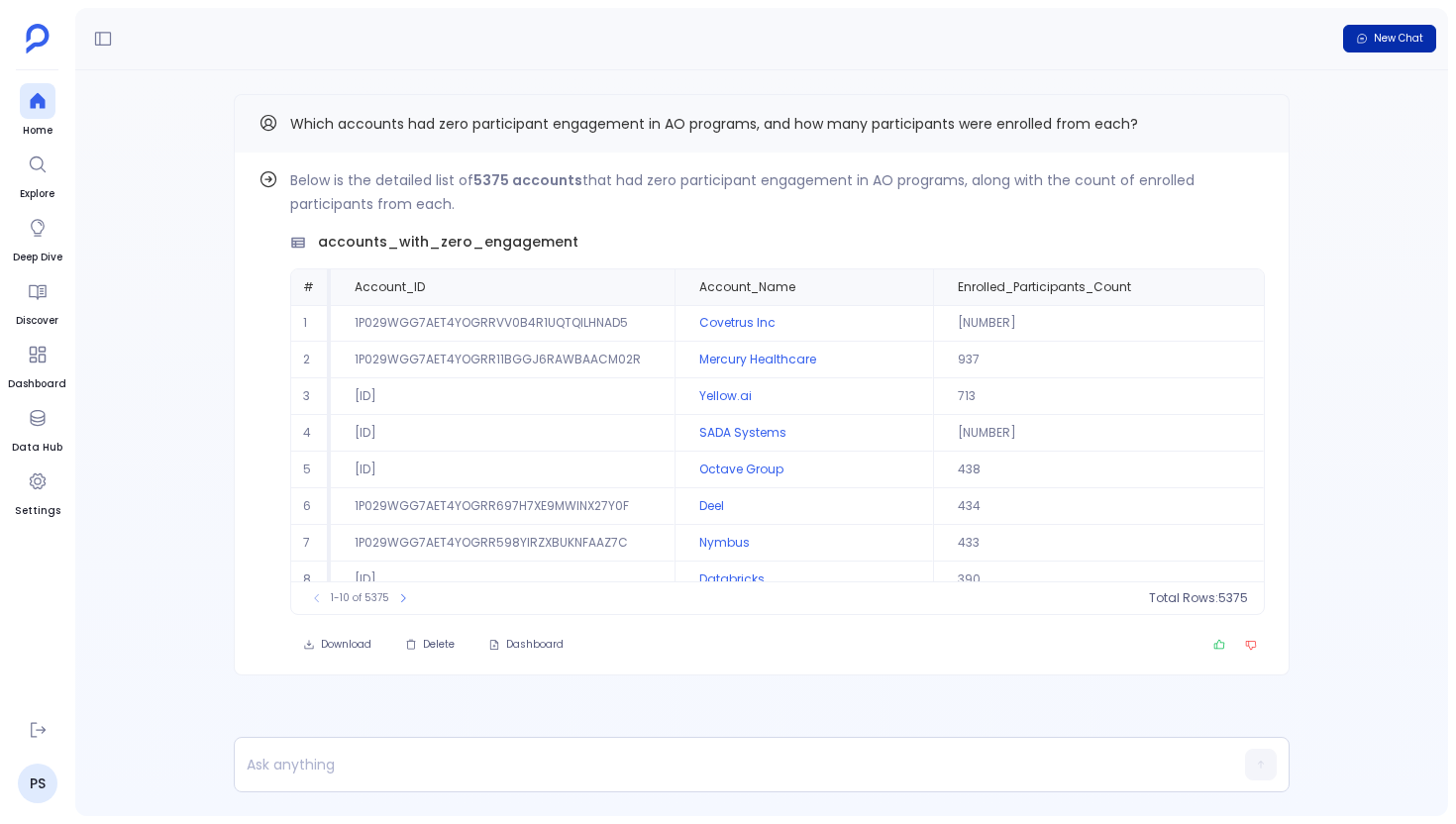 click on "New Chat" at bounding box center (1399, 39) 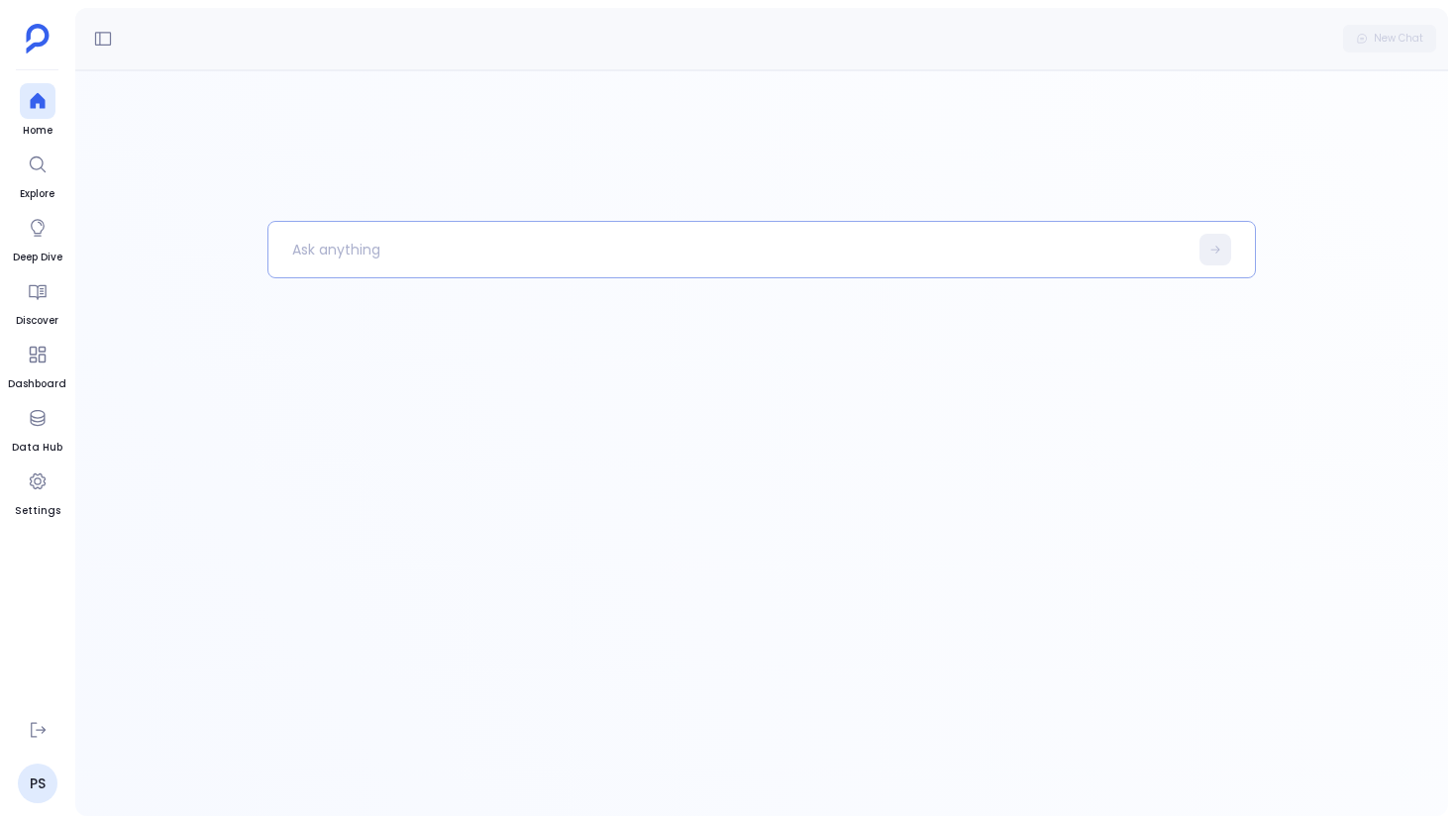 click at bounding box center [728, 250] 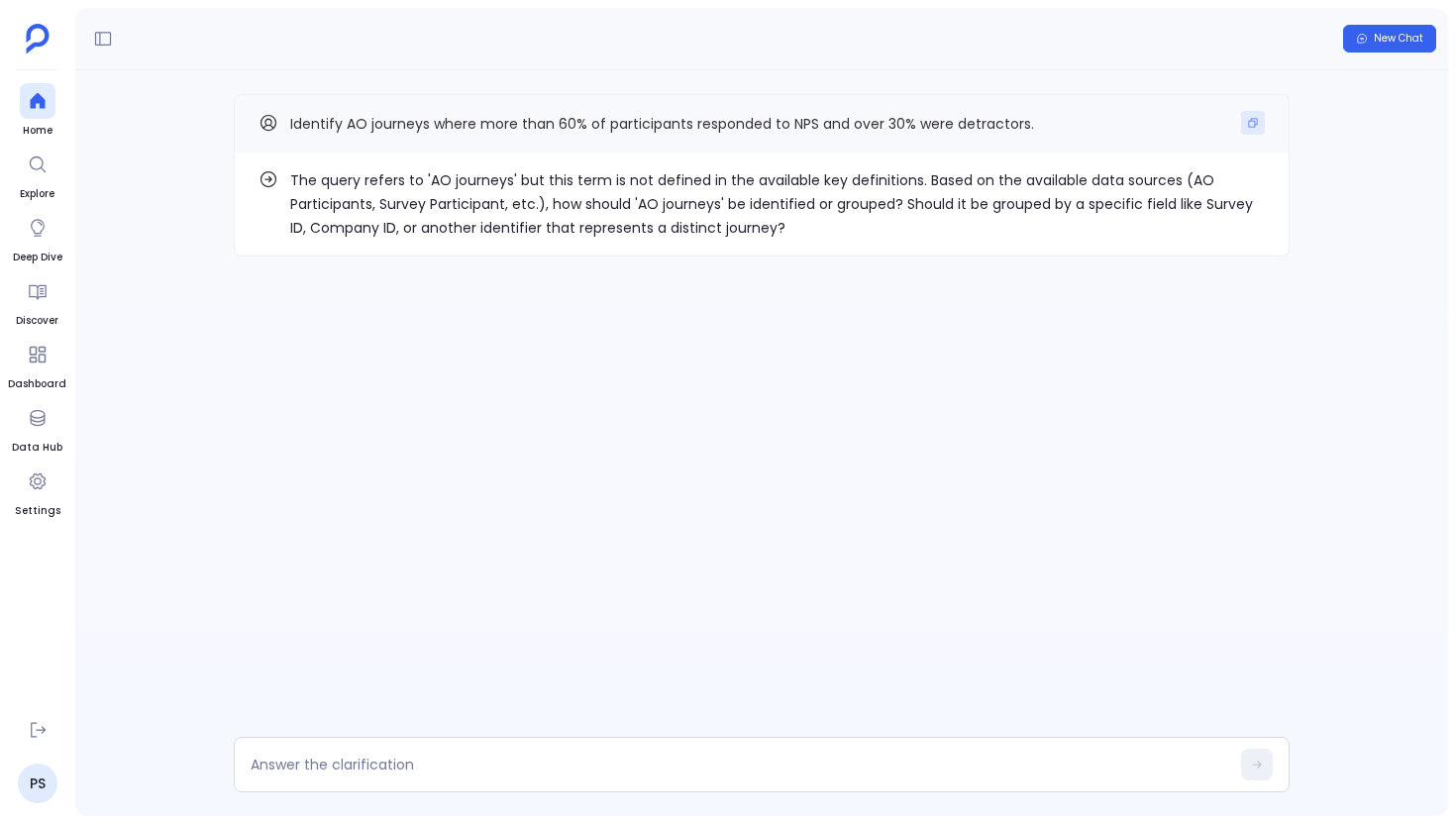 click 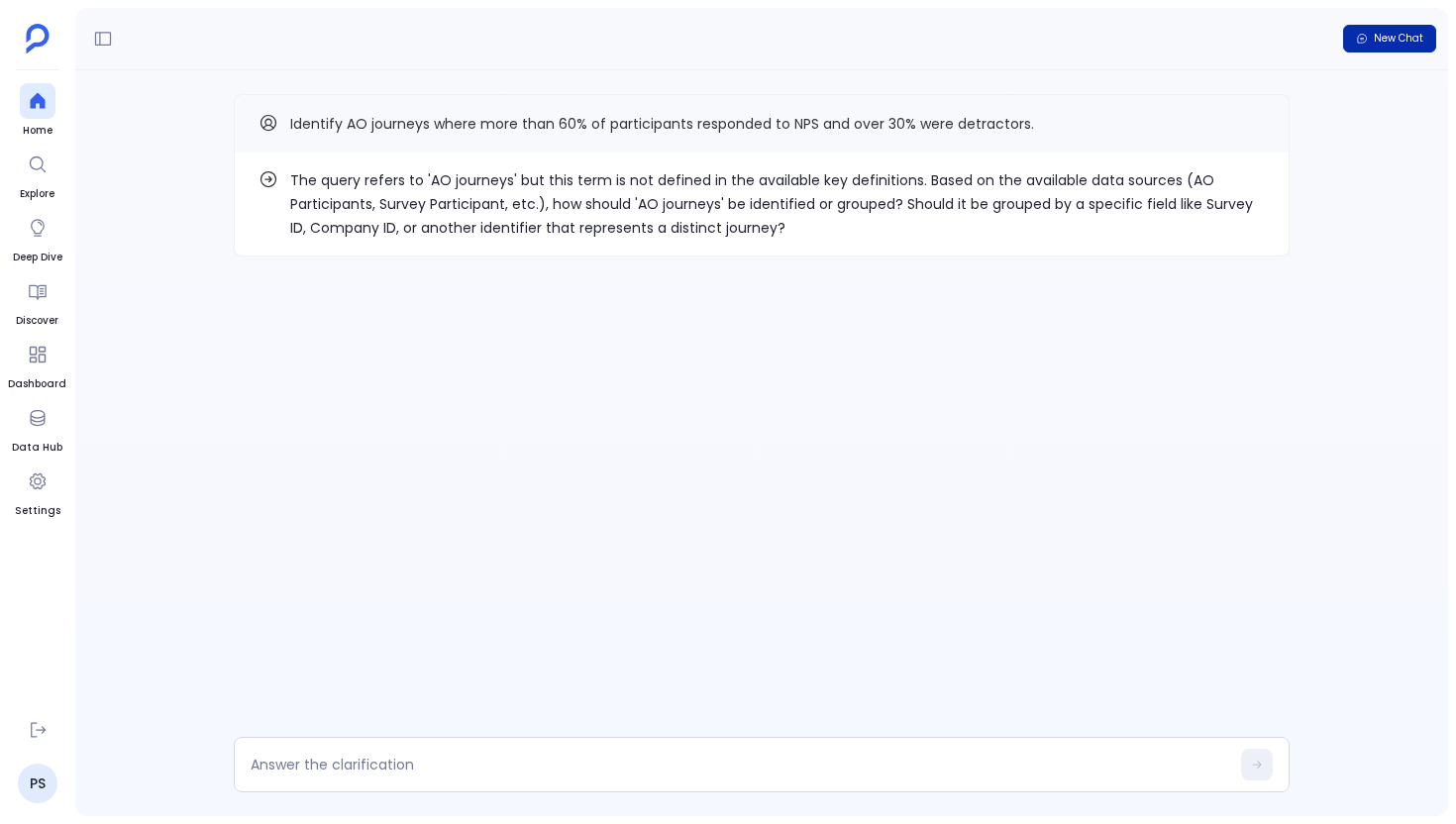 click on "New Chat" at bounding box center (1399, 39) 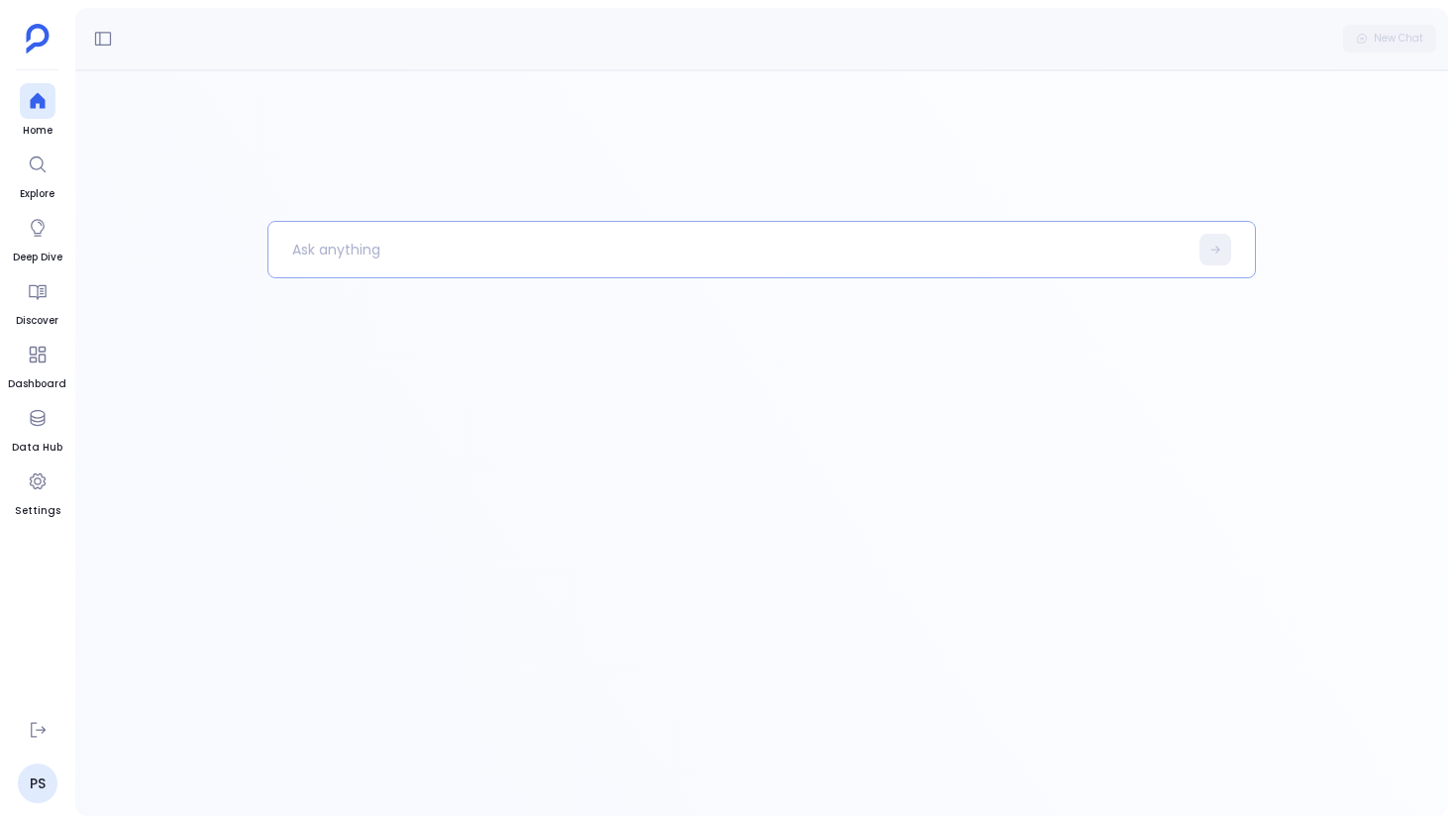 click at bounding box center (728, 250) 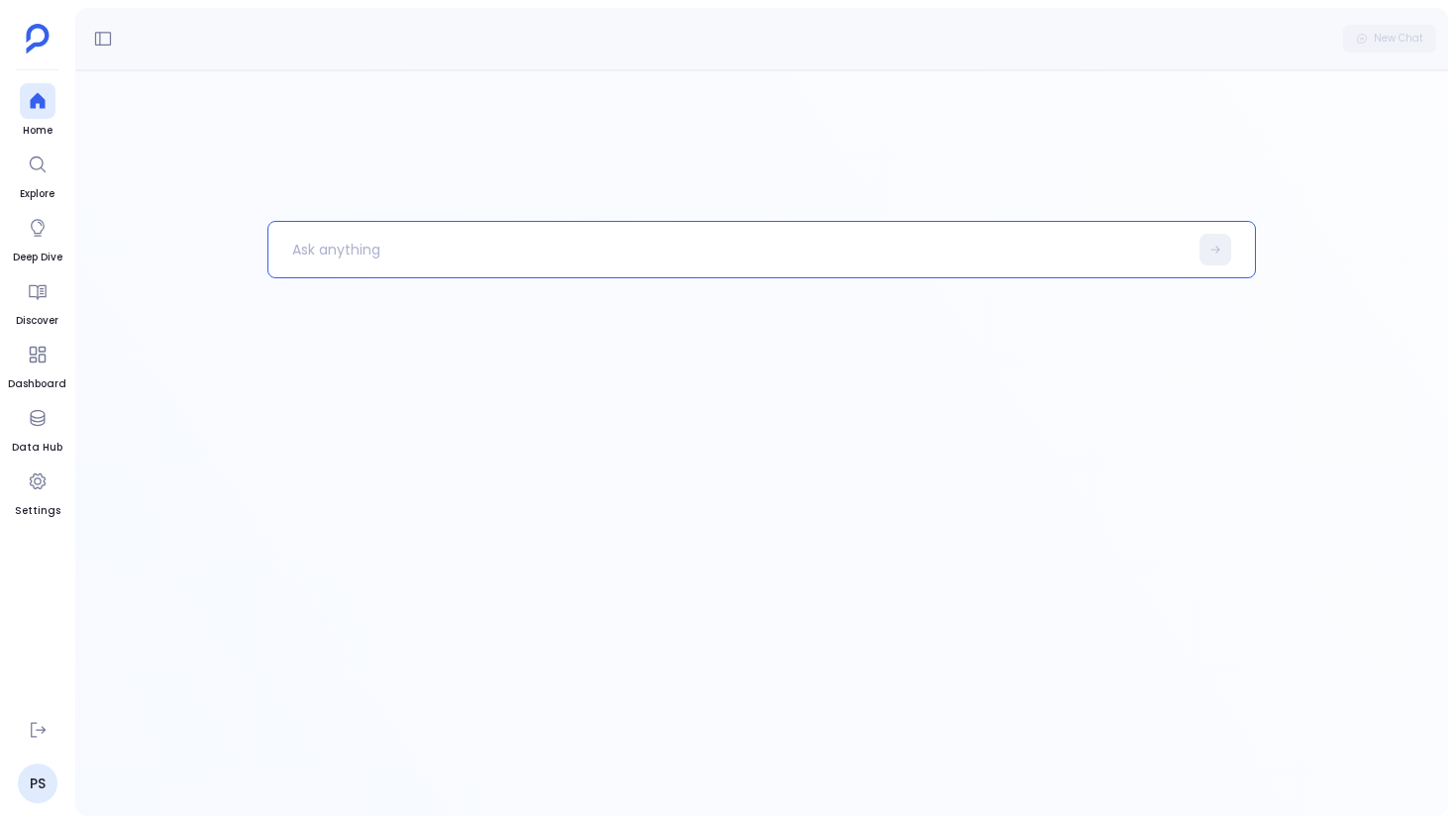 paste 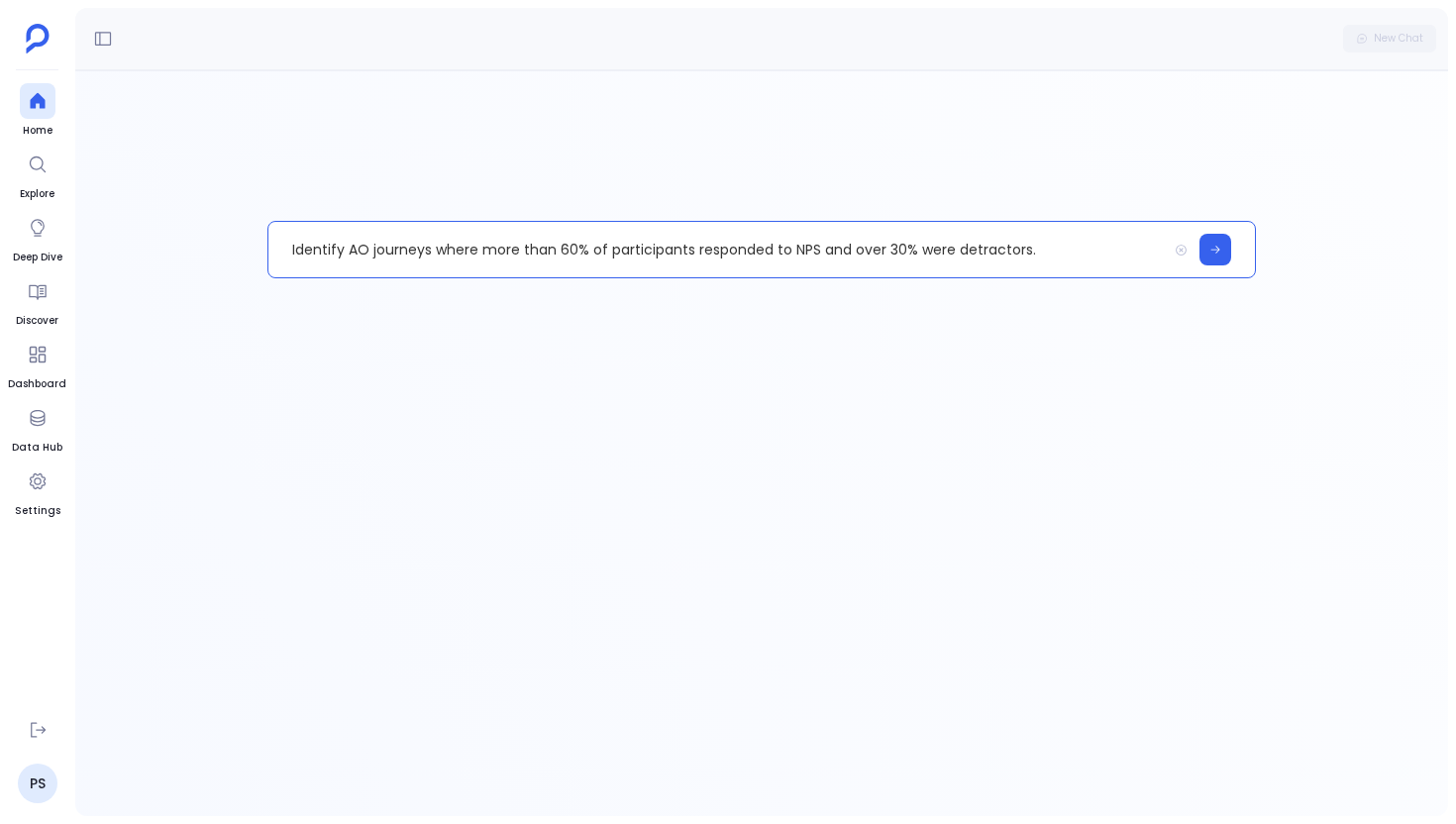 click on "Identify AO journeys where more than 60% of participants responded to NPS and over 30% were detractors." at bounding box center [717, 250] 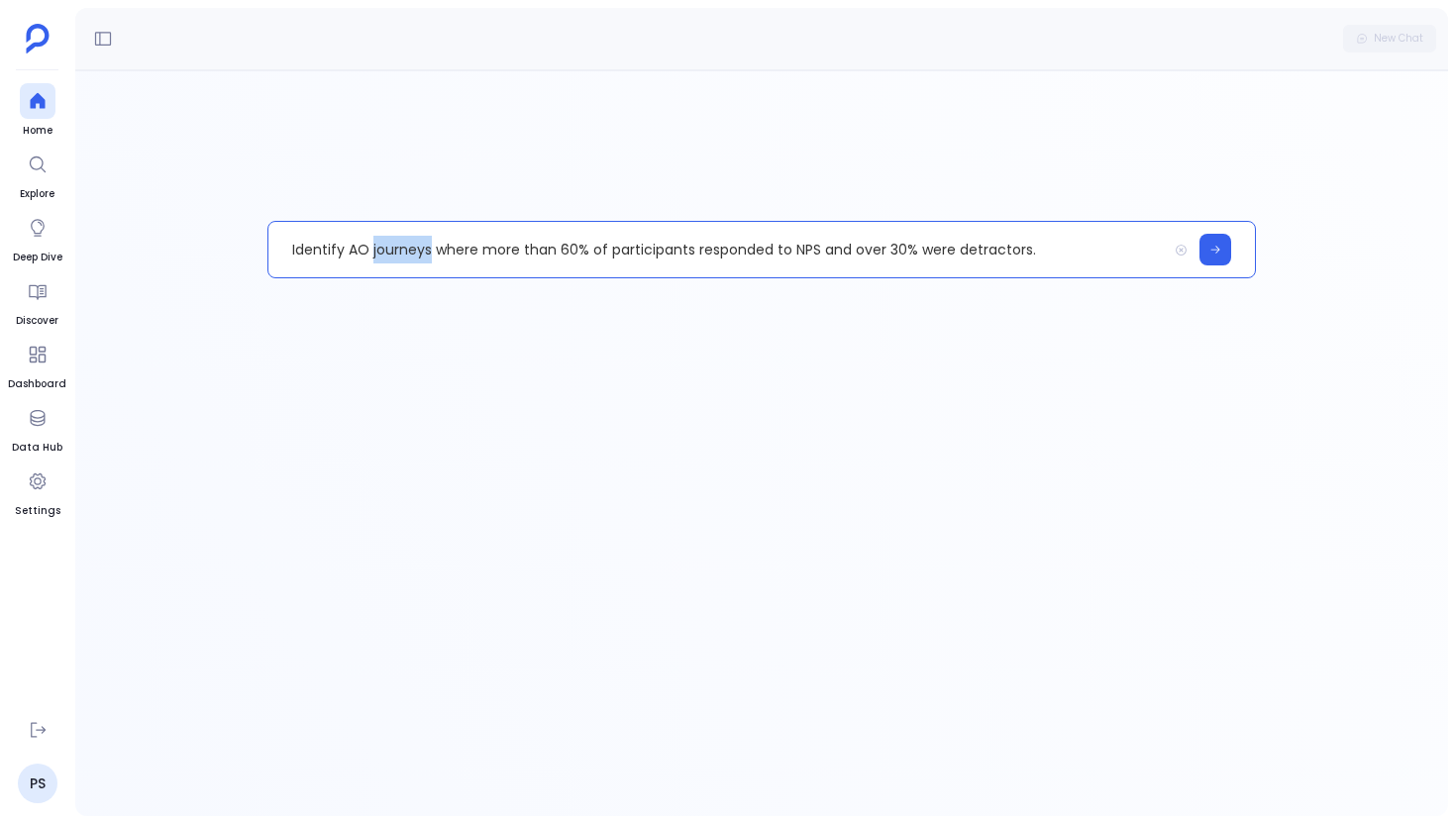 type 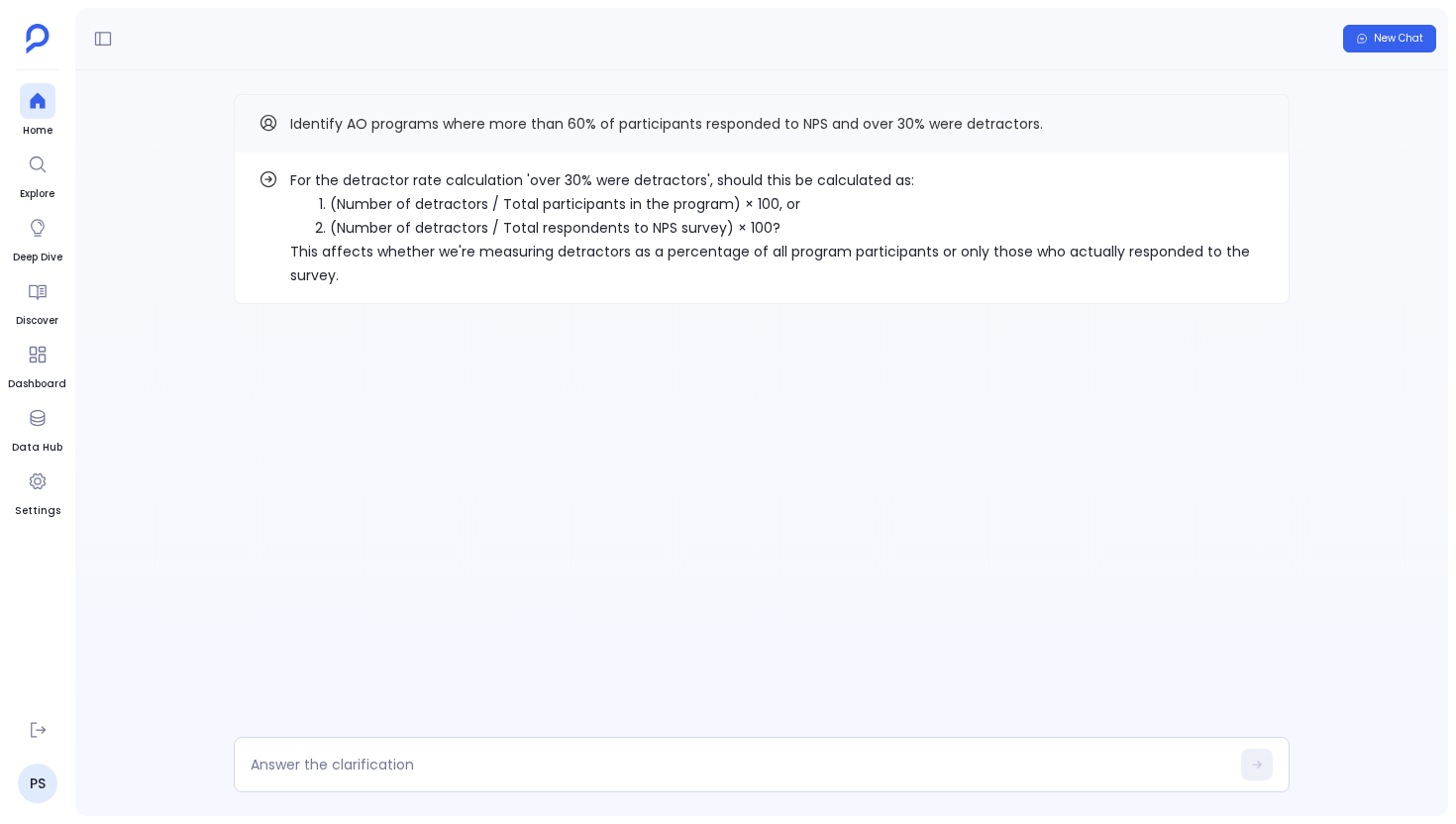 click on "For the detractor rate calculation 'over 30% were detractors', should this be calculated as:" at bounding box center (778, 180) 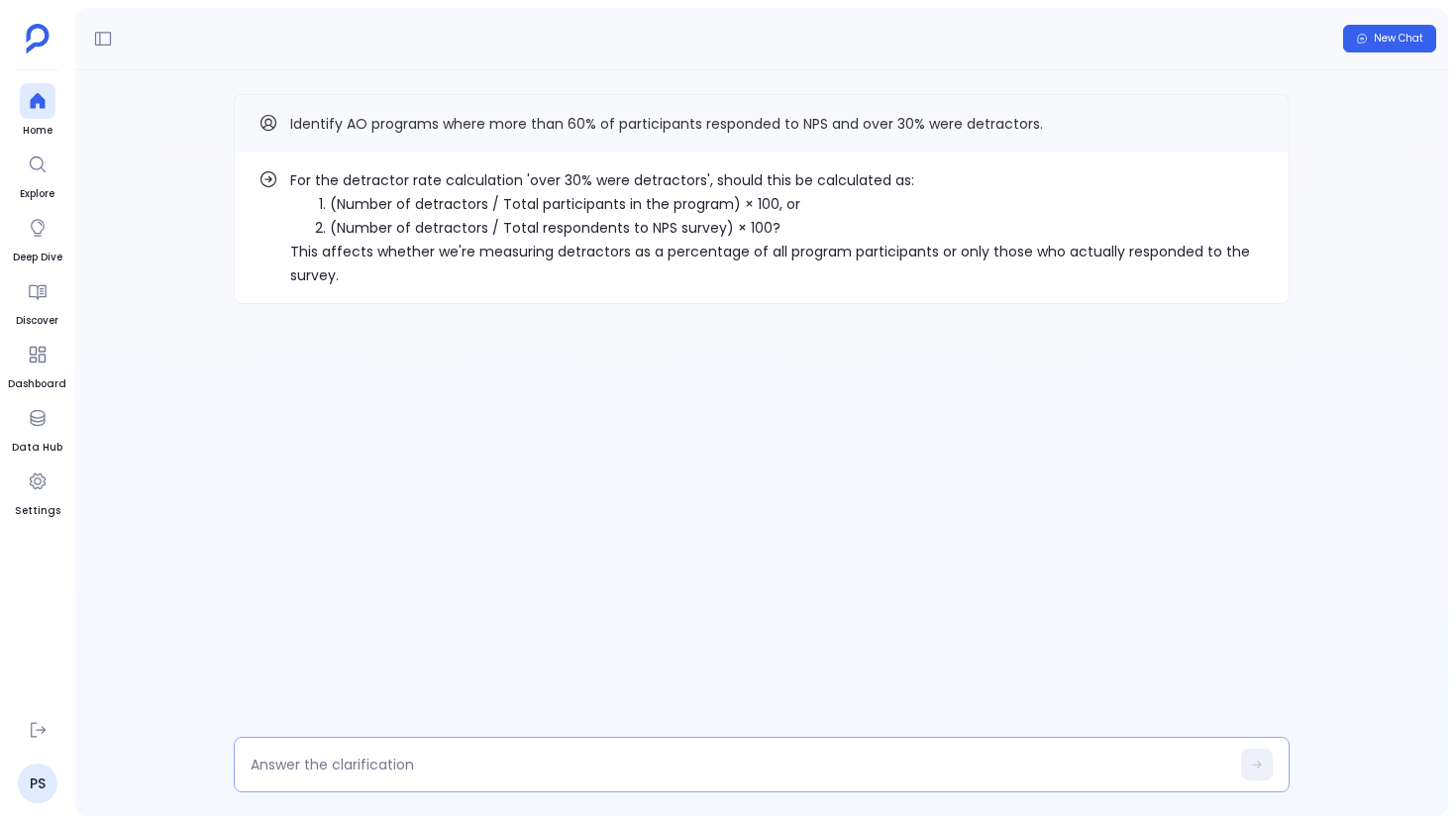 click at bounding box center [740, 765] 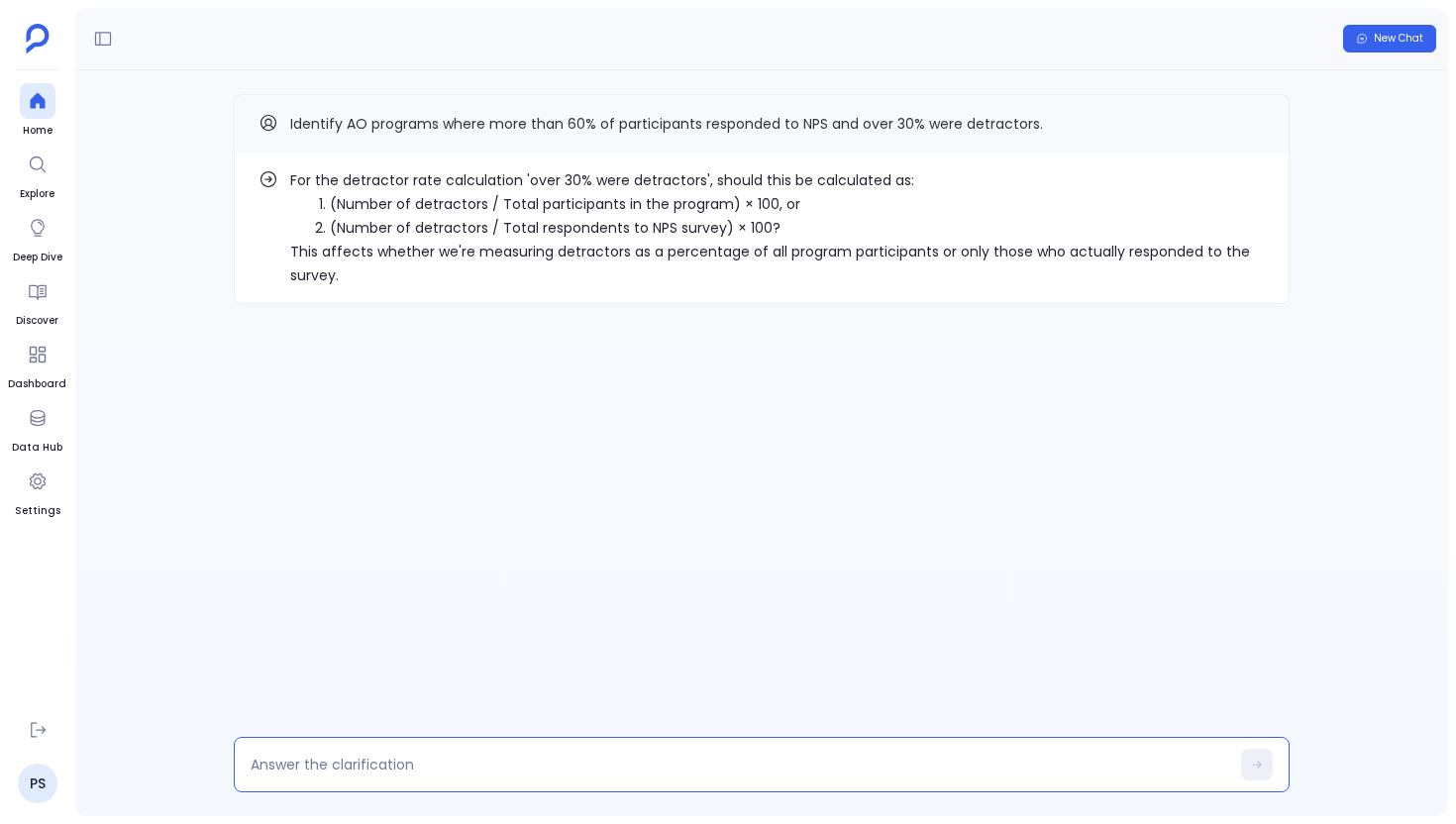 type on "2" 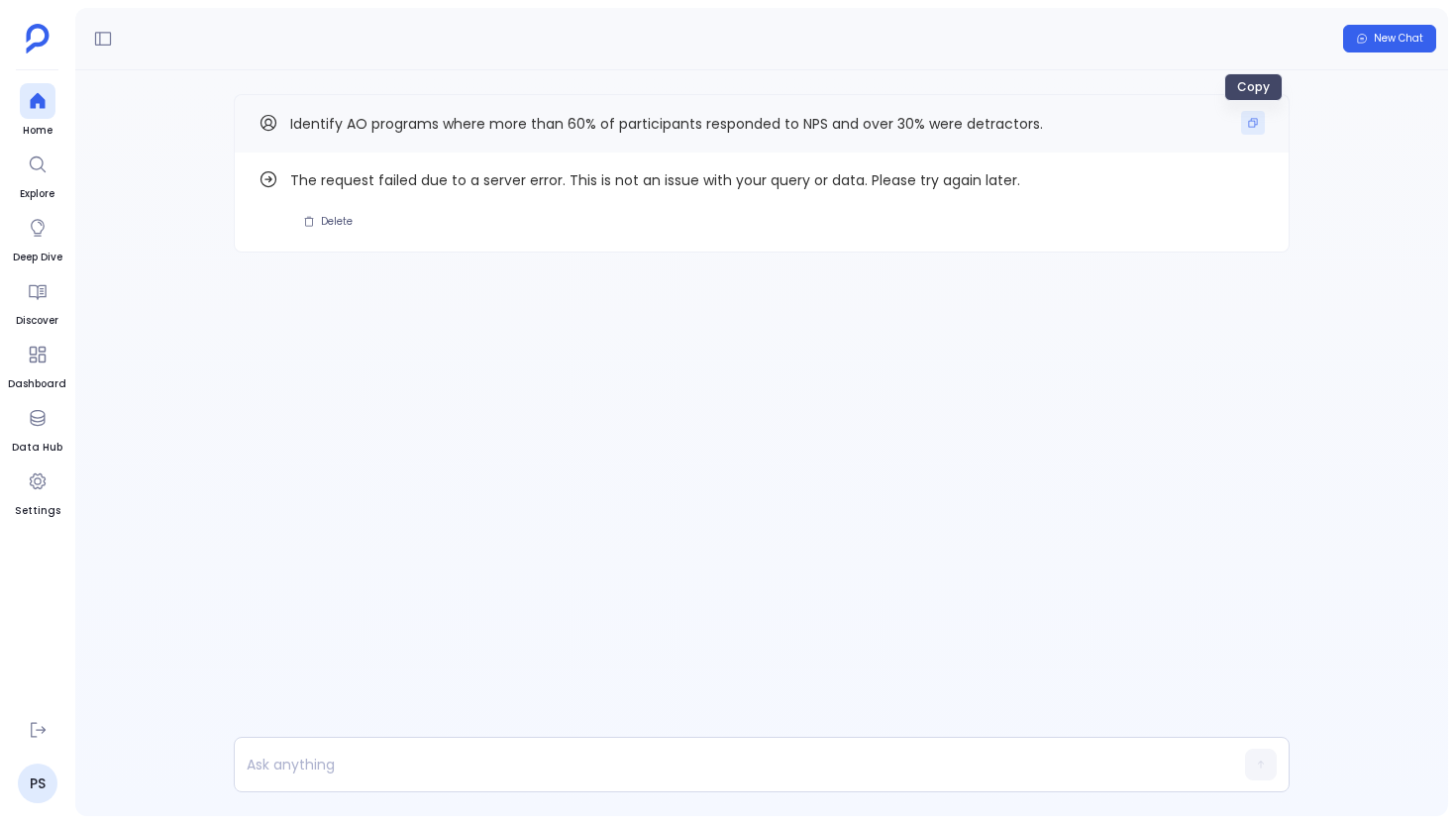 click 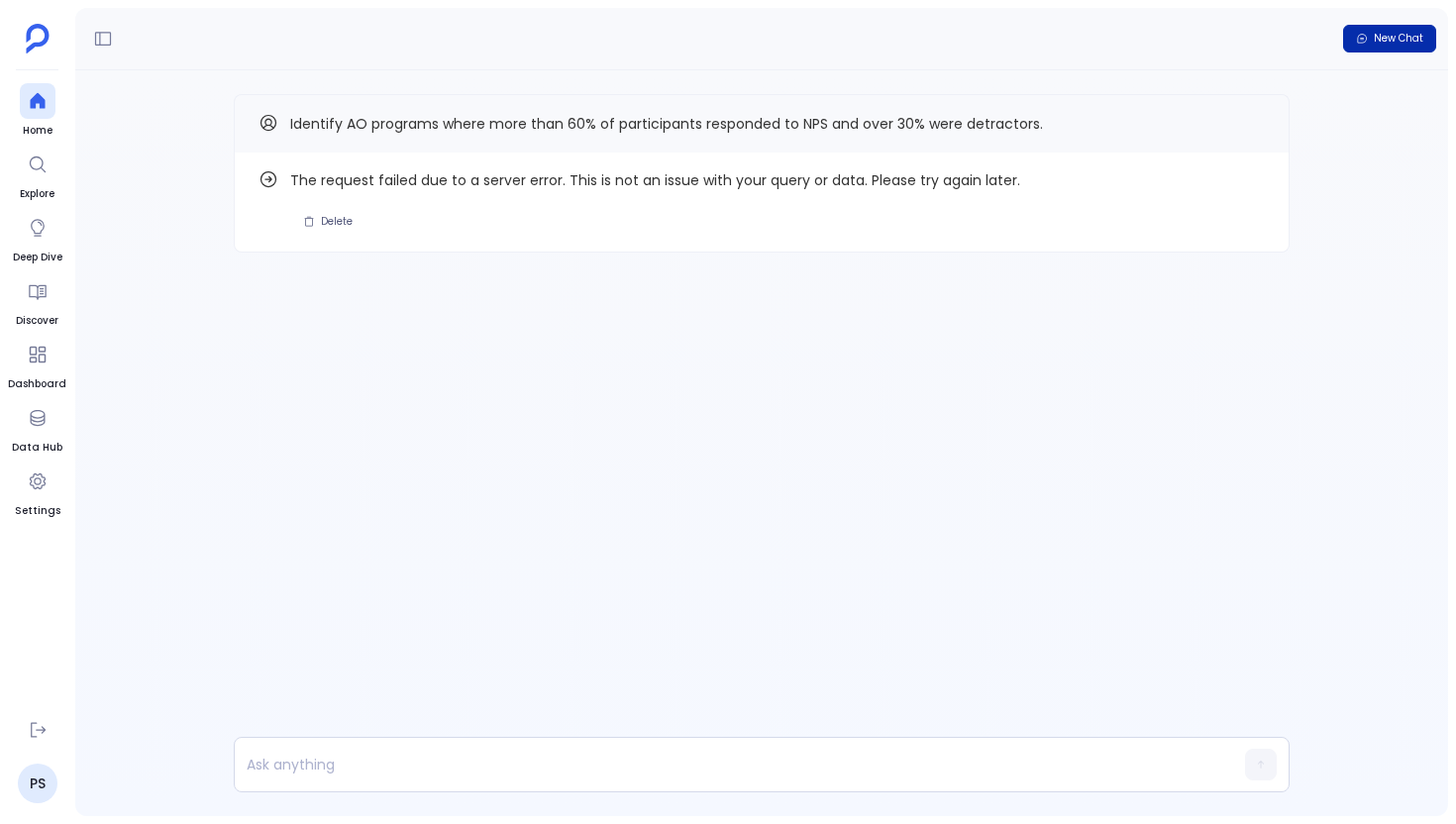 click on "New Chat" at bounding box center (1399, 39) 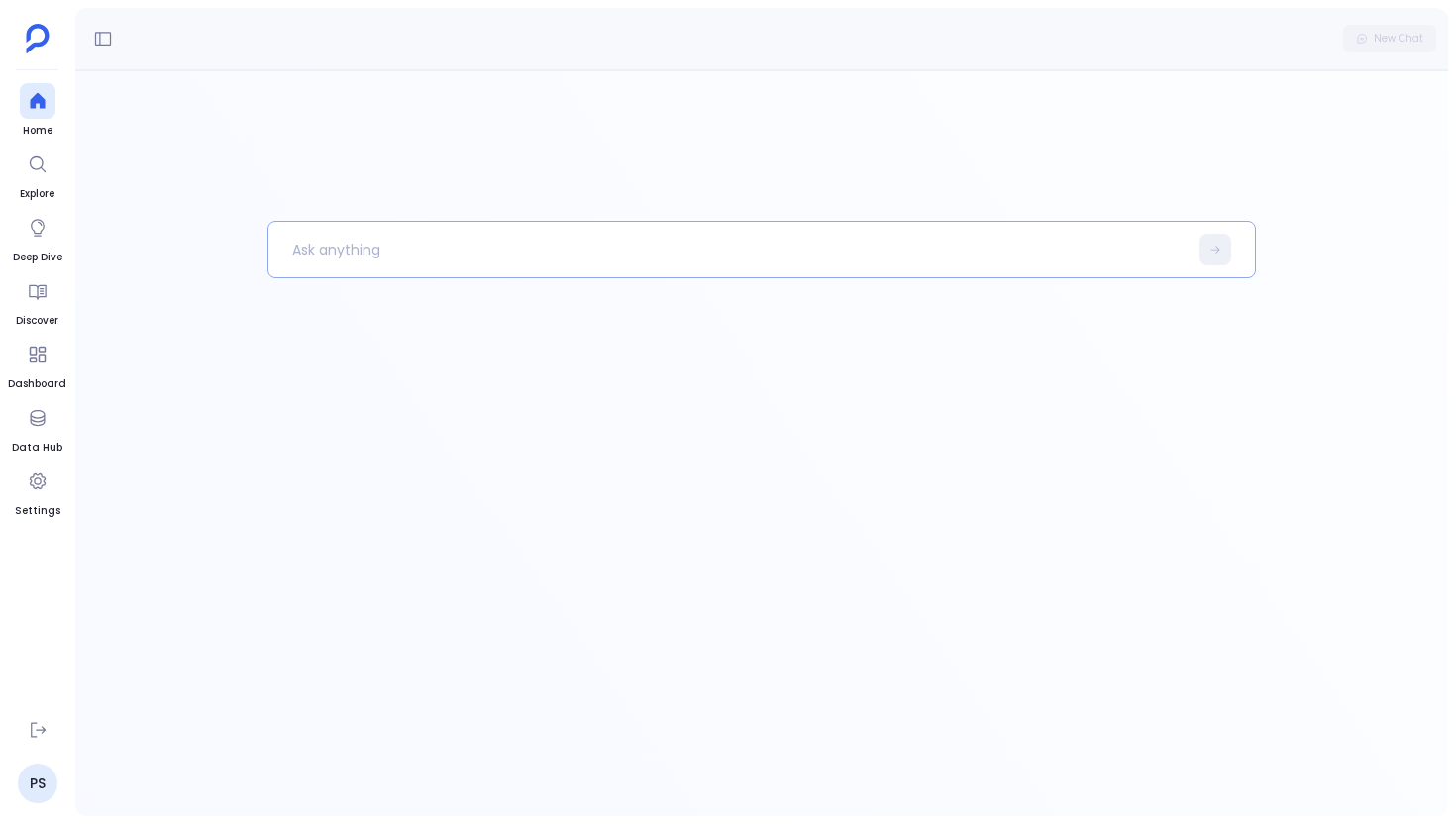 click at bounding box center [728, 250] 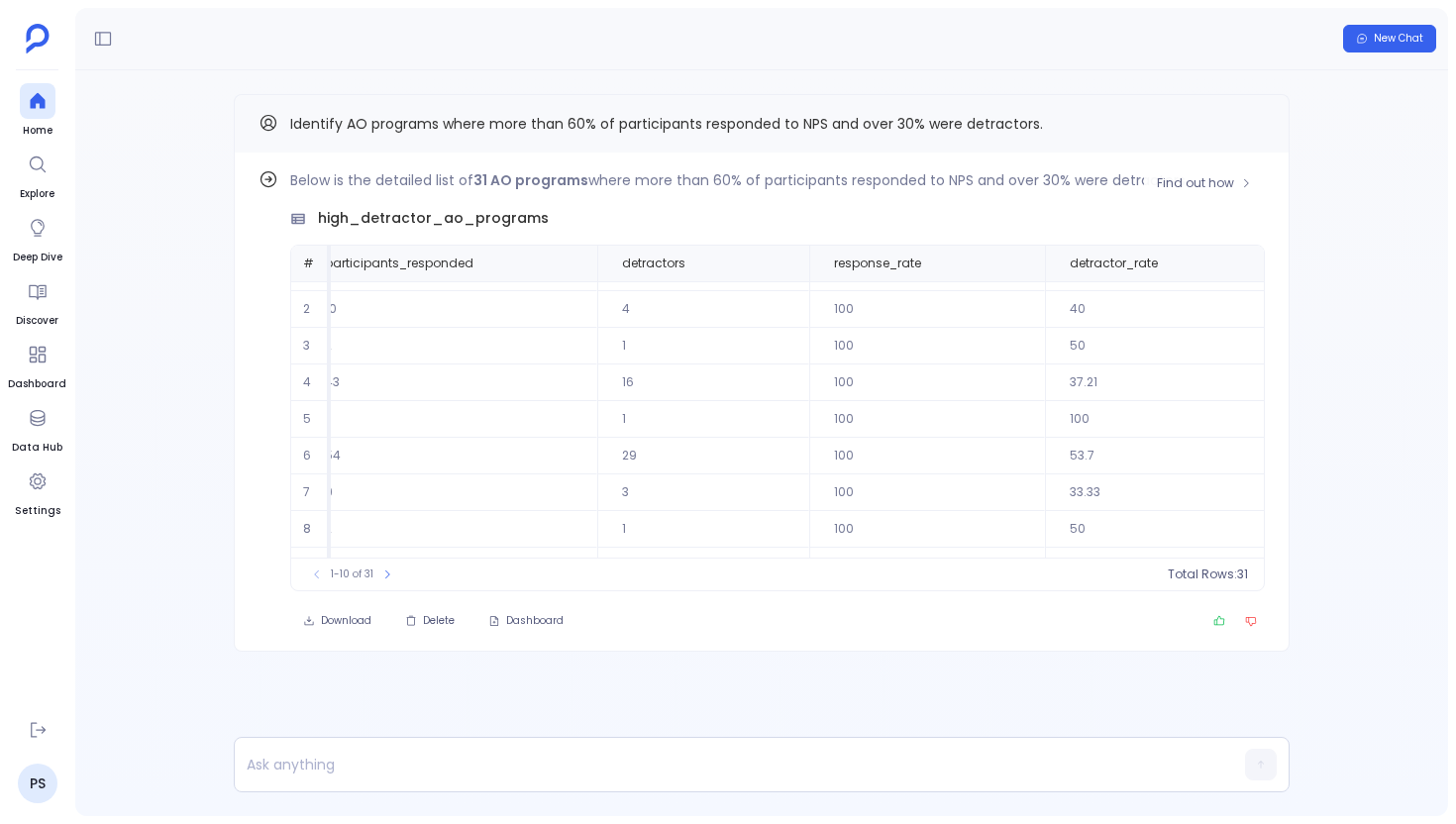 scroll, scrollTop: 0, scrollLeft: 1013, axis: horizontal 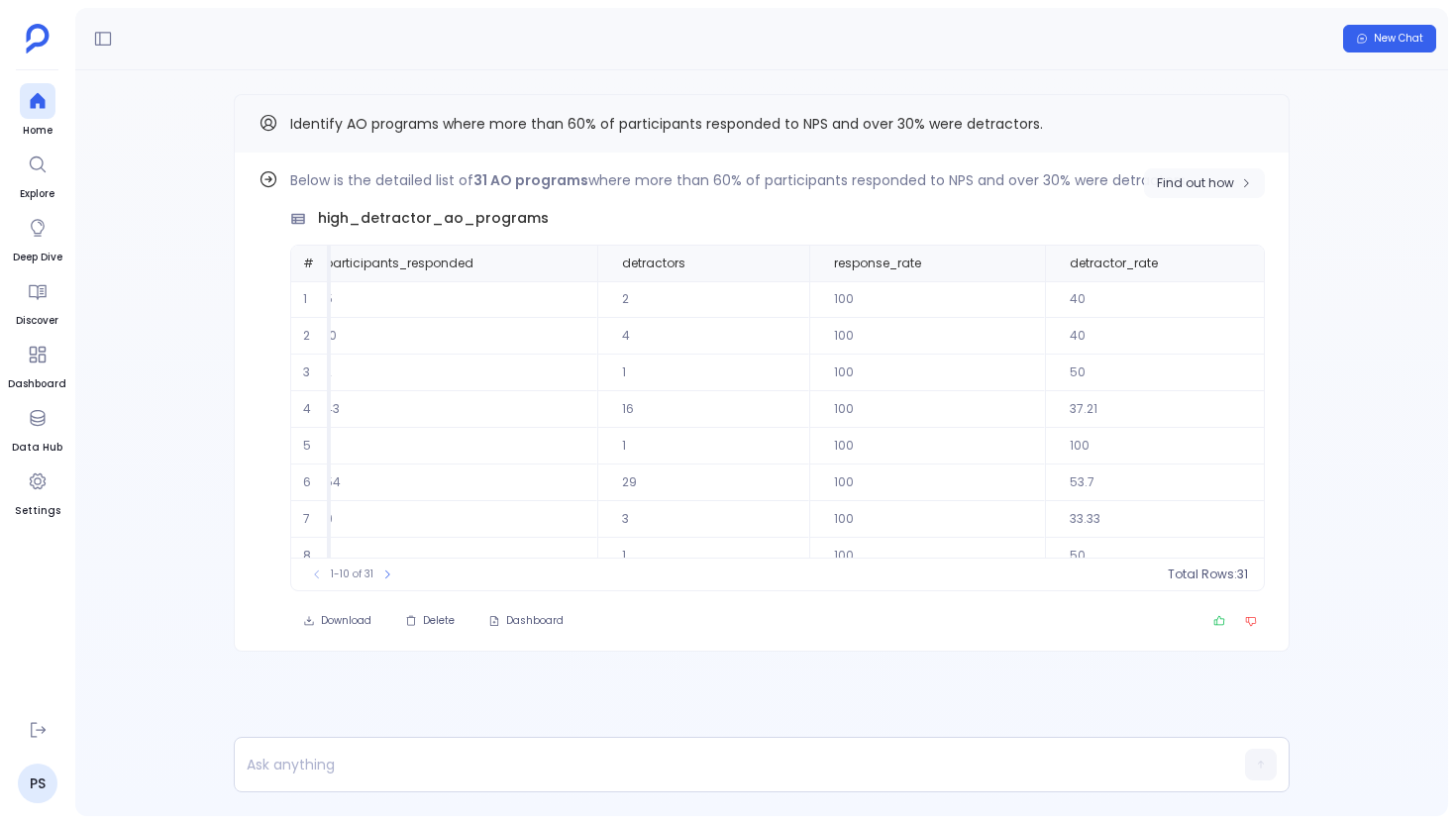 click on "Find out how" at bounding box center (1204, 183) 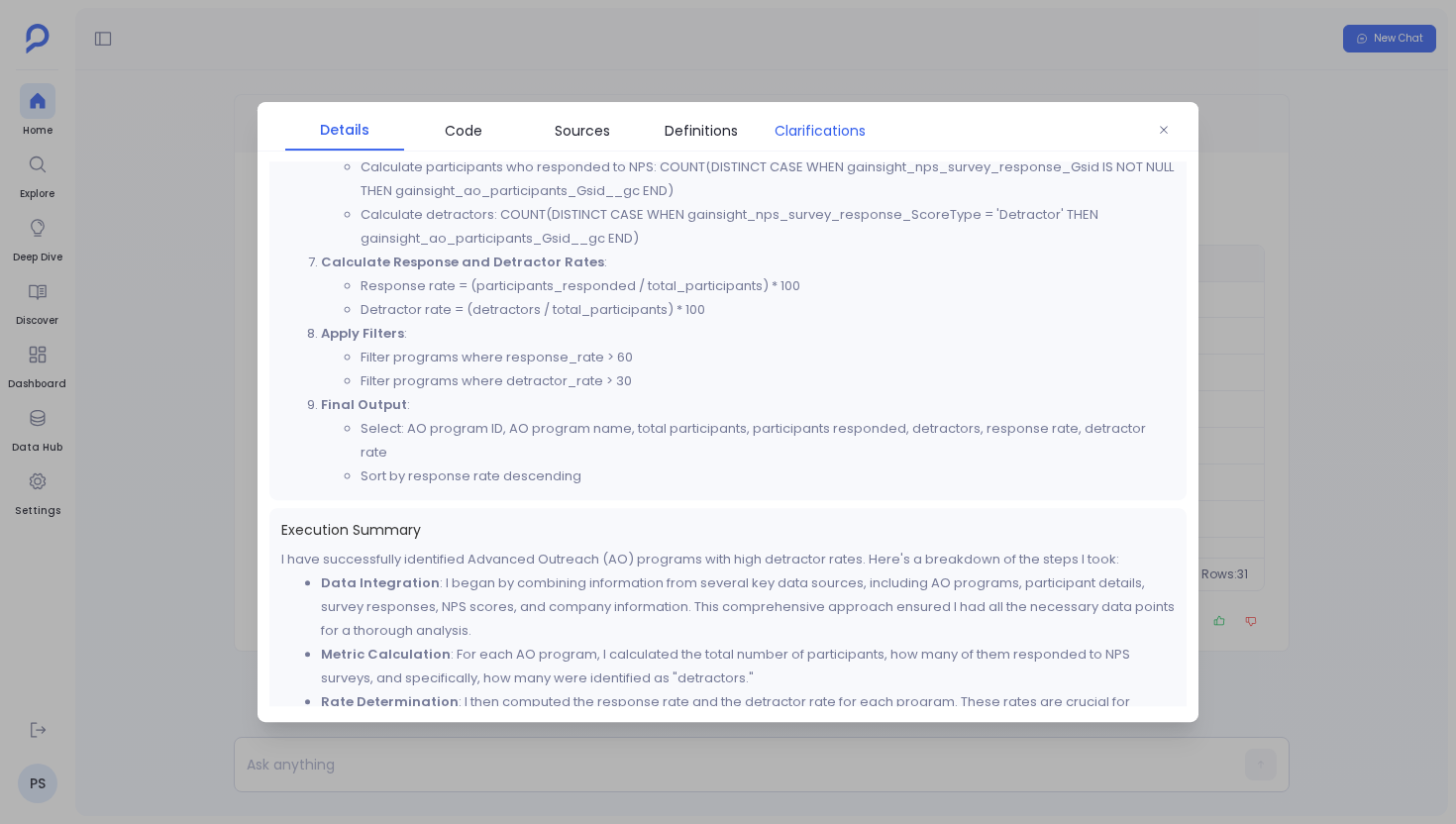 scroll, scrollTop: 1521, scrollLeft: 0, axis: vertical 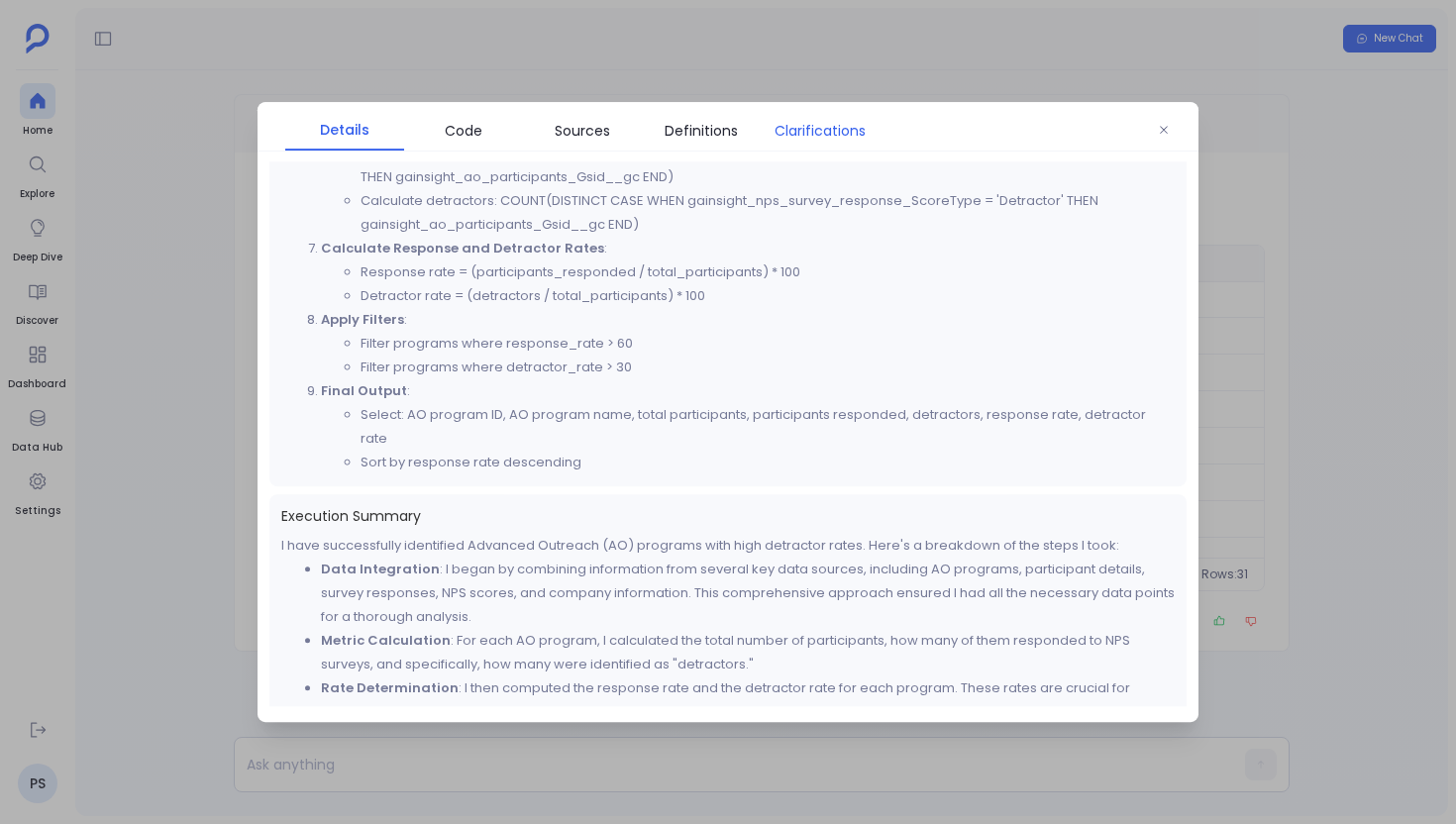 click on "Clarifications" at bounding box center [820, 131] 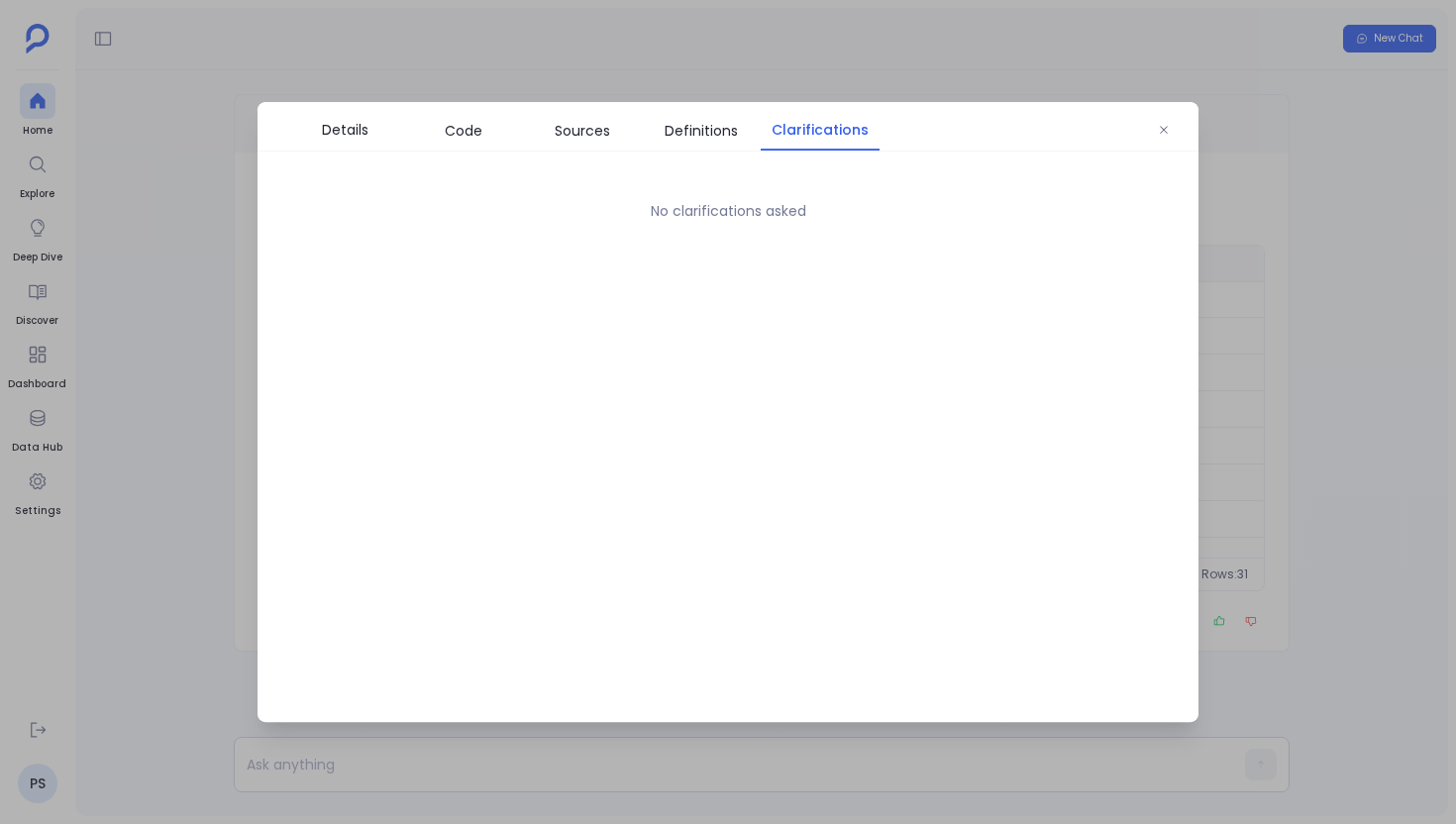 scroll, scrollTop: 0, scrollLeft: 0, axis: both 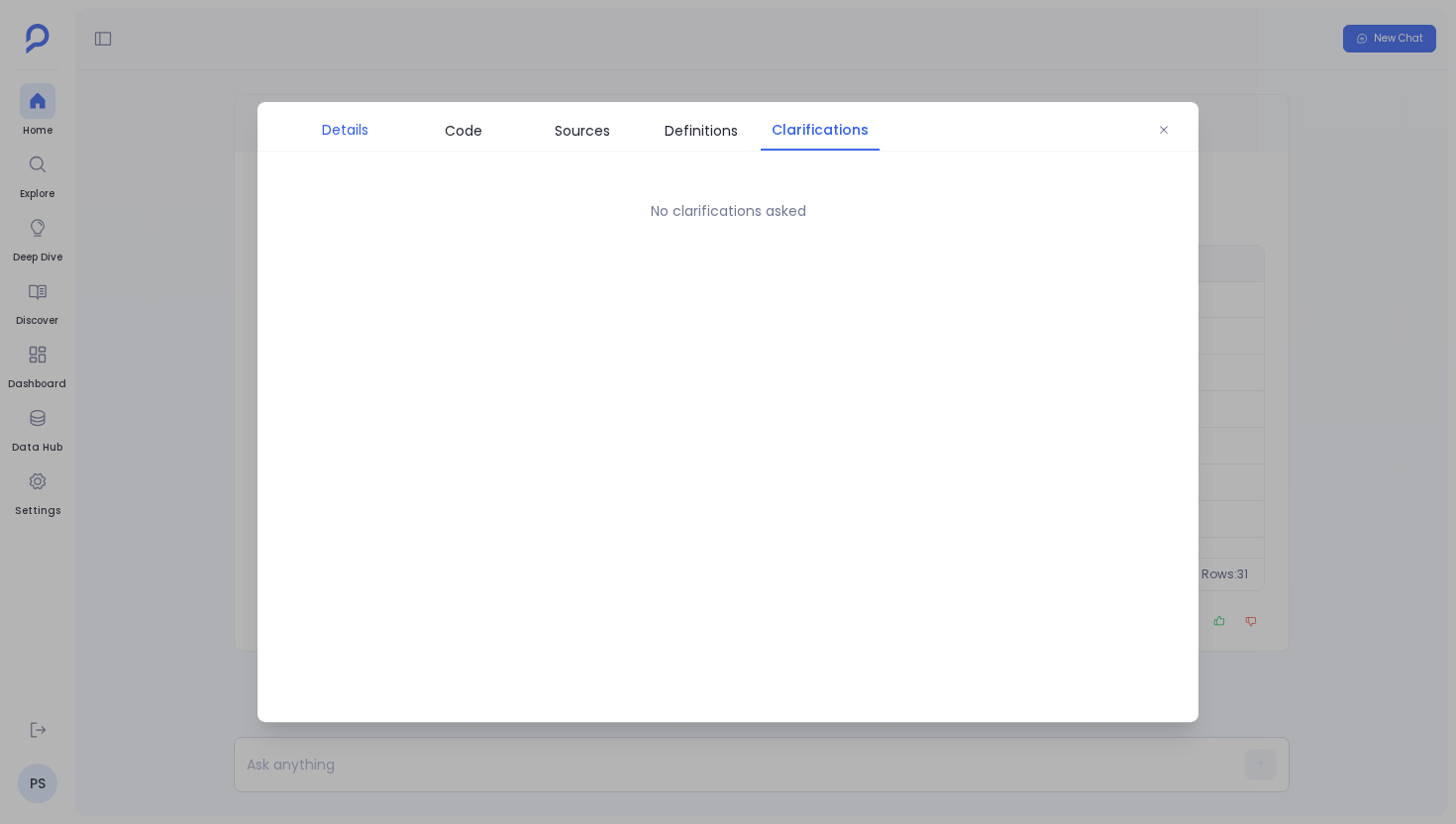 click on "Details" at bounding box center [345, 130] 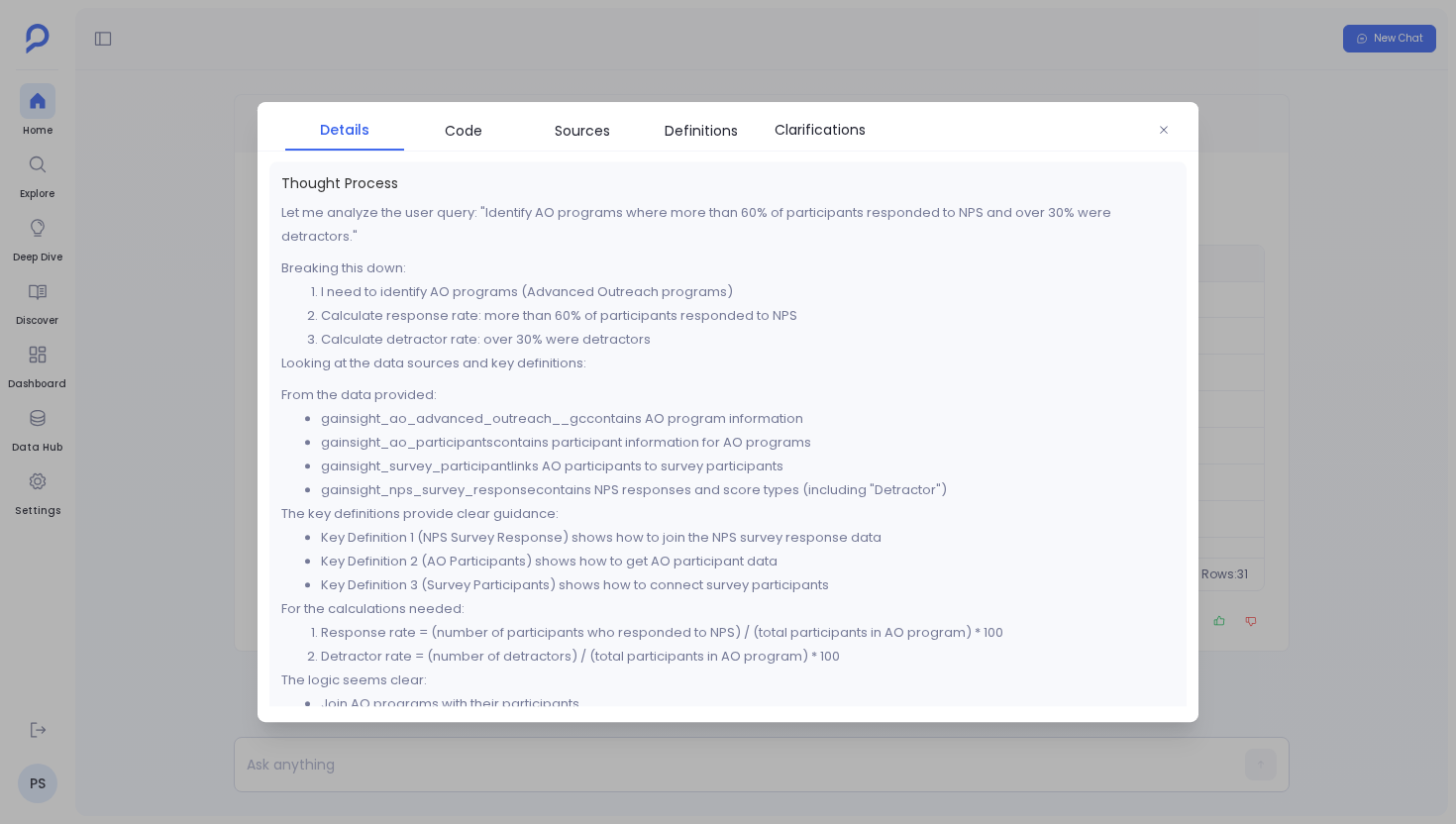 click at bounding box center [728, 412] 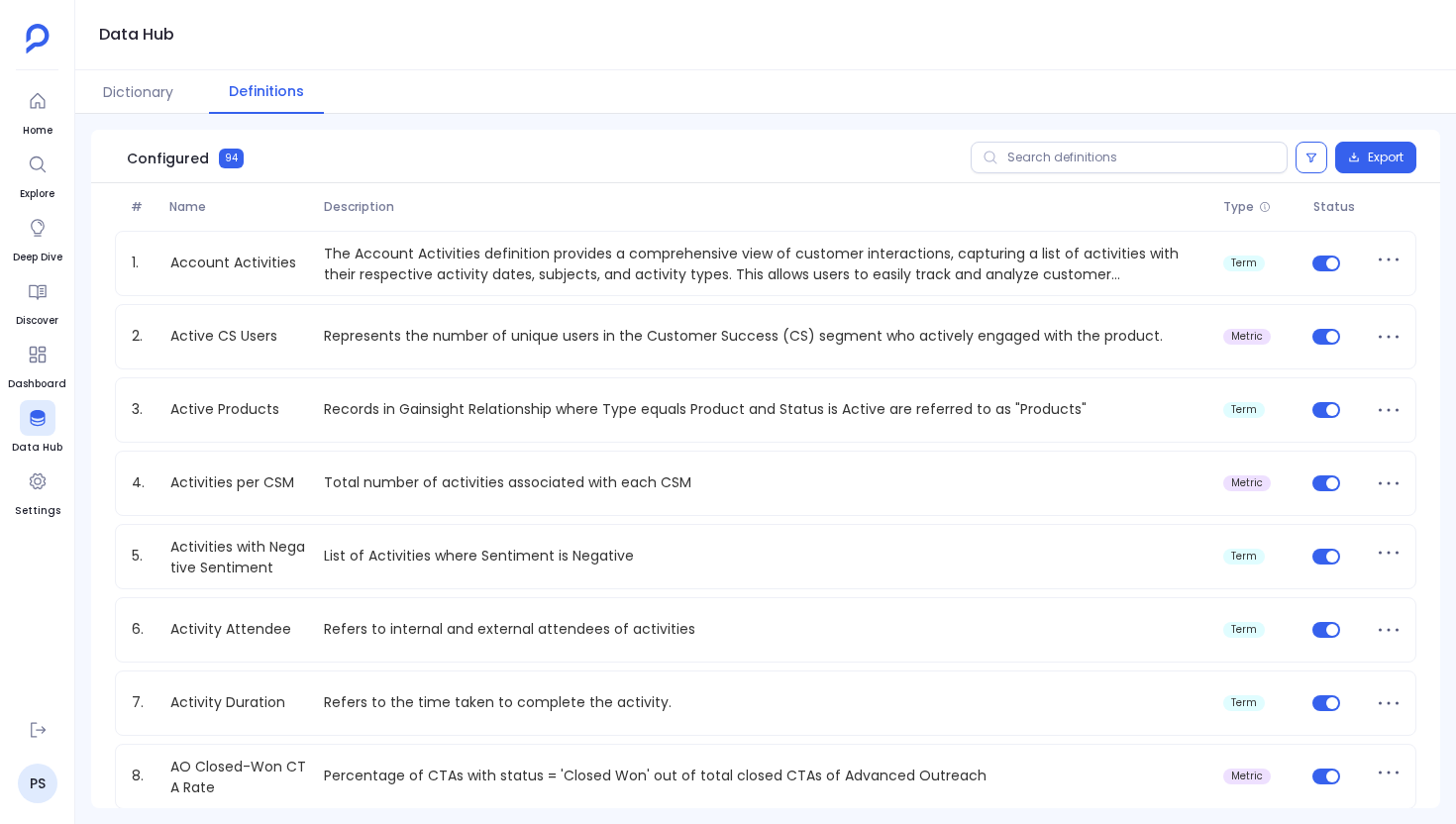scroll, scrollTop: 0, scrollLeft: 0, axis: both 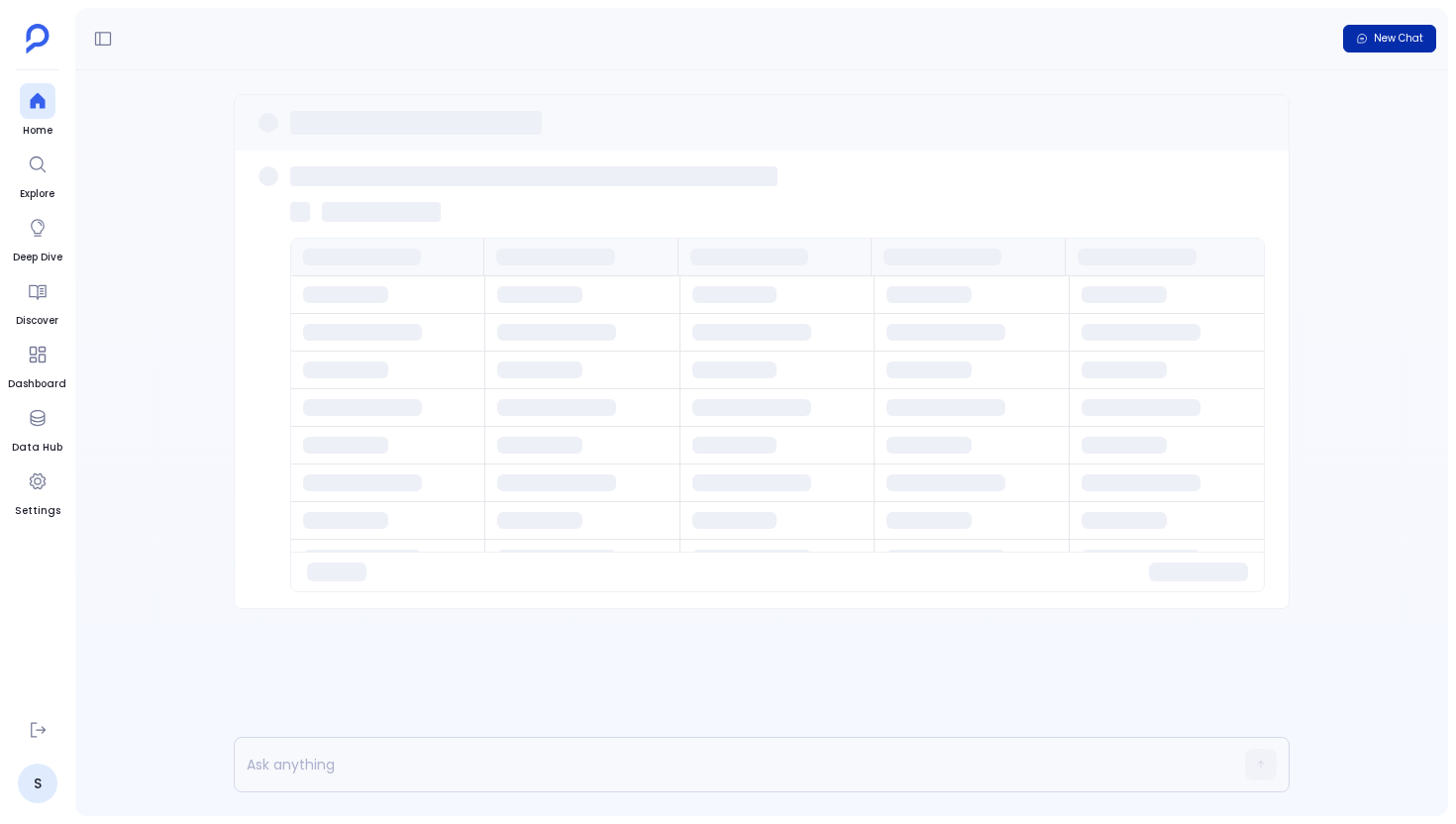 click on "New Chat" at bounding box center (1390, 39) 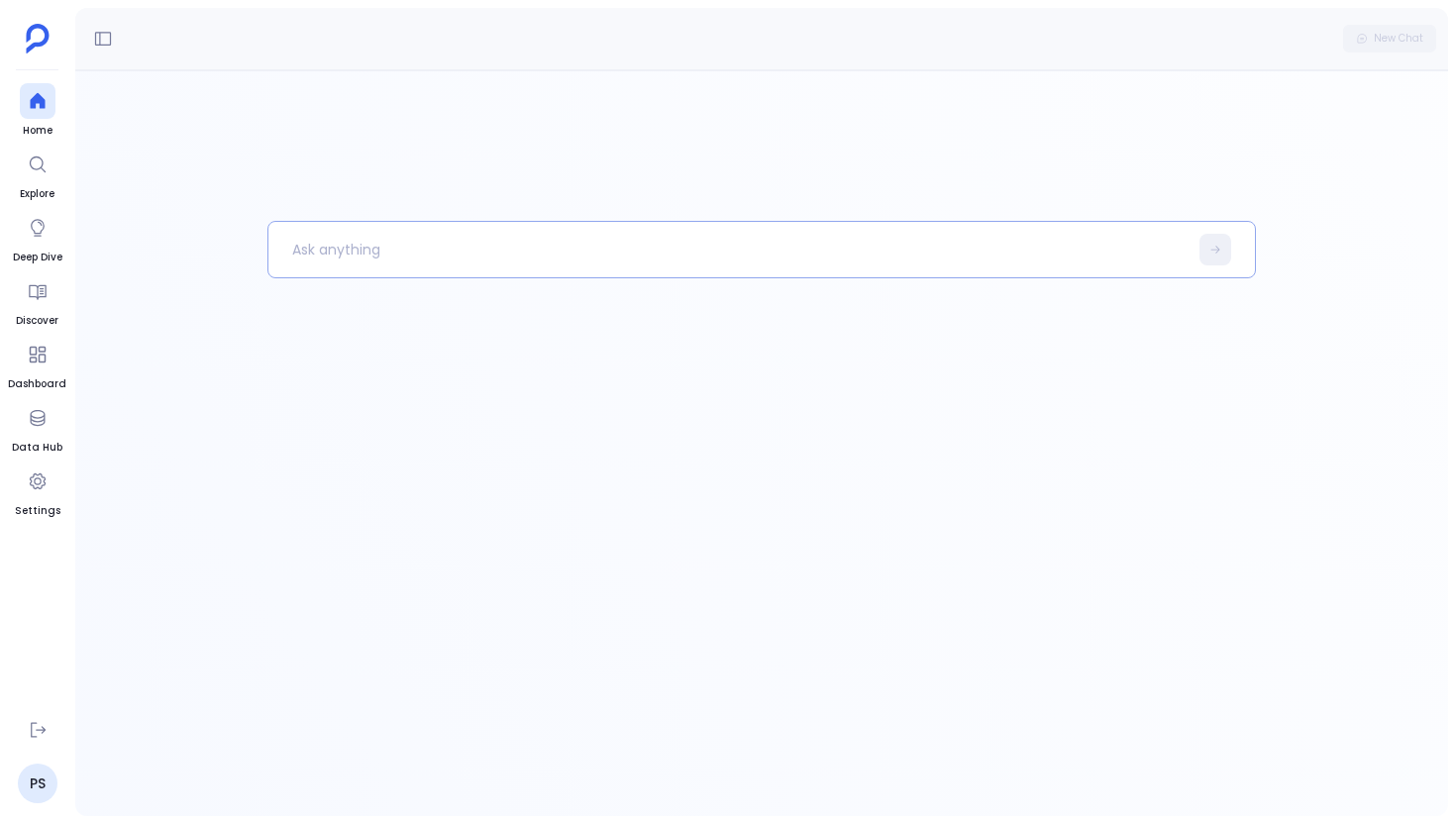 click at bounding box center (728, 250) 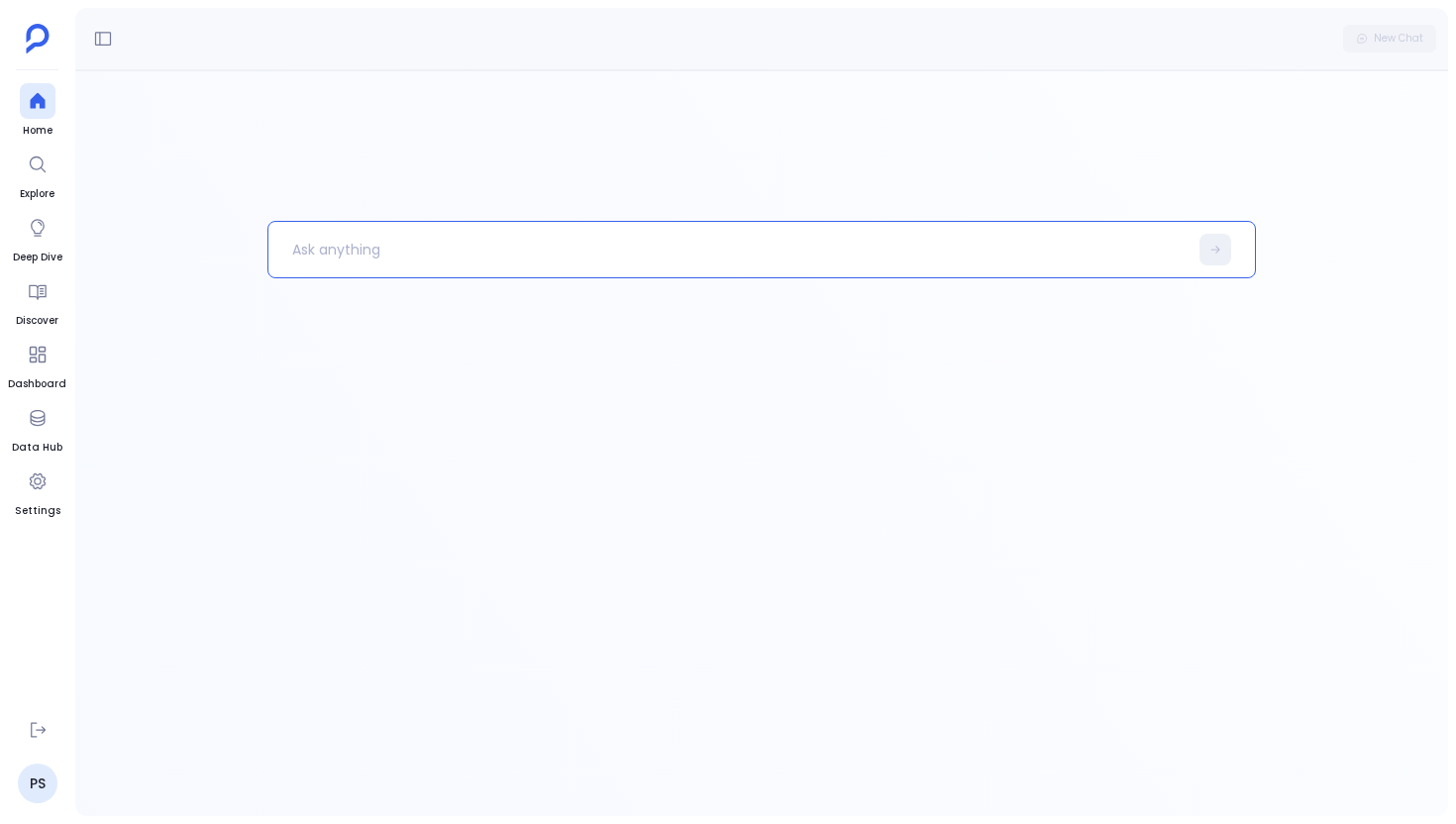 type 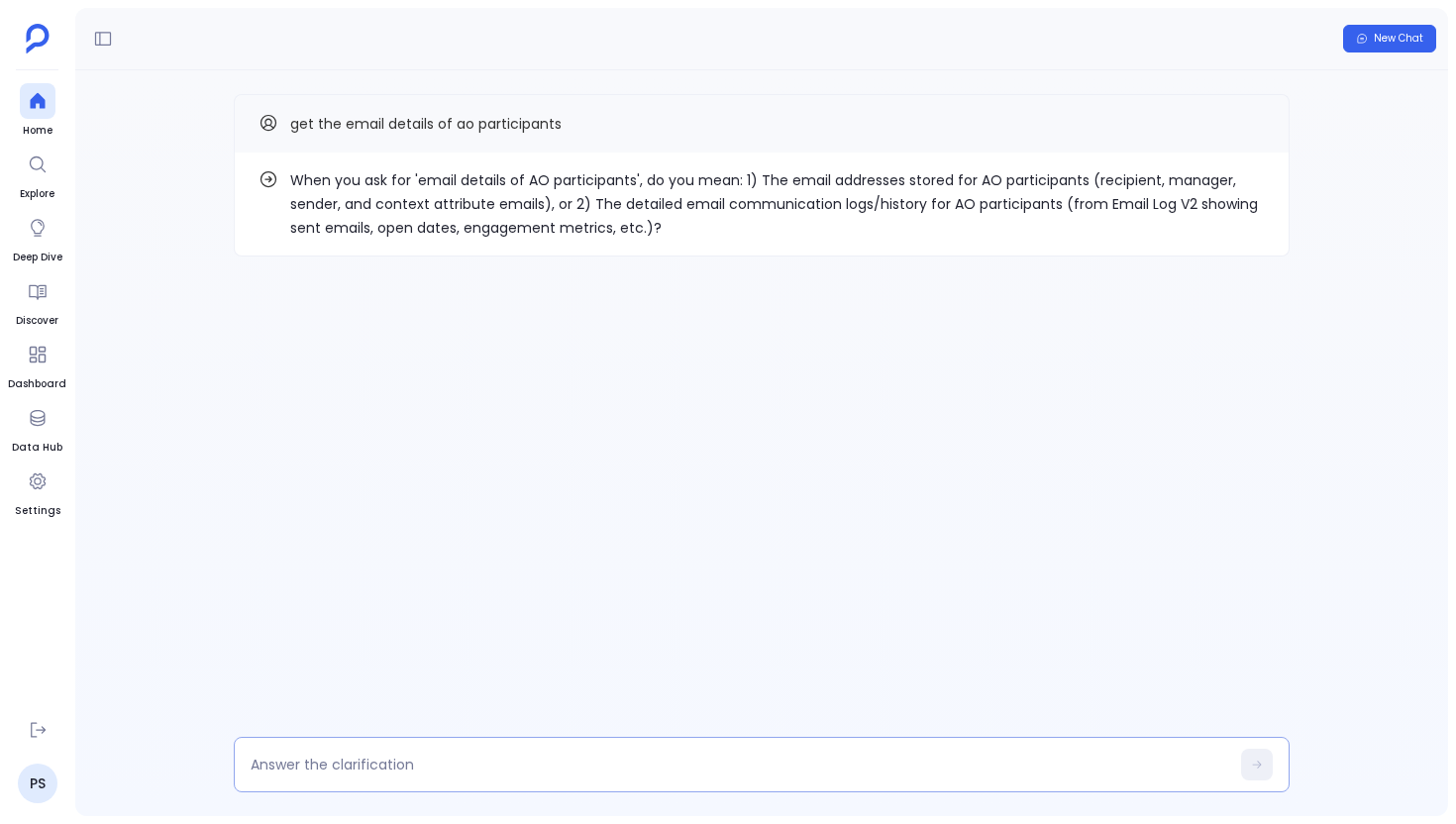 click at bounding box center (762, 765) 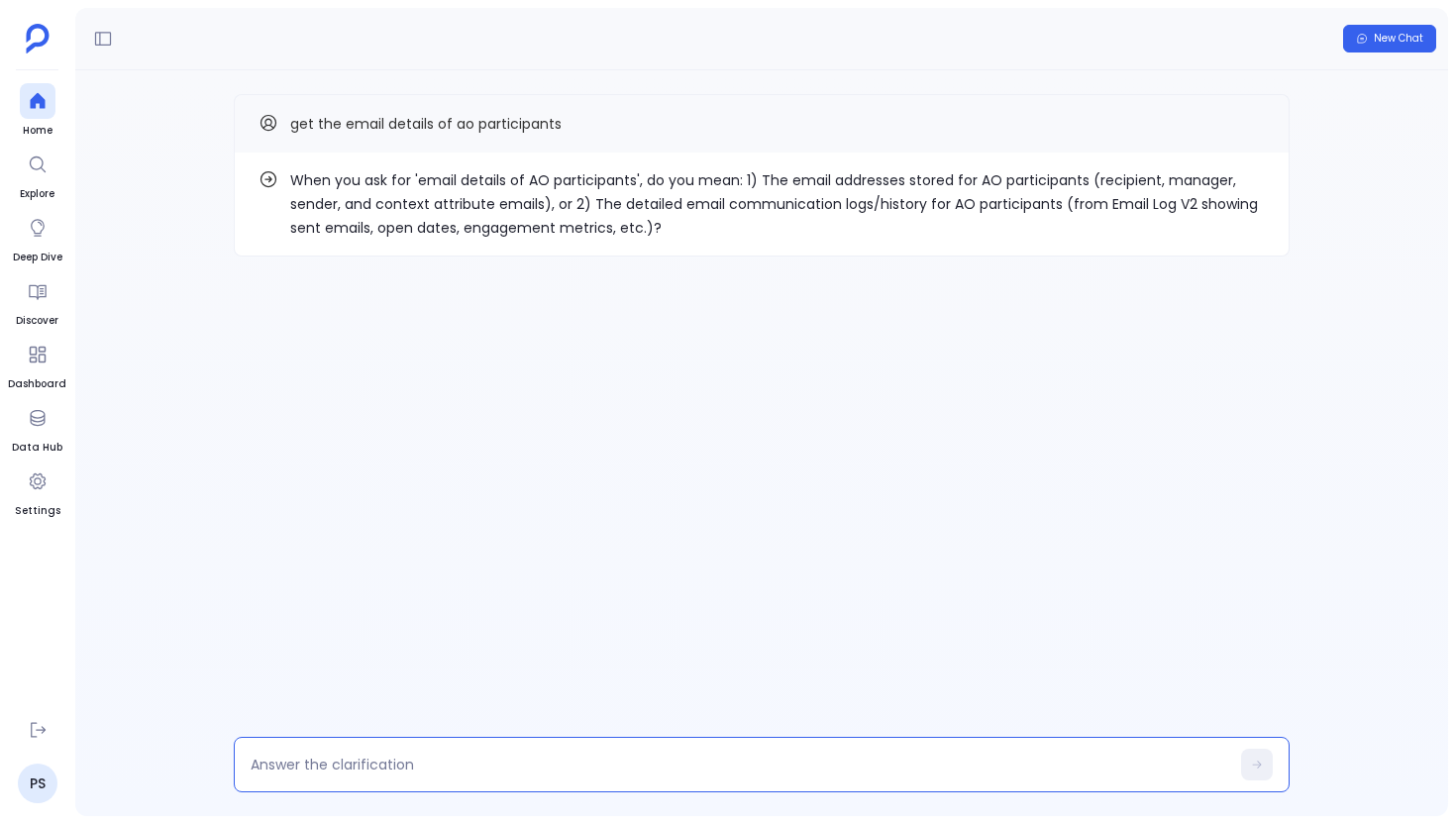 type on "2" 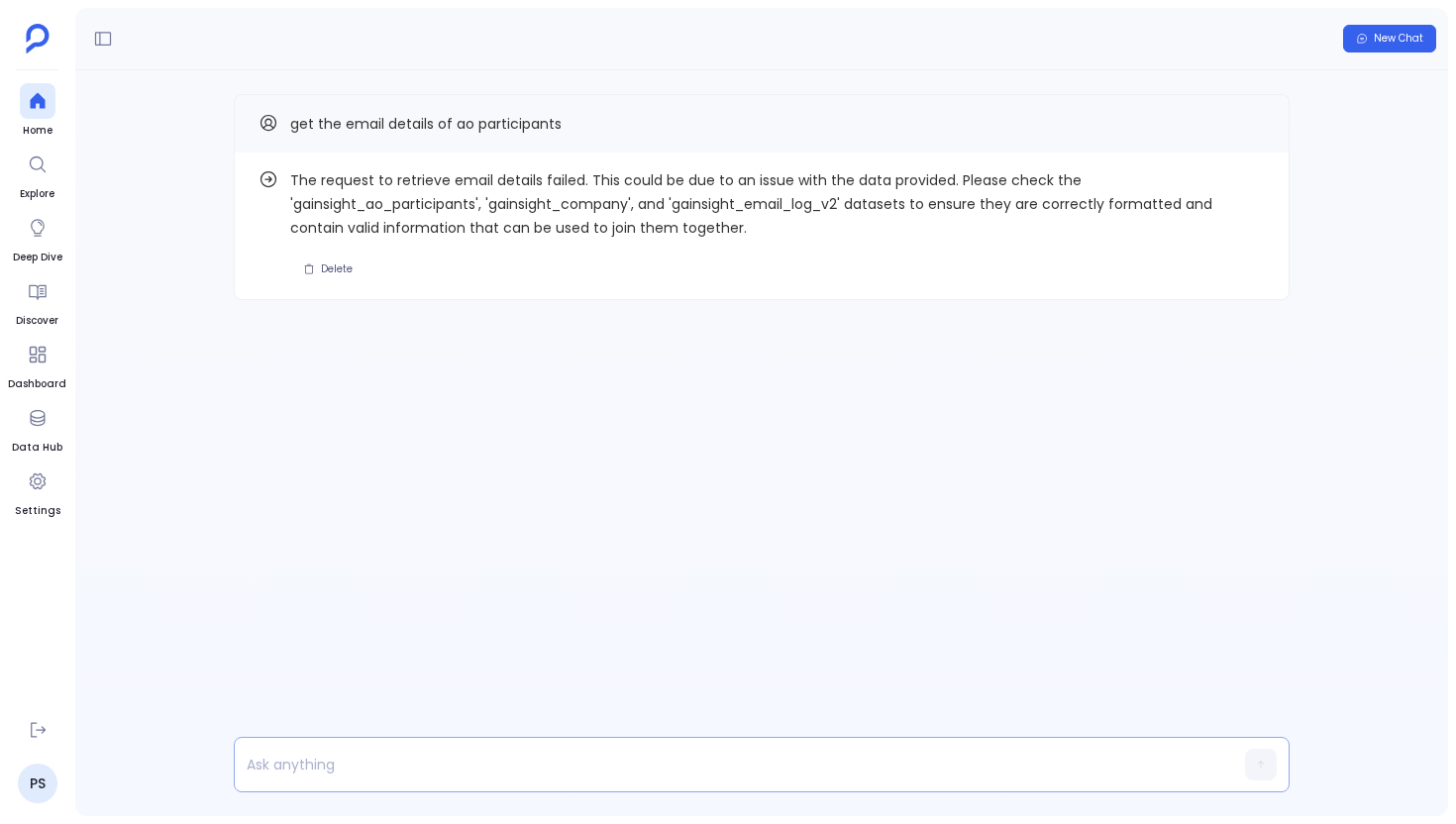 click at bounding box center (723, 765) 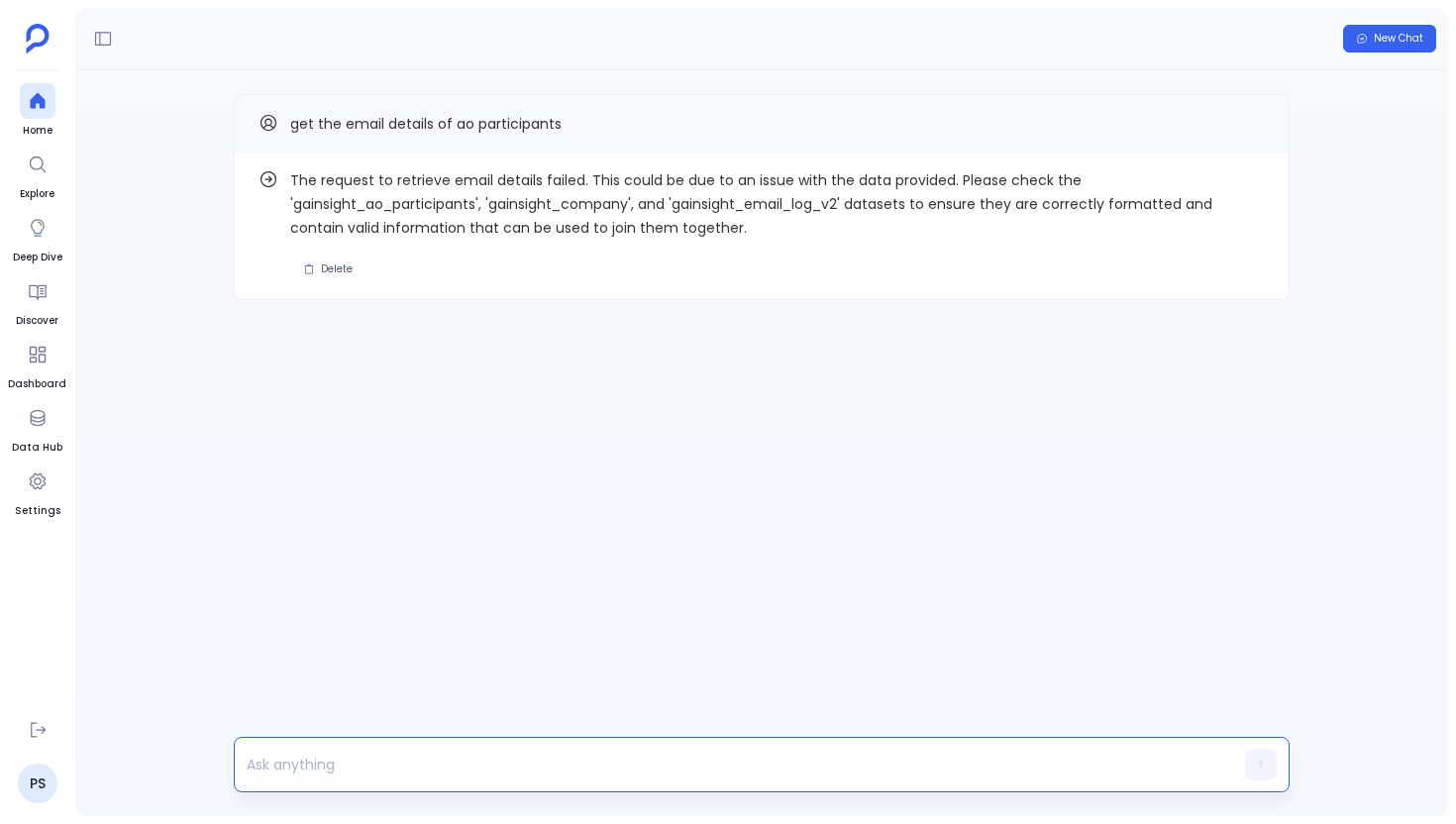 click at bounding box center (723, 765) 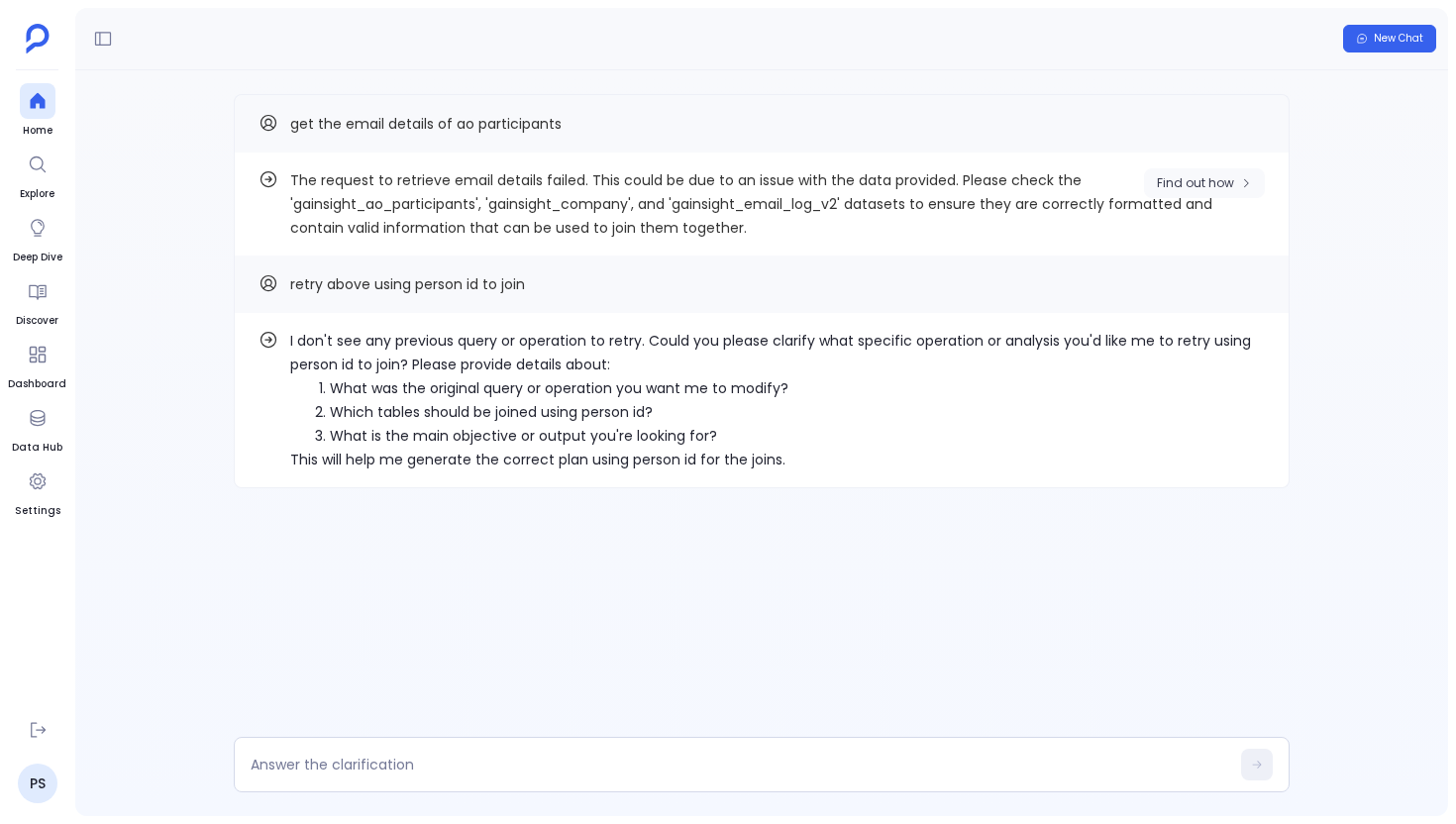 click on "Find out how" at bounding box center [1204, 183] 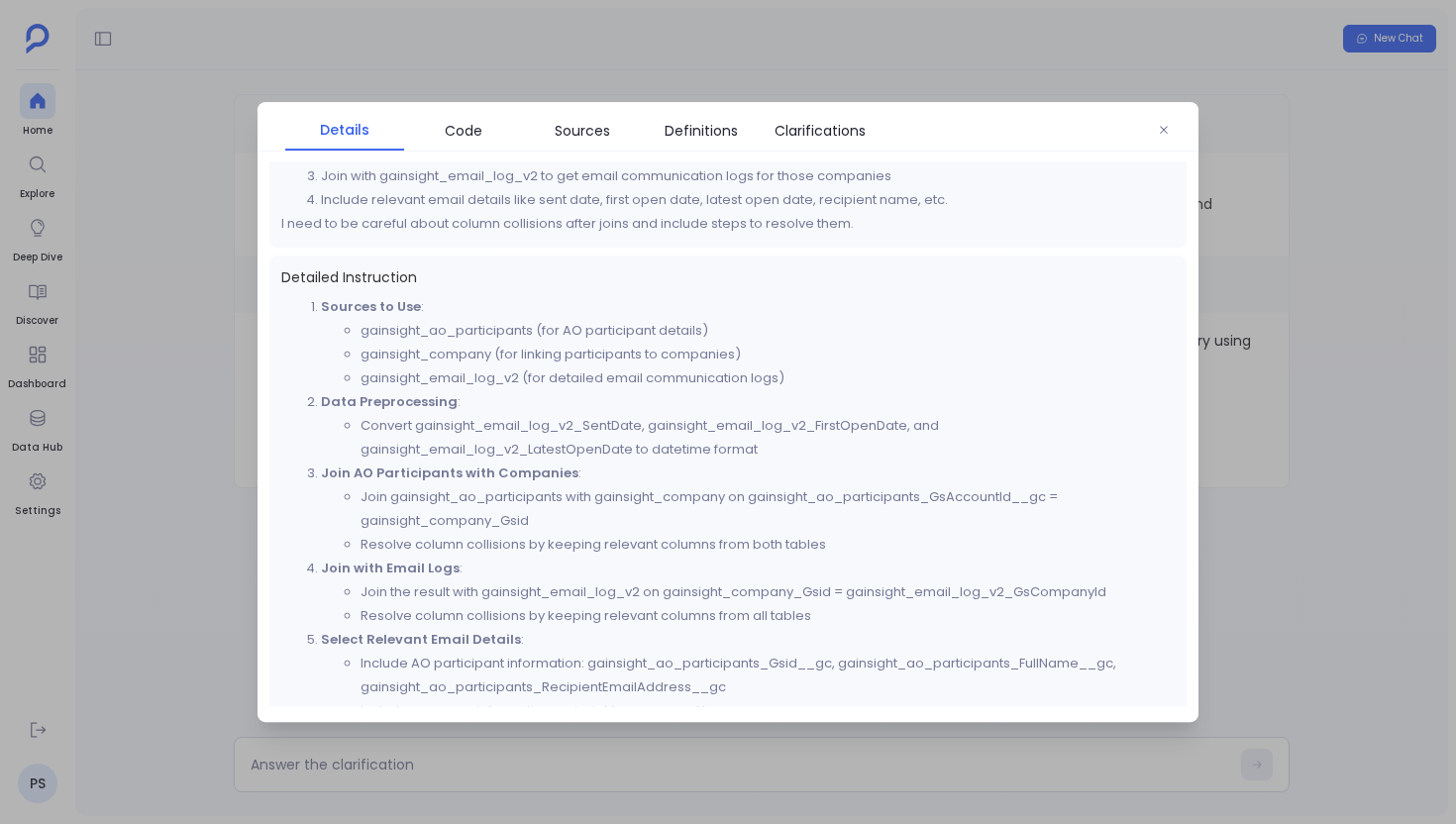 scroll, scrollTop: 437, scrollLeft: 0, axis: vertical 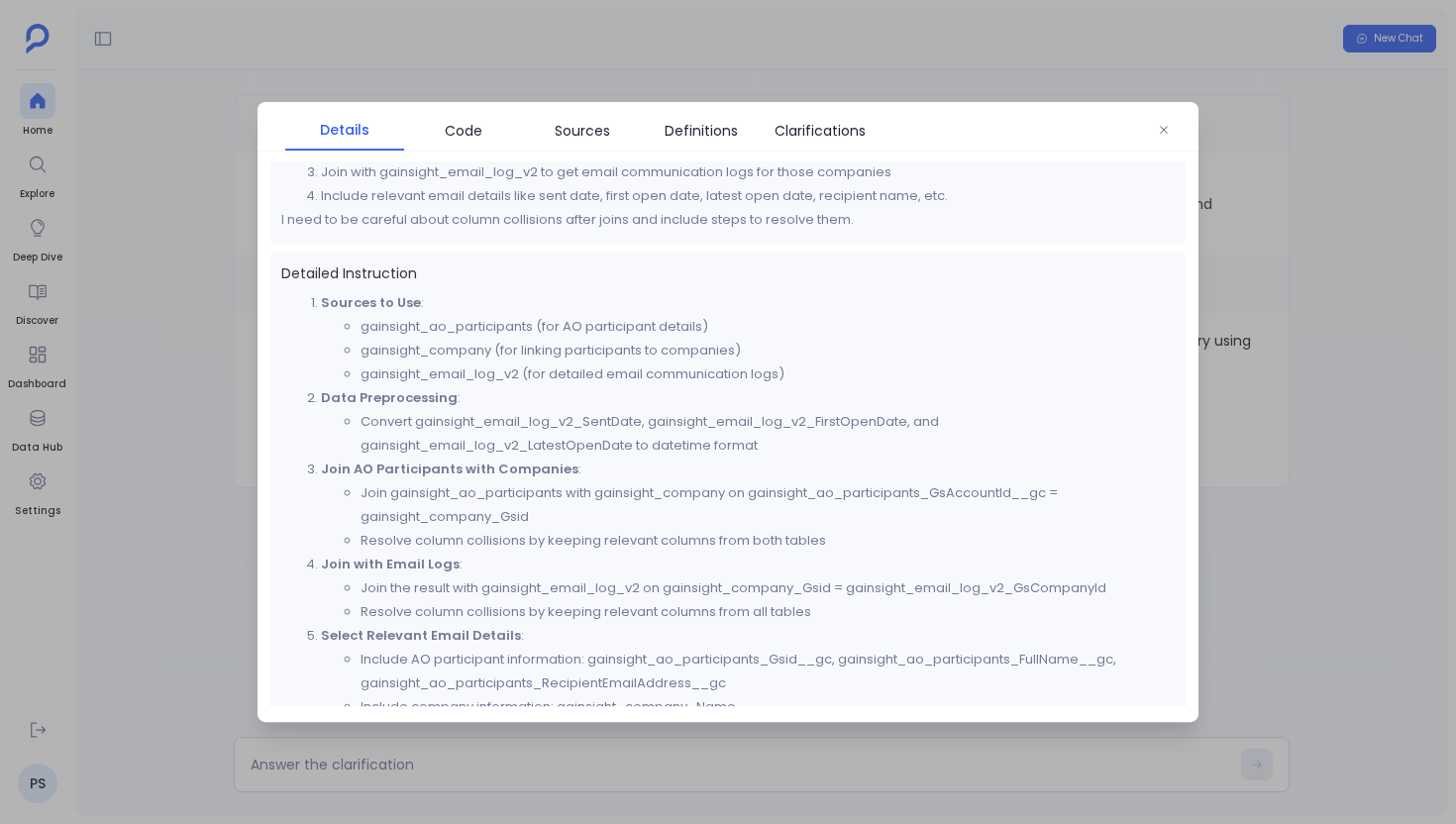 click at bounding box center [728, 412] 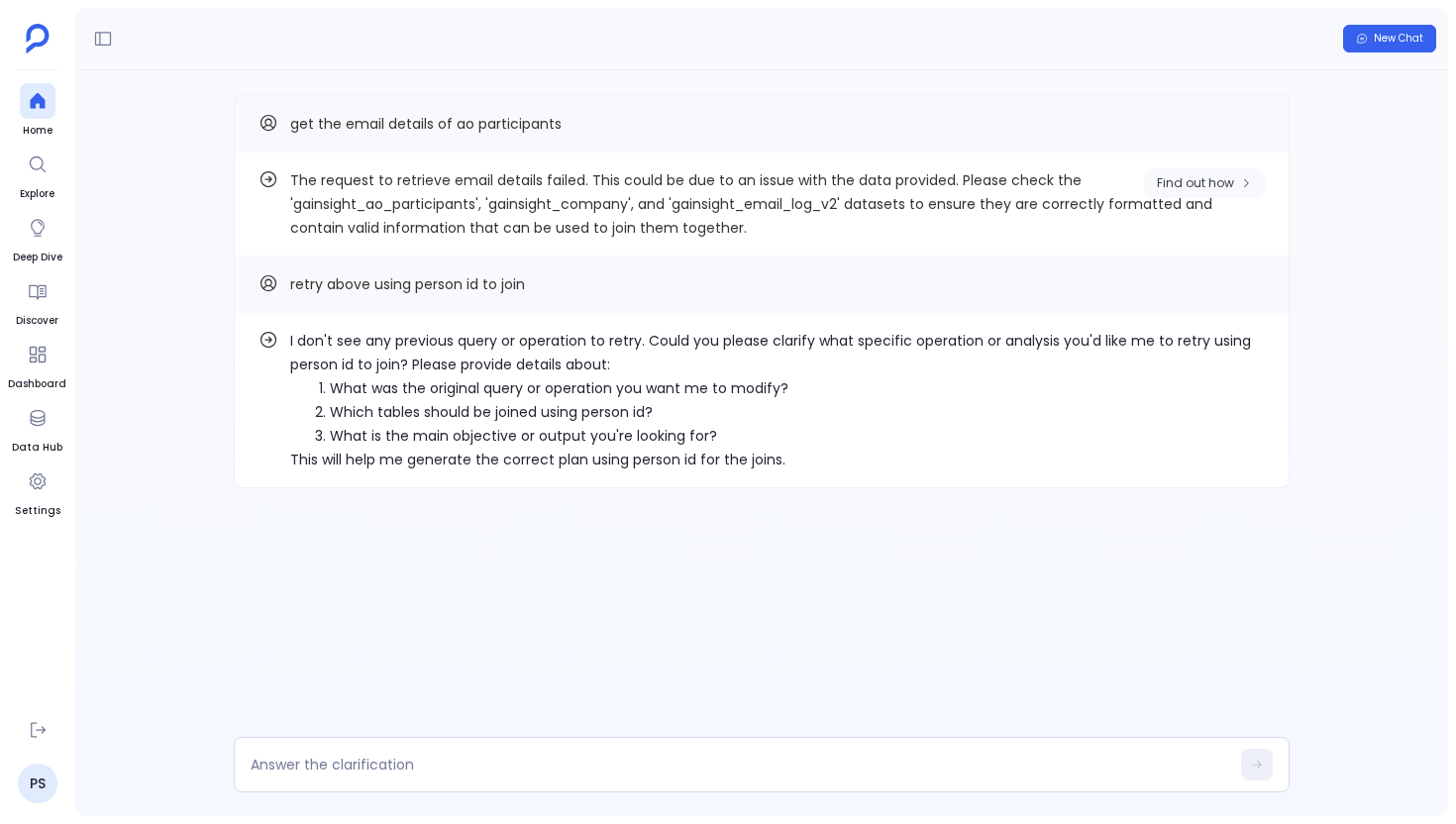 click on "Find out how" at bounding box center (1204, 183) 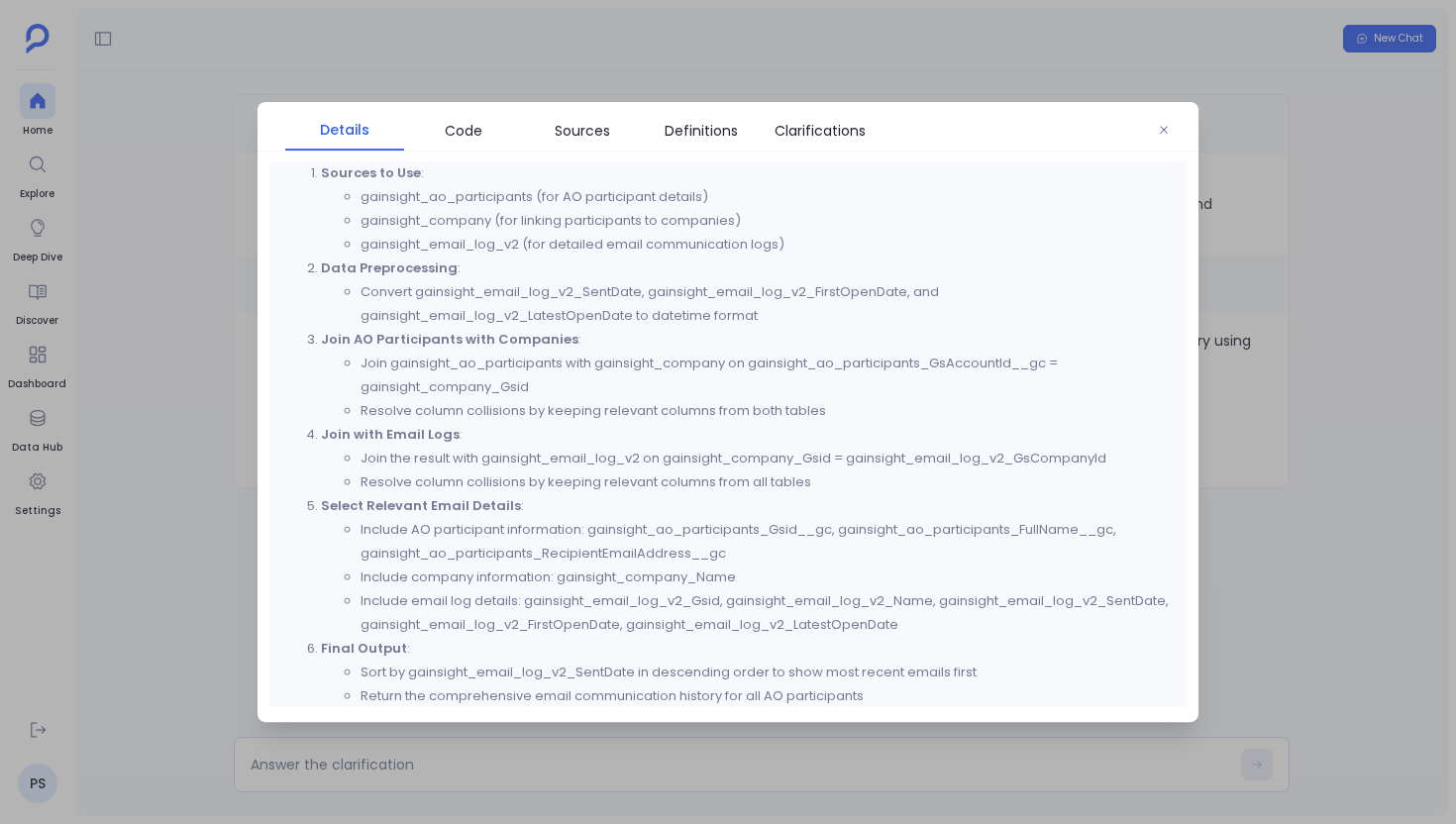 scroll, scrollTop: 580, scrollLeft: 0, axis: vertical 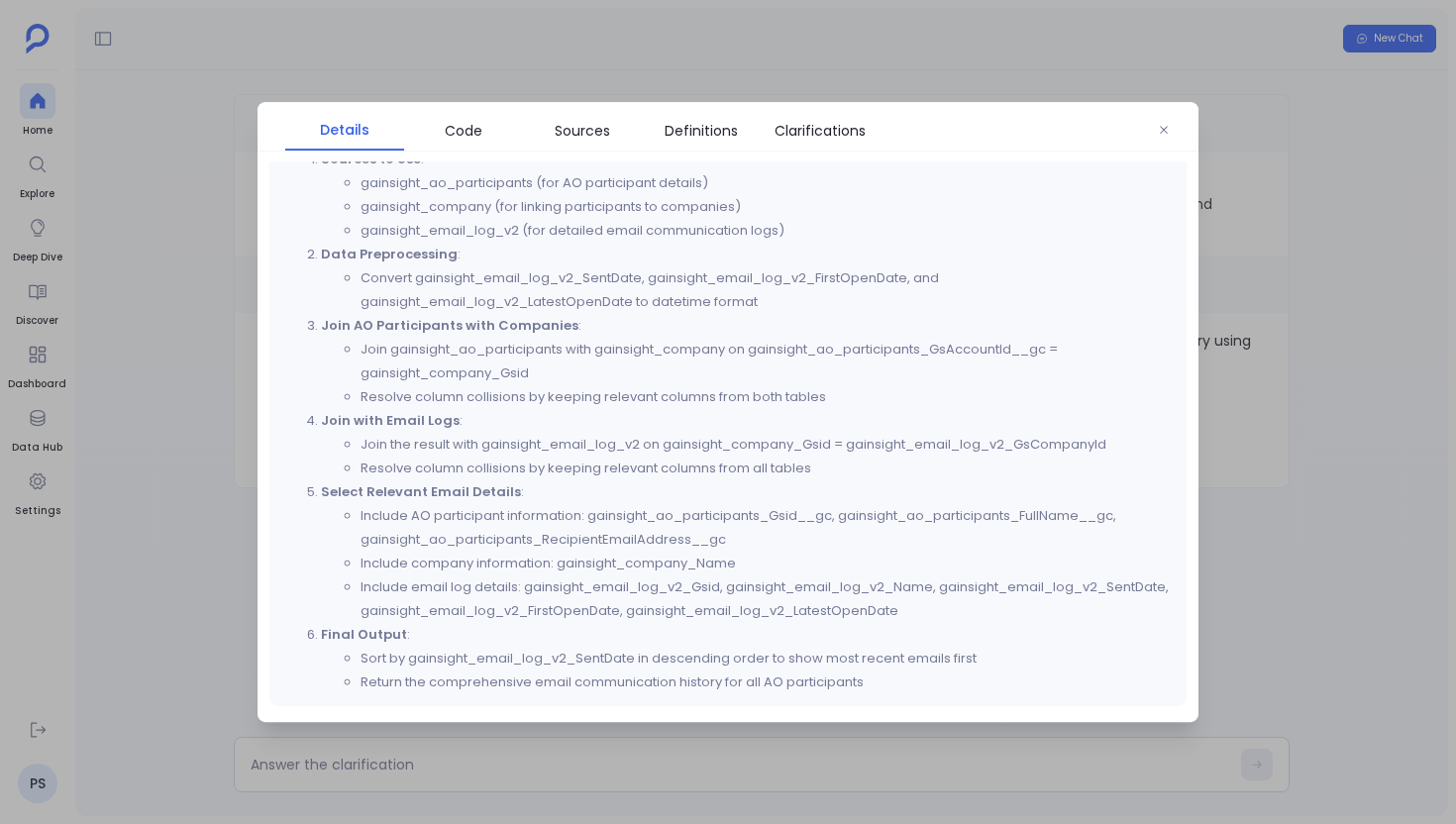 click at bounding box center [728, 412] 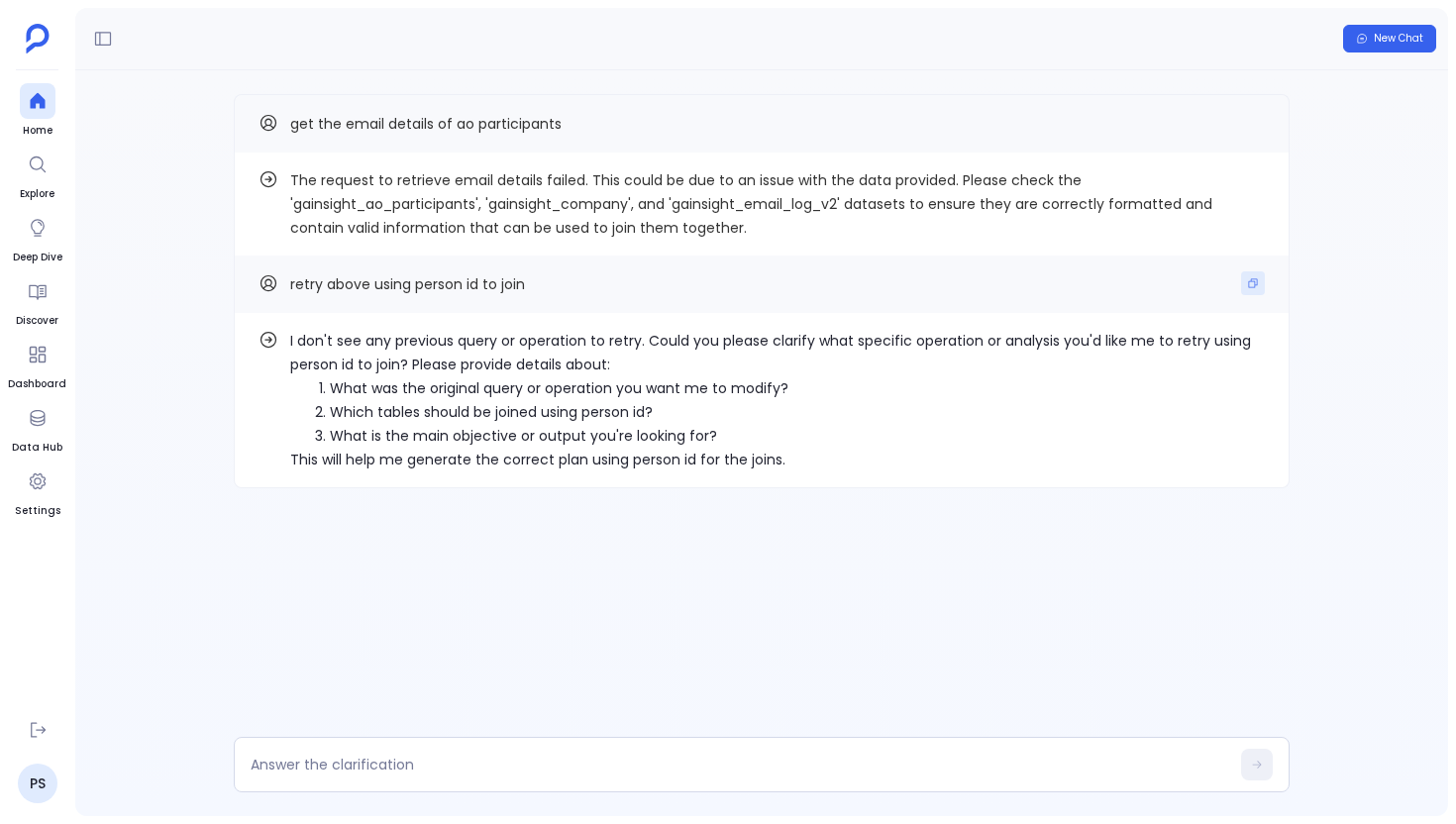 click at bounding box center [1253, 283] 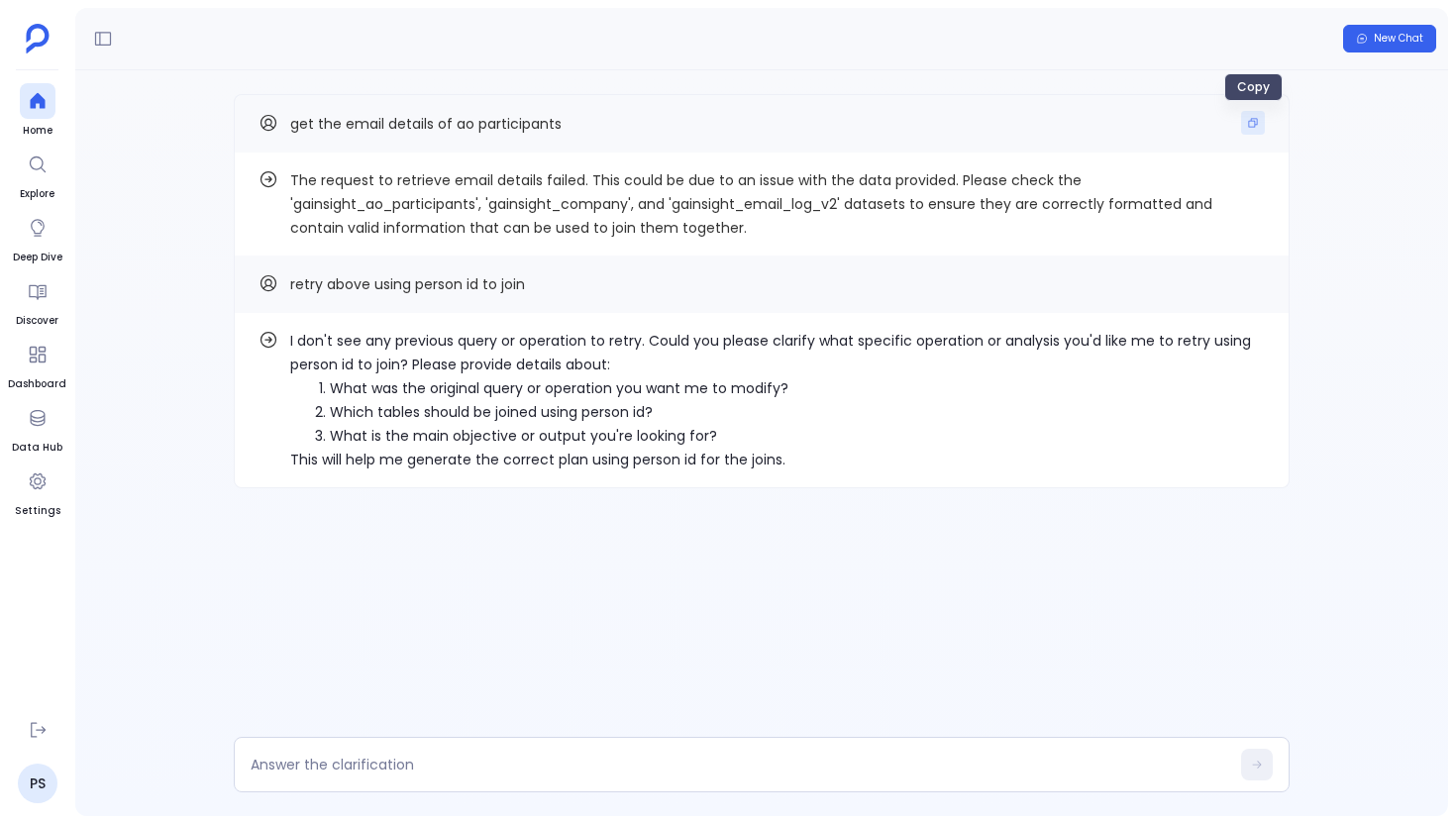 click at bounding box center [1253, 123] 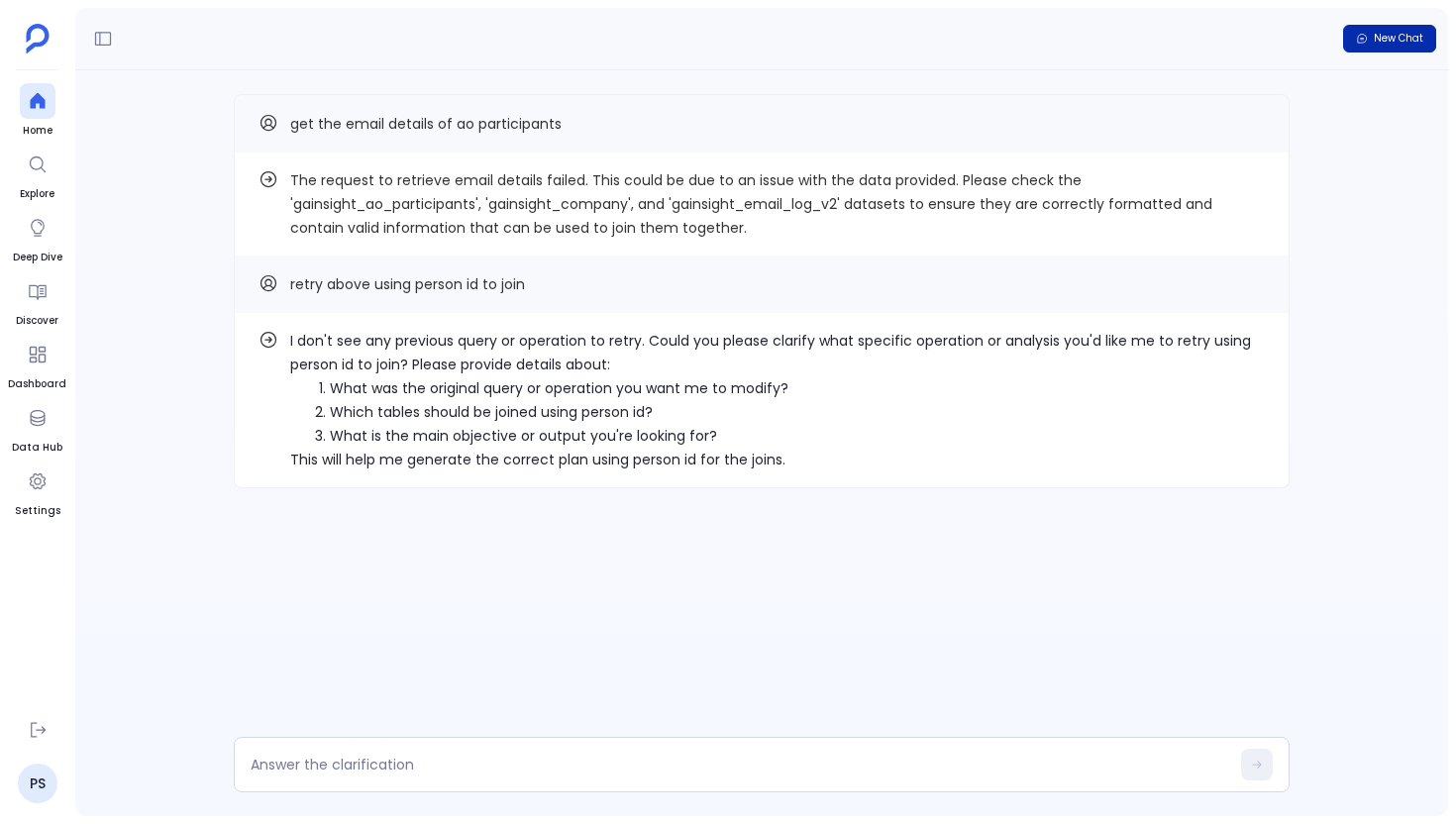 click on "New Chat" at bounding box center (1399, 39) 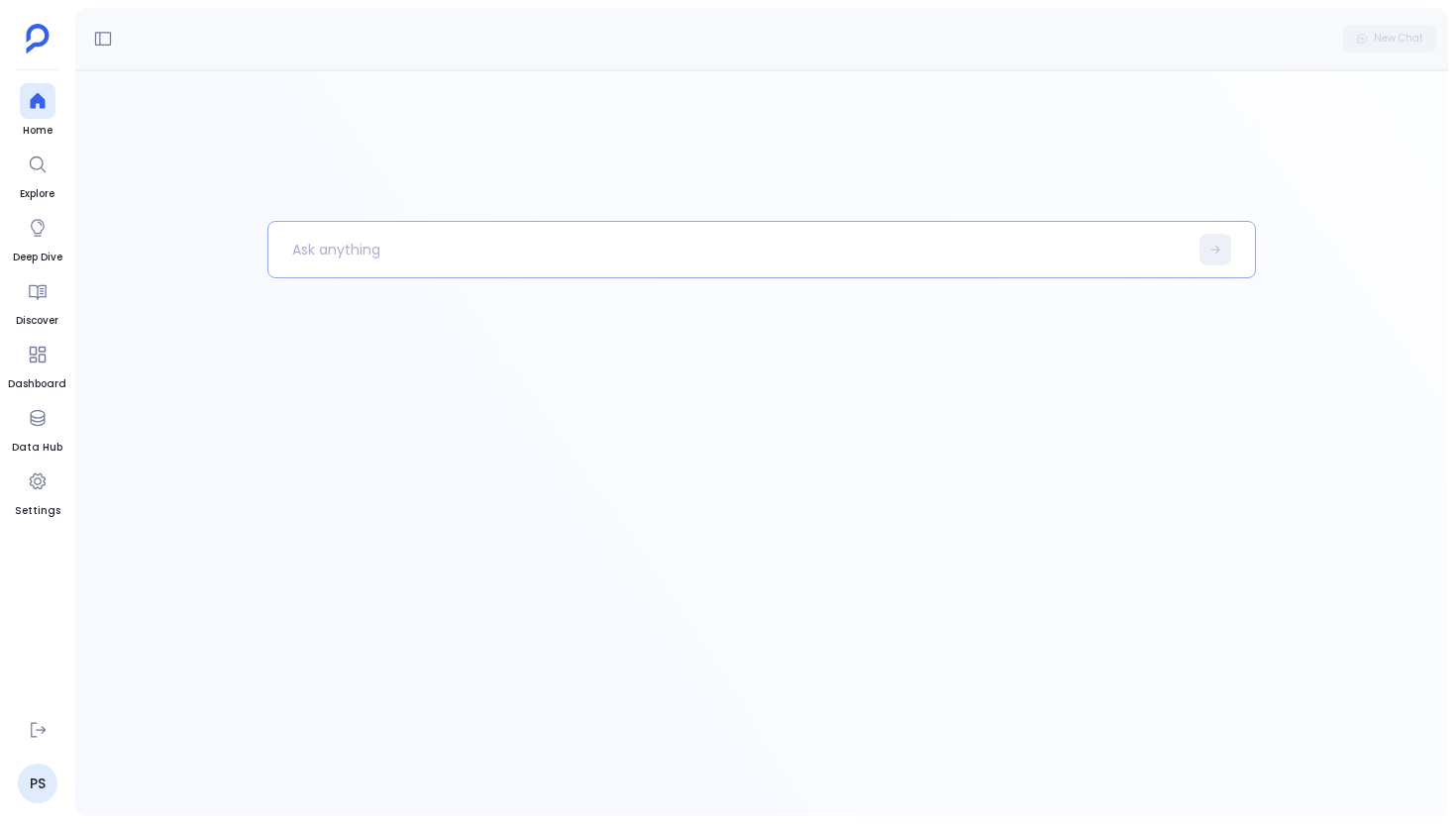 click at bounding box center [728, 250] 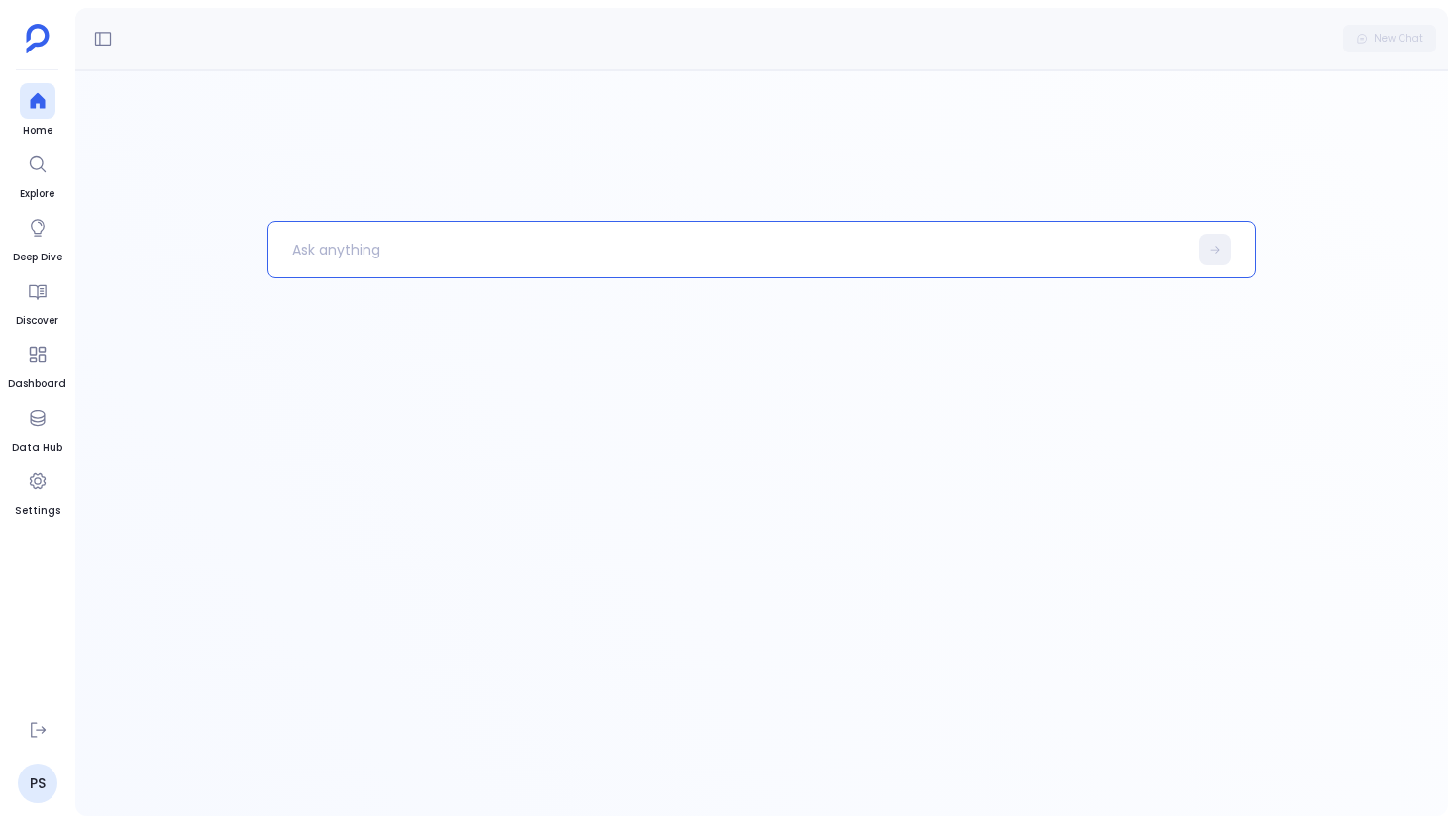 paste 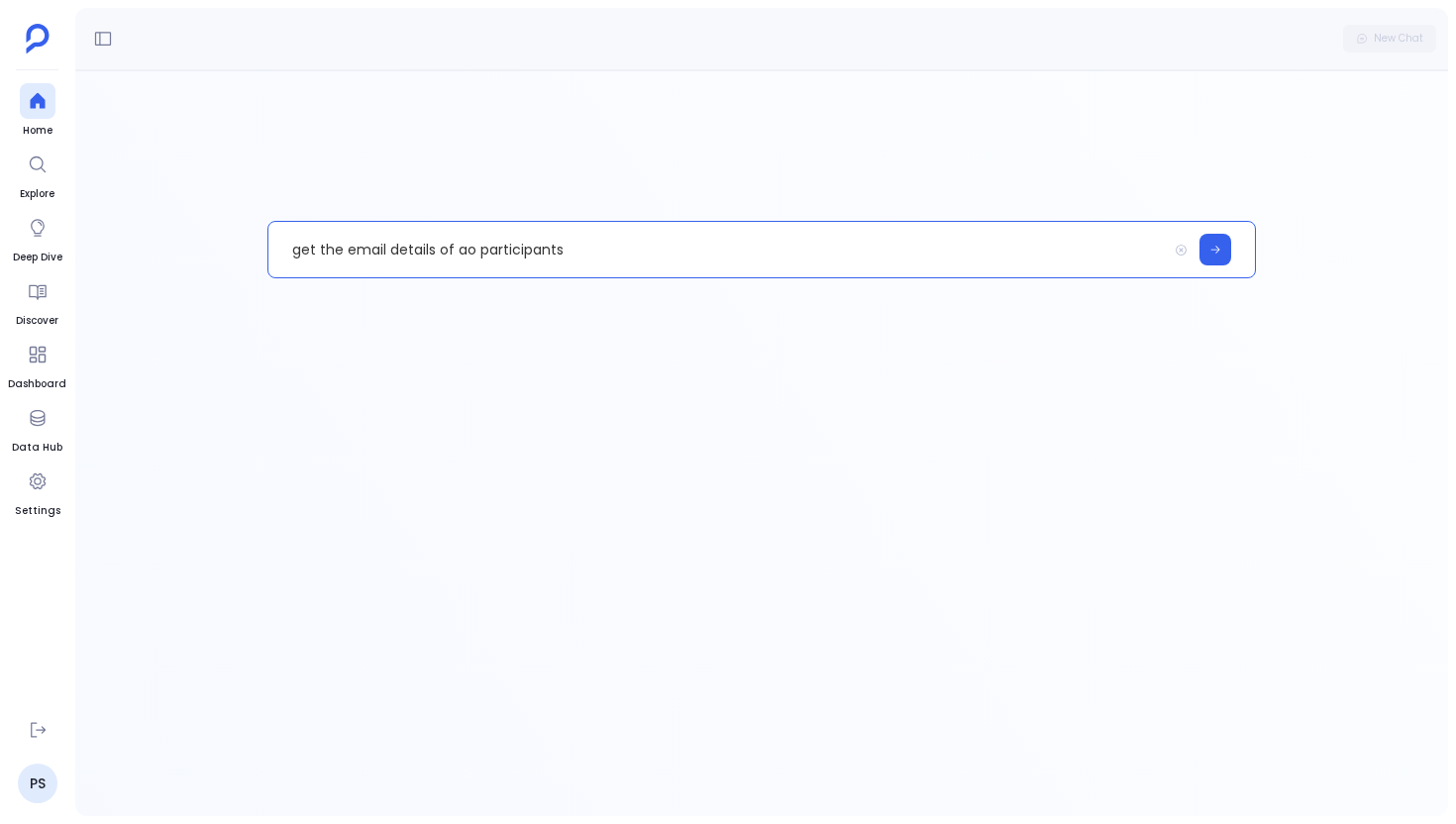 type 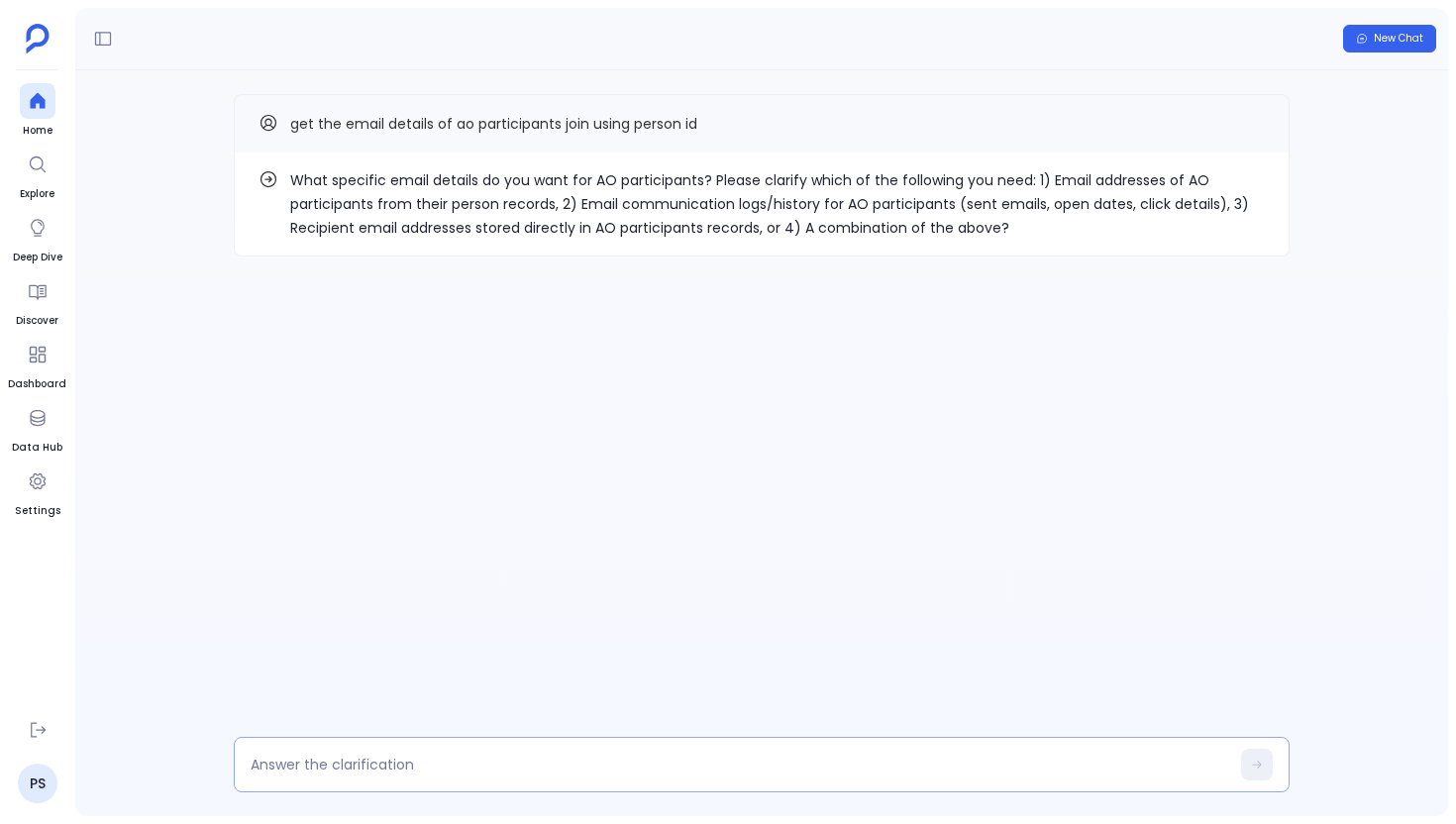 click at bounding box center [740, 765] 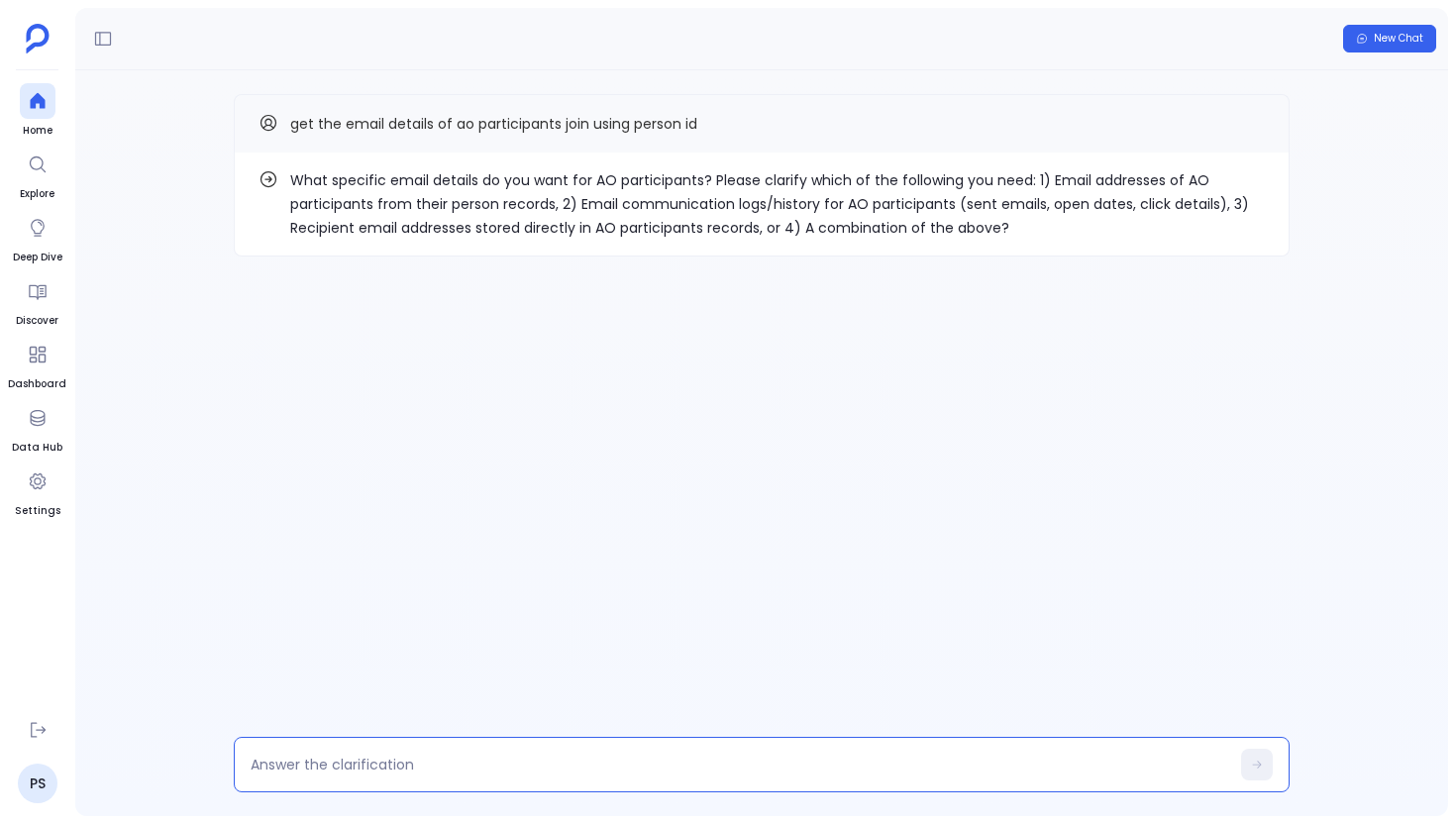 type on "2" 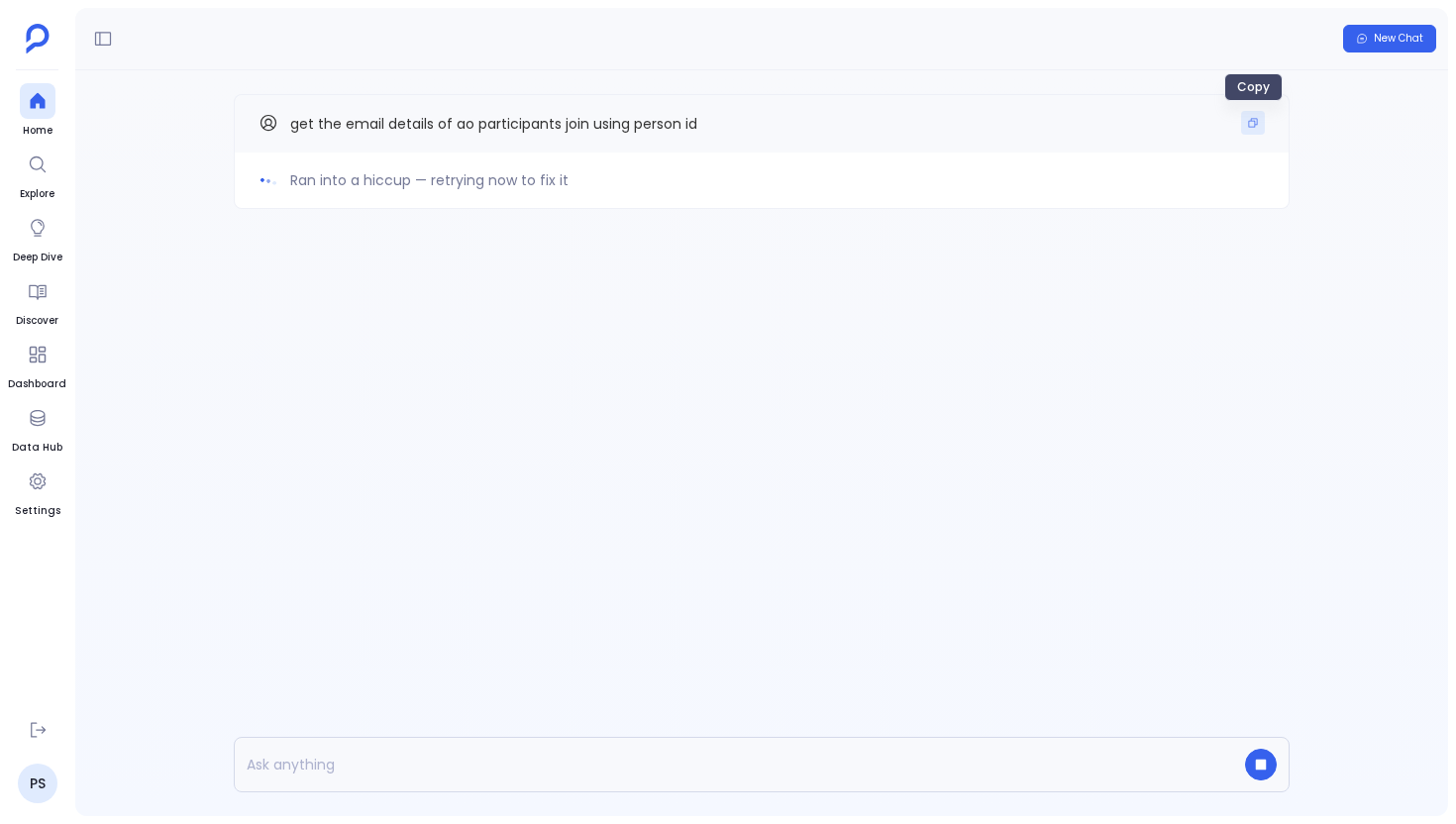 click 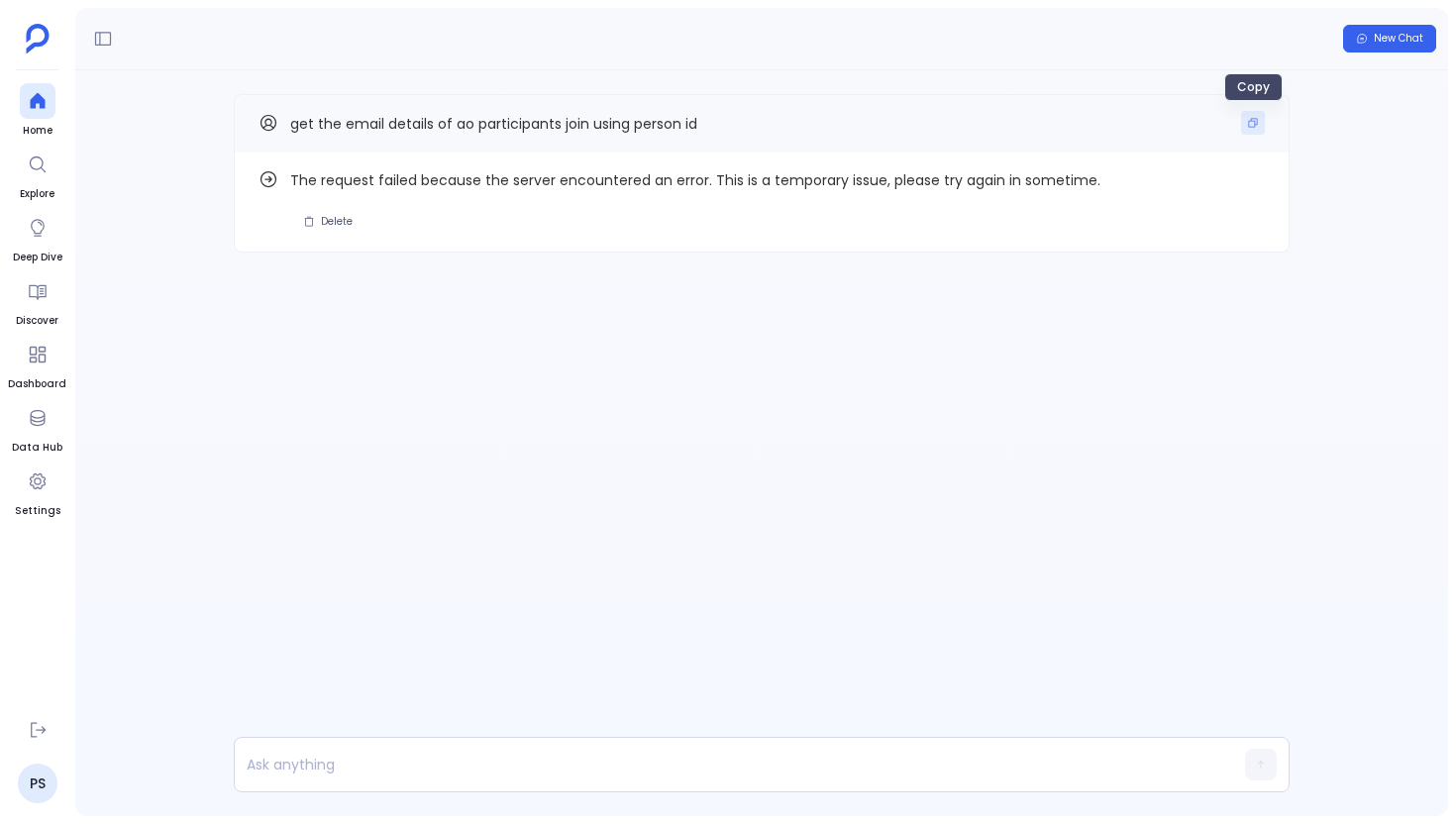 click 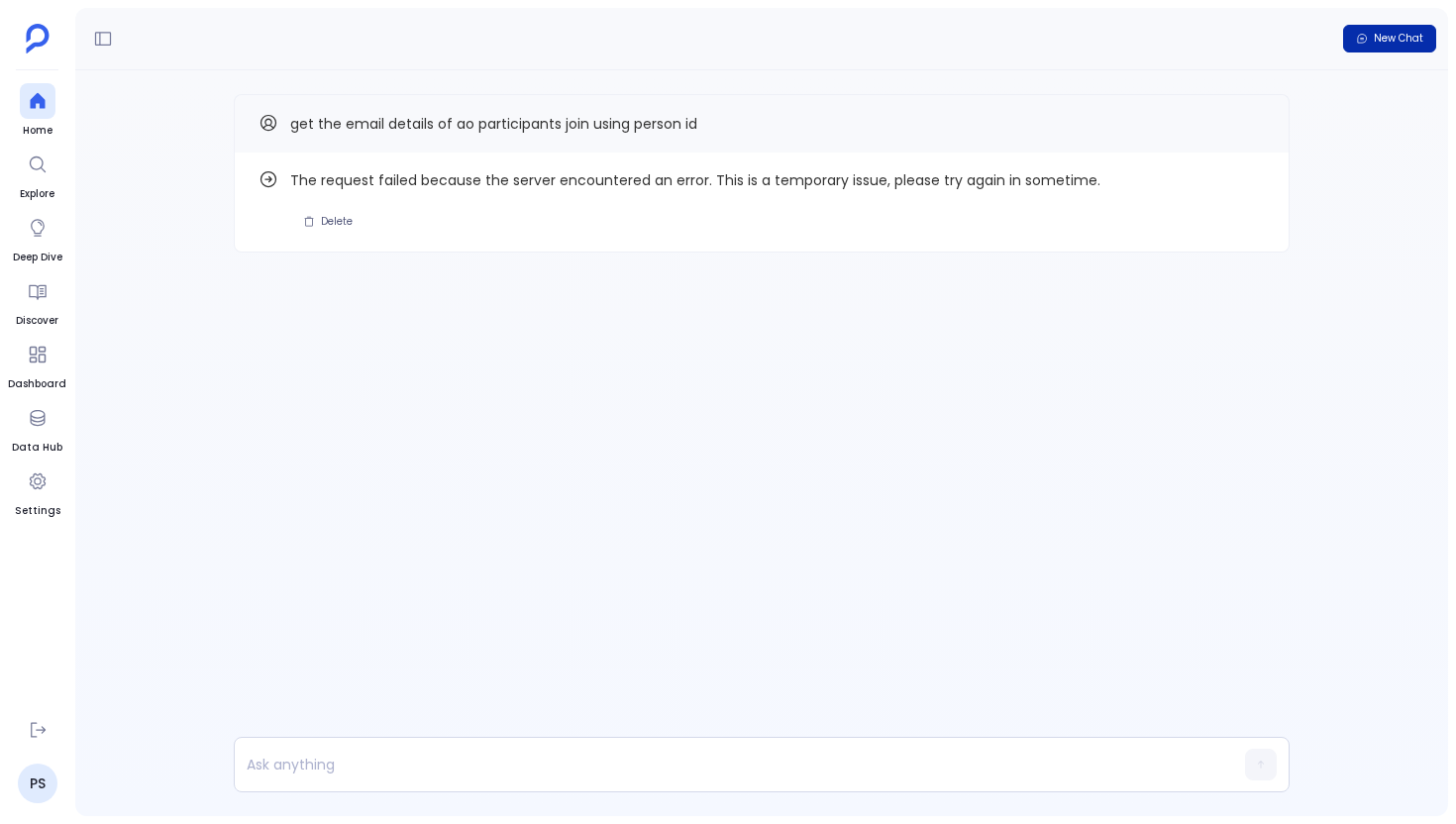 click on "New Chat" at bounding box center (1390, 39) 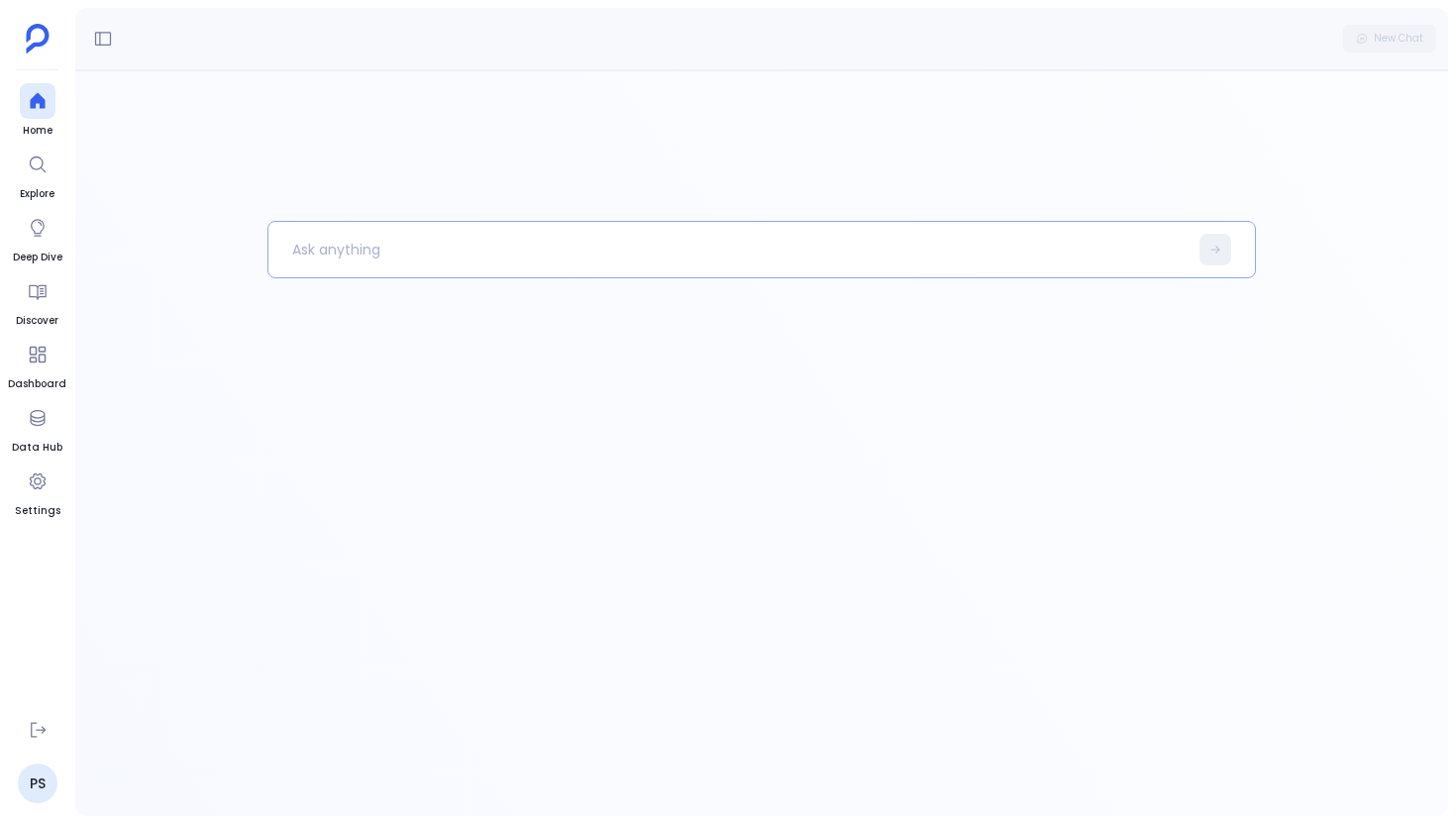 click at bounding box center [728, 250] 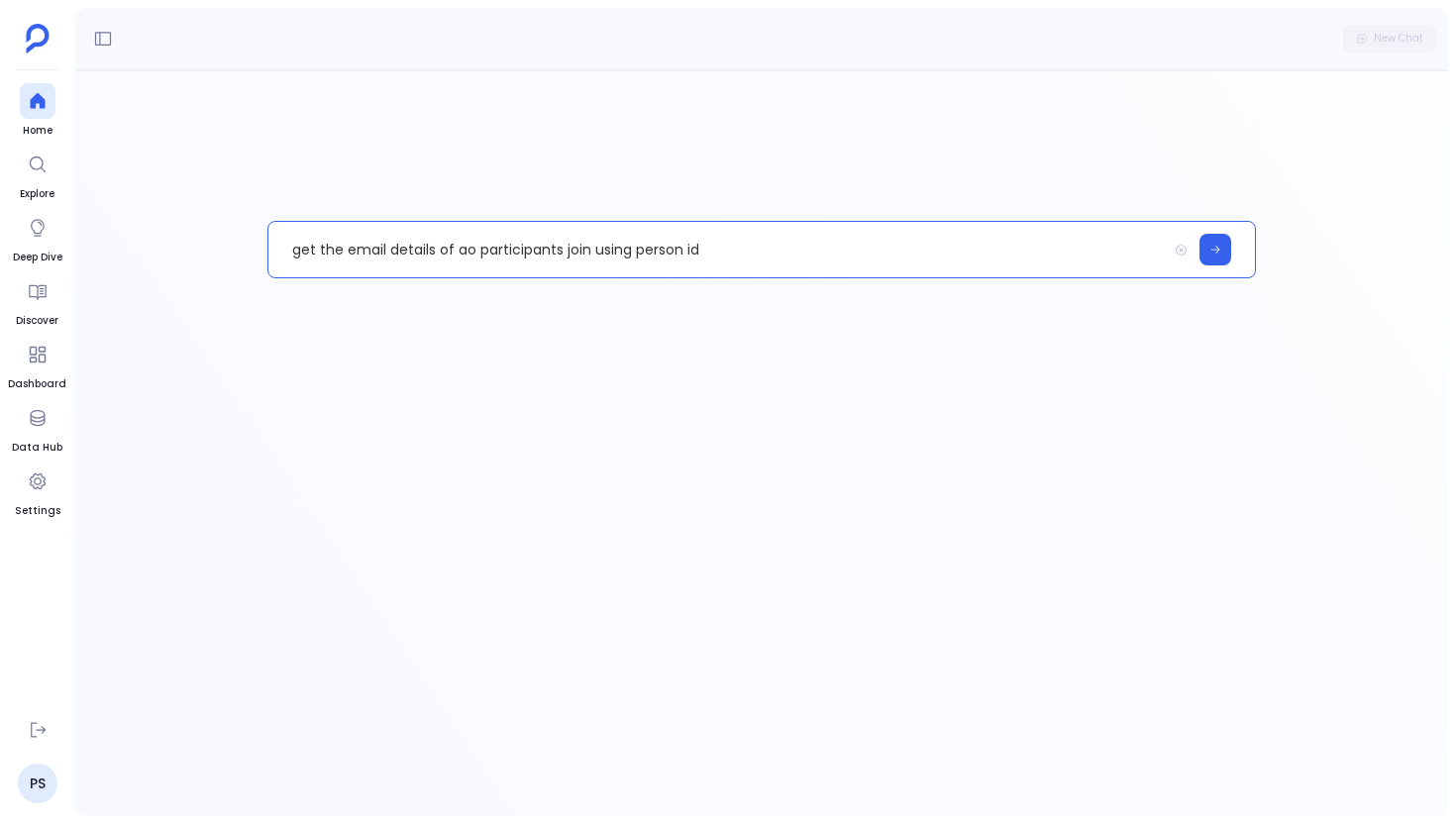 click on "get the email details of ao participants join using person id" at bounding box center (717, 250) 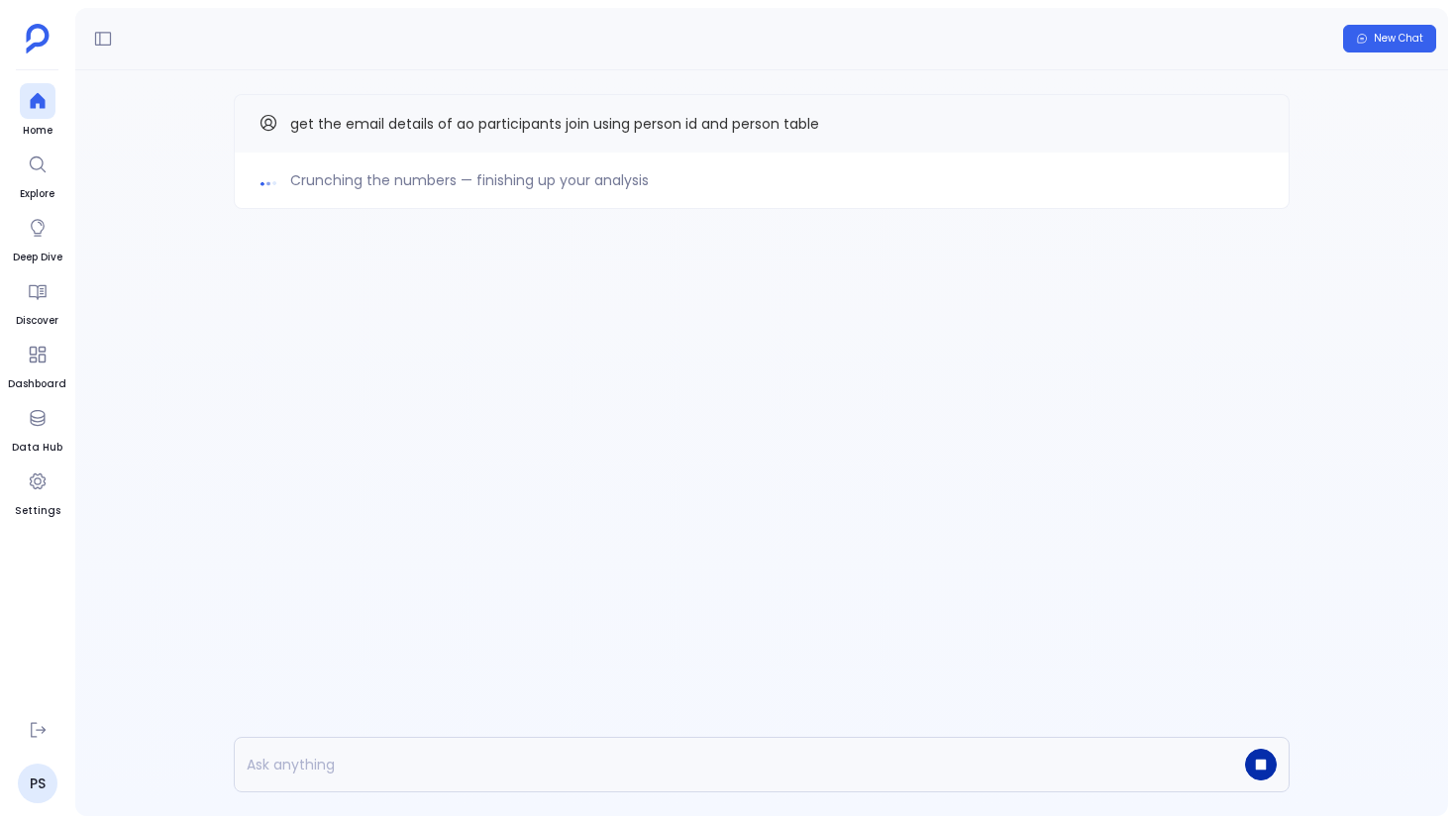 click 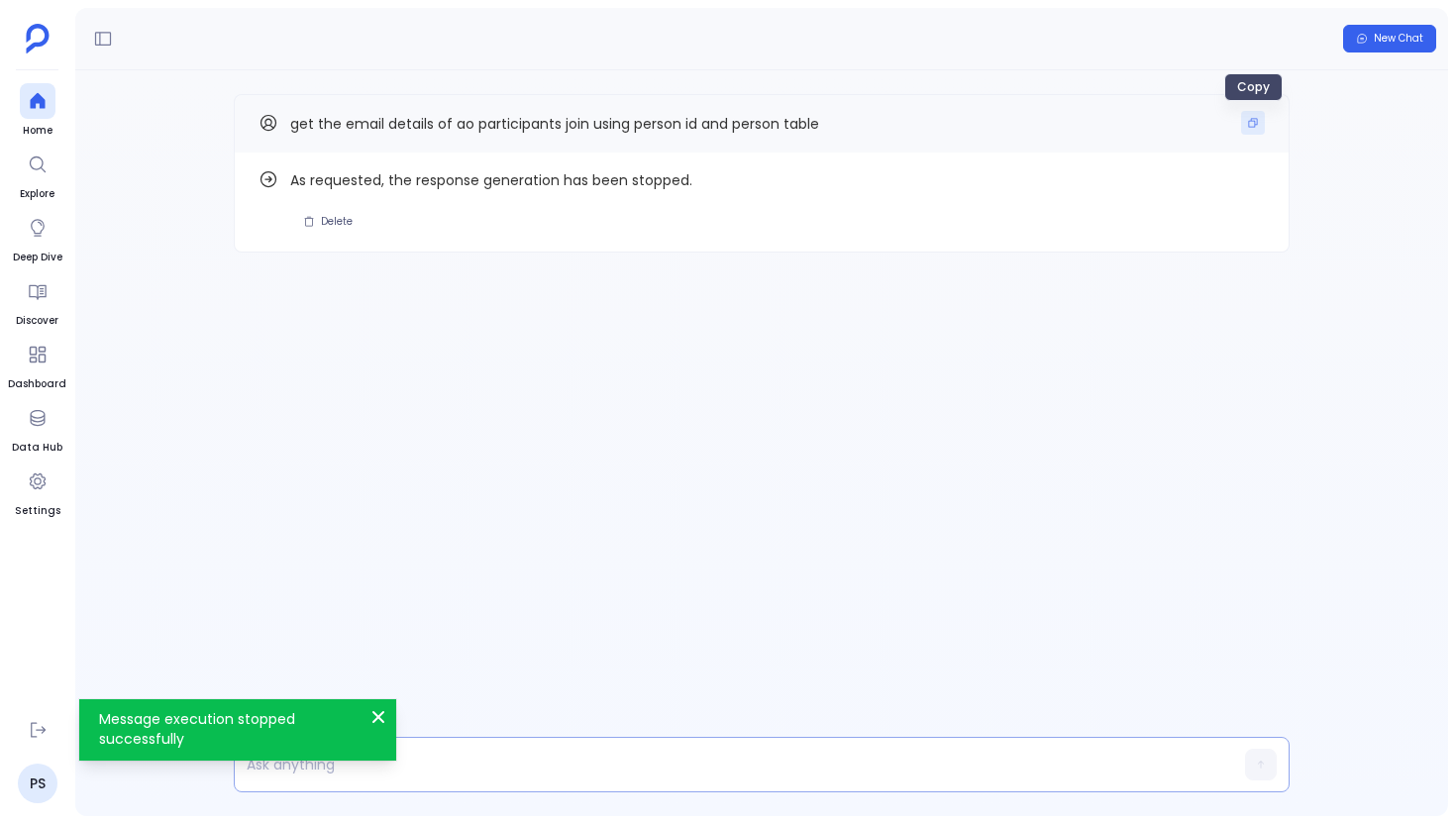 click 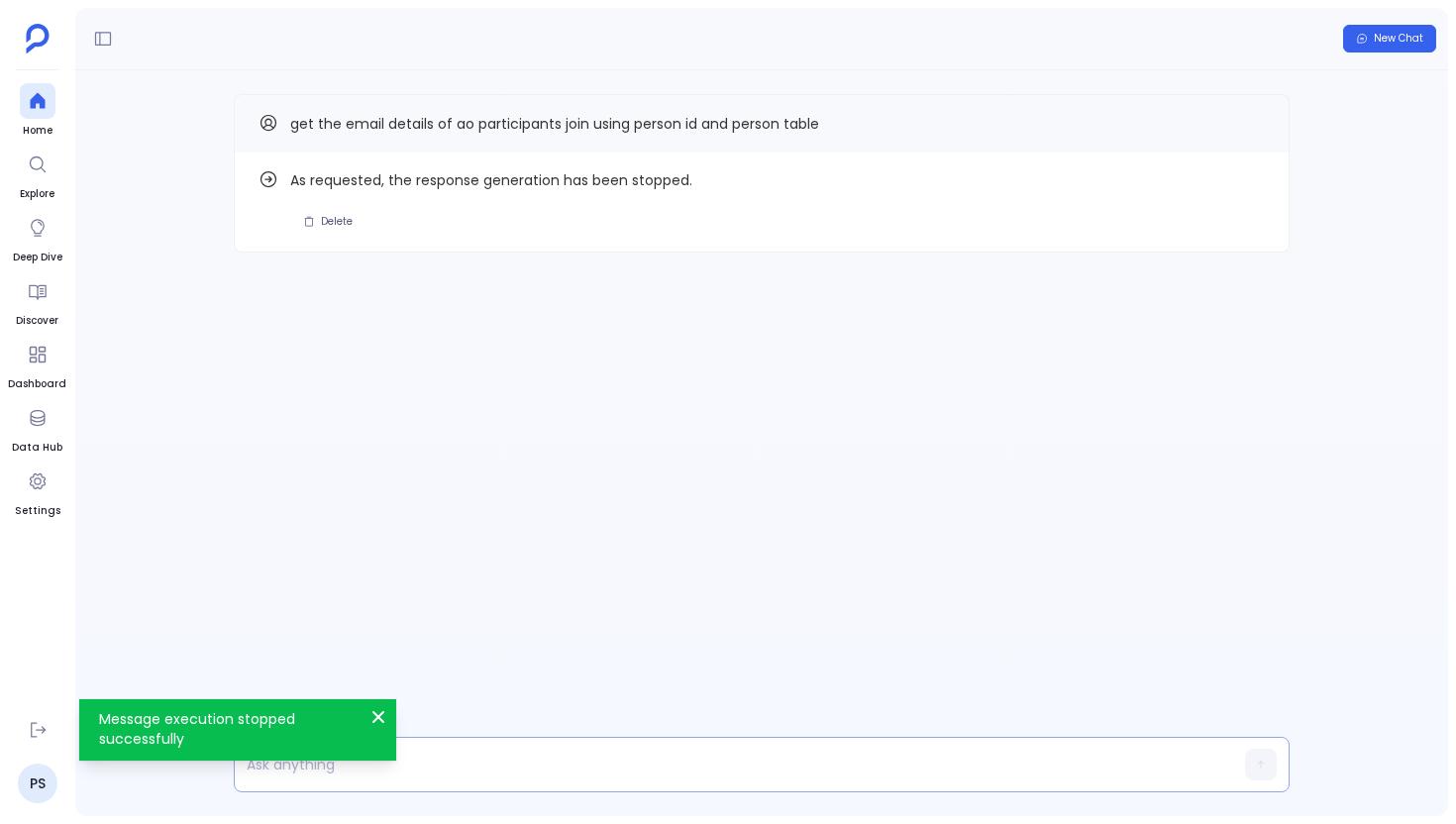 click at bounding box center [723, 765] 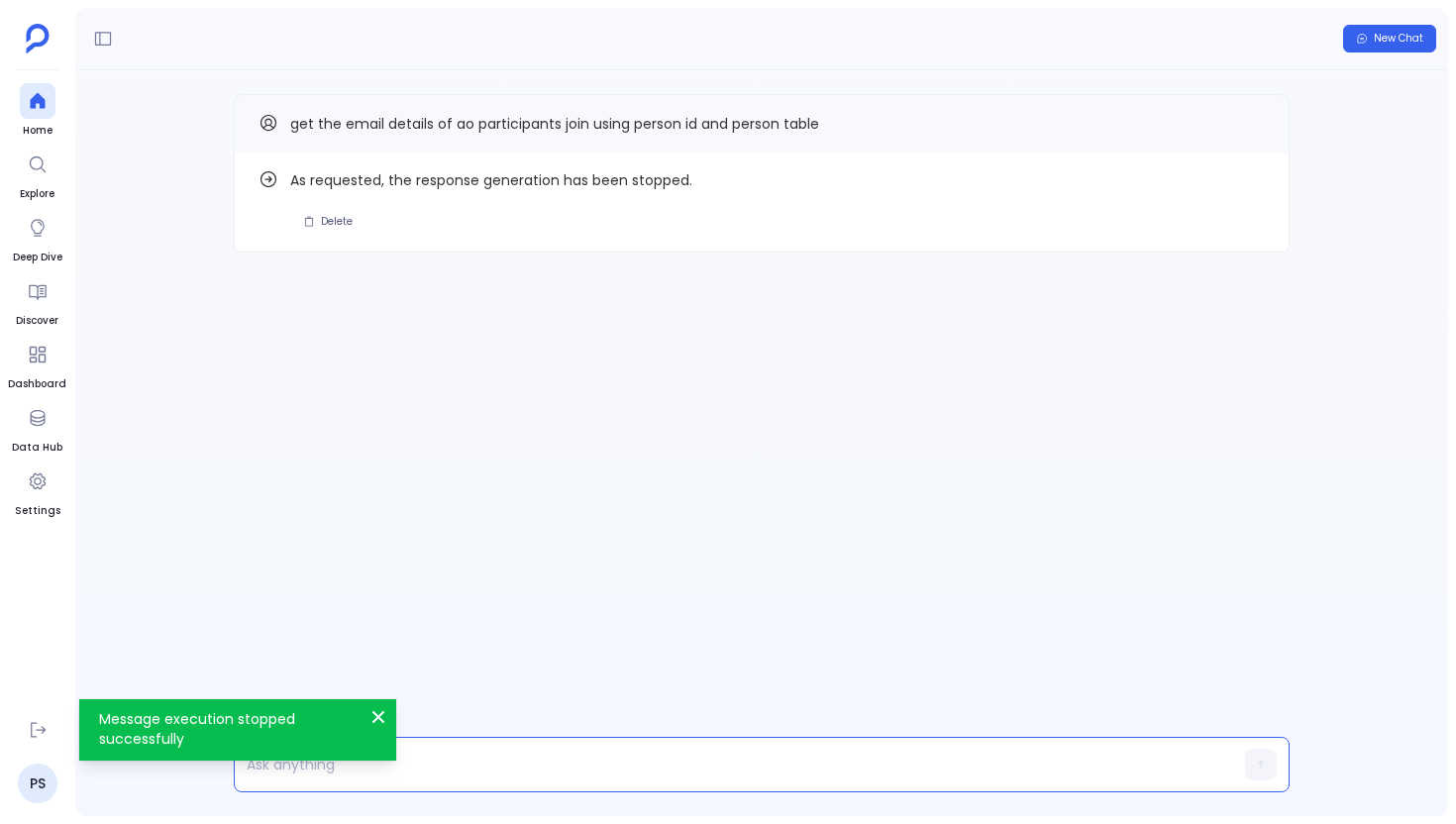 paste 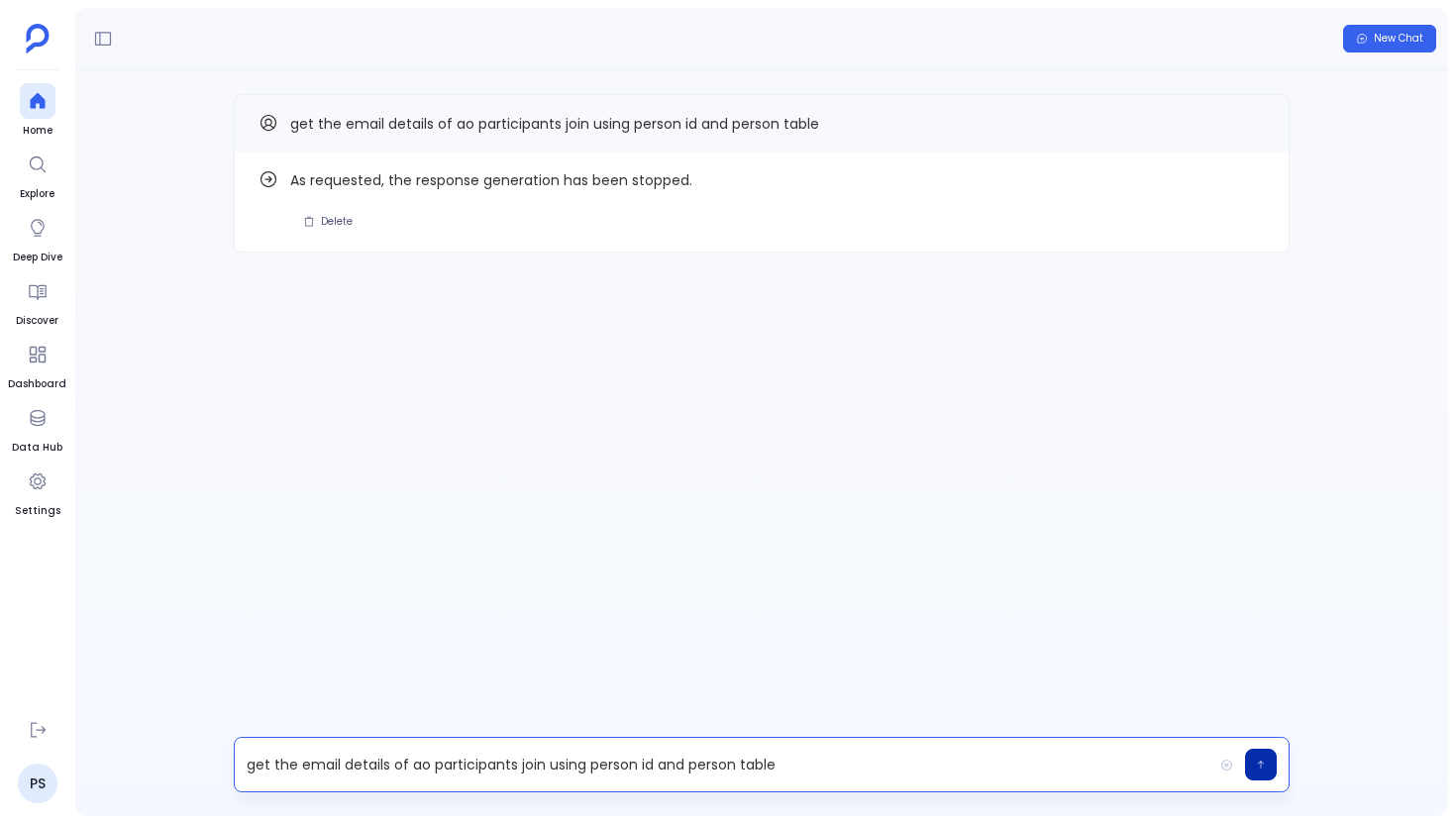 click on "get the email details of ao participants join using person id and person table" at bounding box center [723, 765] 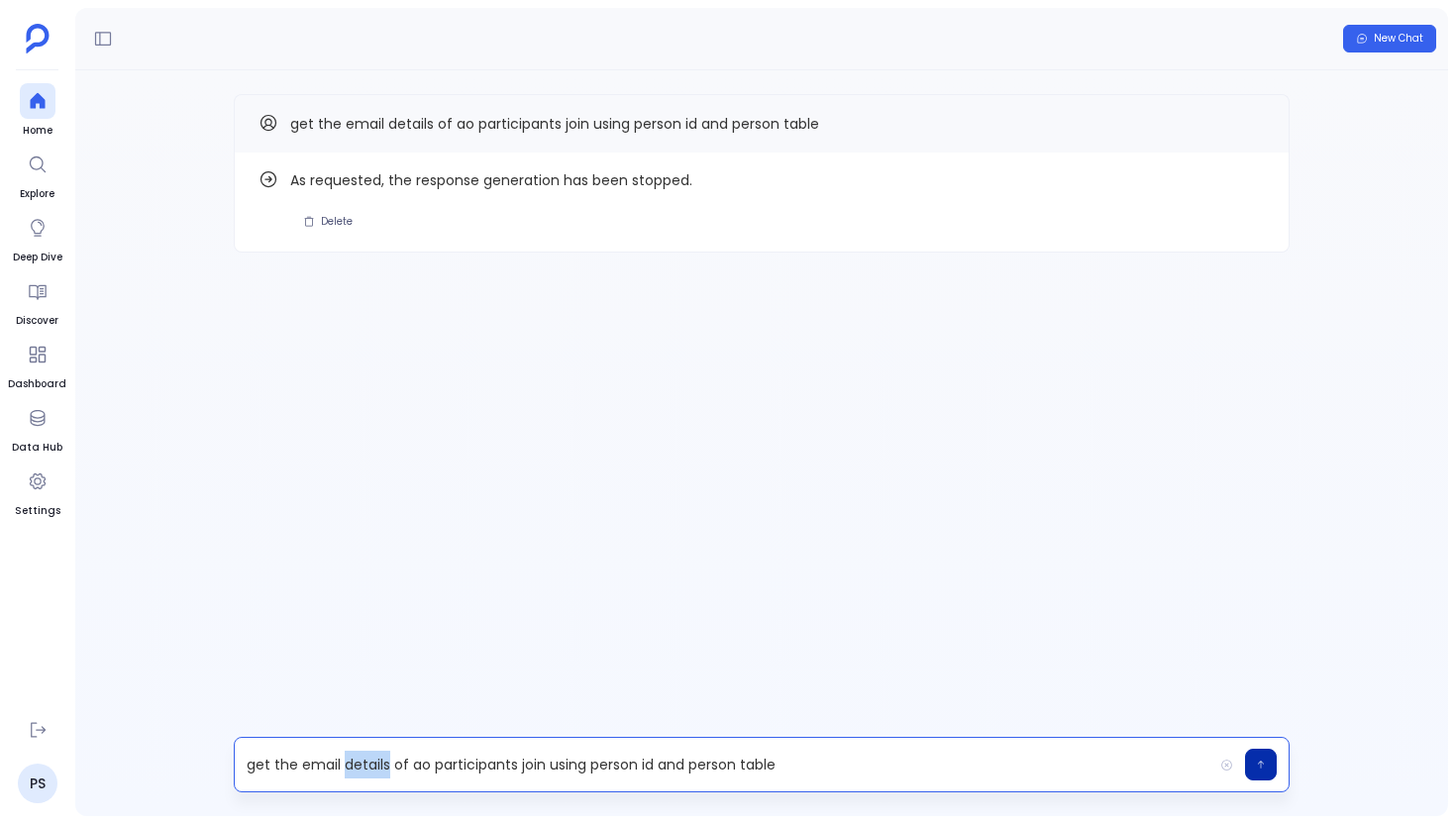 type 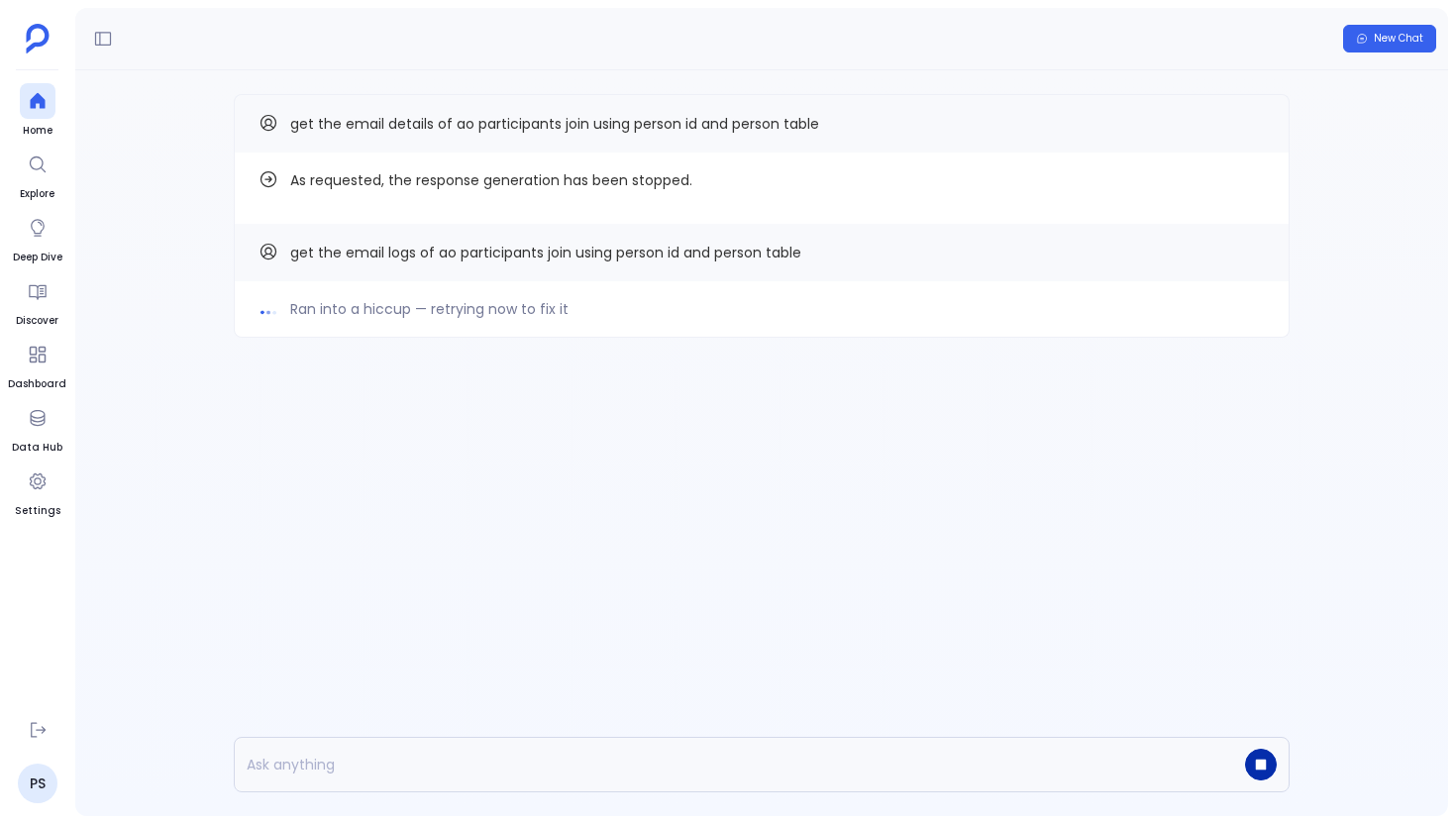 click 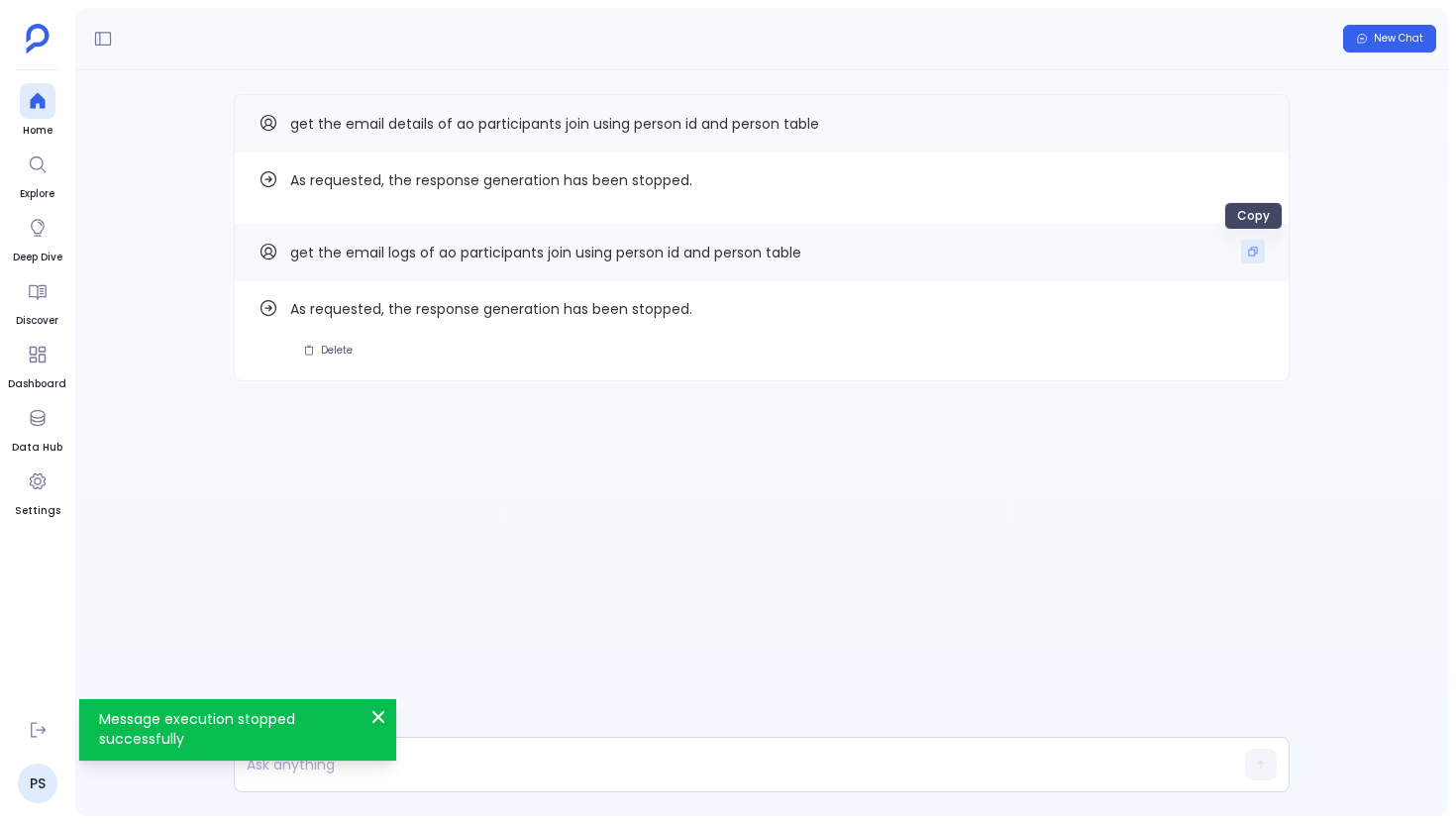 click 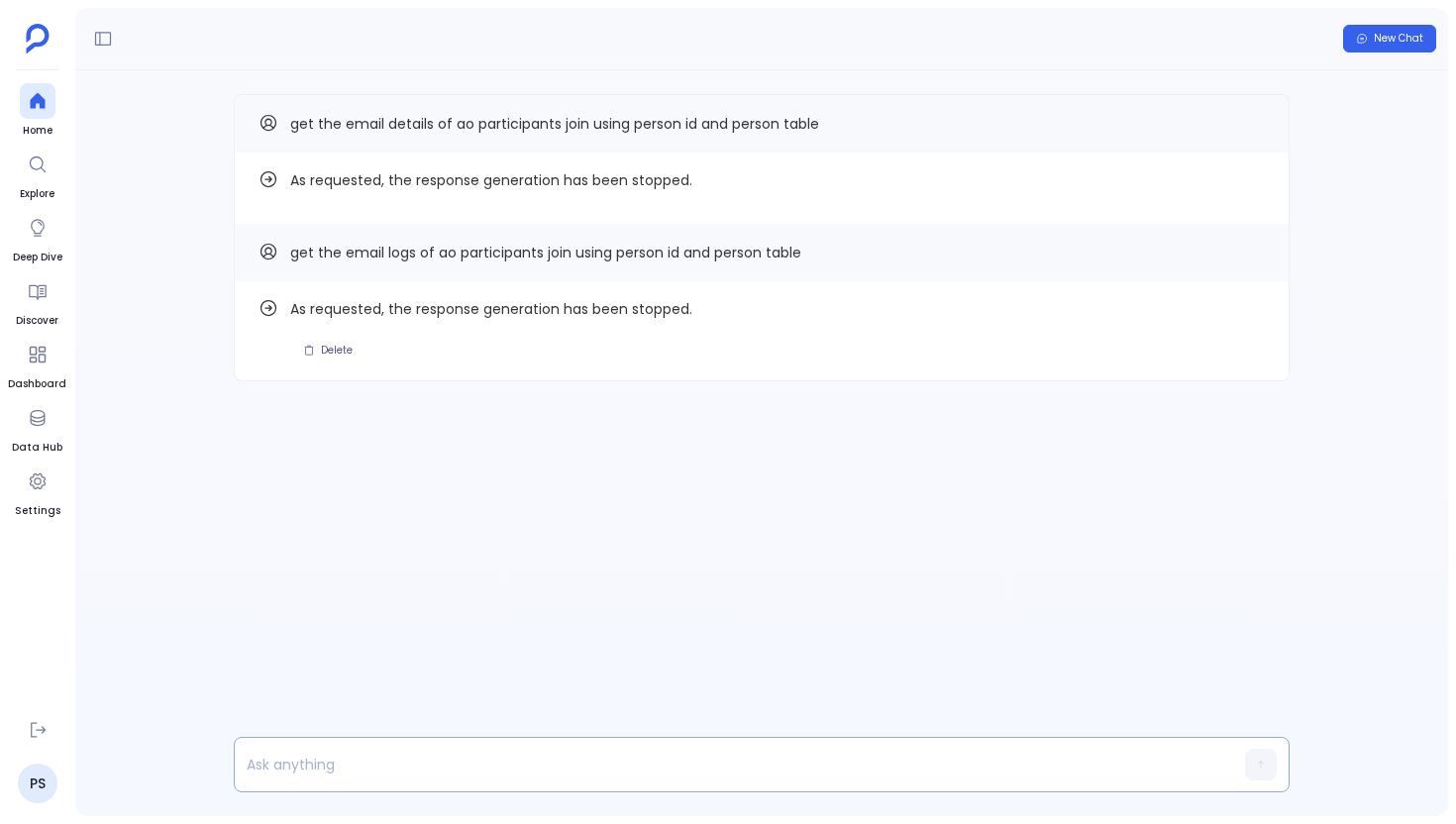 click at bounding box center [723, 765] 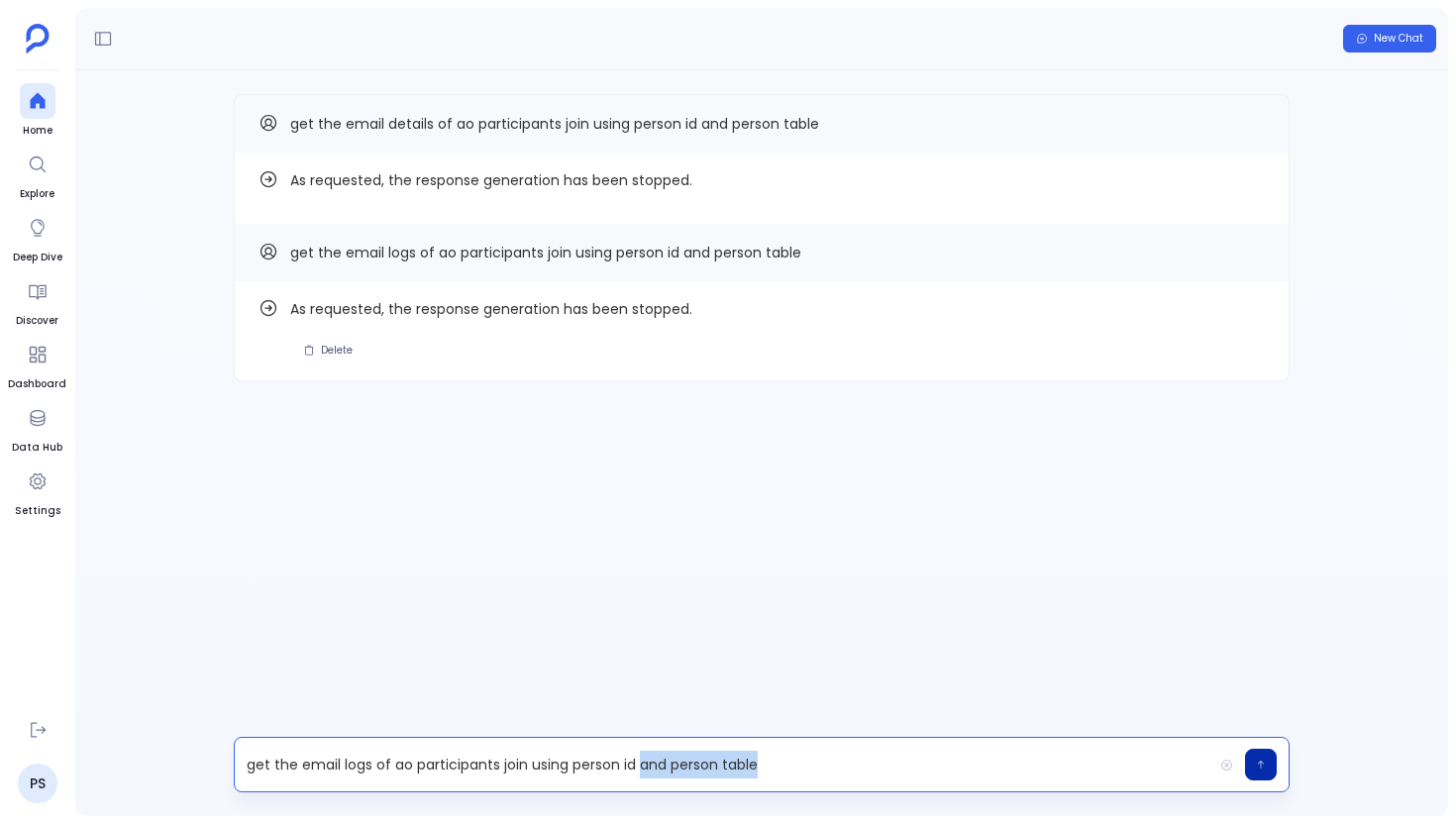 drag, startPoint x: 642, startPoint y: 767, endPoint x: 780, endPoint y: 770, distance: 138.0326 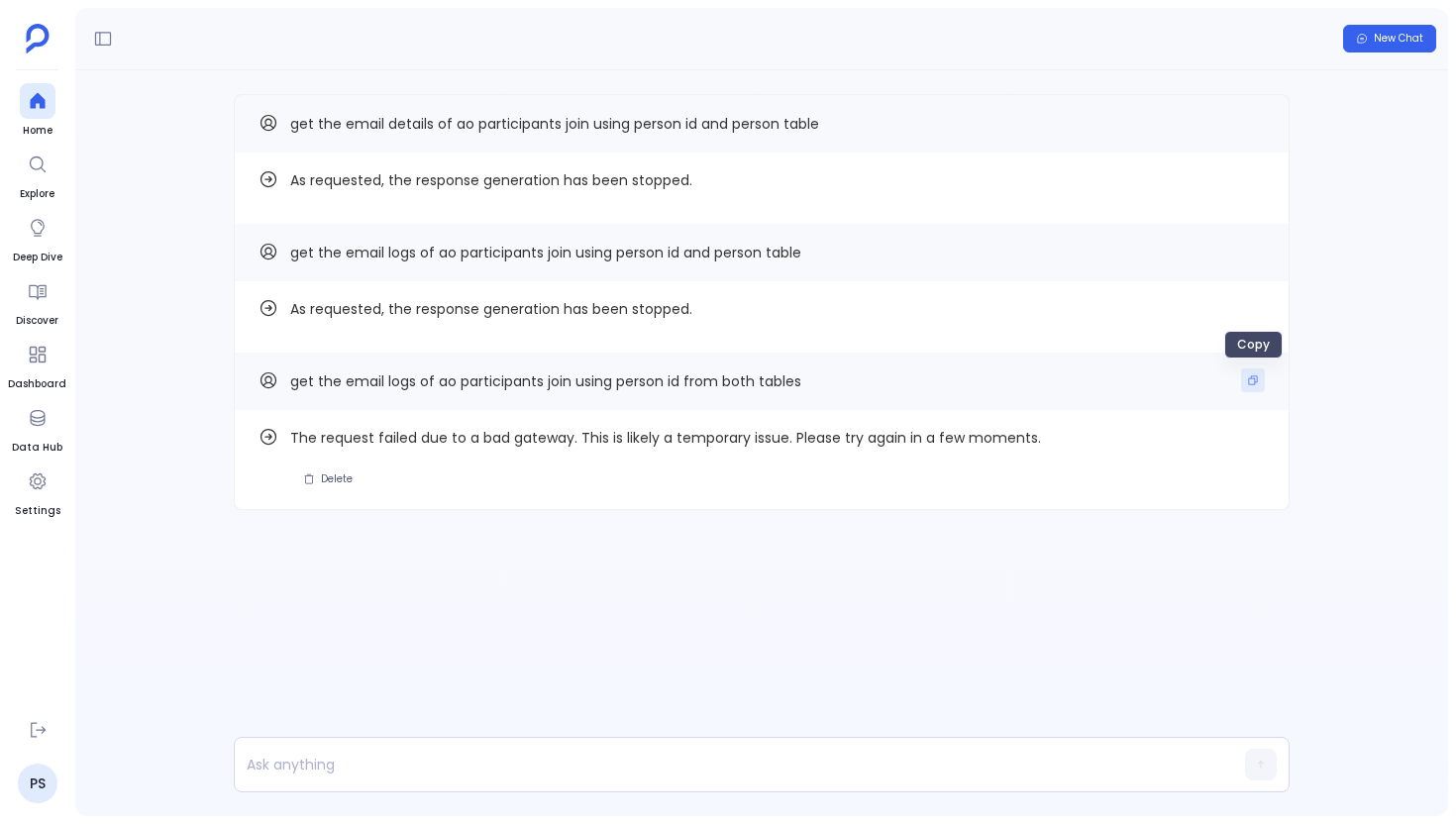 click at bounding box center (1253, 380) 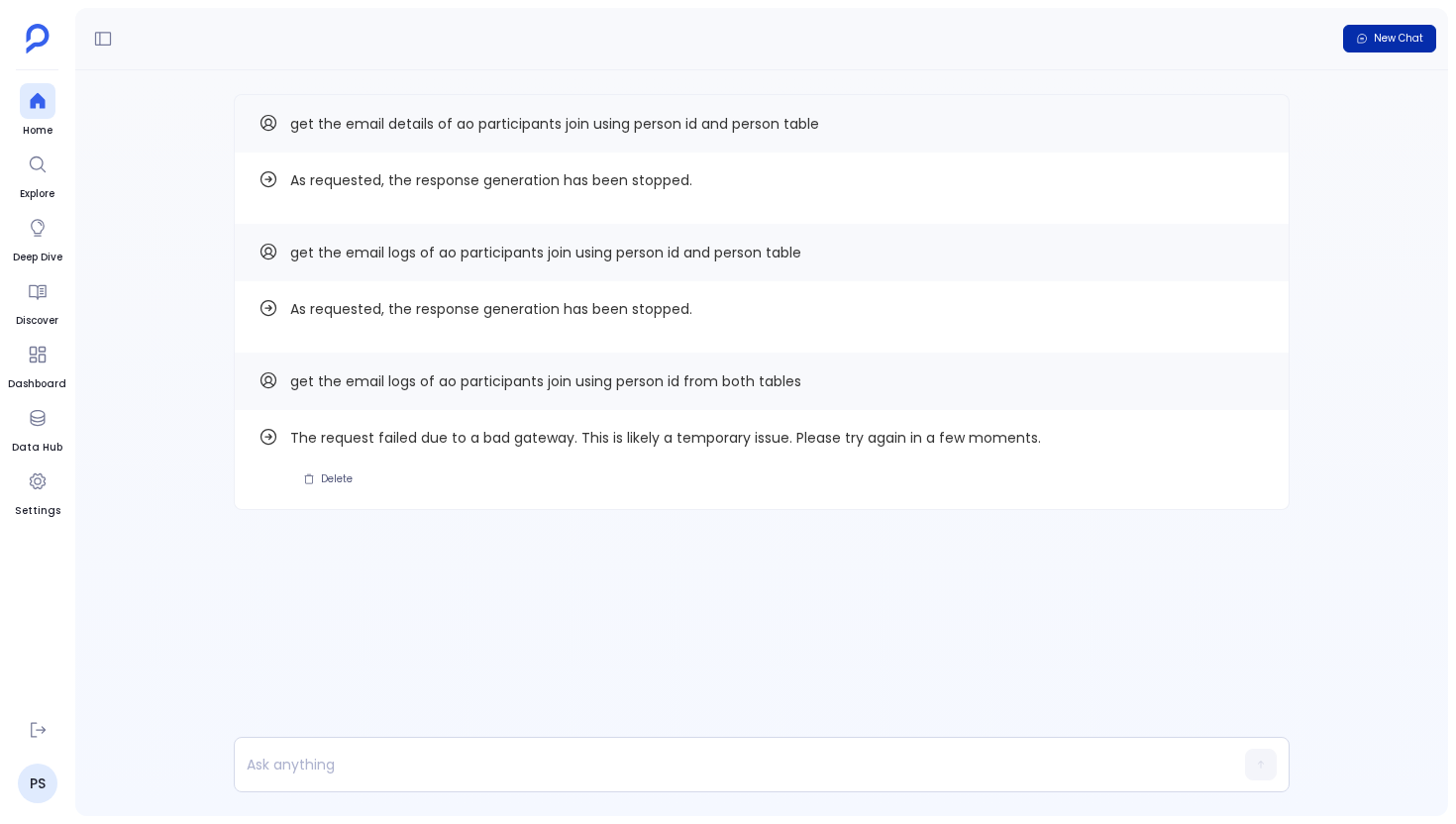 click on "New Chat" at bounding box center [1390, 39] 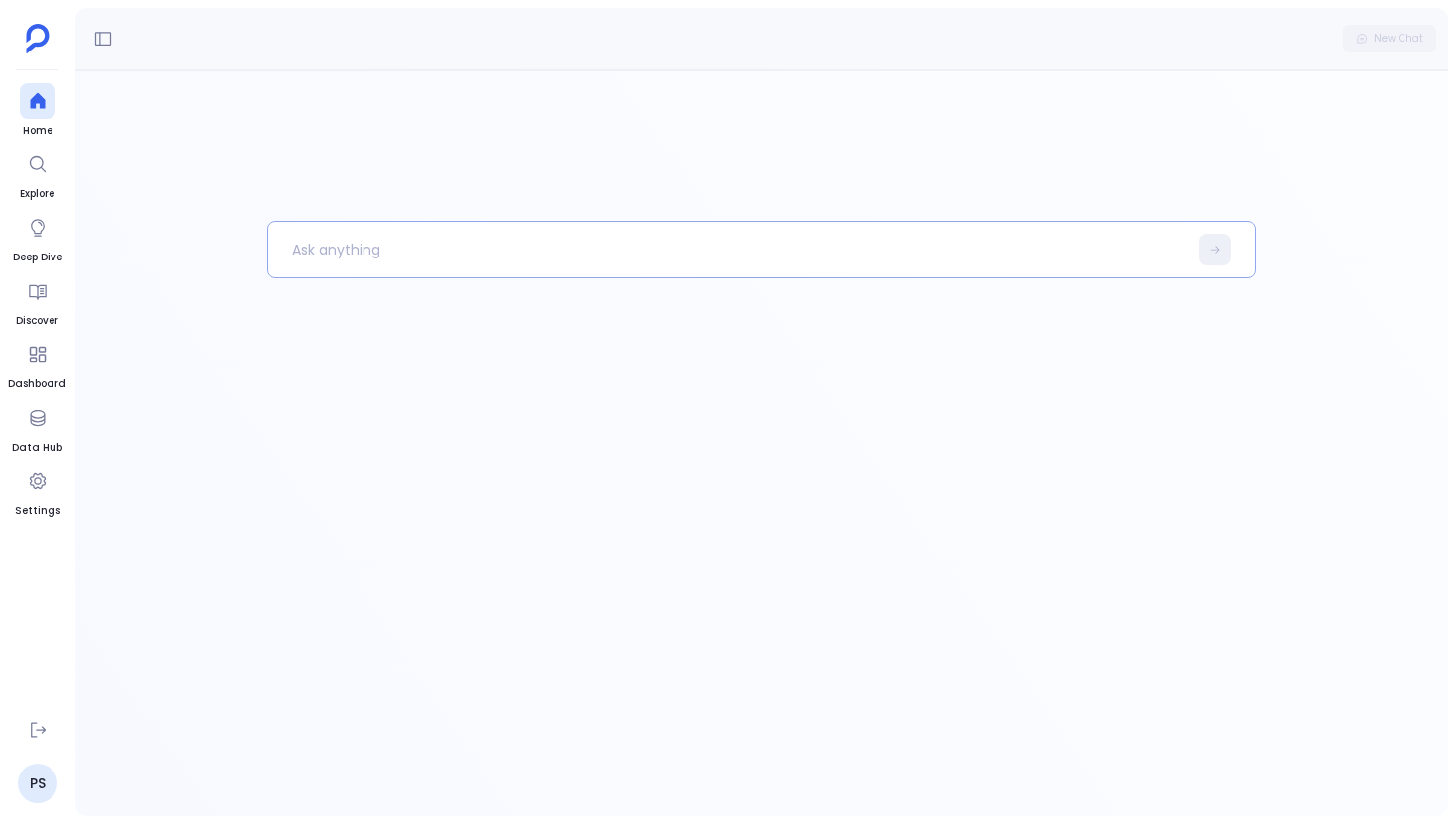 click at bounding box center [728, 250] 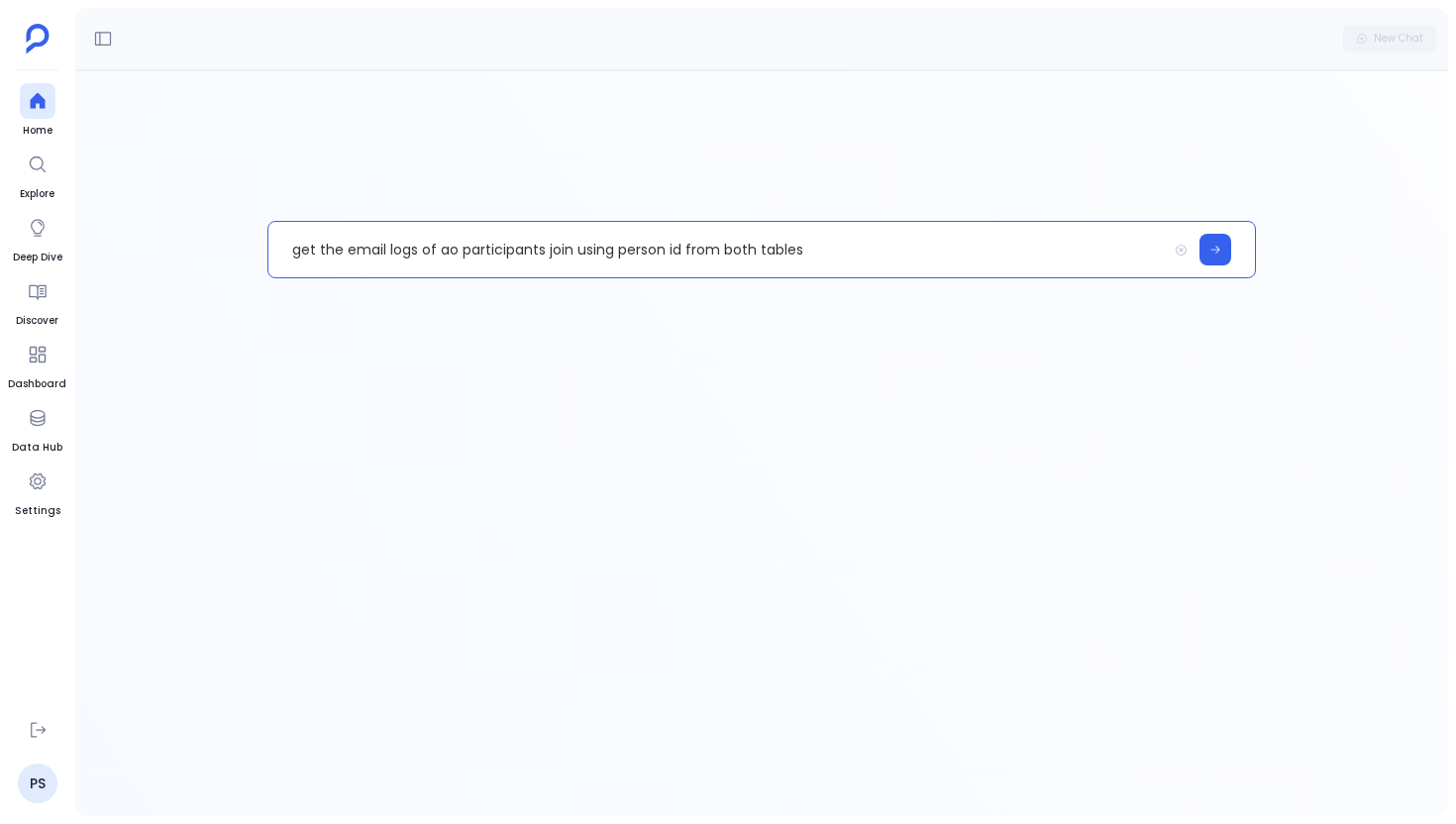click on "get the email logs of ao participants join using person id from both tables" at bounding box center [717, 250] 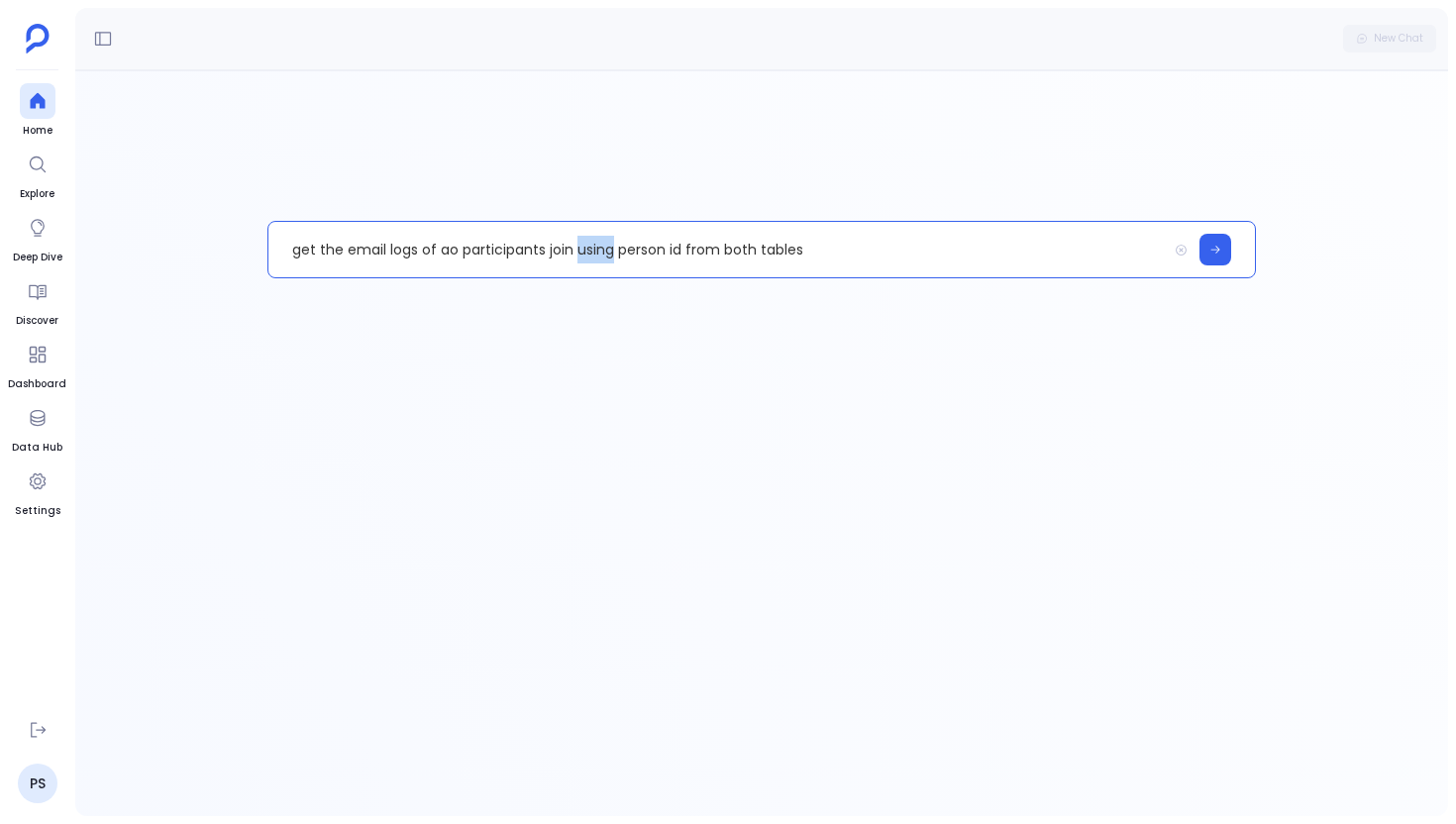 type 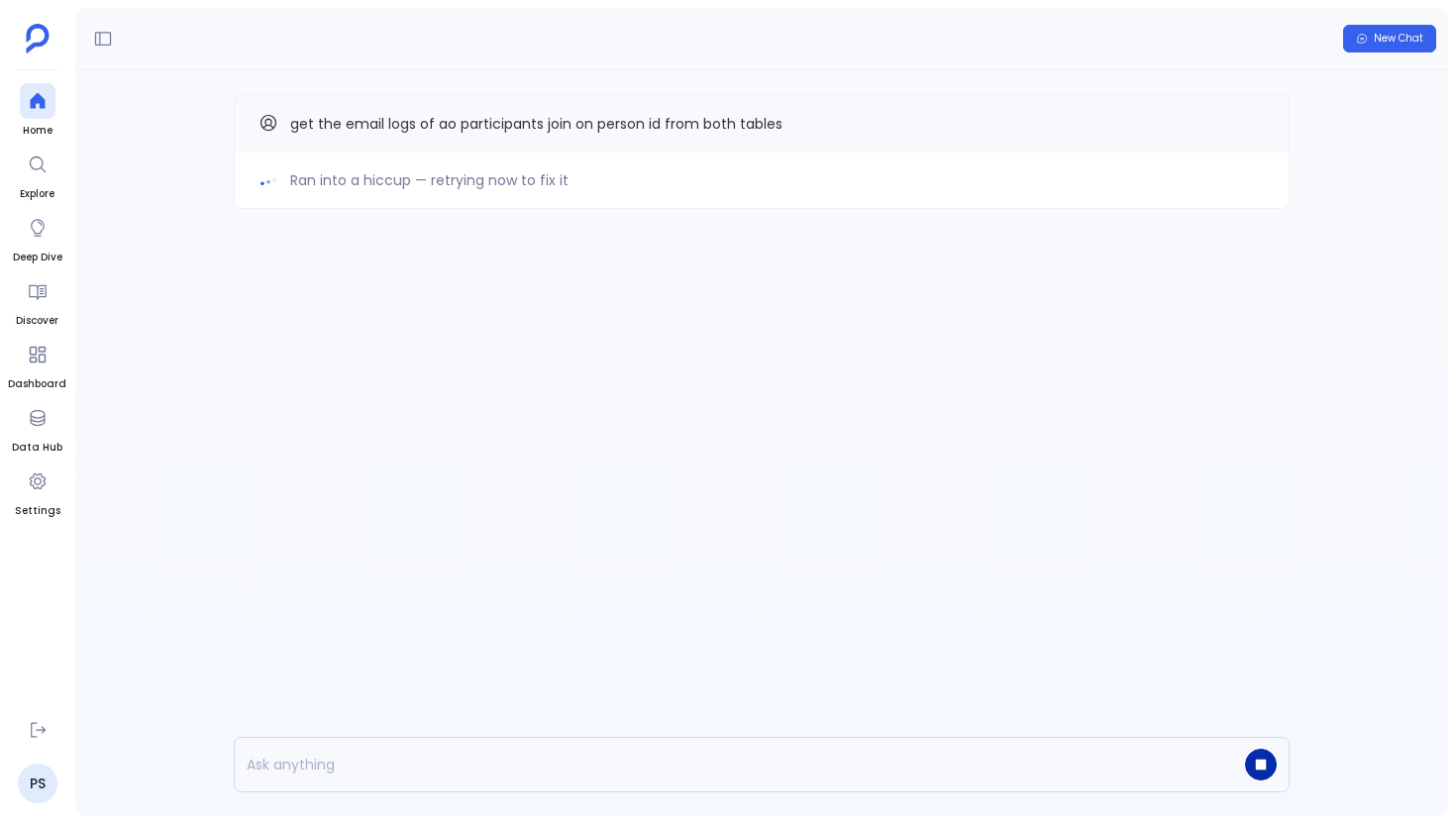 click at bounding box center (1261, 765) 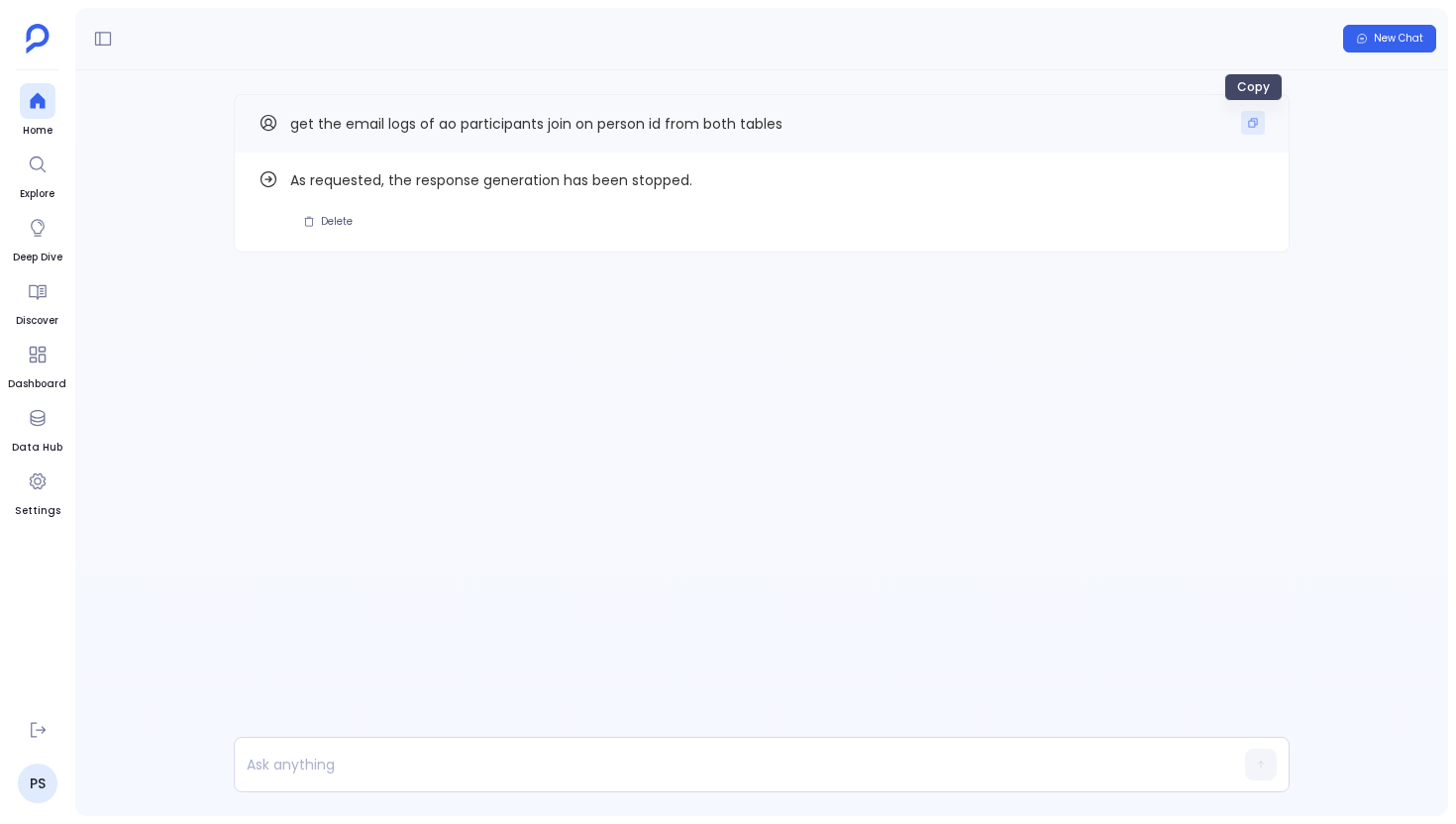 click at bounding box center (1253, 123) 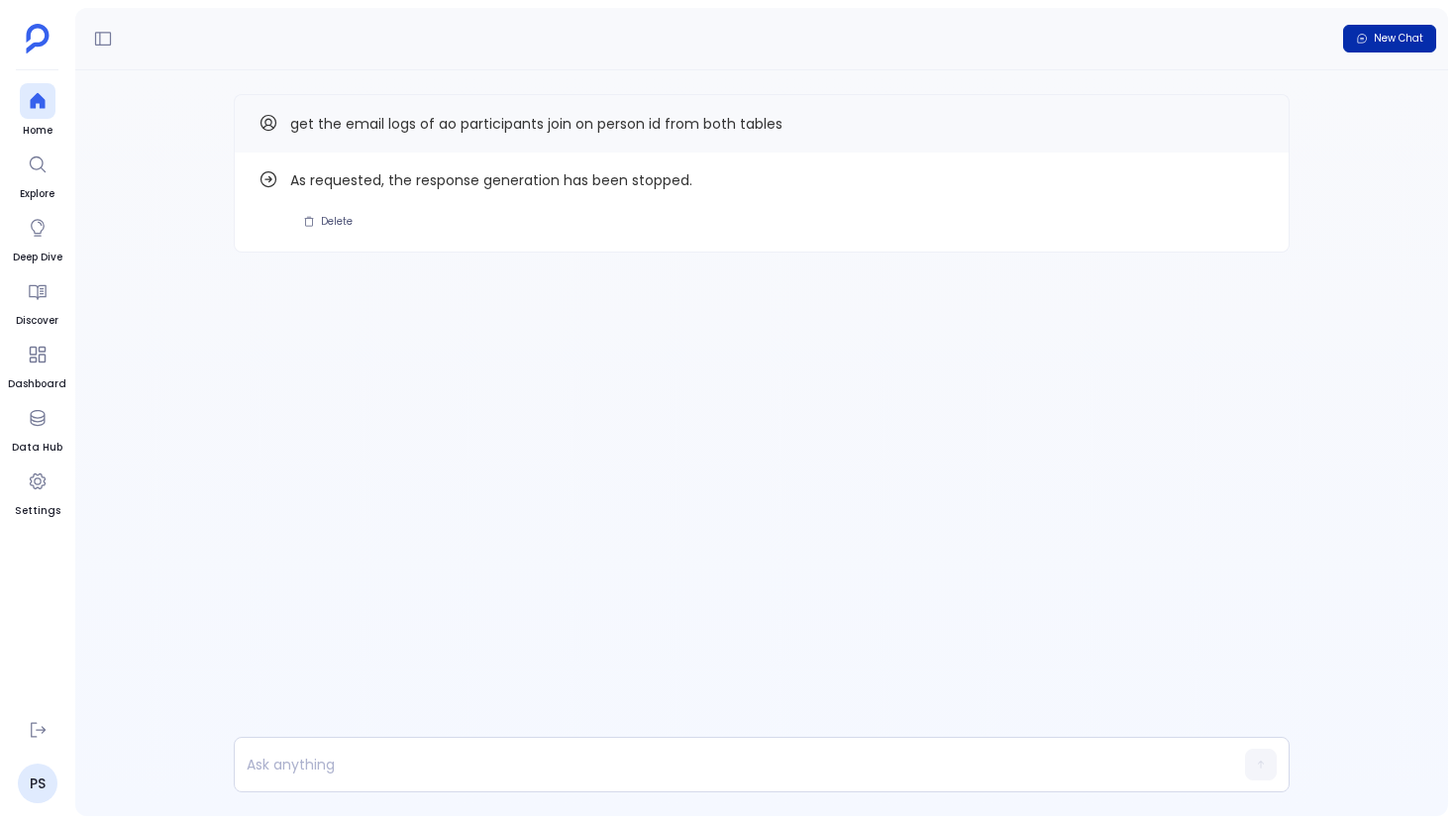 click on "New Chat" at bounding box center (1399, 39) 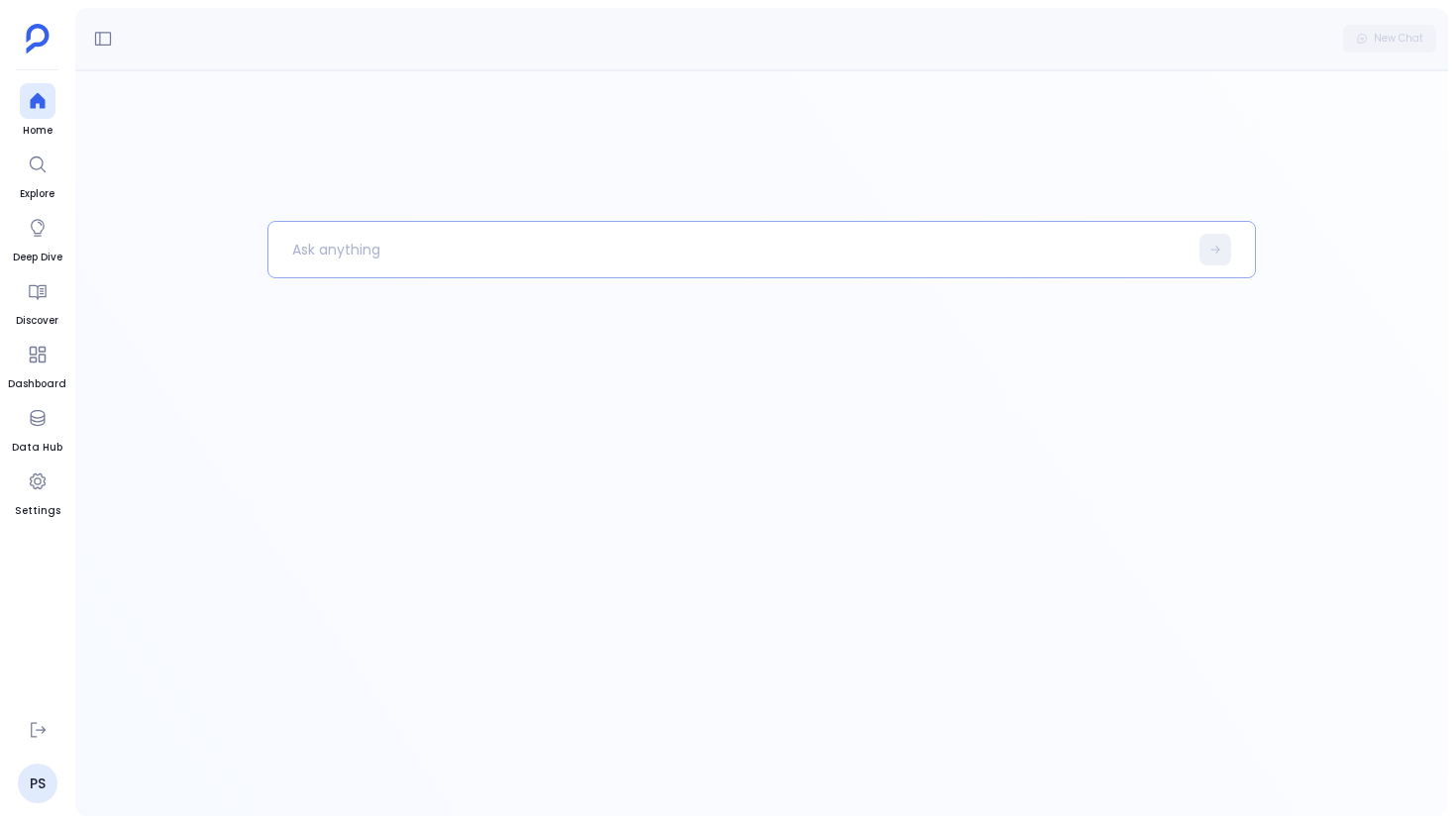 click at bounding box center (728, 250) 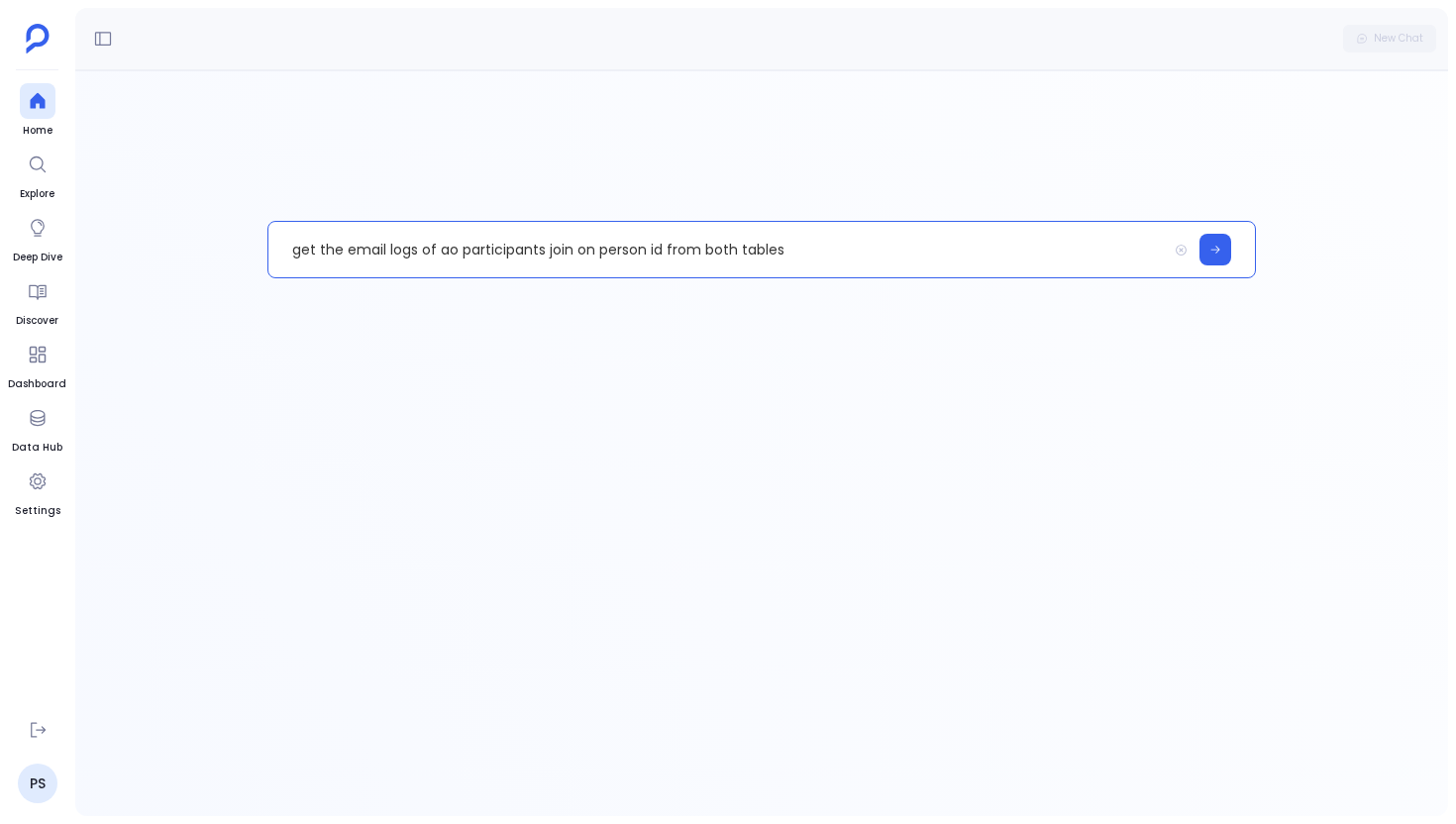 click on "get the email logs of ao participants join on person id from both tables" at bounding box center (717, 250) 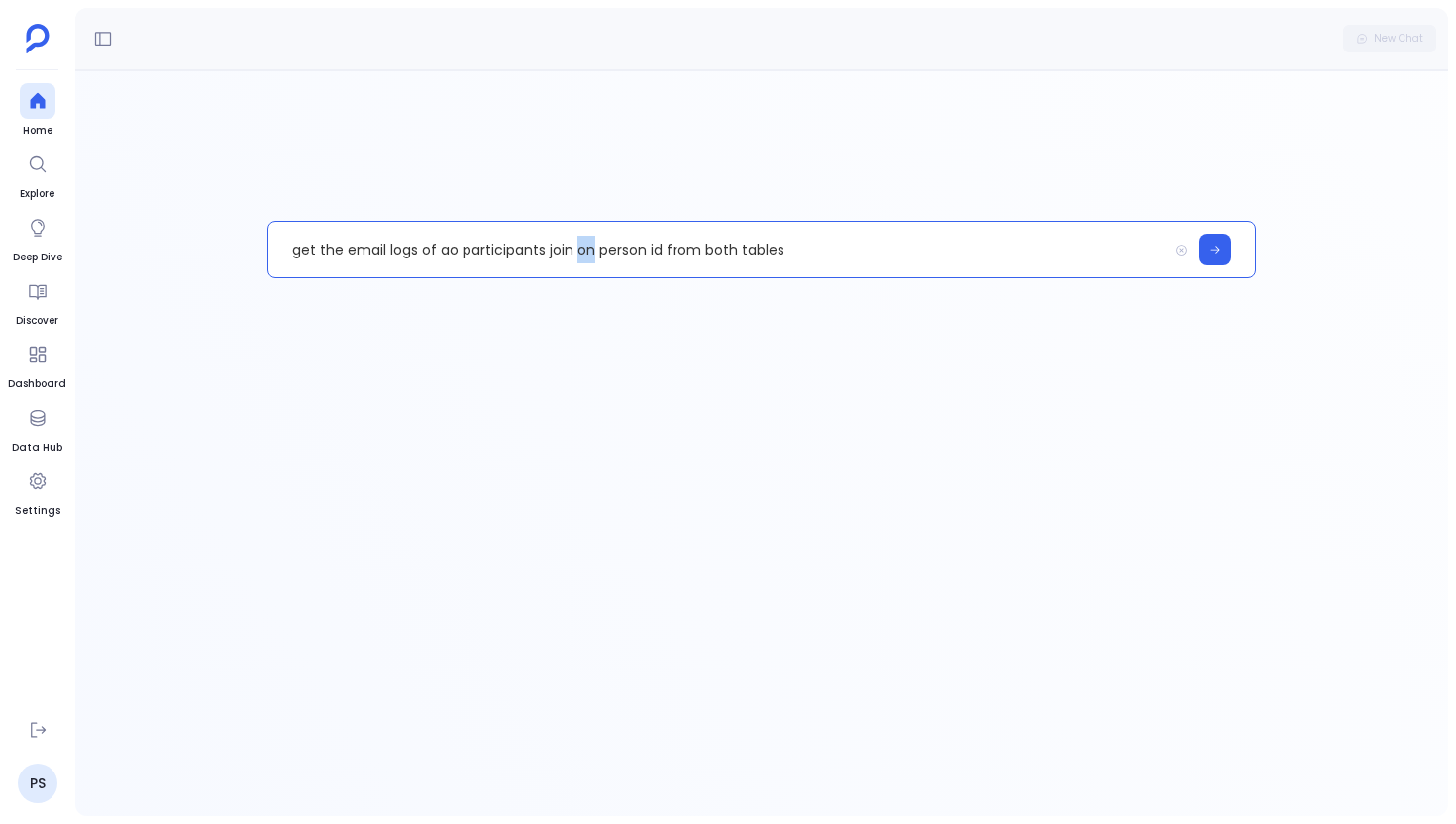 type 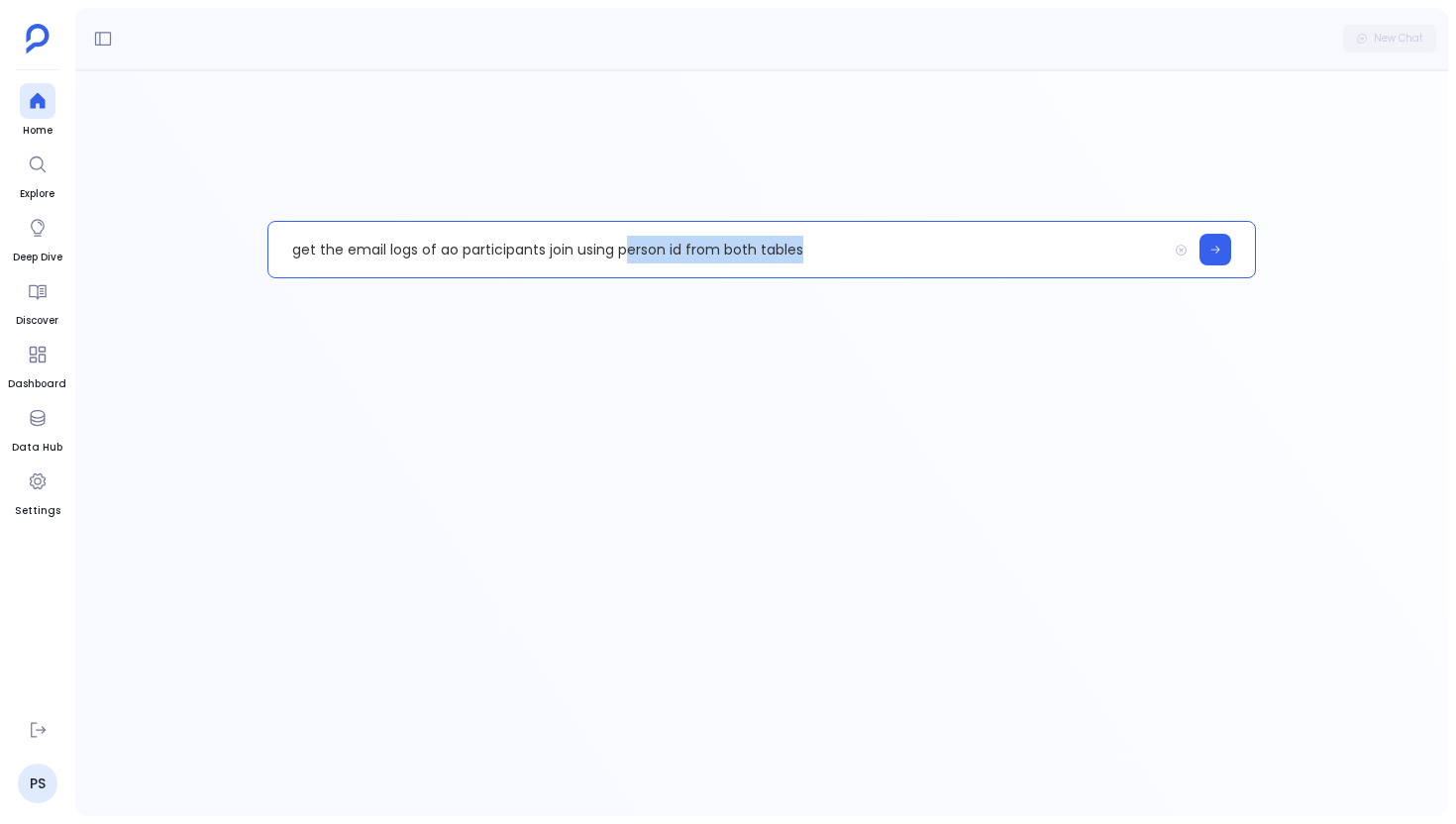 drag, startPoint x: 623, startPoint y: 256, endPoint x: 815, endPoint y: 250, distance: 192.09373 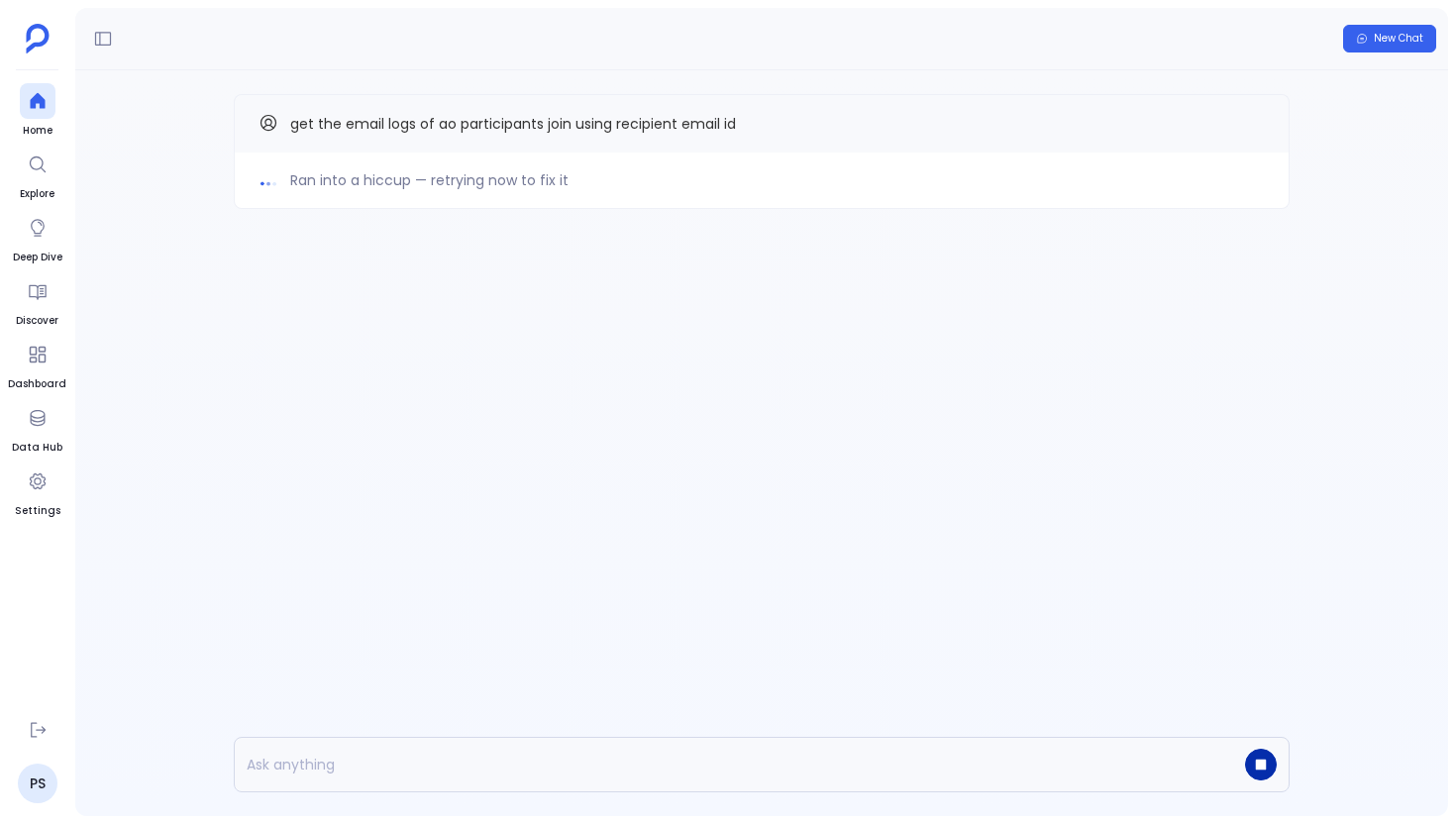 click 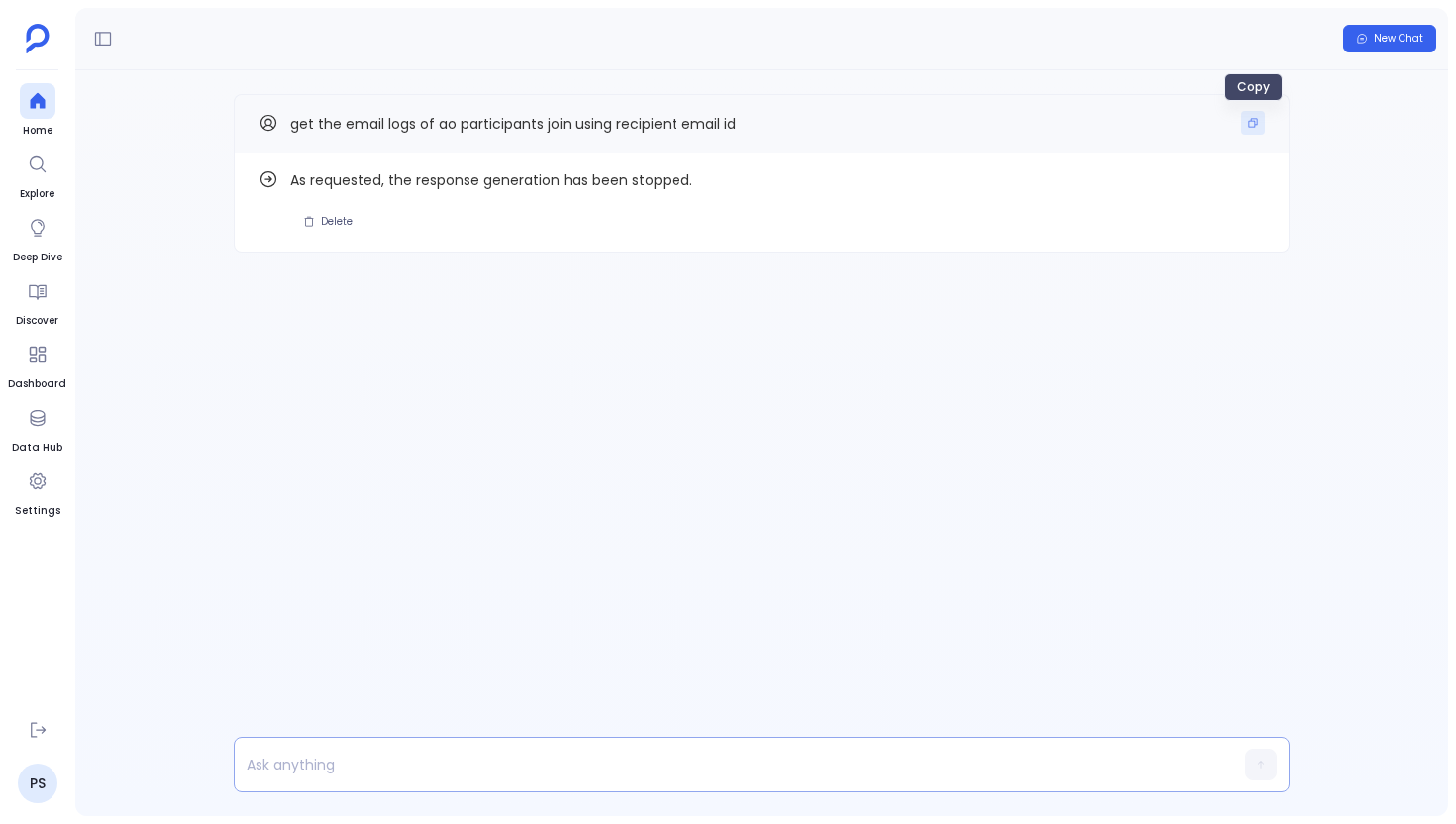 click at bounding box center [1253, 123] 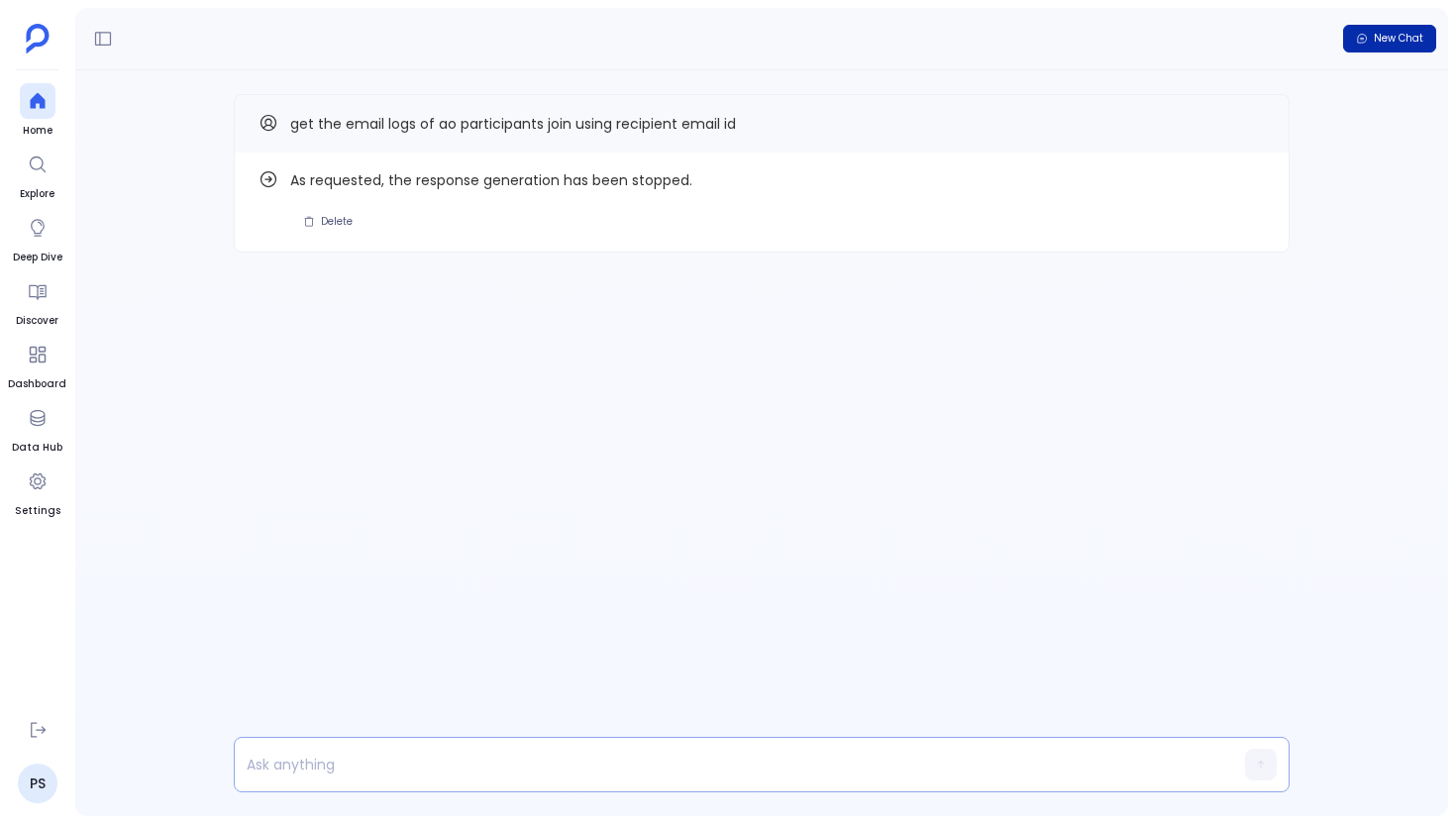 click on "New Chat" at bounding box center [1399, 39] 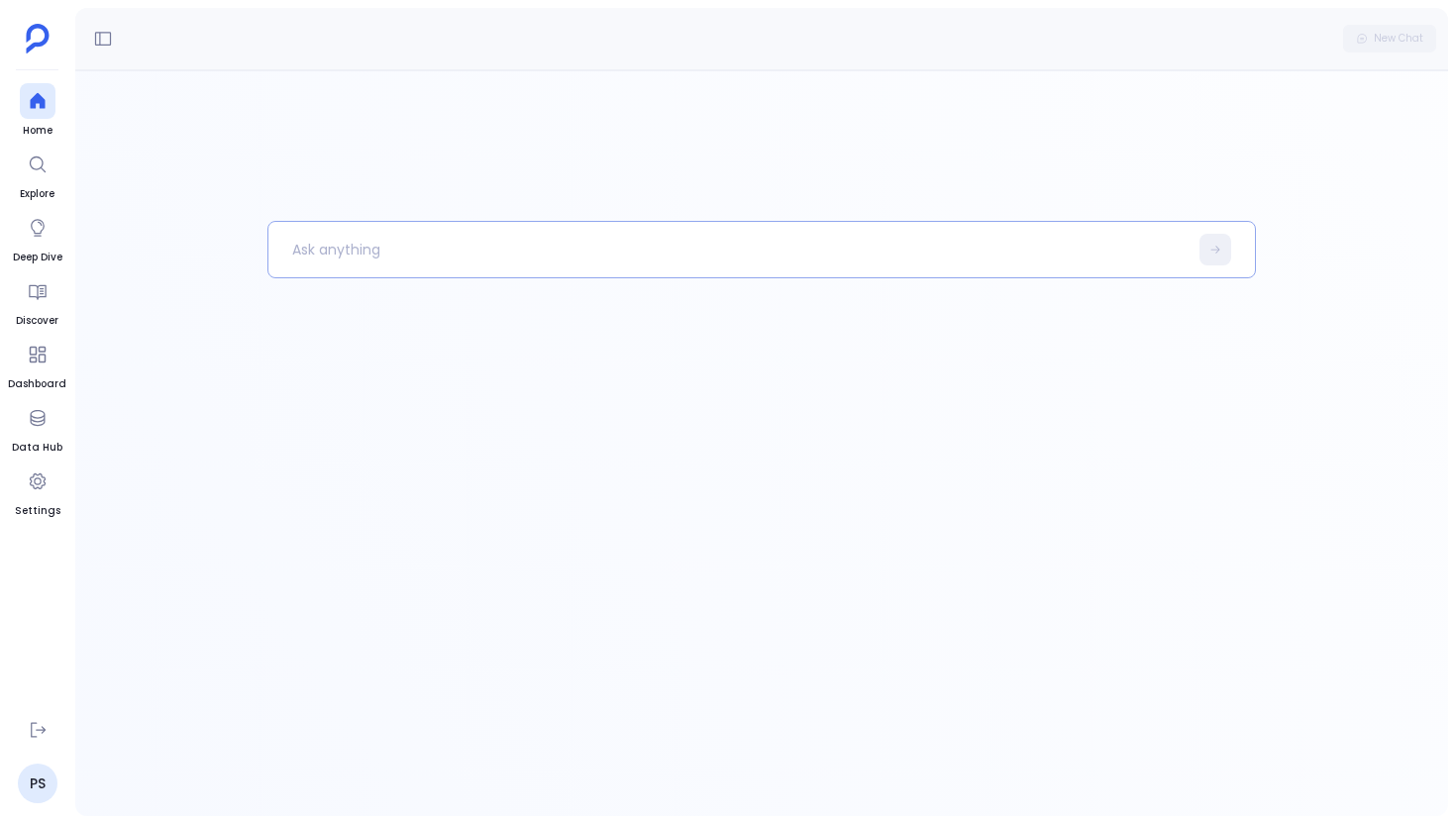 click at bounding box center [728, 250] 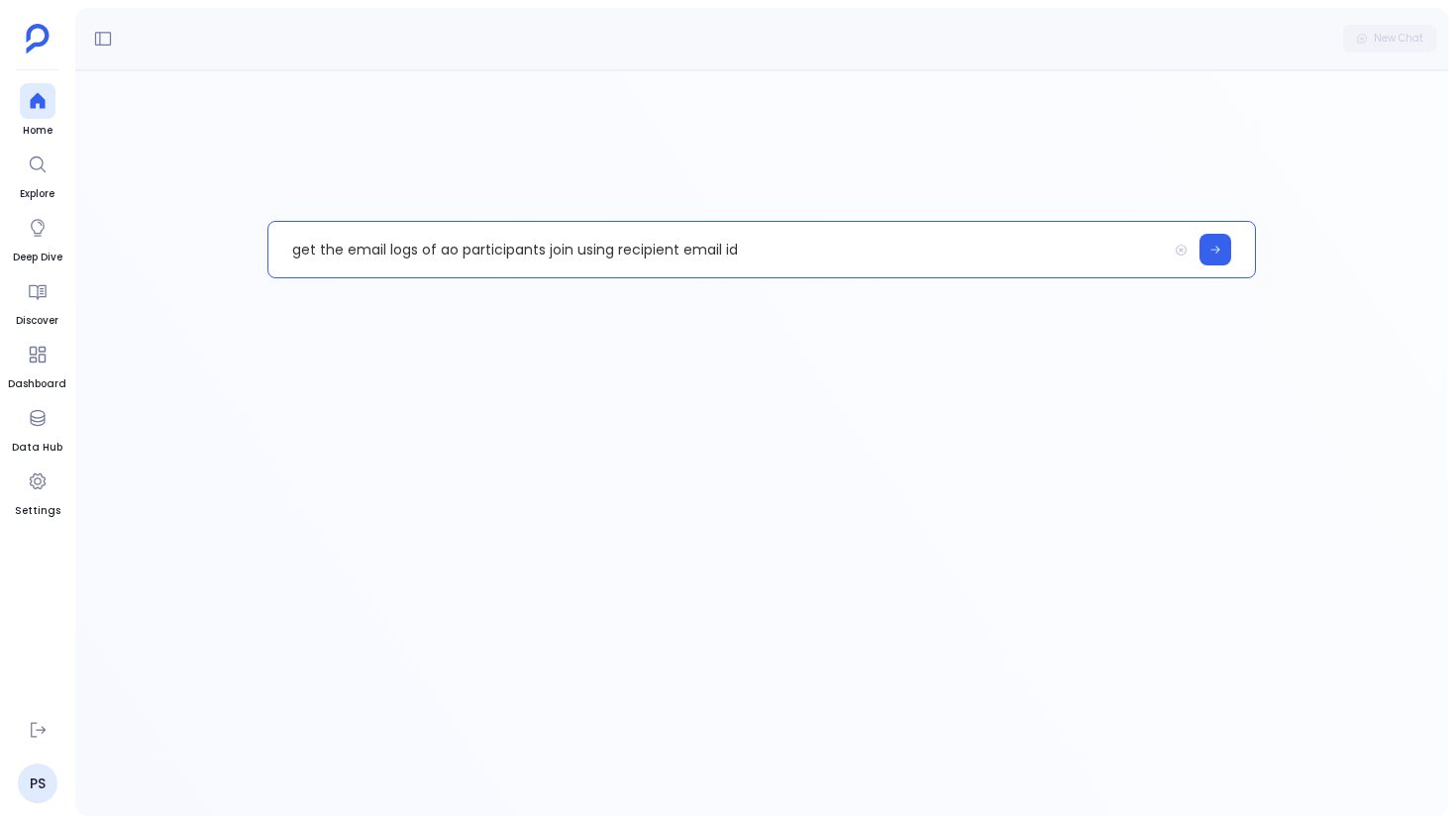 click on "get the email logs of ao participants join using recipient email id" at bounding box center [717, 250] 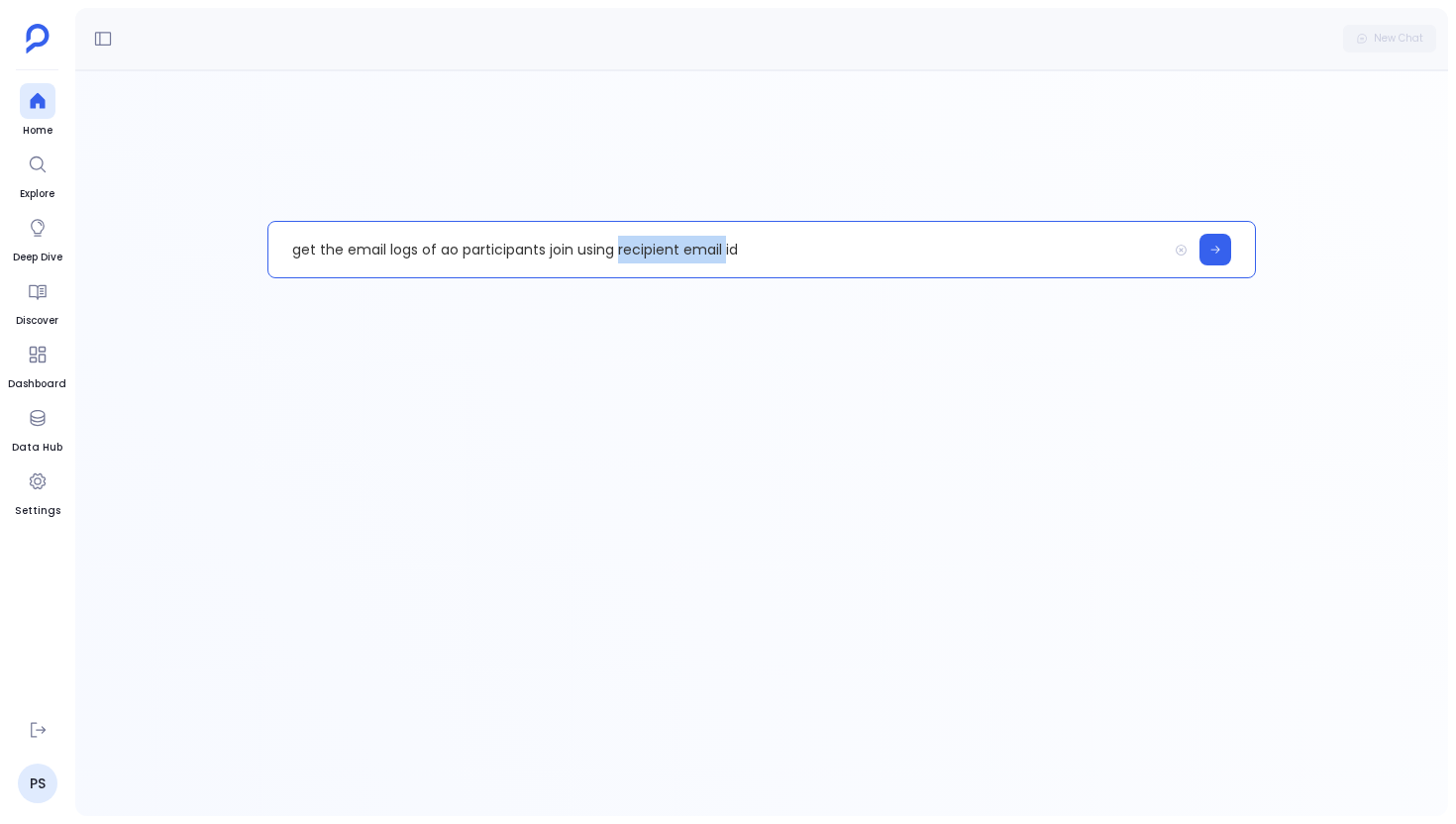 drag, startPoint x: 723, startPoint y: 253, endPoint x: 619, endPoint y: 254, distance: 104.00481 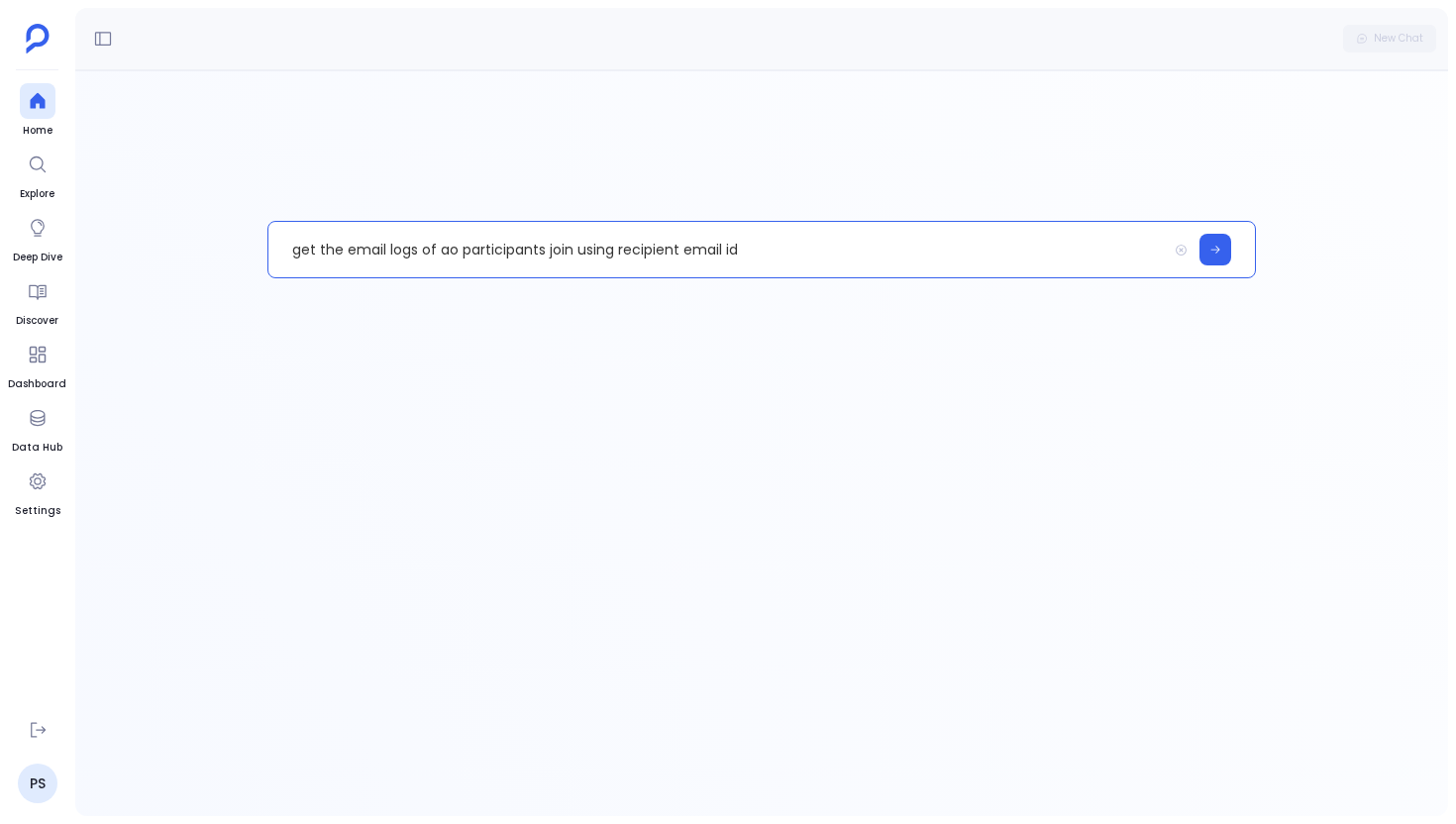 type 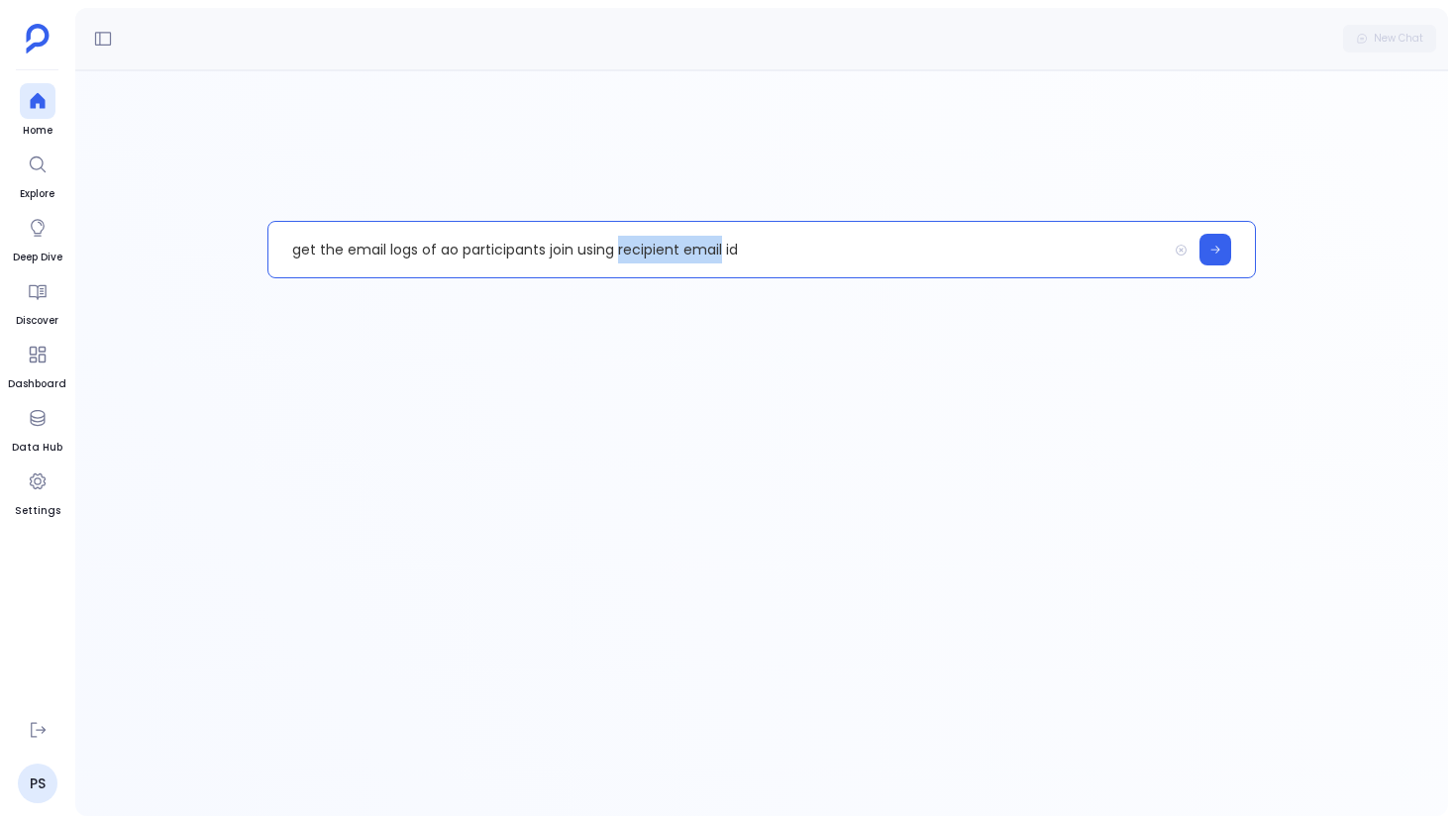 drag, startPoint x: 616, startPoint y: 250, endPoint x: 718, endPoint y: 252, distance: 102.01961 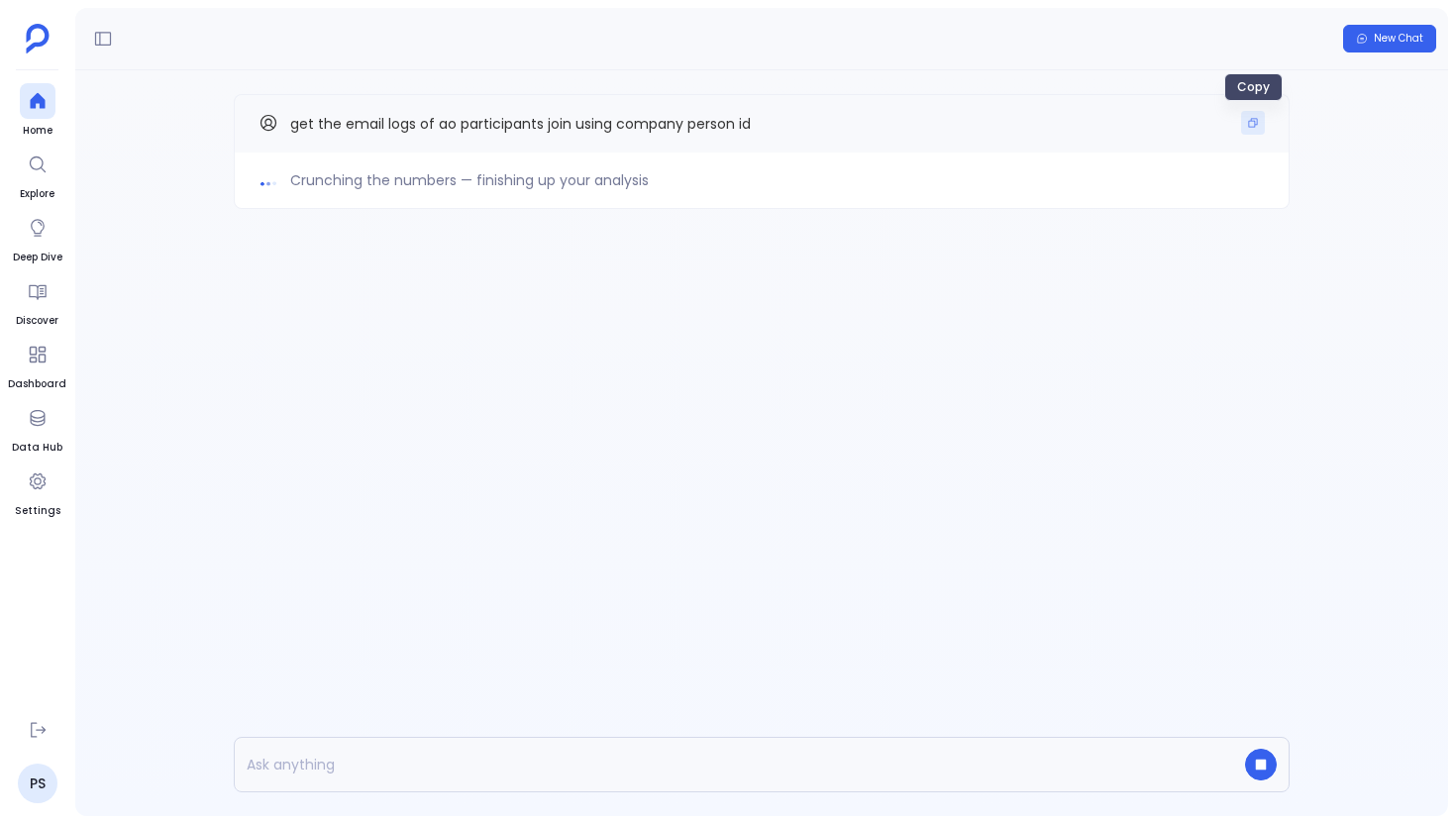 click 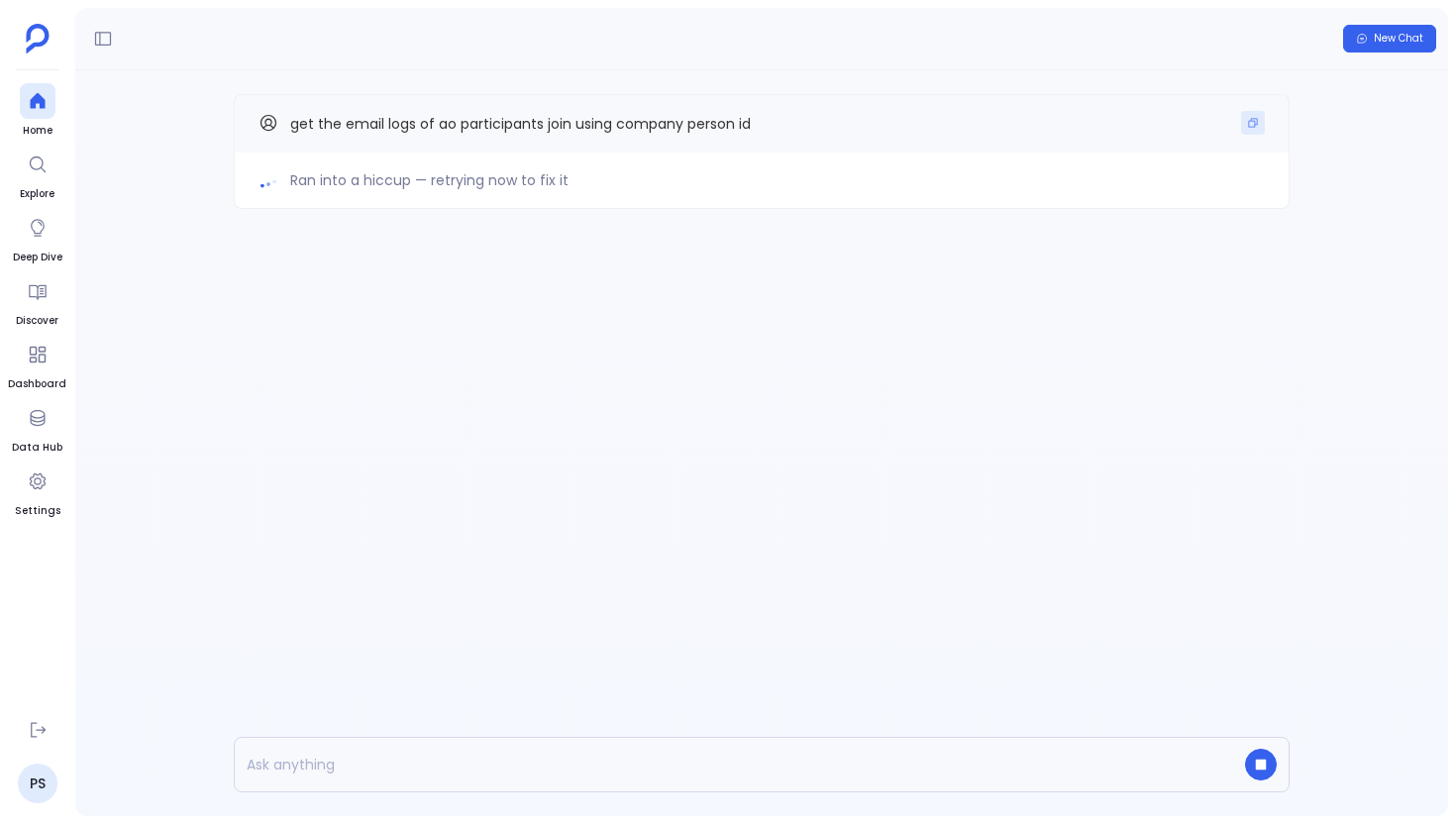 click at bounding box center [1253, 123] 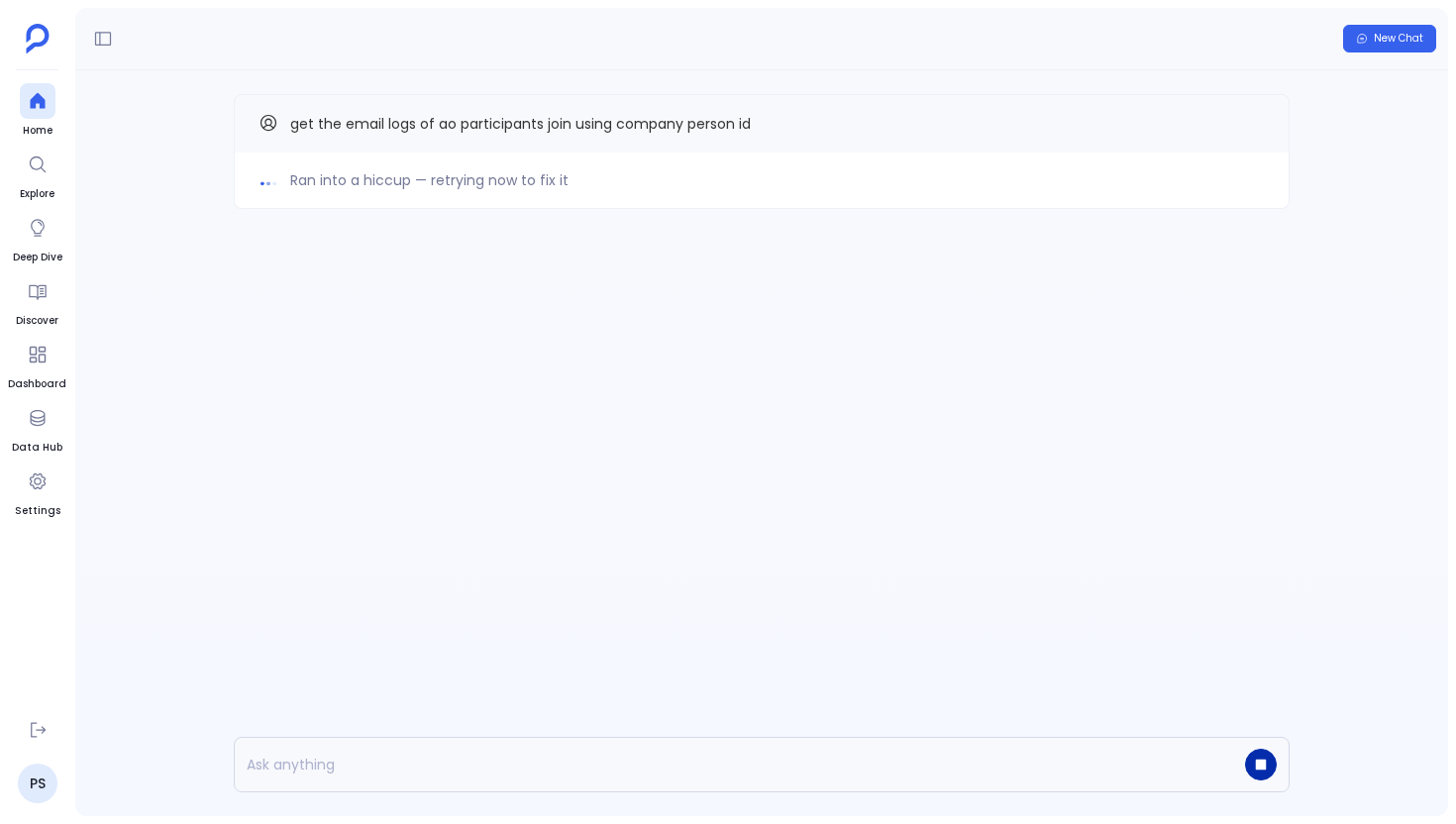 click 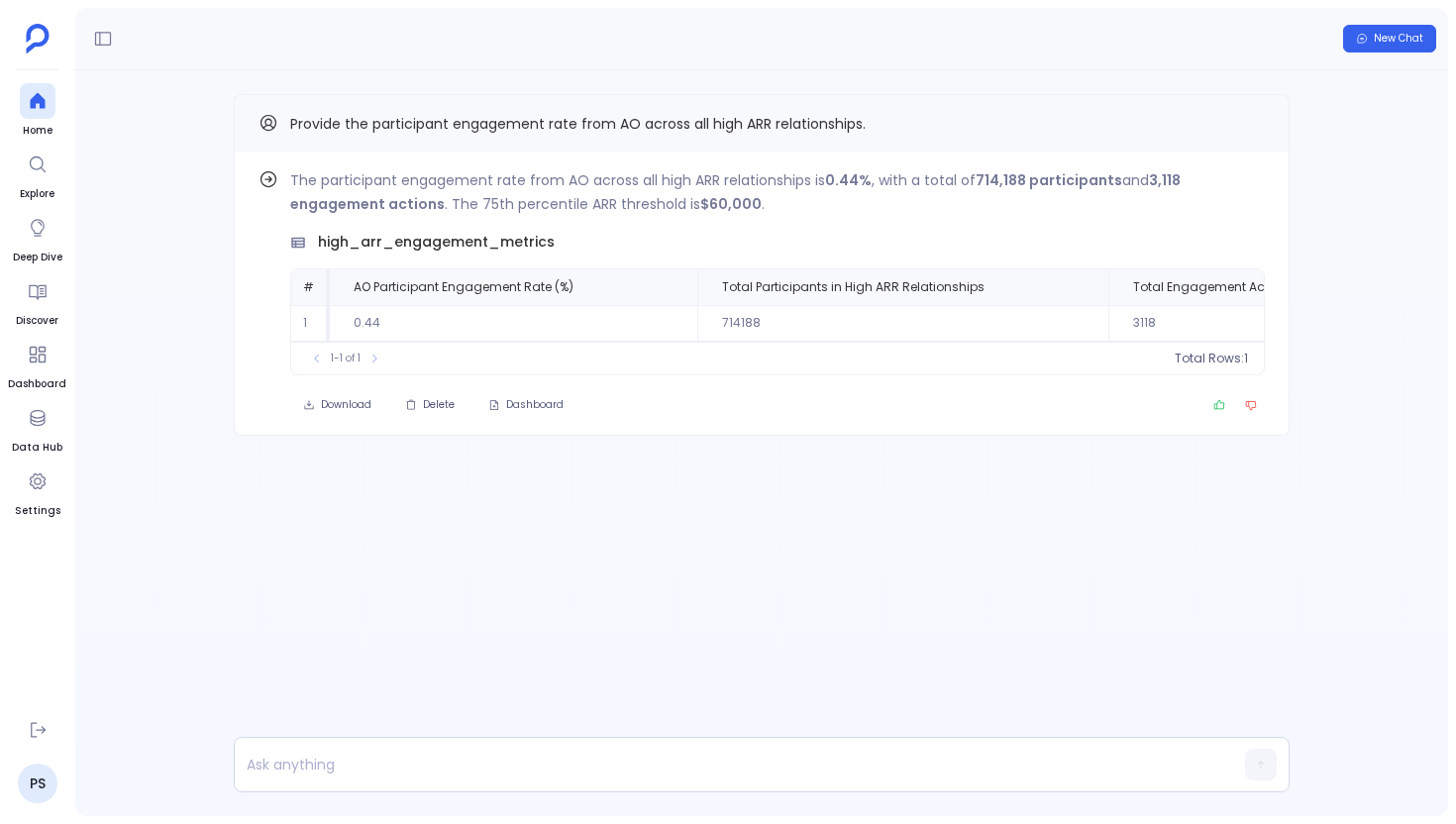 scroll, scrollTop: 0, scrollLeft: 0, axis: both 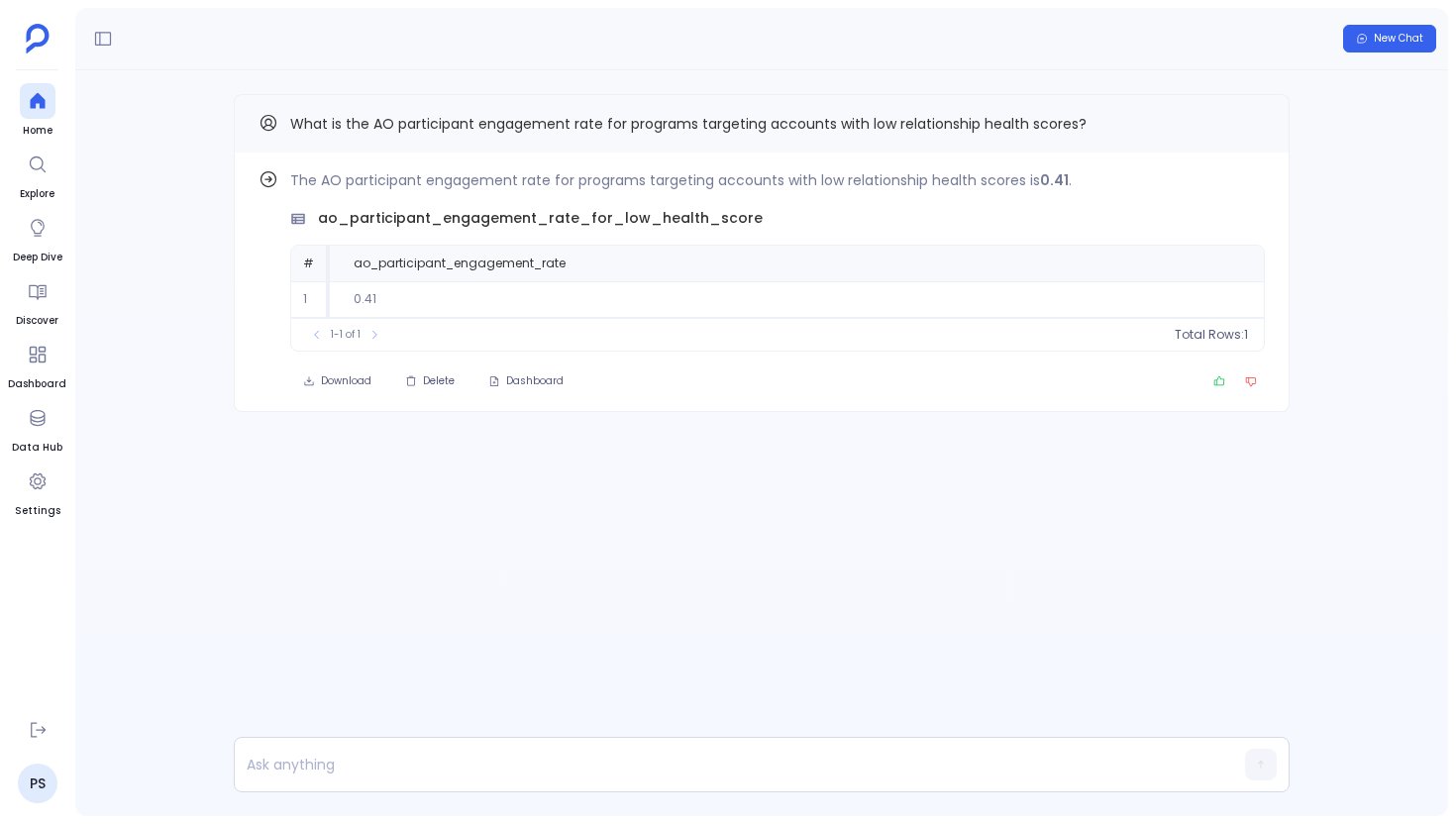 click on "New Chat" at bounding box center [762, 39] 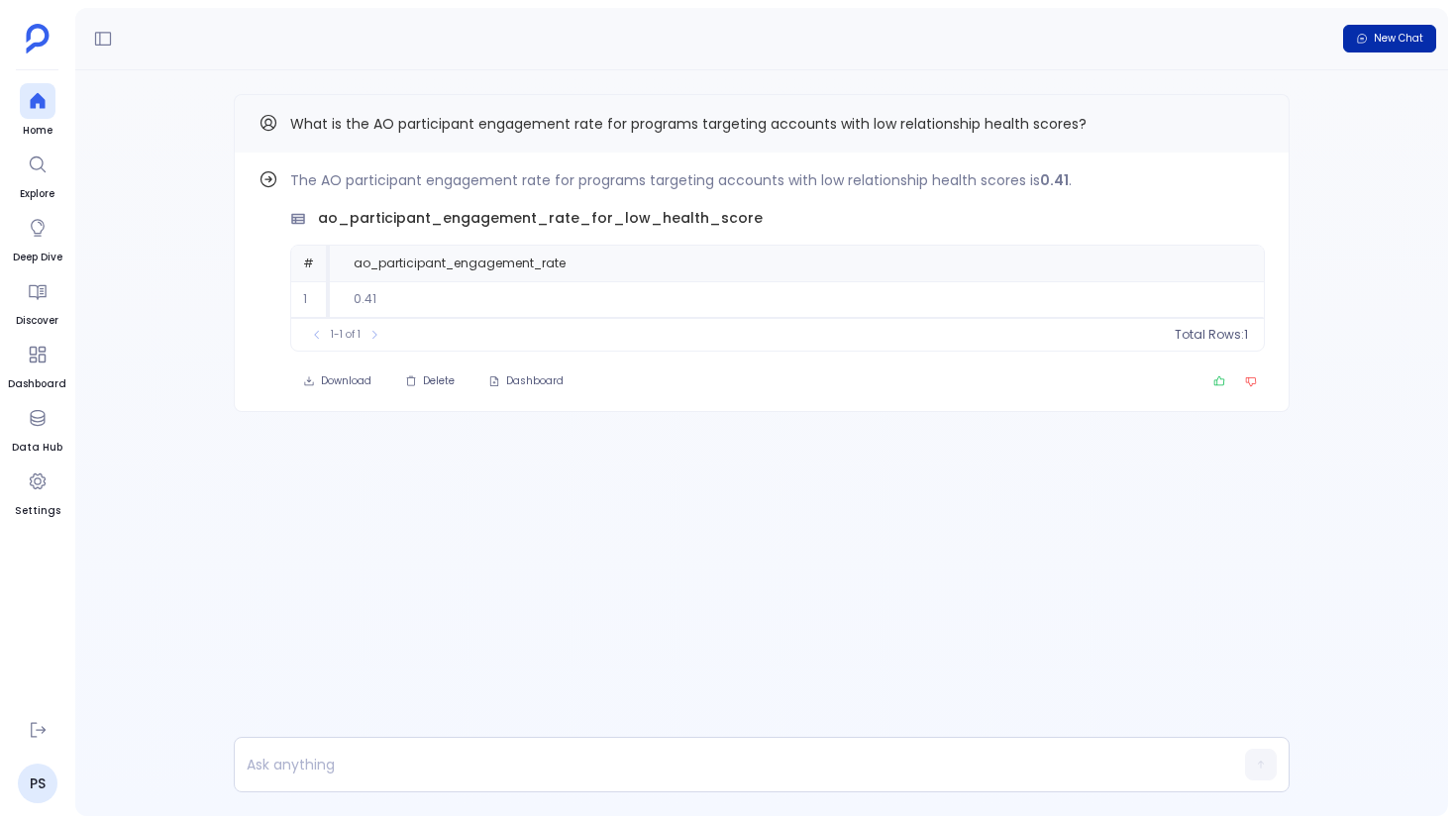 click on "New Chat" at bounding box center (1399, 39) 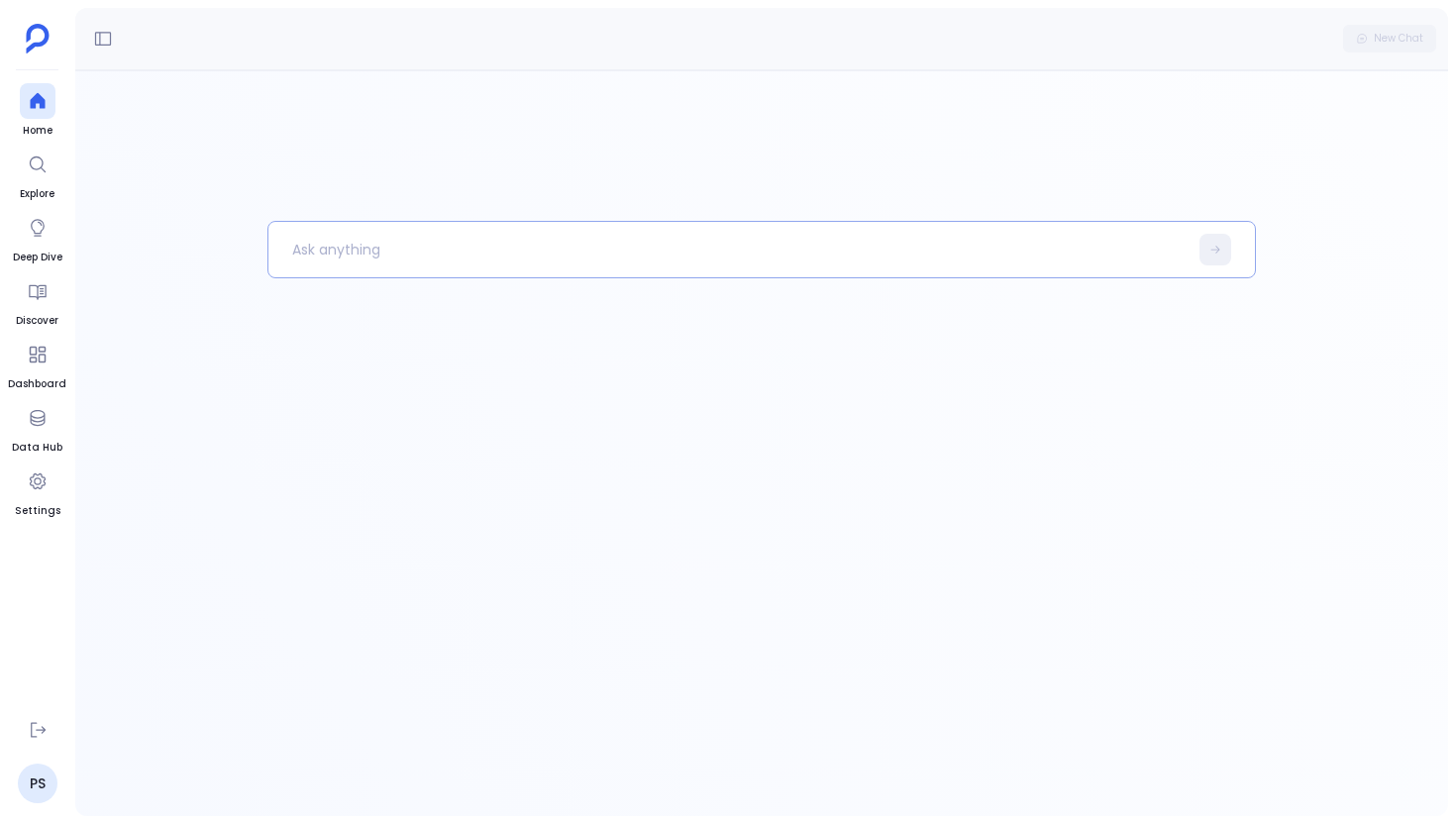 click at bounding box center [728, 250] 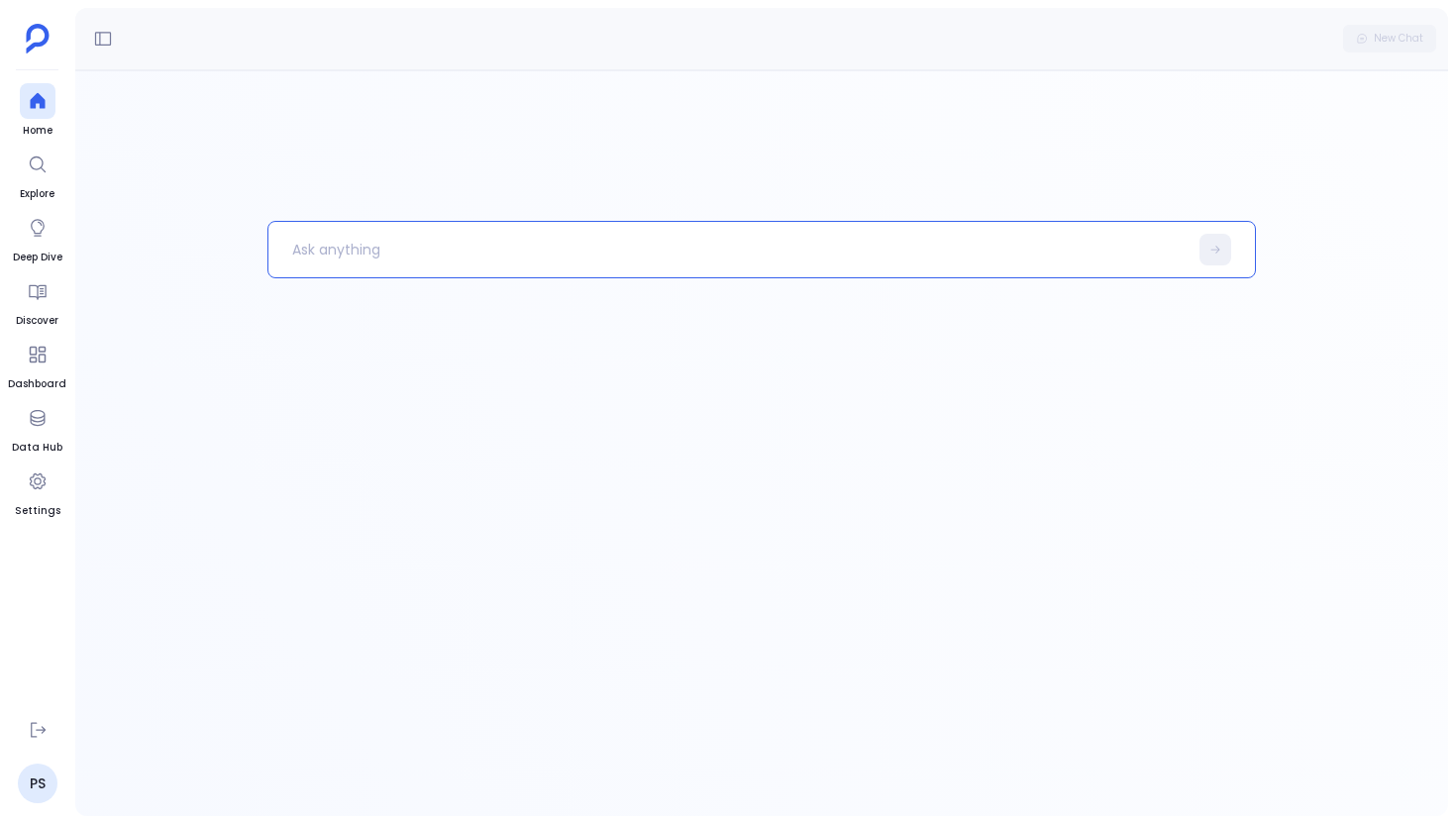 paste 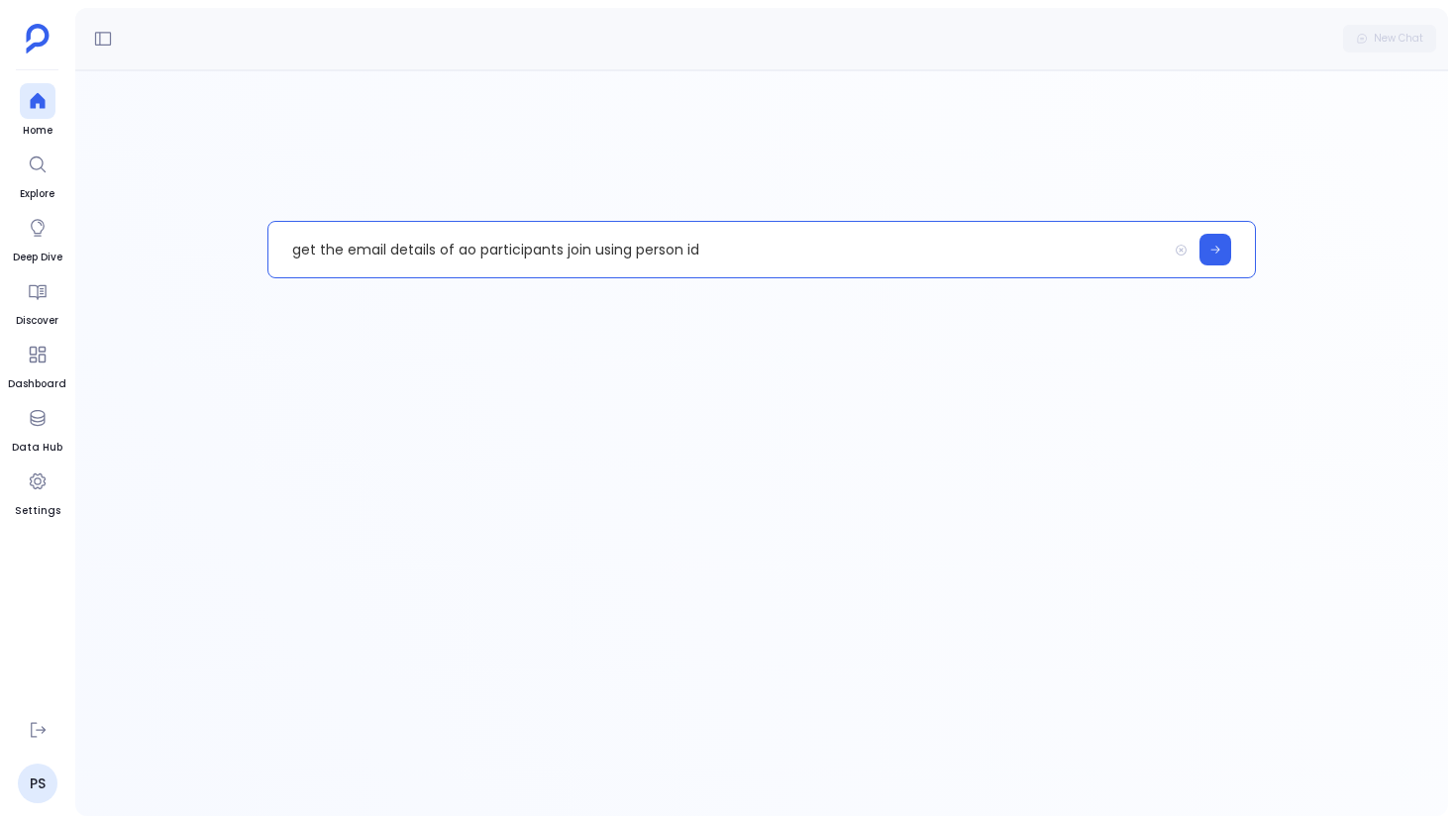 click on "get the email details of ao participants join using person id" at bounding box center [717, 250] 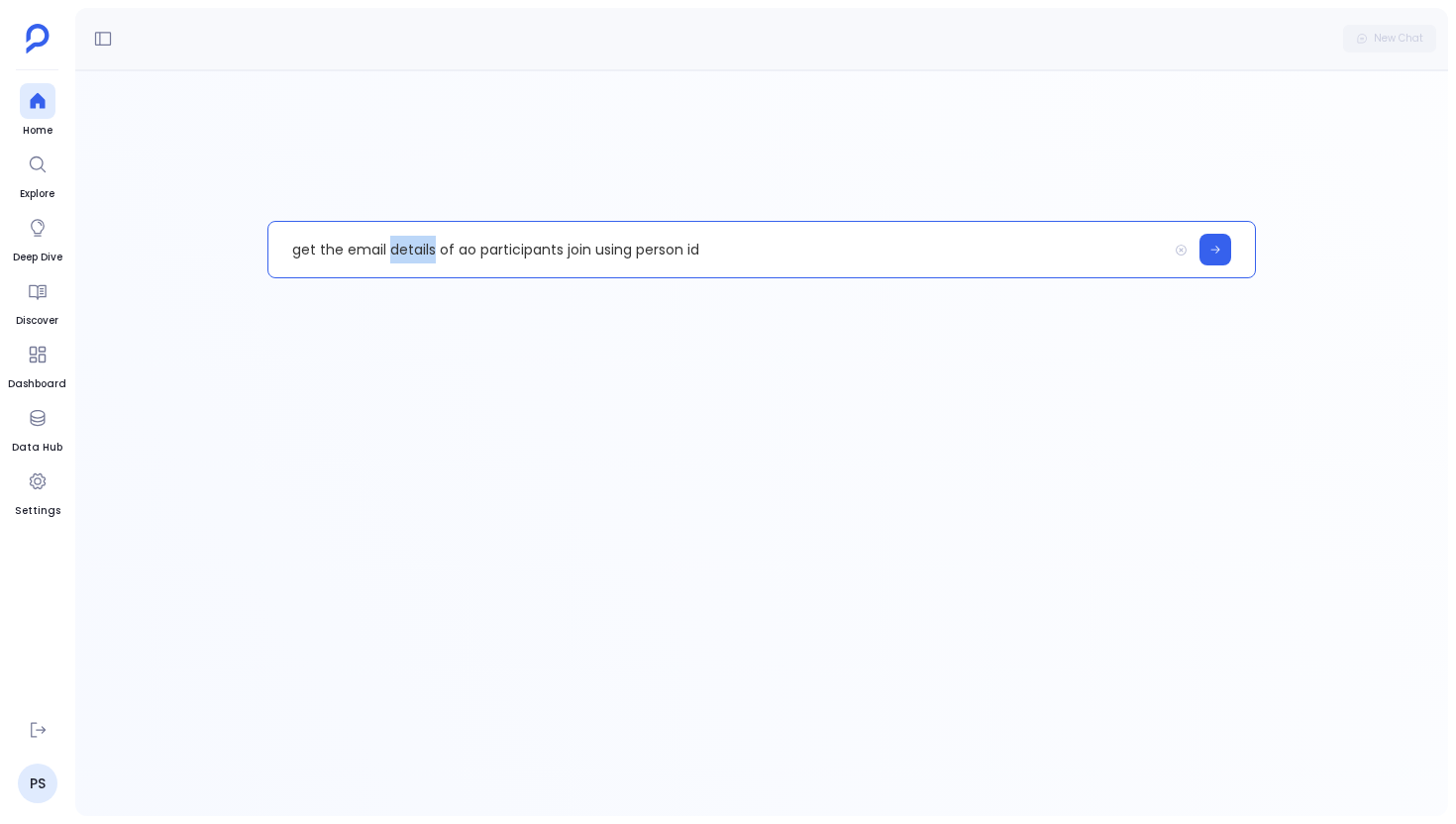 type 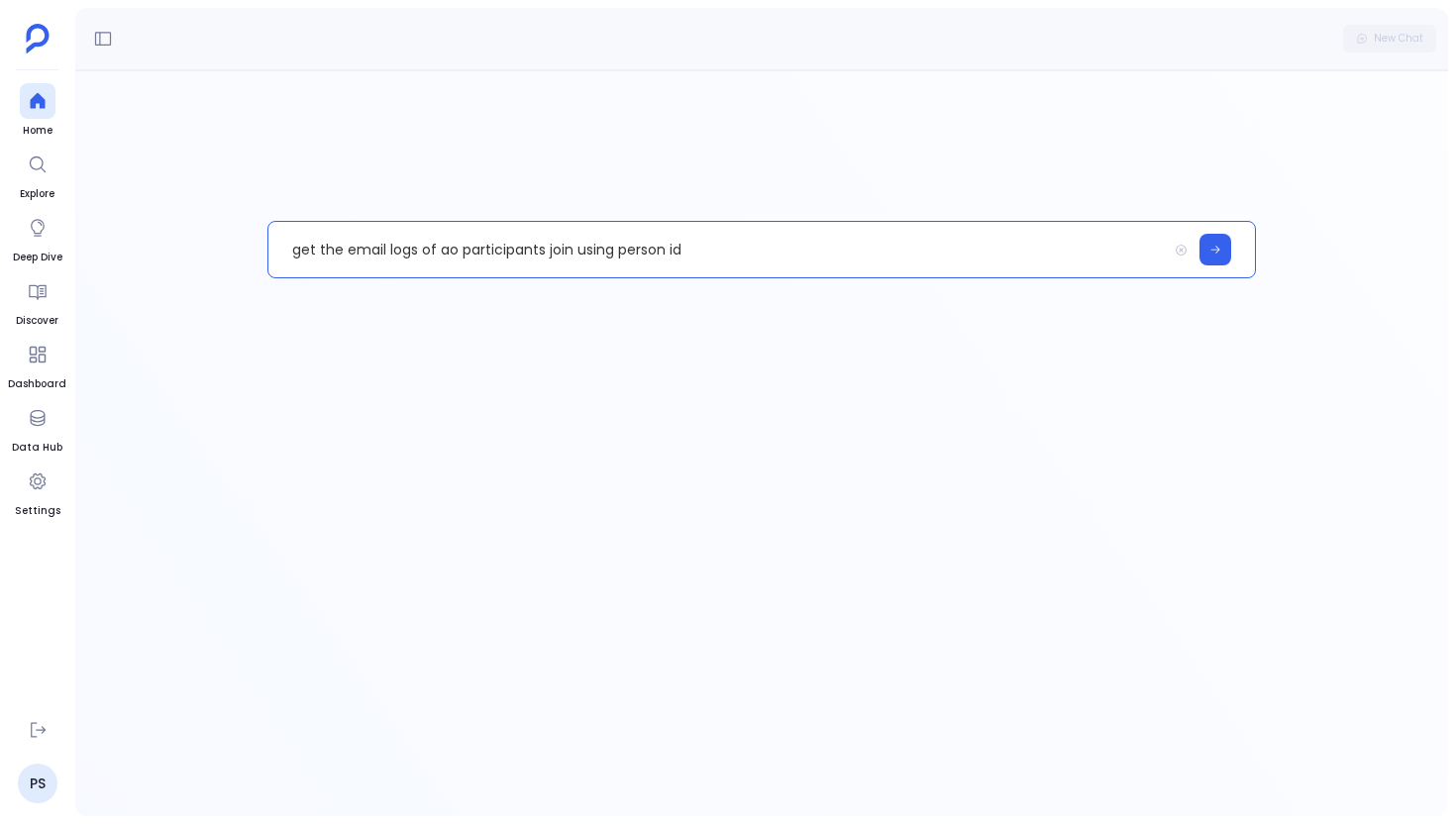 click on "get the email logs of ao participants join using person id" at bounding box center [717, 250] 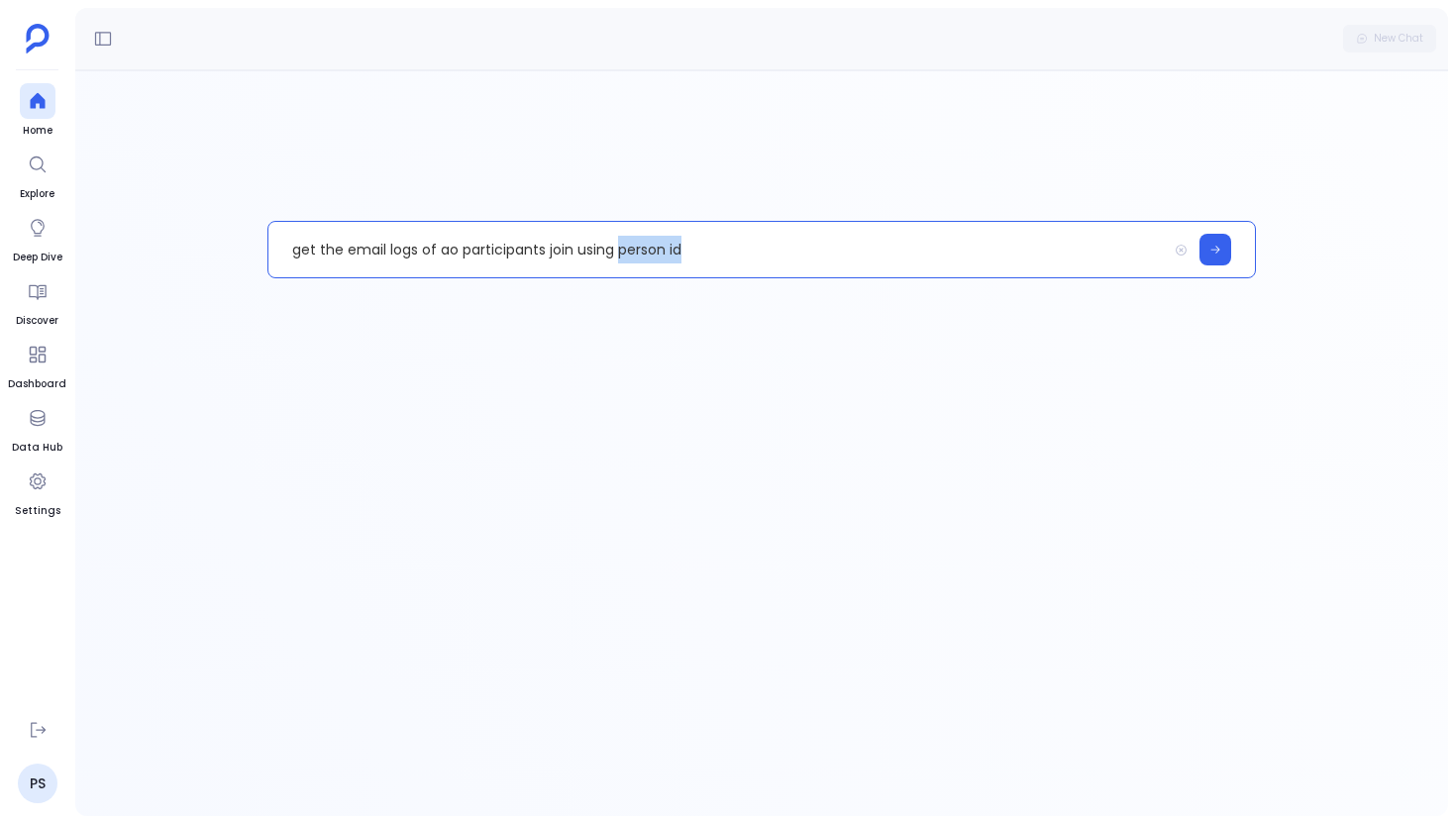 drag, startPoint x: 619, startPoint y: 250, endPoint x: 704, endPoint y: 246, distance: 85.09407 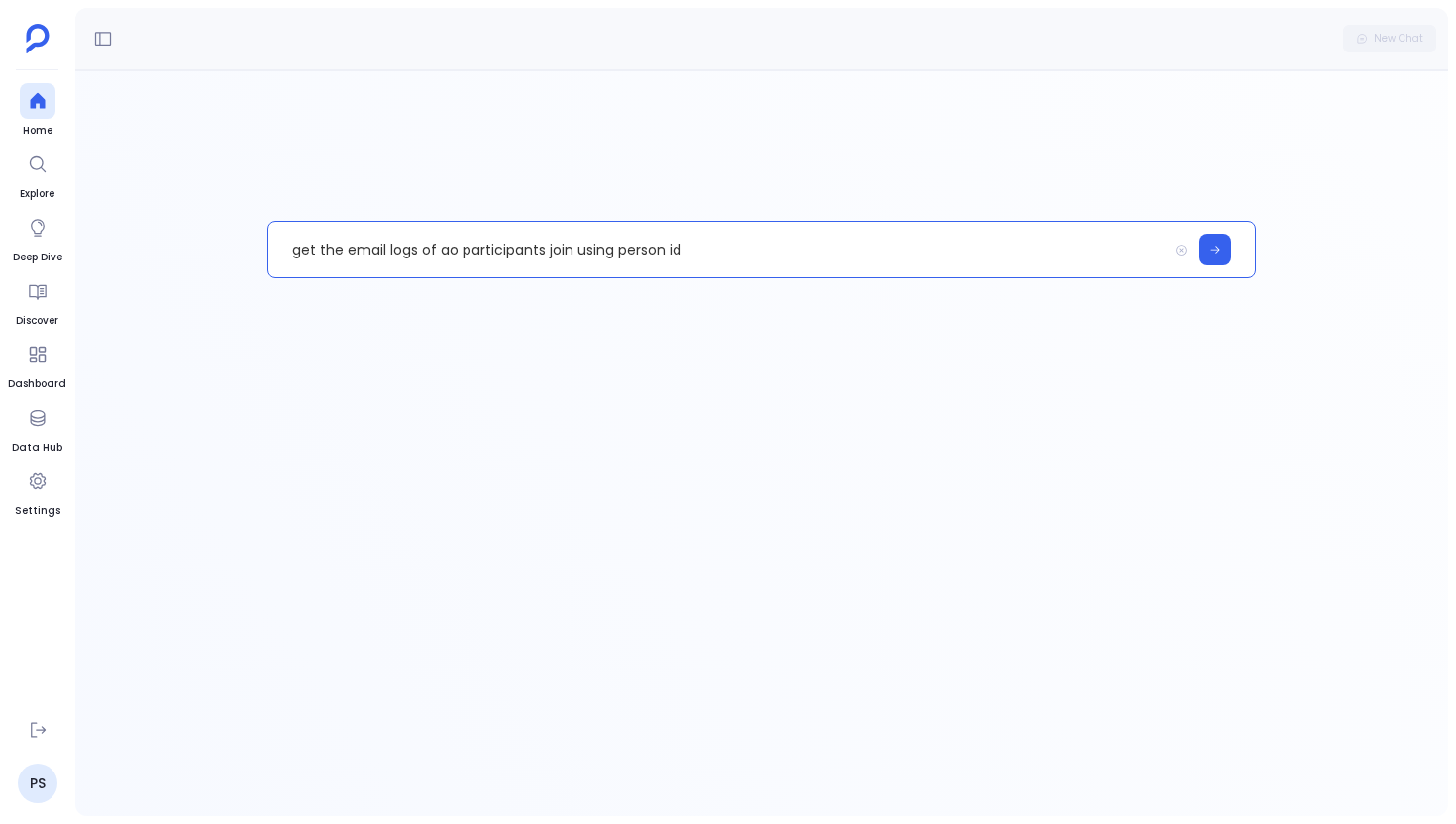 click on "get the email logs of ao participants join using person id" at bounding box center [717, 250] 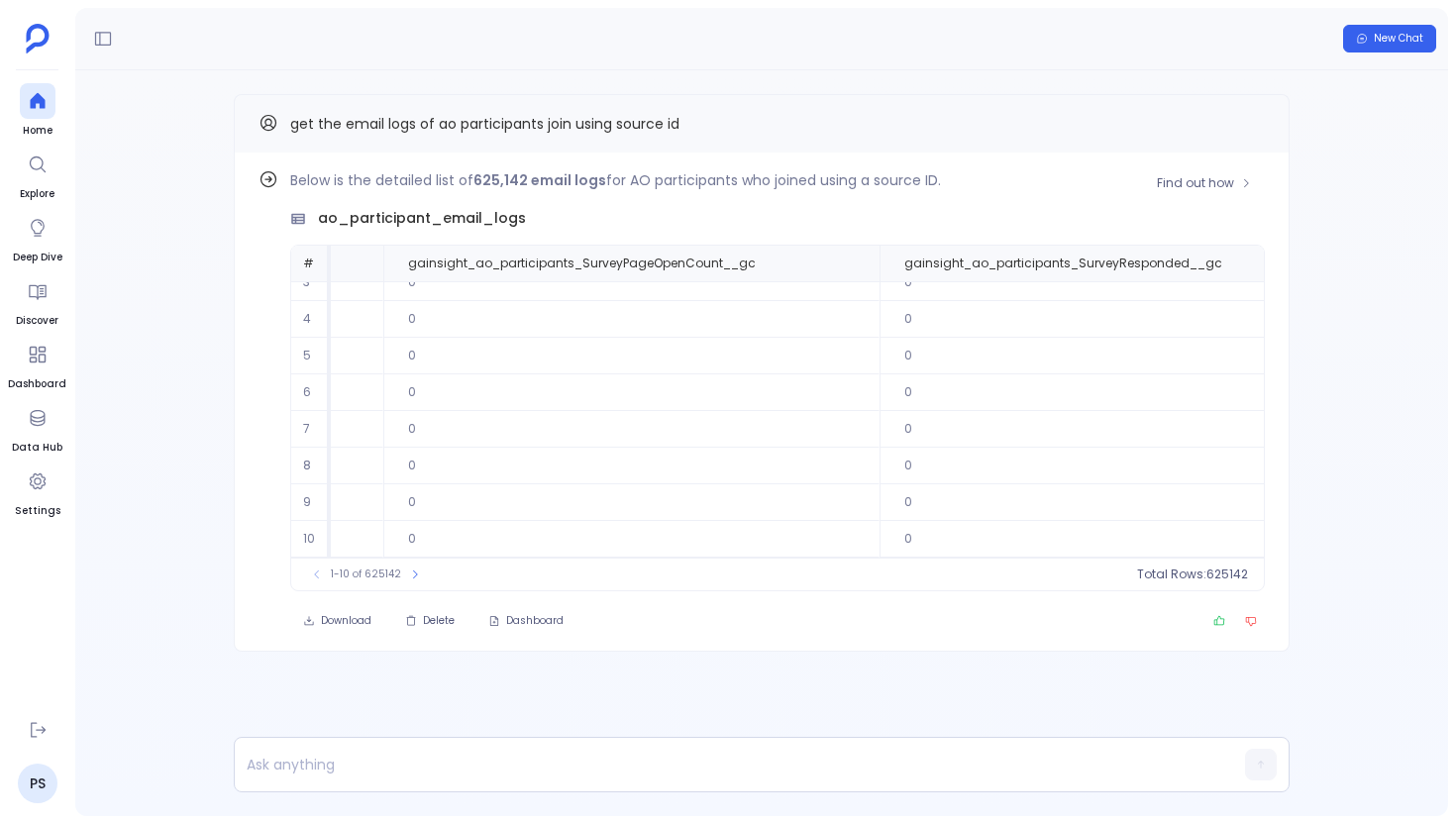 scroll, scrollTop: 95, scrollLeft: 3203, axis: both 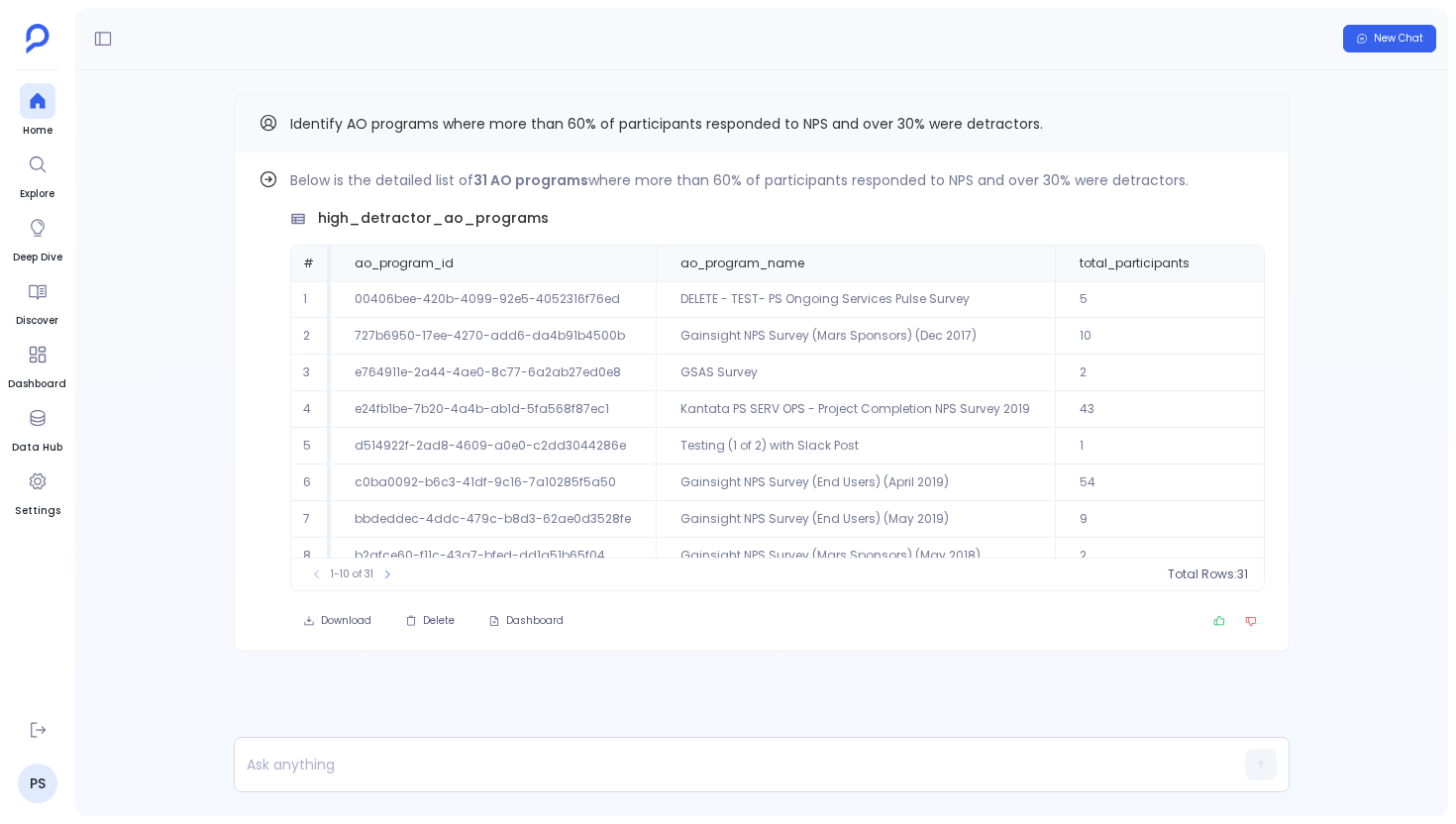 click on "New Chat" at bounding box center (1390, 39) 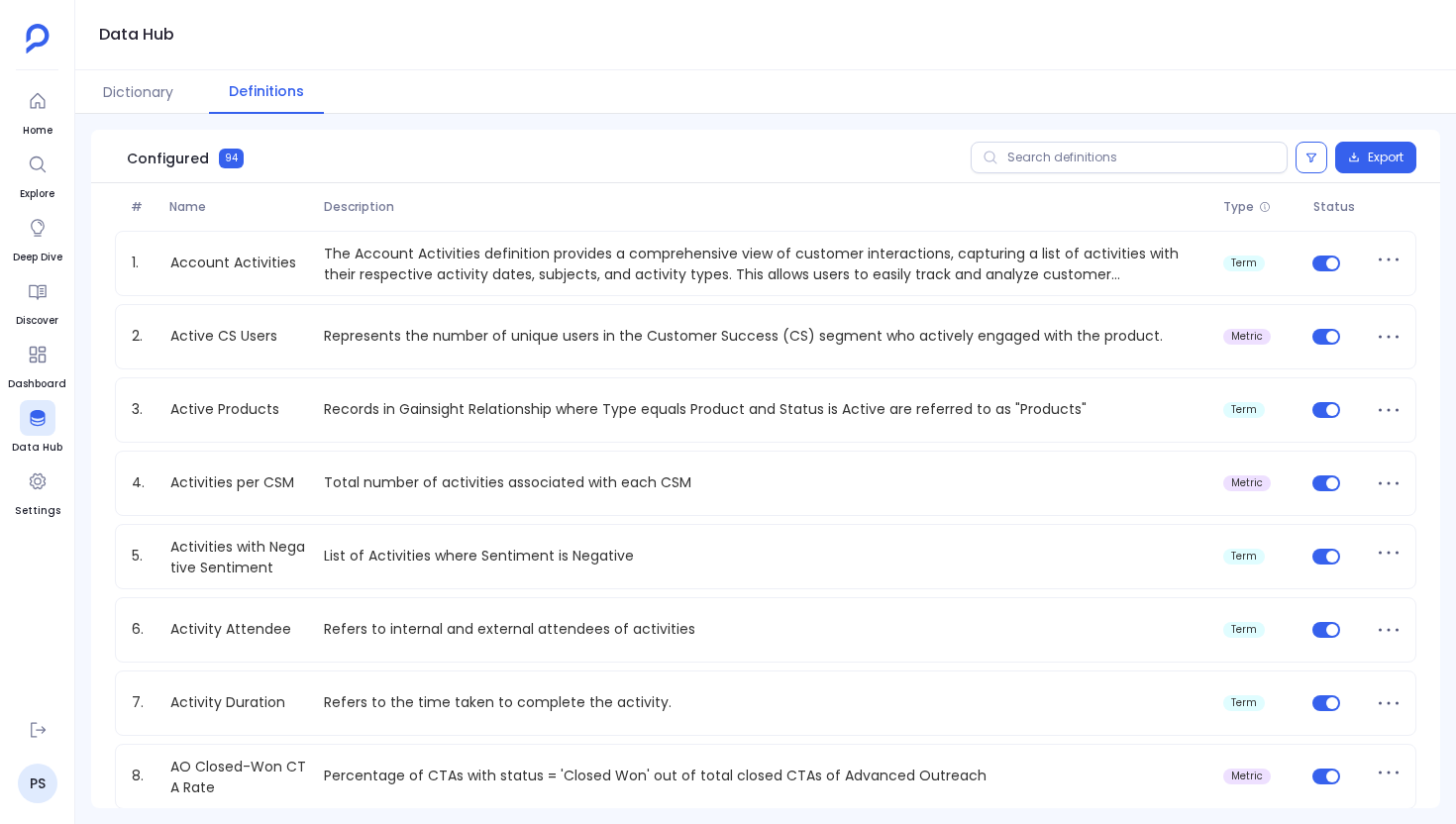 scroll, scrollTop: 0, scrollLeft: 0, axis: both 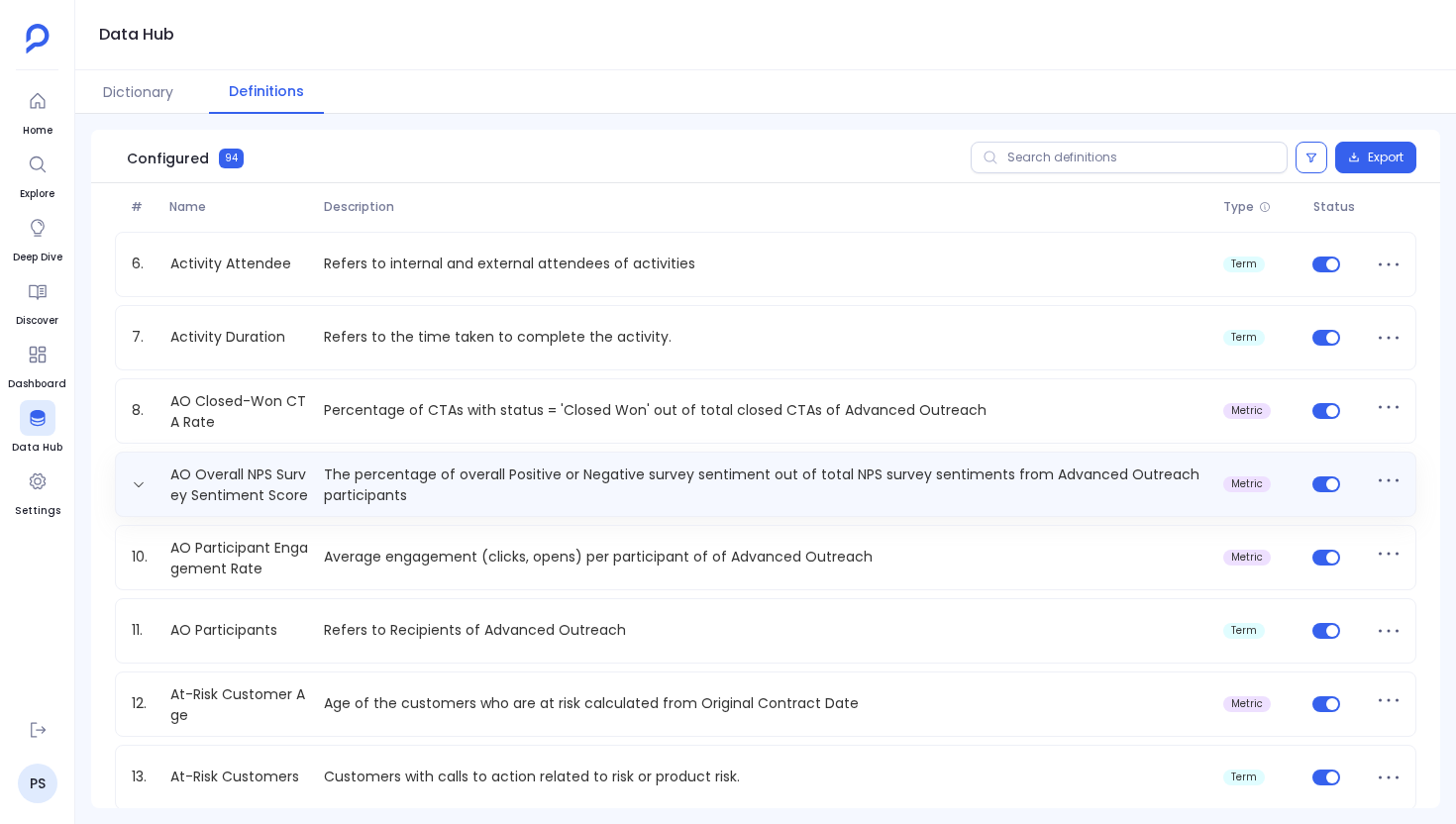 click at bounding box center [1336, 484] 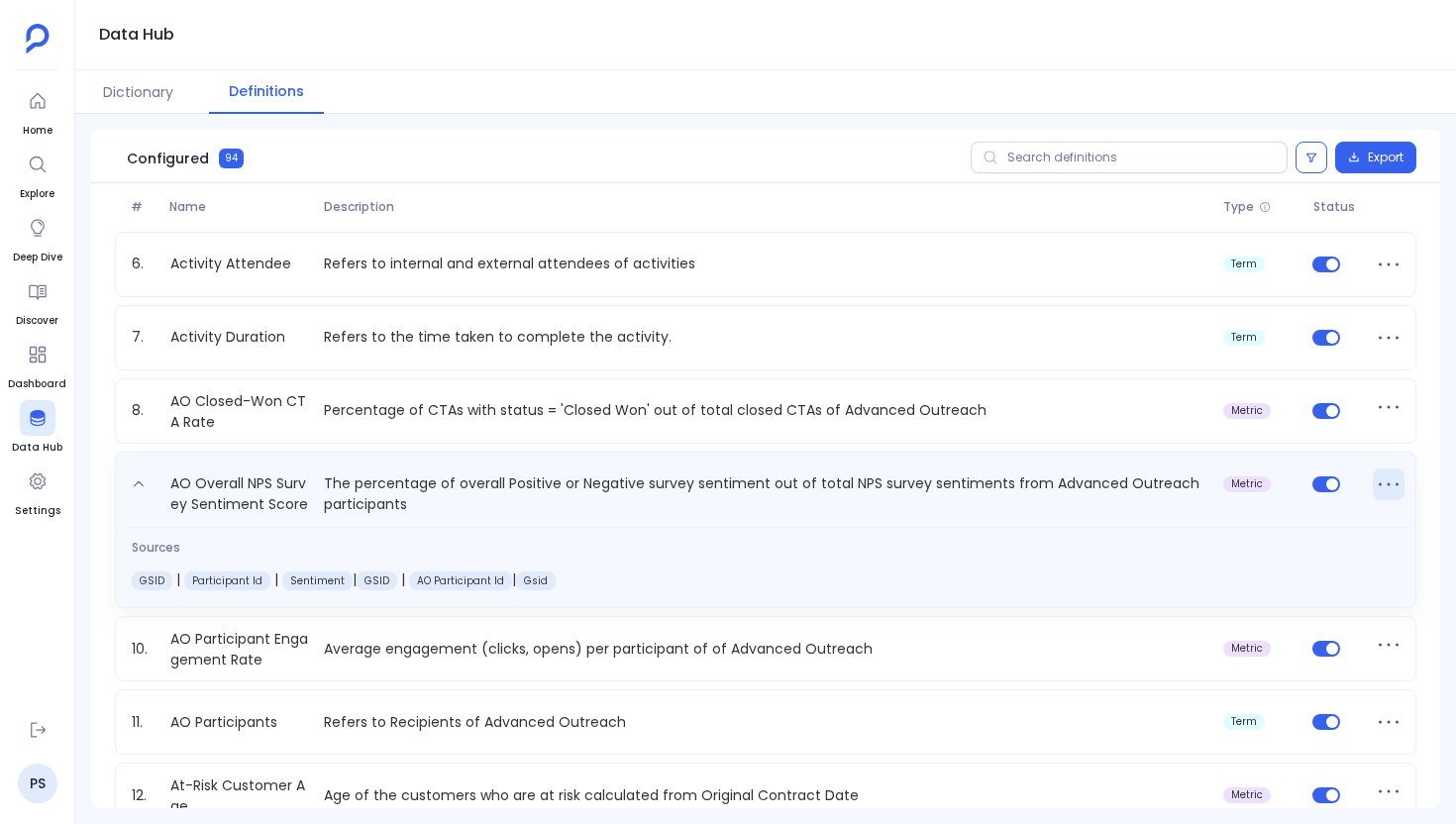 click 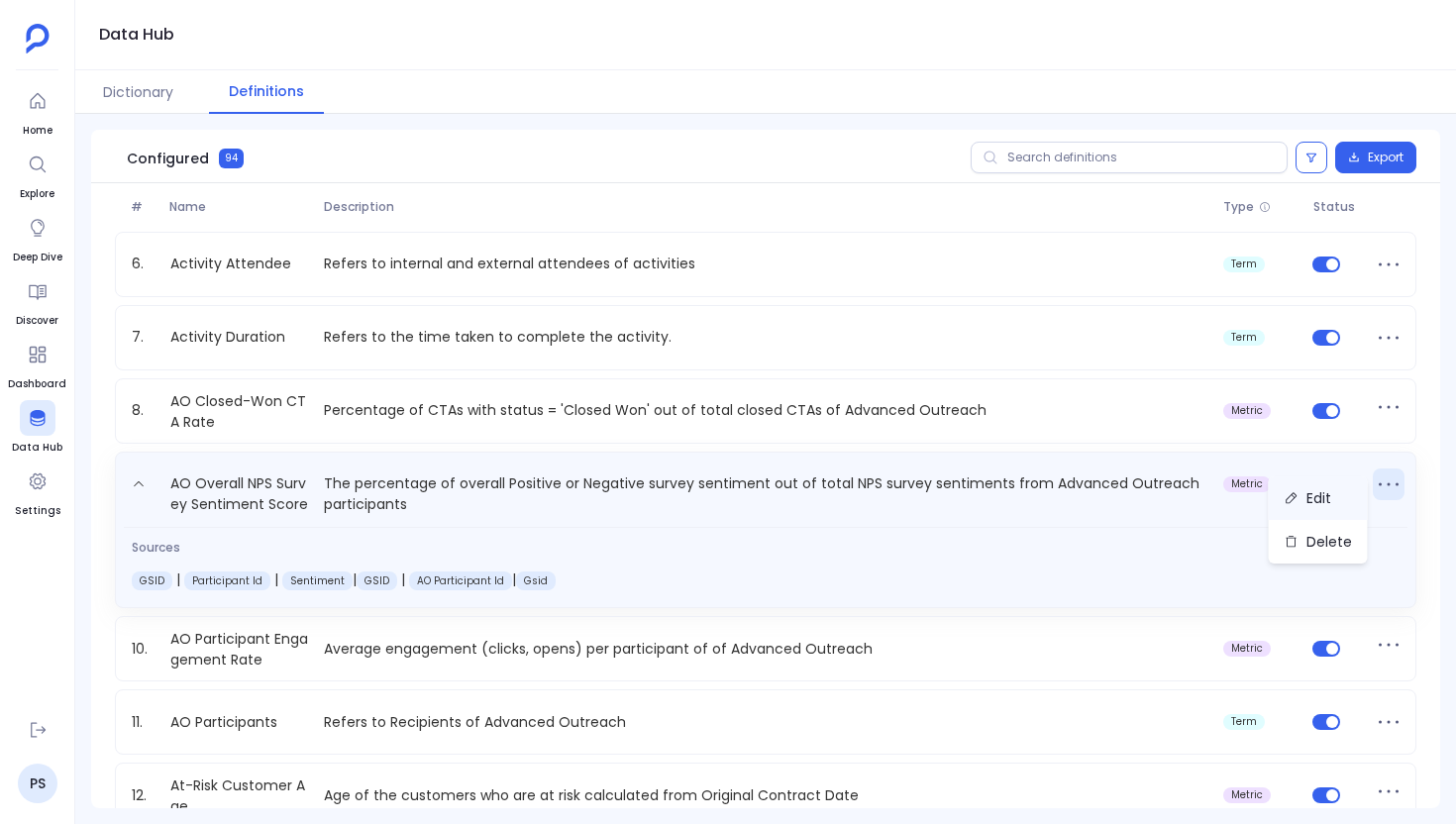 click on "Edit" at bounding box center [1318, 498] 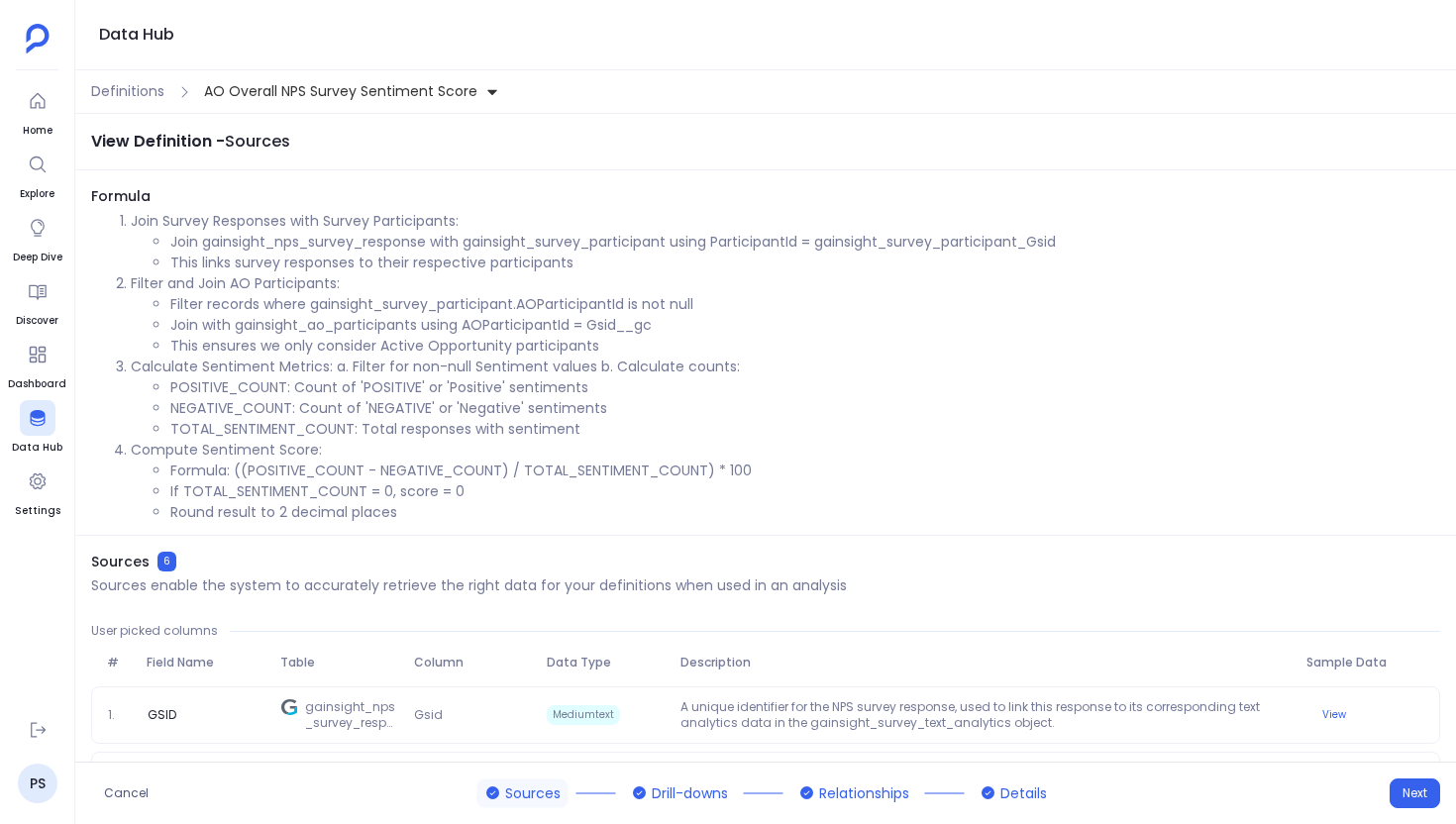 click on "If TOTAL_SENTIMENT_COUNT = 0, score = 0" at bounding box center [805, 491] 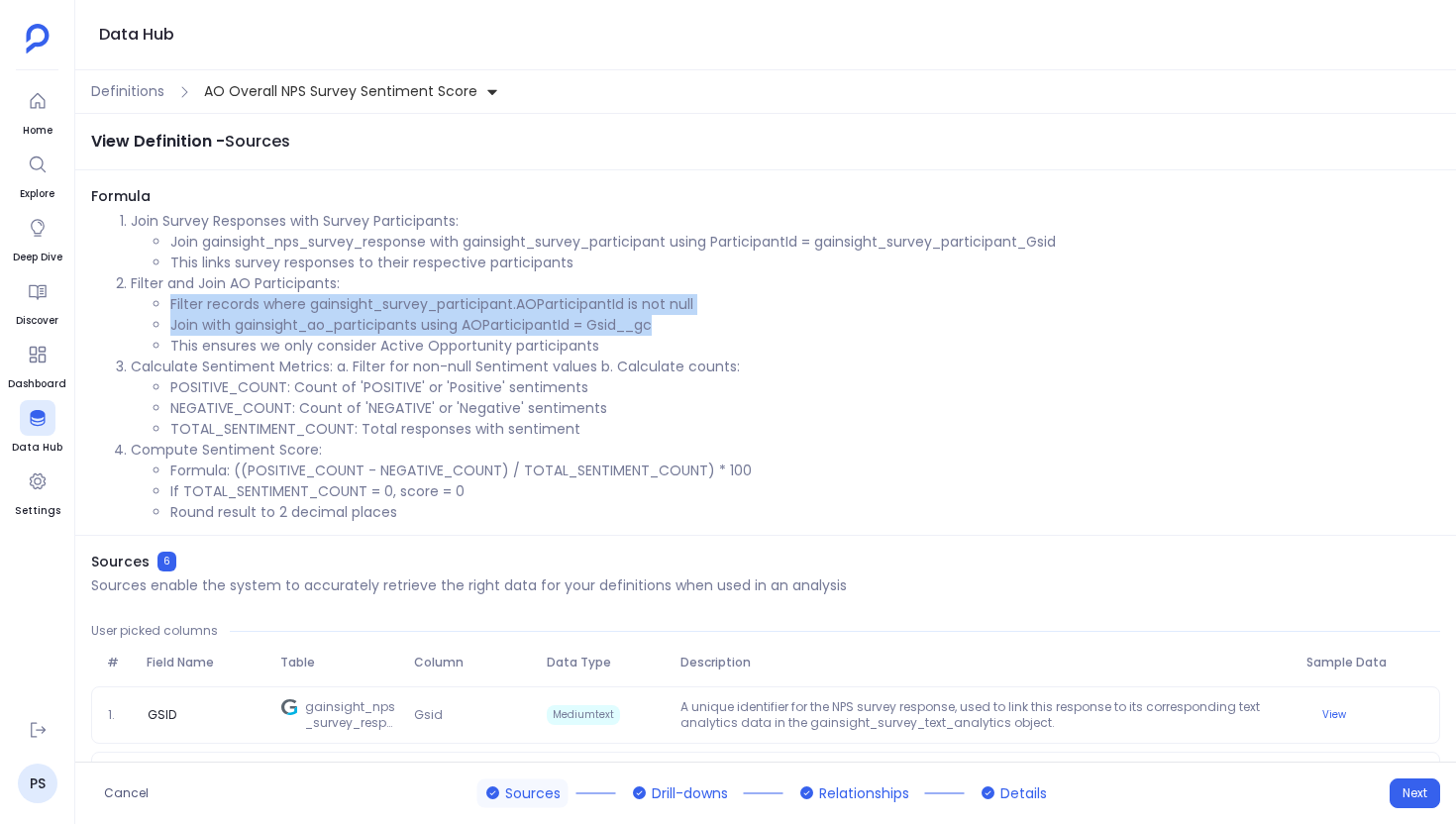 drag, startPoint x: 170, startPoint y: 305, endPoint x: 745, endPoint y: 333, distance: 575.6813 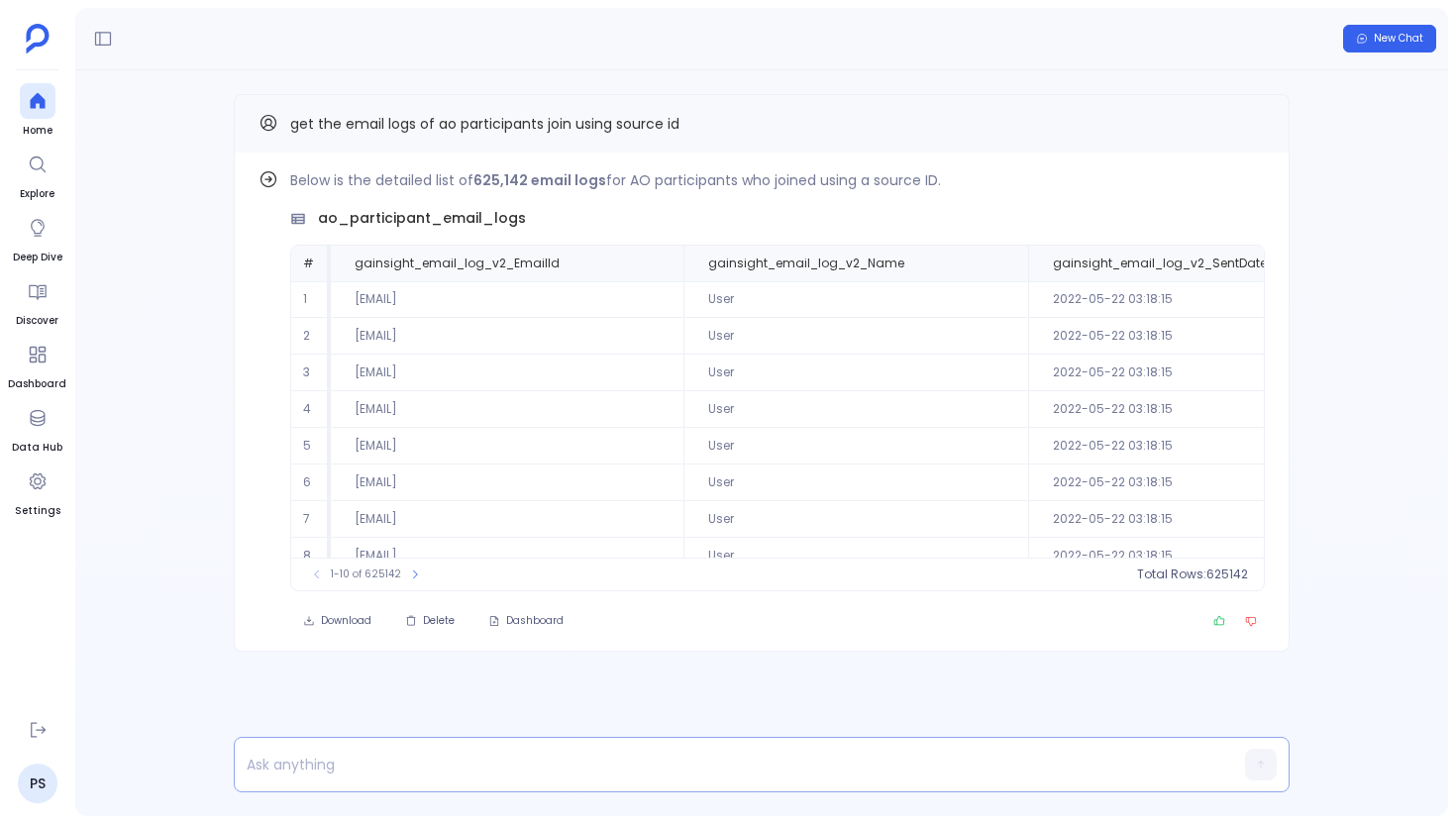 scroll, scrollTop: 0, scrollLeft: 0, axis: both 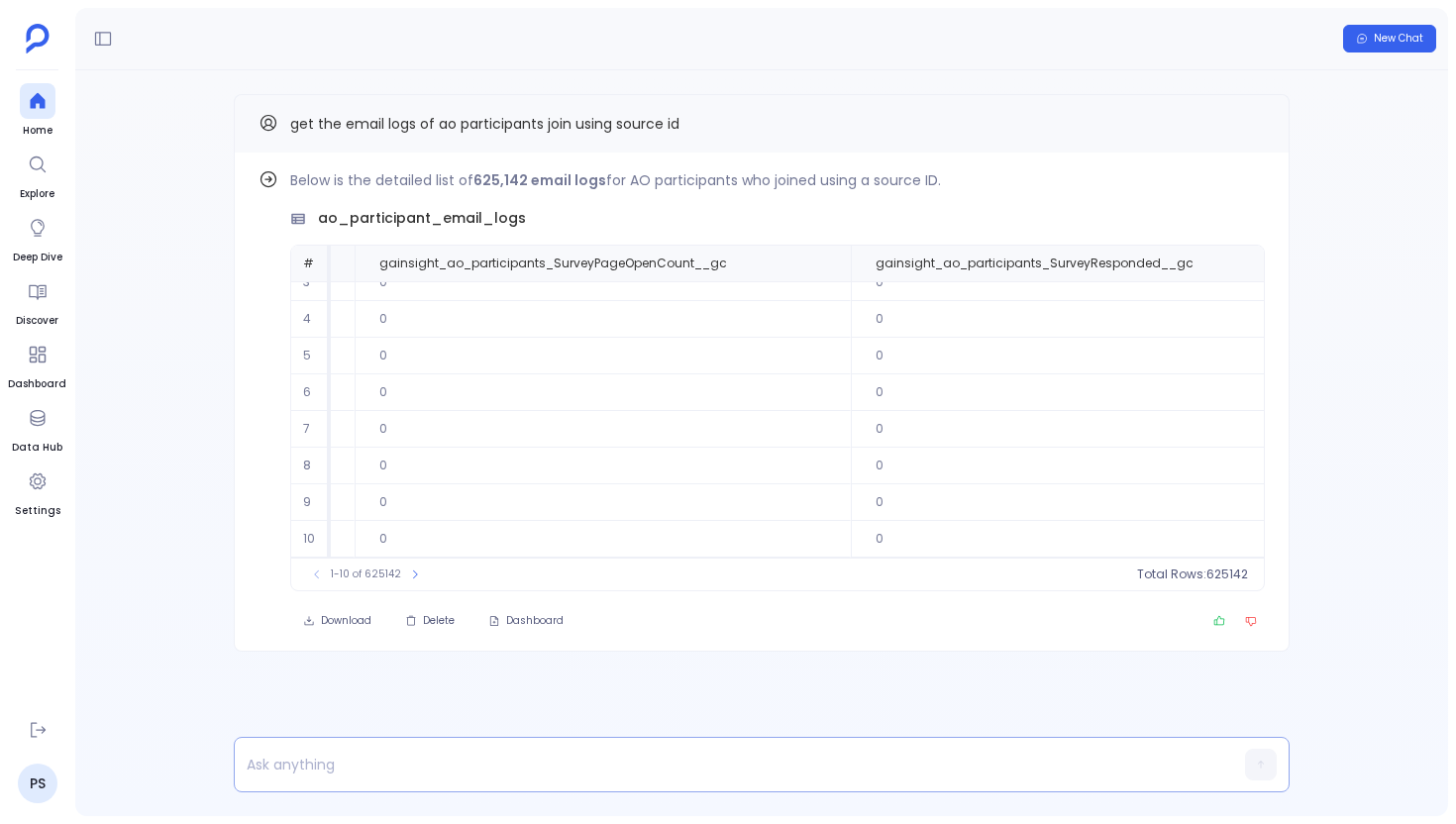 click at bounding box center [723, 765] 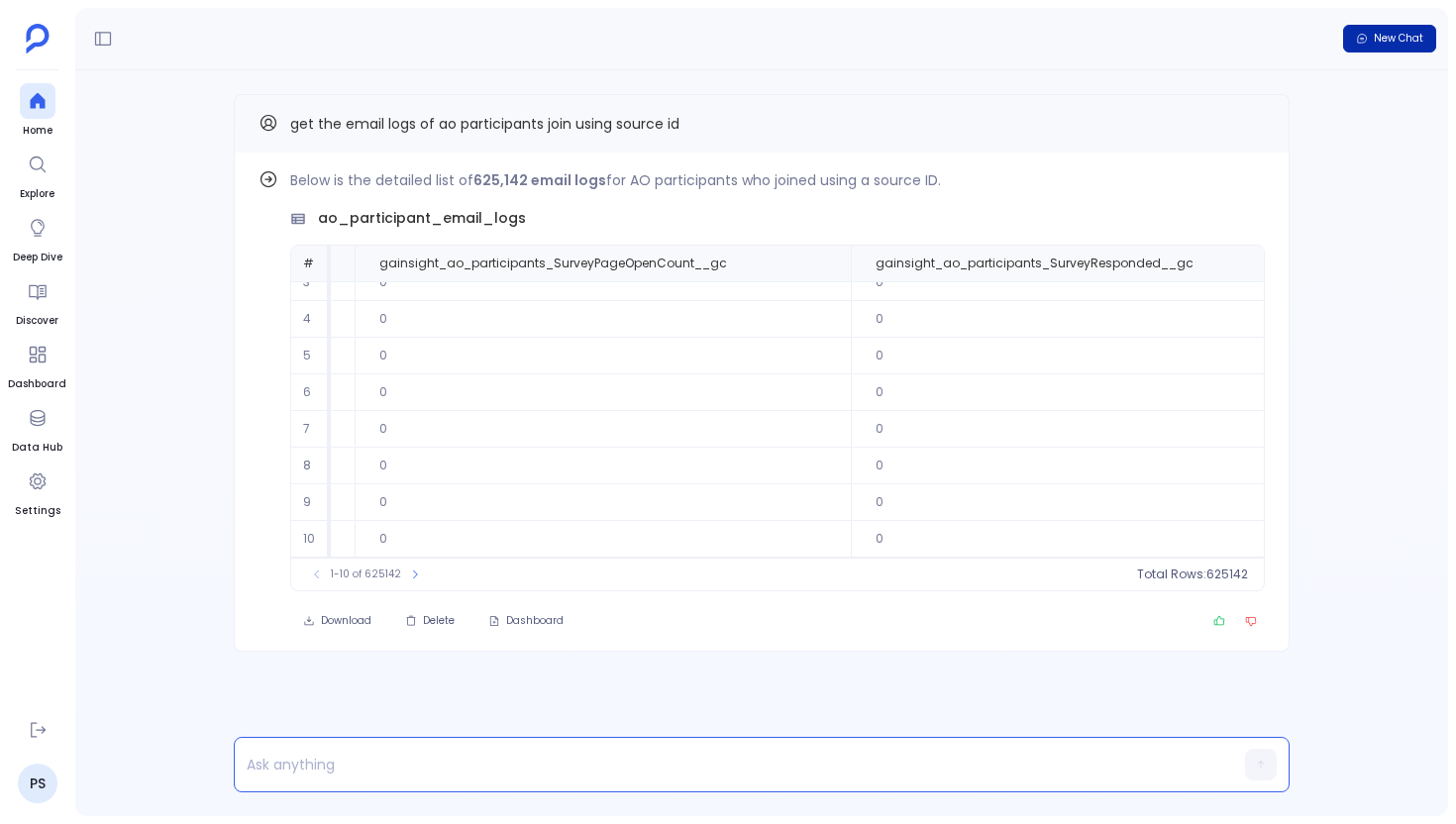 click on "New Chat" at bounding box center (1399, 39) 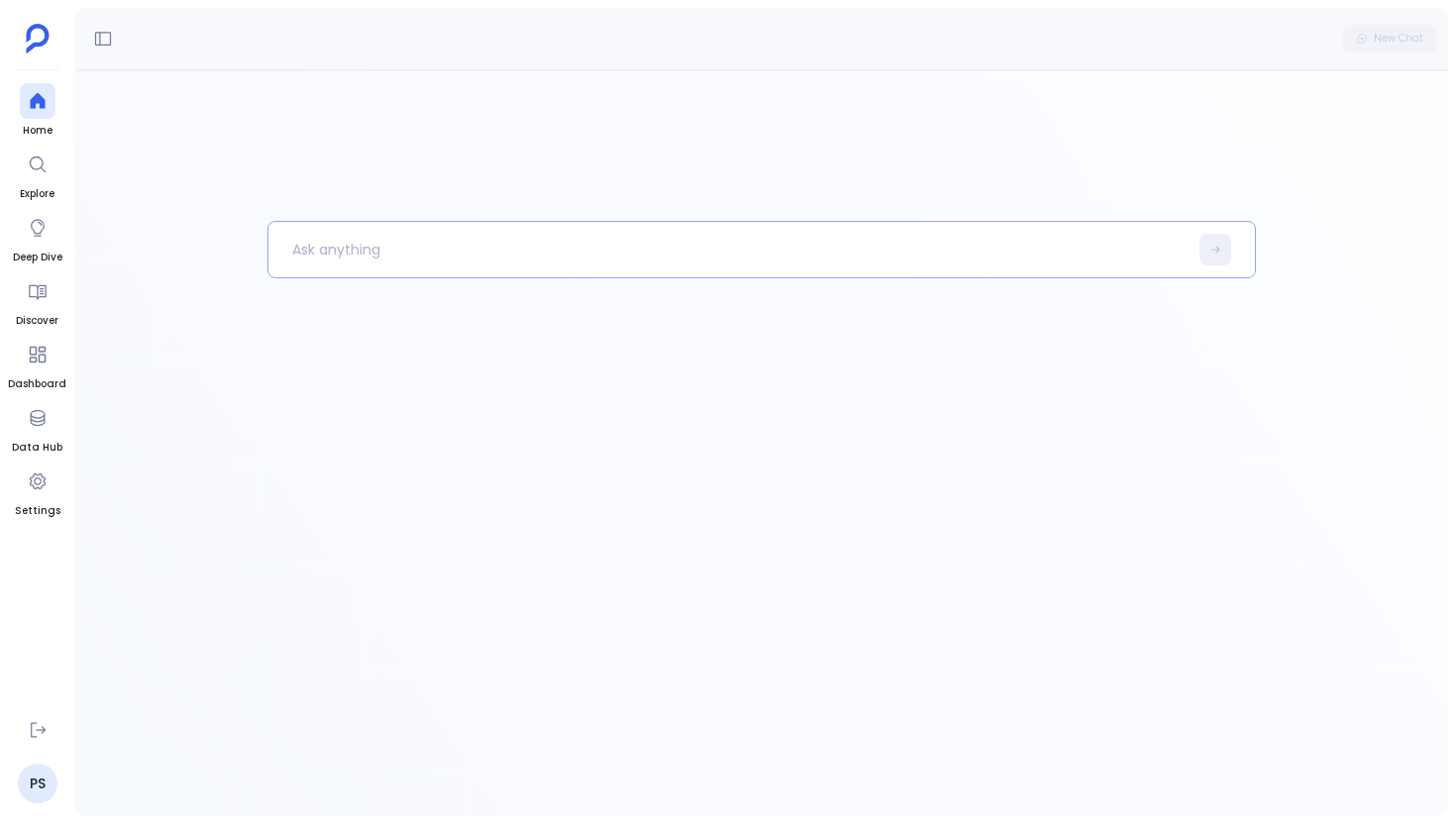 click at bounding box center [728, 250] 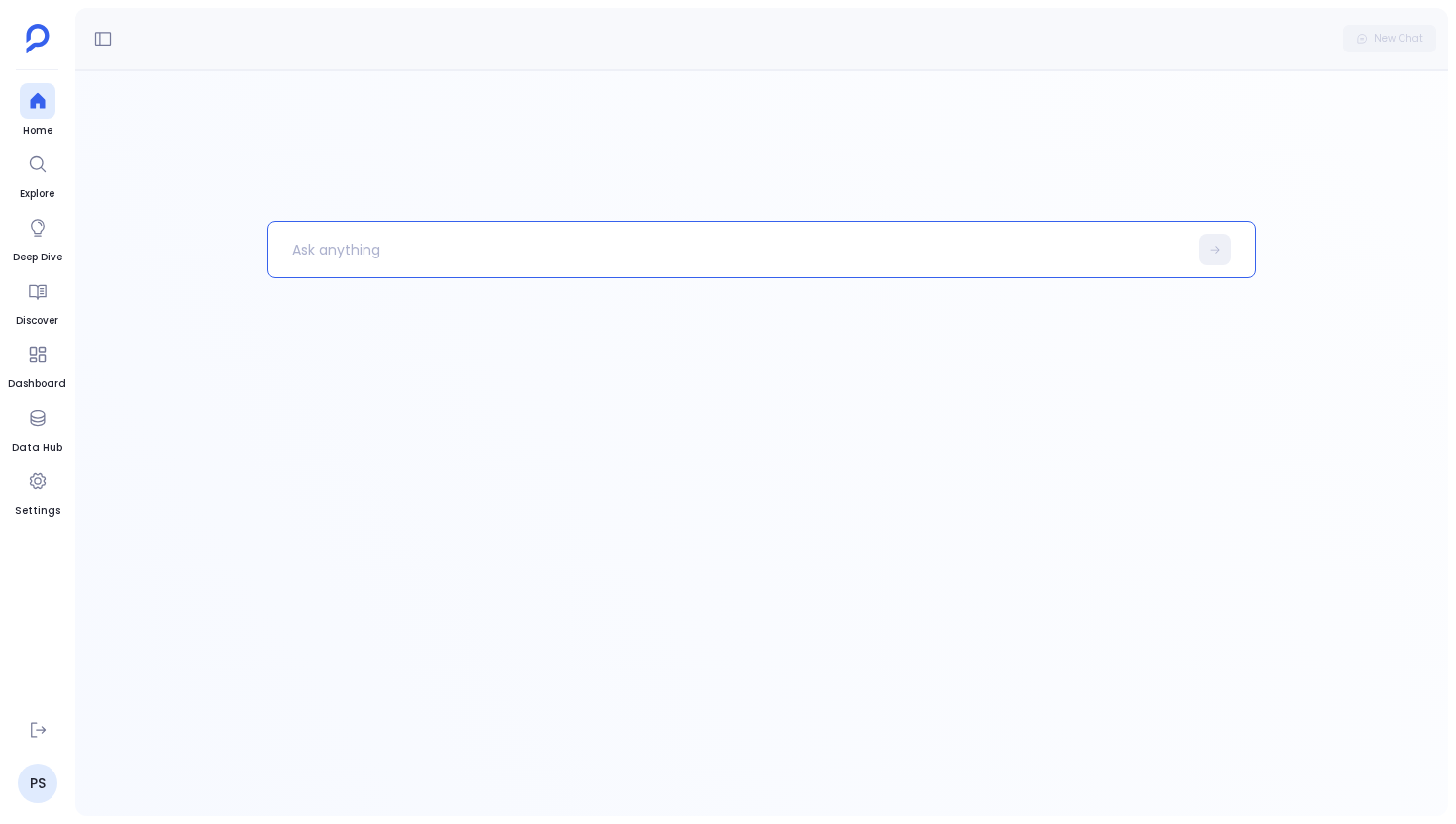 paste 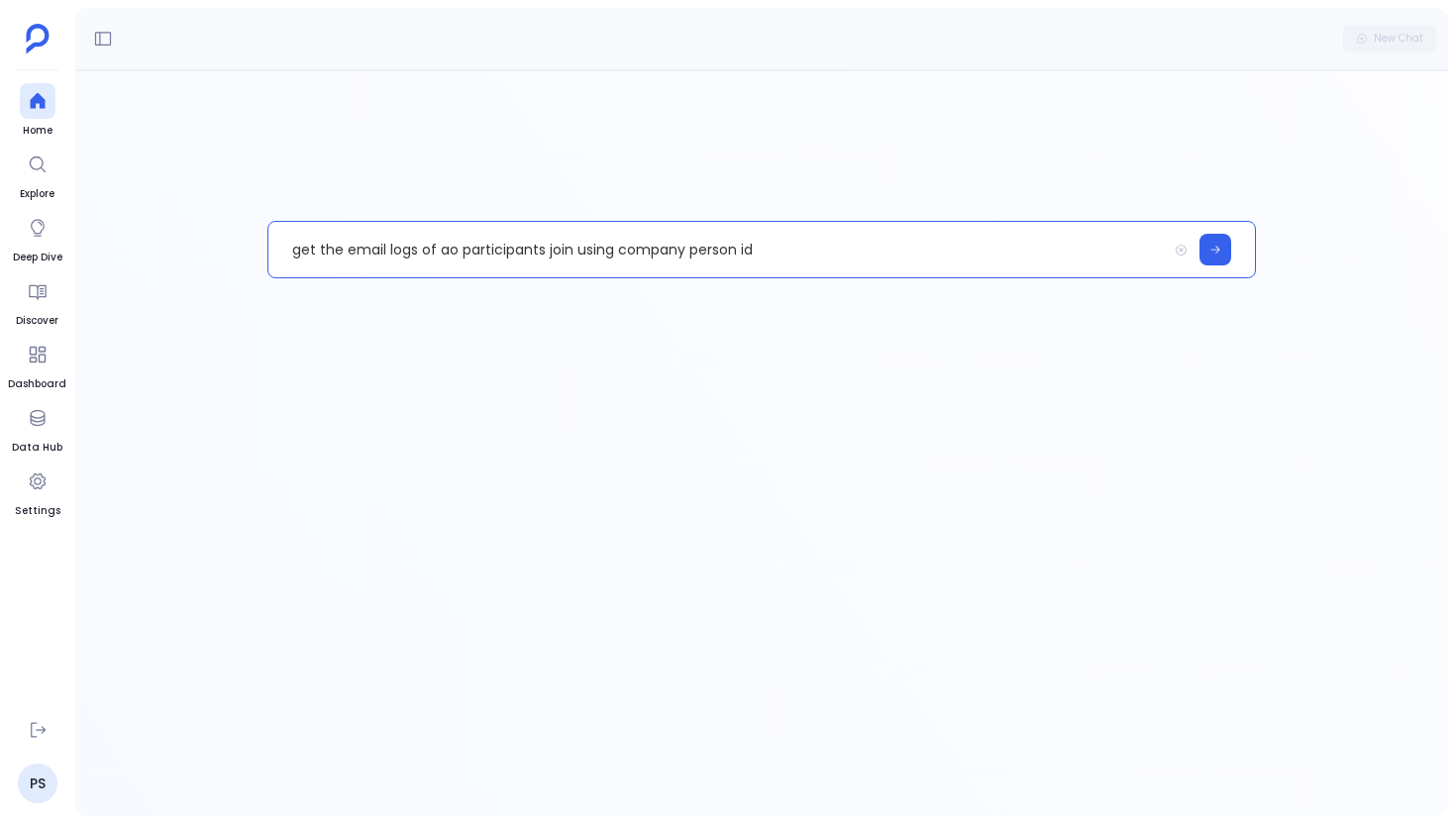 type 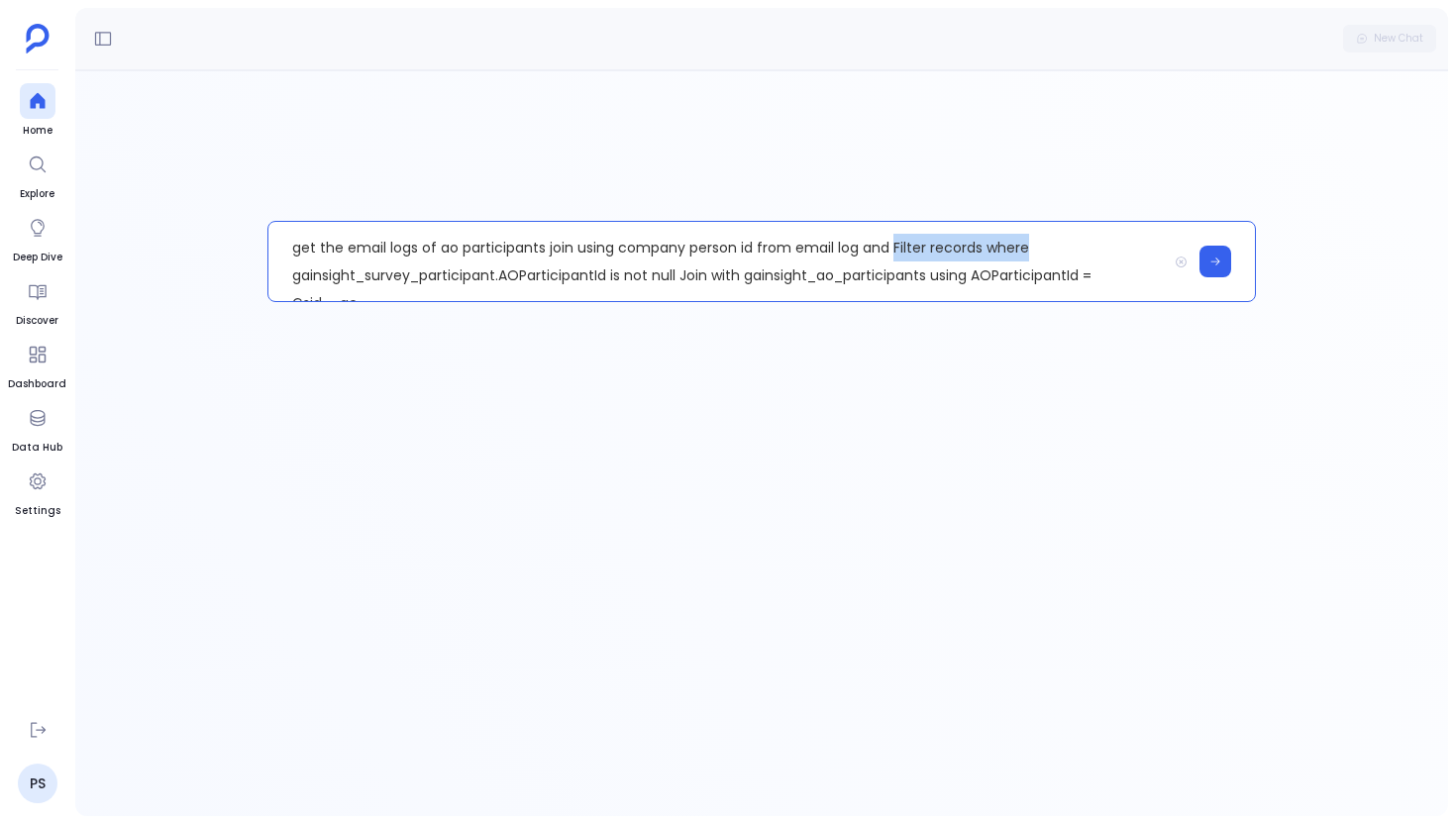 drag, startPoint x: 891, startPoint y: 250, endPoint x: 1060, endPoint y: 250, distance: 169 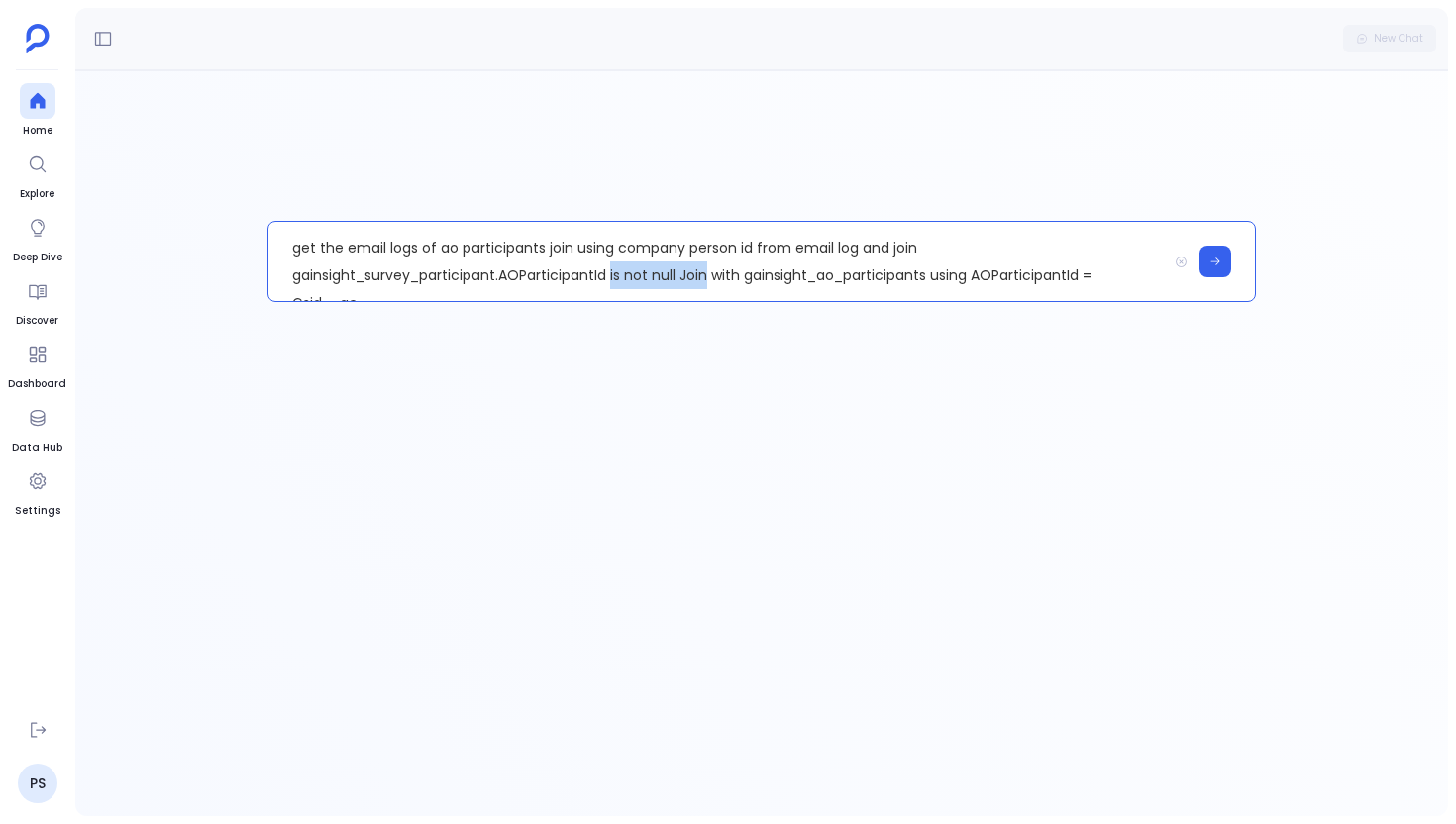 drag, startPoint x: 712, startPoint y: 271, endPoint x: 614, endPoint y: 272, distance: 98.0051 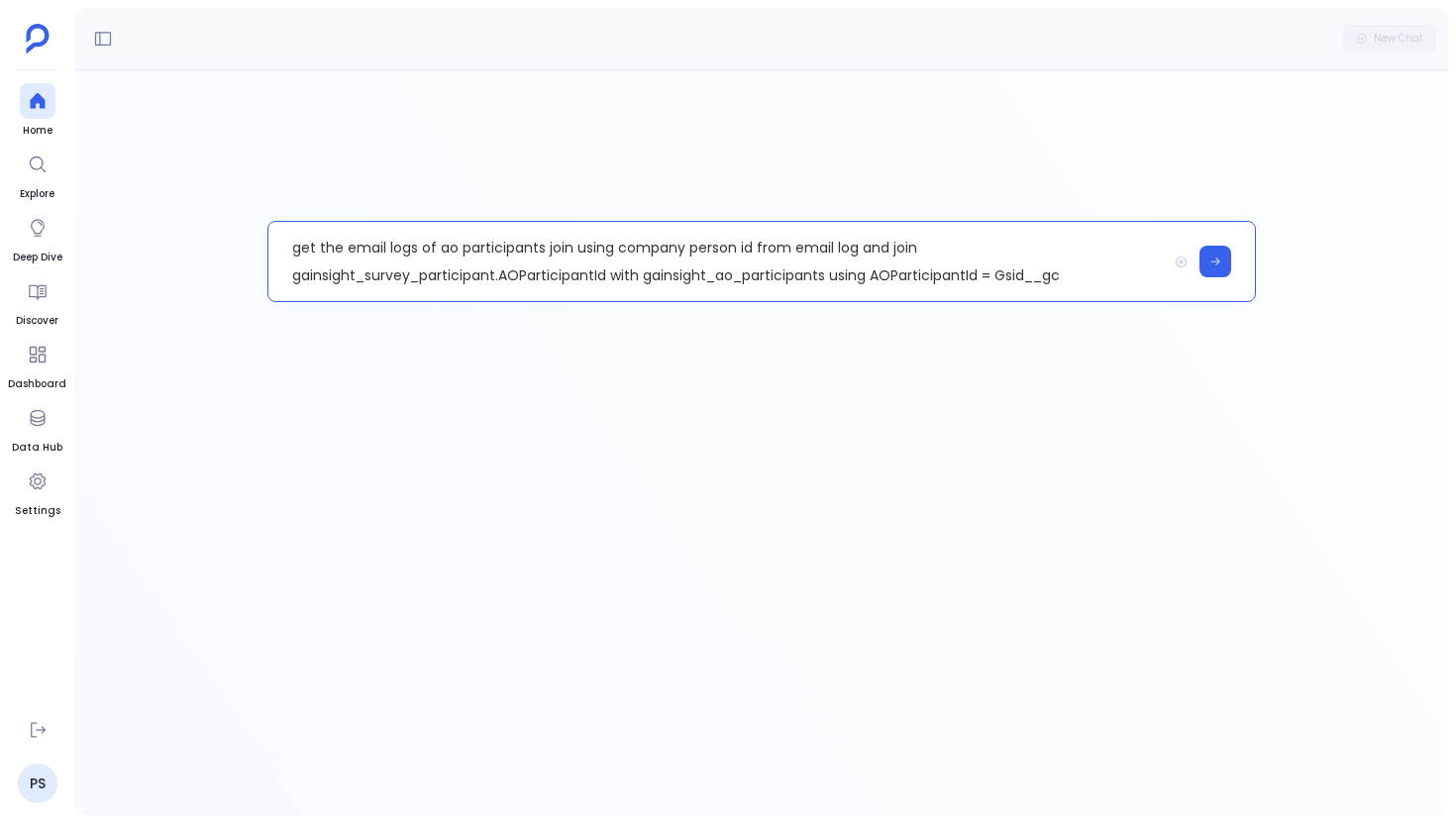 click on "get the email logs of ao participants join using company person id from email log and join gainsight_survey_participant.AOParticipantId with gainsight_ao_participants using AOParticipantId = Gsid__gc" at bounding box center [717, 261] 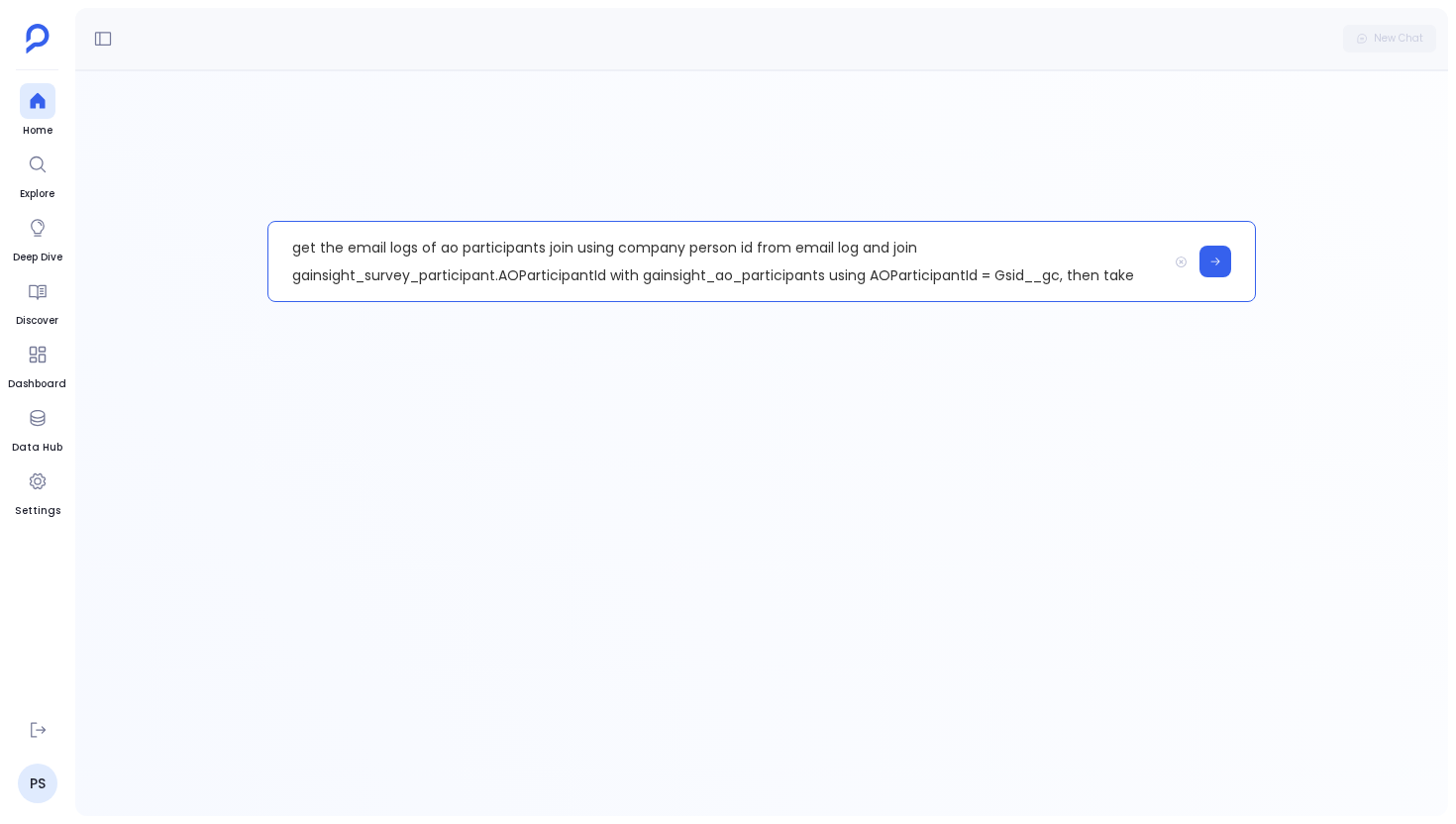 scroll, scrollTop: 11, scrollLeft: 0, axis: vertical 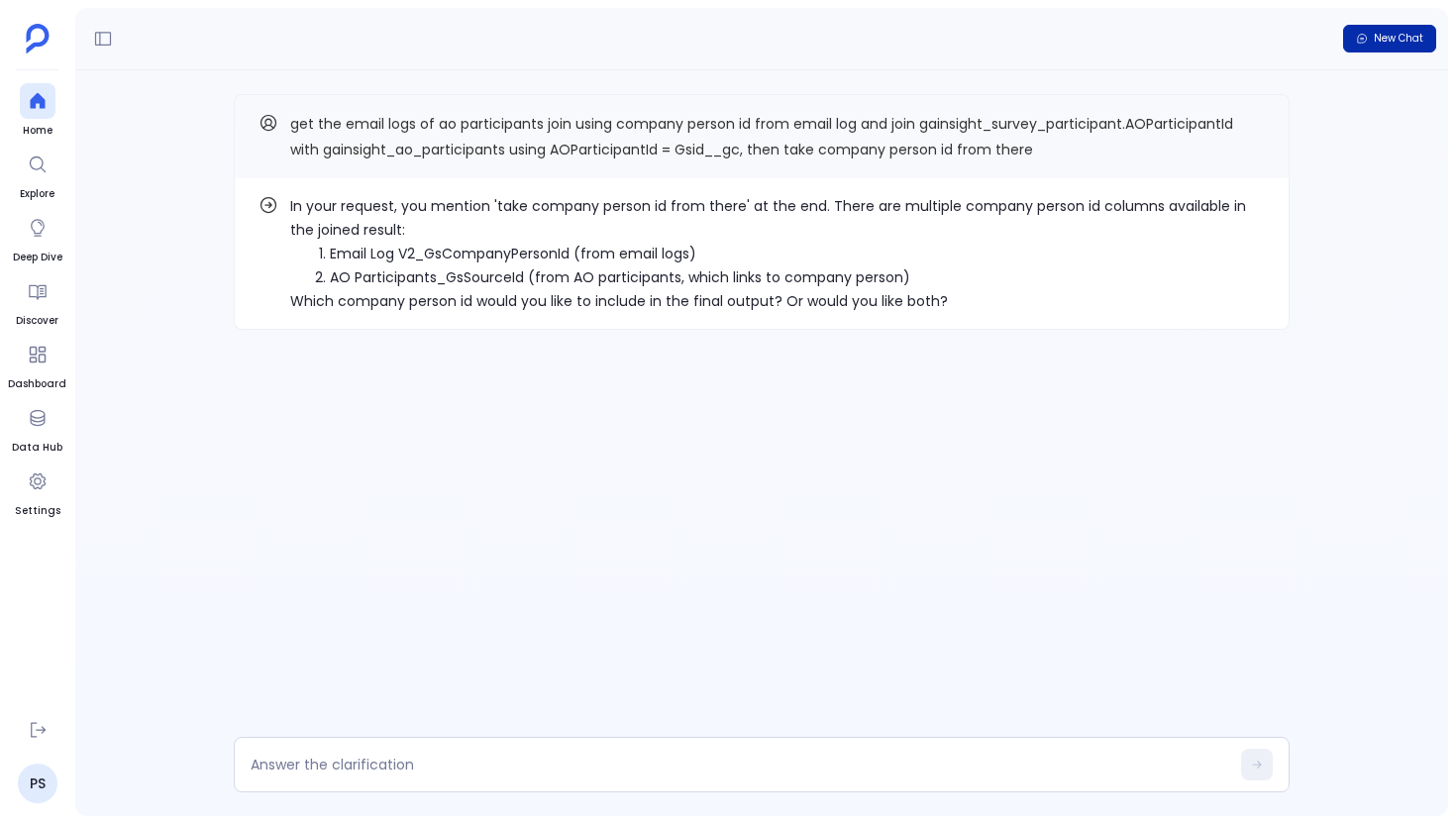 click on "New Chat" at bounding box center [1390, 39] 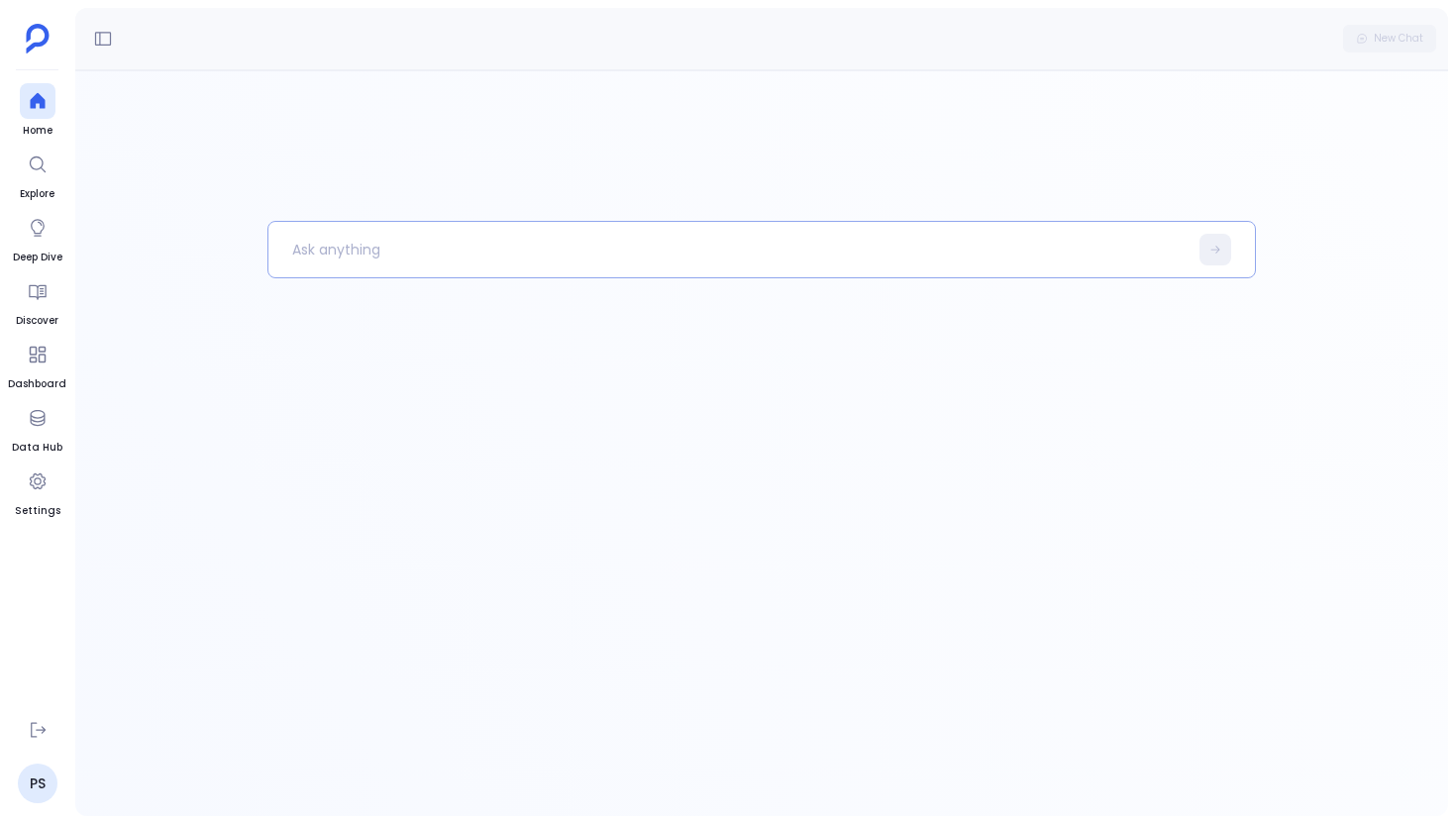 click at bounding box center (728, 250) 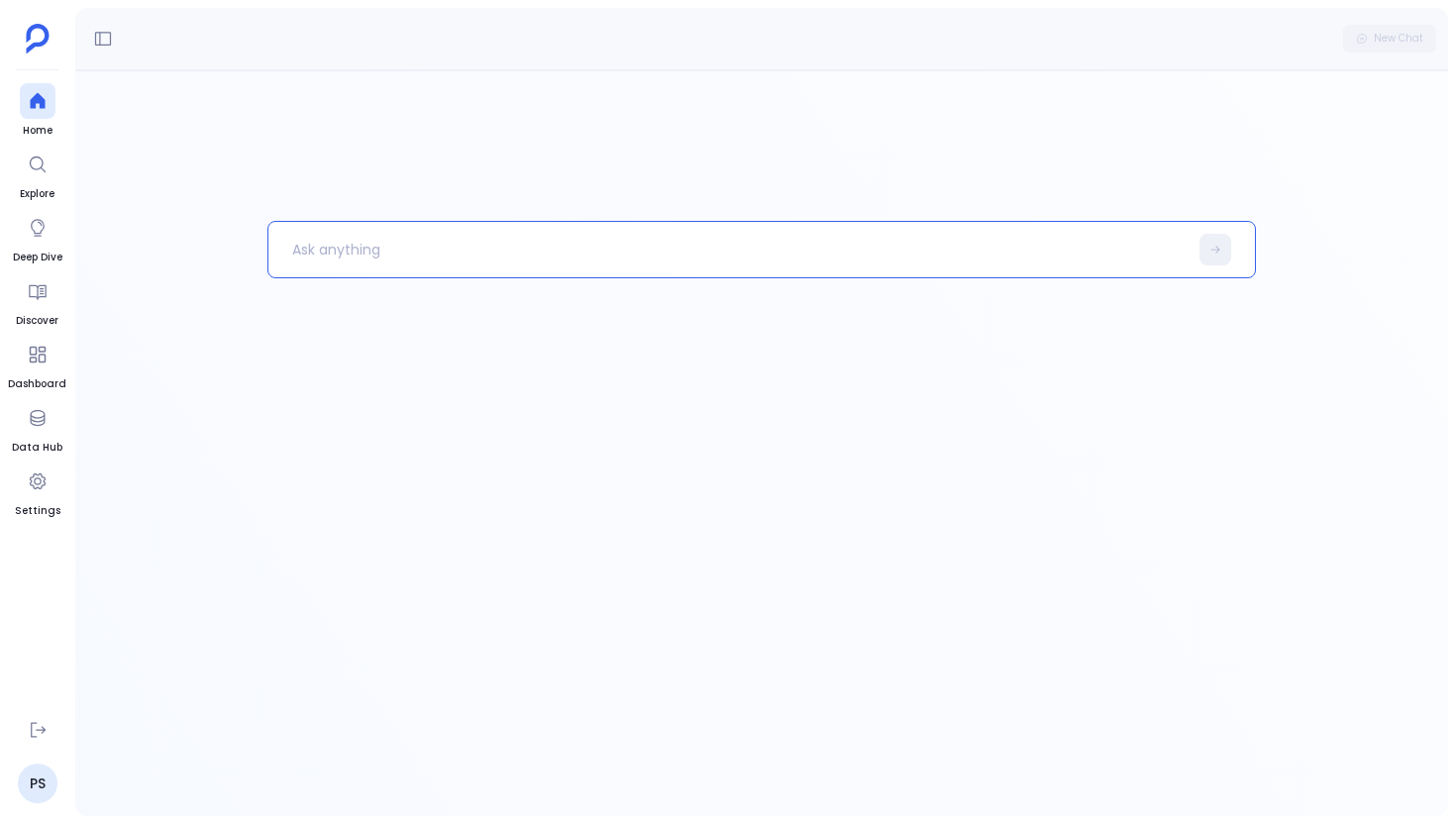 click at bounding box center [762, 250] 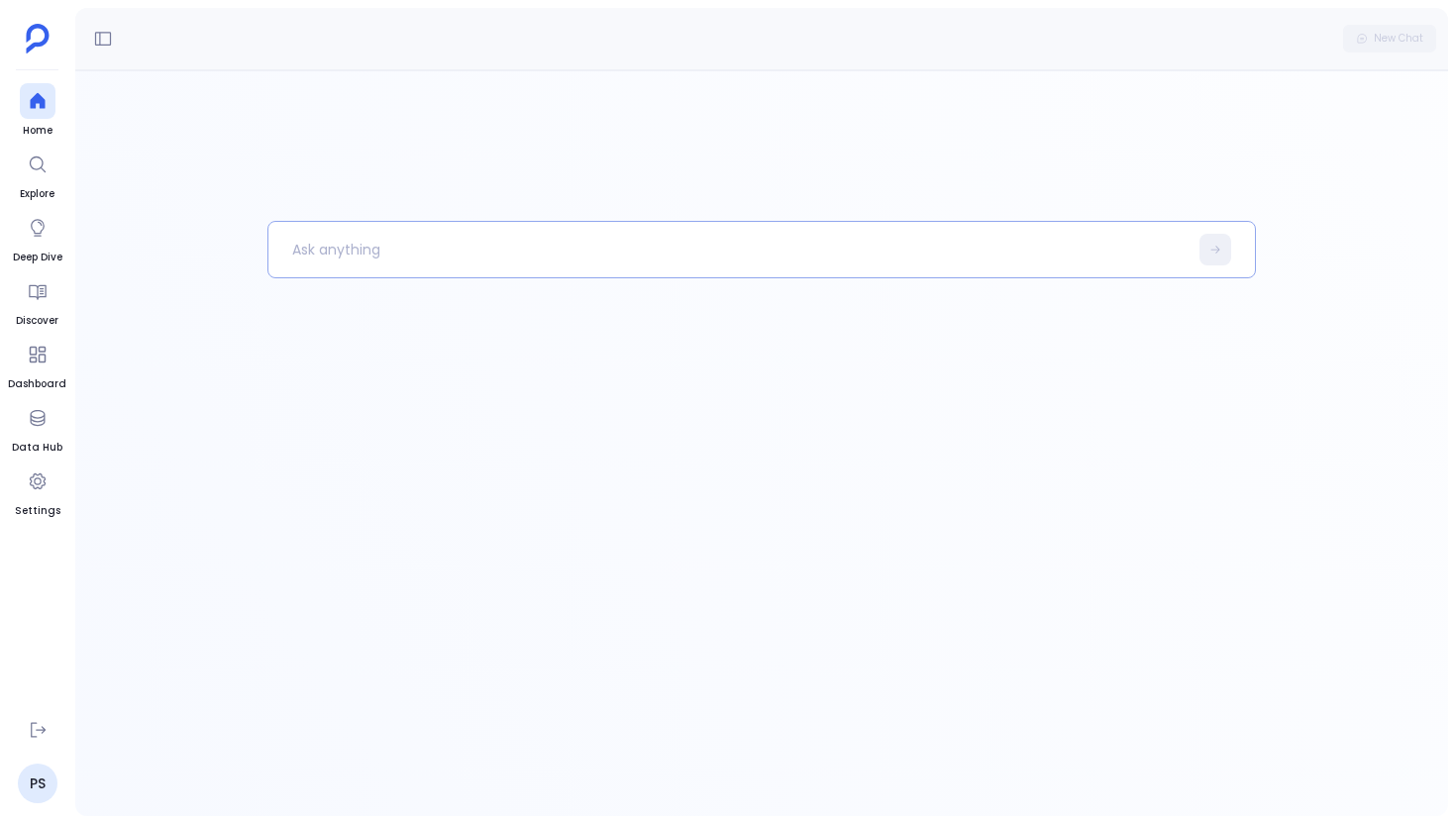 click at bounding box center [728, 250] 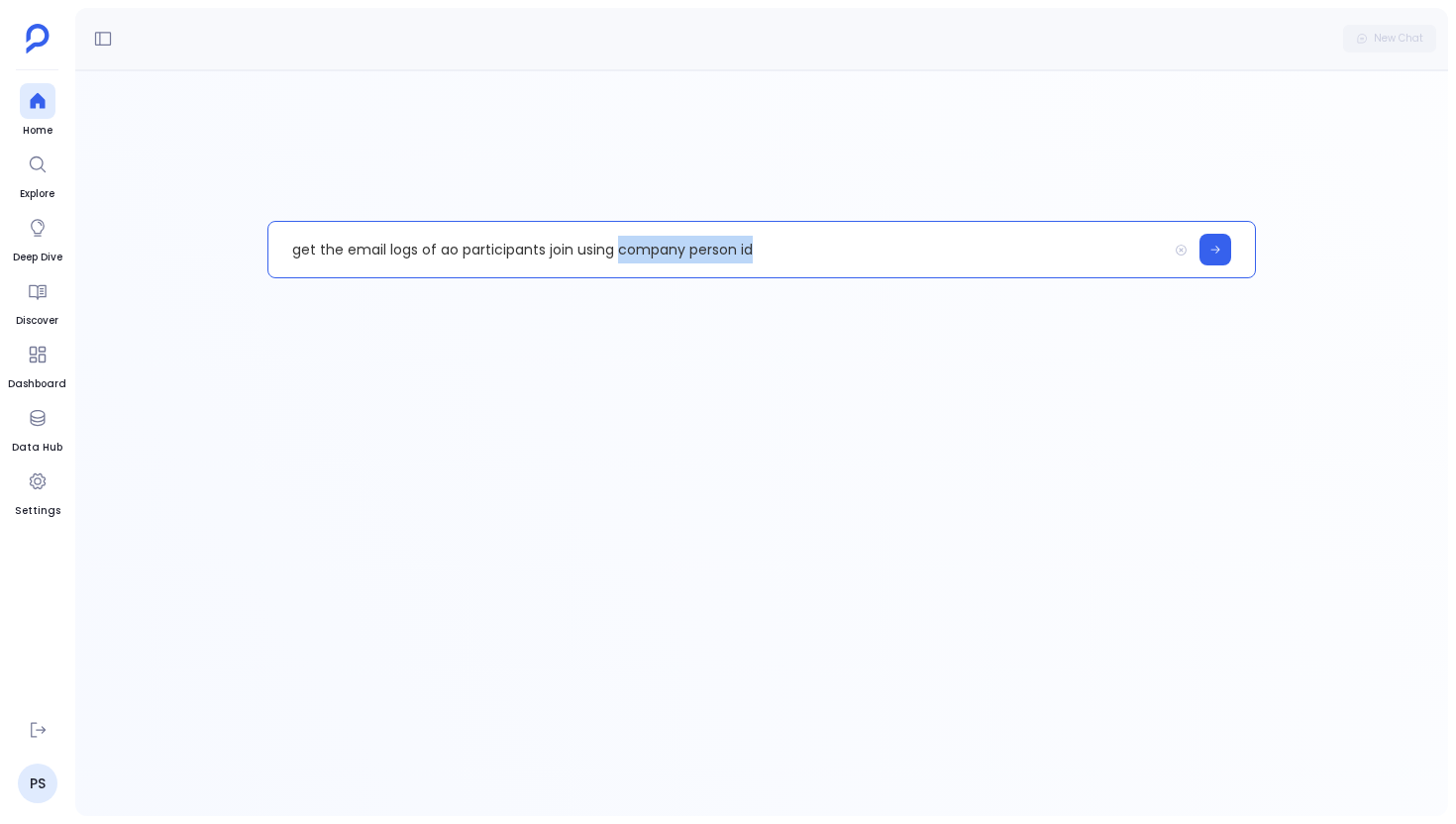 drag, startPoint x: 618, startPoint y: 248, endPoint x: 770, endPoint y: 253, distance: 152.08221 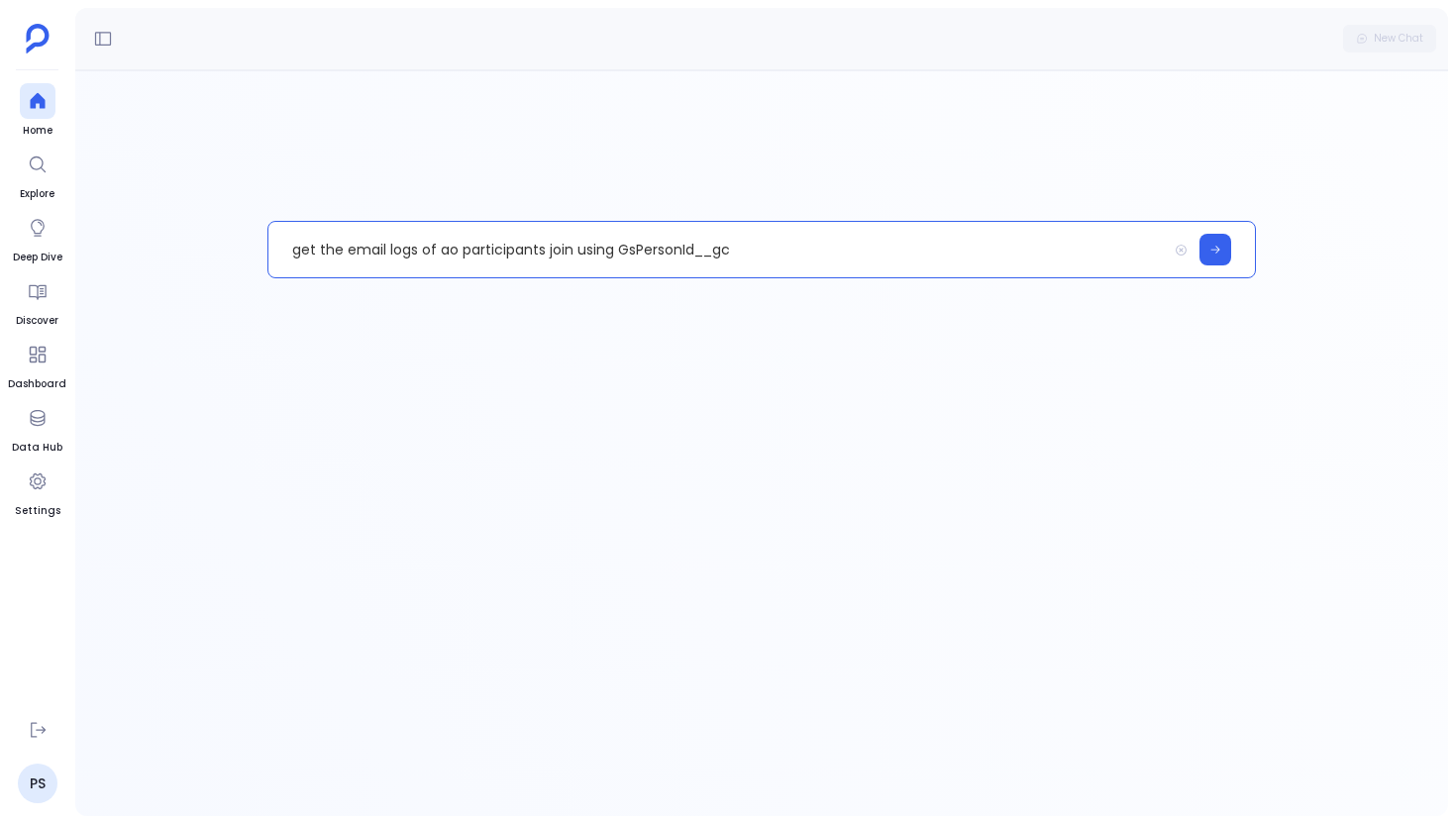 type 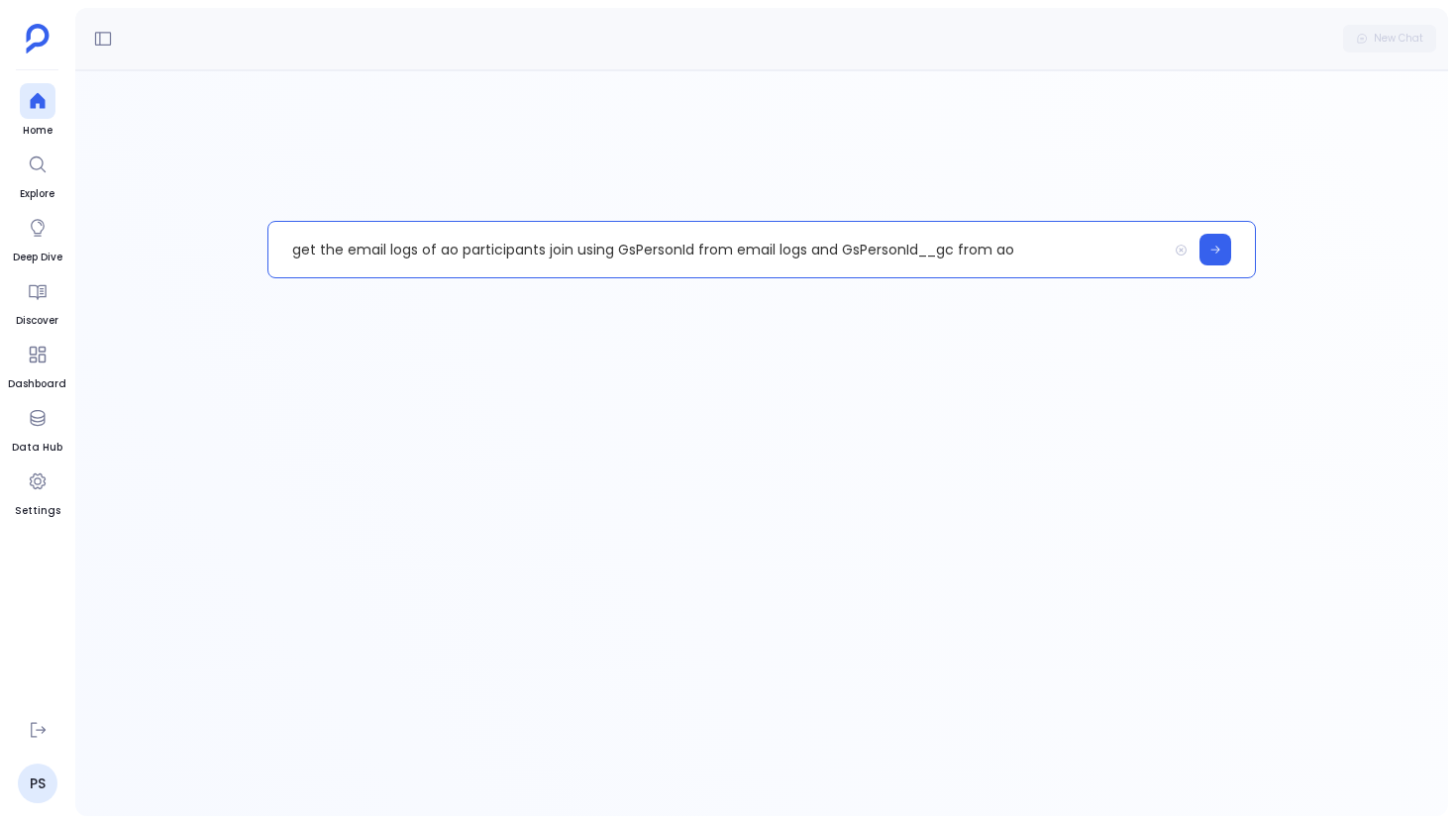 click on "get the email logs of ao participants join using GsPersonId from email logs and GsPersonId__gc from ao" at bounding box center [717, 250] 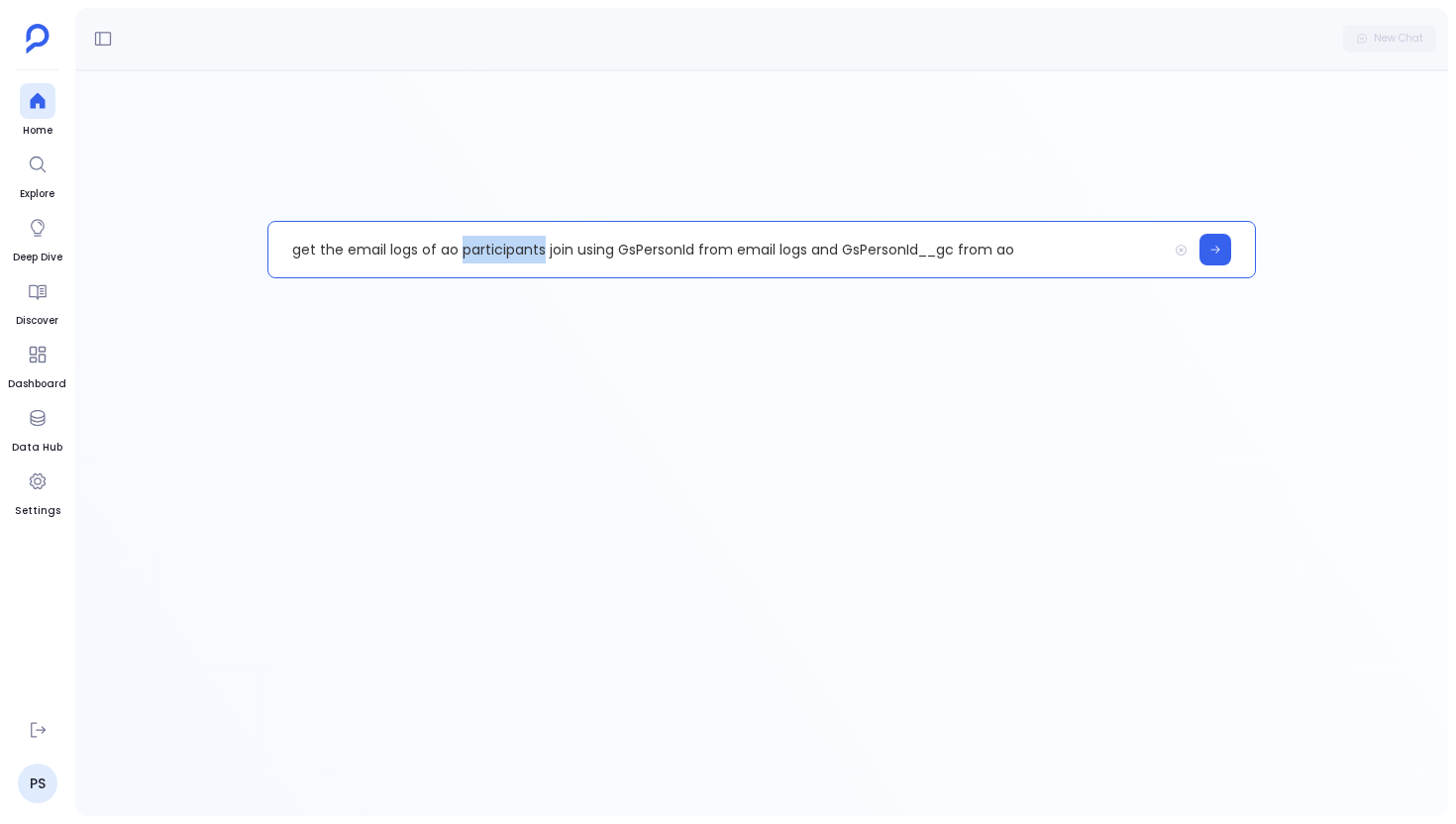 copy on "participants" 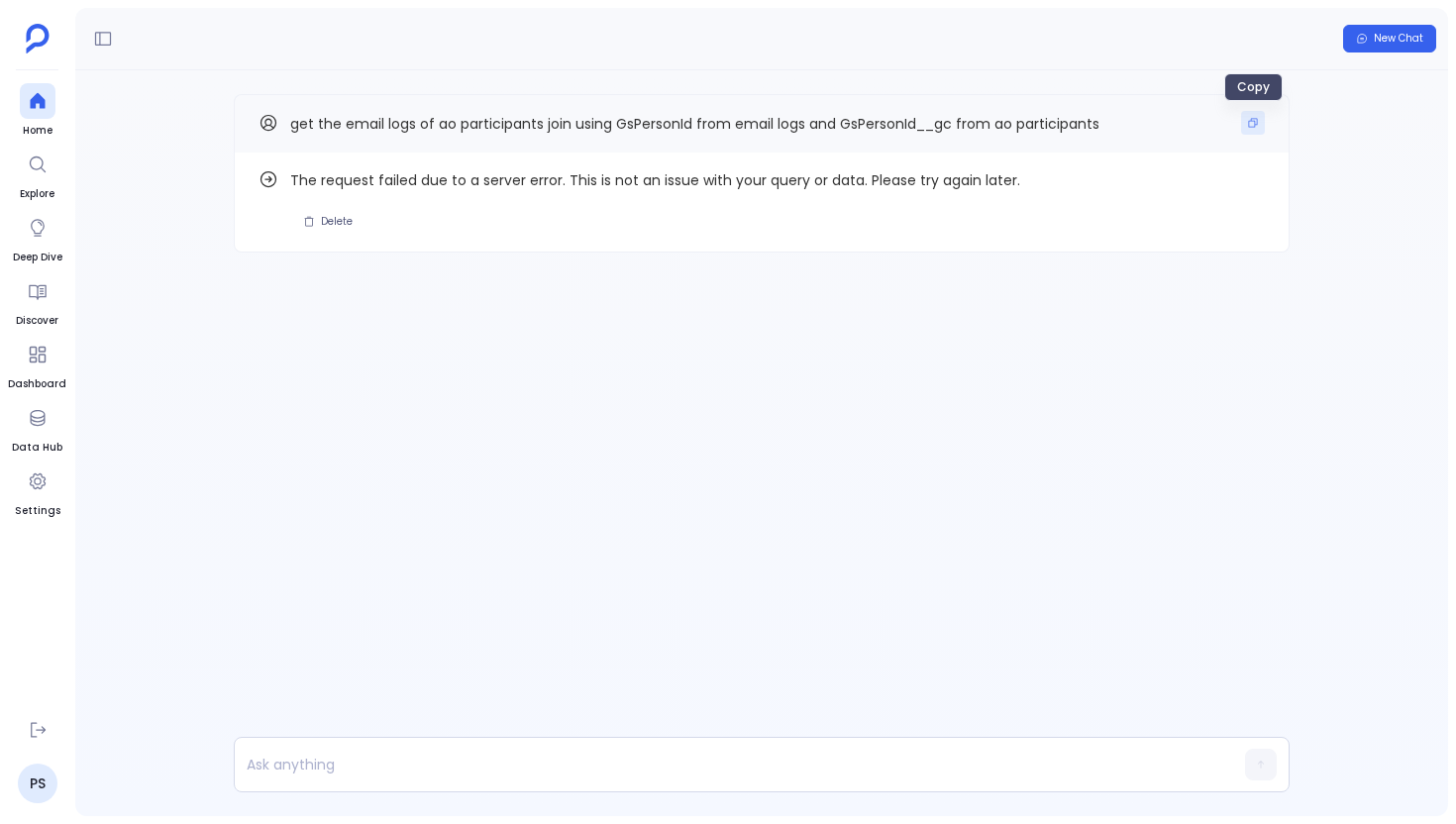 click 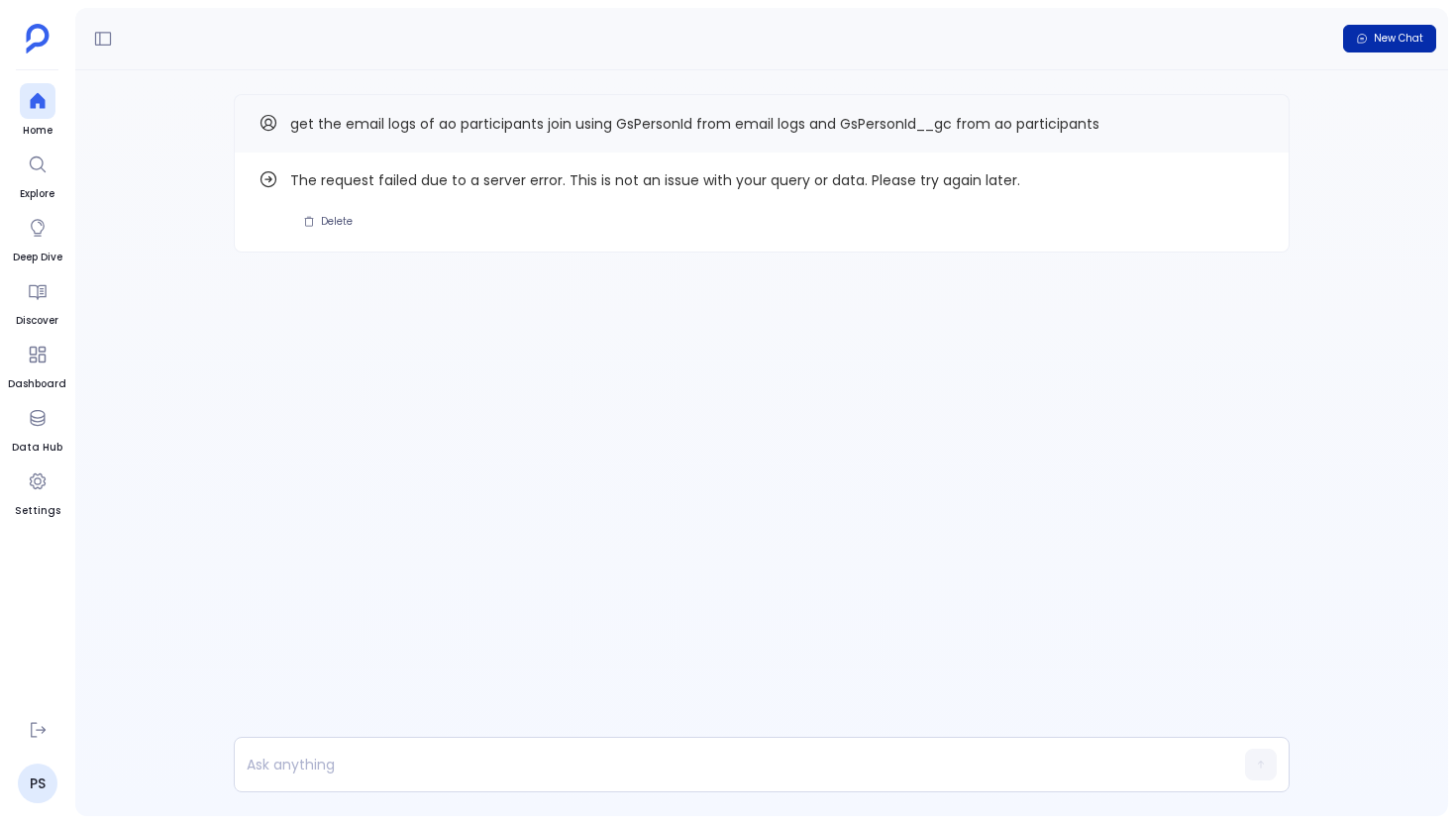 click on "New Chat" at bounding box center [1399, 39] 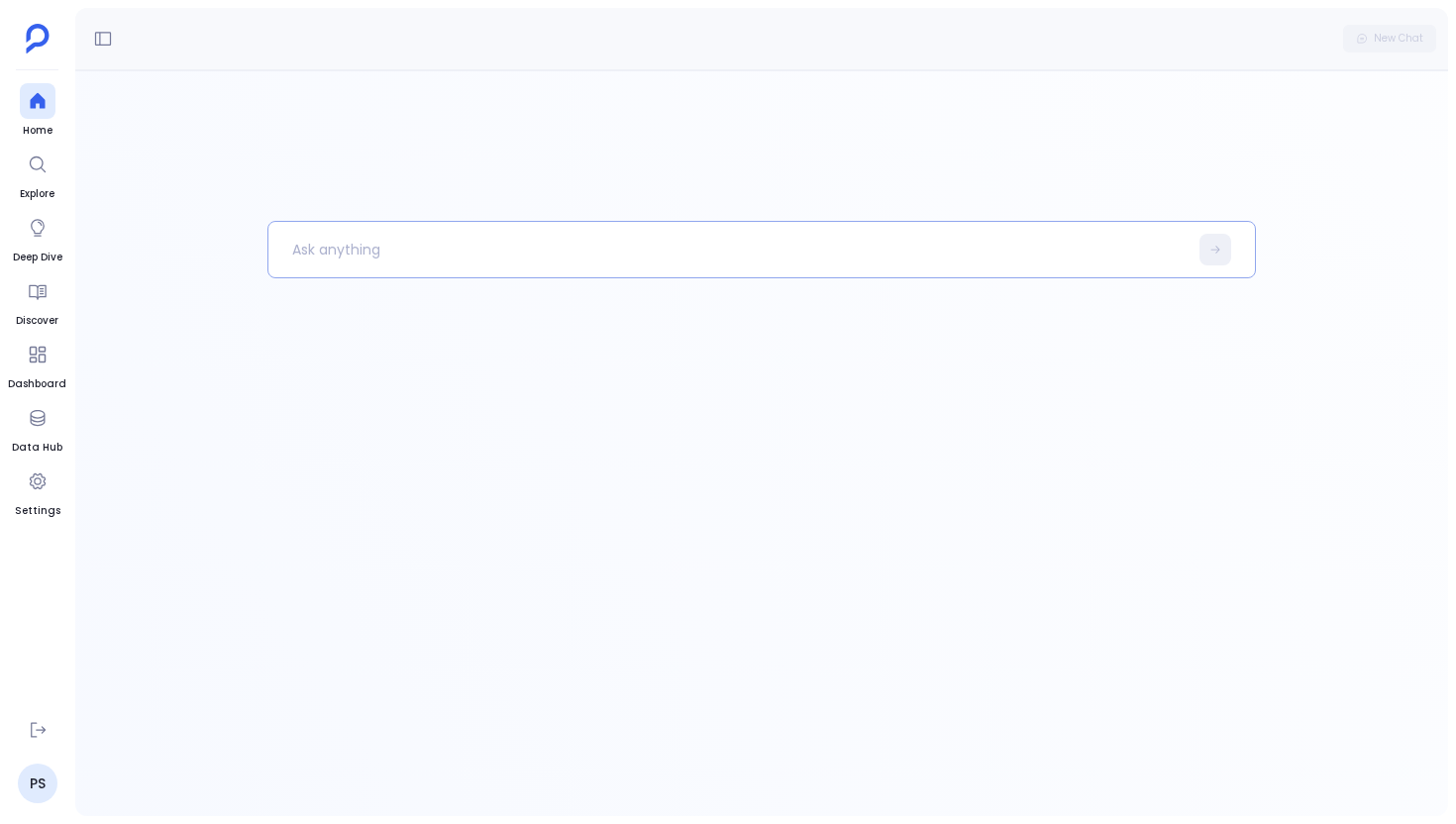 click at bounding box center [728, 250] 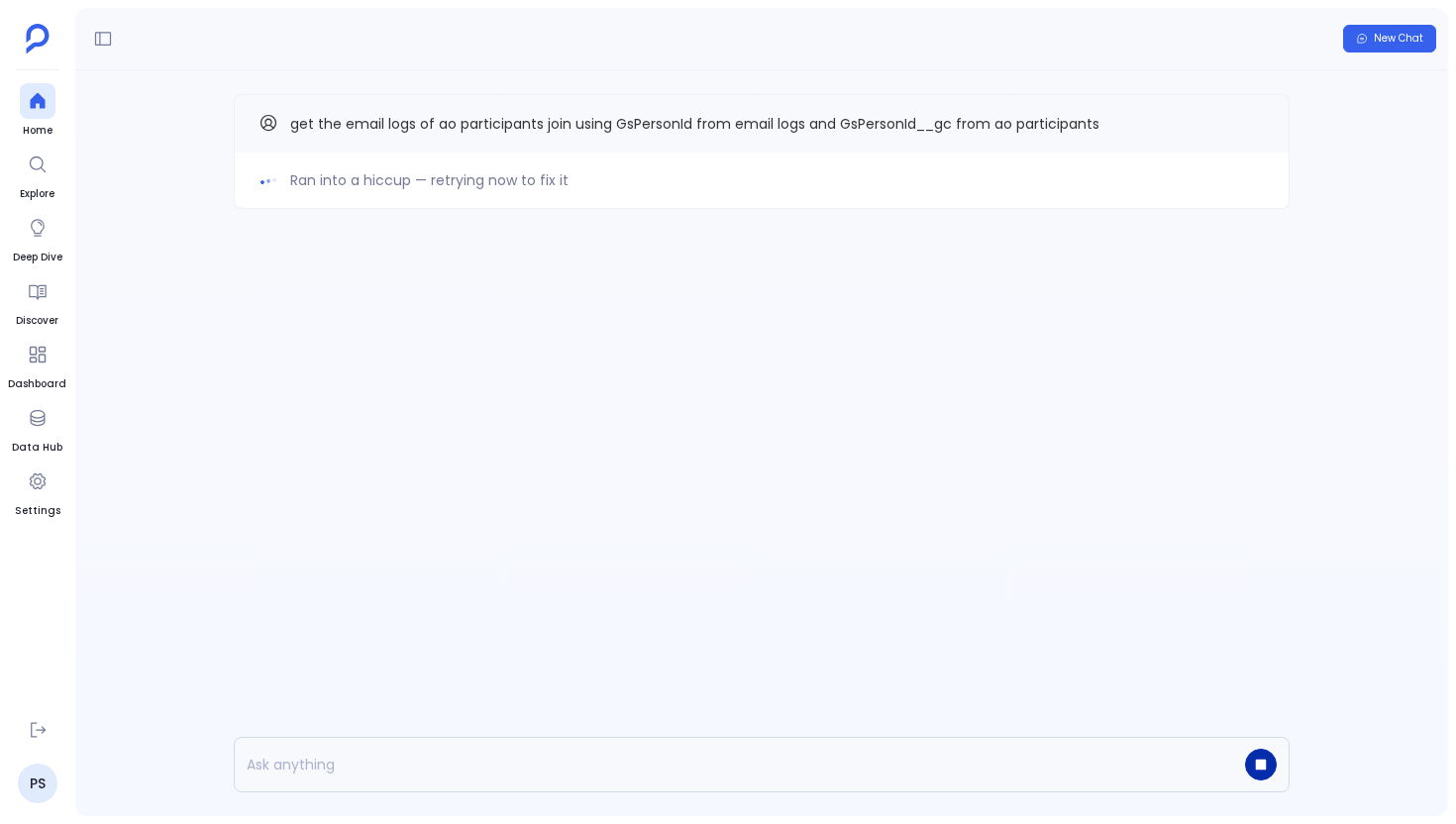 click at bounding box center [1261, 765] 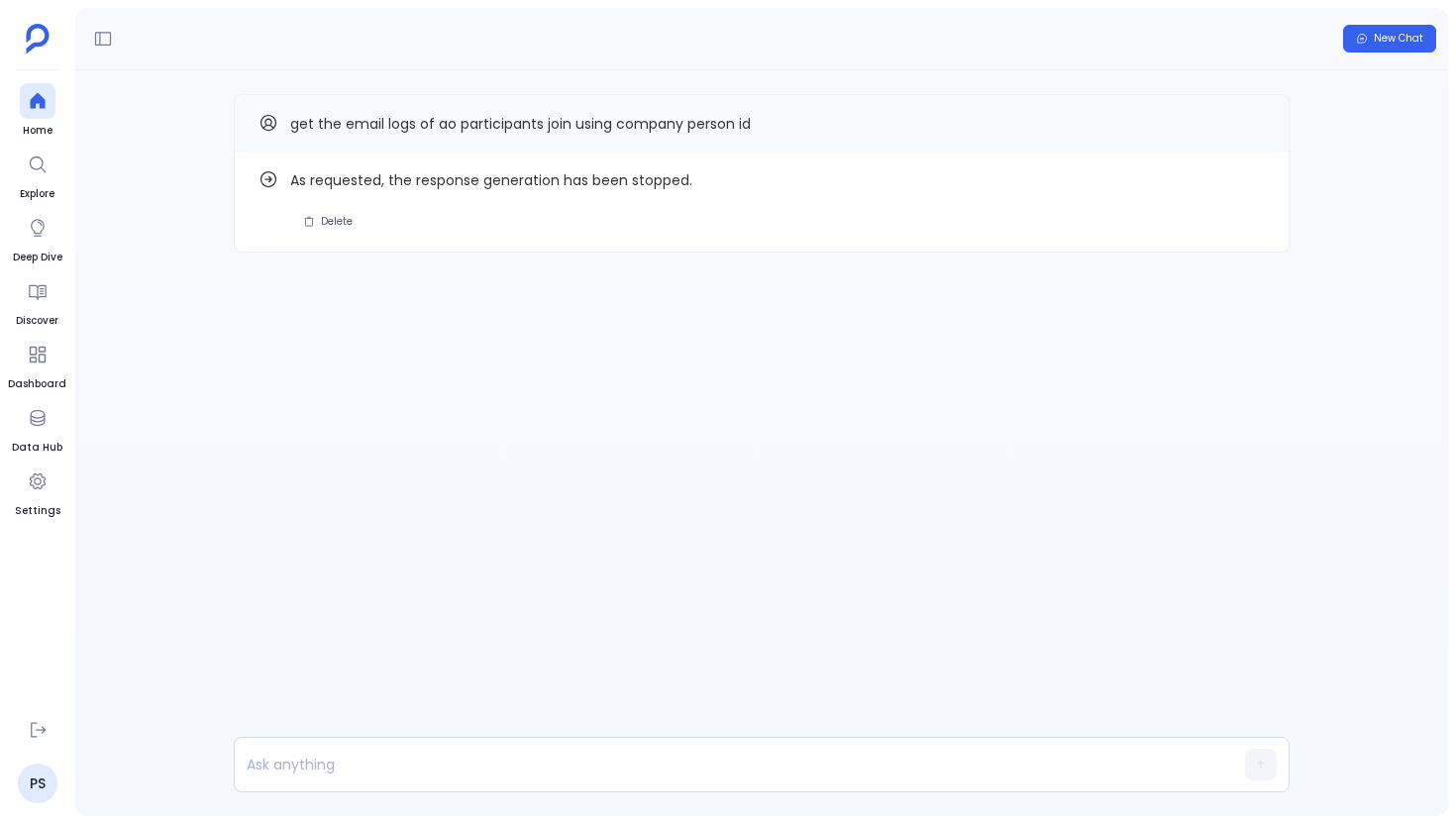 scroll, scrollTop: 0, scrollLeft: 0, axis: both 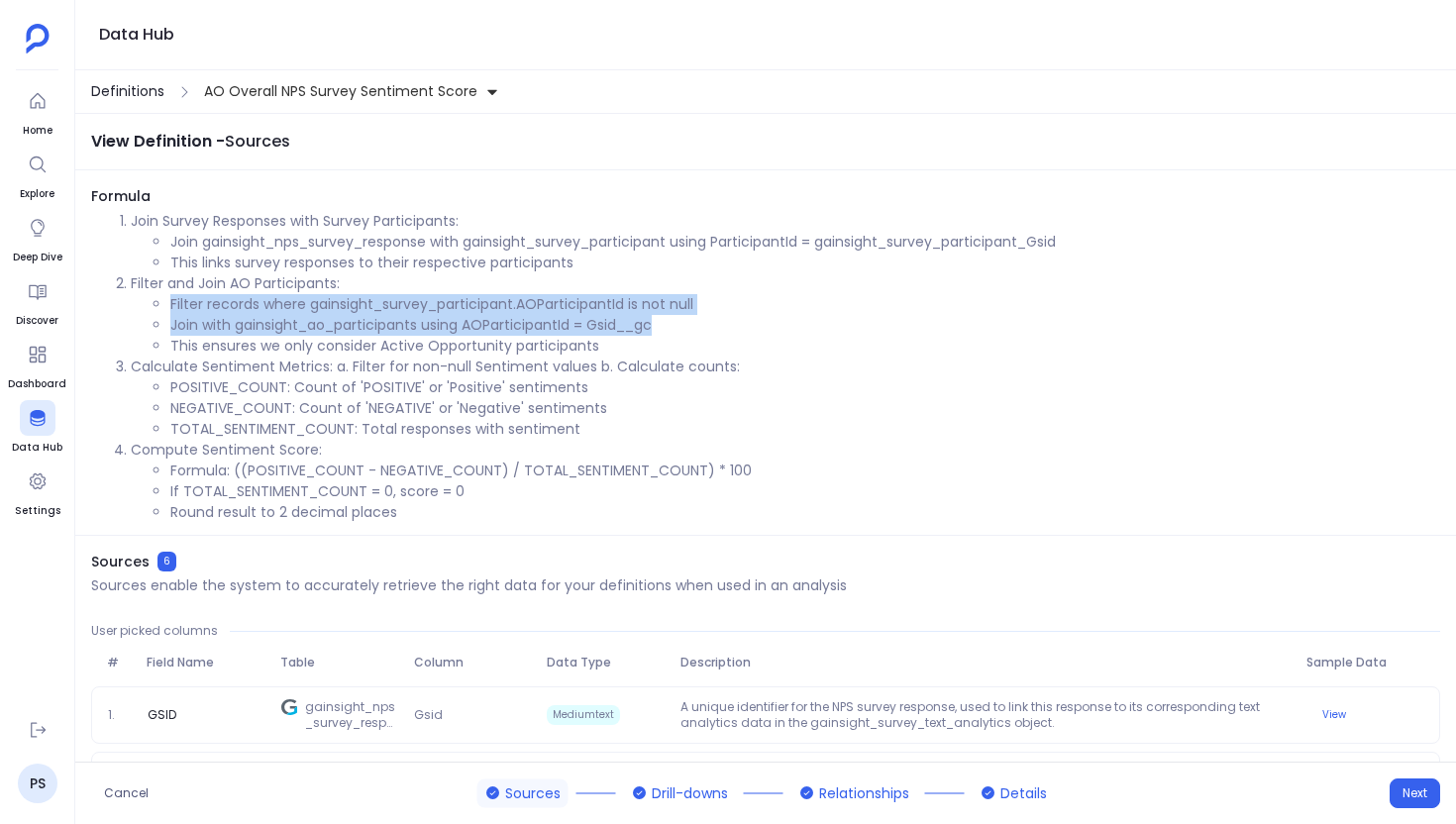 click on "Definitions" at bounding box center [128, 91] 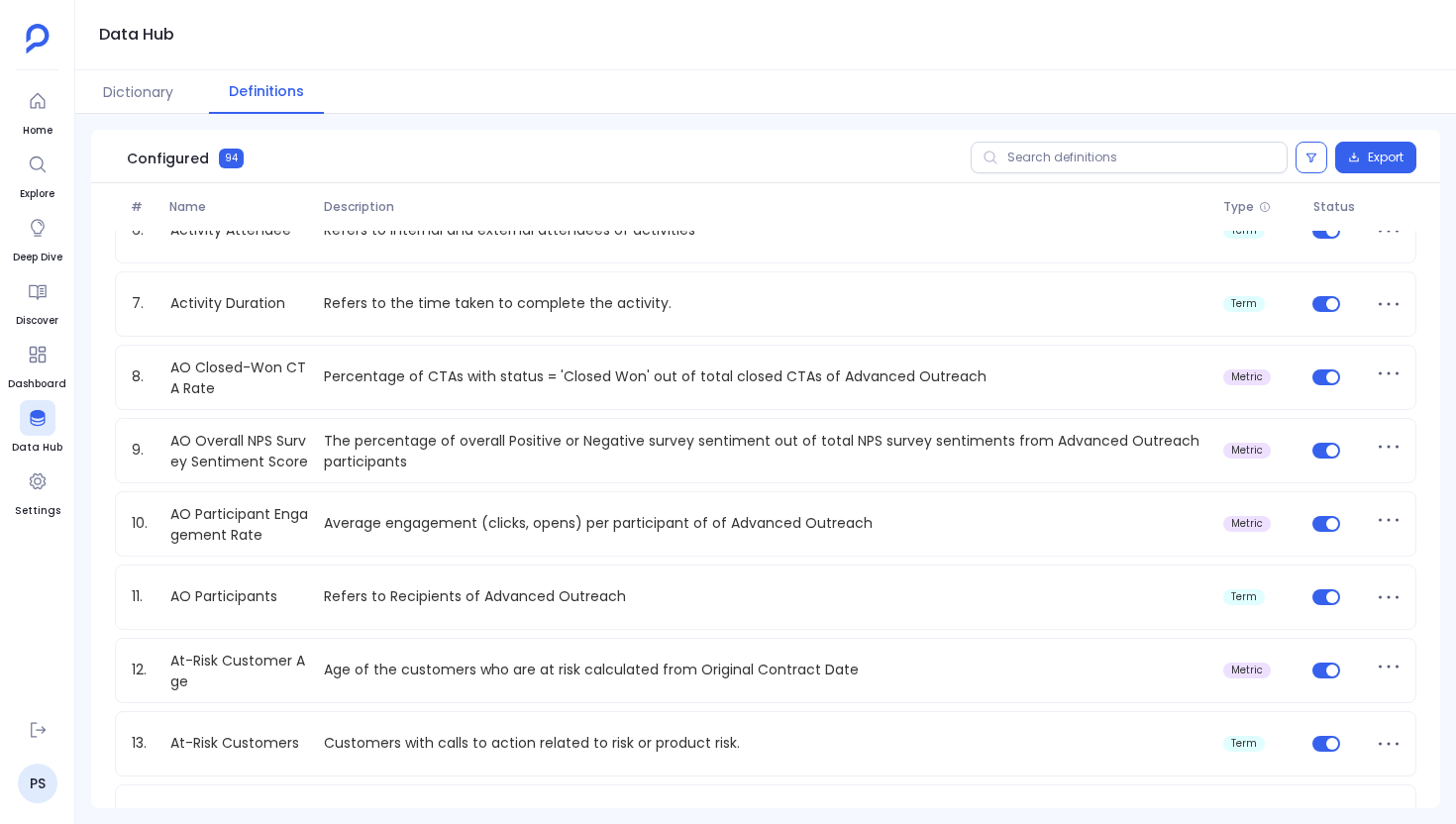 scroll, scrollTop: 292, scrollLeft: 0, axis: vertical 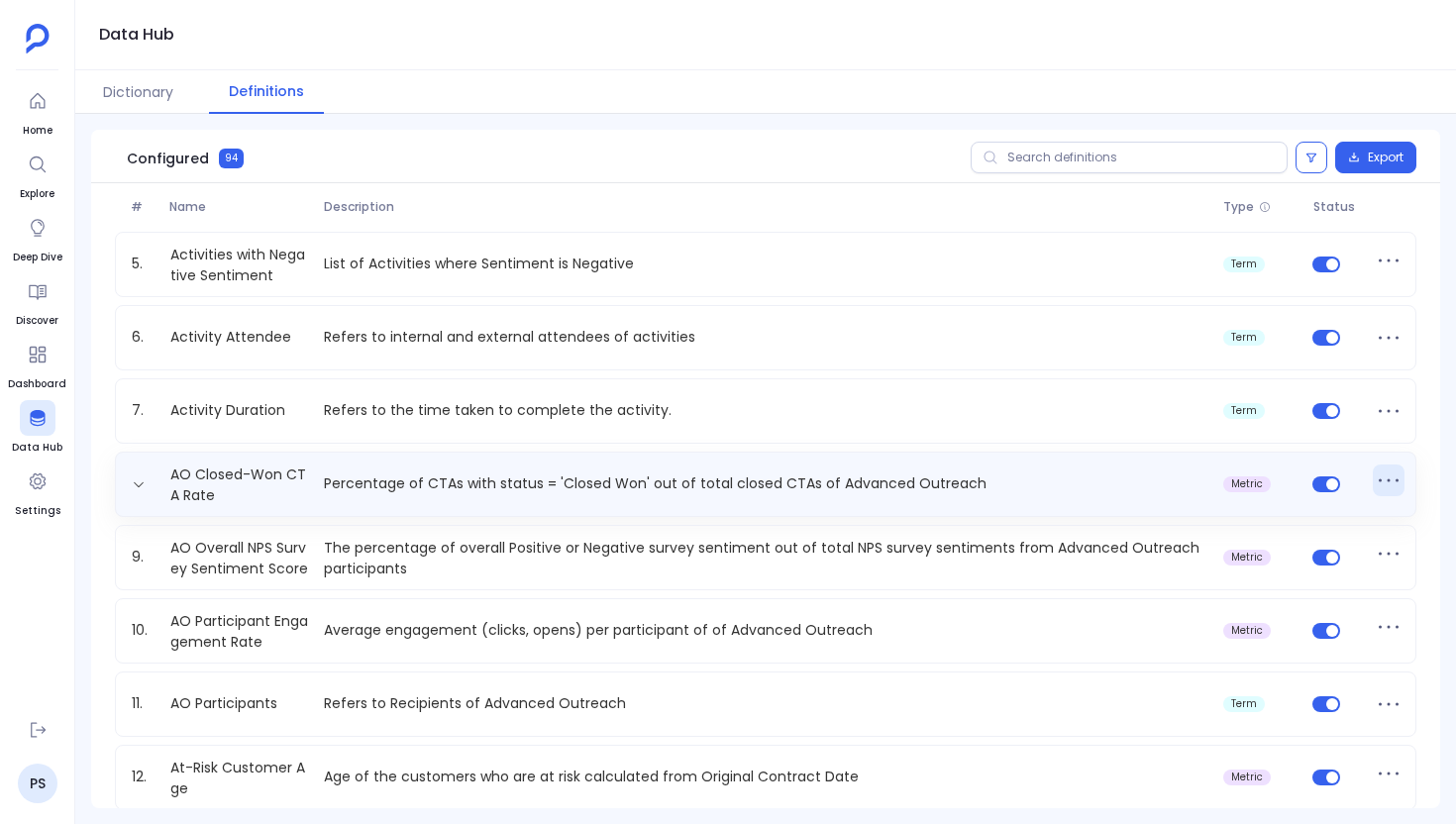 click 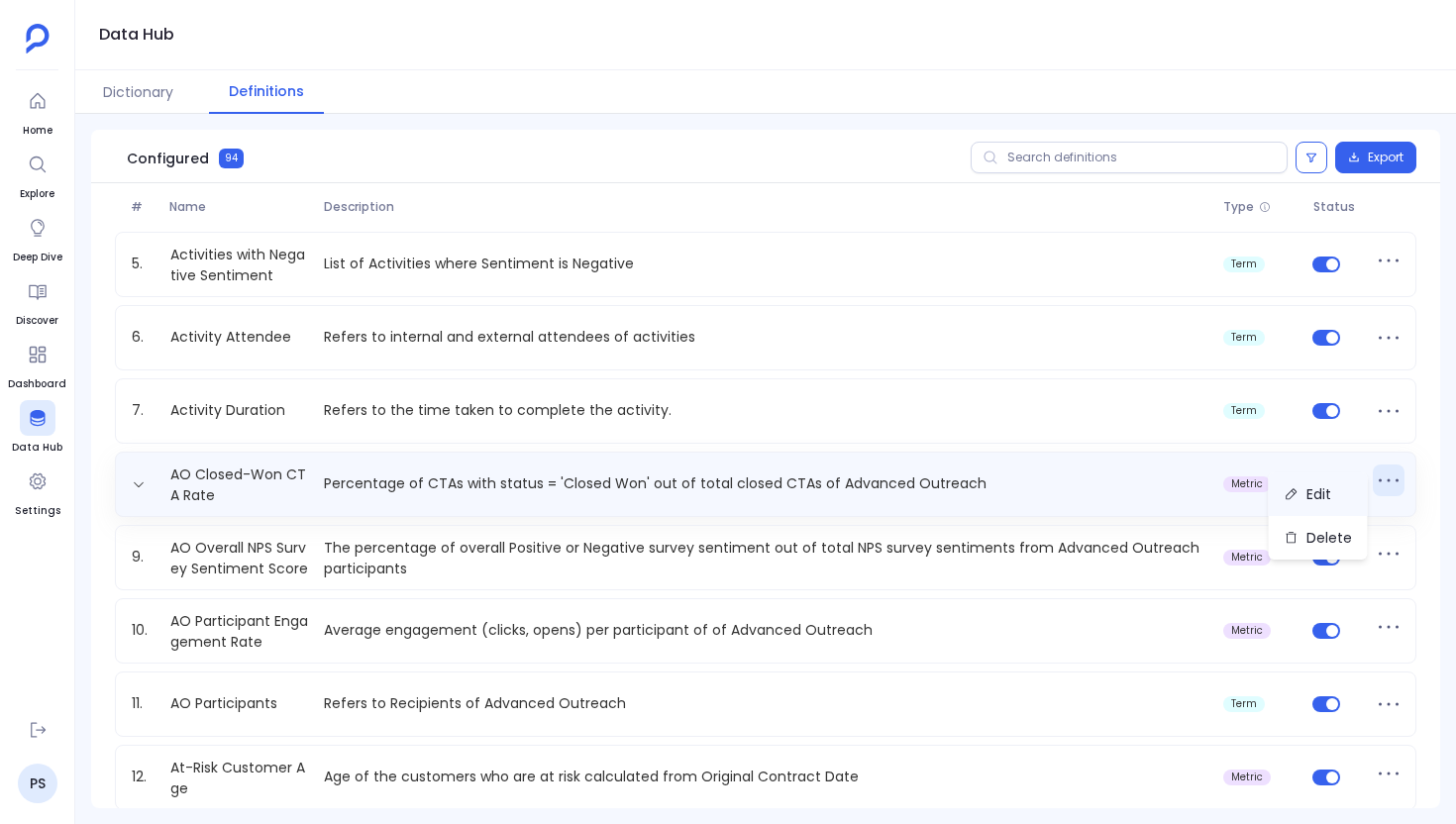 click on "Edit" at bounding box center (1318, 494) 